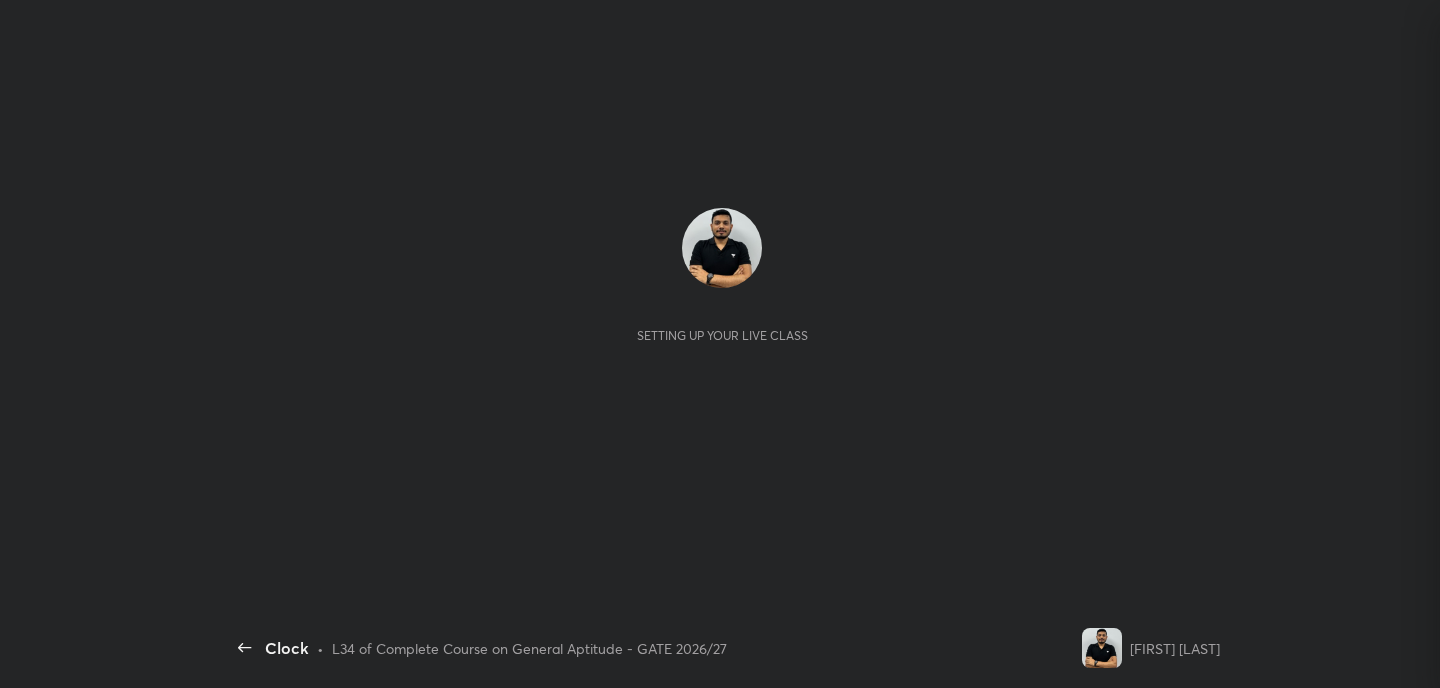 scroll, scrollTop: 0, scrollLeft: 0, axis: both 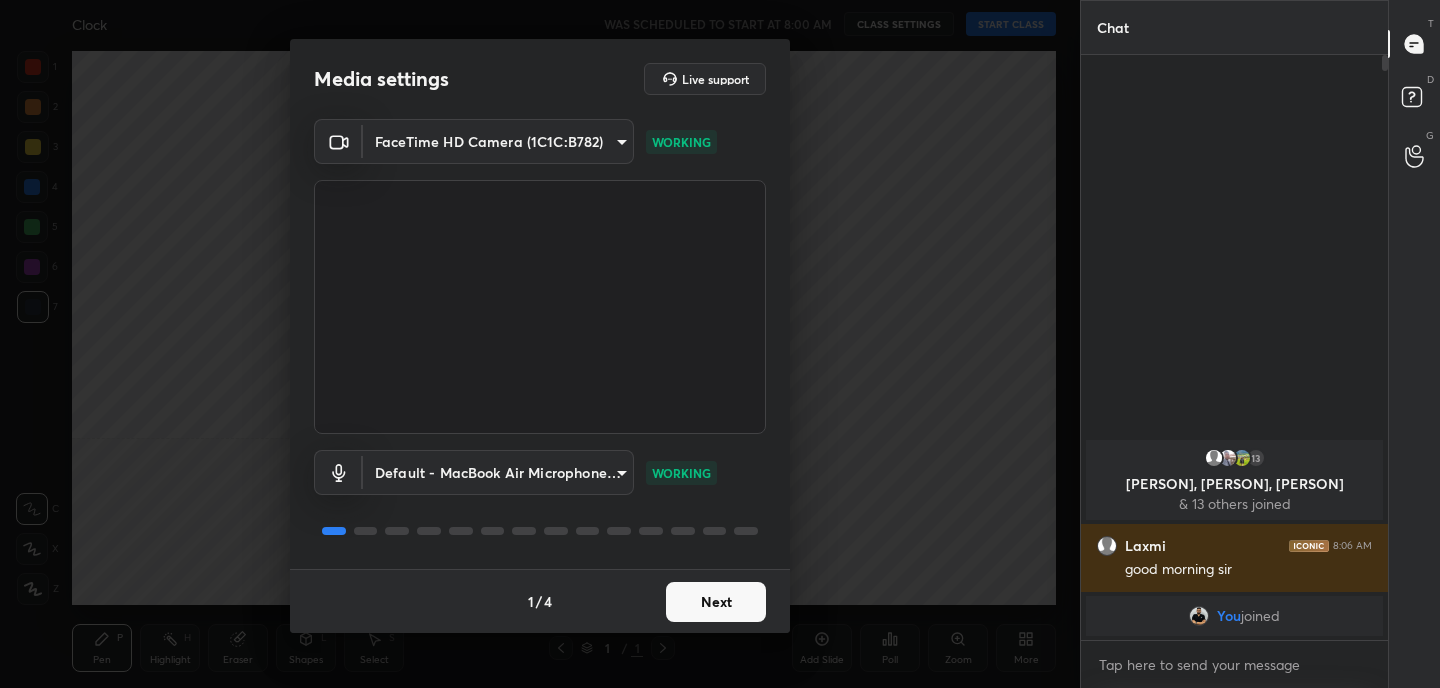 click on "Next" at bounding box center [716, 602] 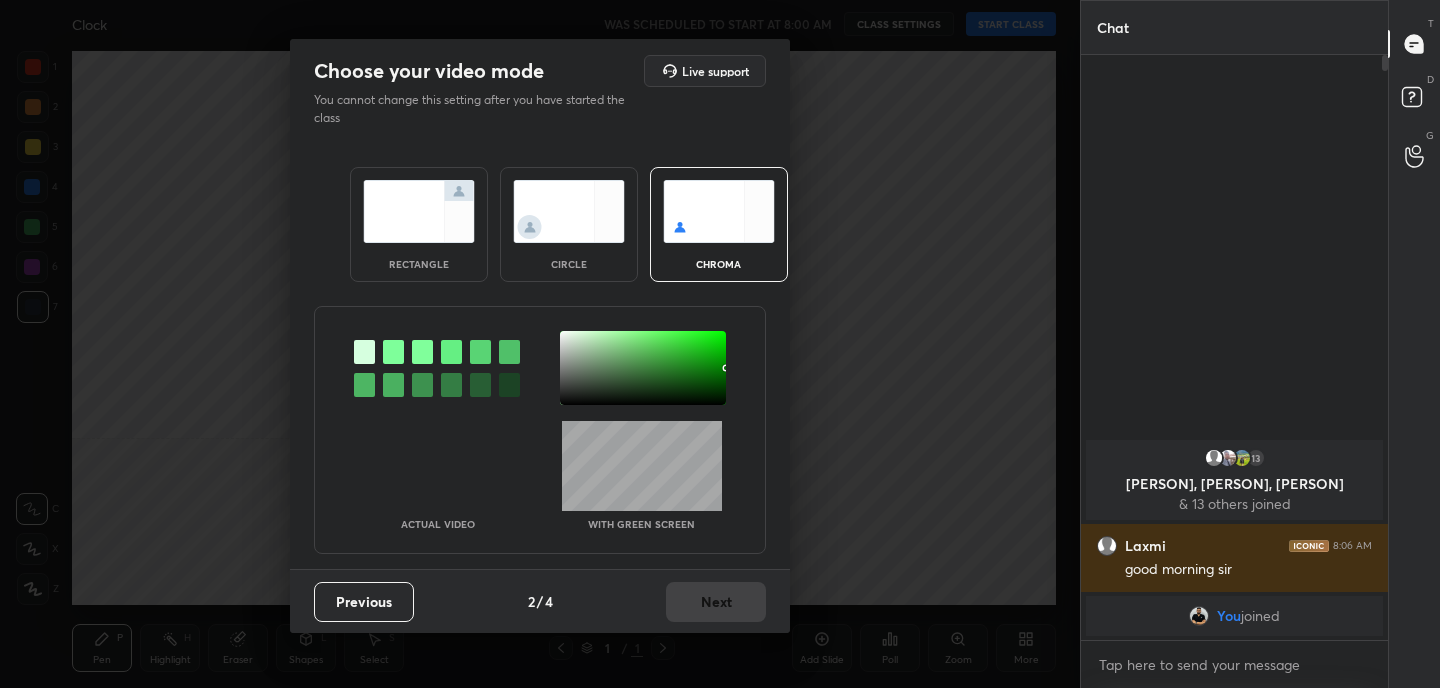 click at bounding box center (419, 211) 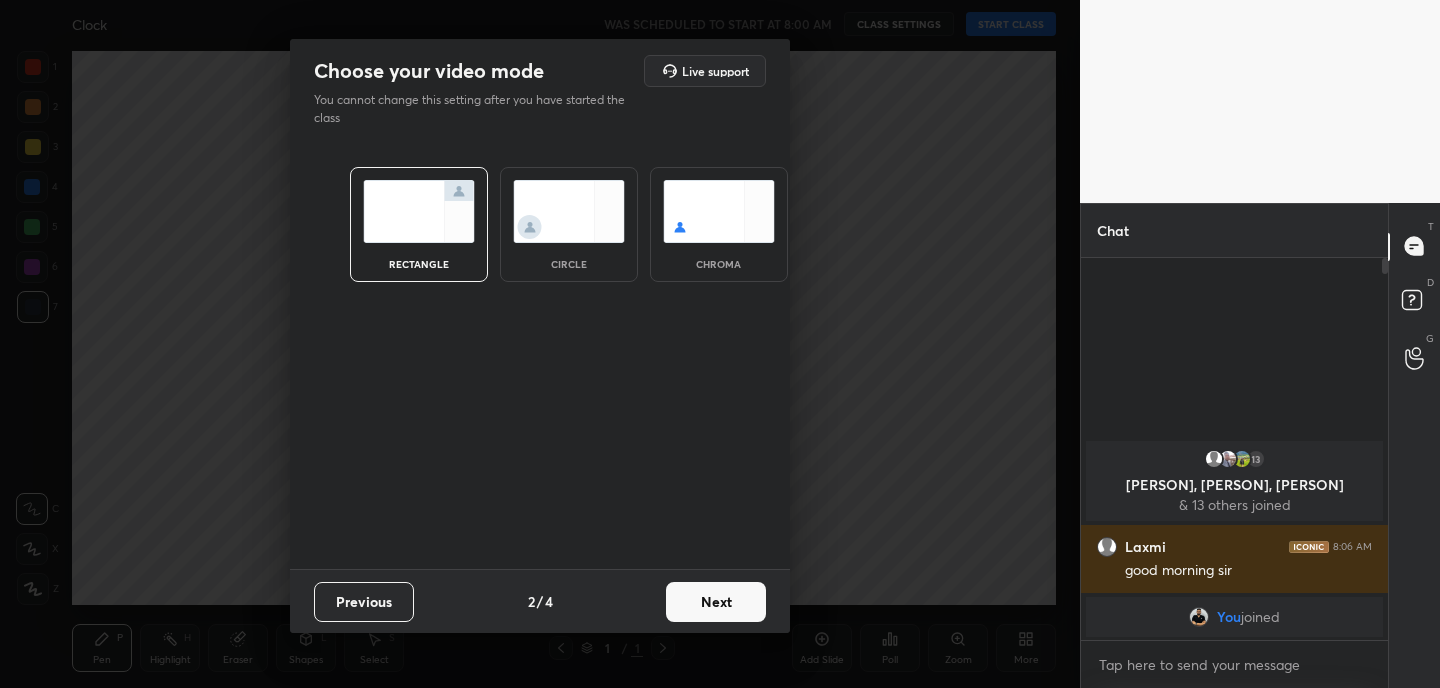 scroll, scrollTop: 376, scrollLeft: 301, axis: both 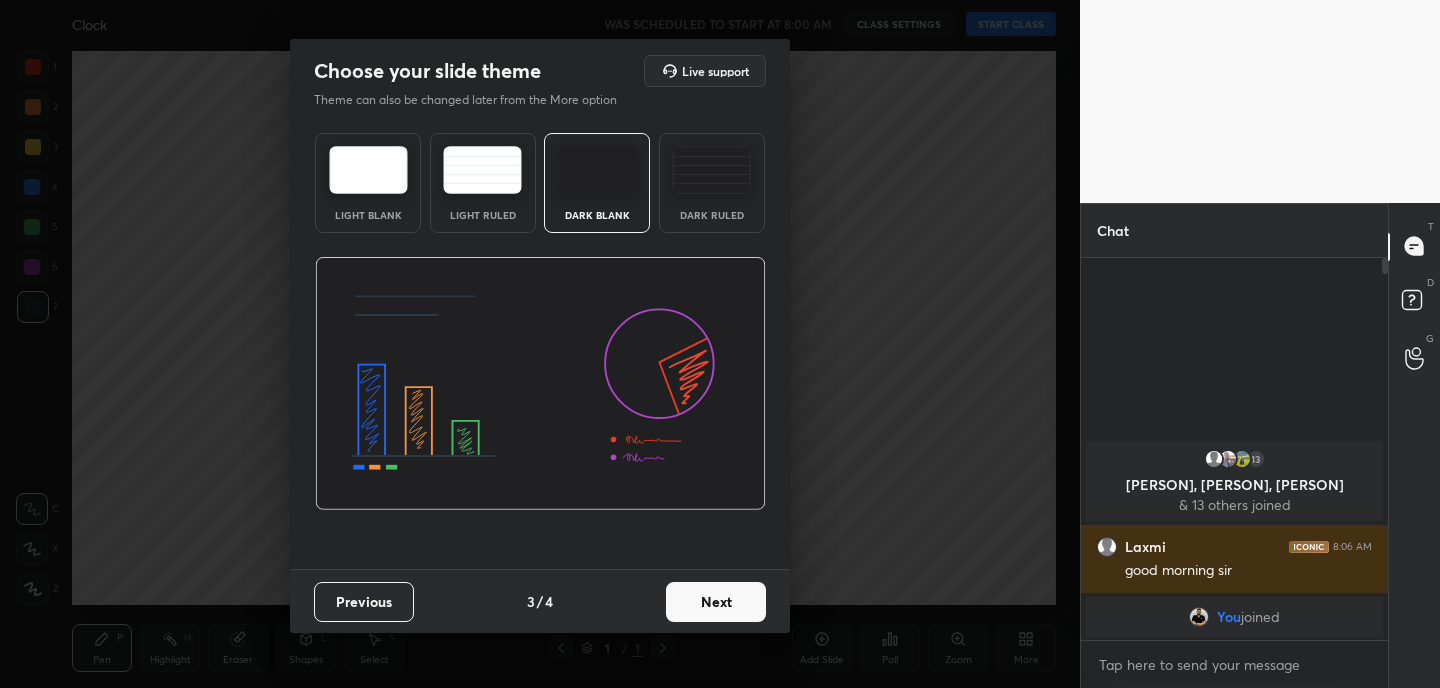 click on "Next" at bounding box center (716, 602) 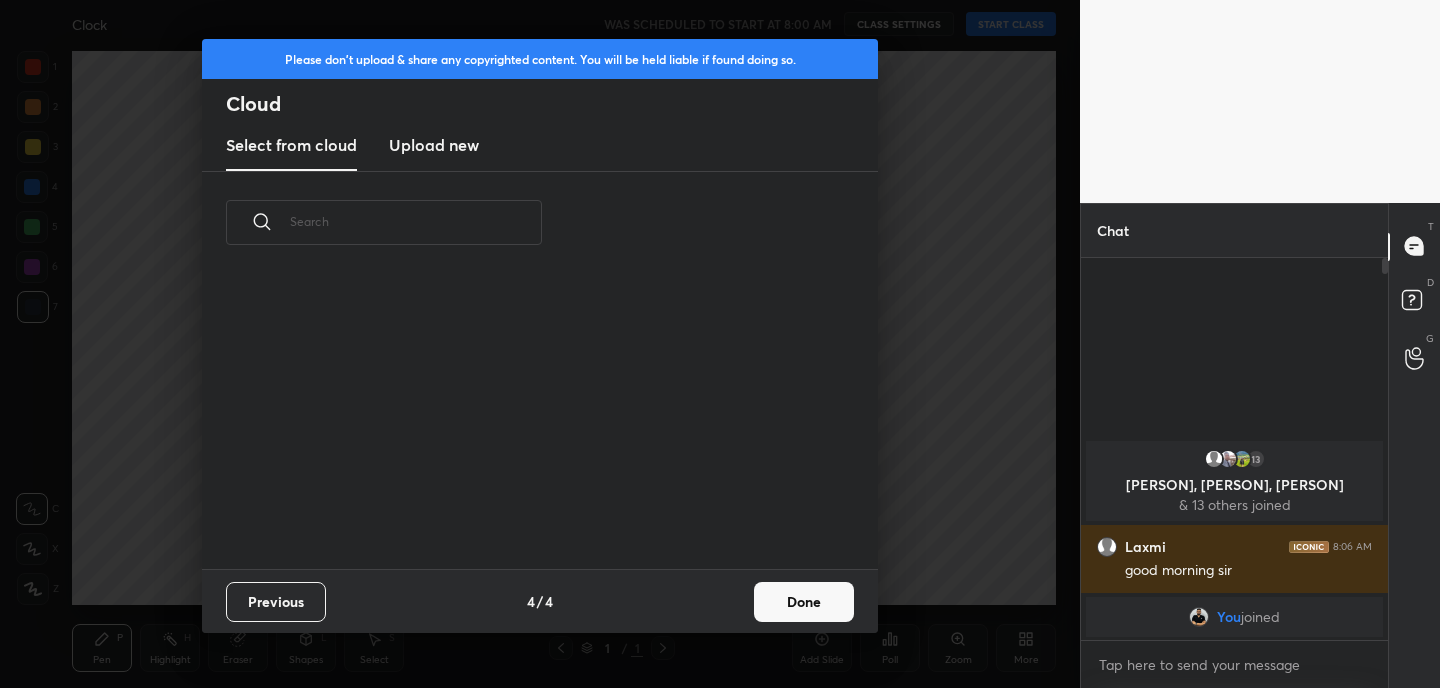 scroll, scrollTop: 7, scrollLeft: 11, axis: both 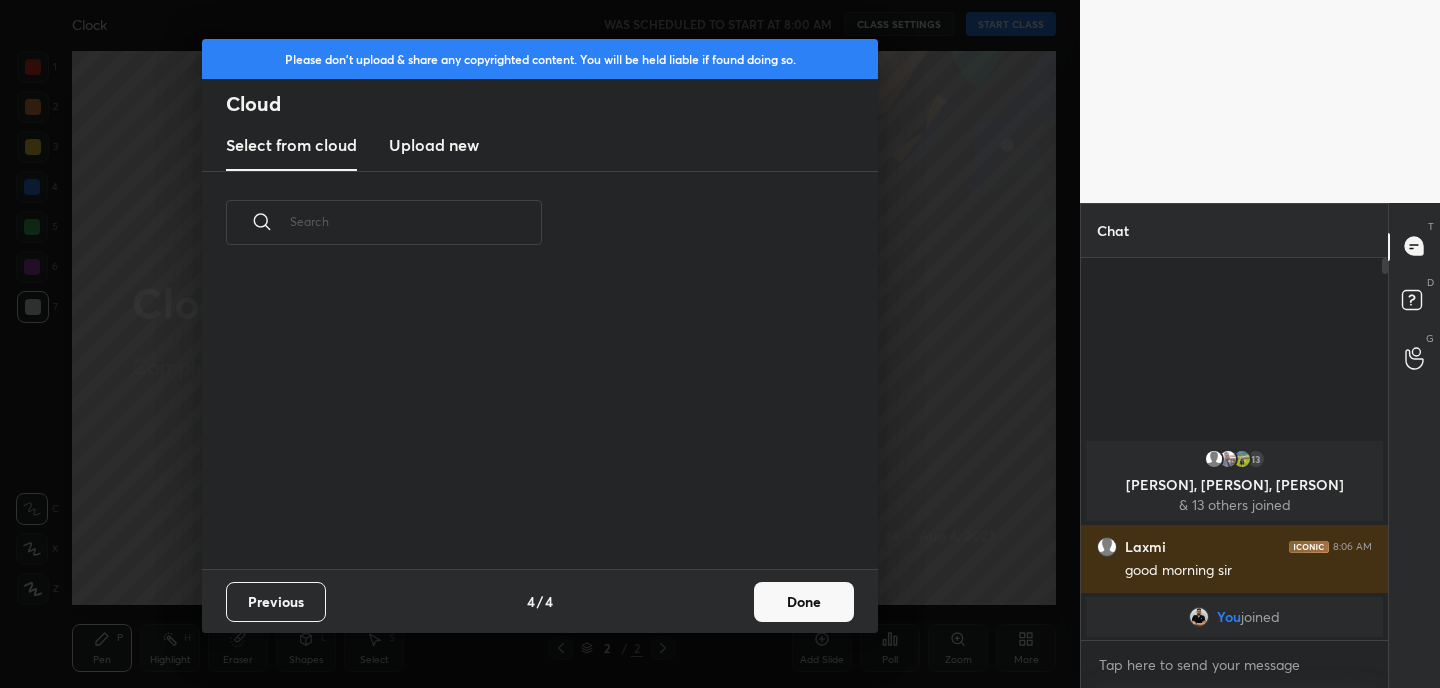 click on "Done" at bounding box center [804, 602] 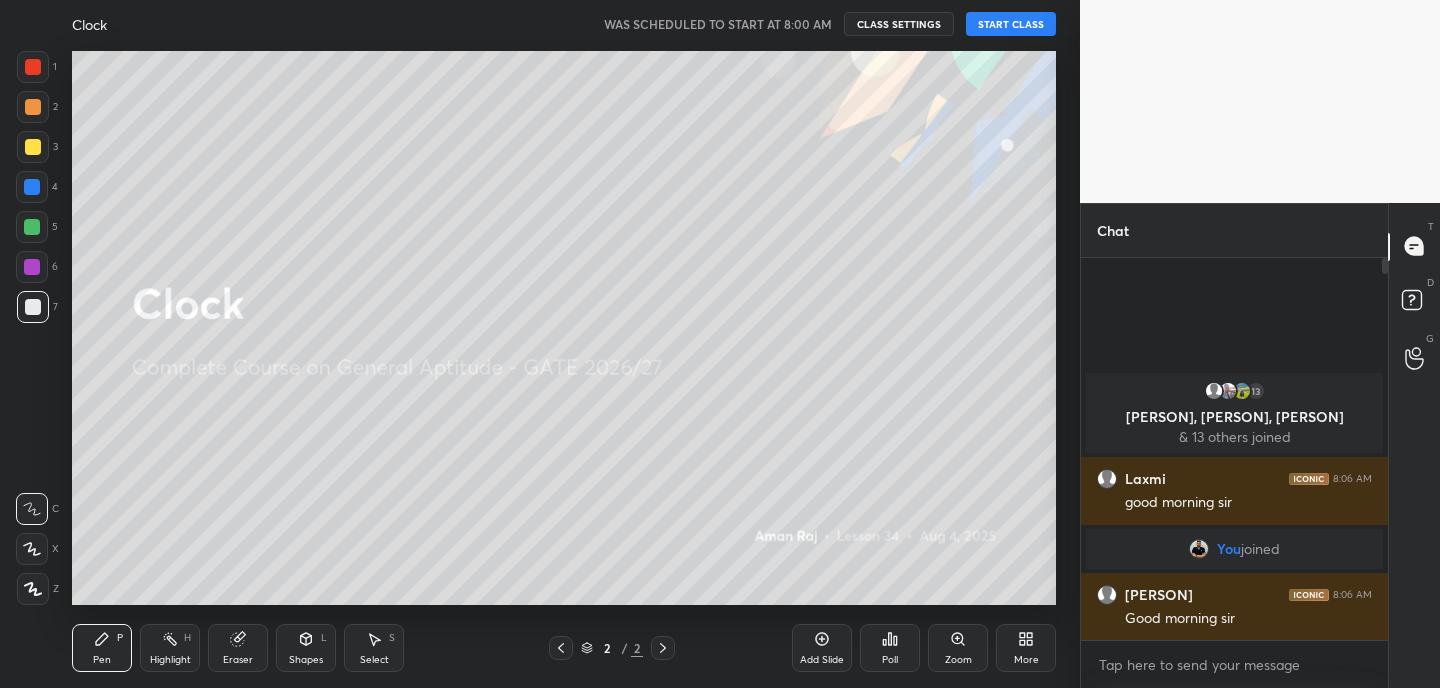 click on "Pen P Highlight H Eraser Shapes L Select S 2 / 2 Add Slide Poll Zoom More" at bounding box center (564, 648) 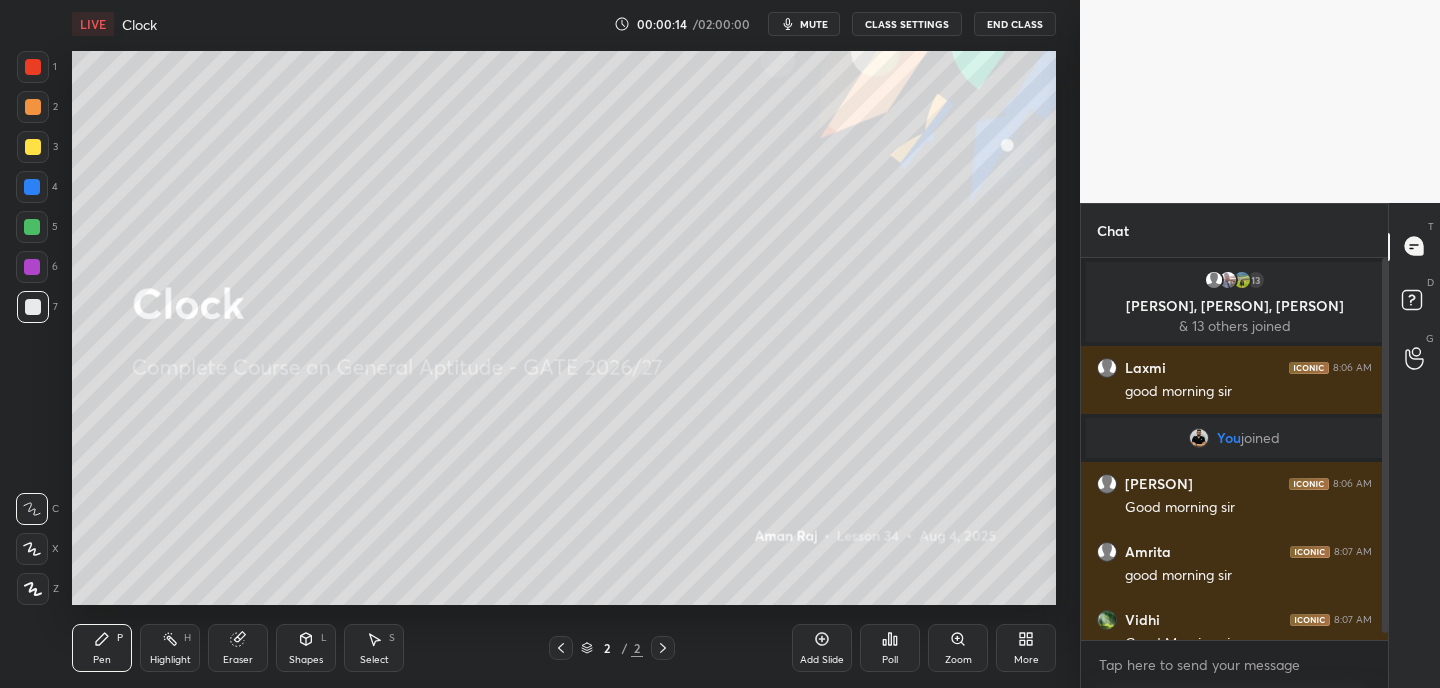 click 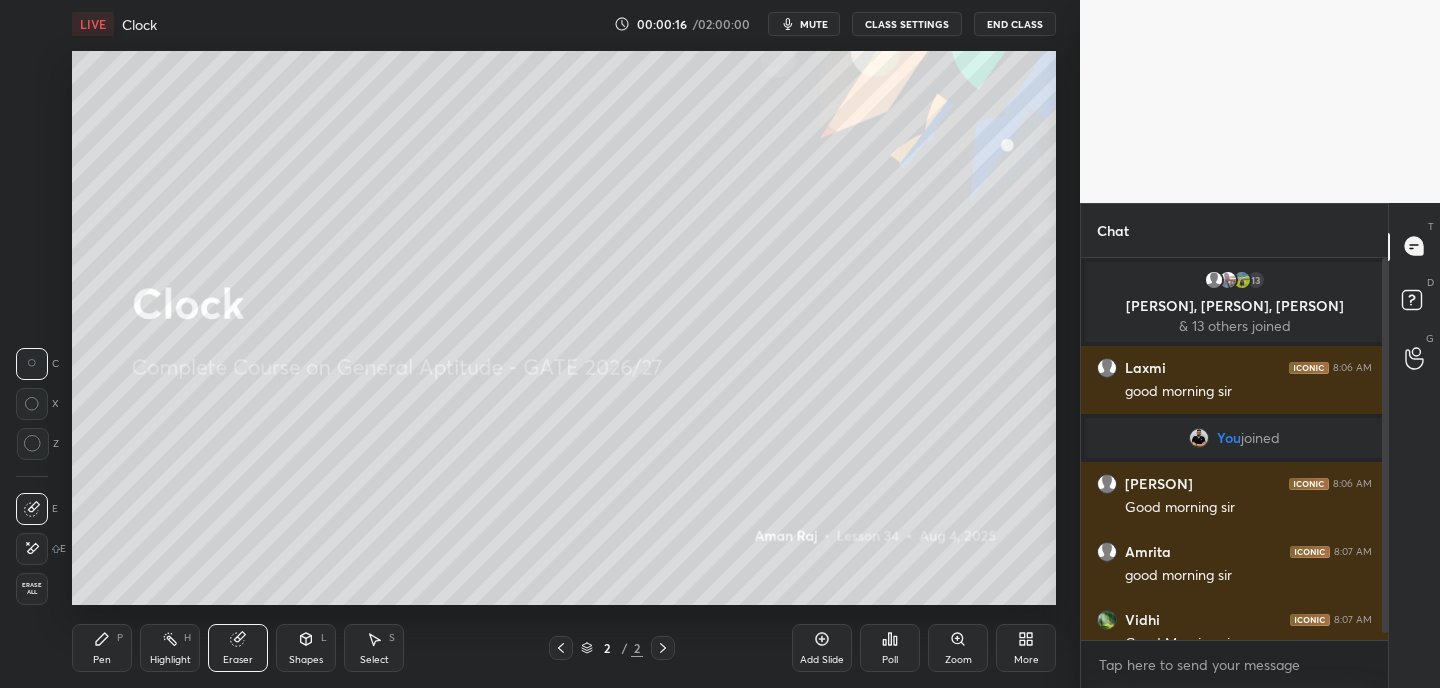 click at bounding box center [32, 549] 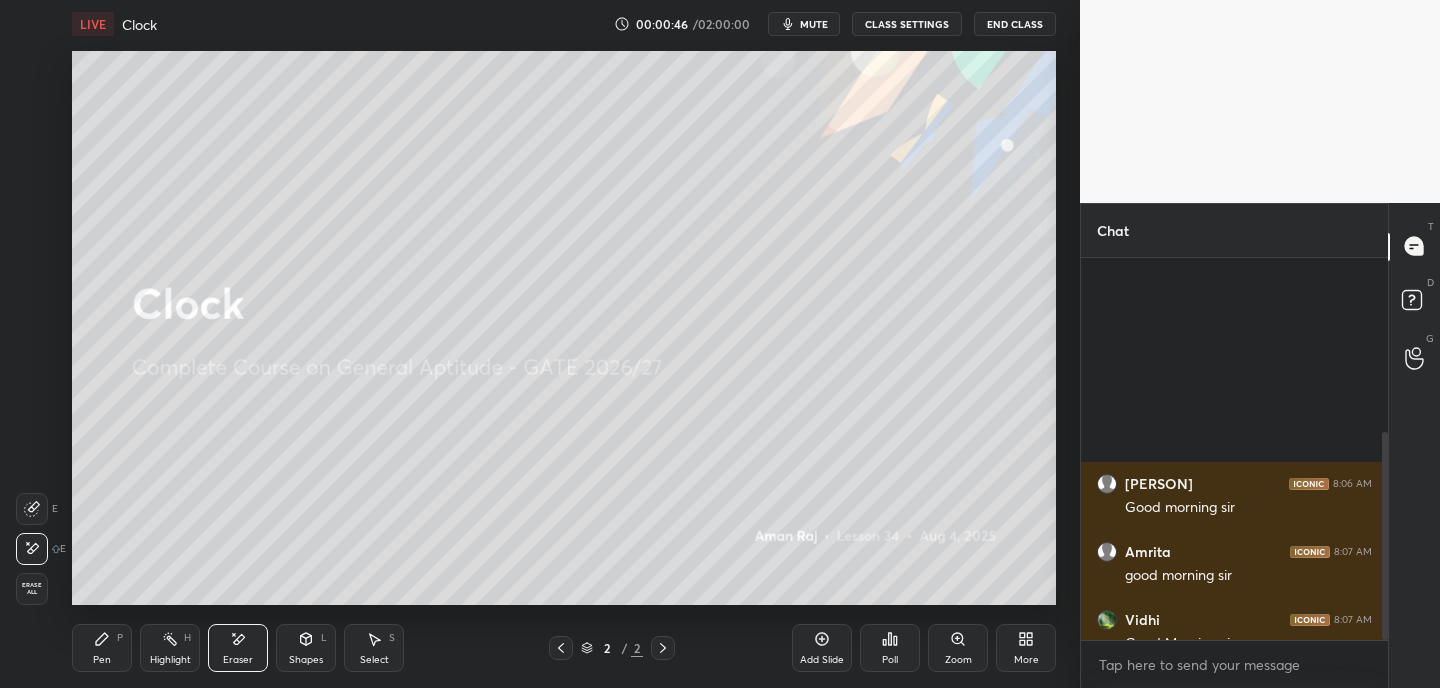 scroll, scrollTop: 322, scrollLeft: 0, axis: vertical 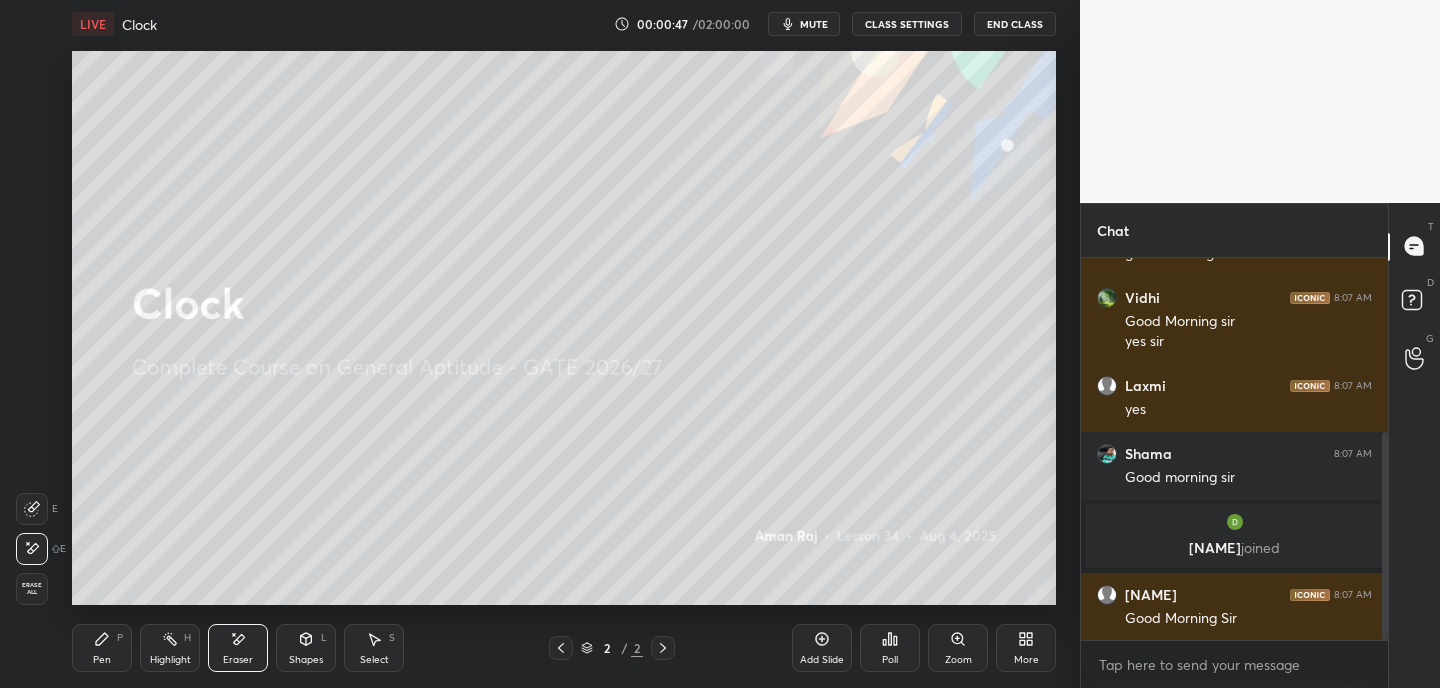 drag, startPoint x: 1382, startPoint y: 425, endPoint x: 1378, endPoint y: 486, distance: 61.13101 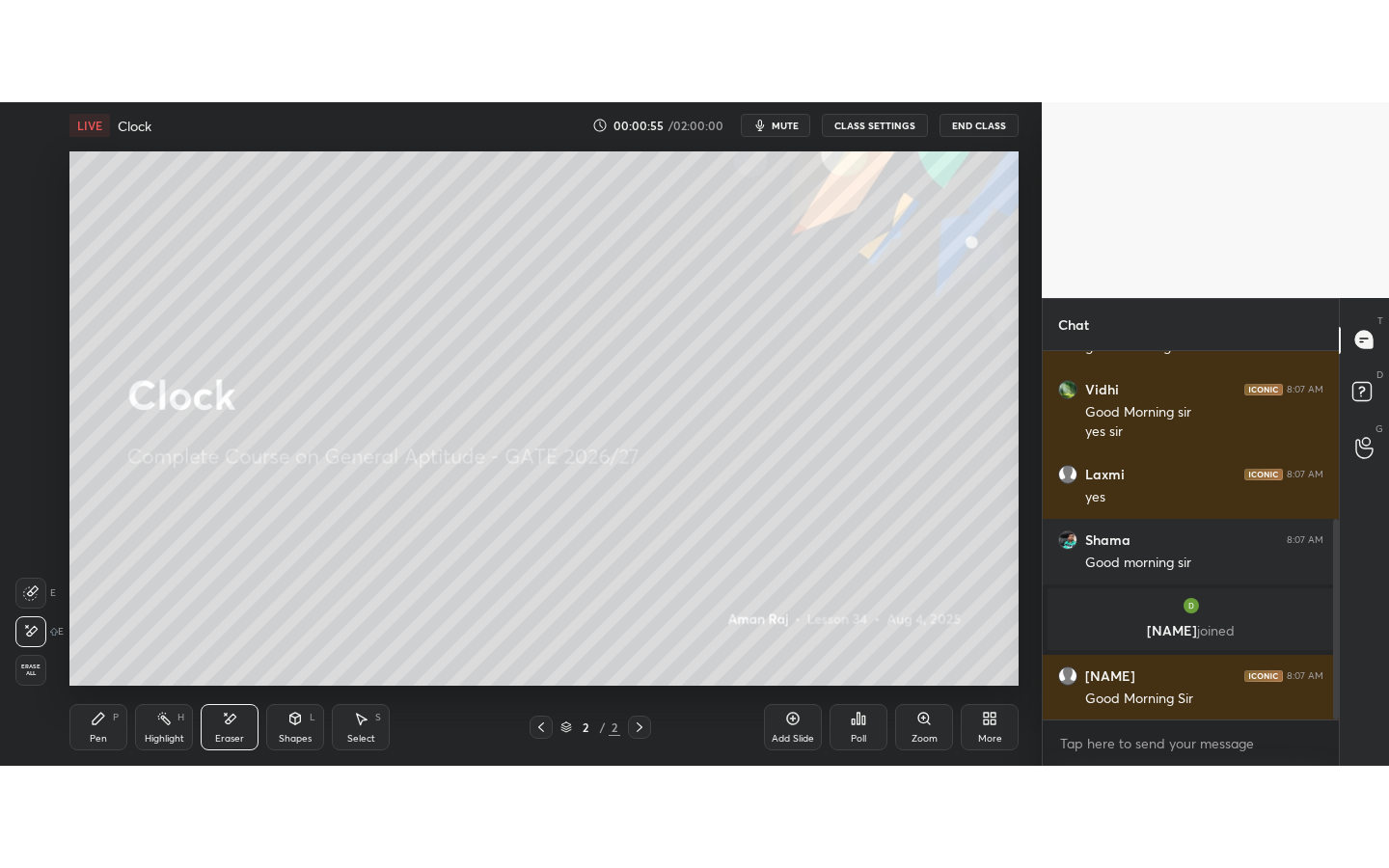 scroll, scrollTop: 381, scrollLeft: 0, axis: vertical 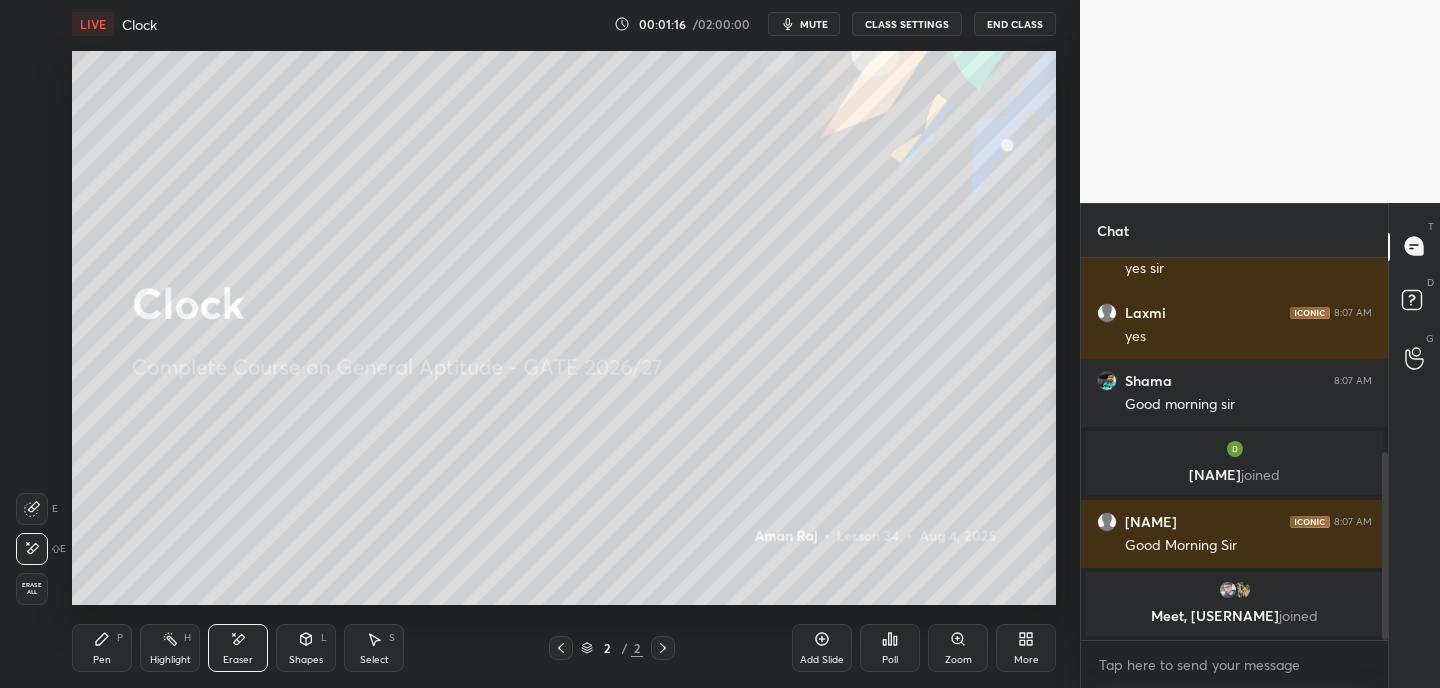 click on "Pen" at bounding box center (102, 660) 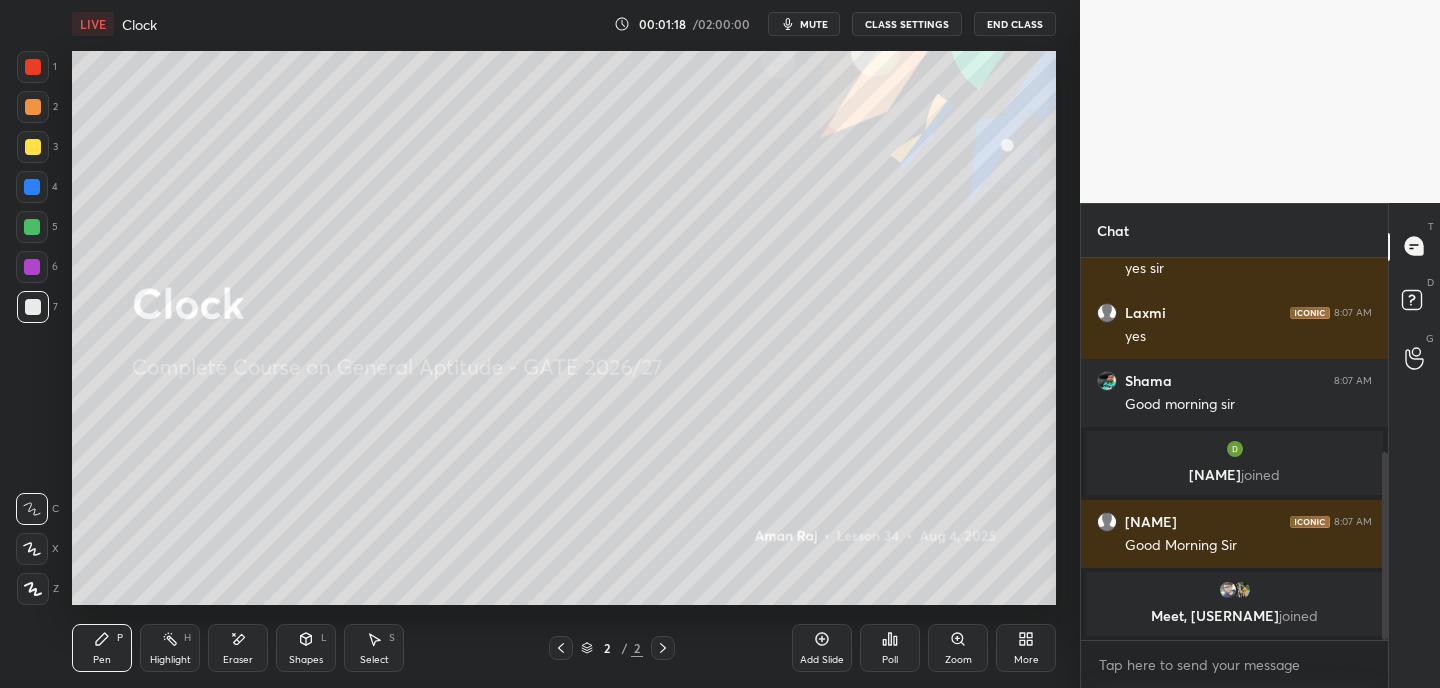 click on "More" at bounding box center [1026, 648] 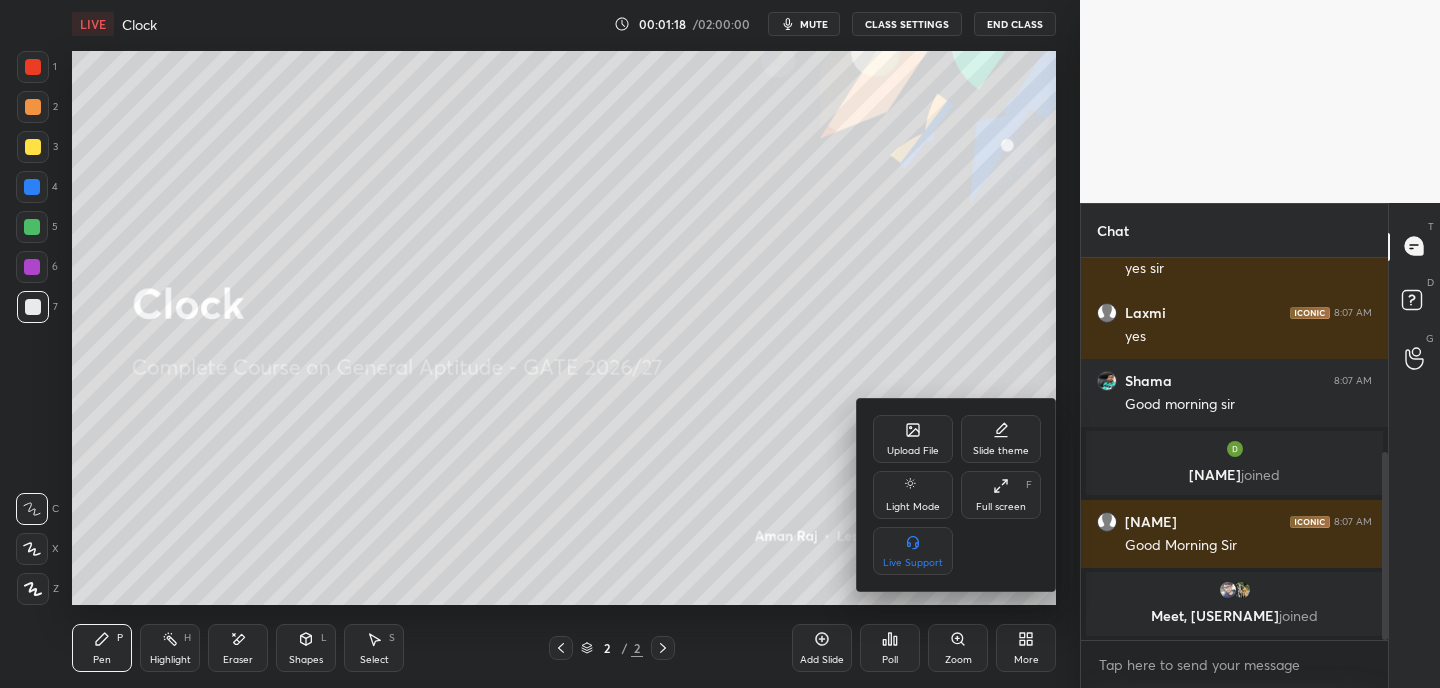 click 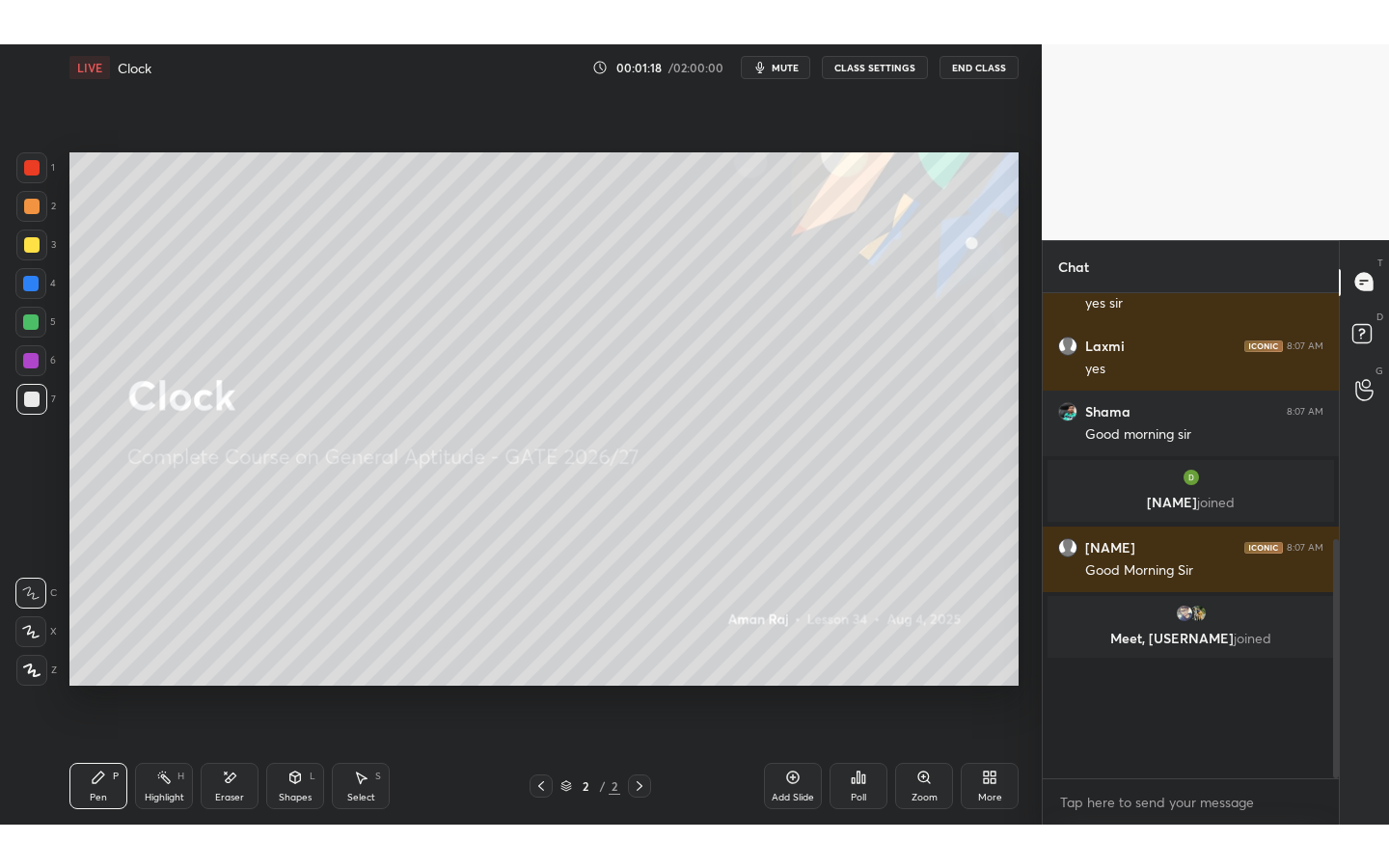 scroll, scrollTop: 95700, scrollLeft: 95494, axis: both 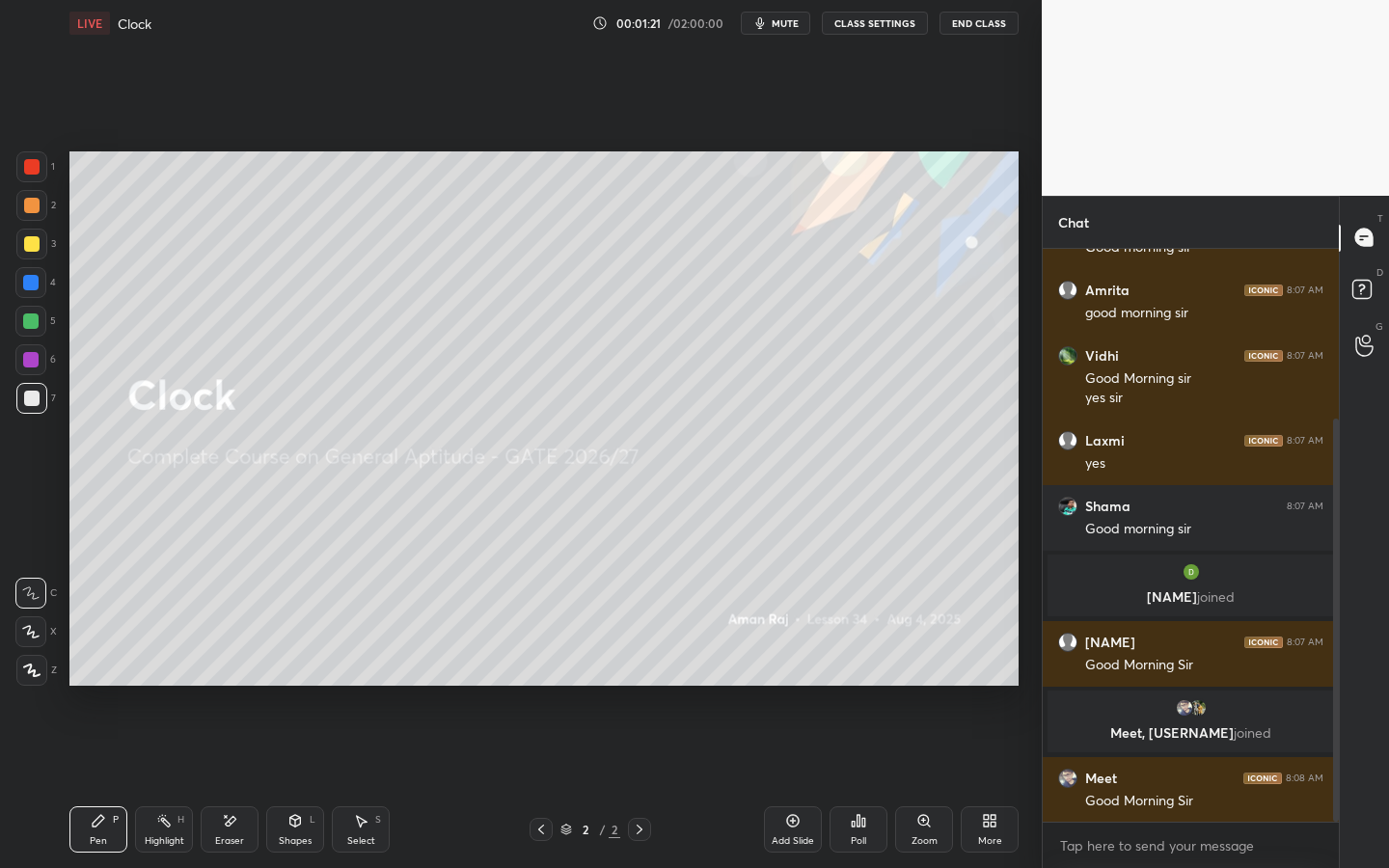 click on "More" at bounding box center [990, 841] 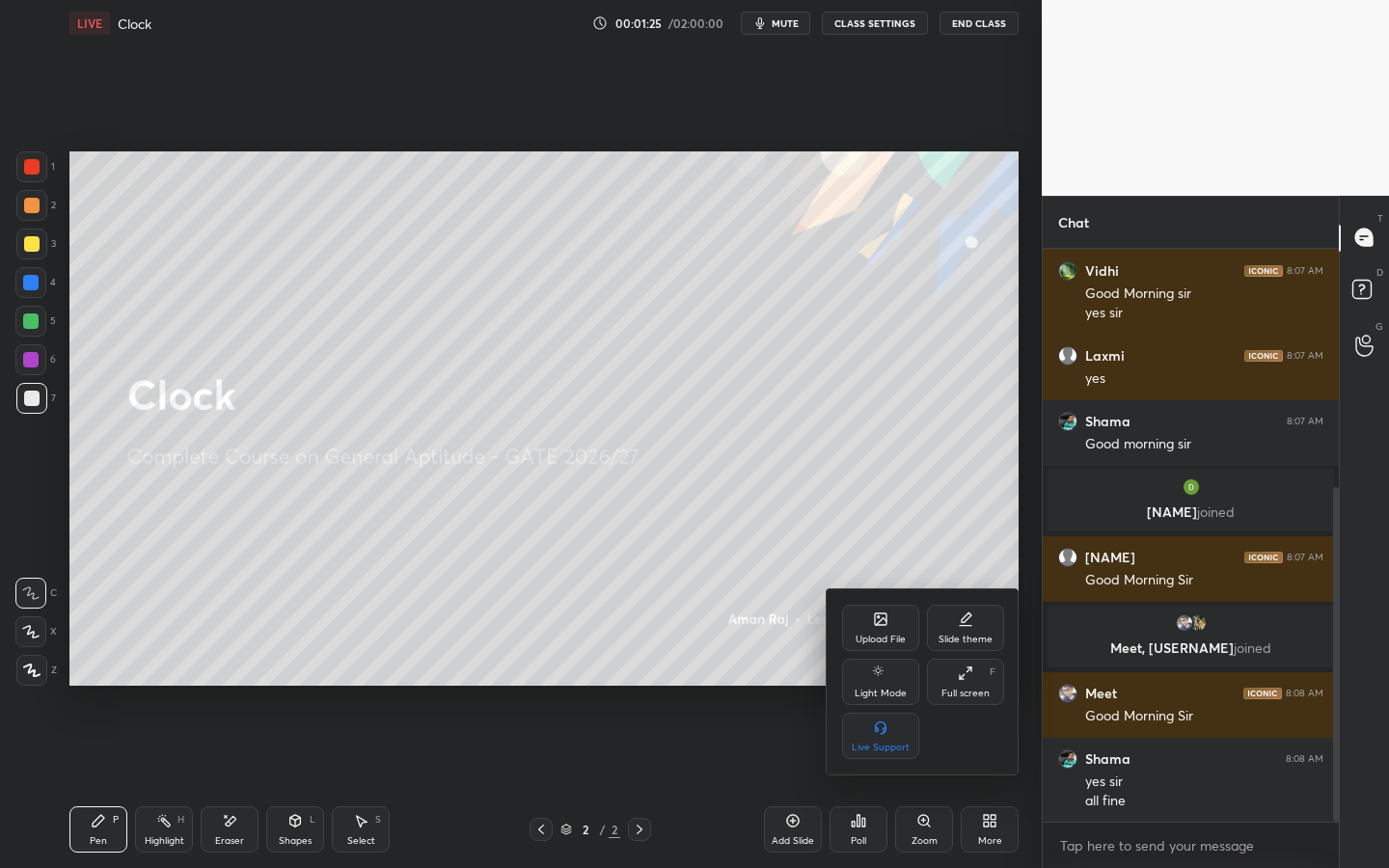 scroll, scrollTop: 410, scrollLeft: 0, axis: vertical 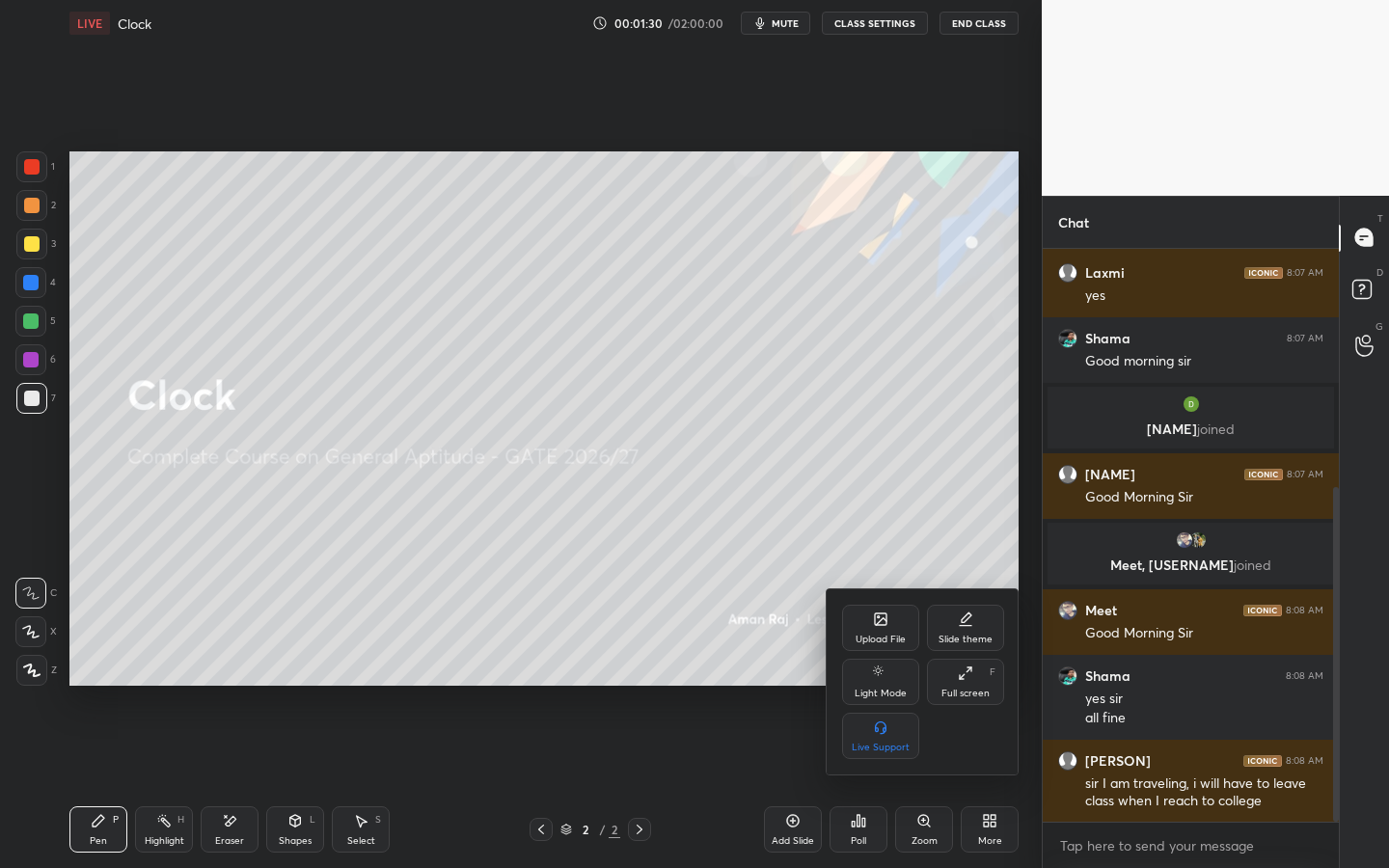 click on "Upload File" at bounding box center (881, 628) 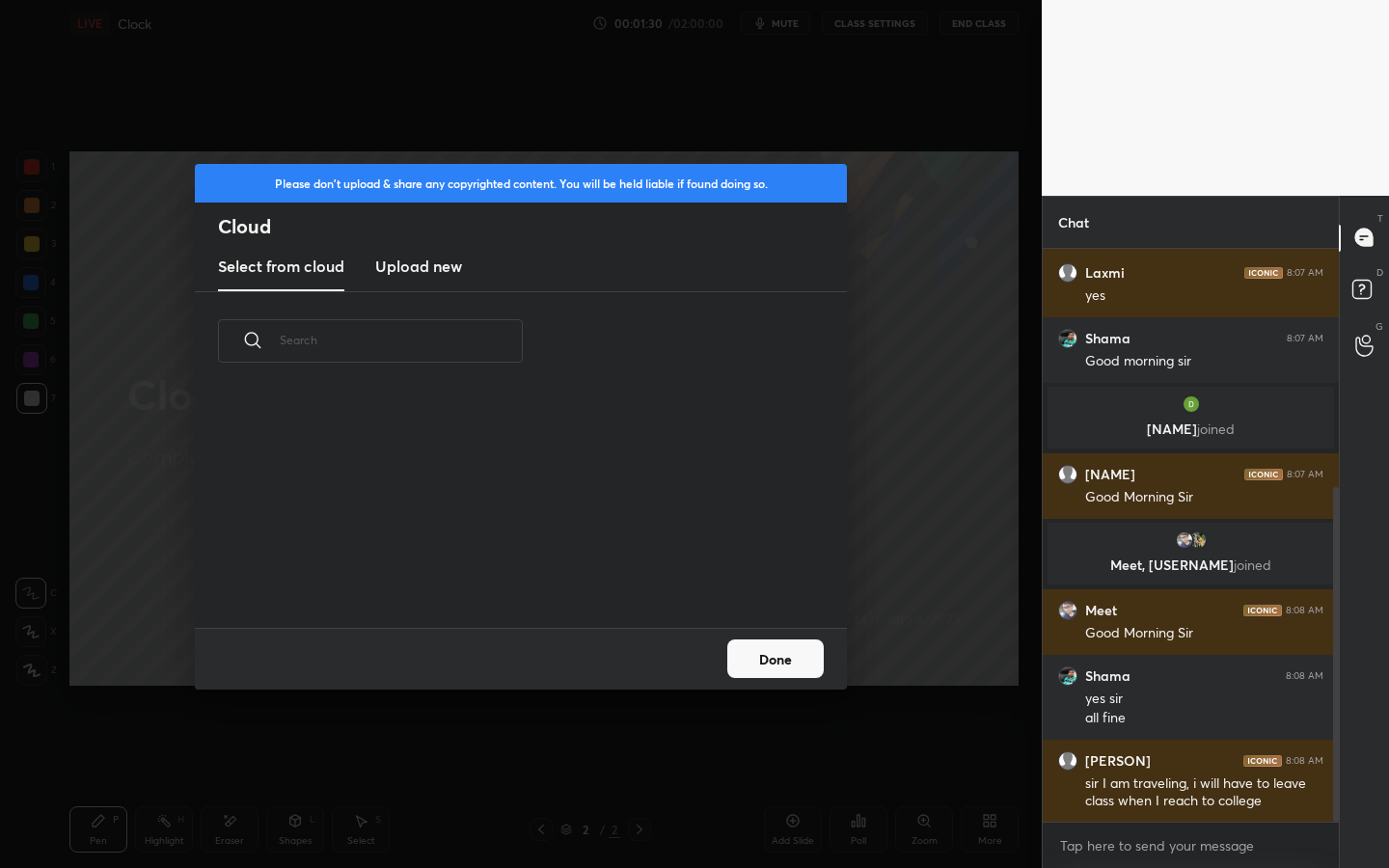 scroll, scrollTop: 7, scrollLeft: 11, axis: both 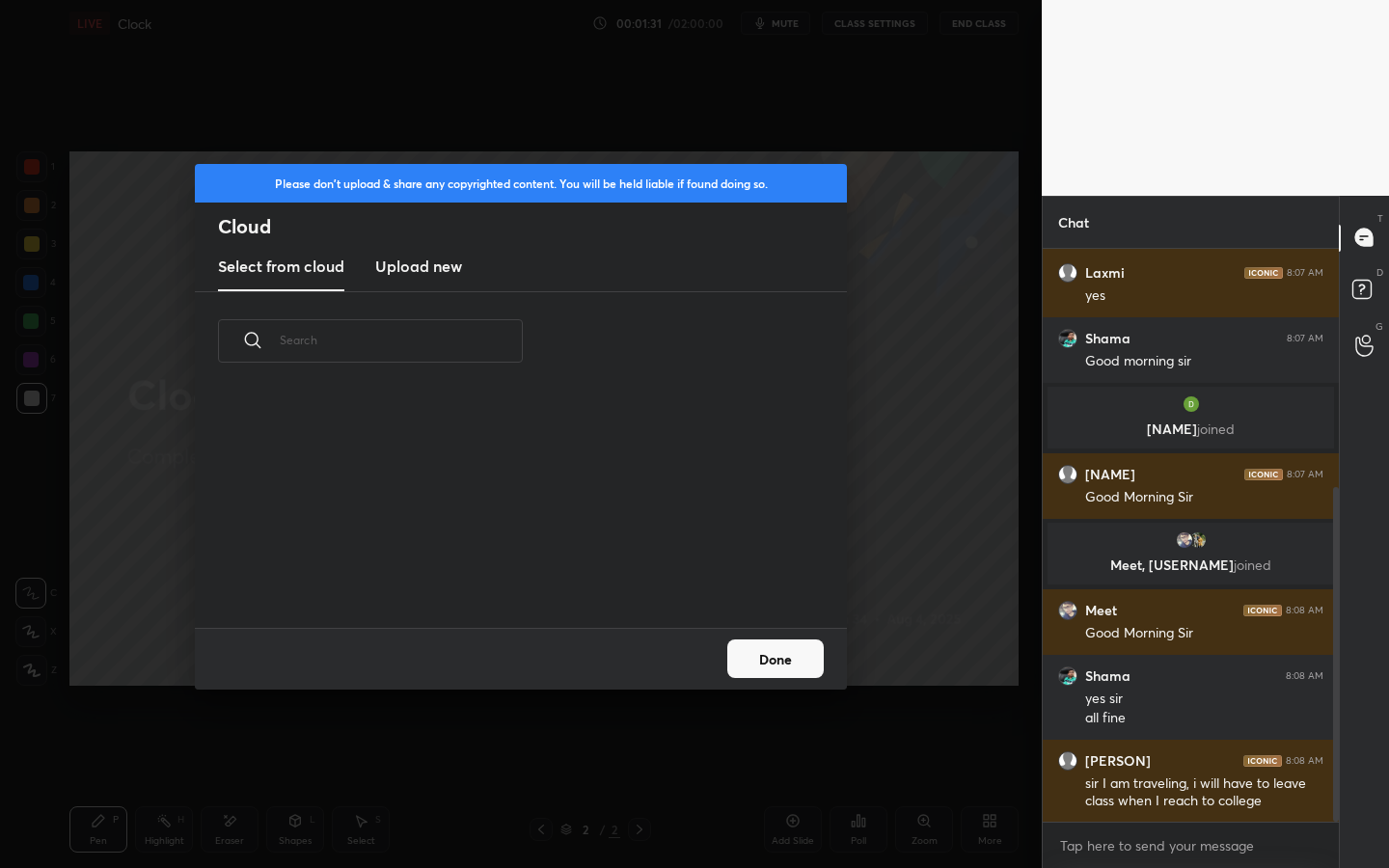 click on "Upload new" at bounding box center [419, 266] 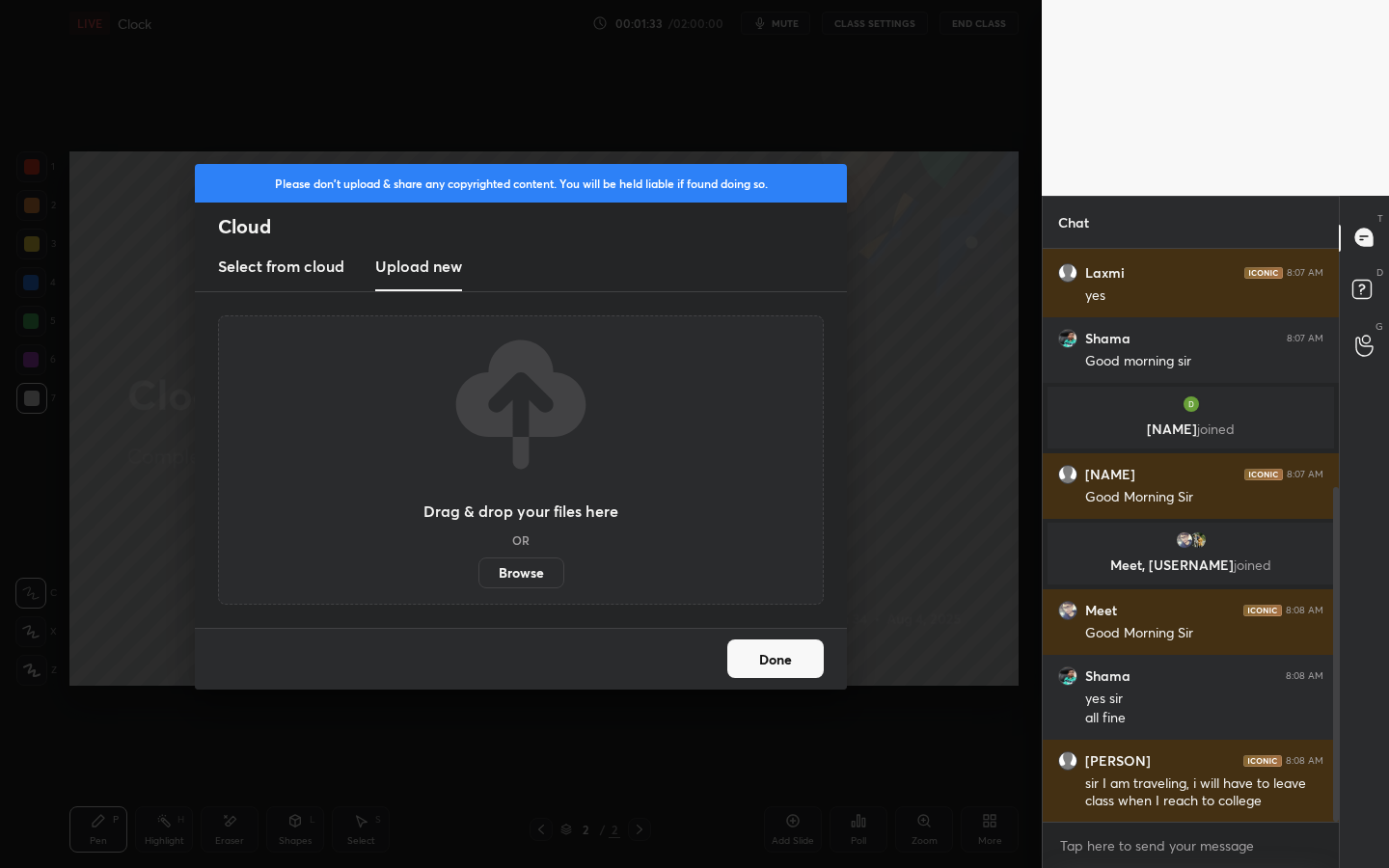 click on "Browse" at bounding box center [521, 573] 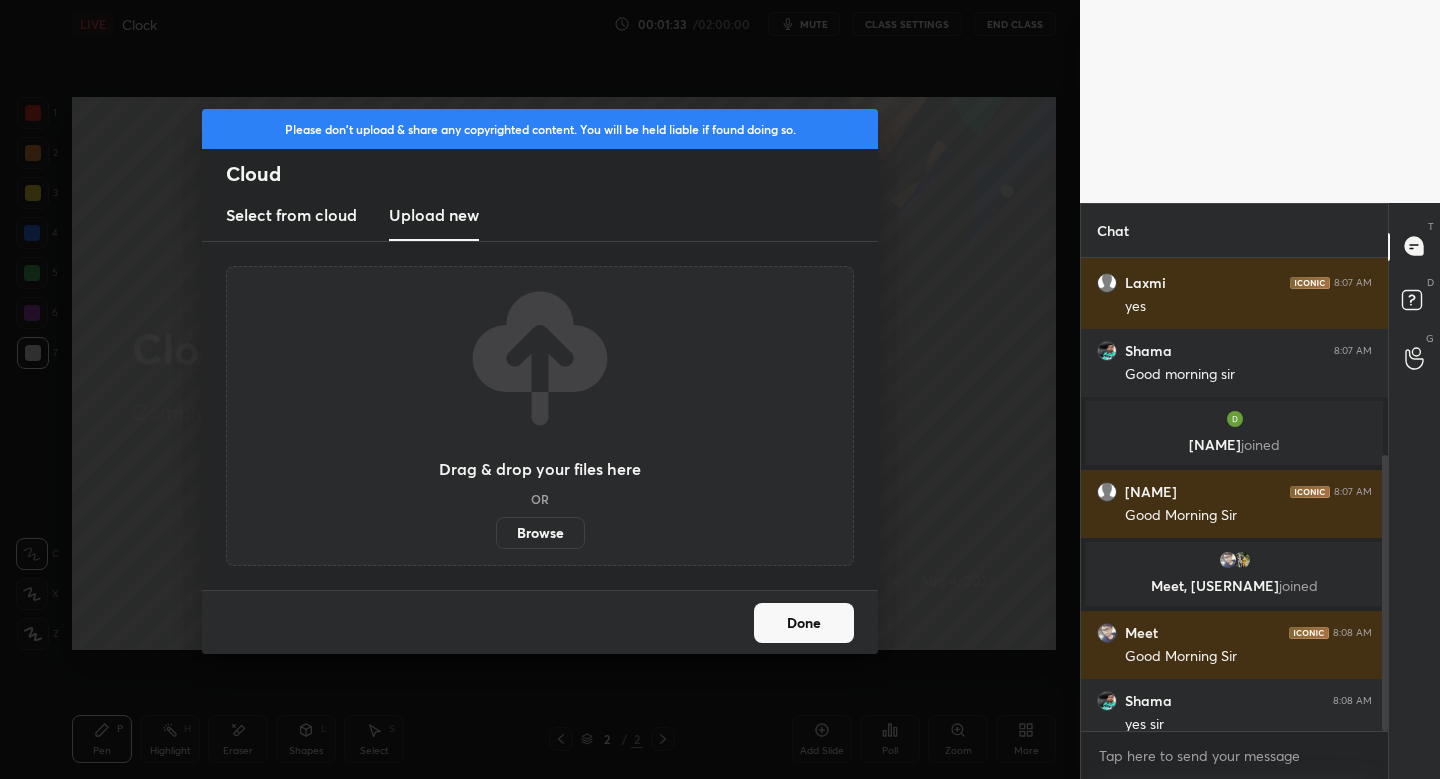scroll, scrollTop: 651, scrollLeft: 1000, axis: both 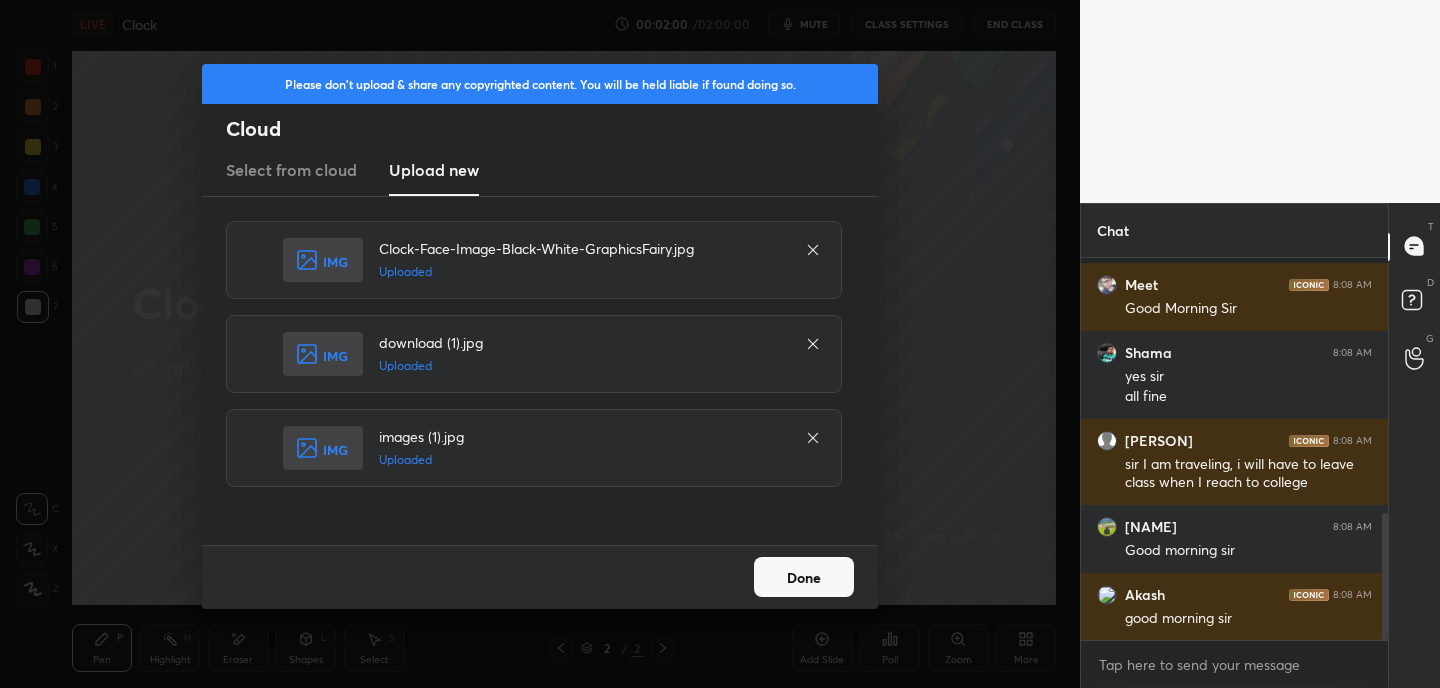 click on "Done" at bounding box center [804, 577] 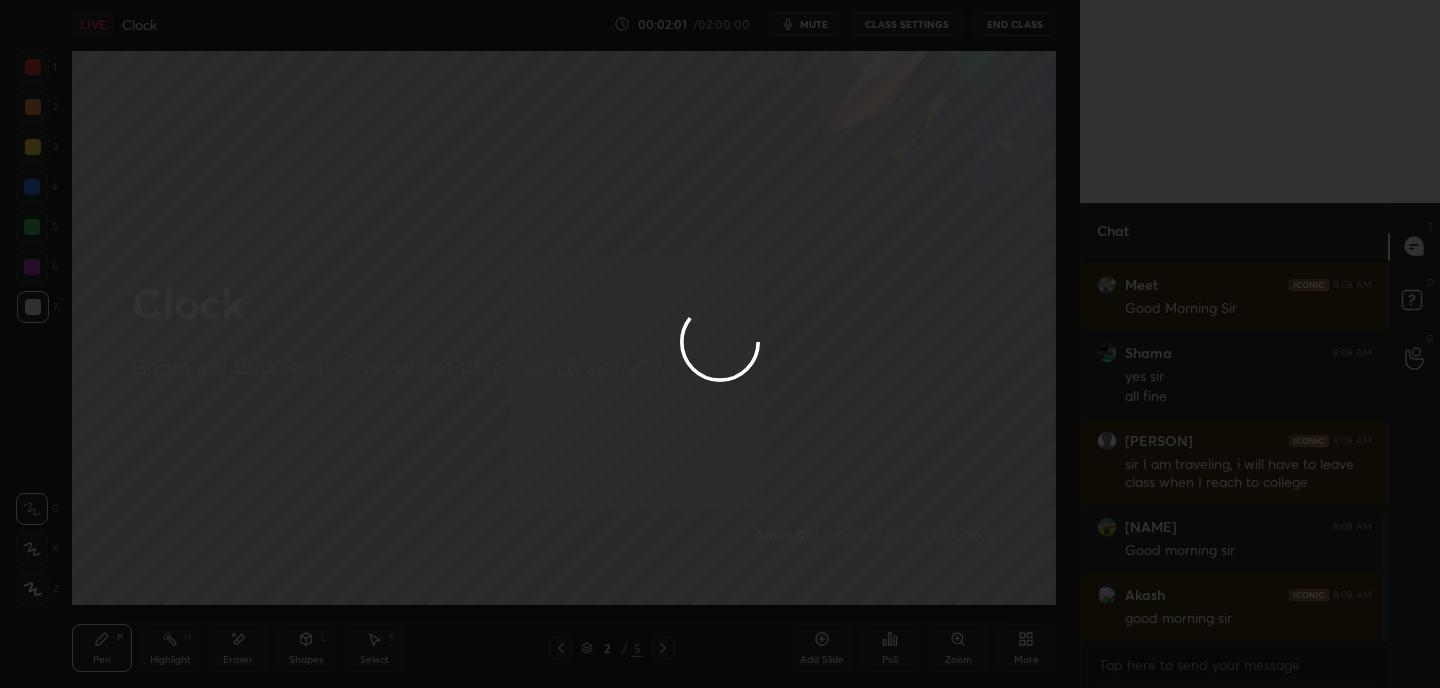 scroll, scrollTop: 841, scrollLeft: 0, axis: vertical 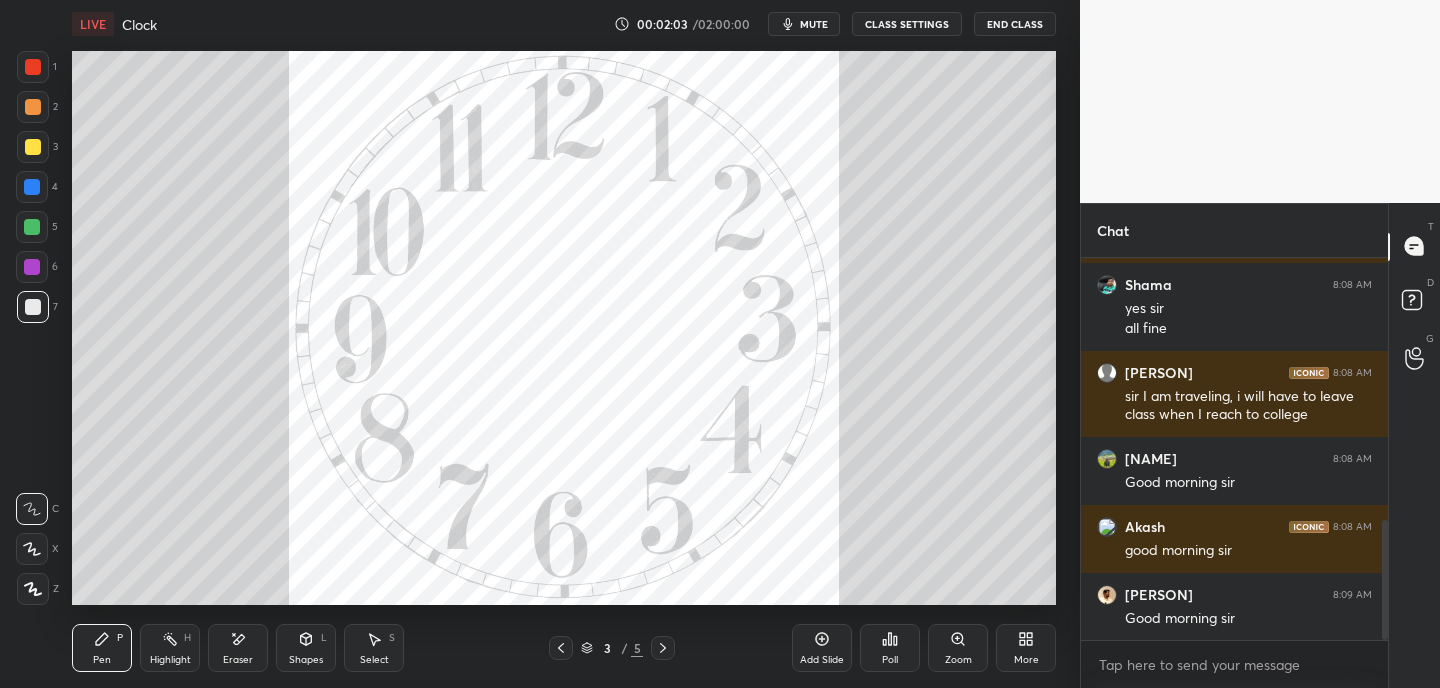click 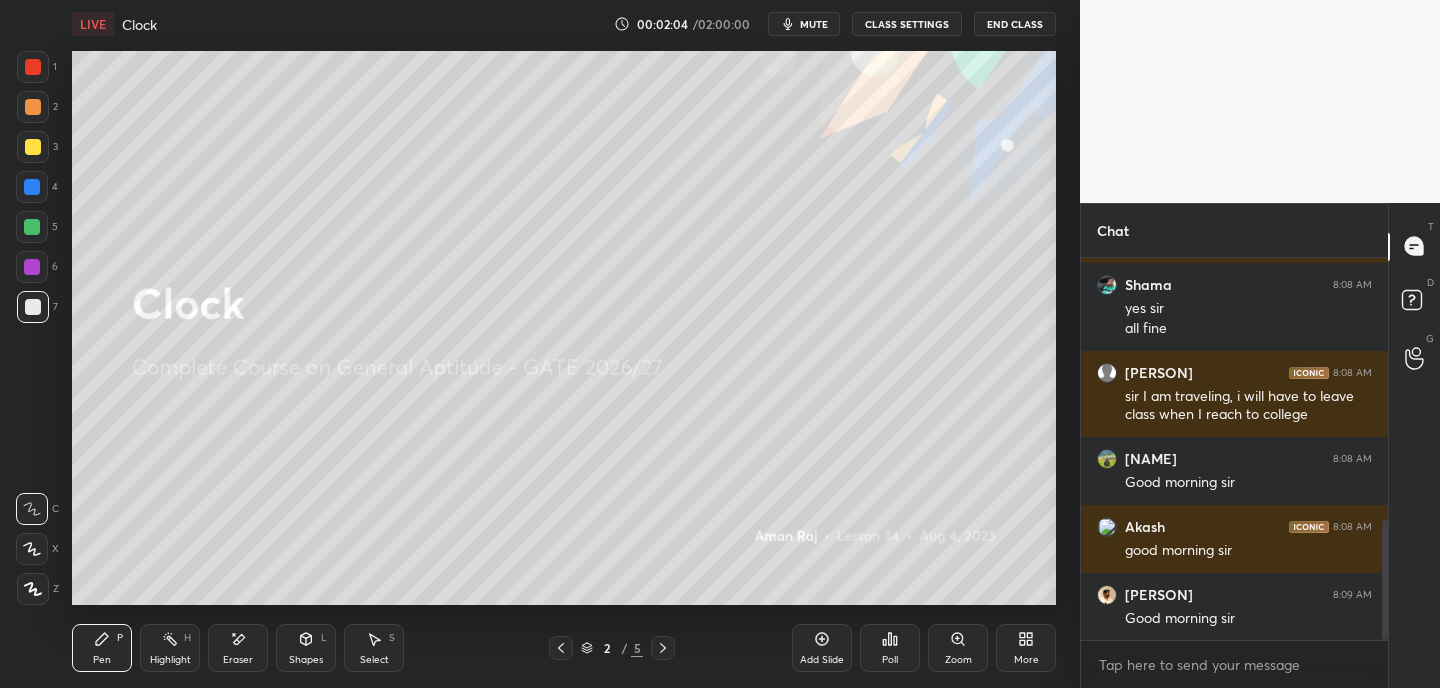 click on "More" at bounding box center (1026, 648) 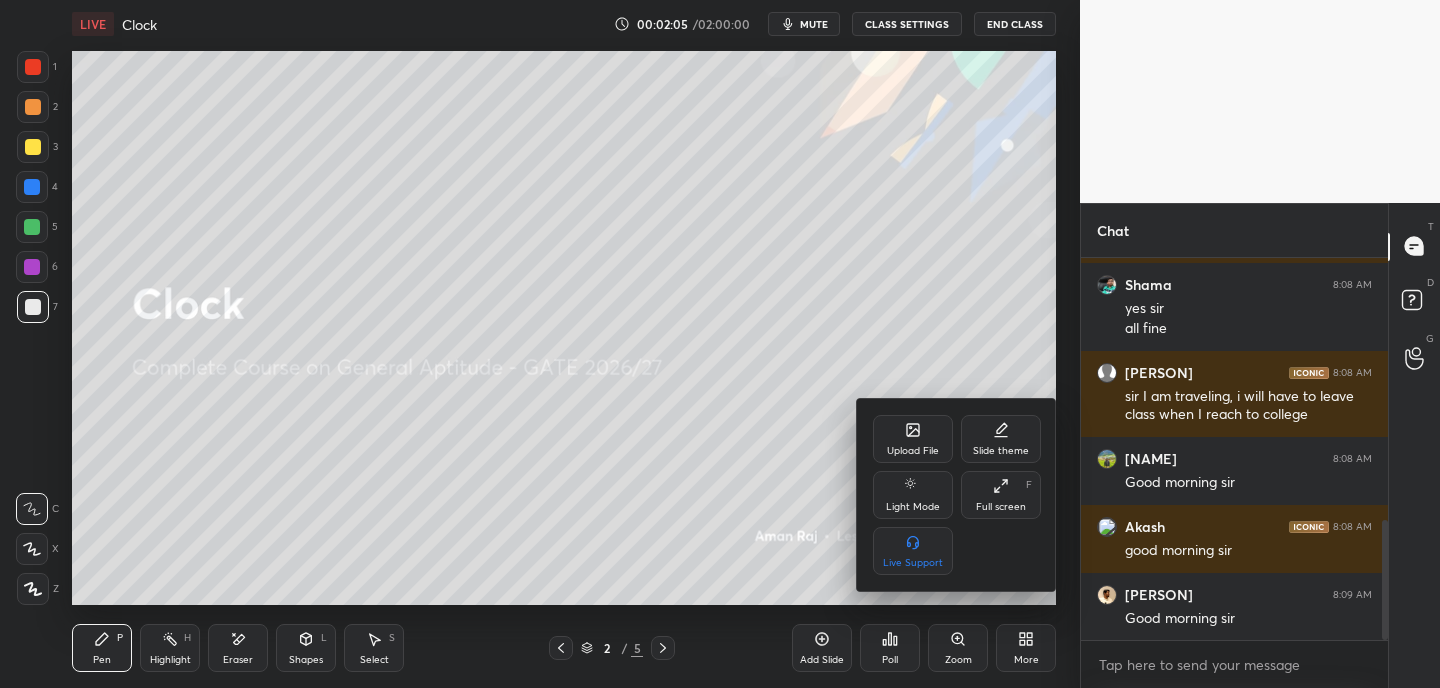 click on "Upload File" at bounding box center [913, 451] 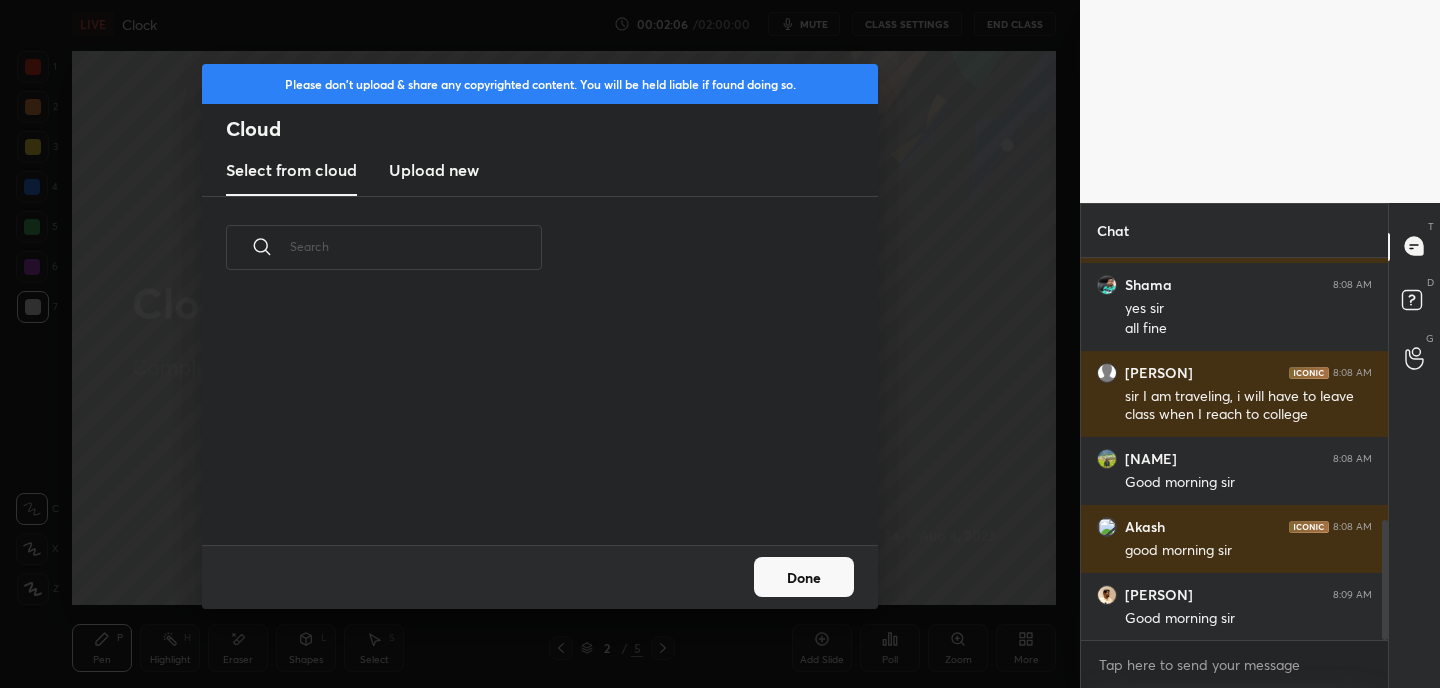 scroll, scrollTop: 7, scrollLeft: 11, axis: both 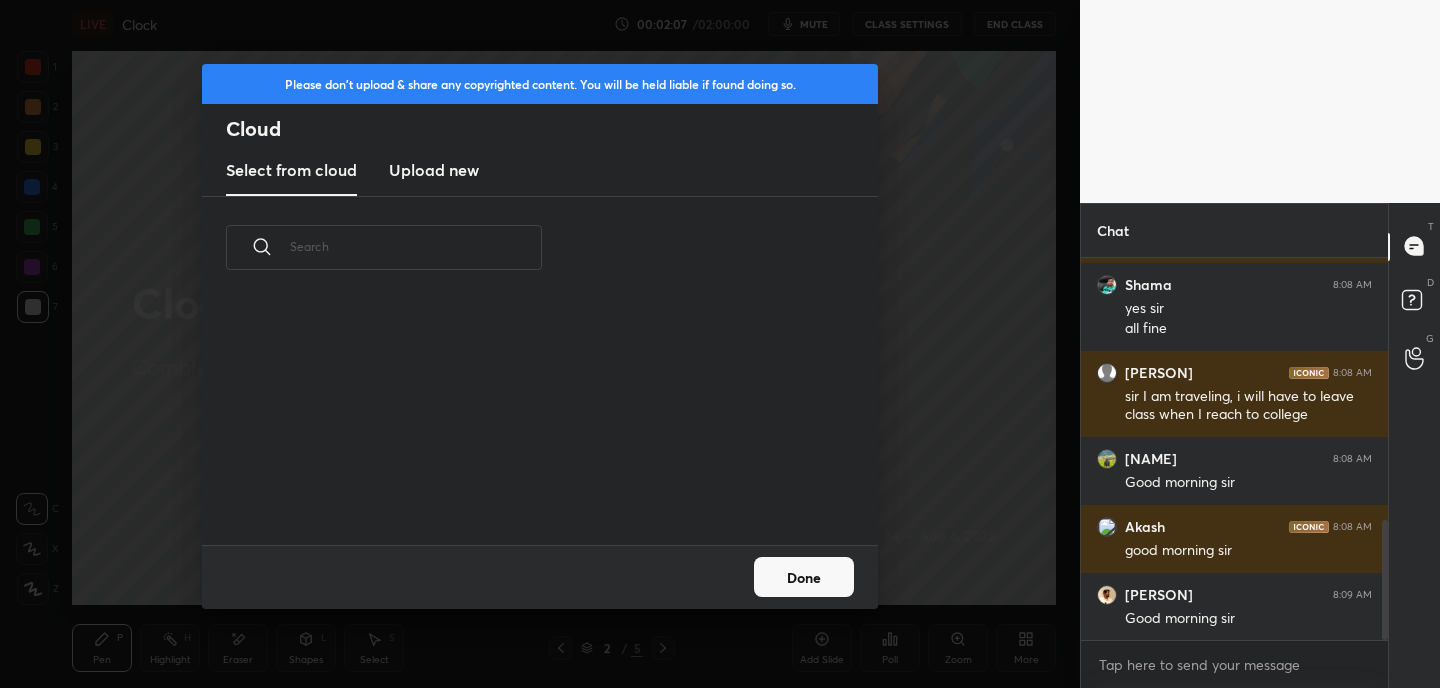 click on "Select from cloud Upload new" at bounding box center (540, 171) 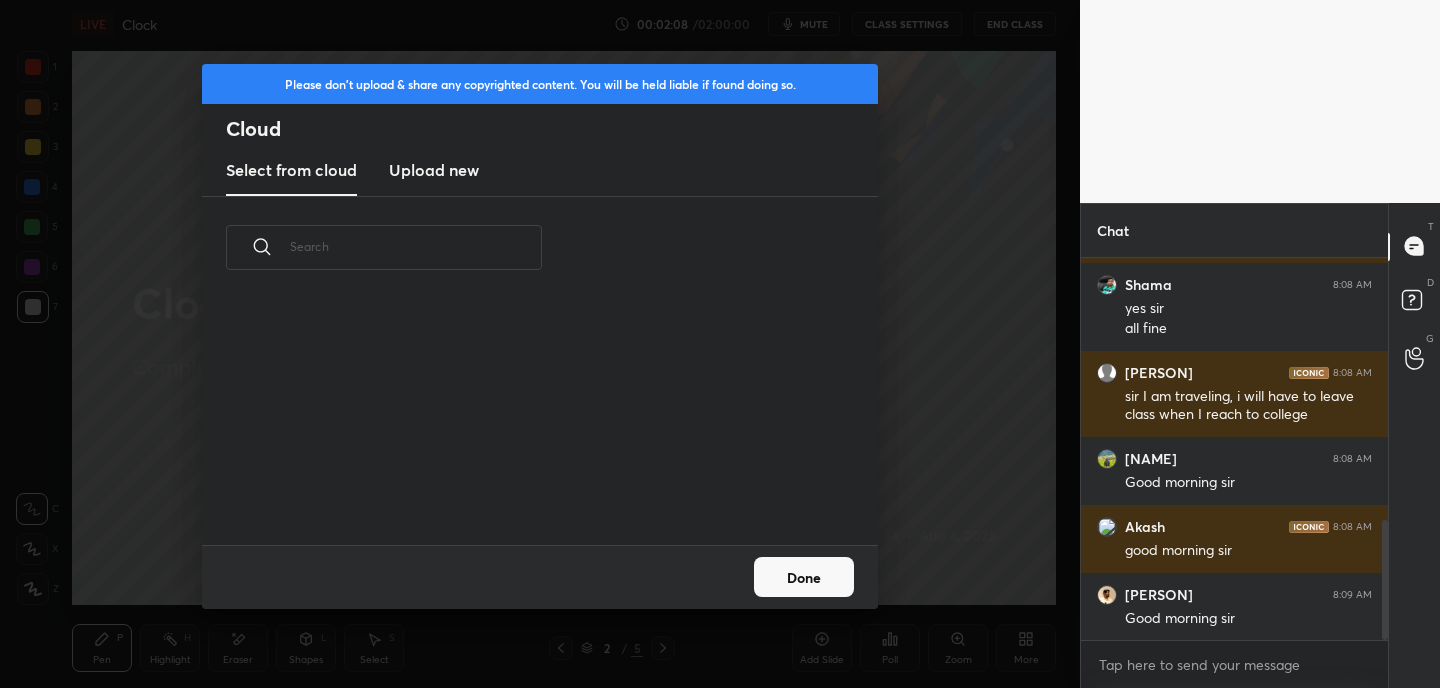 click on "Upload new" at bounding box center [434, 170] 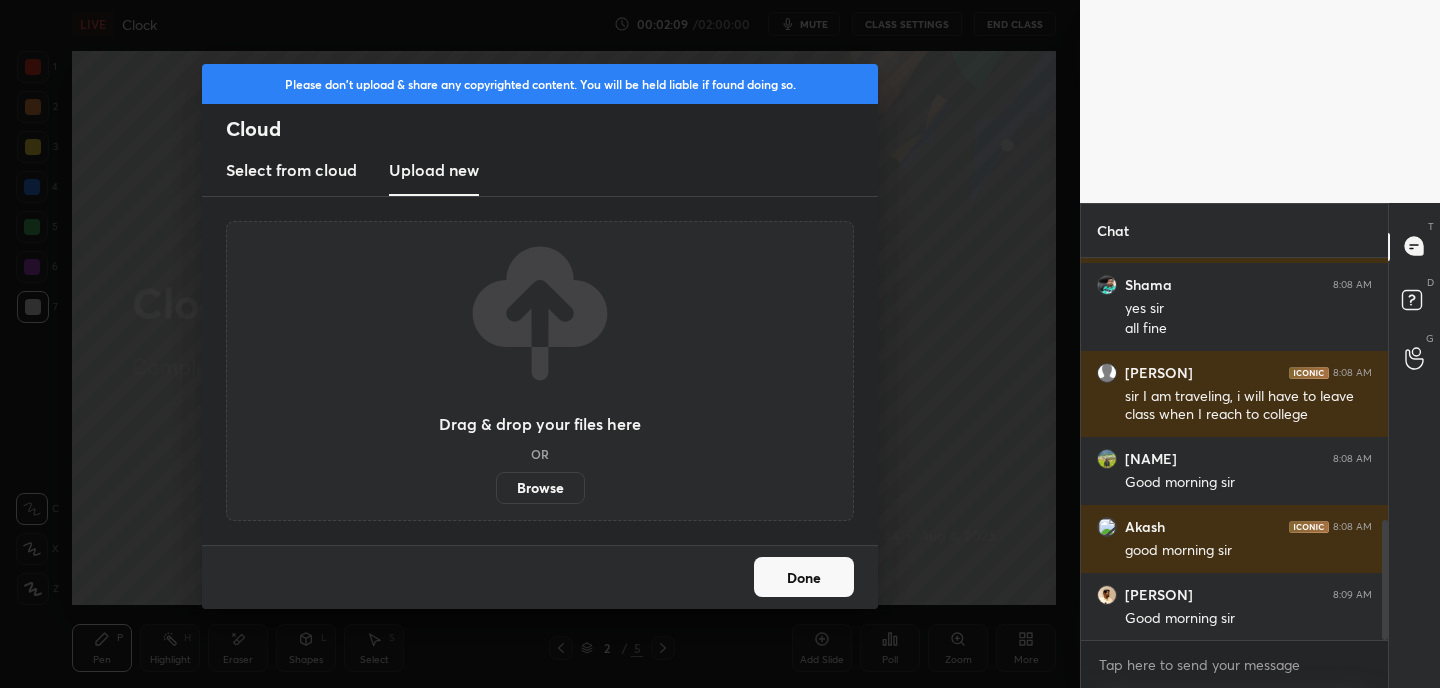 click on "Browse" at bounding box center [540, 488] 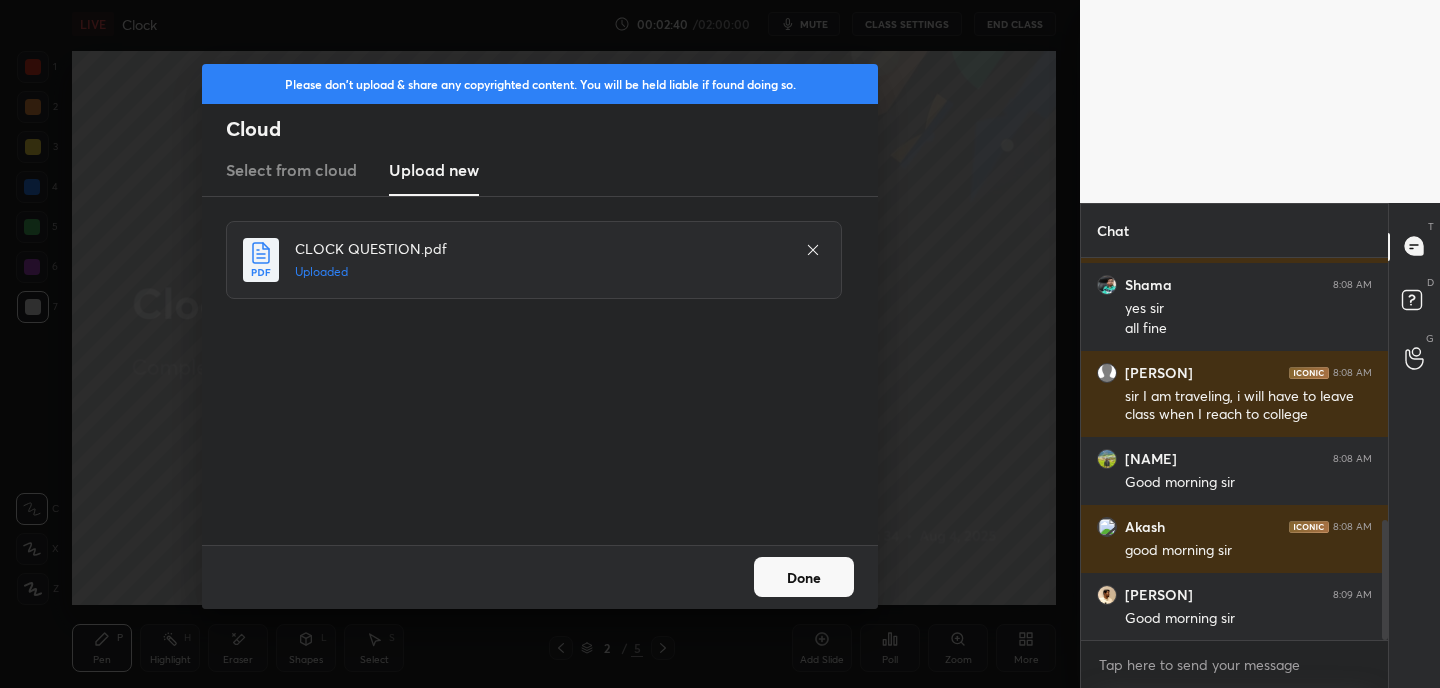 click on "Done" at bounding box center [804, 577] 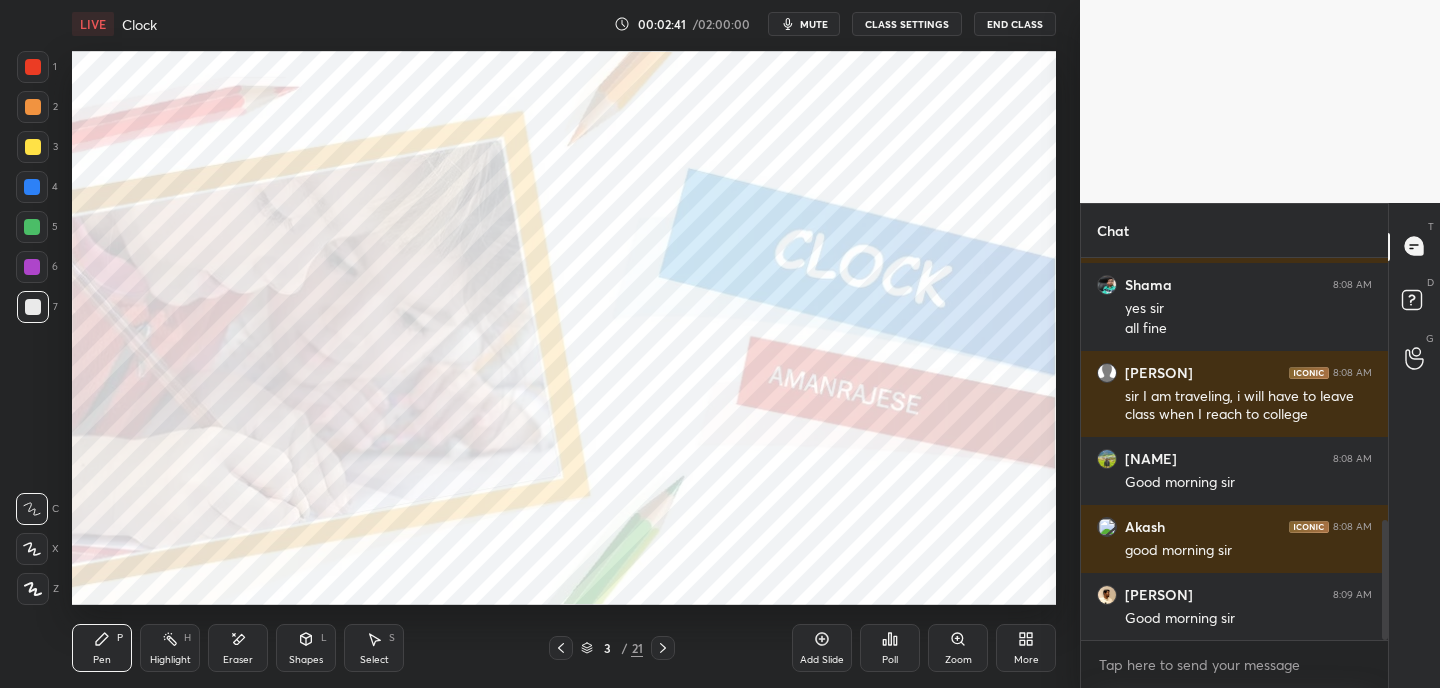 click 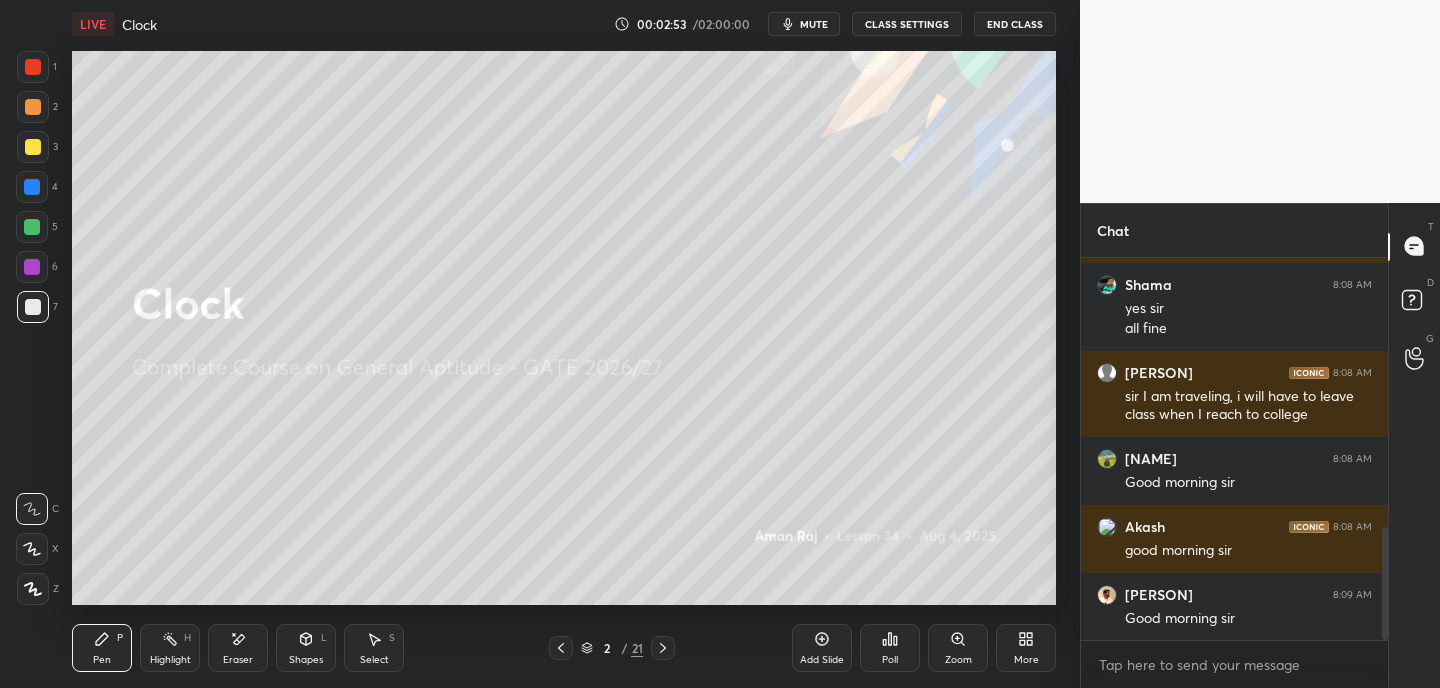 scroll, scrollTop: 914, scrollLeft: 0, axis: vertical 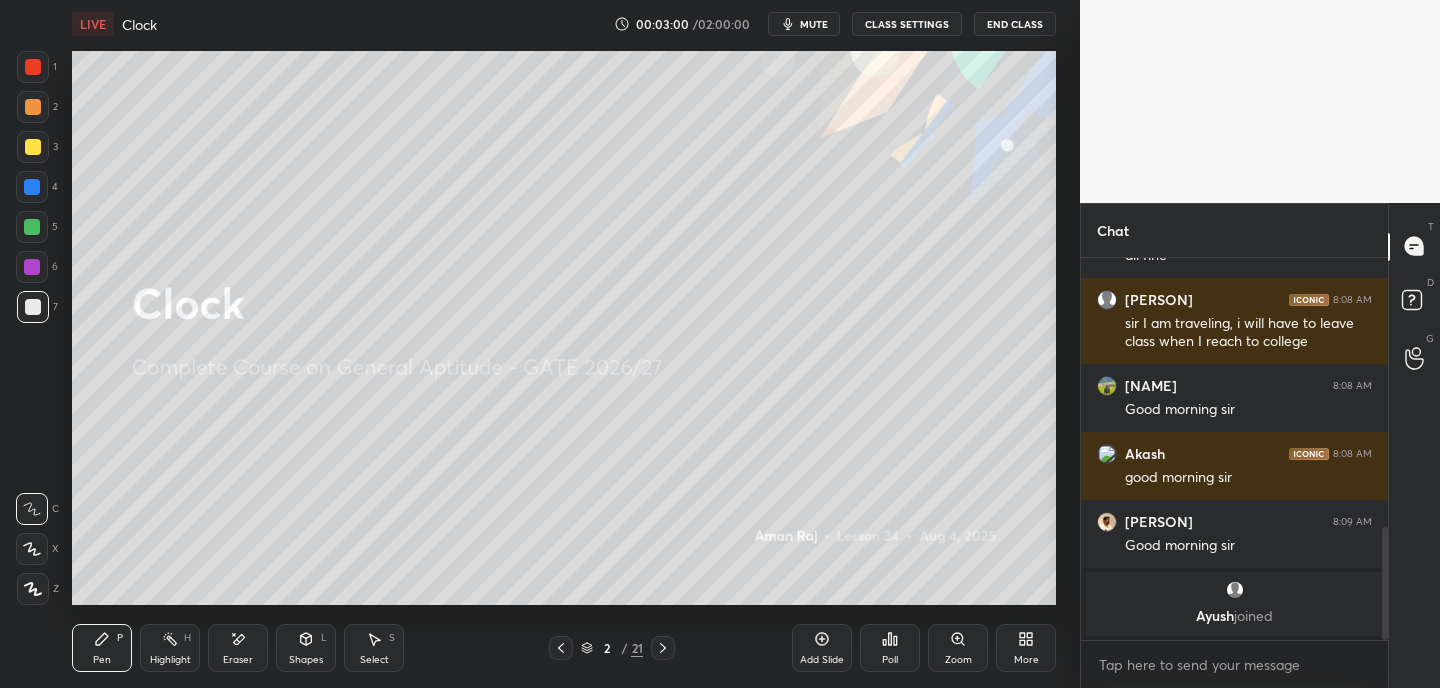 click on "More" at bounding box center [1026, 648] 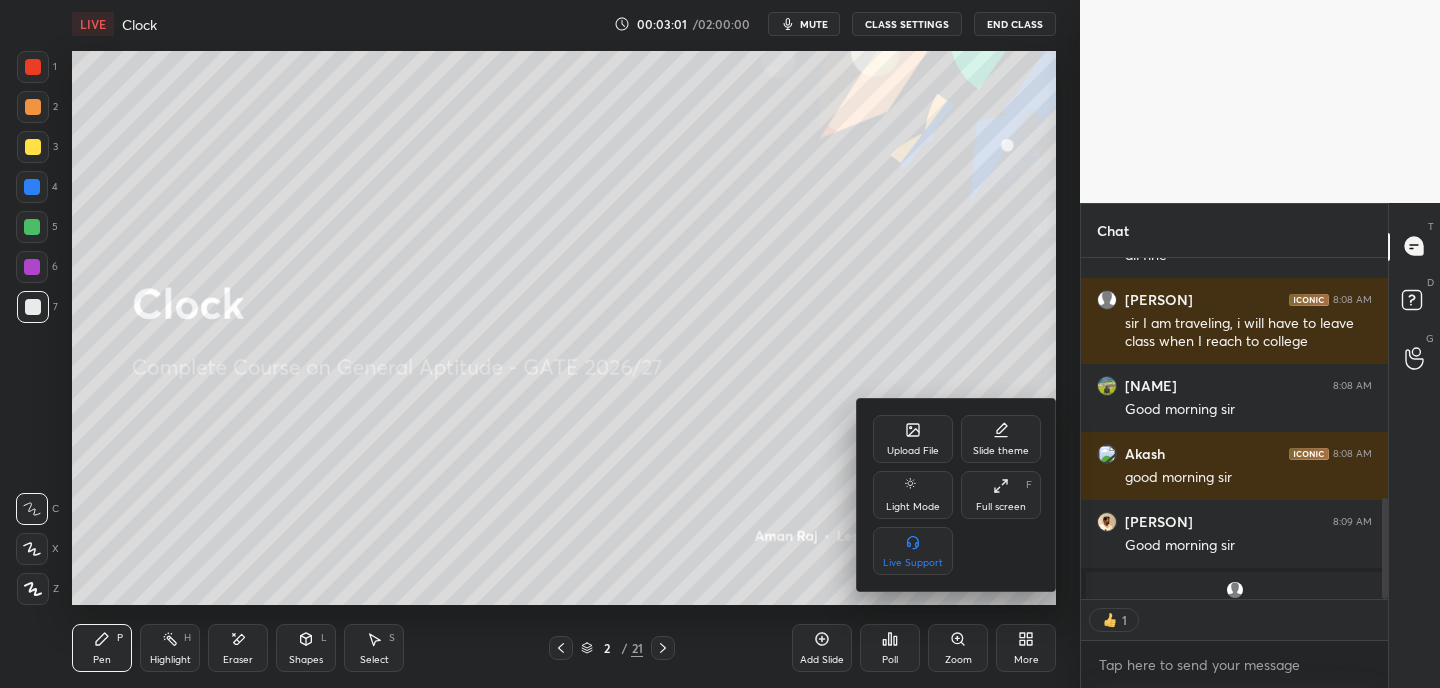 scroll, scrollTop: 335, scrollLeft: 301, axis: both 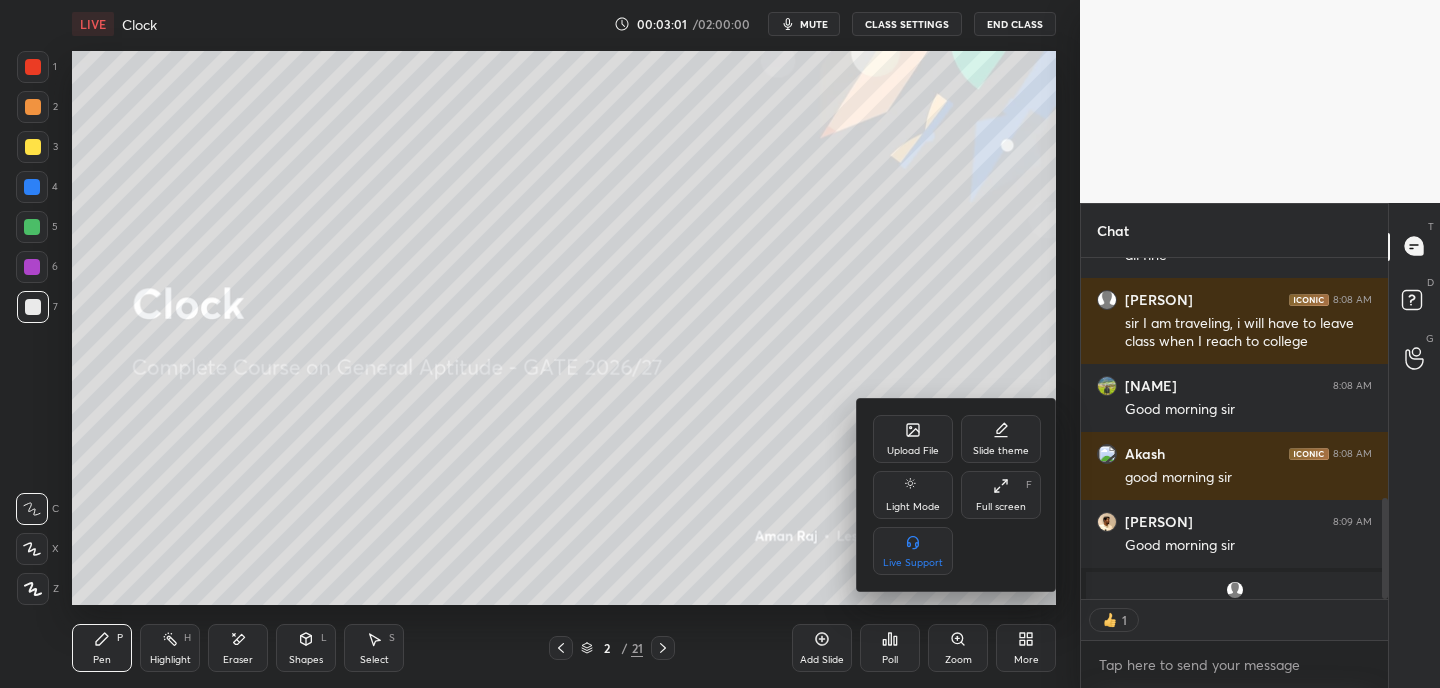 click on "Full screen F" at bounding box center [1001, 495] 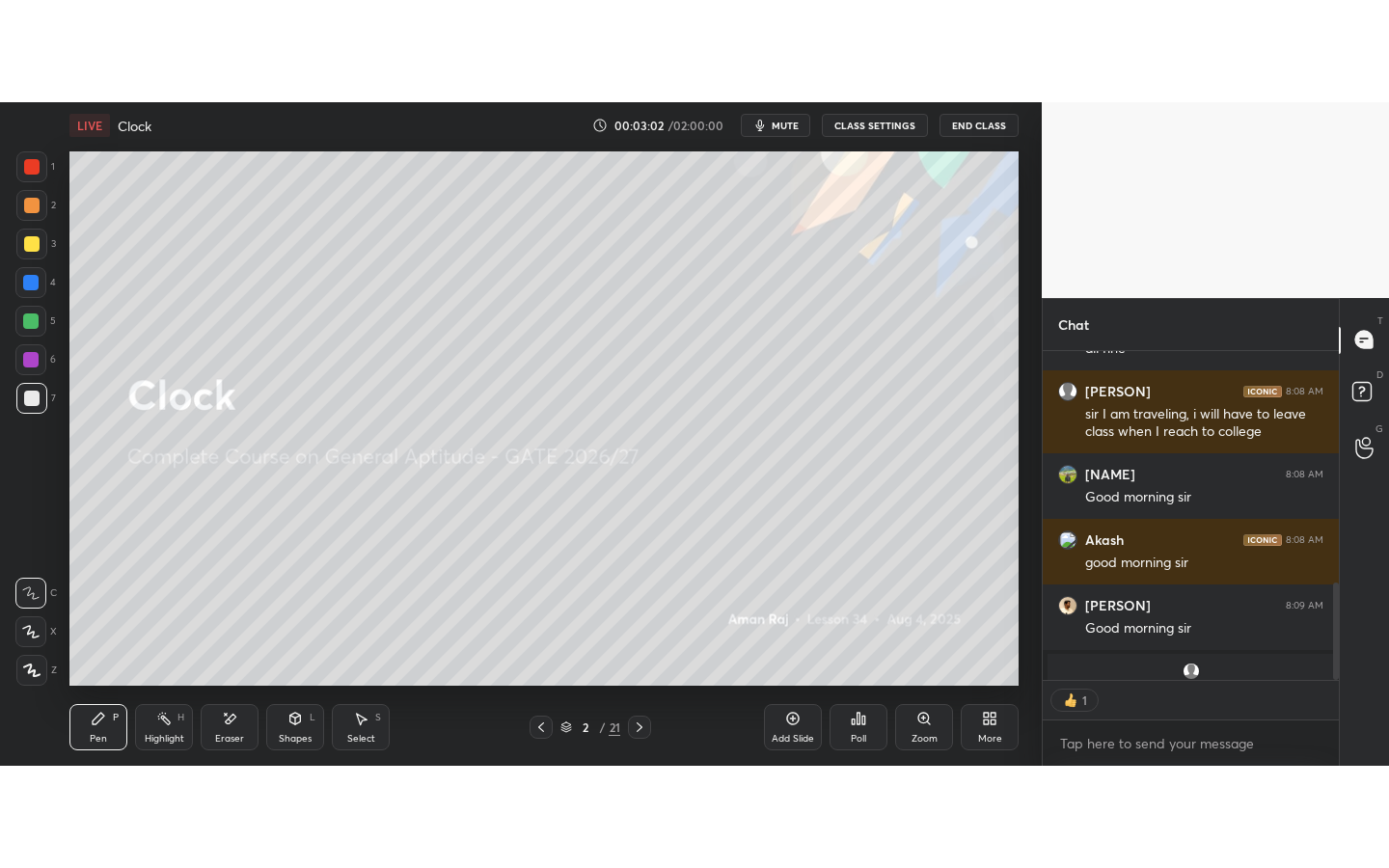 scroll, scrollTop: 95700, scrollLeft: 95494, axis: both 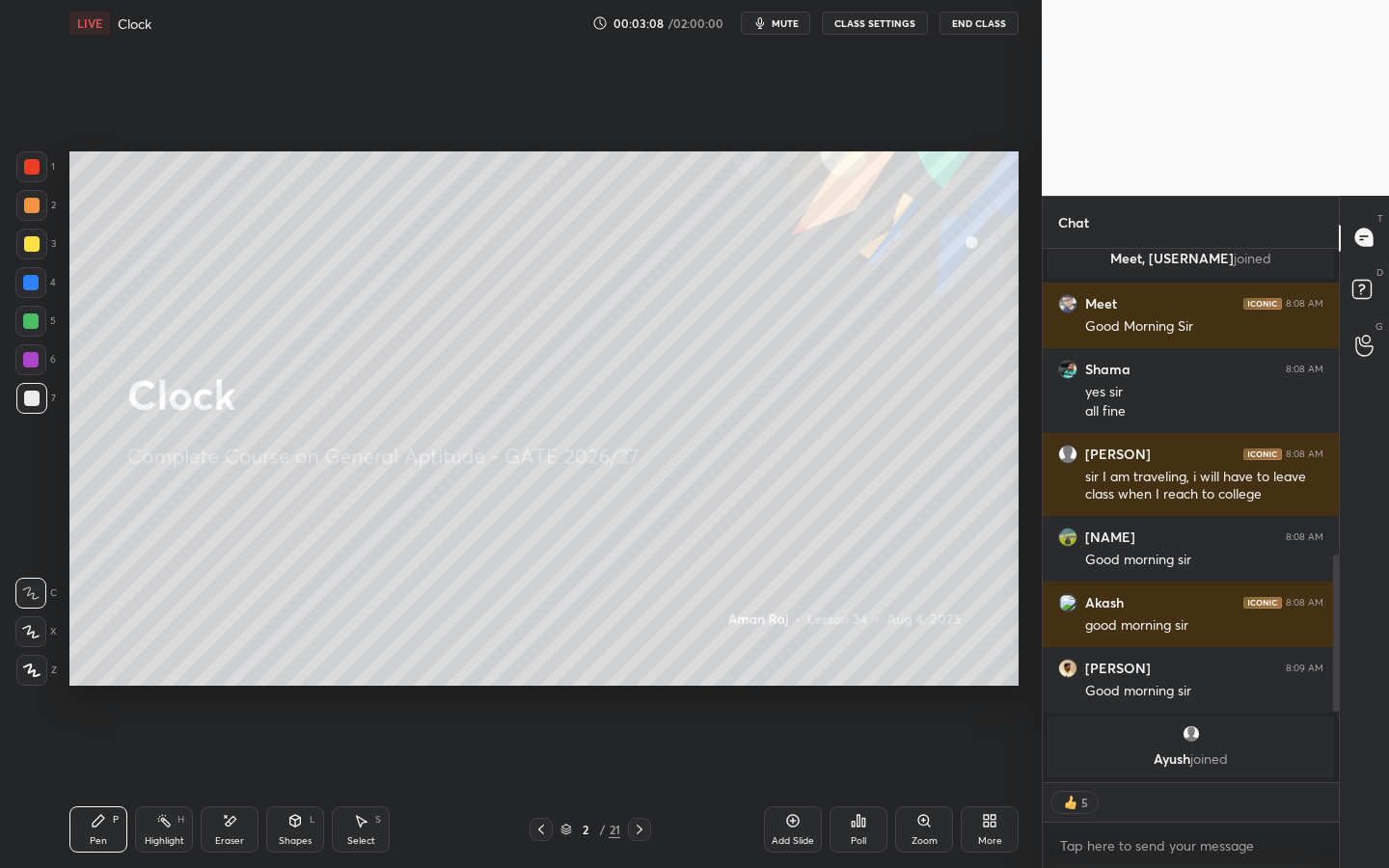 click on "Poll" at bounding box center [858, 829] 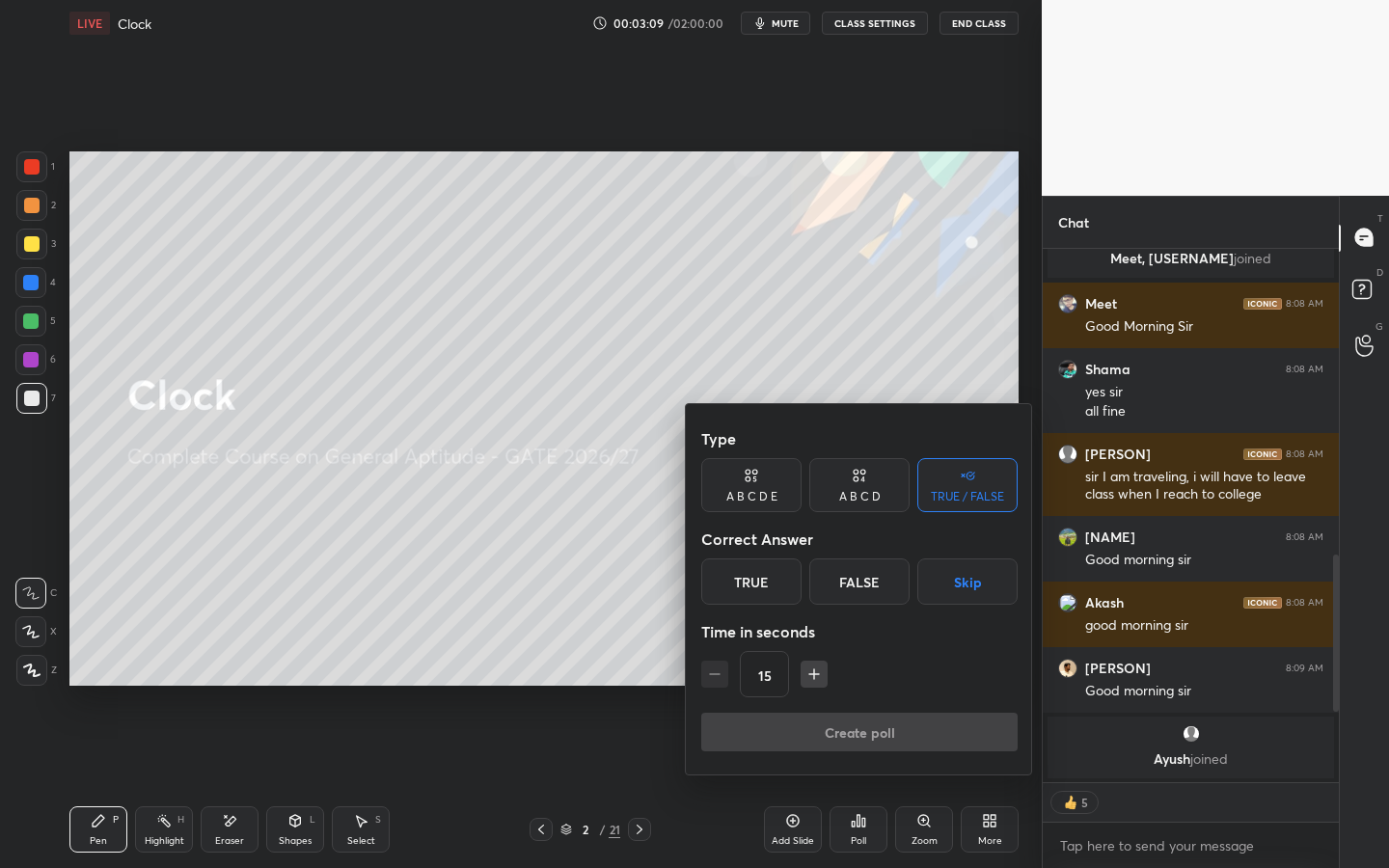 click on "True" at bounding box center (751, 582) 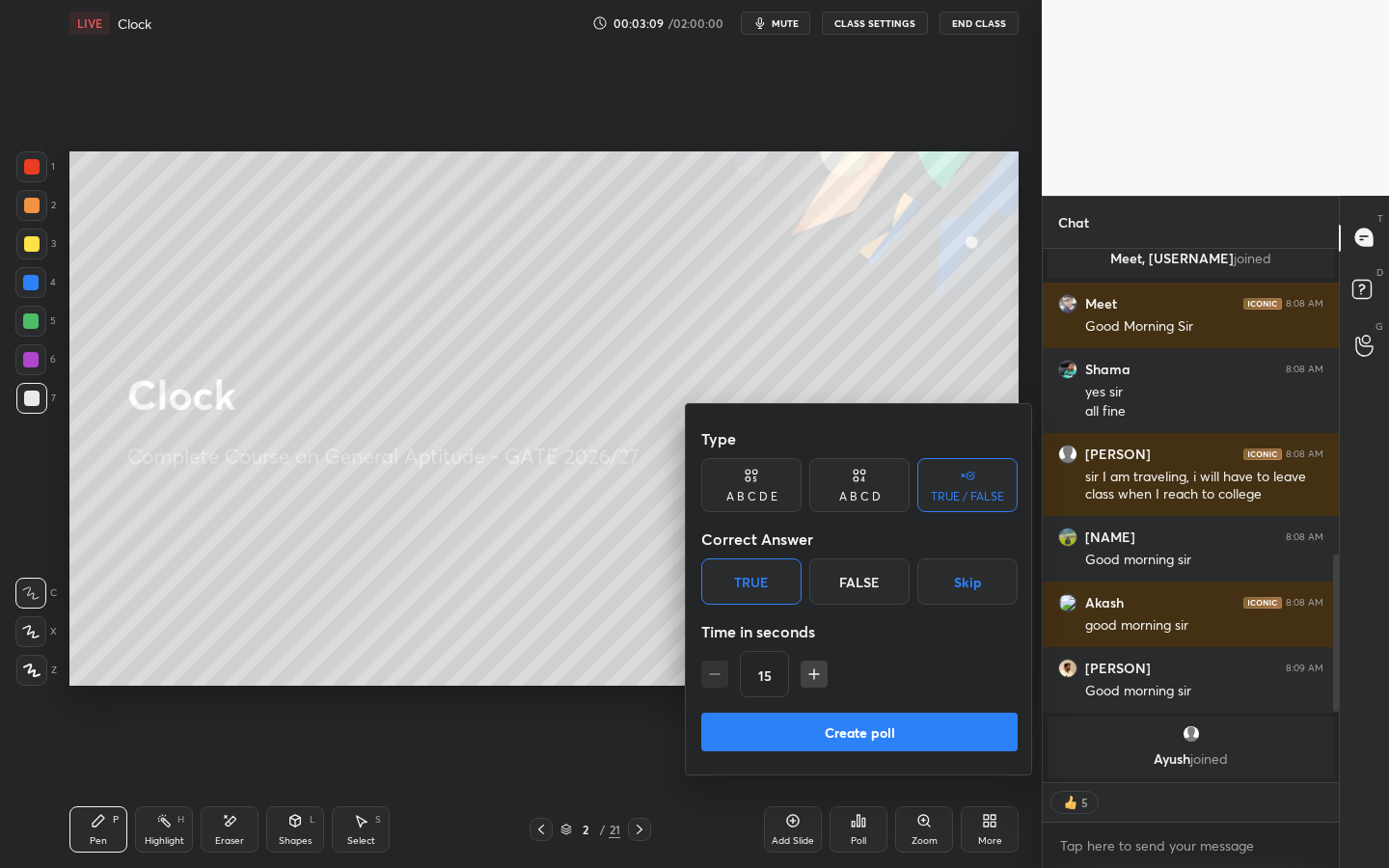 click on "Create poll" at bounding box center (859, 732) 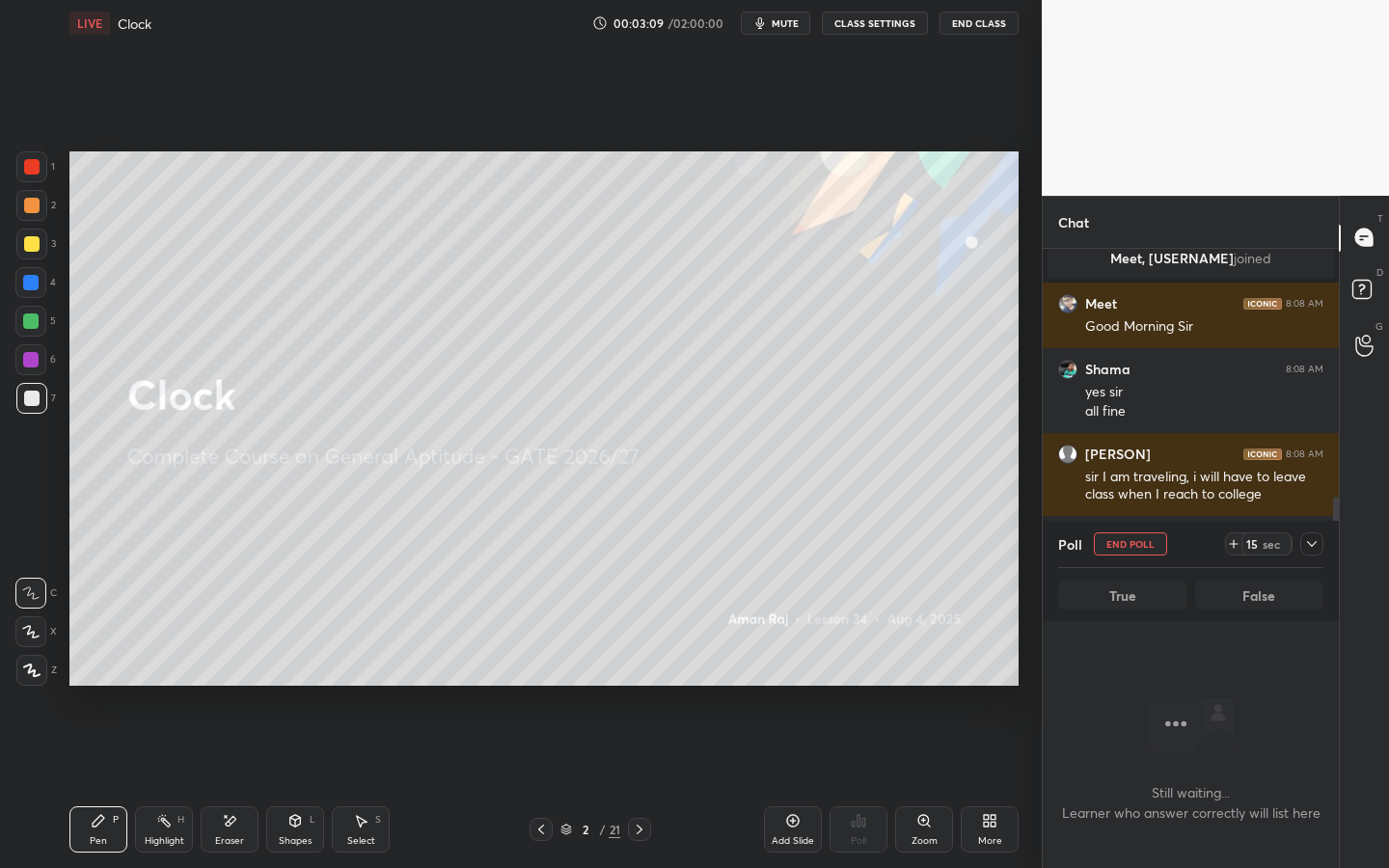 scroll, scrollTop: 487, scrollLeft: 290, axis: both 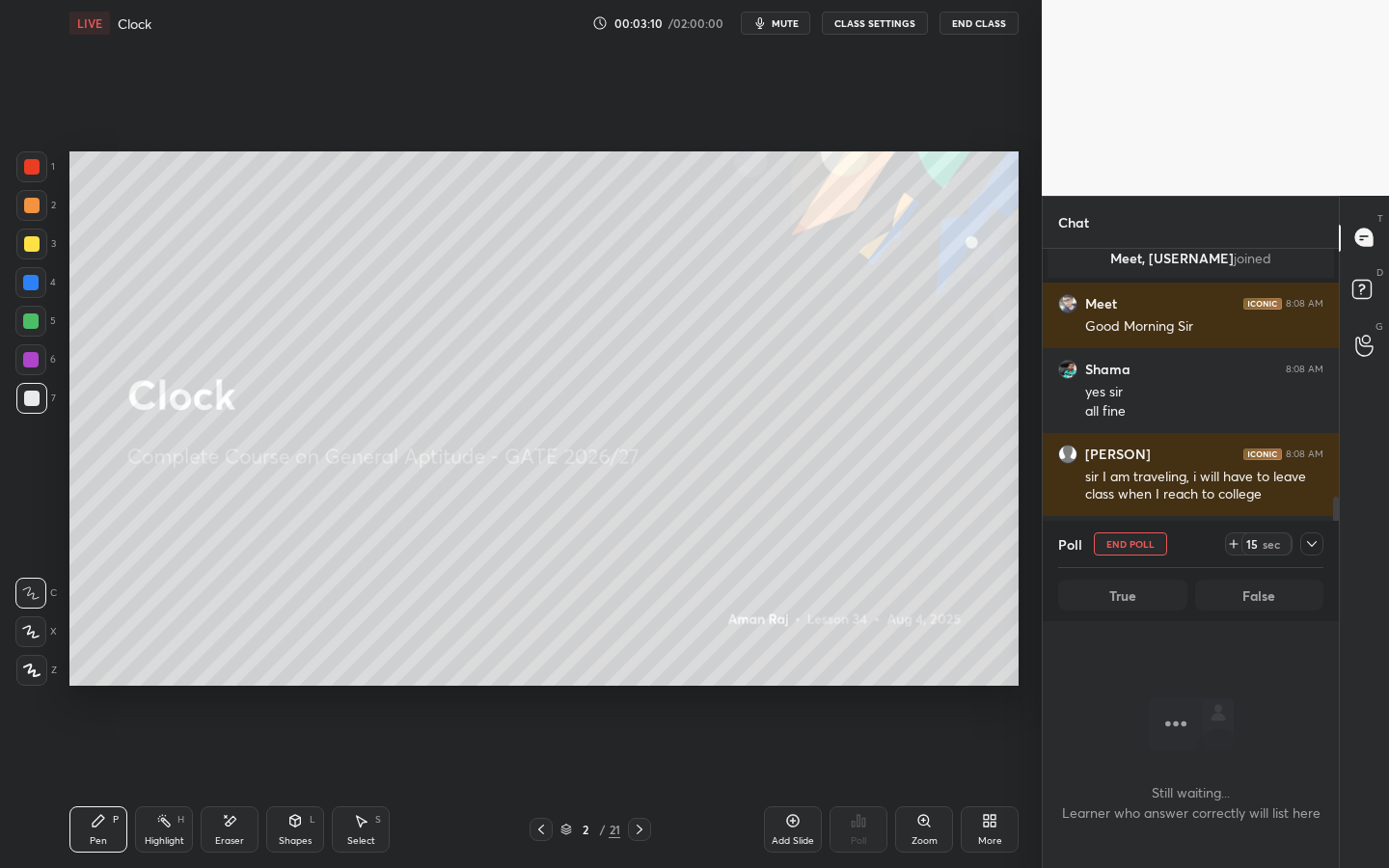 click 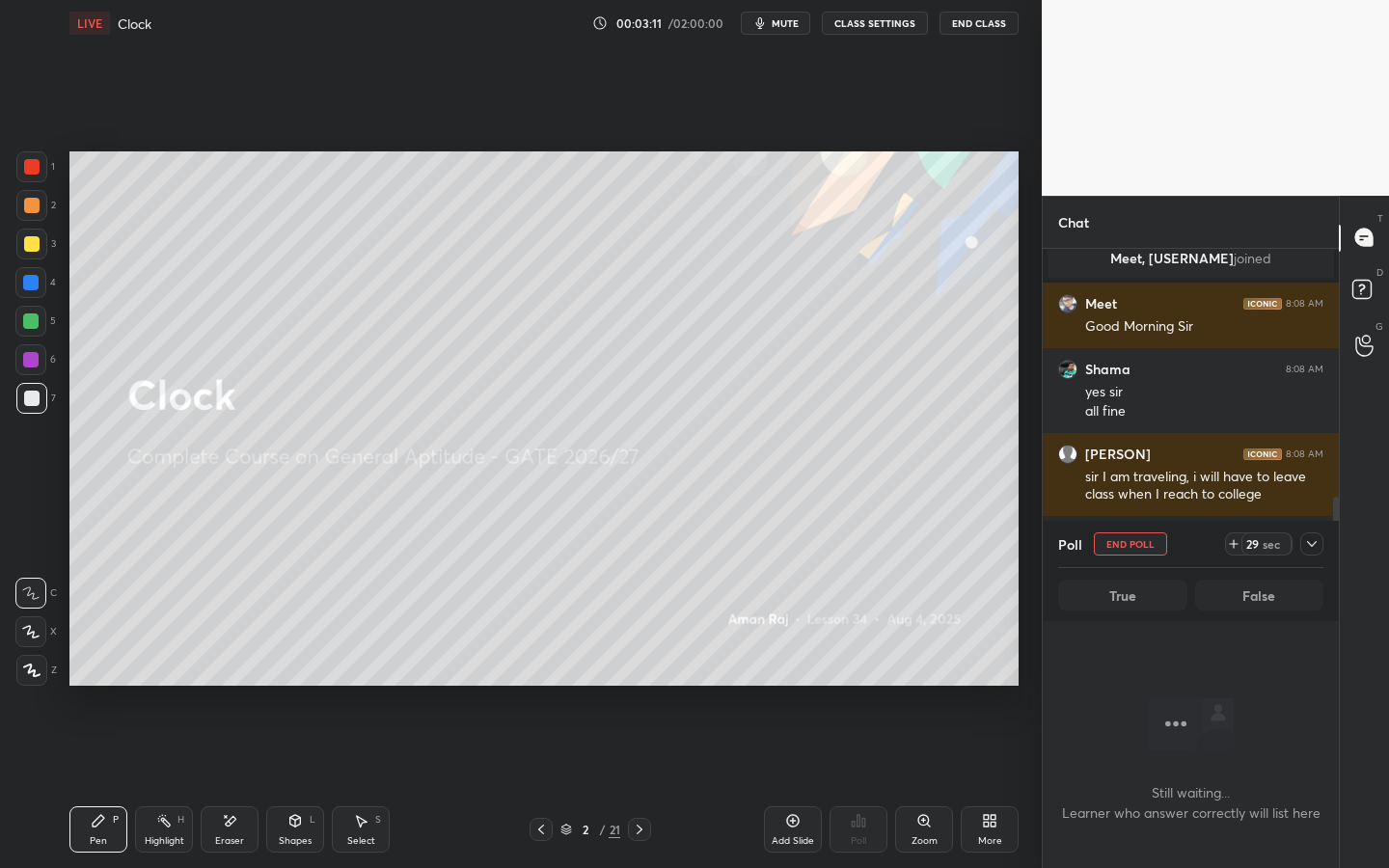 click 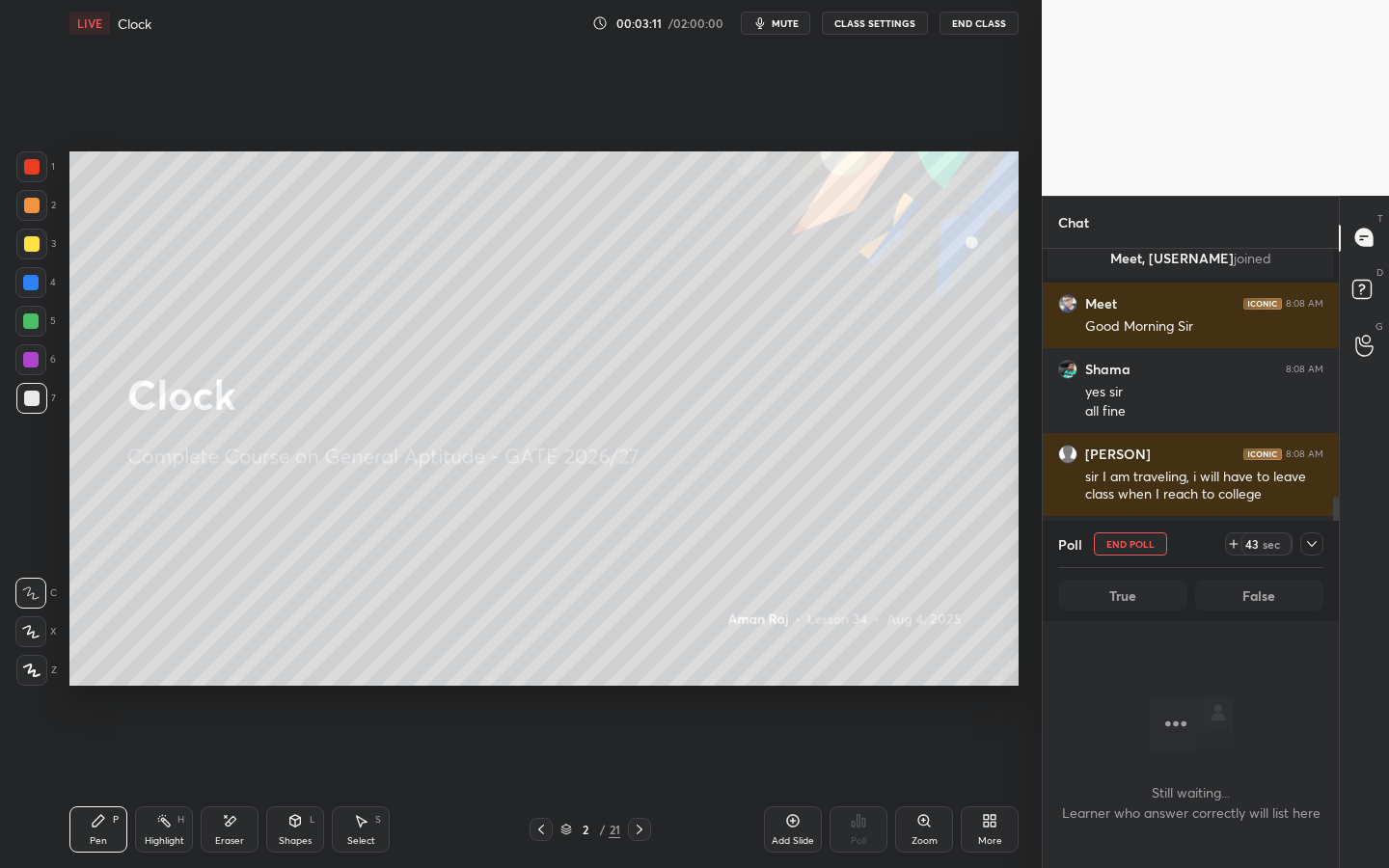 click 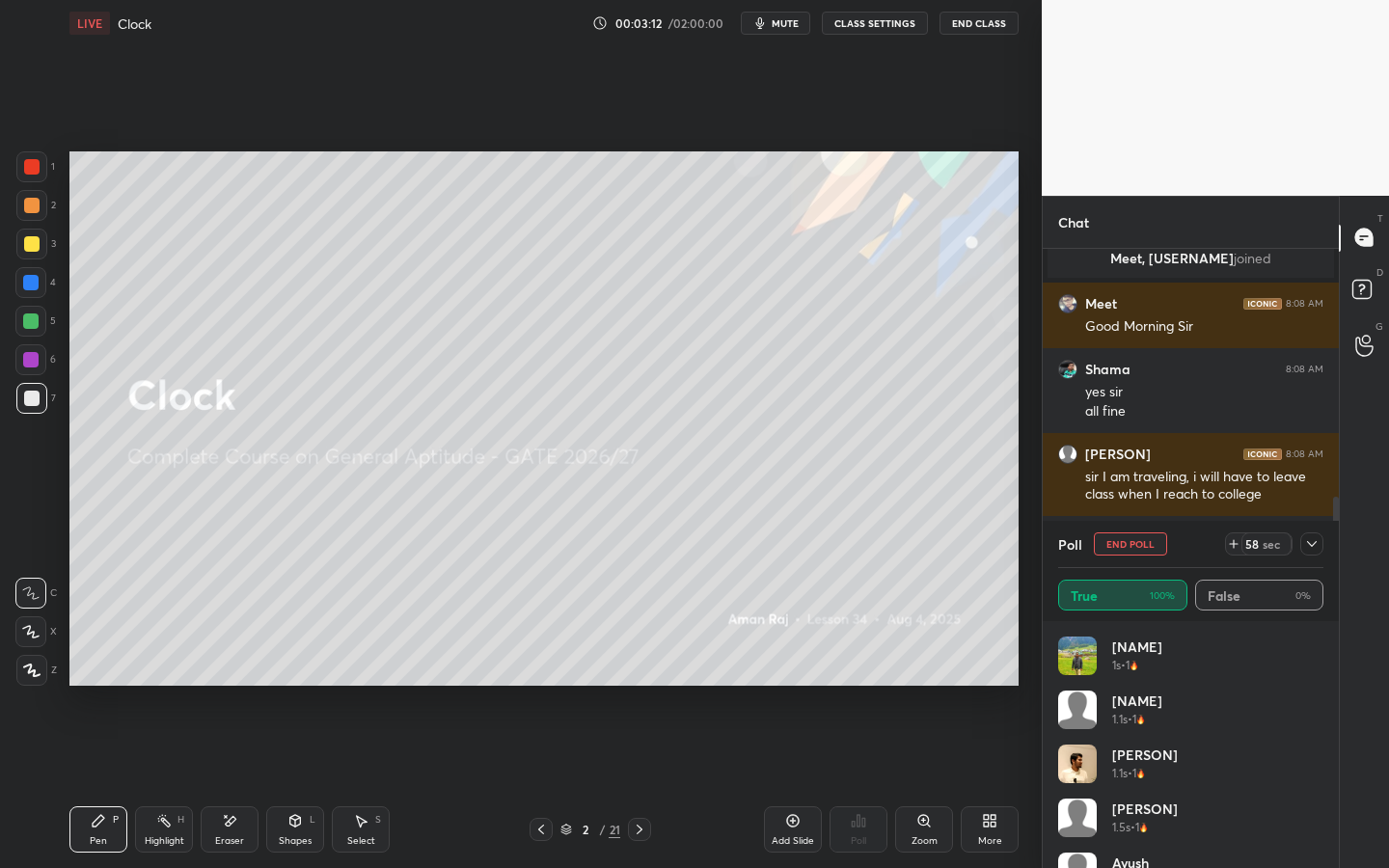 scroll, scrollTop: 7, scrollLeft: 7, axis: both 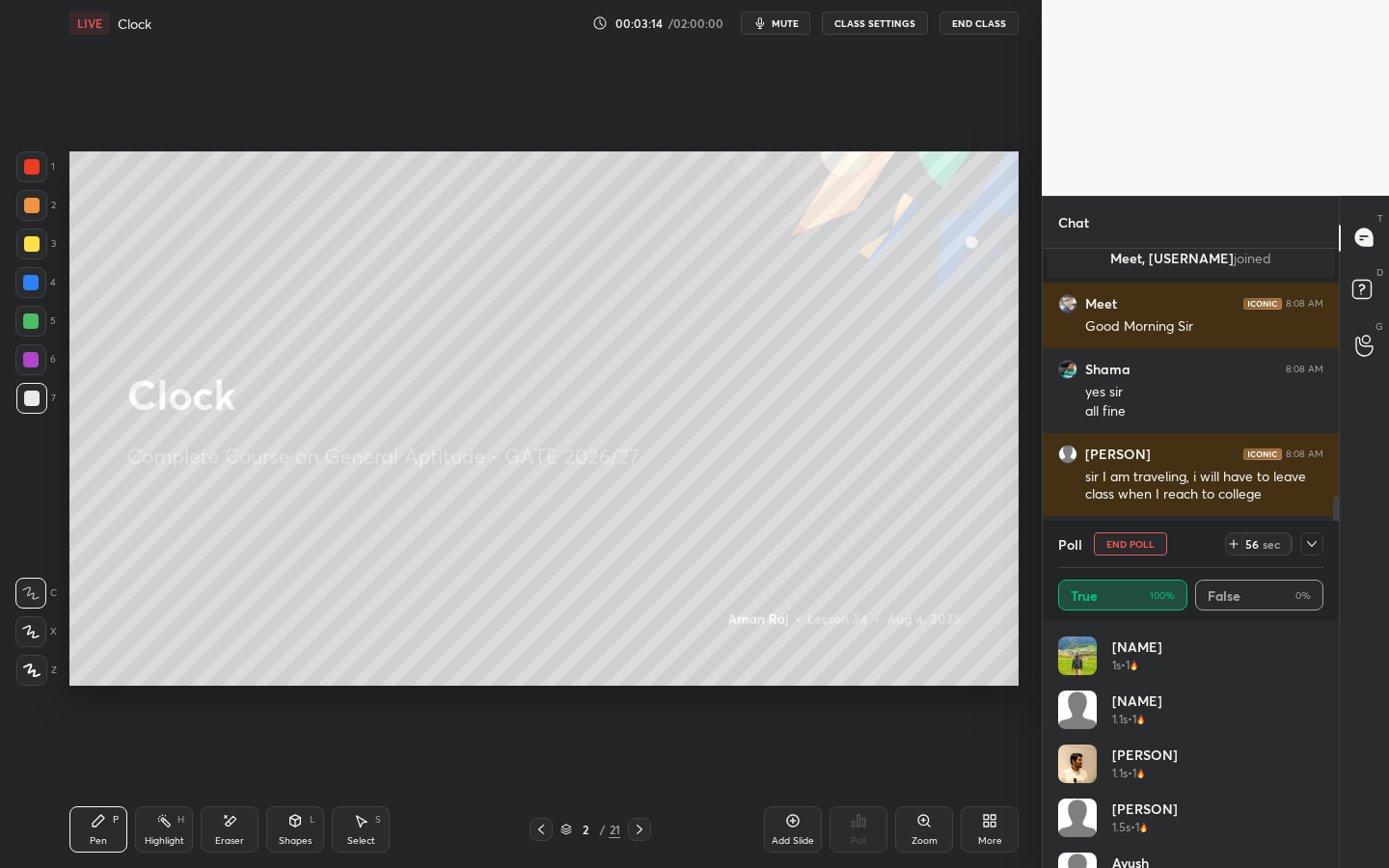click 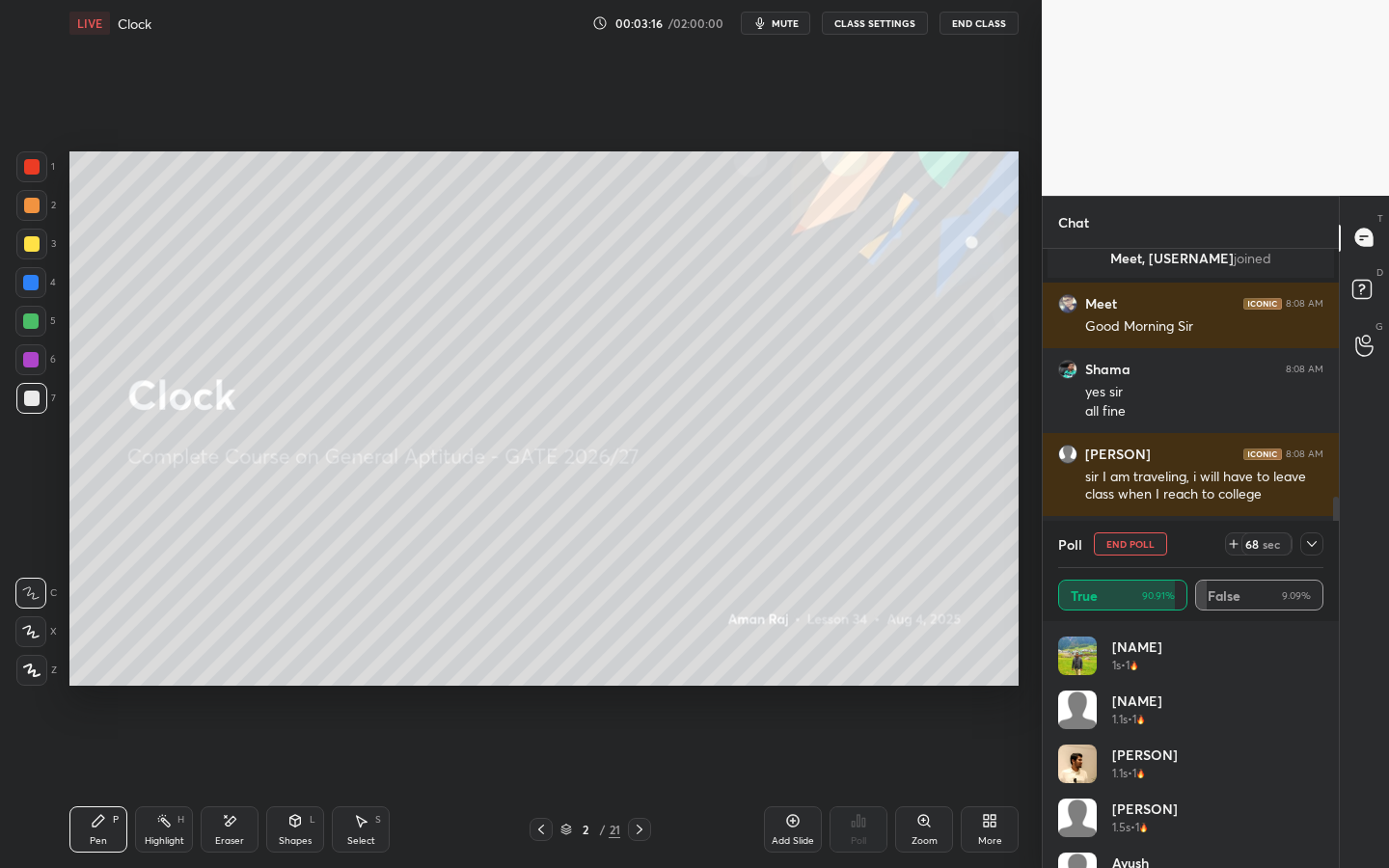click on "Shapes L" at bounding box center [295, 829] 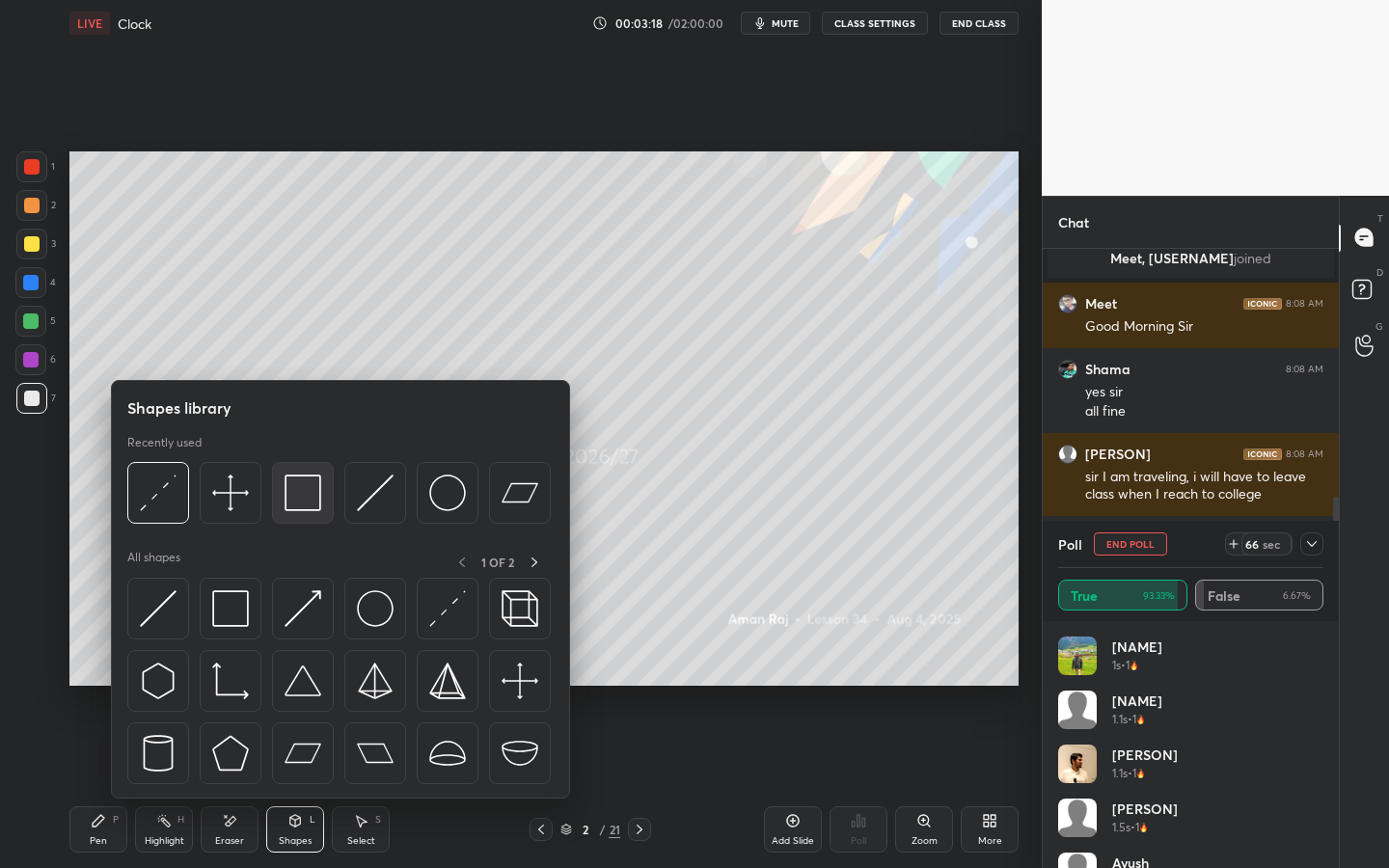 click at bounding box center [303, 493] 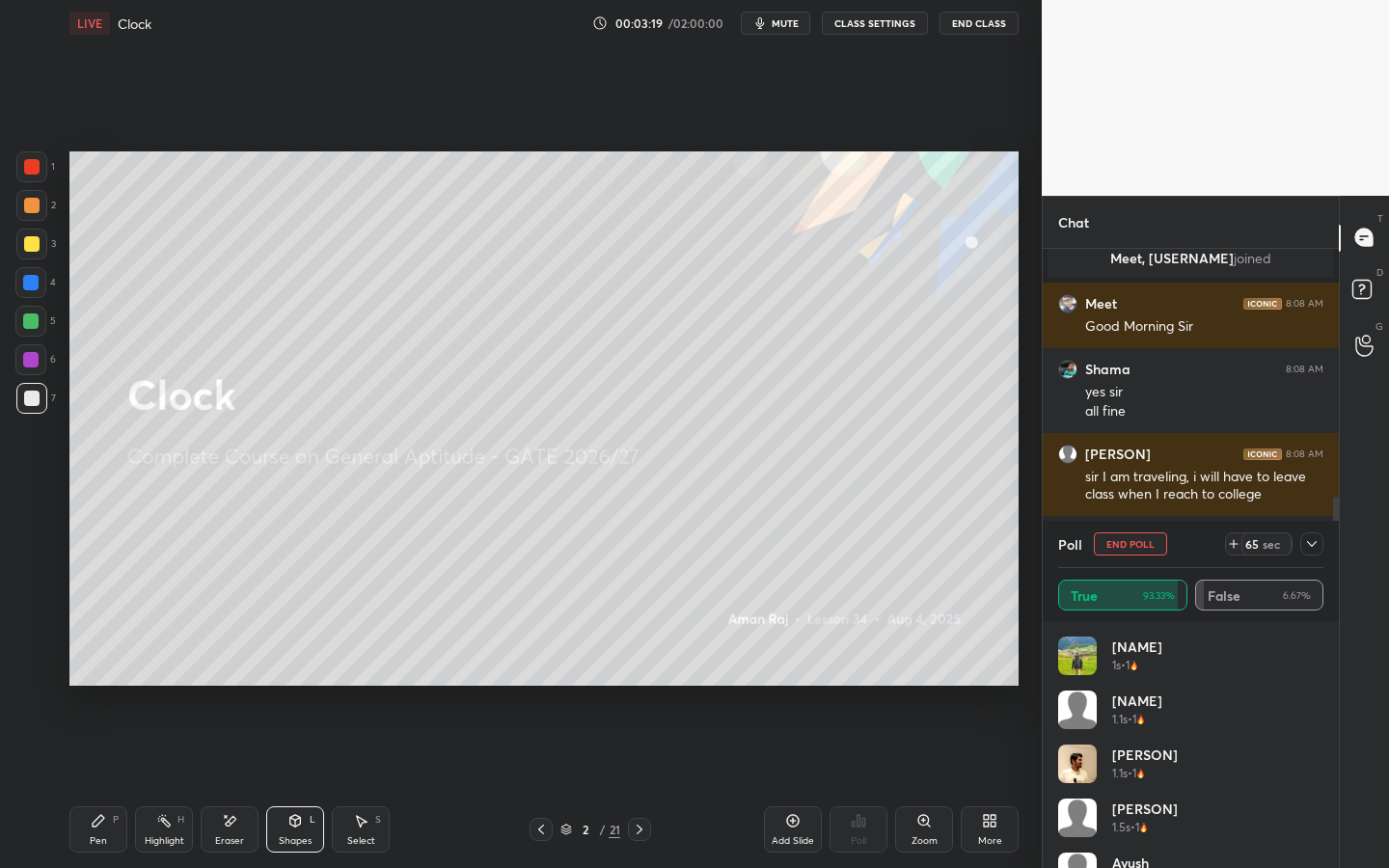 click at bounding box center [32, 244] 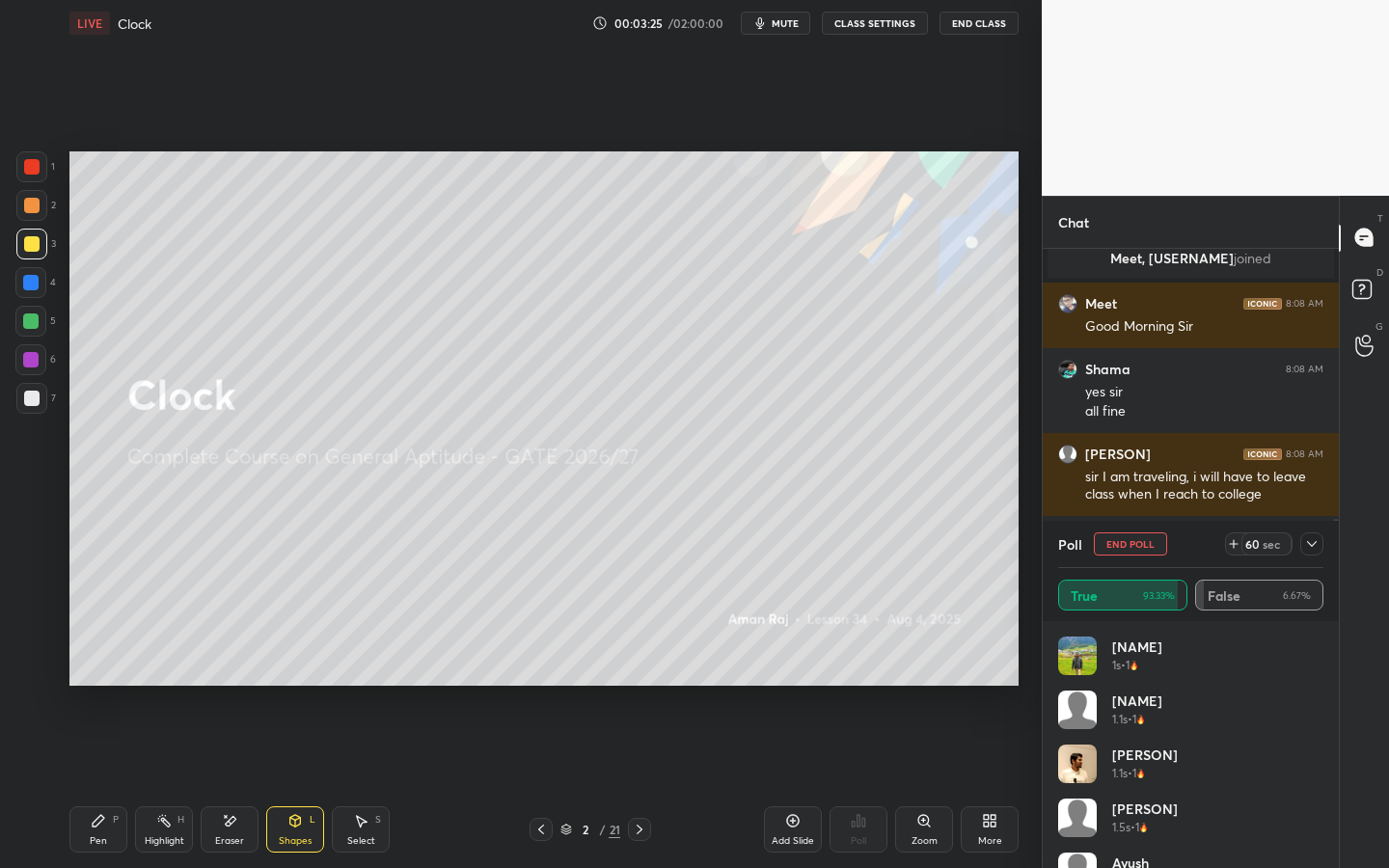 scroll, scrollTop: 7, scrollLeft: 7, axis: both 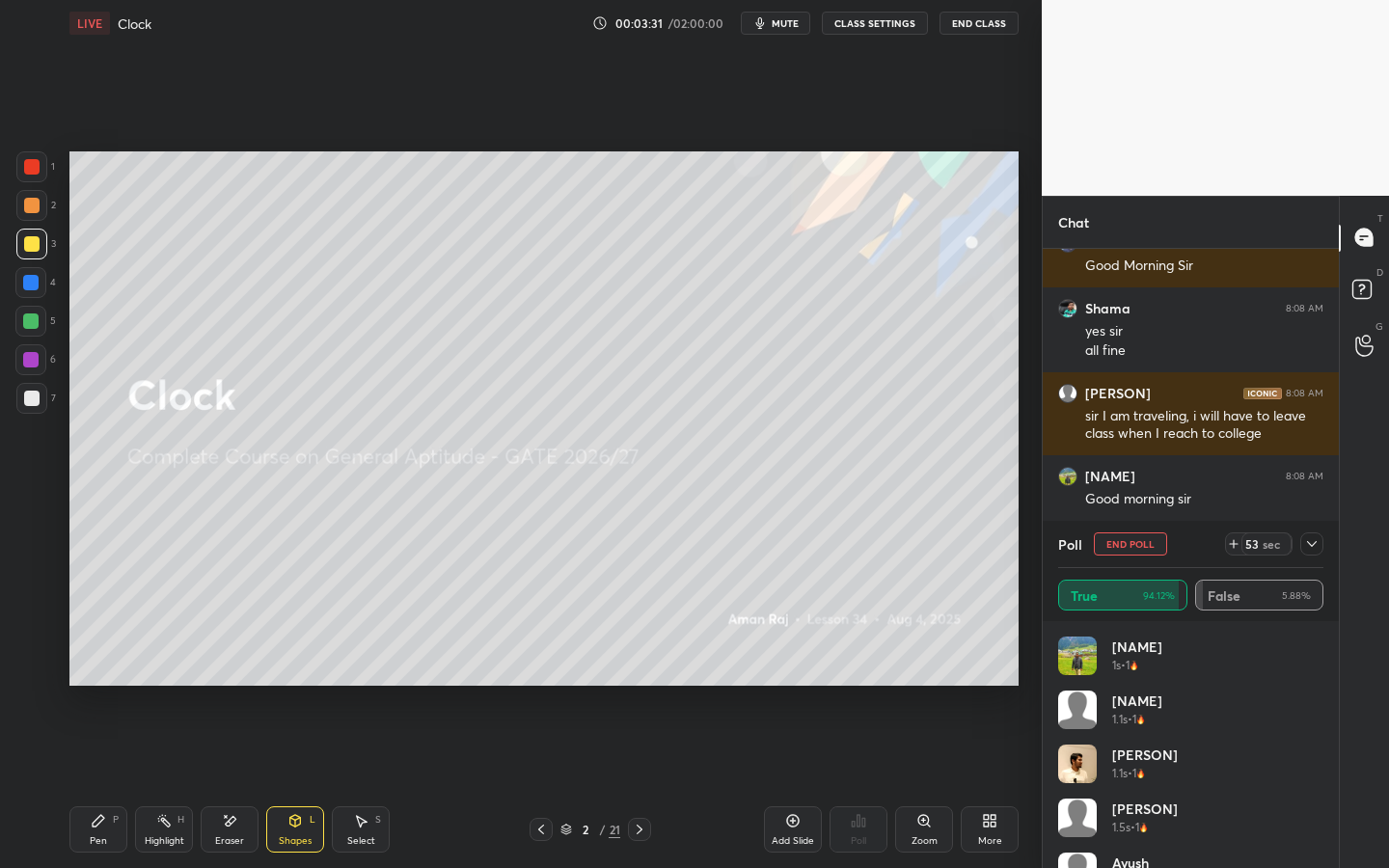 click 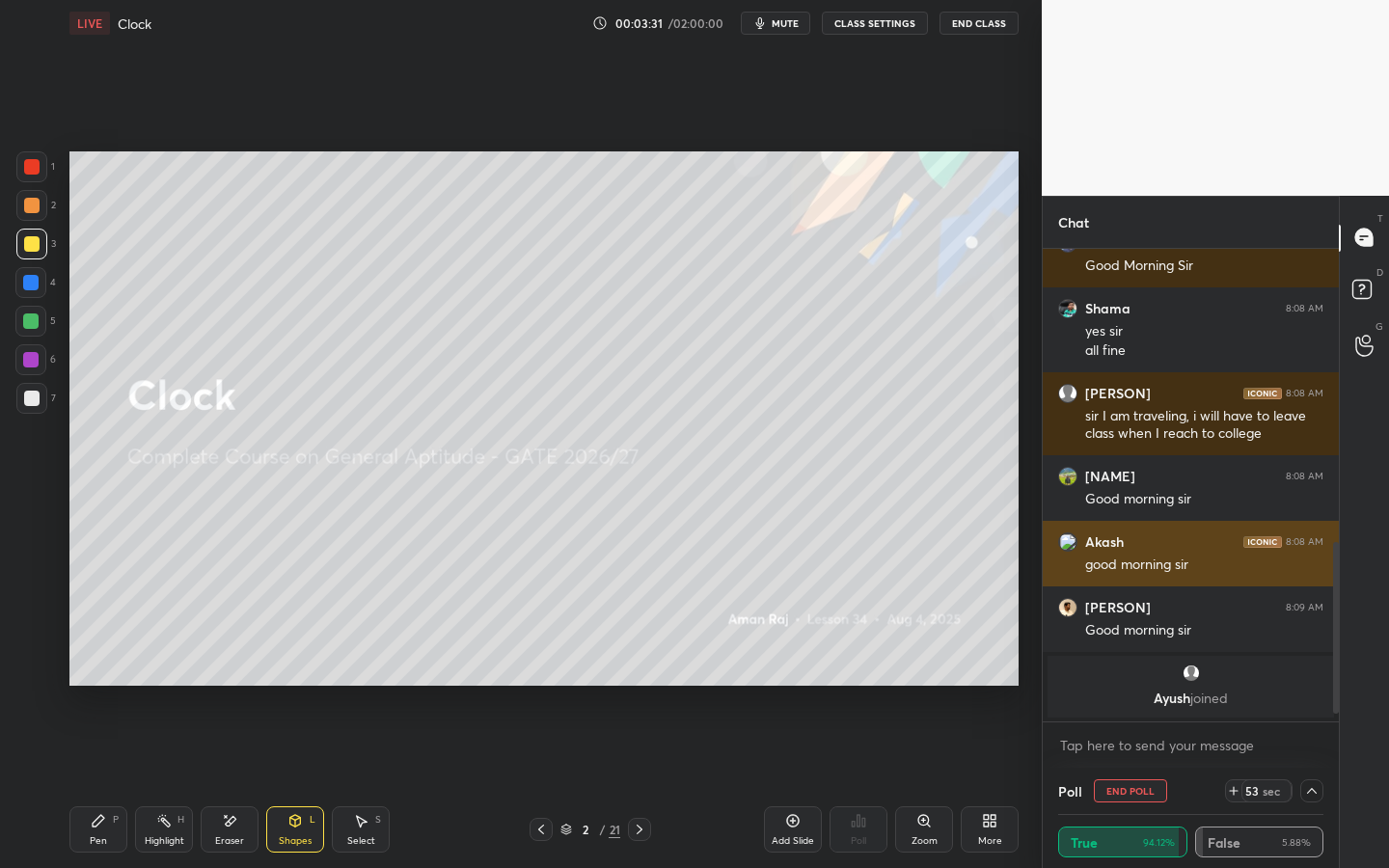 scroll, scrollTop: 125, scrollLeft: 259, axis: both 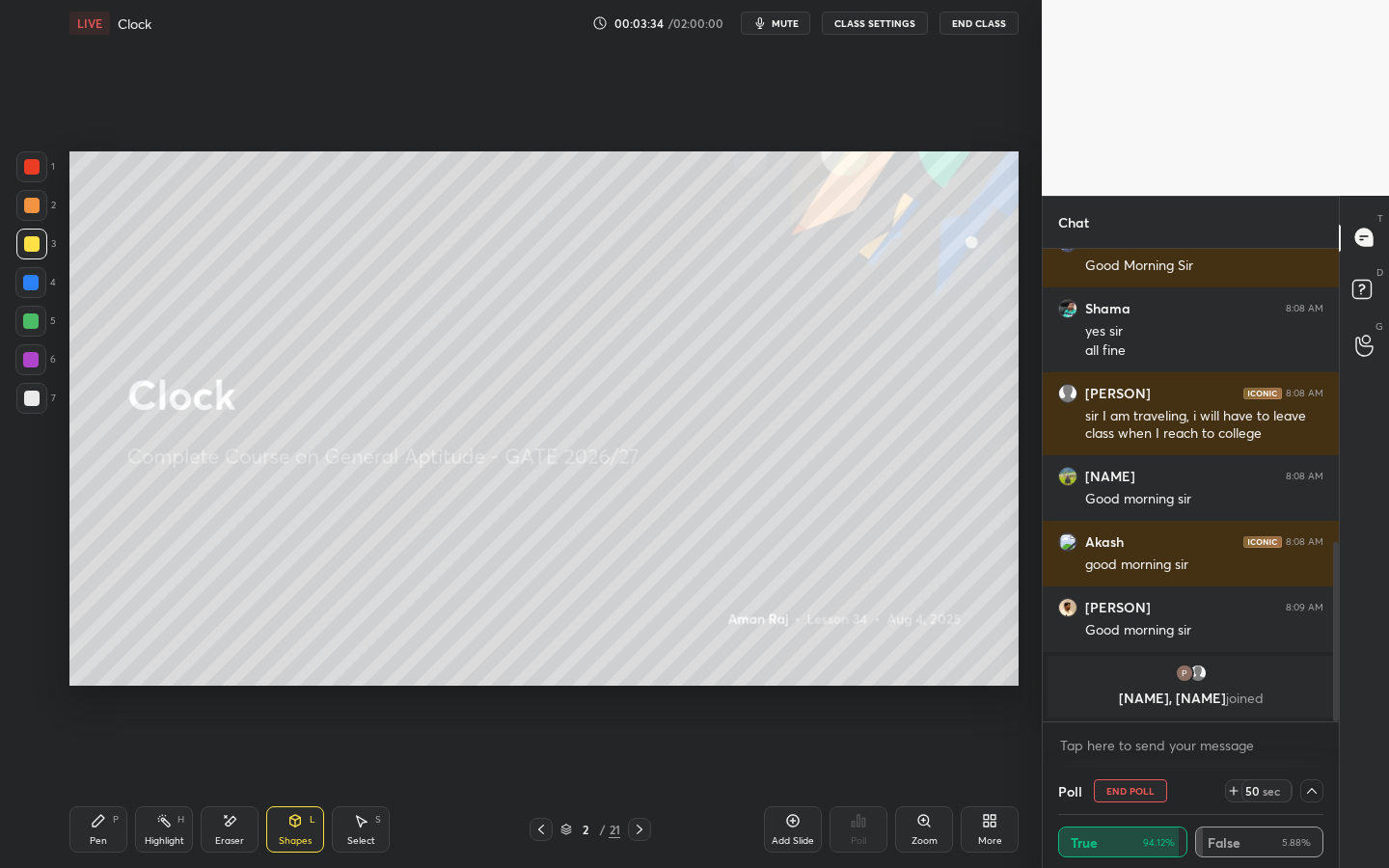 click 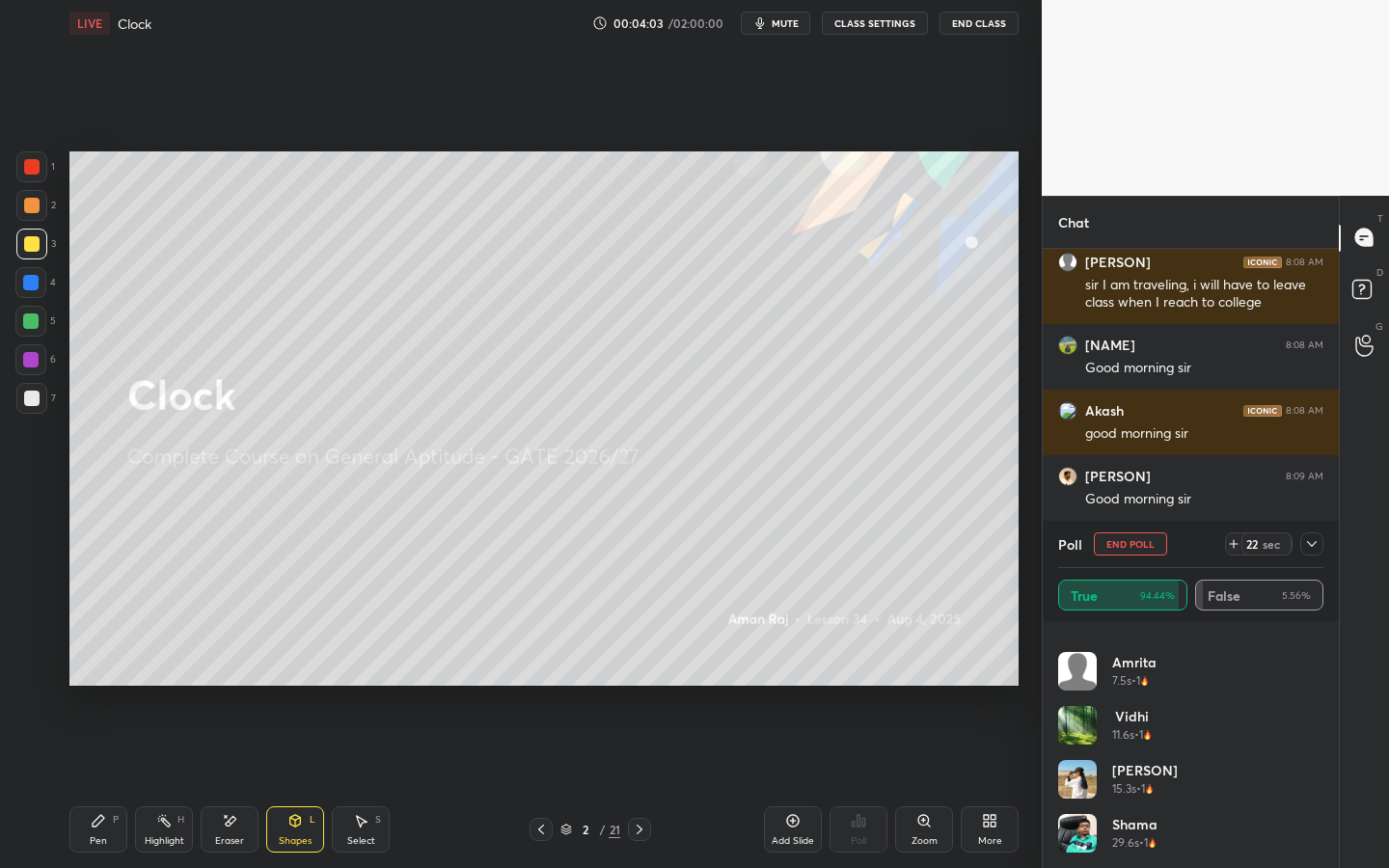 drag, startPoint x: 1309, startPoint y: 549, endPoint x: 1309, endPoint y: 561, distance: 12 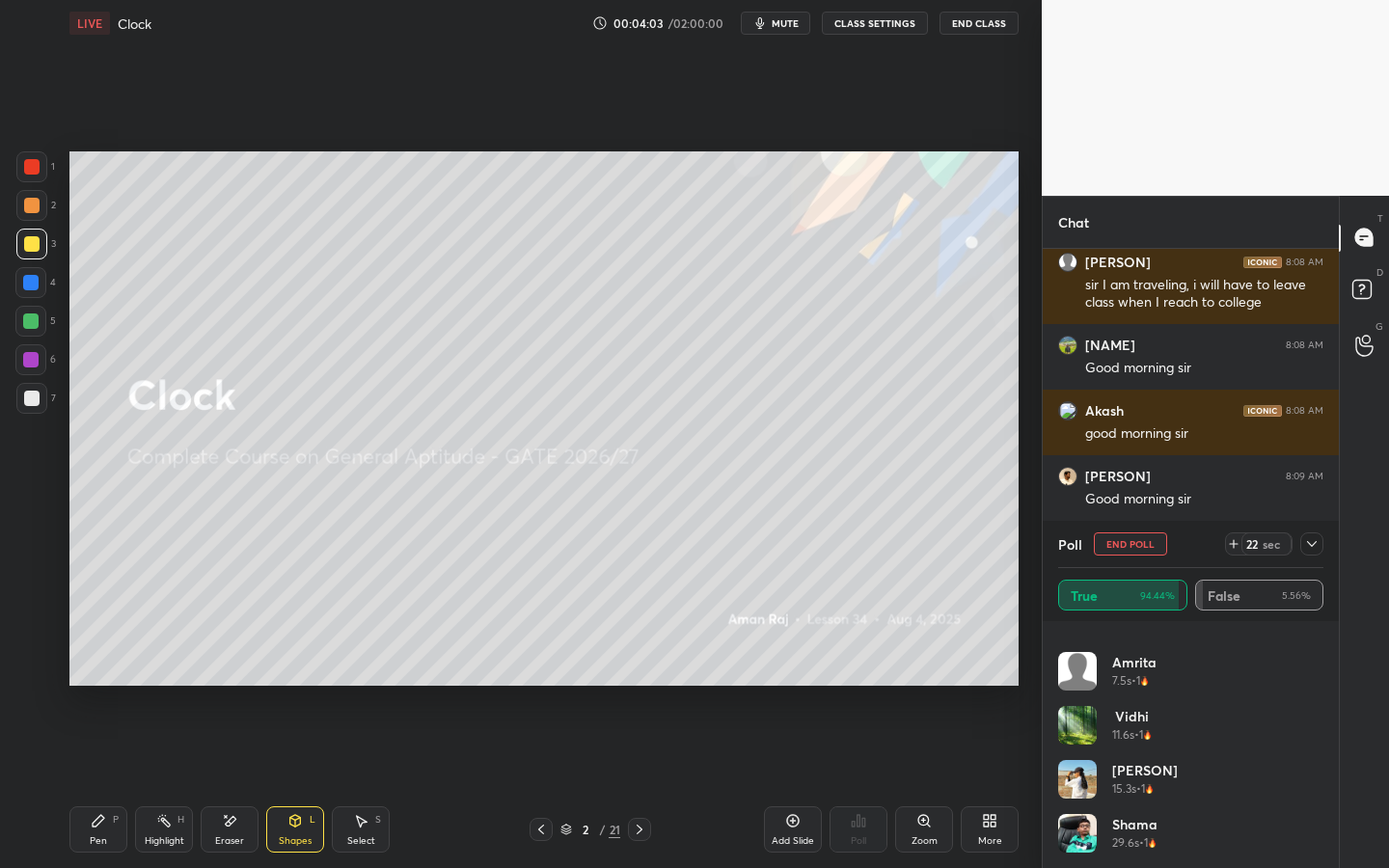 click 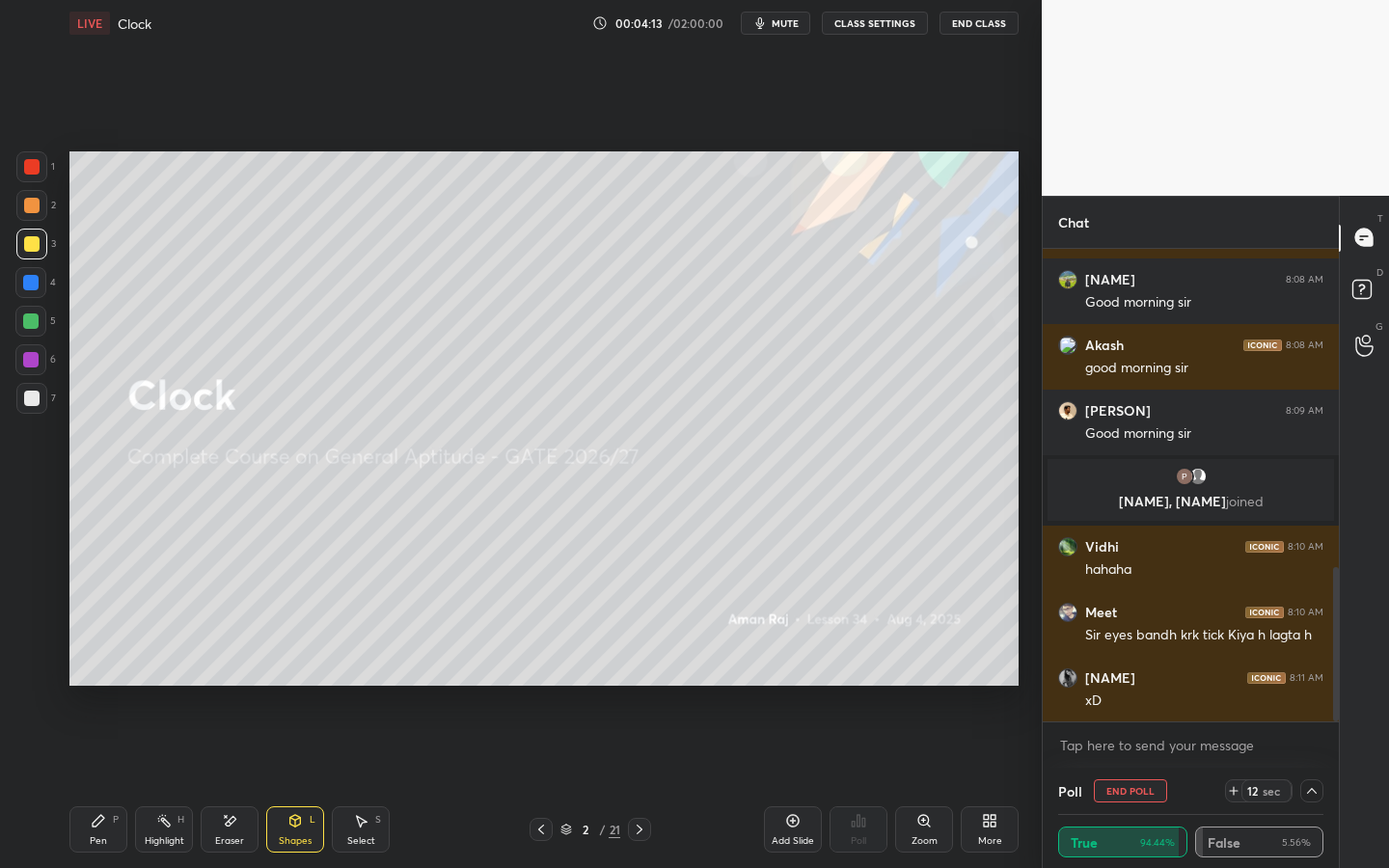 click on "Pen" at bounding box center (98, 841) 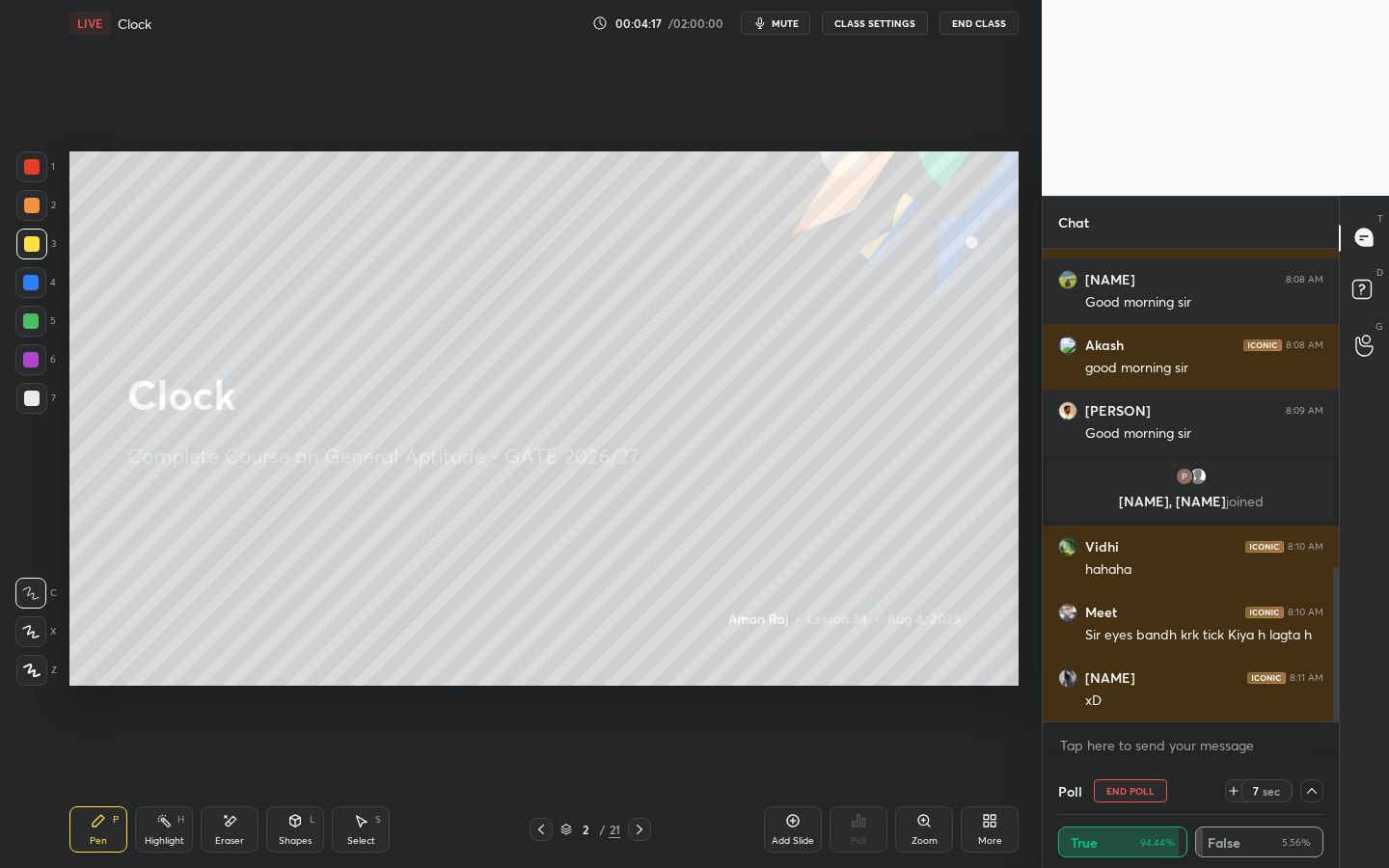 click 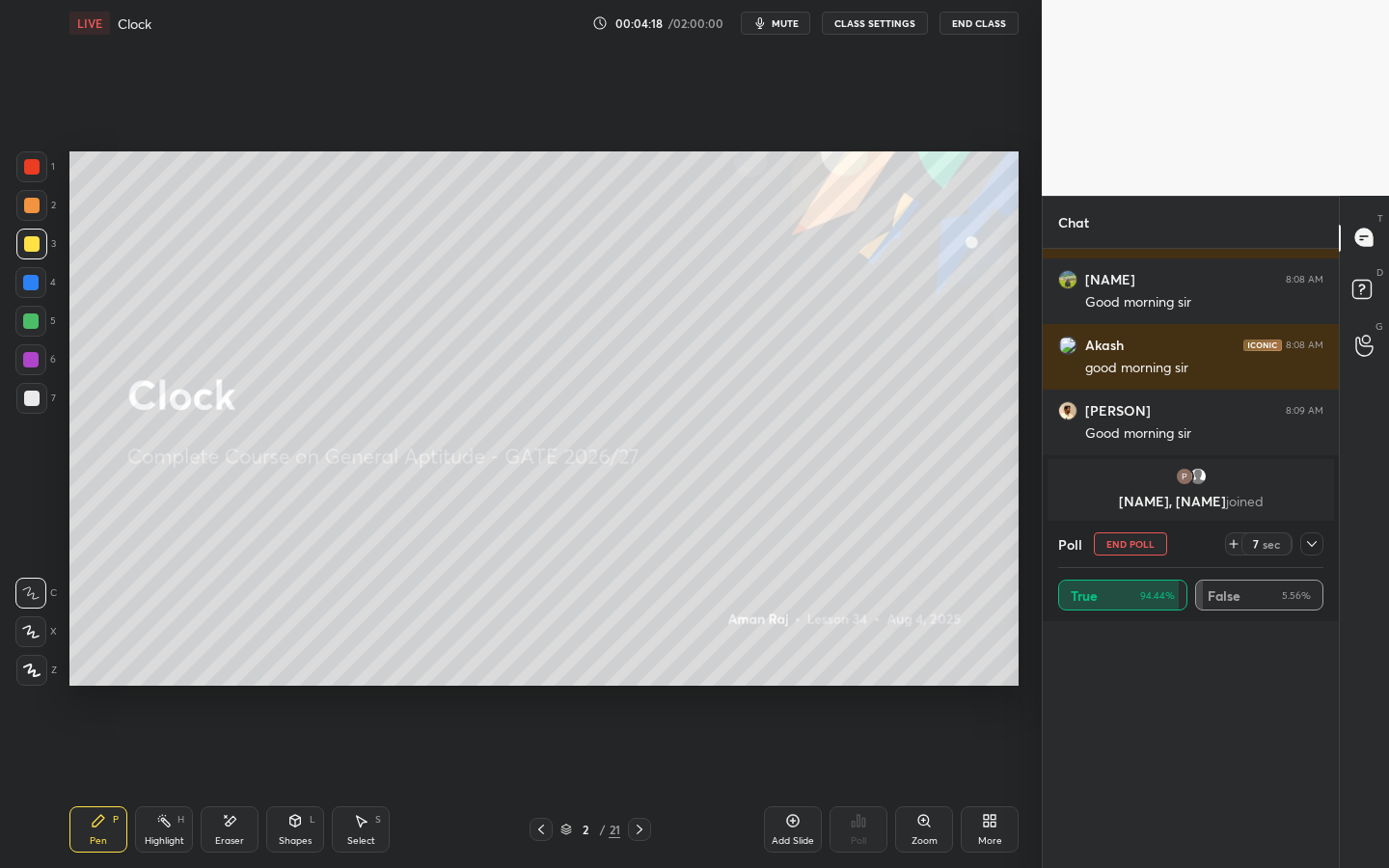 scroll, scrollTop: 7, scrollLeft: 7, axis: both 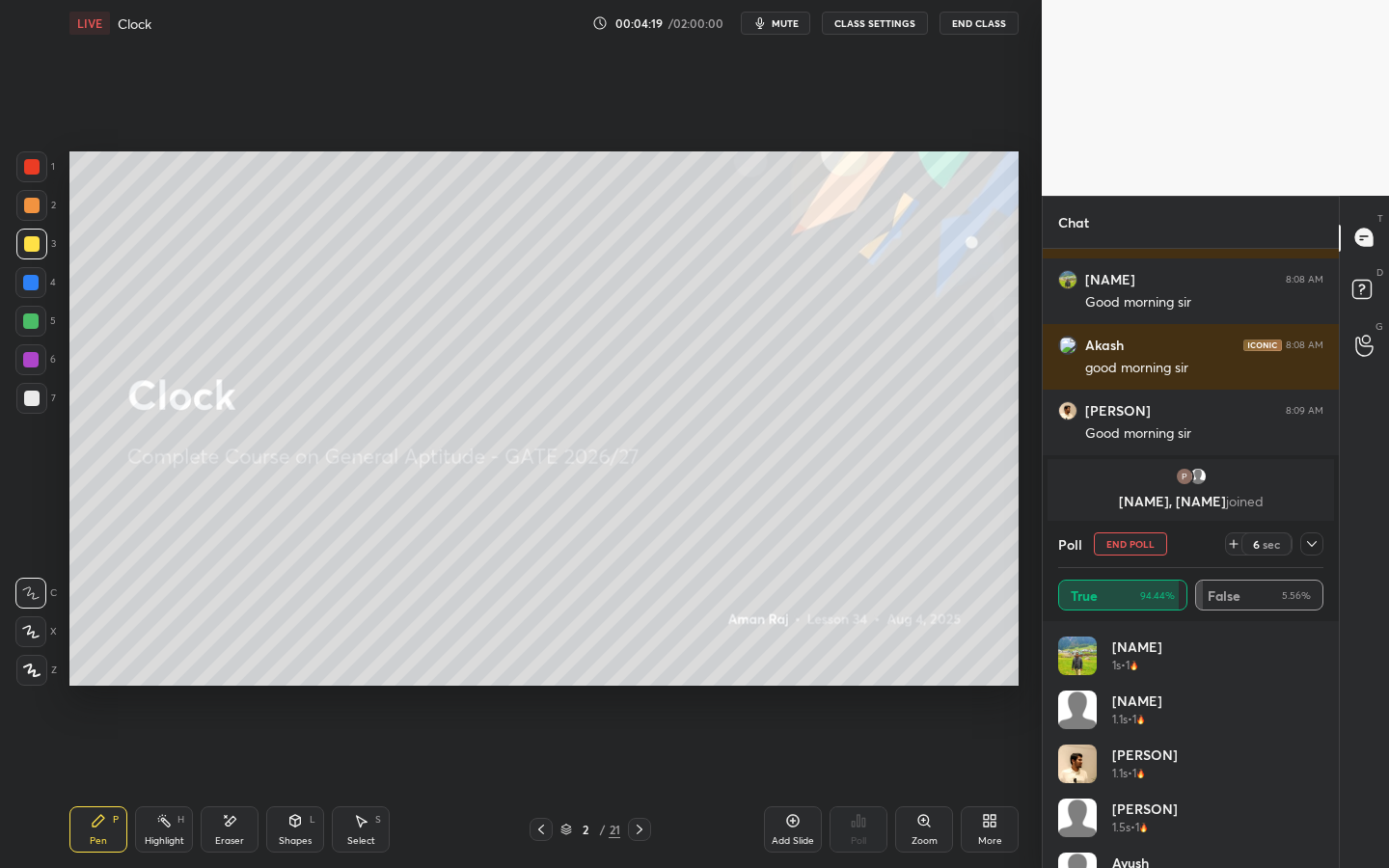 click 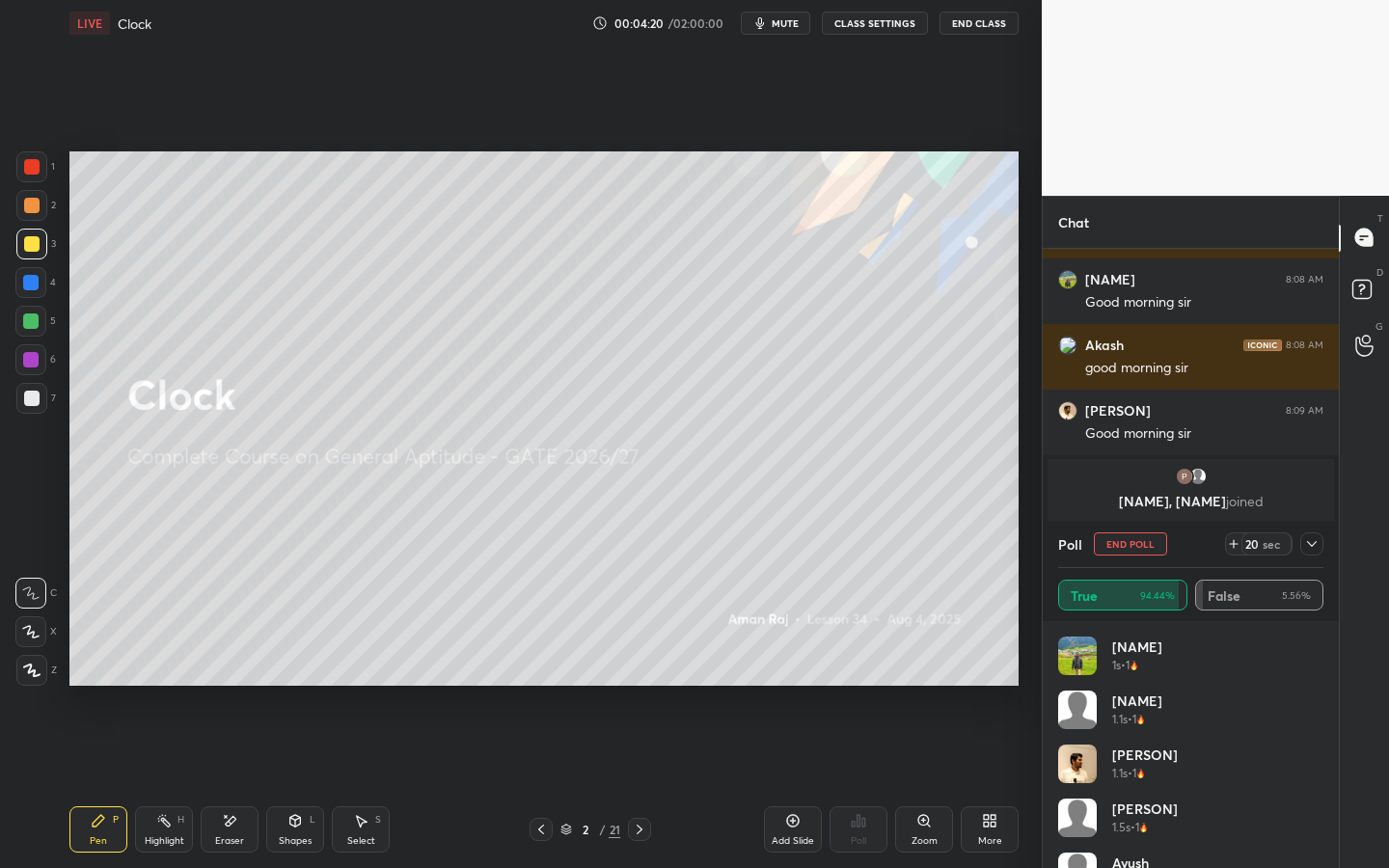 scroll, scrollTop: 125, scrollLeft: 0, axis: vertical 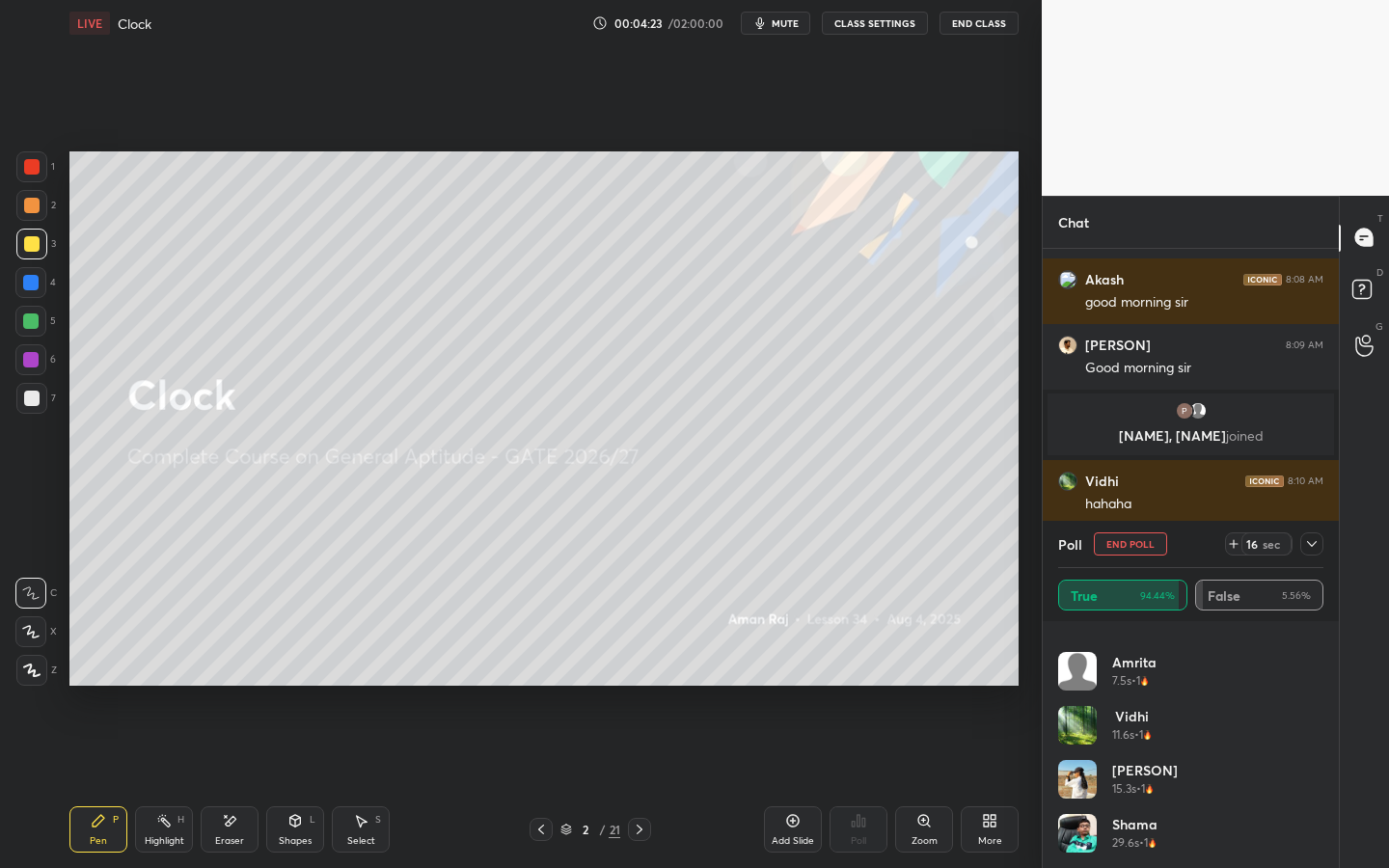 drag, startPoint x: 1316, startPoint y: 545, endPoint x: 1309, endPoint y: 558, distance: 14.764823 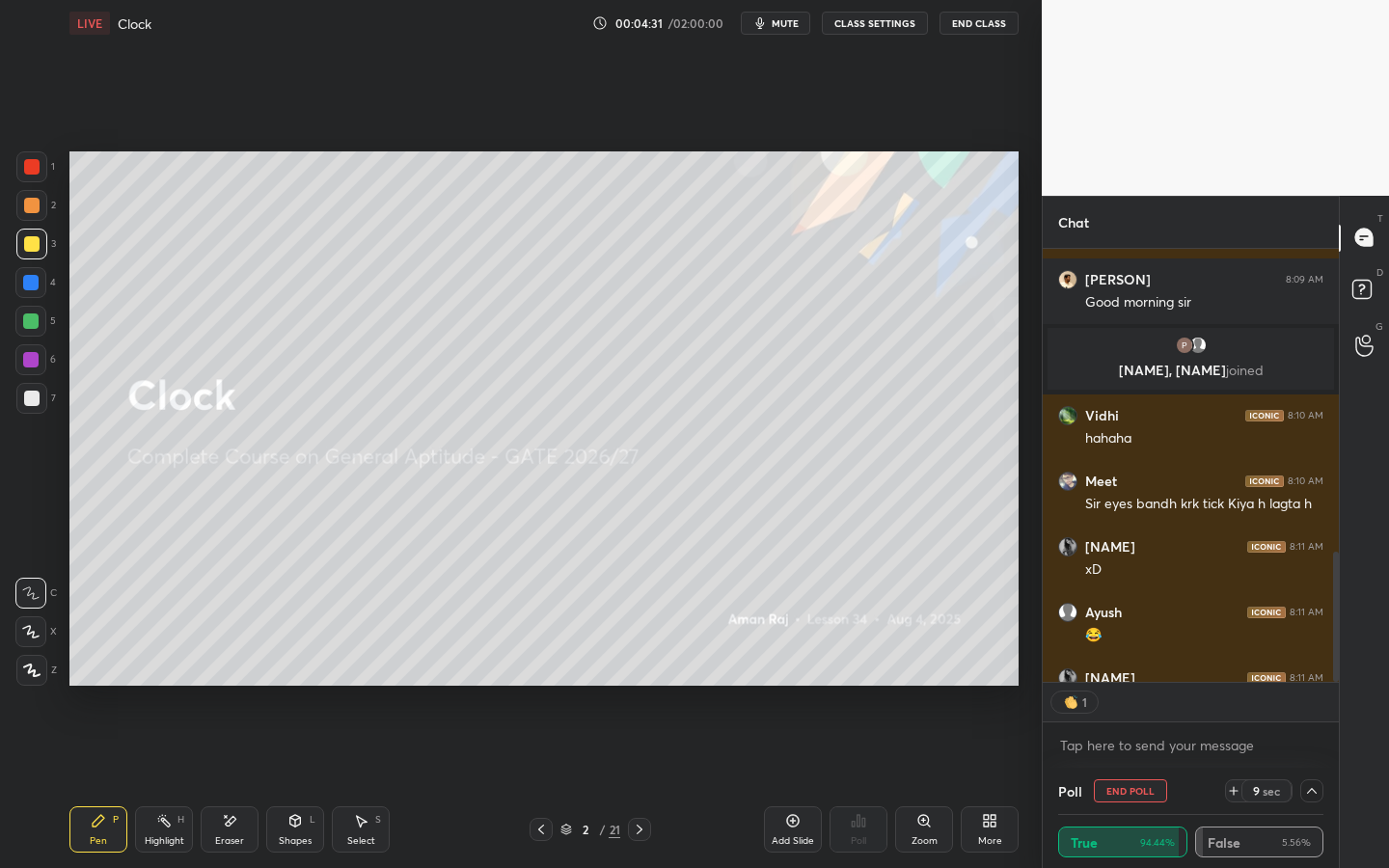 click 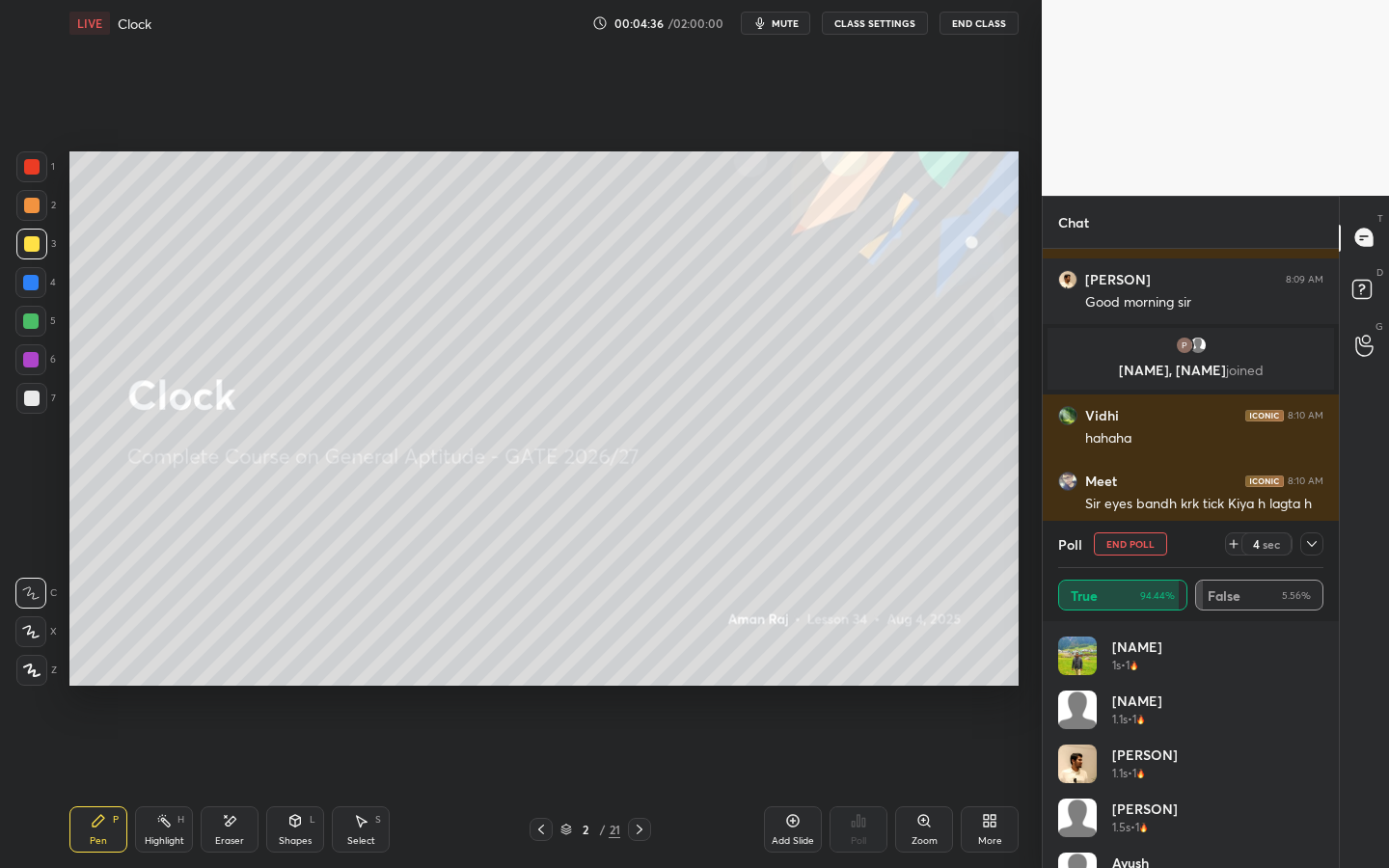 click 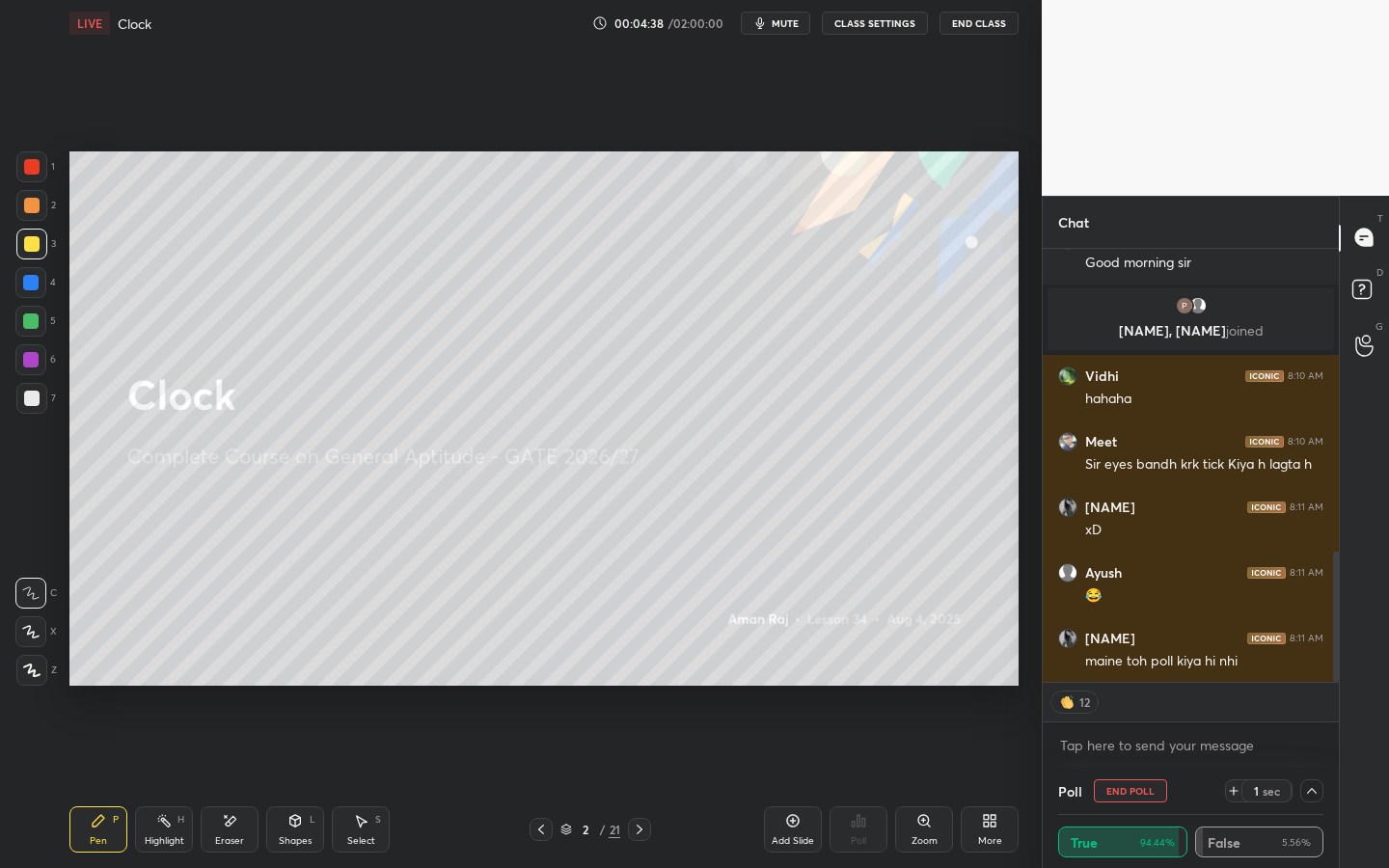 drag, startPoint x: 1335, startPoint y: 637, endPoint x: 1326, endPoint y: 700, distance: 63.63961 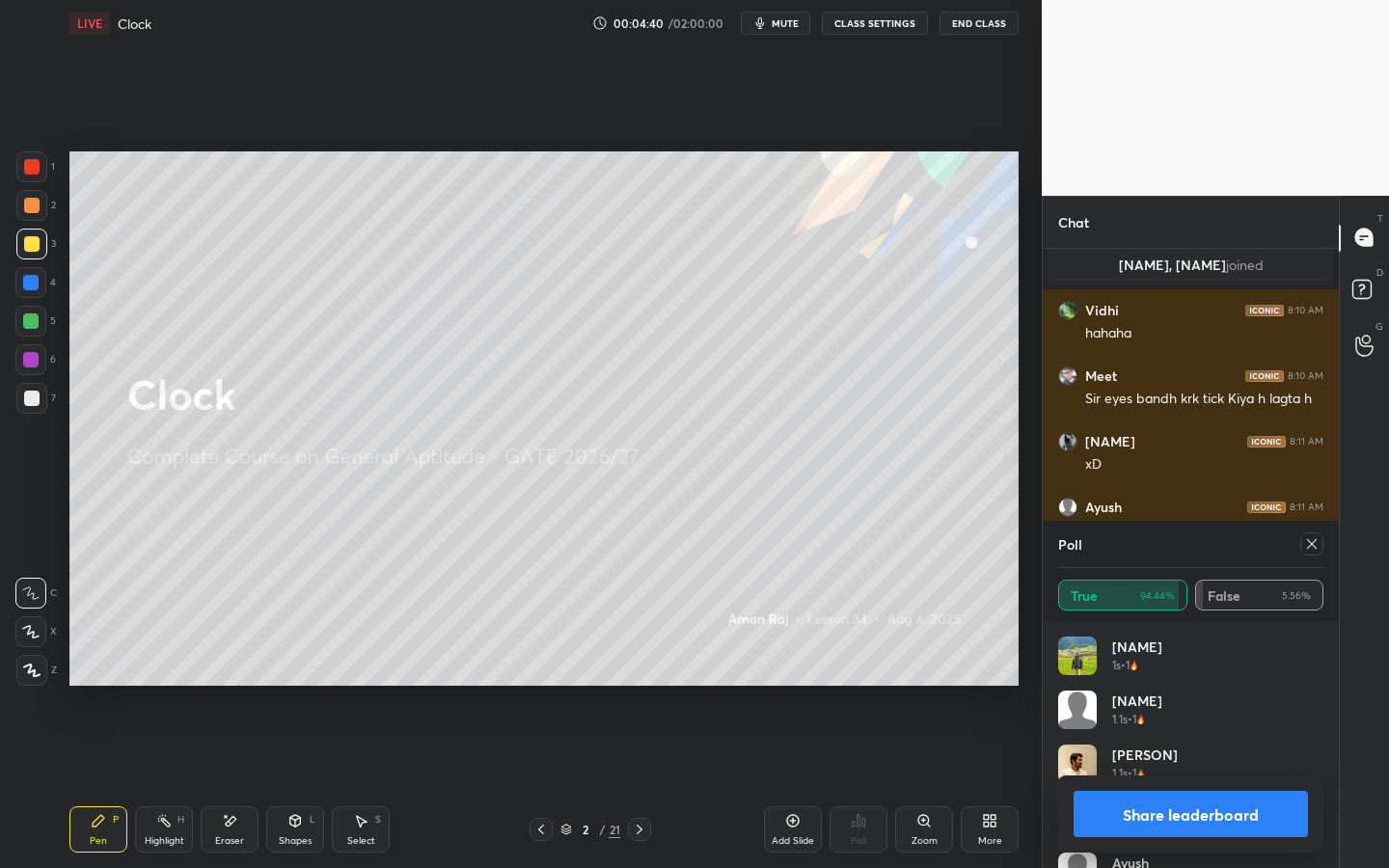 click 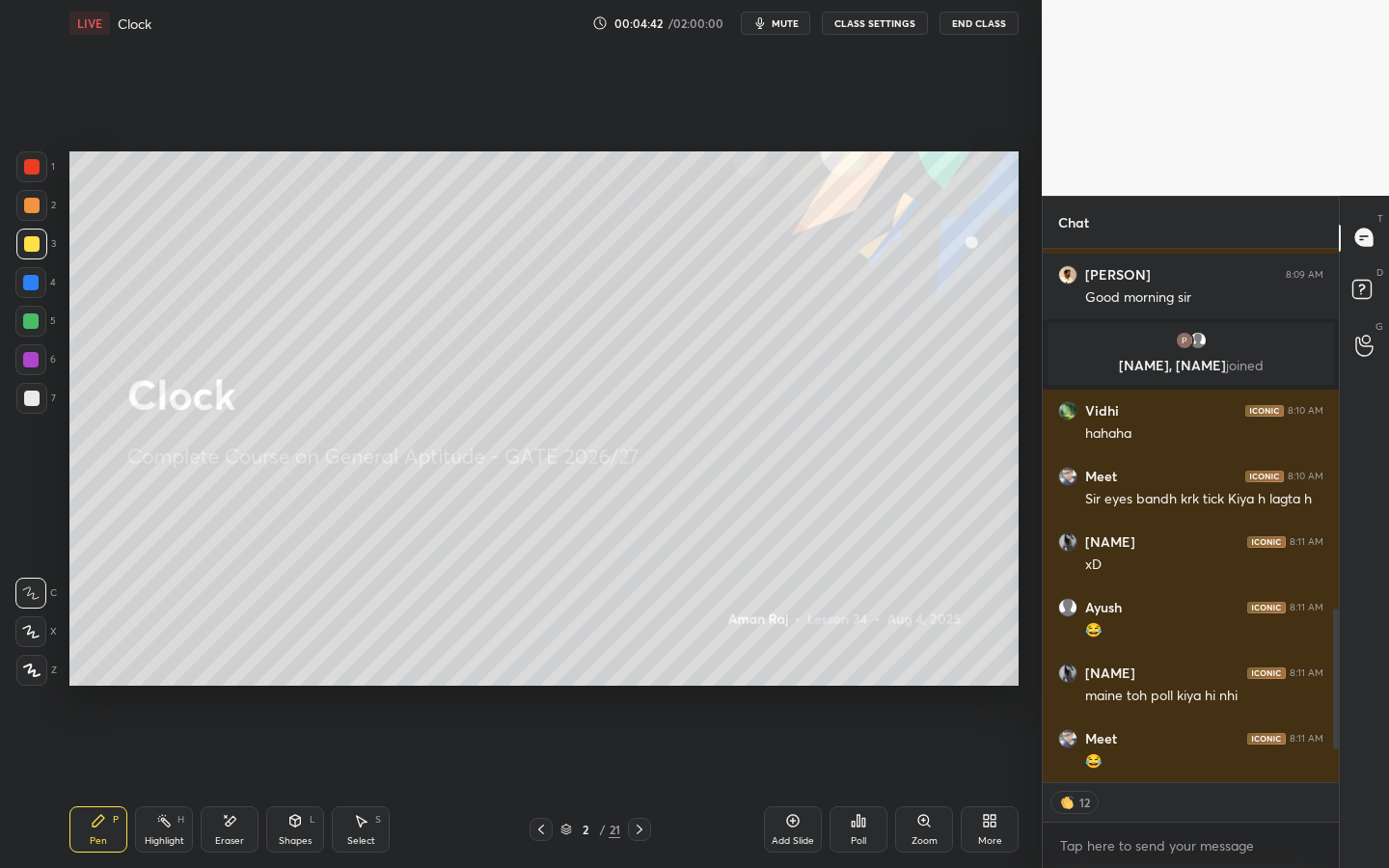 click on "Eraser" at bounding box center [230, 841] 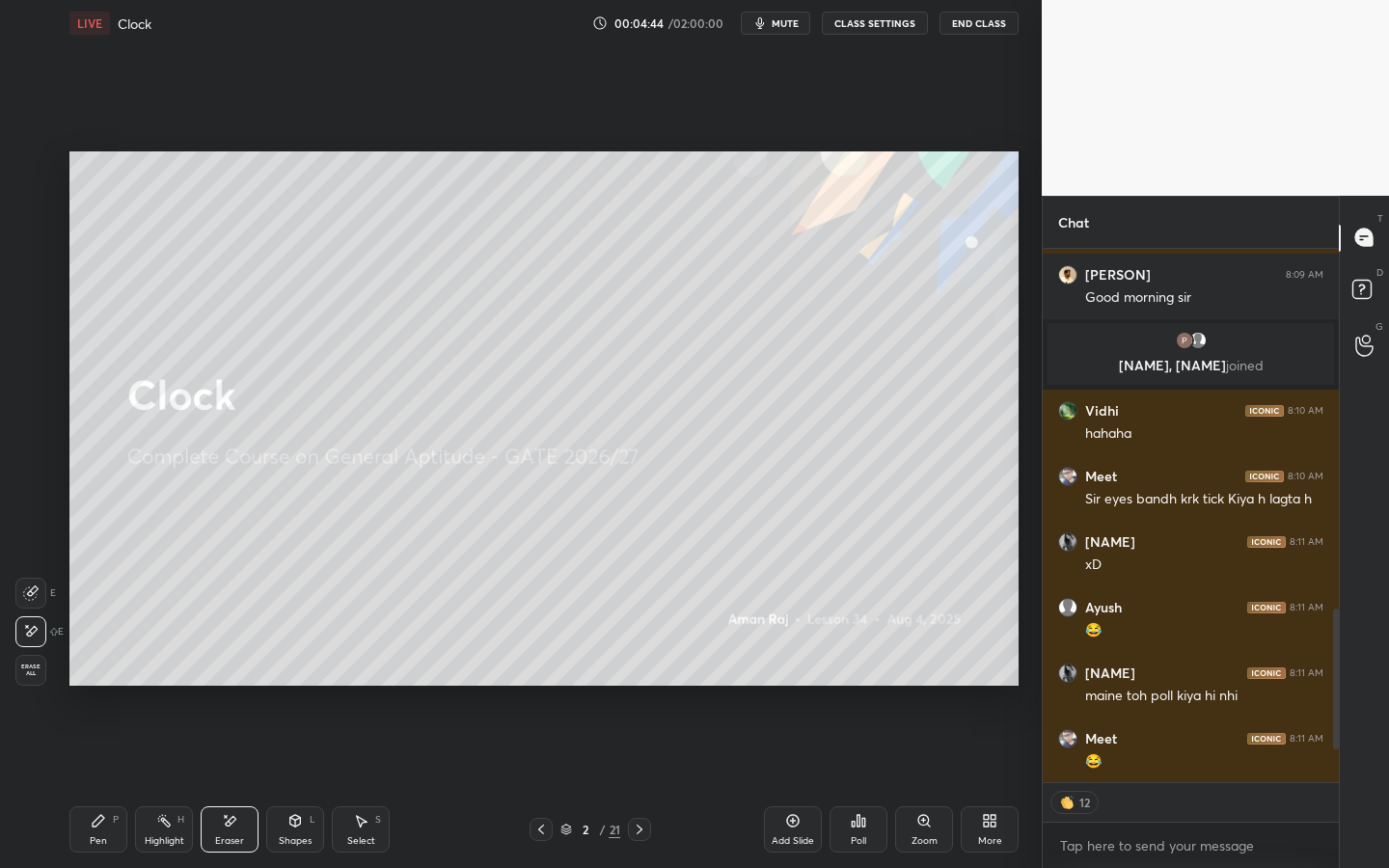 drag, startPoint x: 781, startPoint y: 35, endPoint x: 778, endPoint y: 24, distance: 11.401754 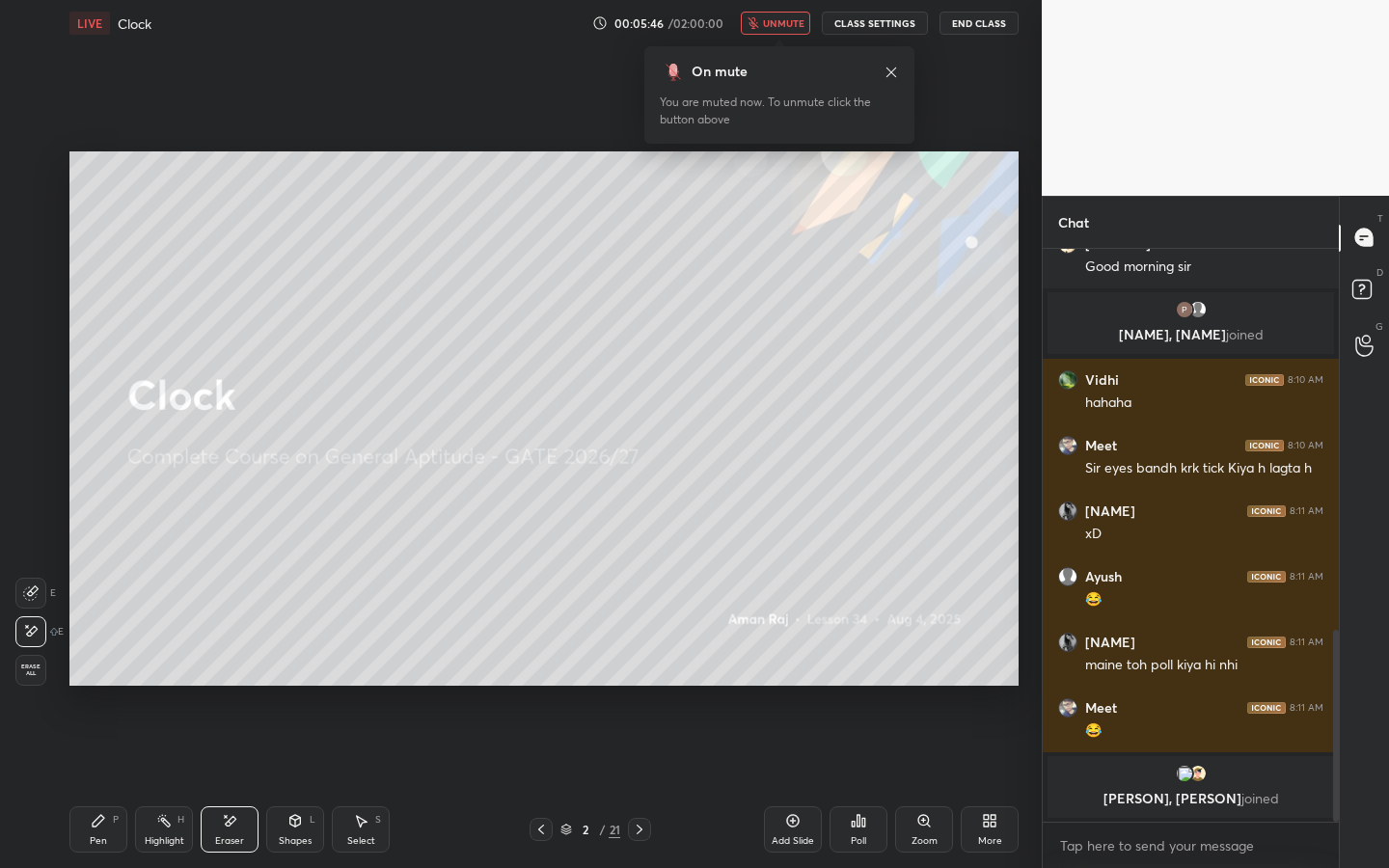 click 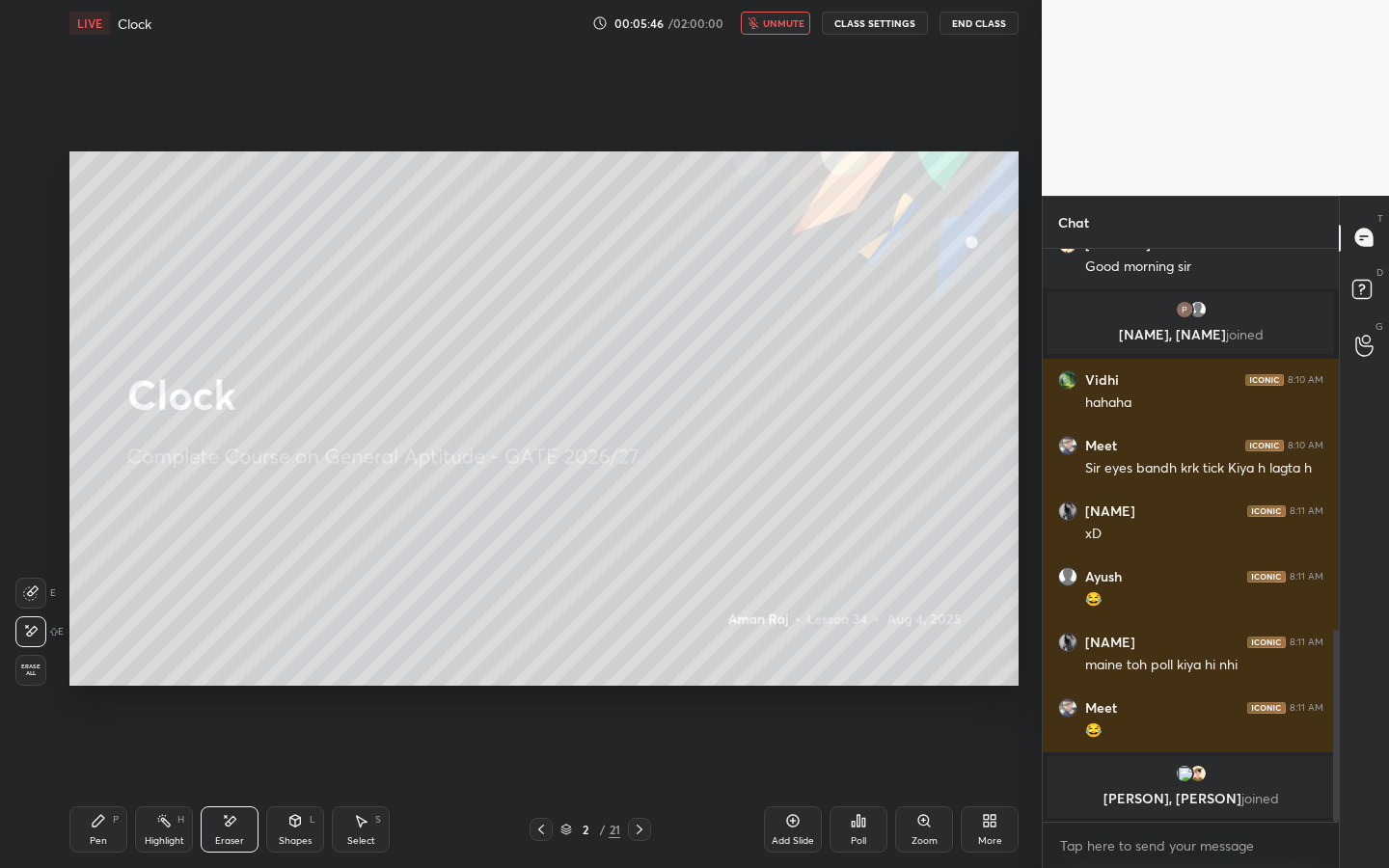 click on "unmute" at bounding box center (783, 23) 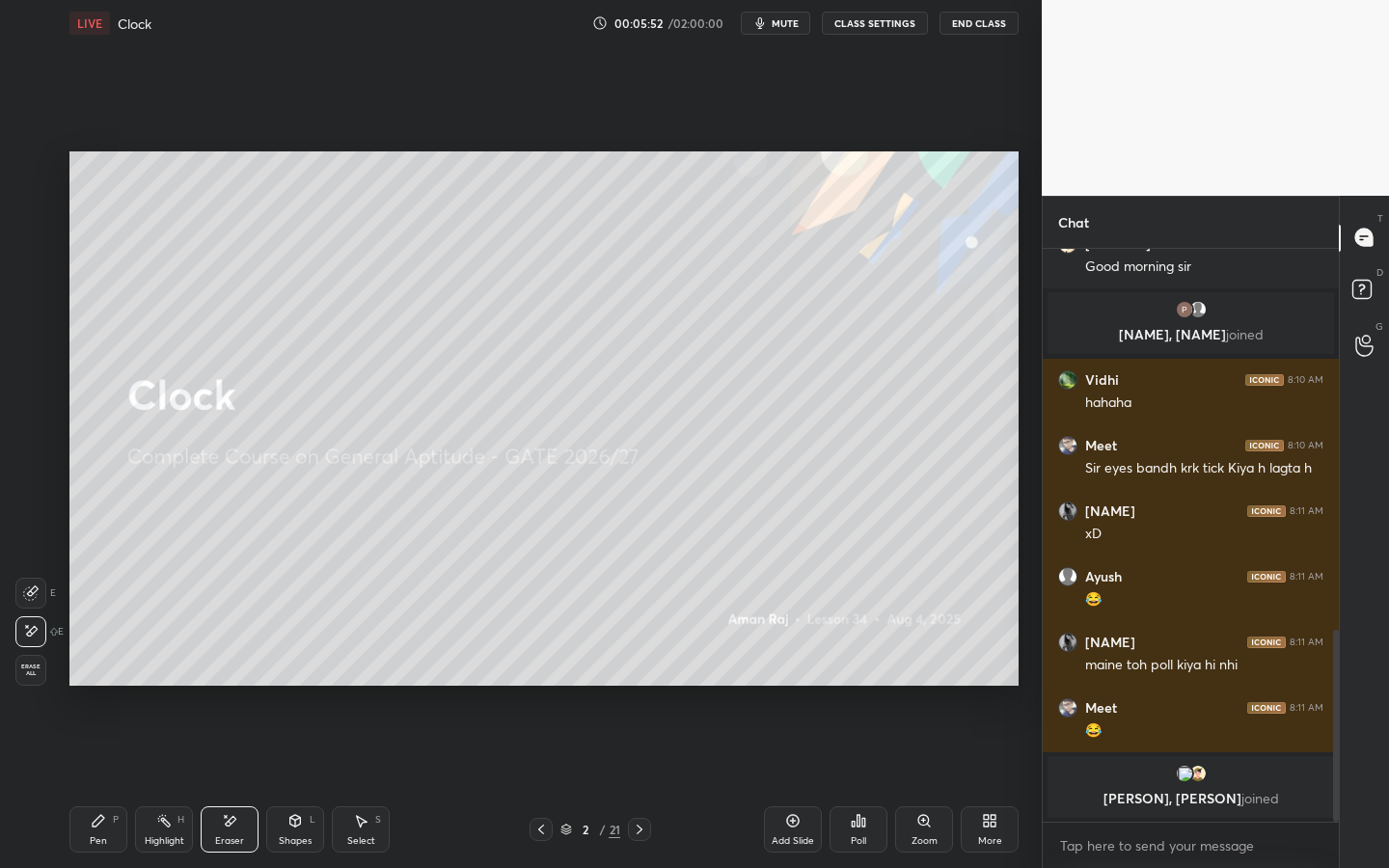 scroll, scrollTop: 1120, scrollLeft: 0, axis: vertical 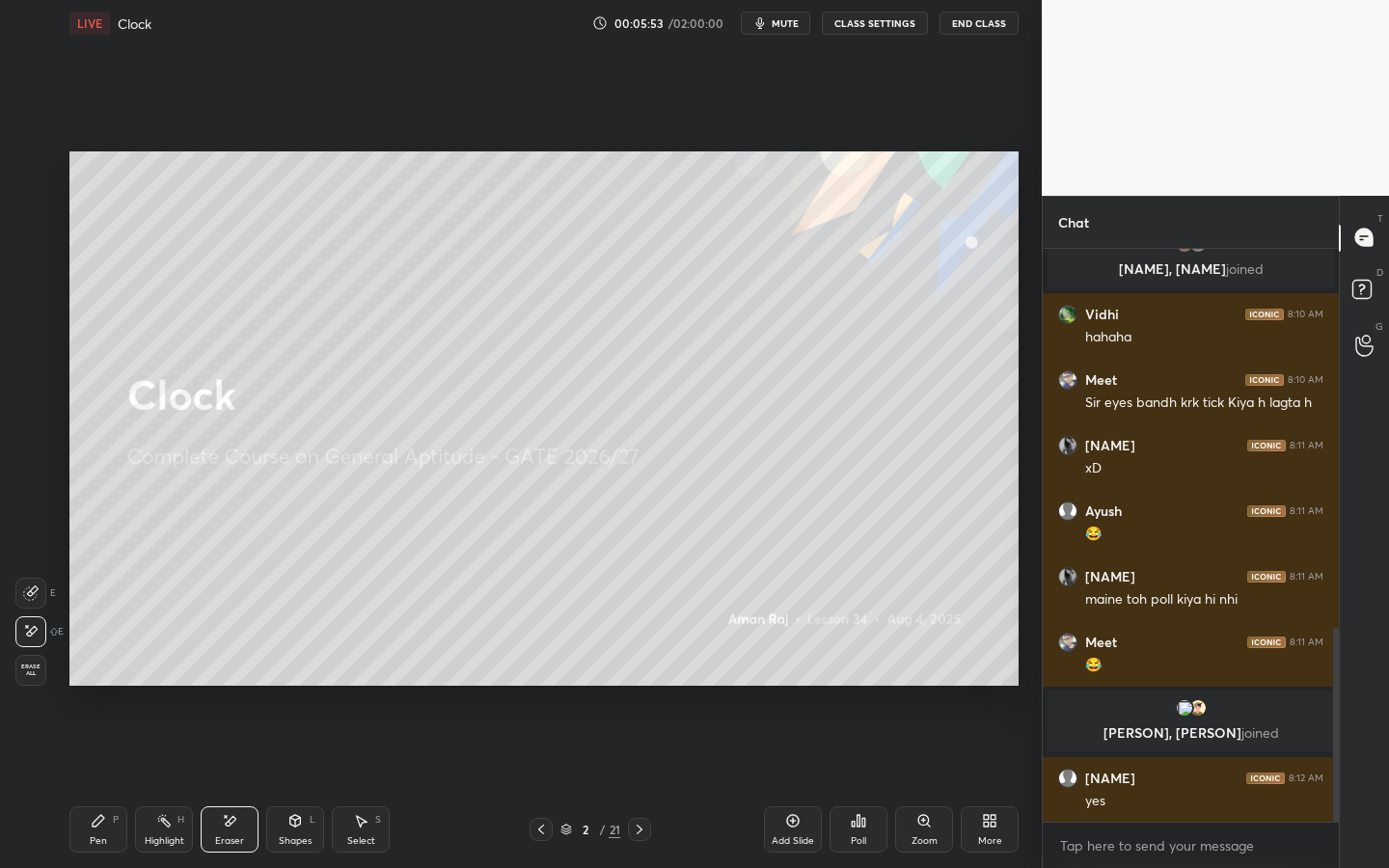 click 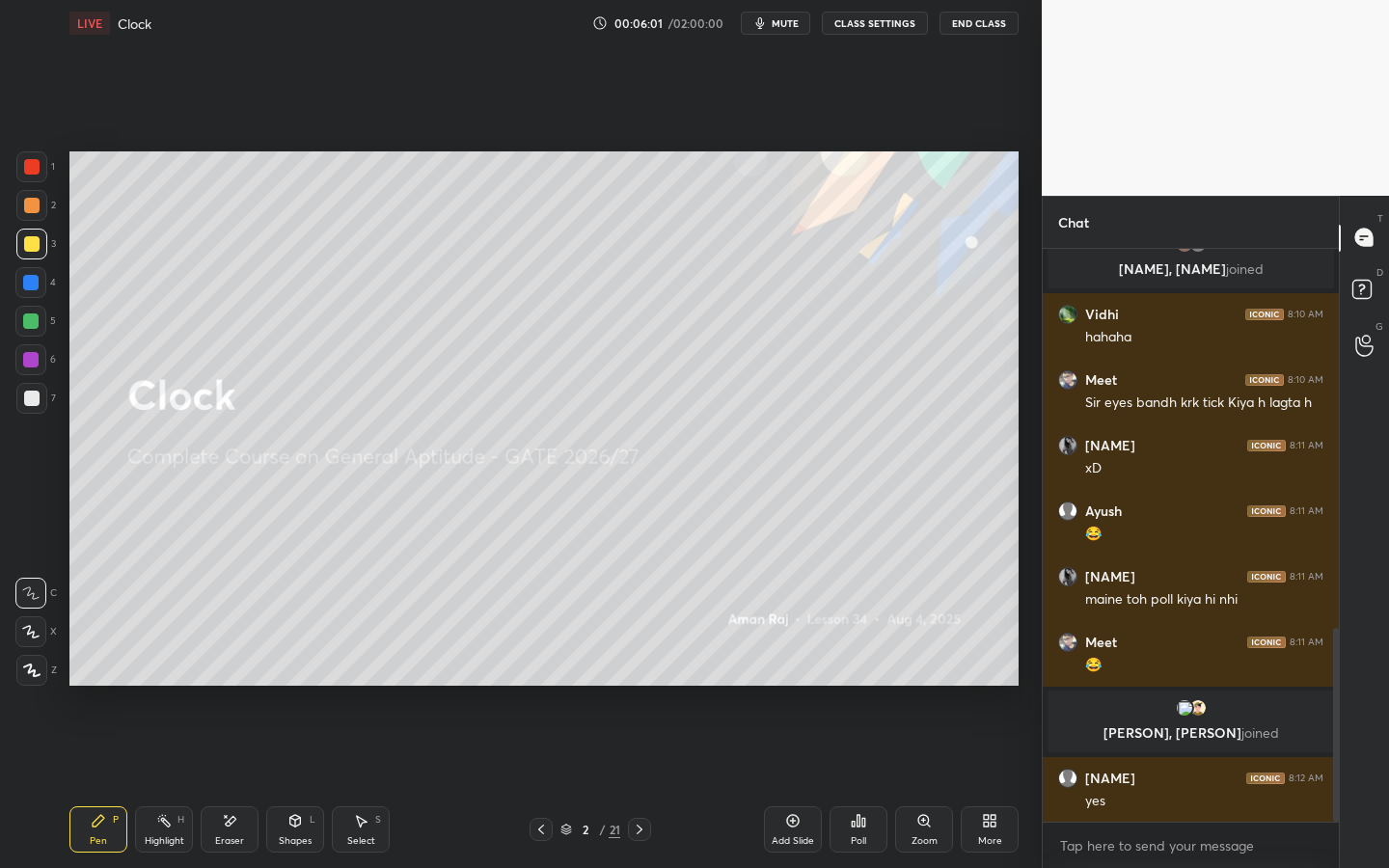 scroll, scrollTop: 1190, scrollLeft: 0, axis: vertical 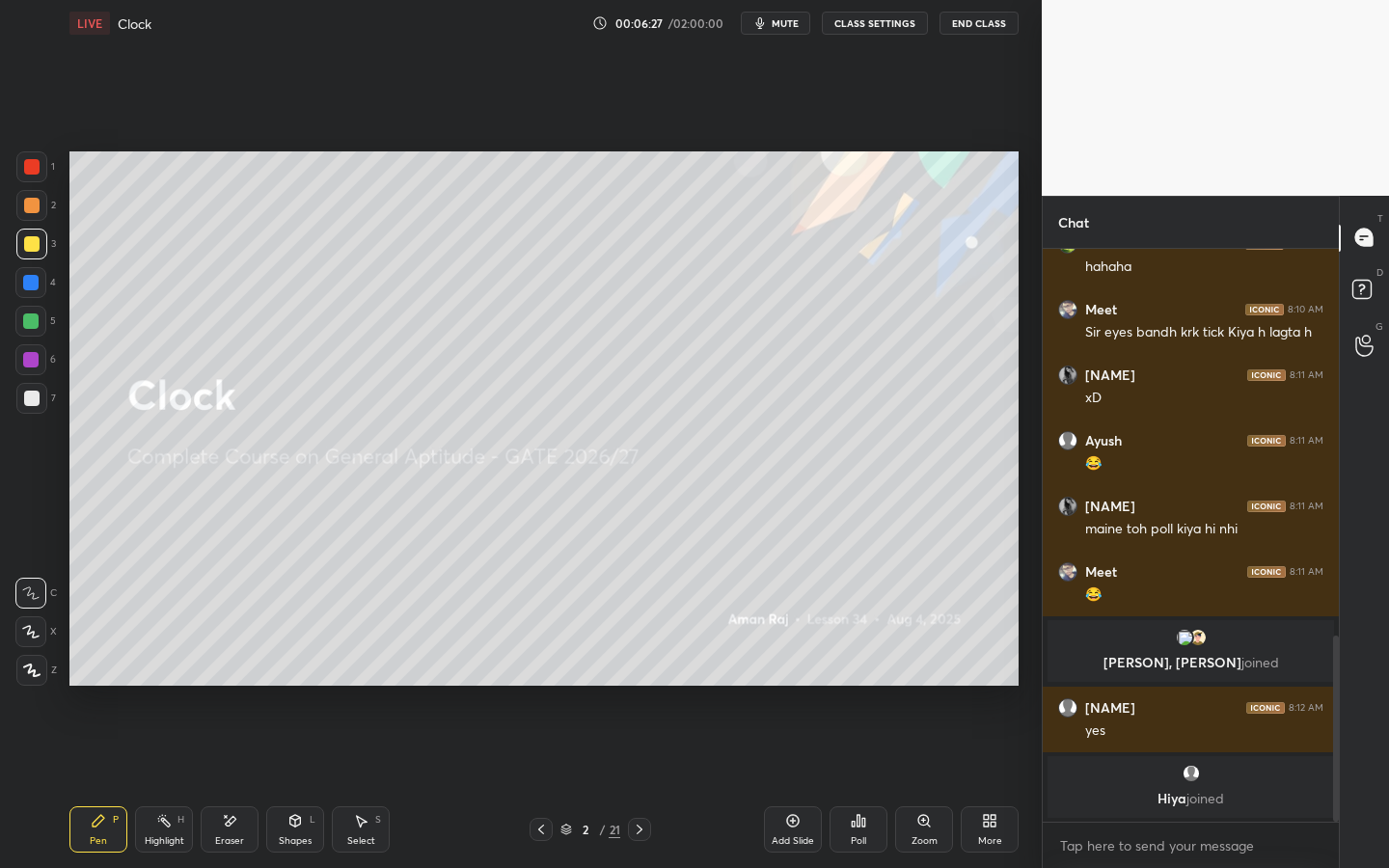 click 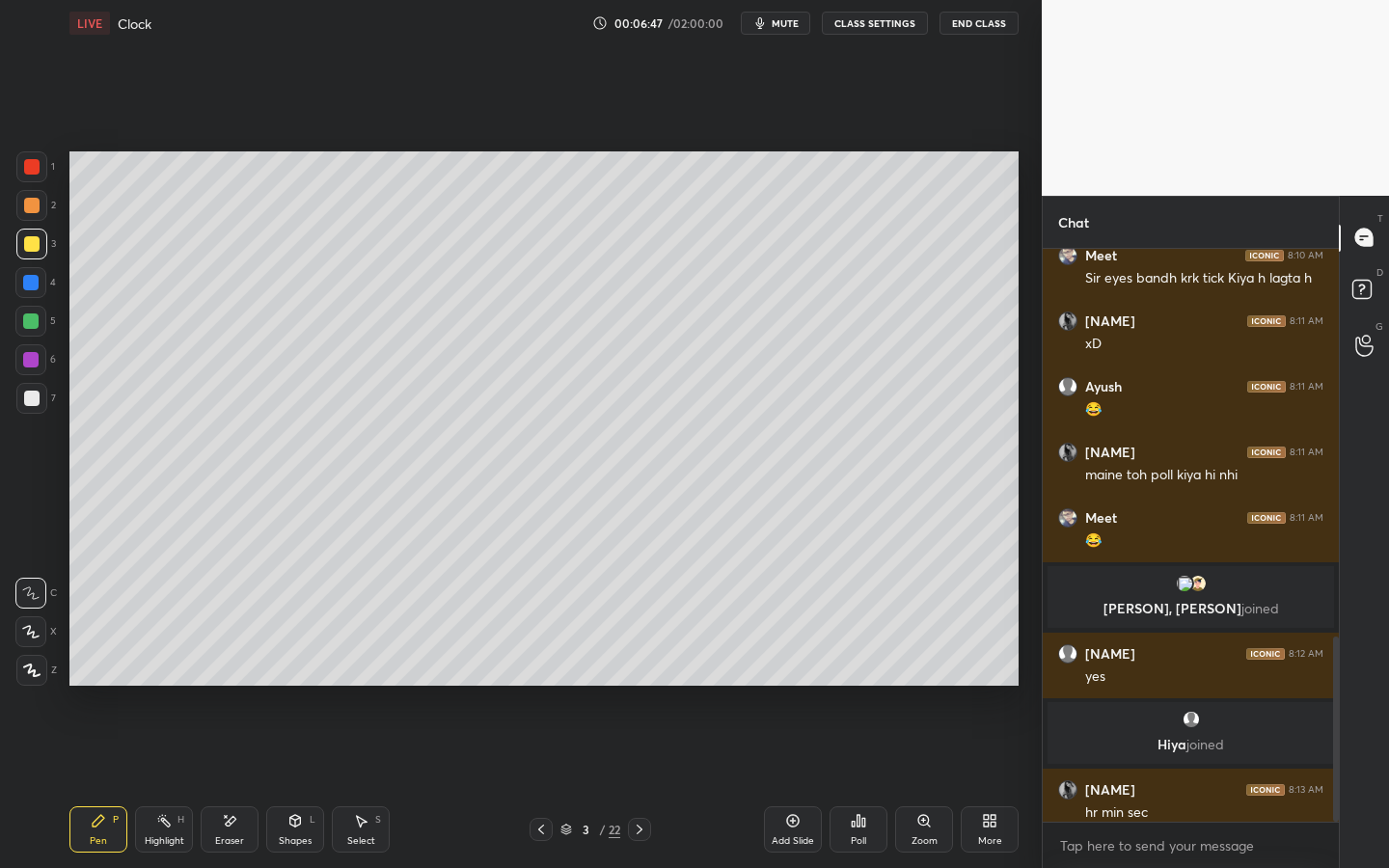 scroll, scrollTop: 1202, scrollLeft: 0, axis: vertical 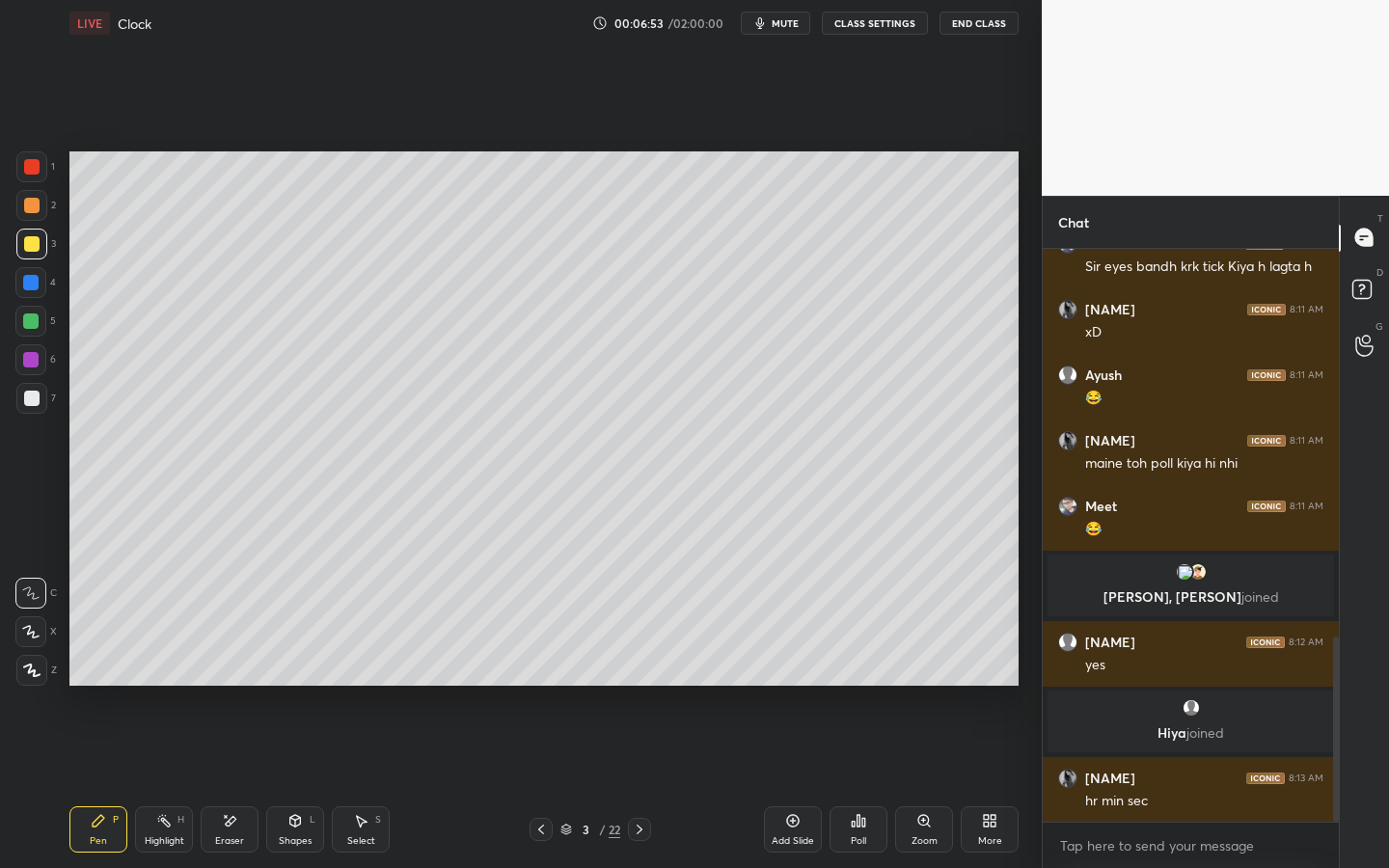 click at bounding box center (31, 321) 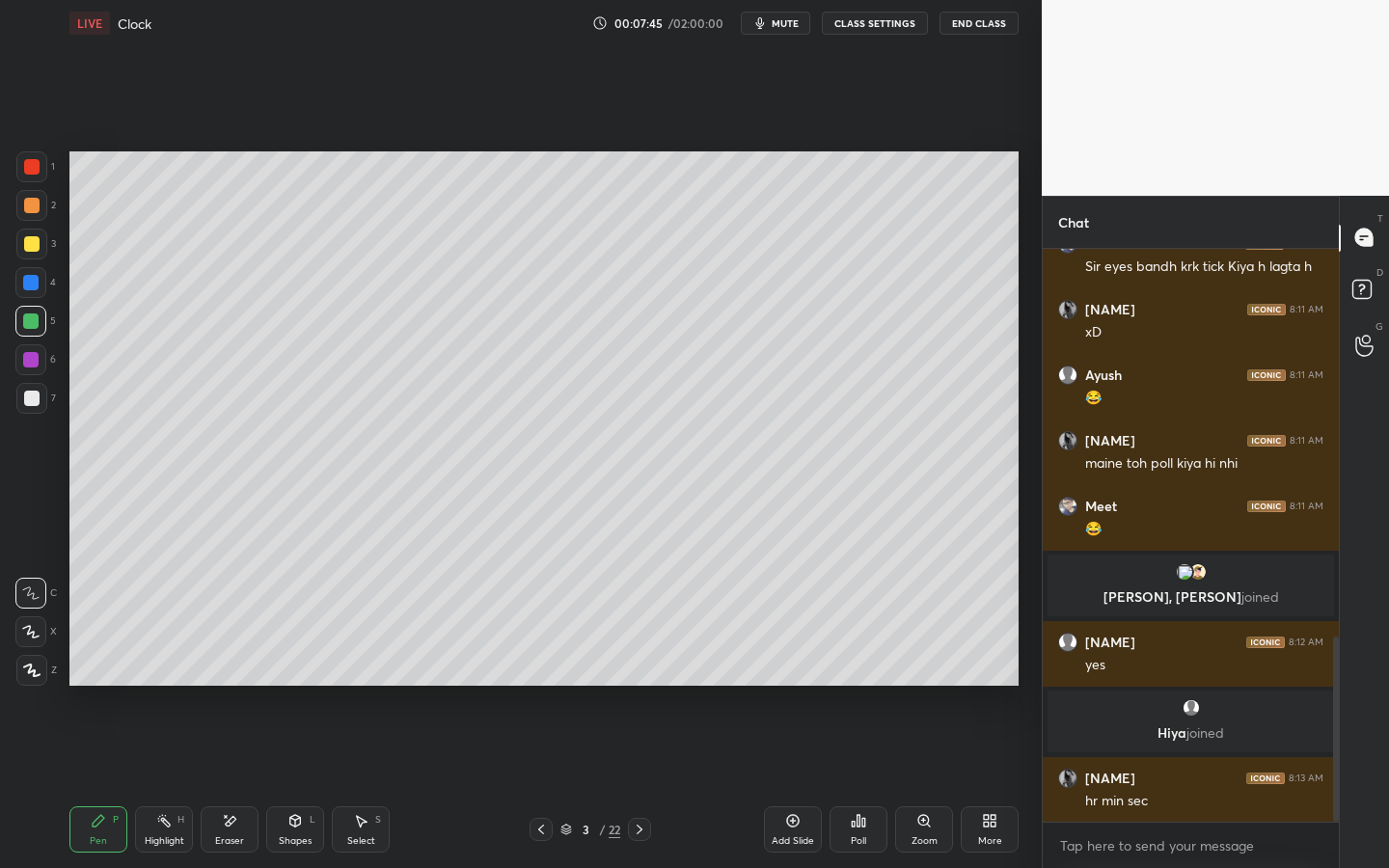 click on "Eraser" at bounding box center [230, 841] 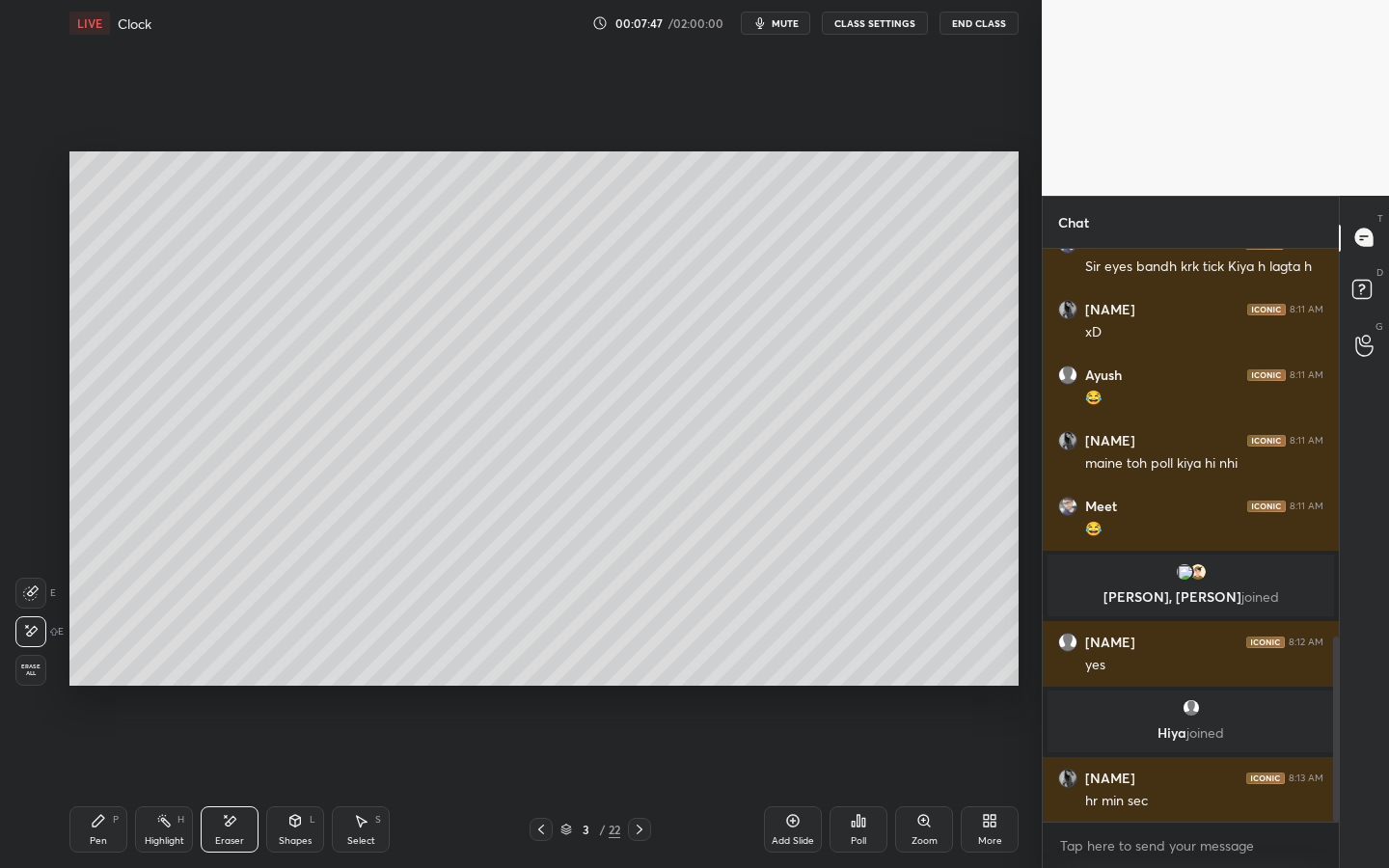 drag, startPoint x: 110, startPoint y: 816, endPoint x: 118, endPoint y: 760, distance: 56.568542 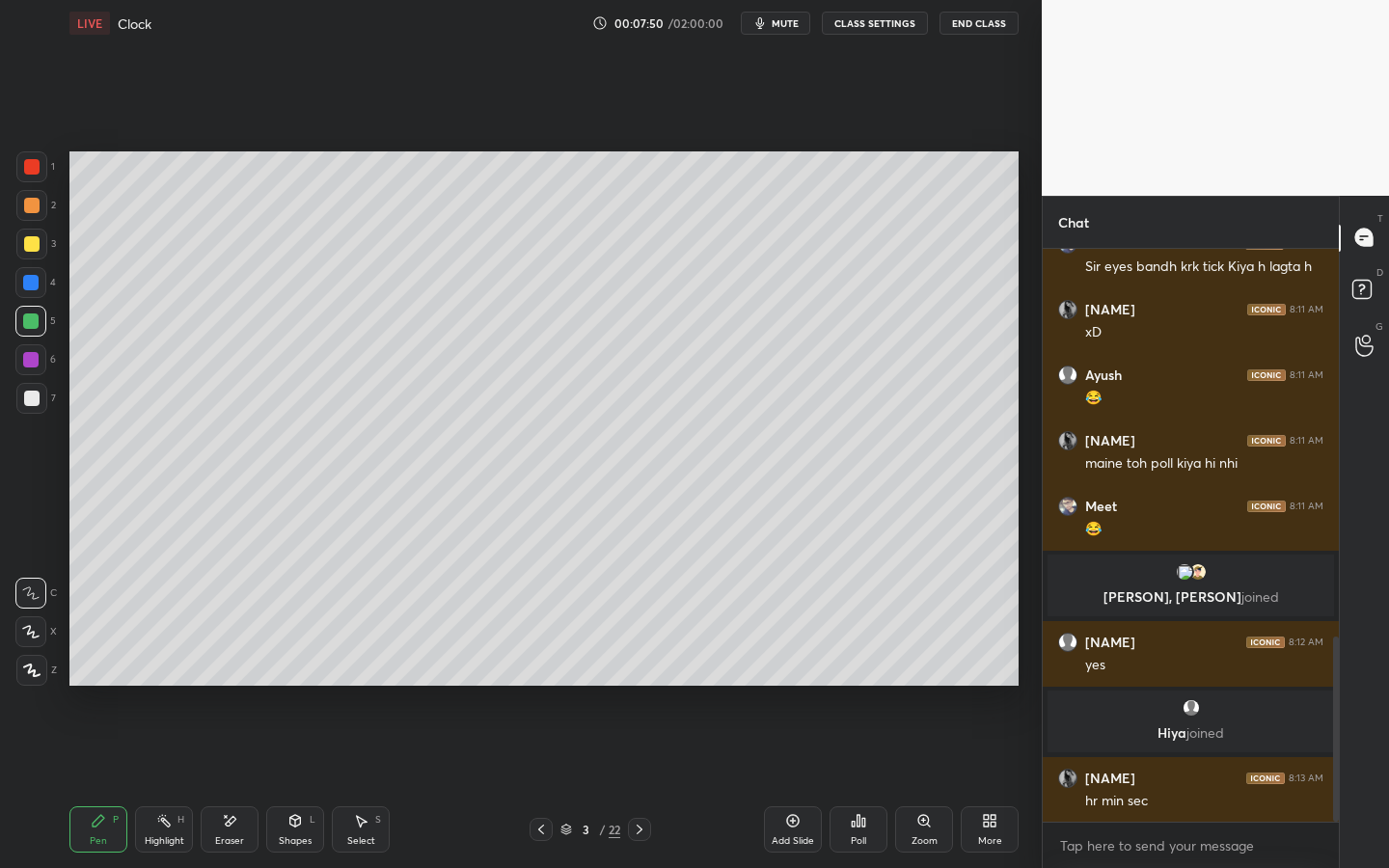click at bounding box center [32, 398] 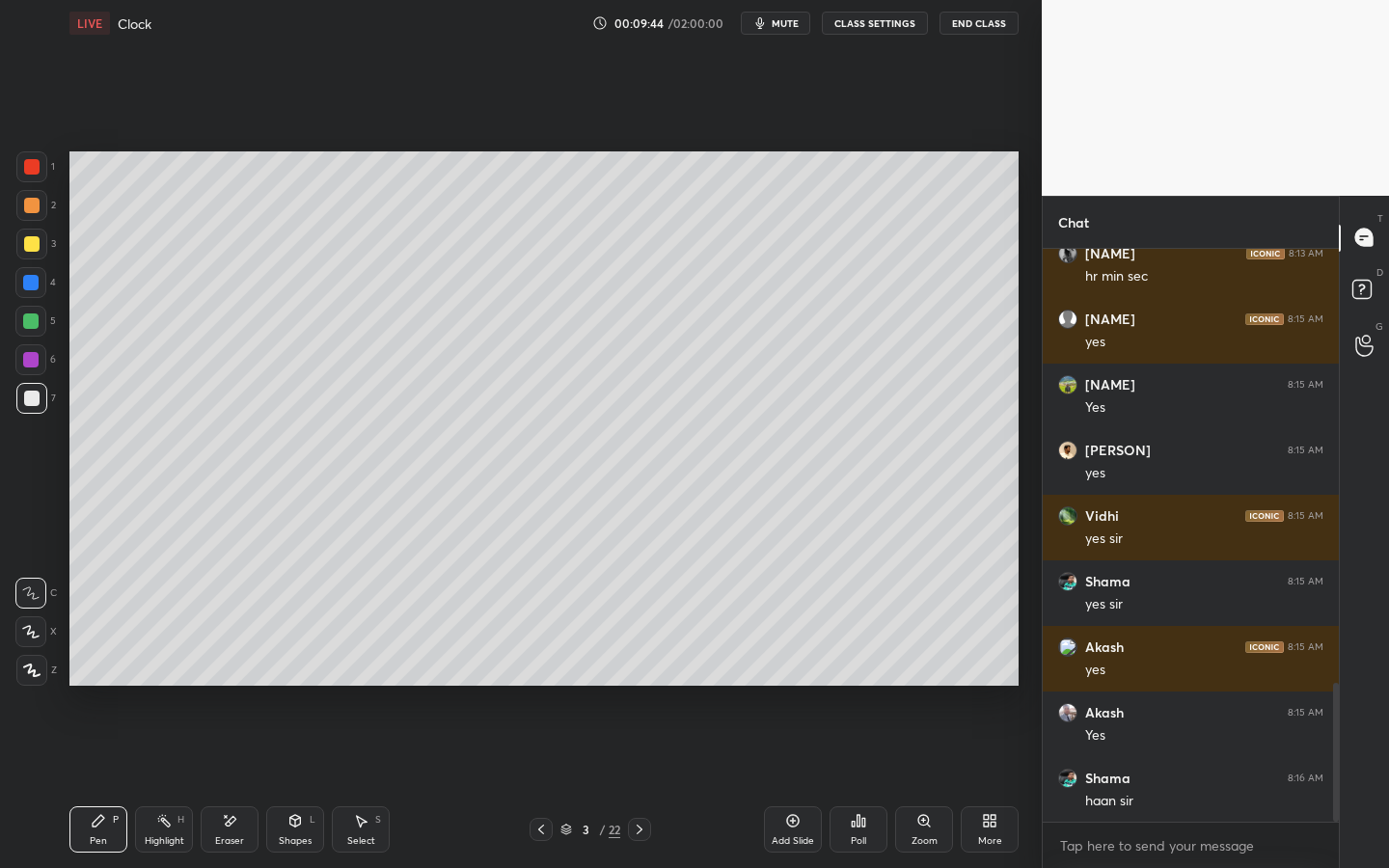 scroll, scrollTop: 1792, scrollLeft: 0, axis: vertical 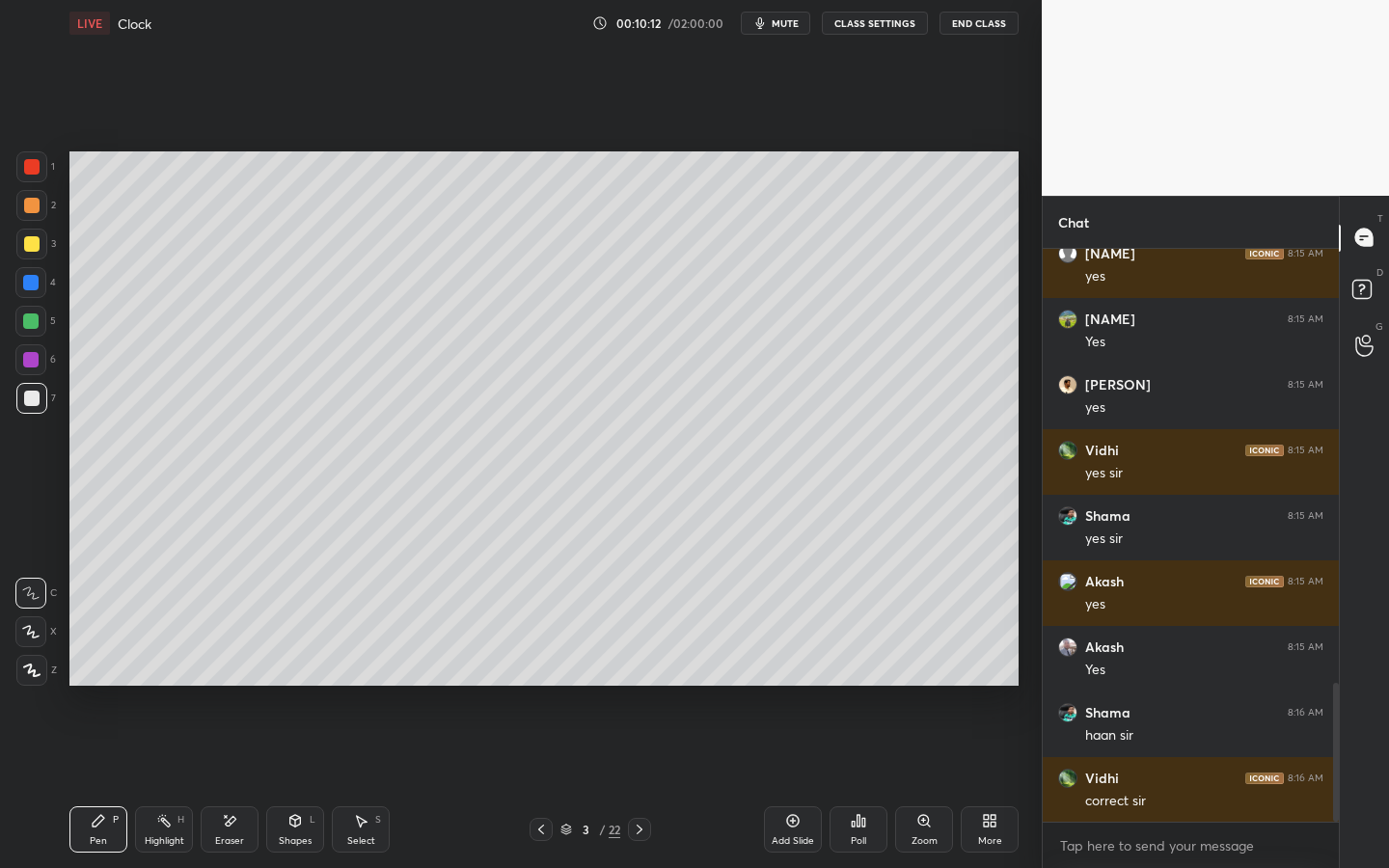 click on "Eraser" at bounding box center (230, 829) 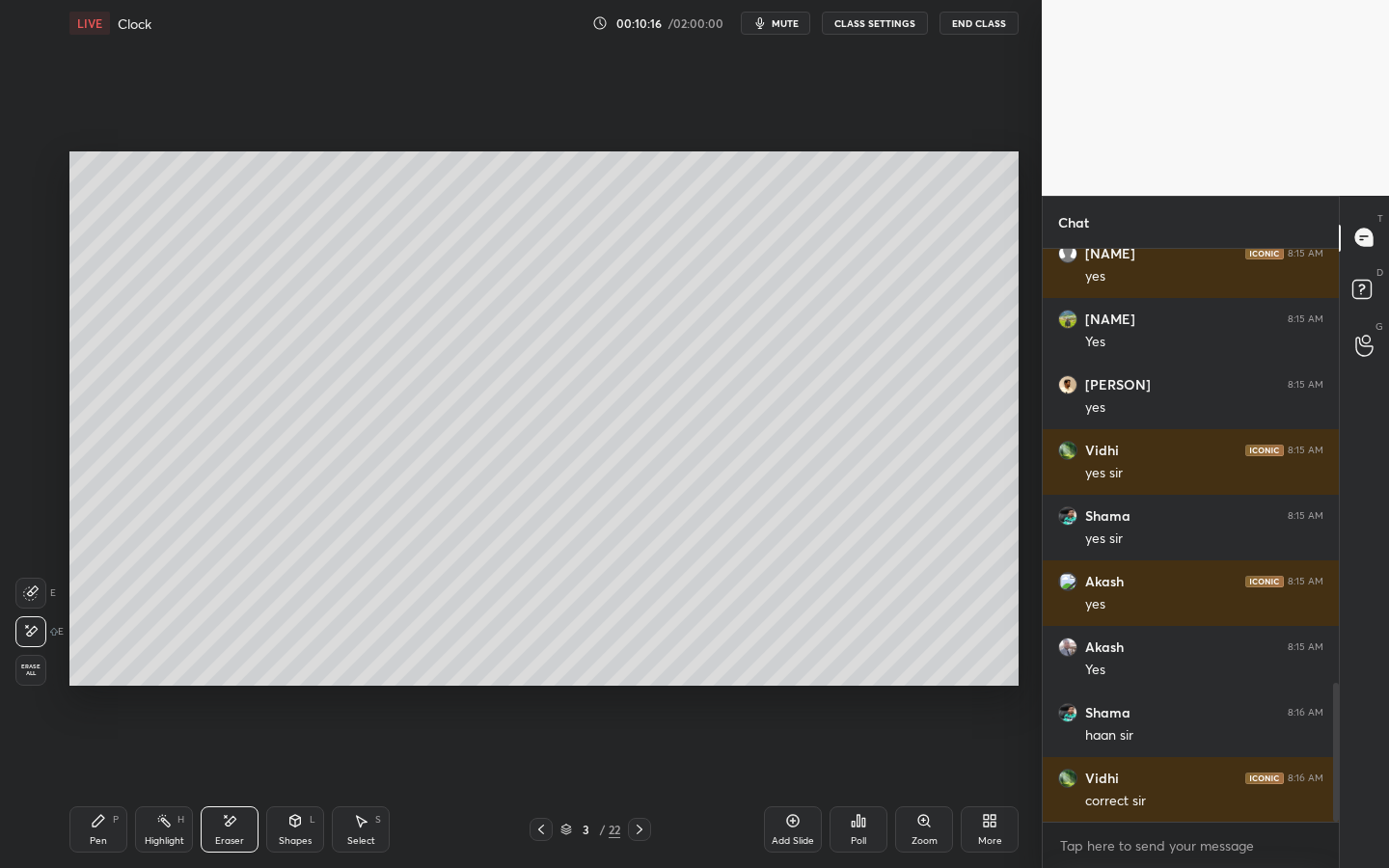 drag, startPoint x: 98, startPoint y: 831, endPoint x: 122, endPoint y: 779, distance: 57.271284 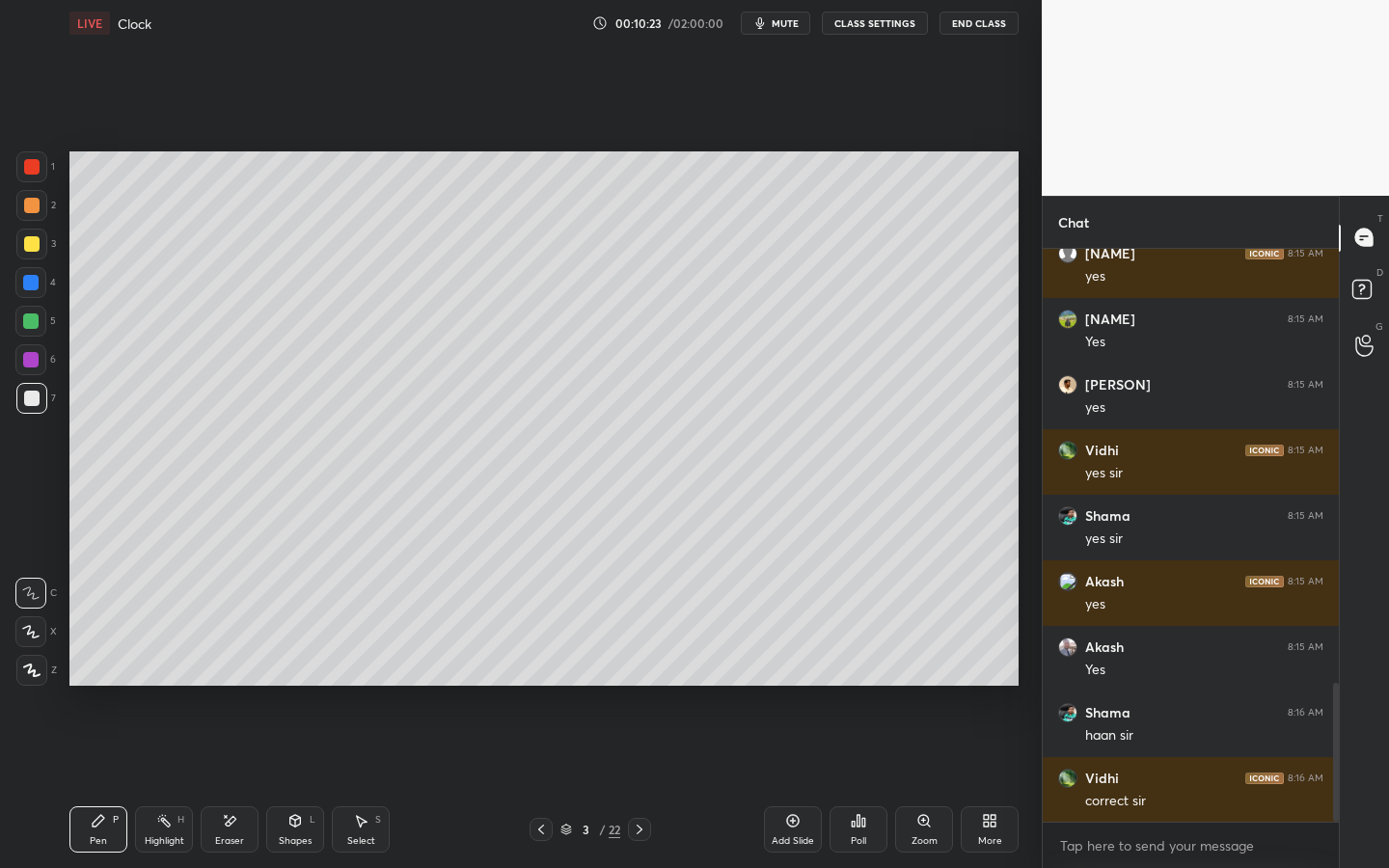 click 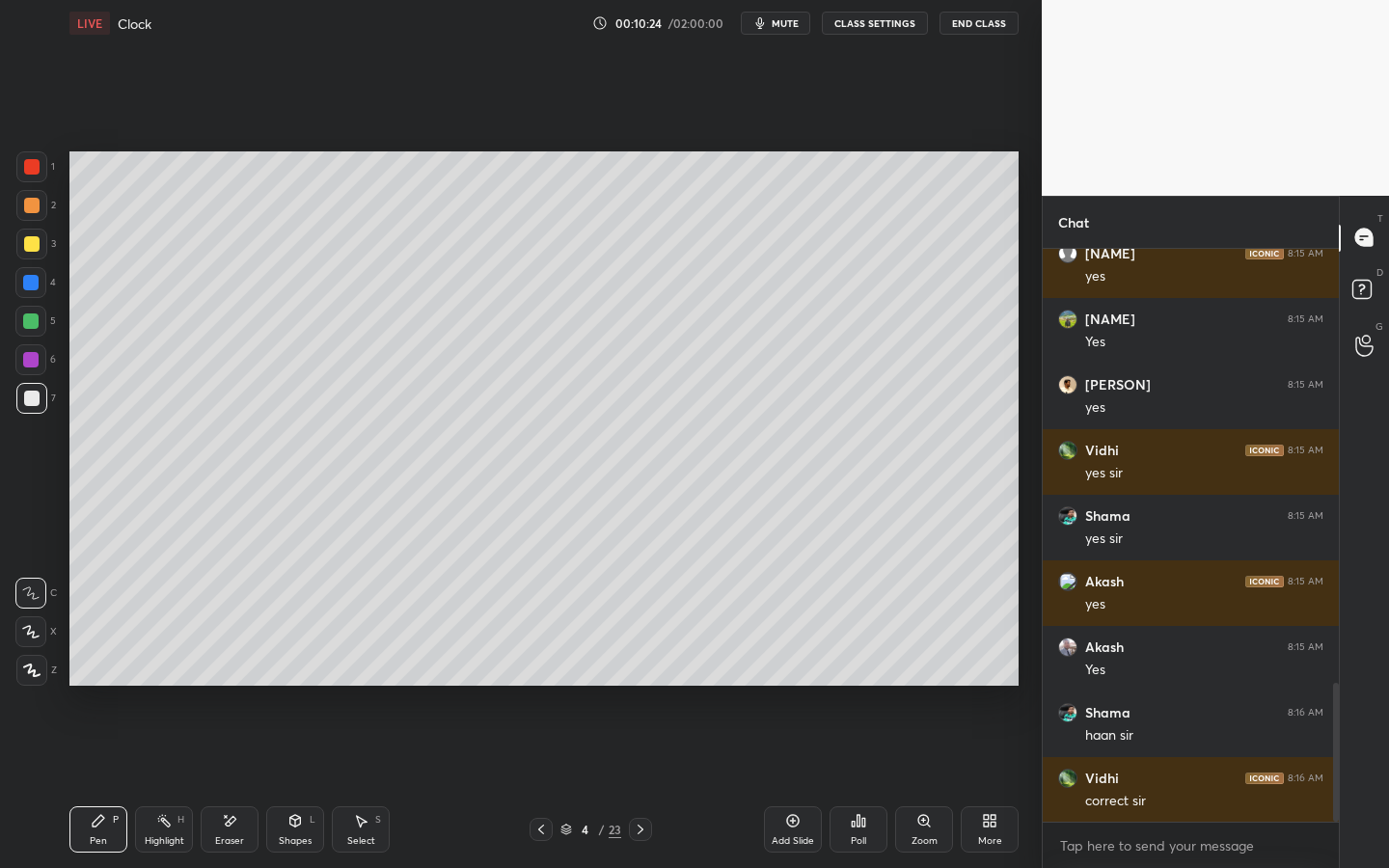 click on "Shapes L" at bounding box center [295, 829] 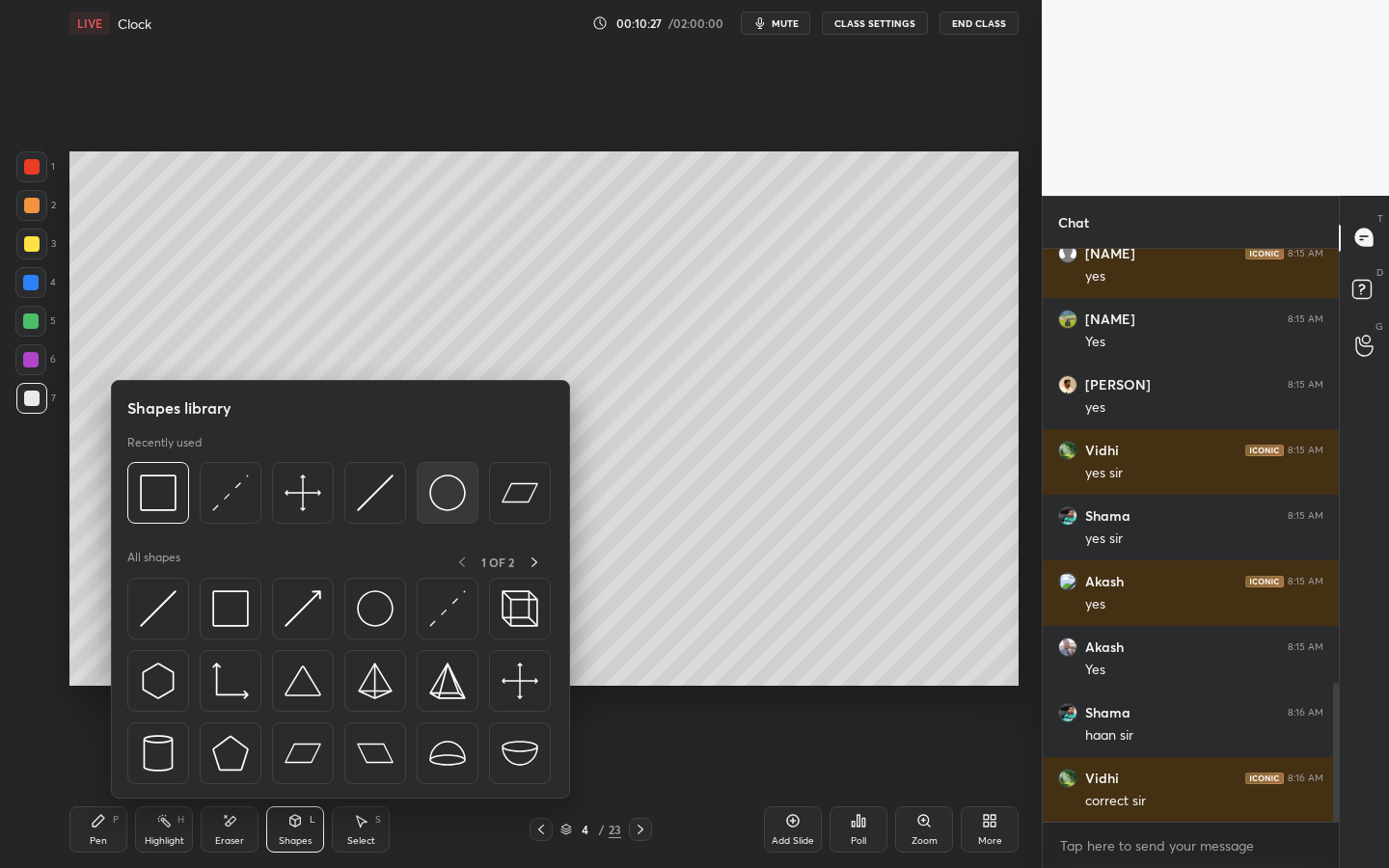 click at bounding box center [448, 493] 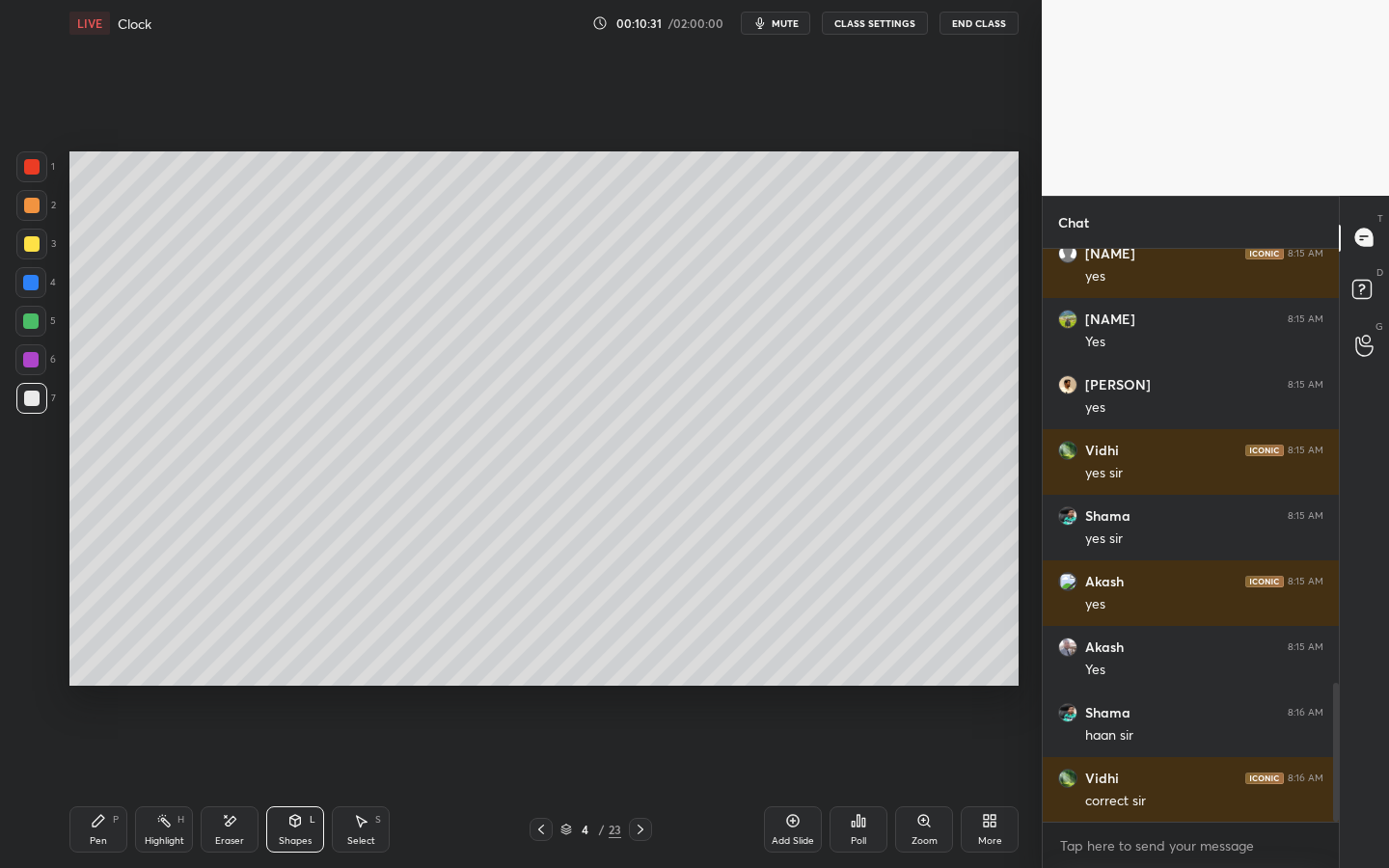 drag, startPoint x: 102, startPoint y: 823, endPoint x: 142, endPoint y: 760, distance: 74.6257 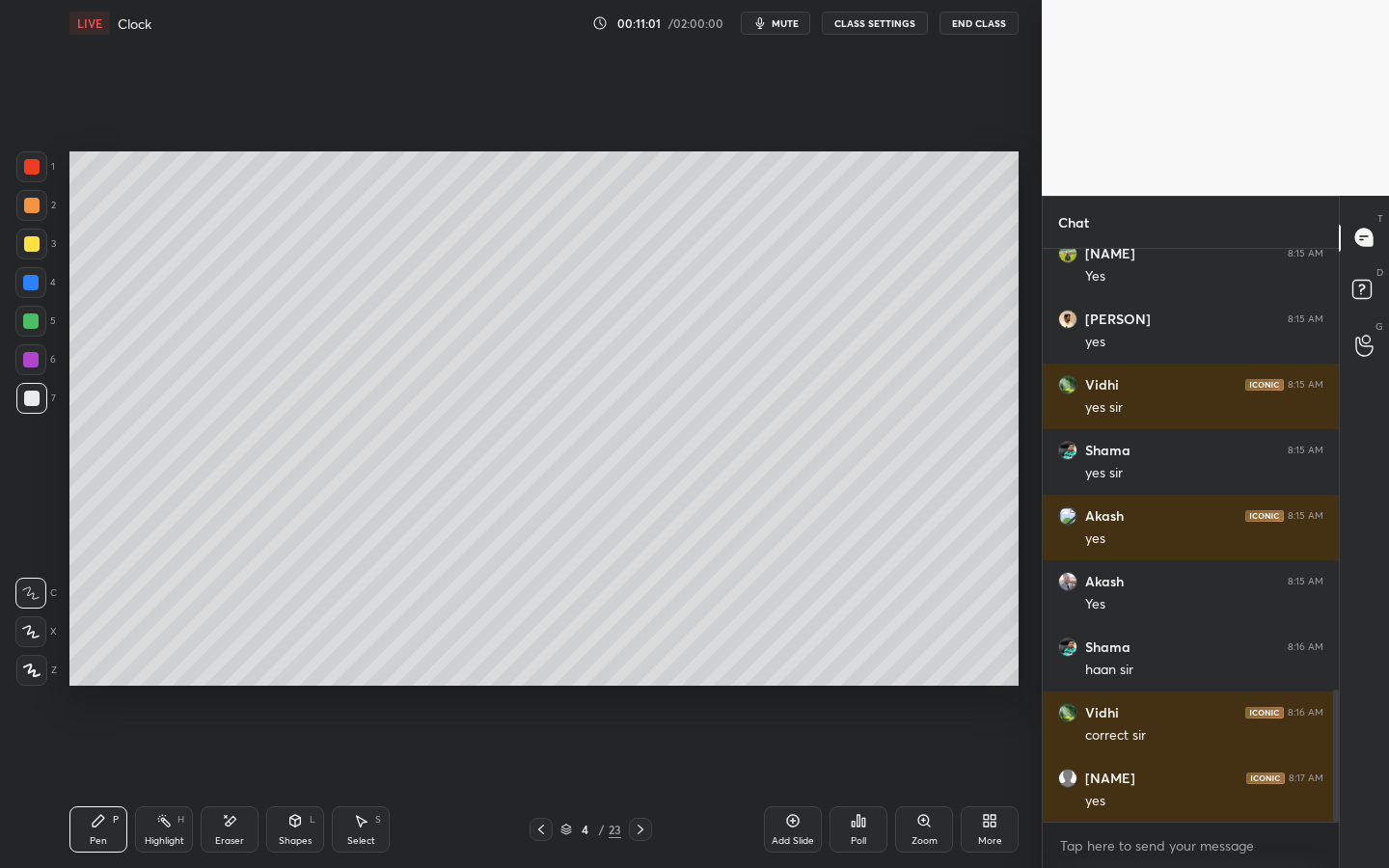 scroll, scrollTop: 1923, scrollLeft: 0, axis: vertical 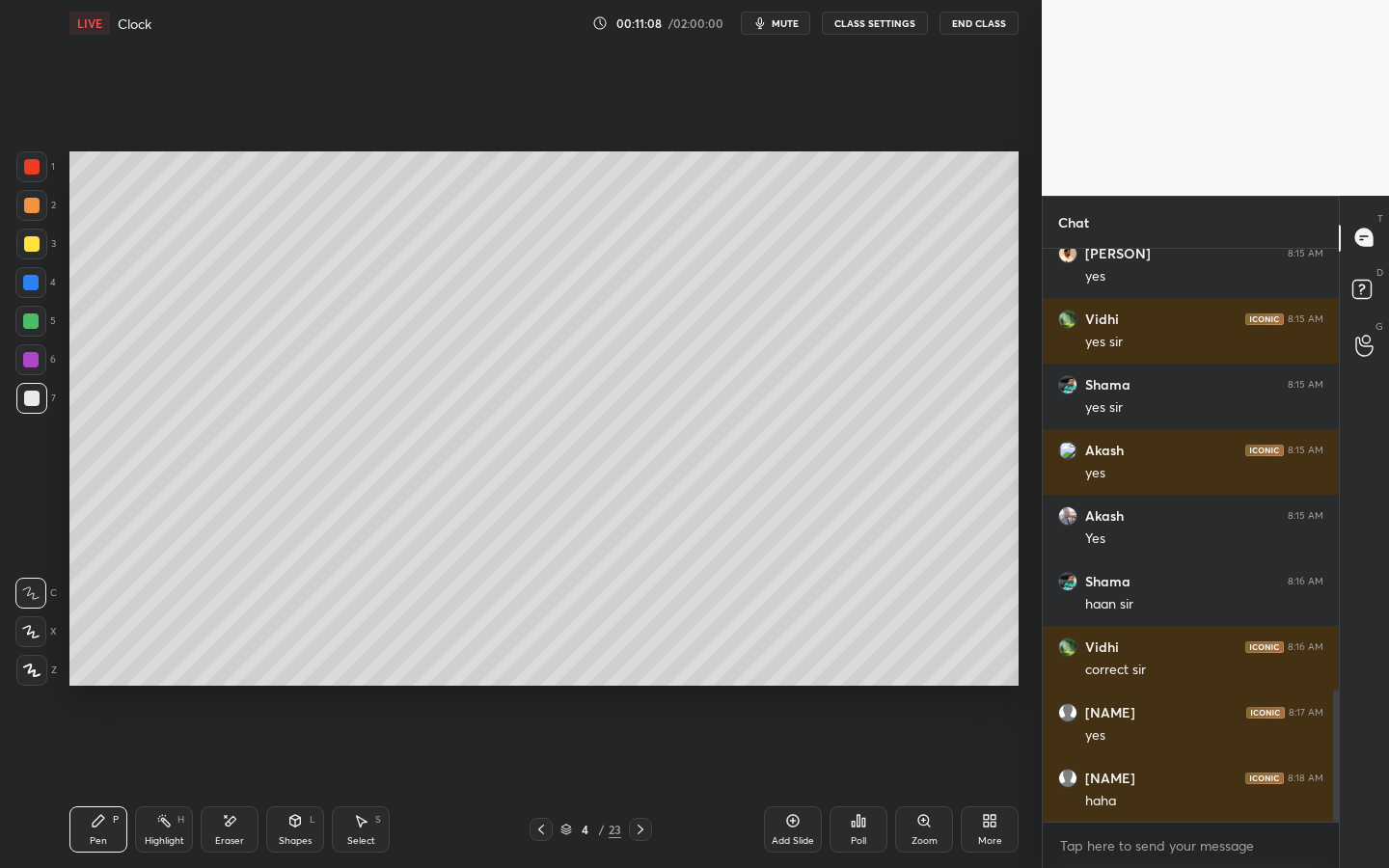 click at bounding box center [32, 244] 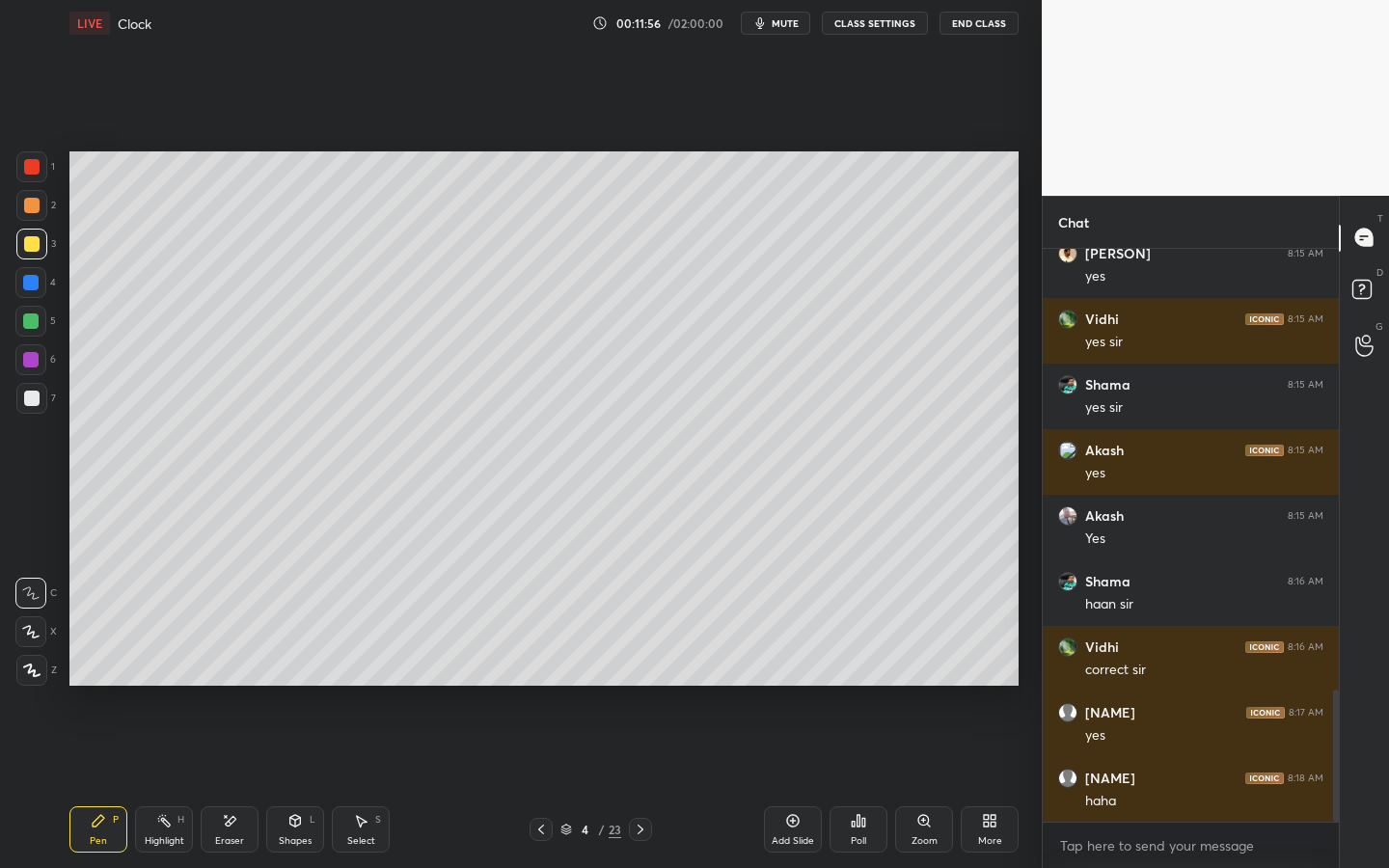 click on "Highlight H" at bounding box center (164, 829) 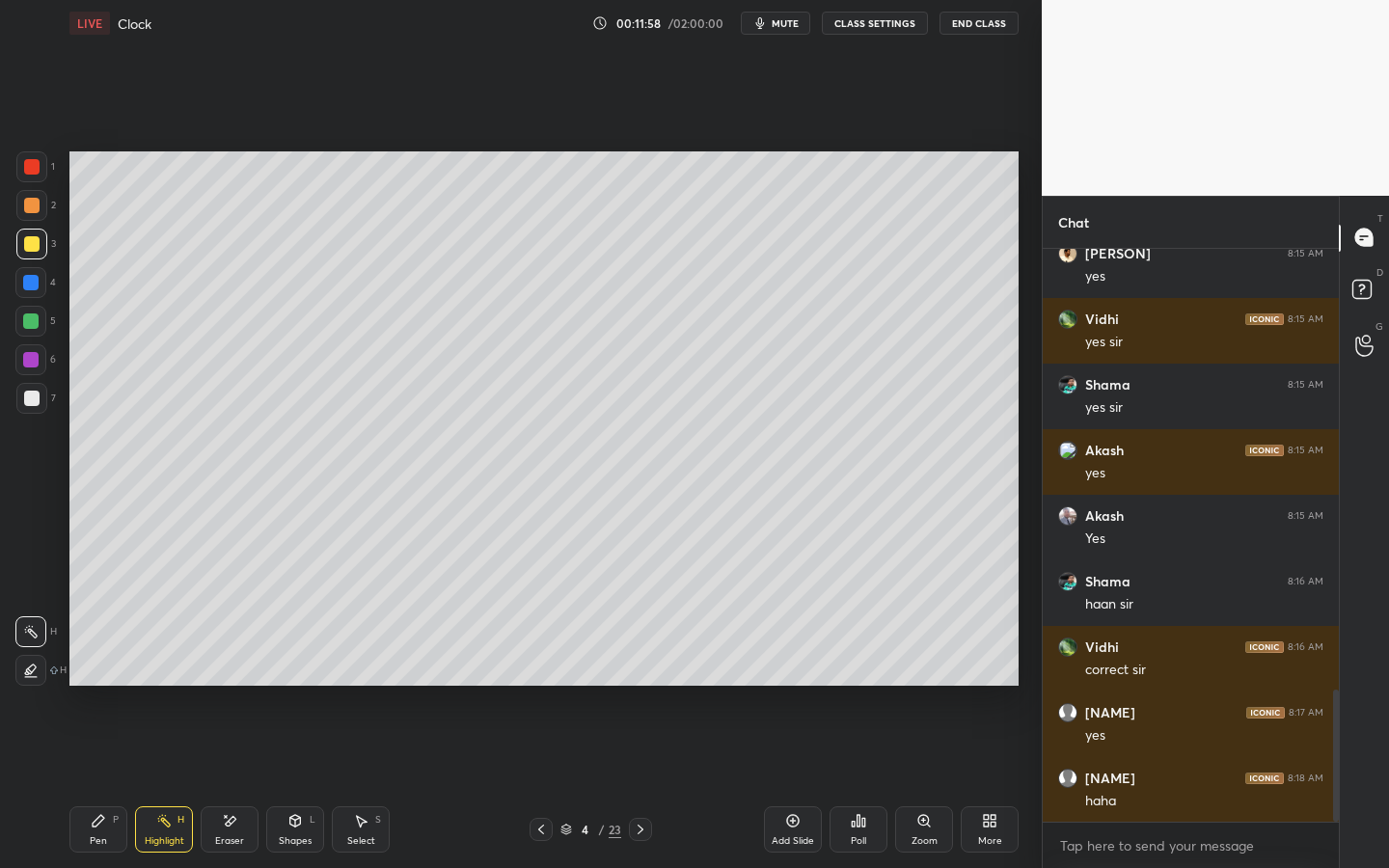 click on "Shapes" at bounding box center (295, 841) 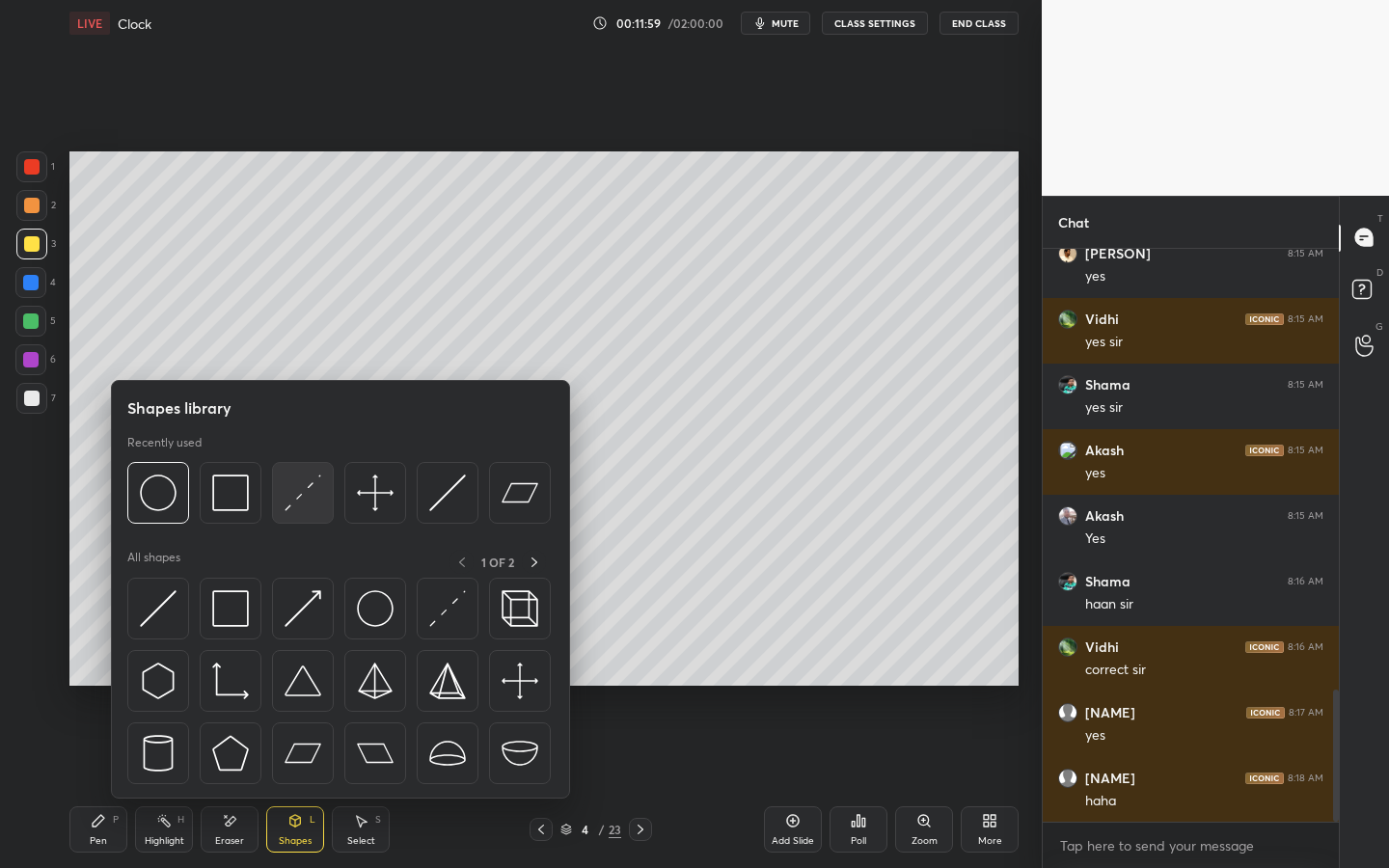 click at bounding box center (303, 493) 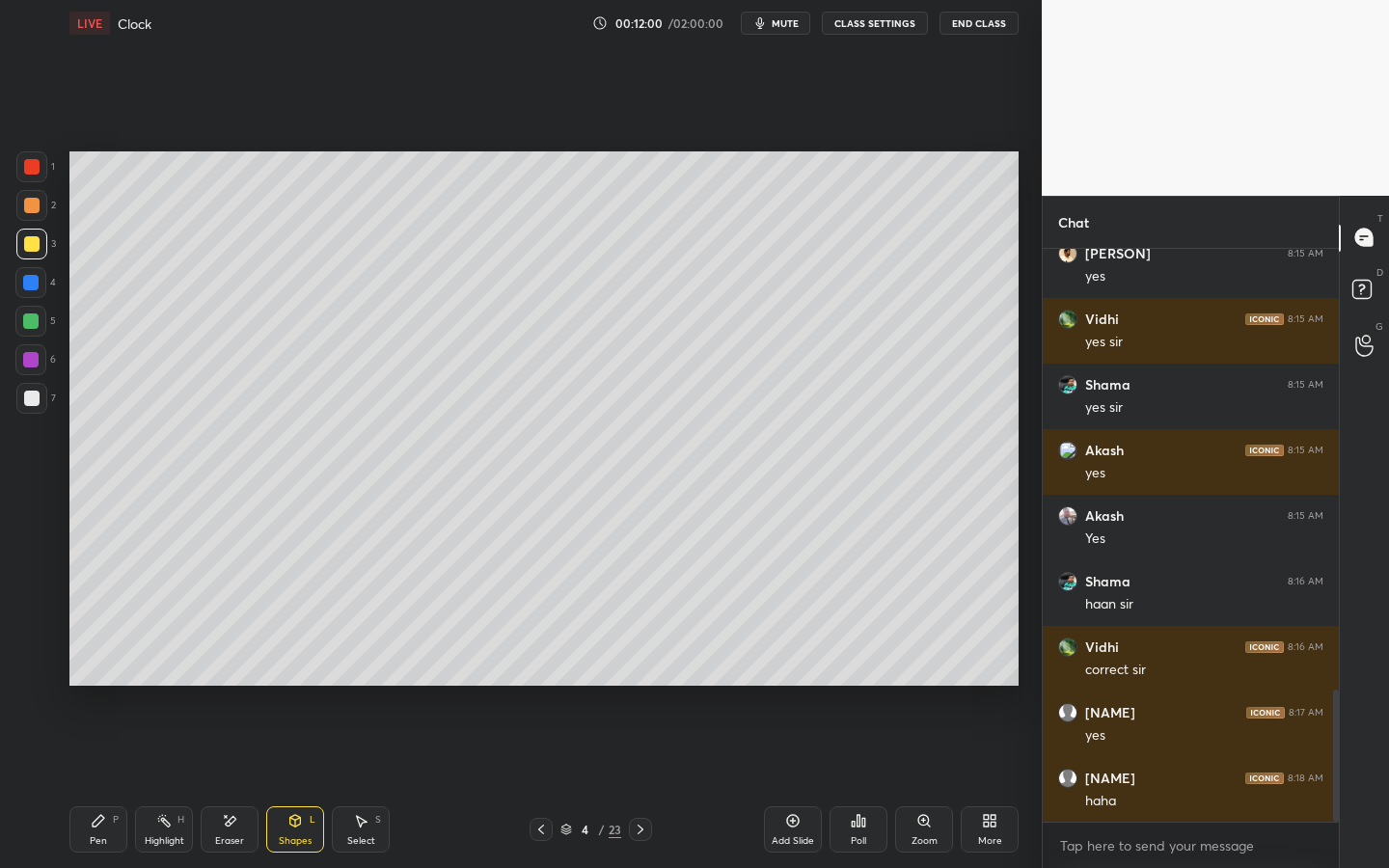 click at bounding box center [32, 398] 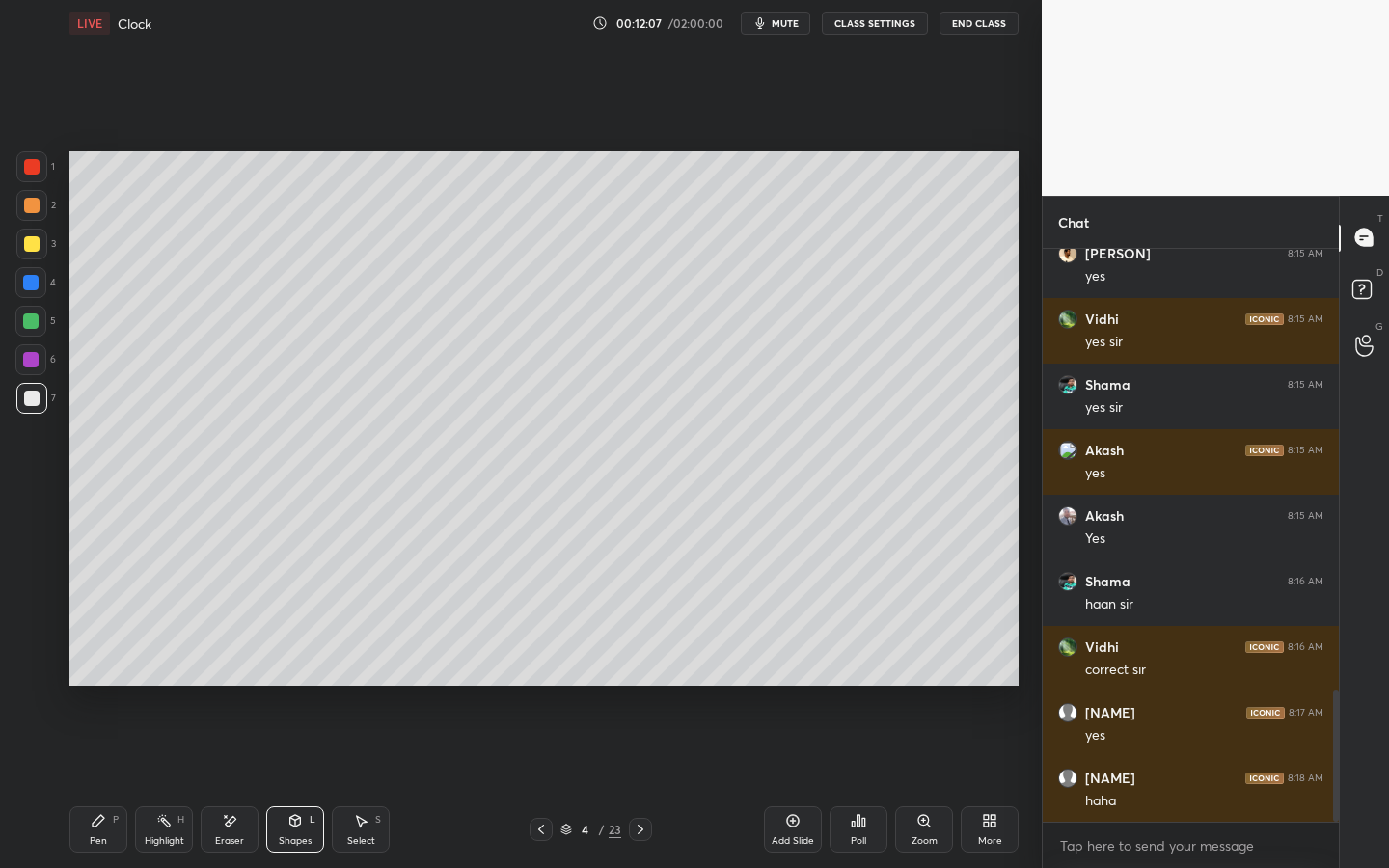 drag, startPoint x: 107, startPoint y: 820, endPoint x: 141, endPoint y: 782, distance: 50.9902 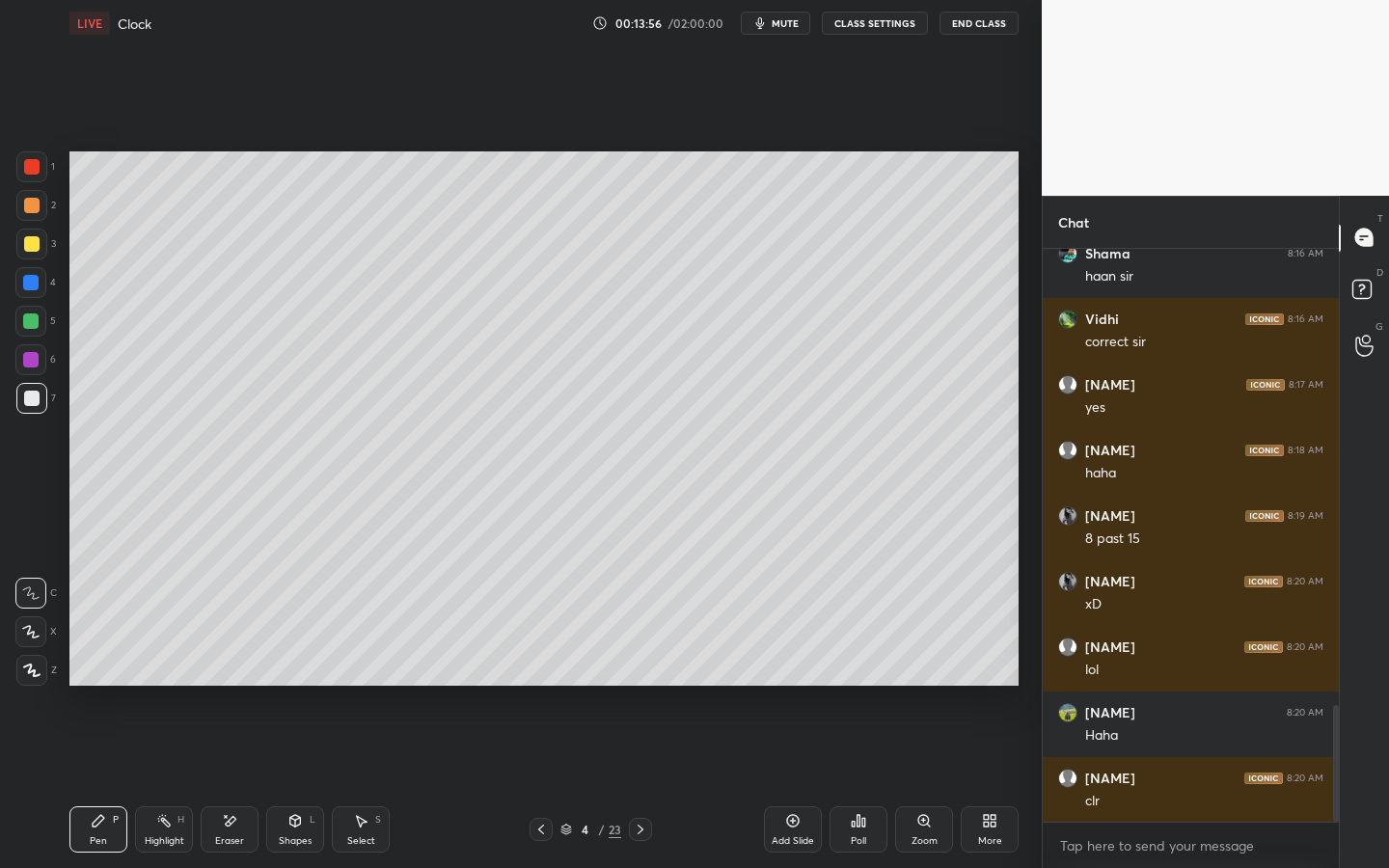 scroll, scrollTop: 2270, scrollLeft: 0, axis: vertical 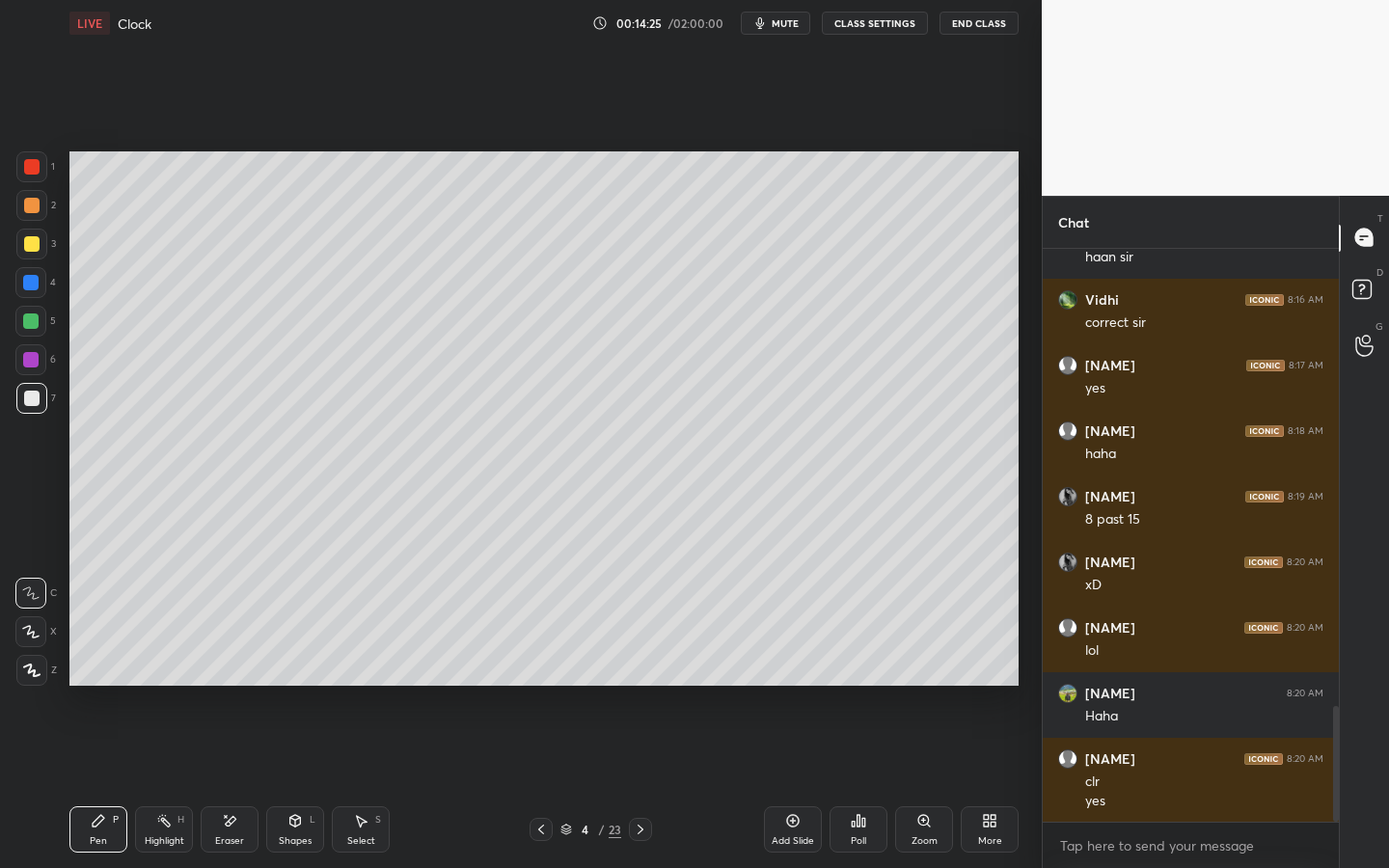 click on "Setting up your live class Poll for   secs No correct answer Start poll" at bounding box center [544, 419] 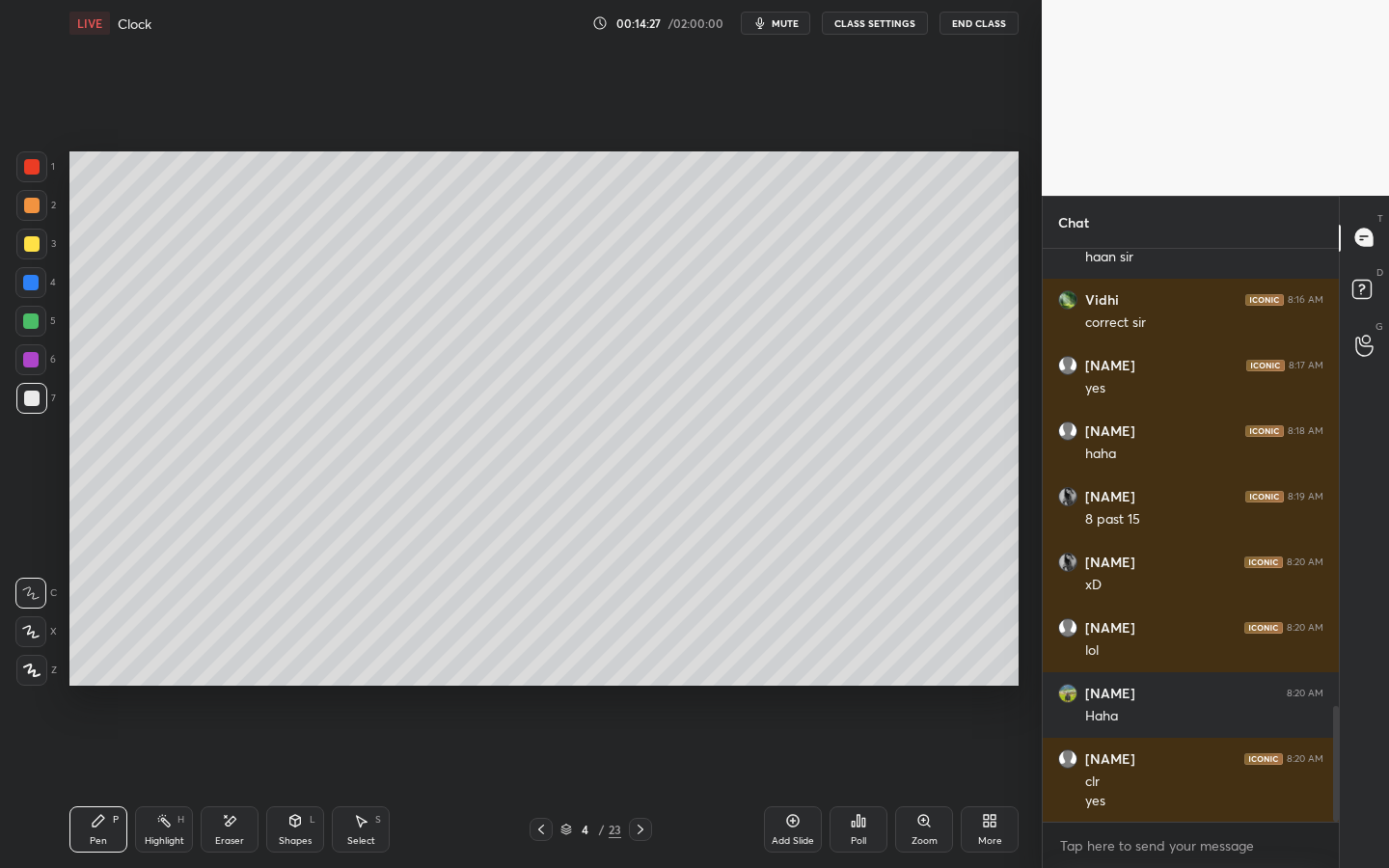 click on "Setting up your live class Poll for   secs No correct answer Start poll" at bounding box center [544, 419] 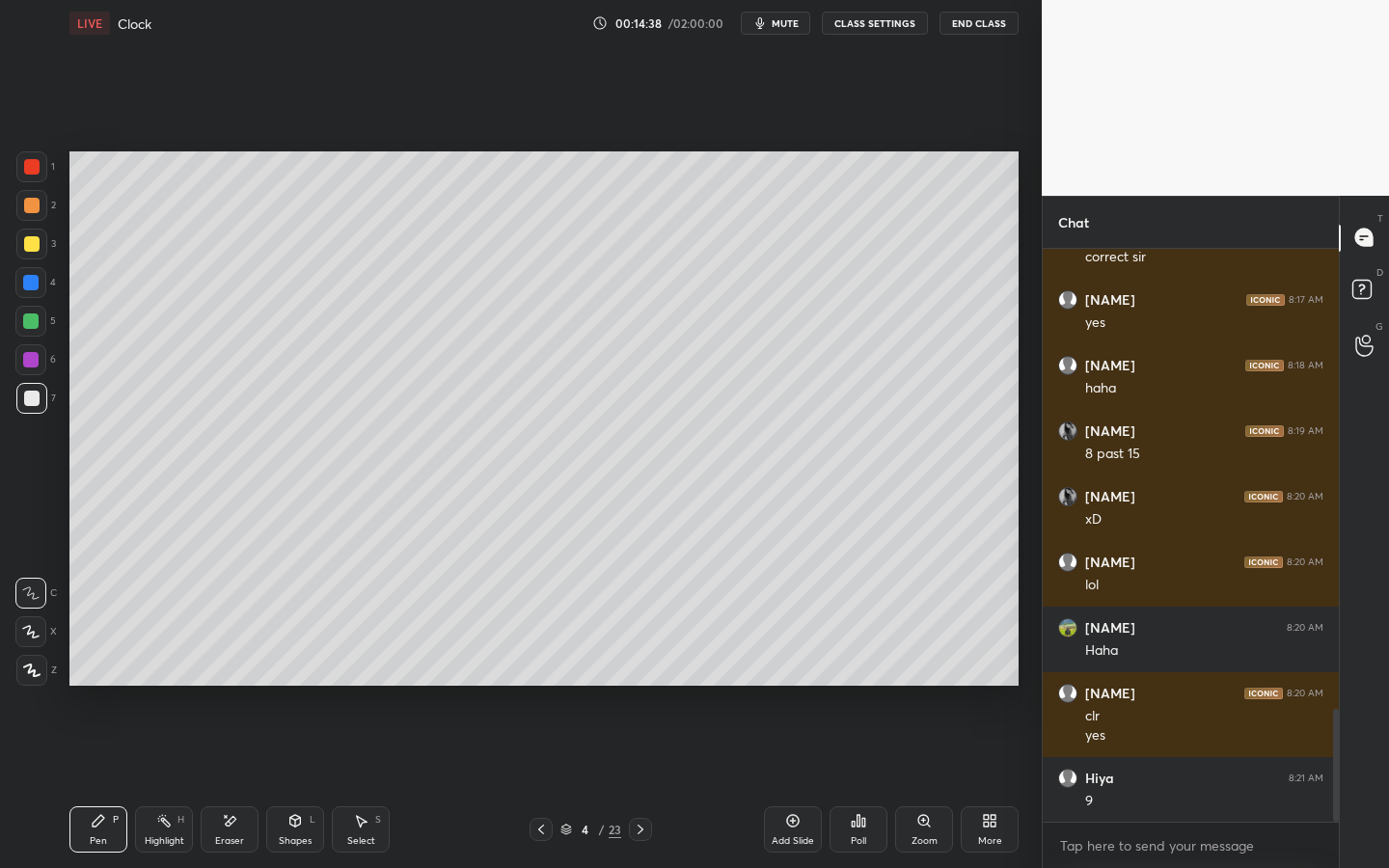 scroll, scrollTop: 2401, scrollLeft: 0, axis: vertical 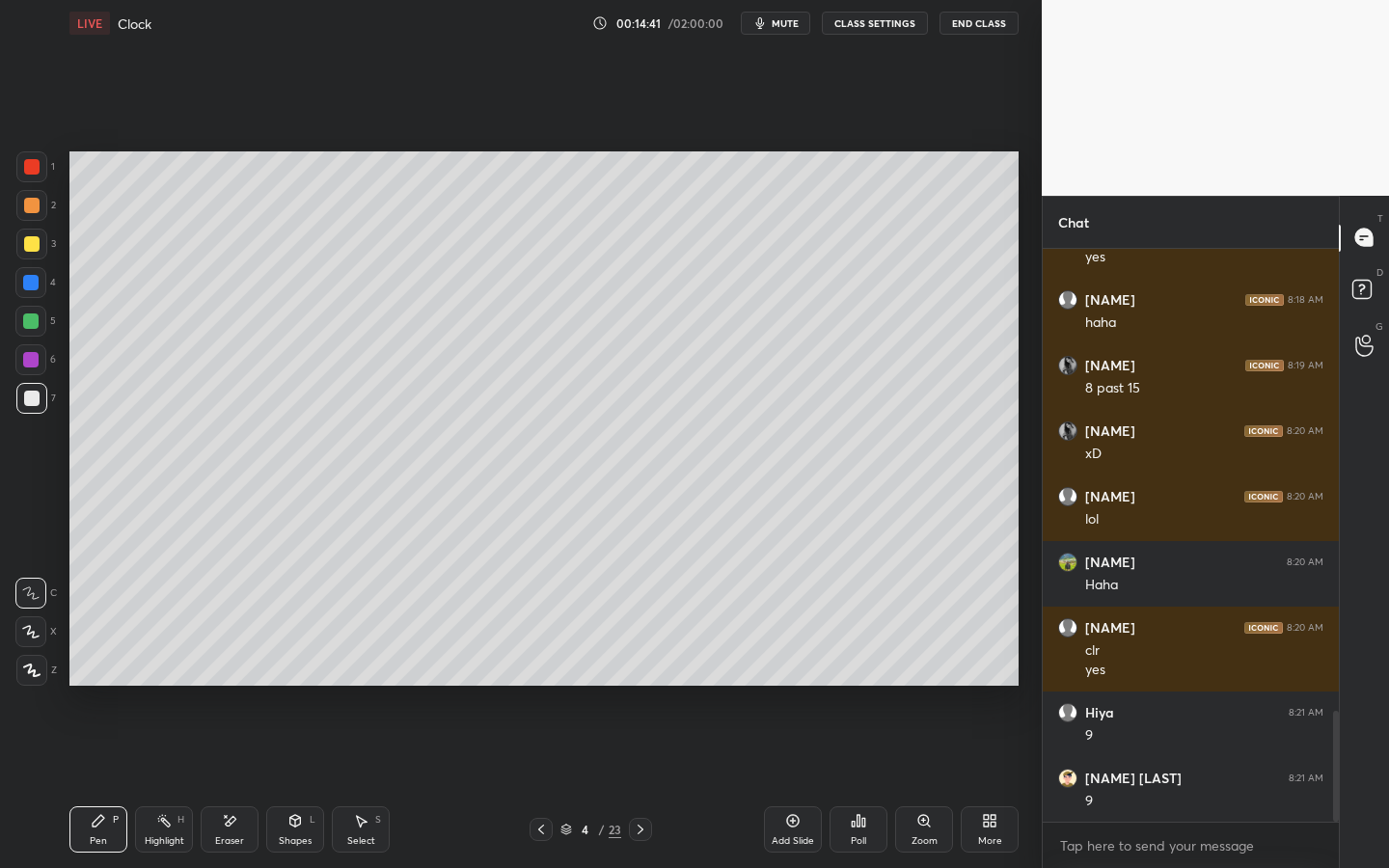 drag, startPoint x: 235, startPoint y: 828, endPoint x: 418, endPoint y: 737, distance: 204.3771 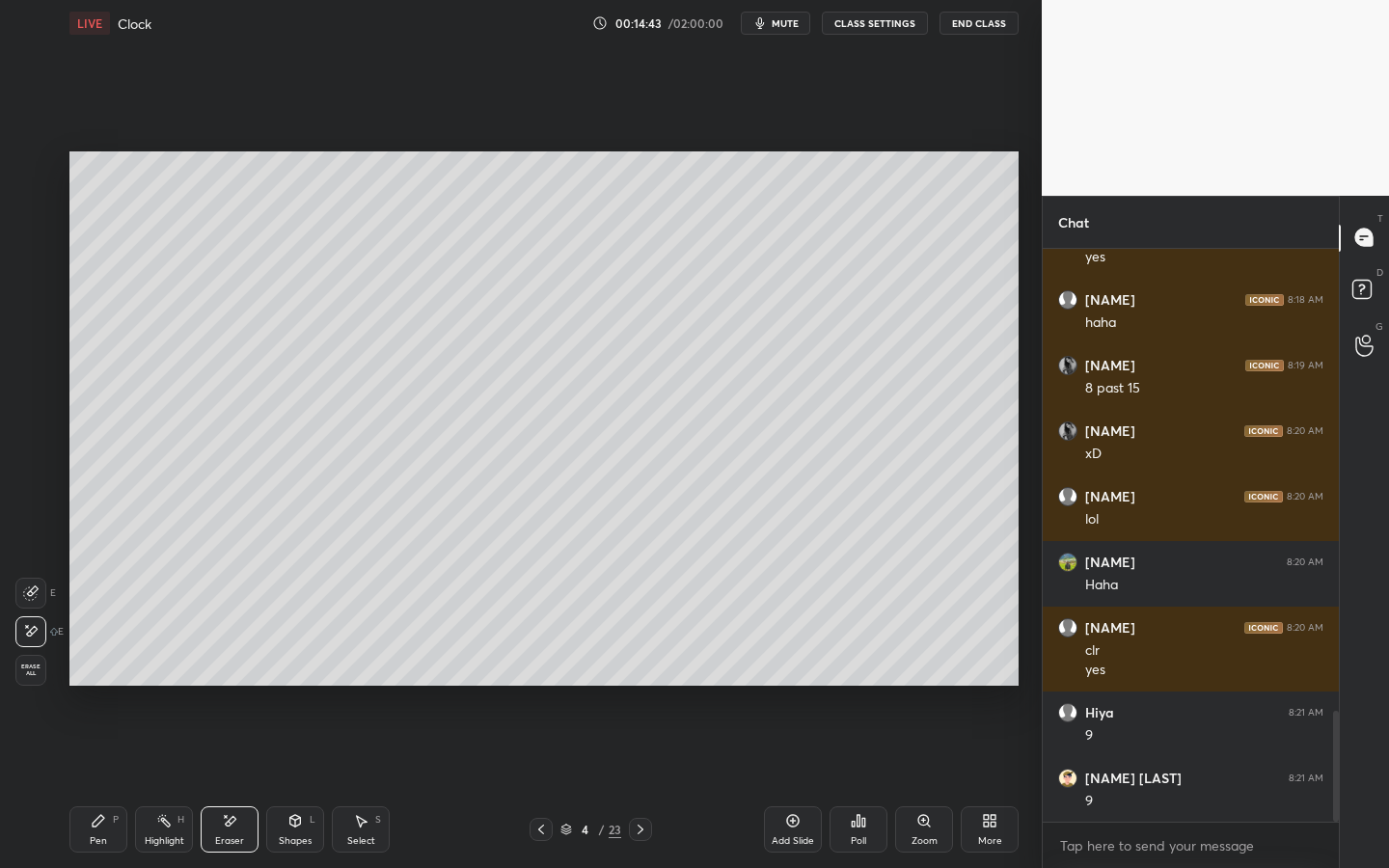 drag, startPoint x: 93, startPoint y: 831, endPoint x: 188, endPoint y: 773, distance: 111.305885 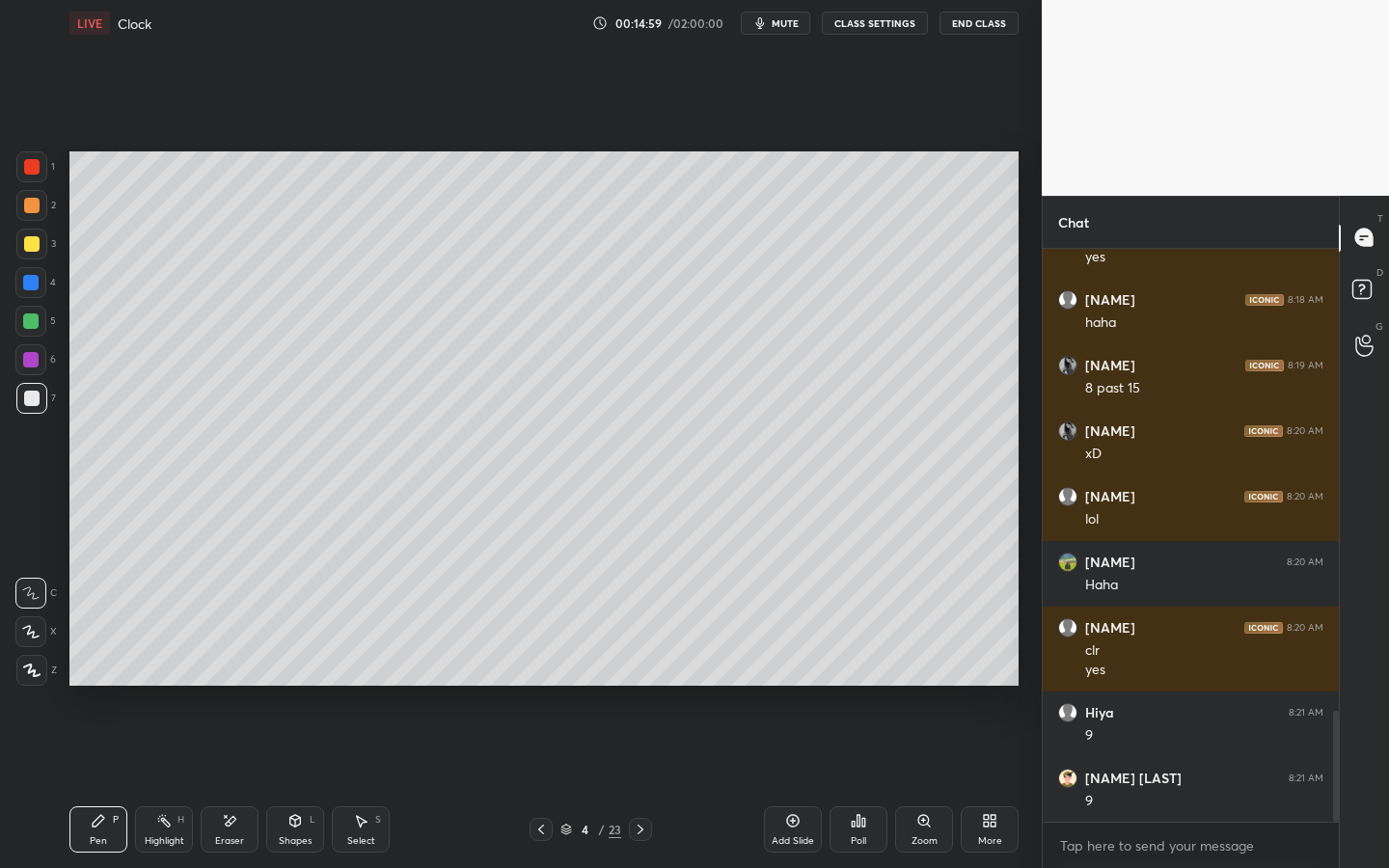 click on "Poll" at bounding box center [858, 841] 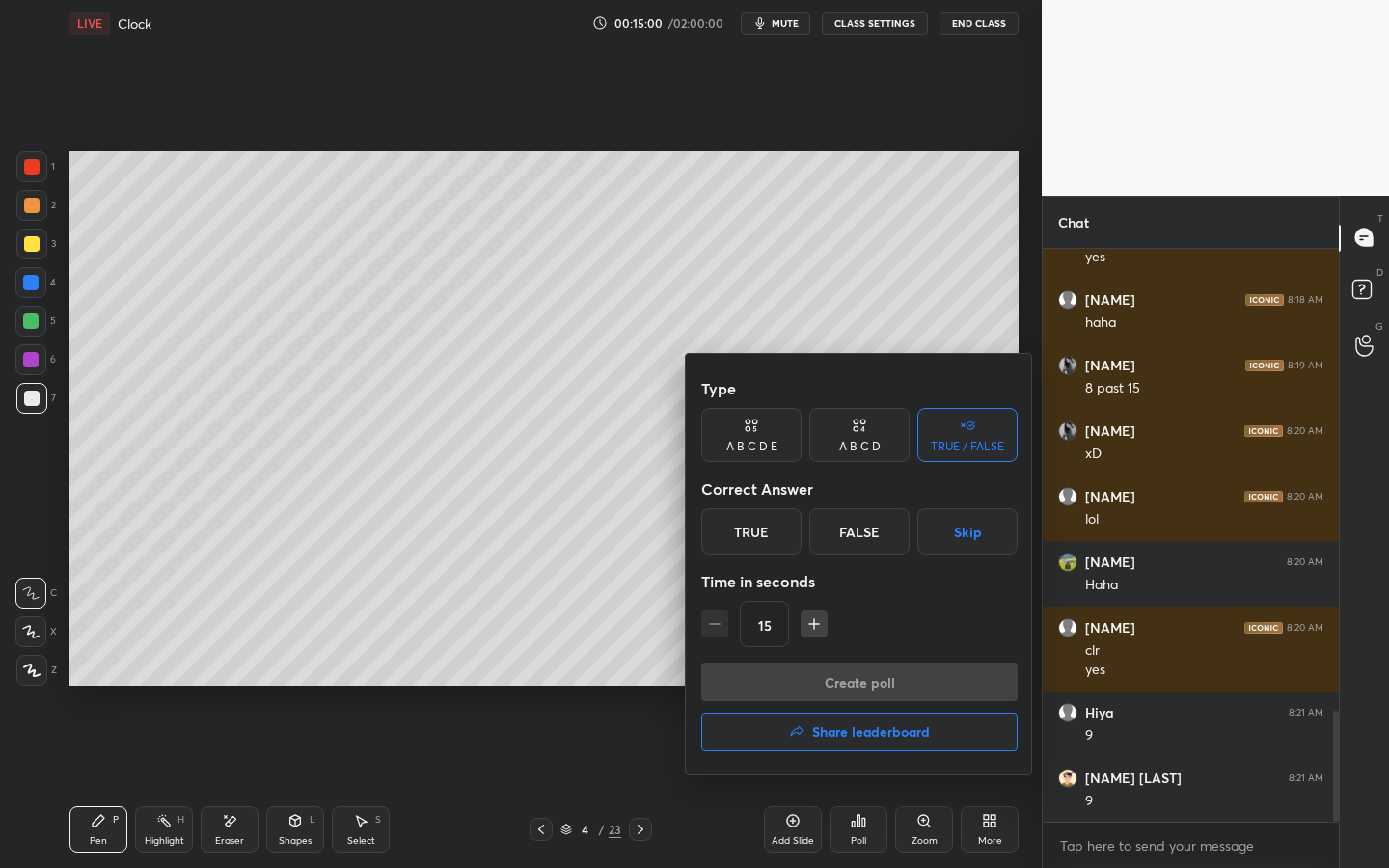 drag, startPoint x: 756, startPoint y: 546, endPoint x: 749, endPoint y: 559, distance: 14.764823 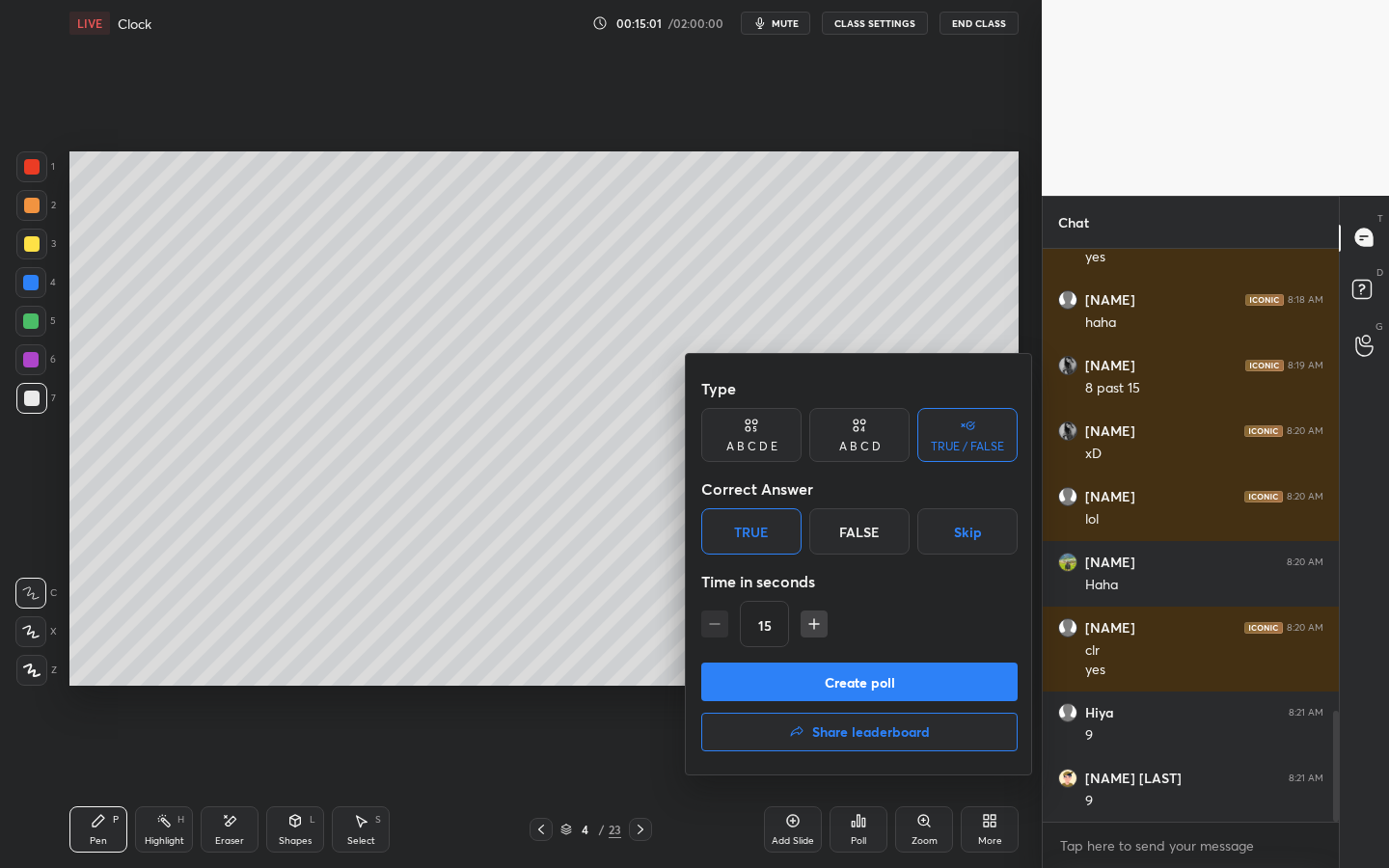 drag, startPoint x: 785, startPoint y: 694, endPoint x: 778, endPoint y: 674, distance: 21.18962 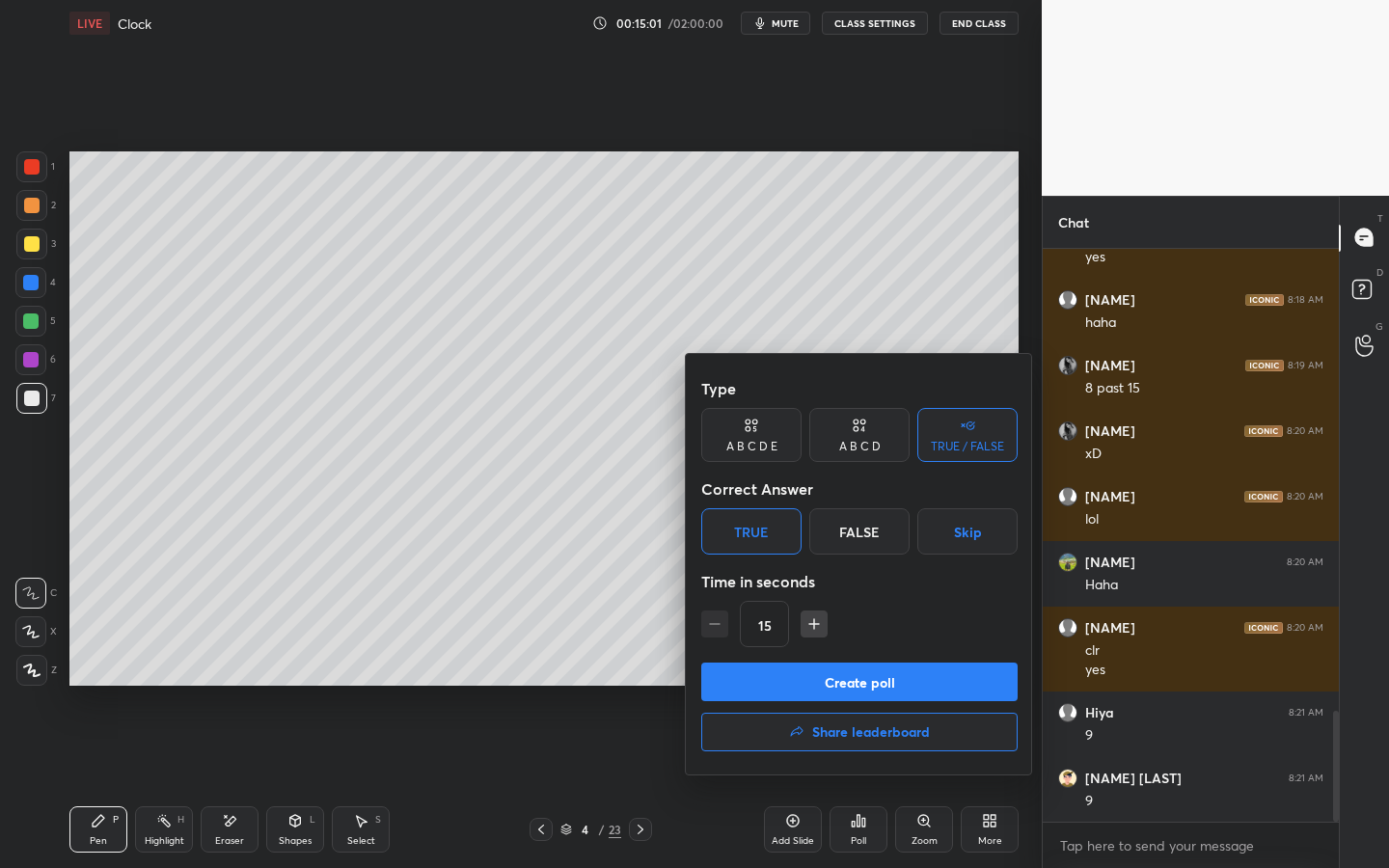 click on "Create poll" at bounding box center (859, 682) 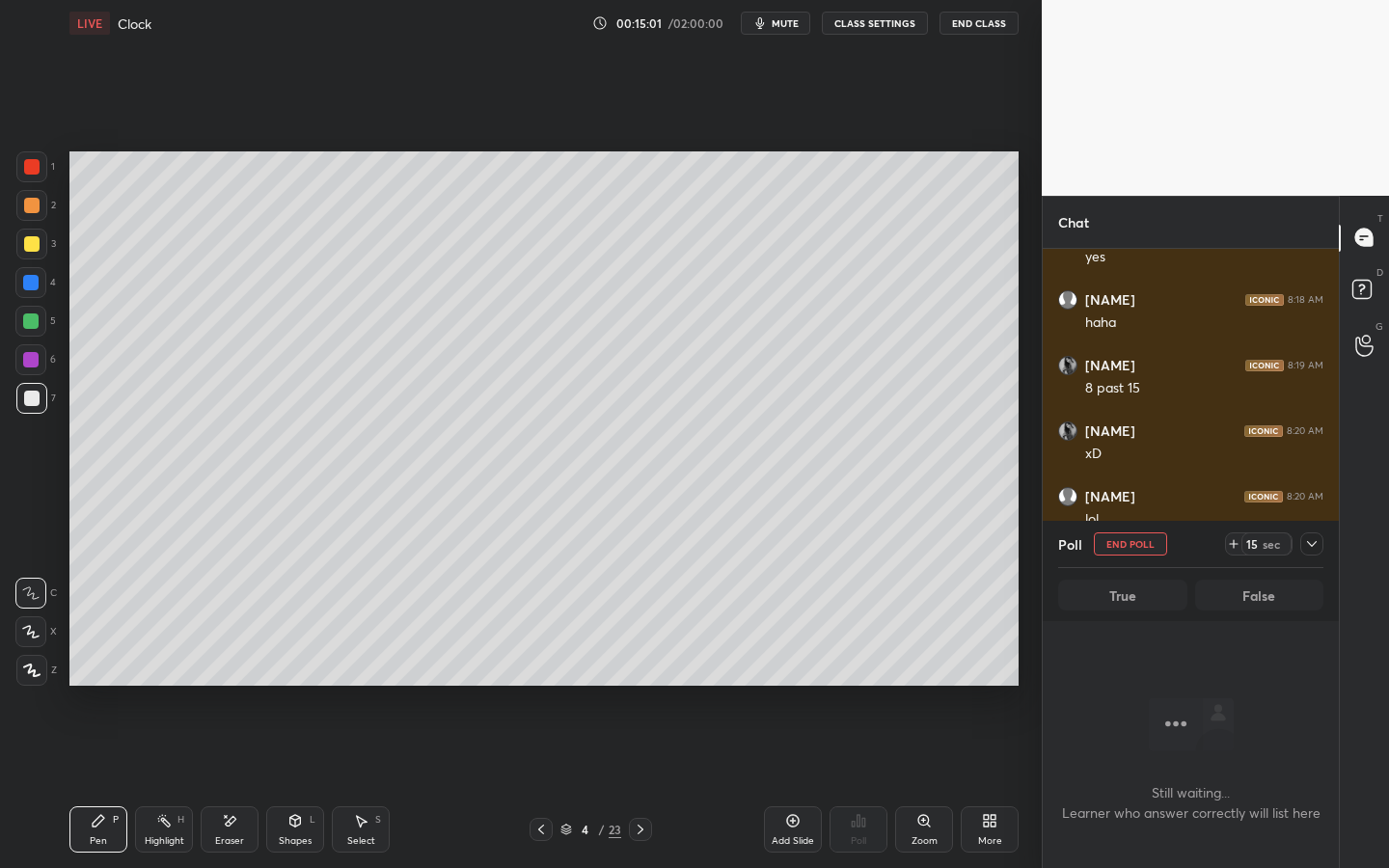 scroll, scrollTop: 477, scrollLeft: 290, axis: both 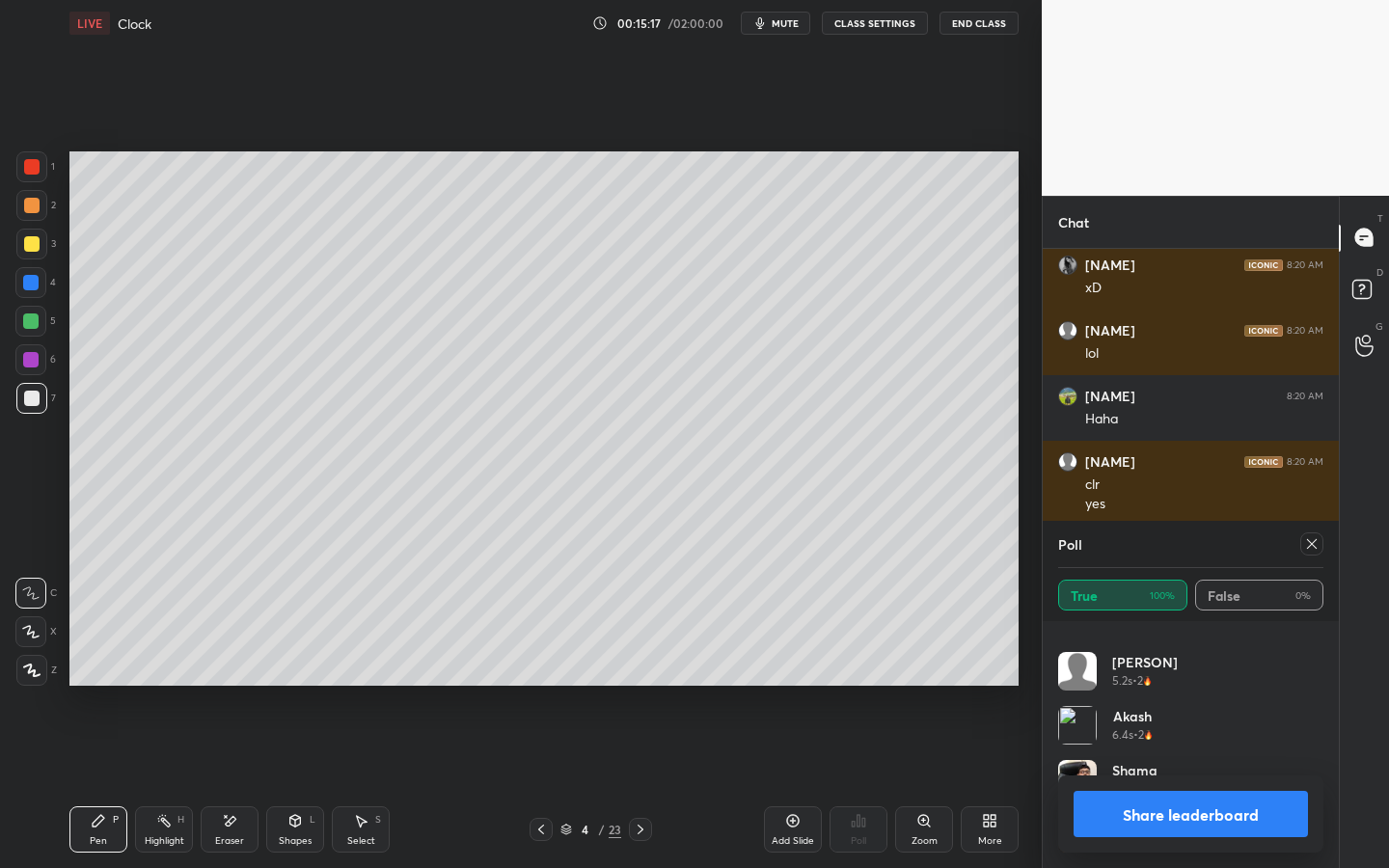 click 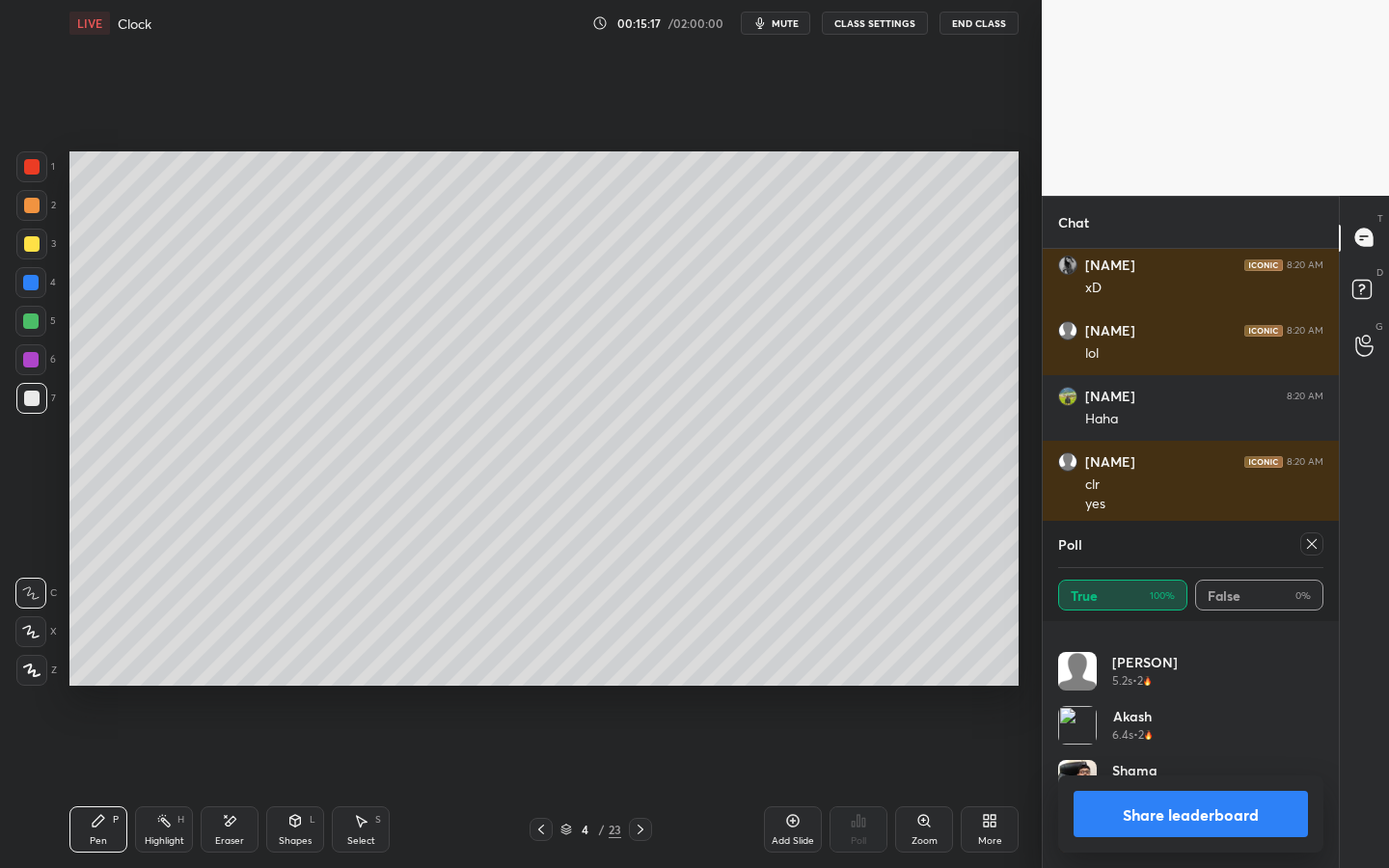 scroll, scrollTop: 84, scrollLeft: 259, axis: both 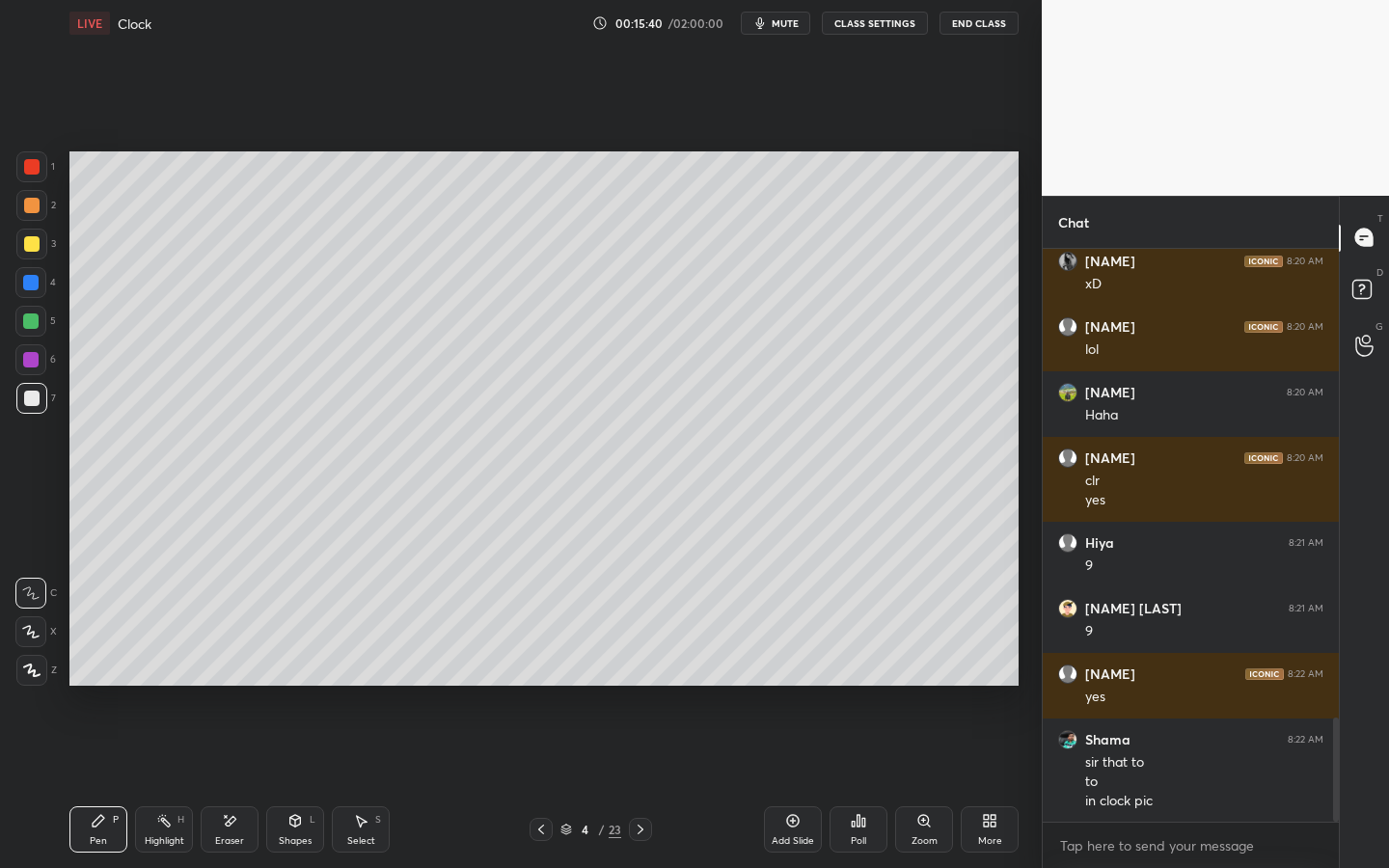 click on "Eraser" at bounding box center [230, 829] 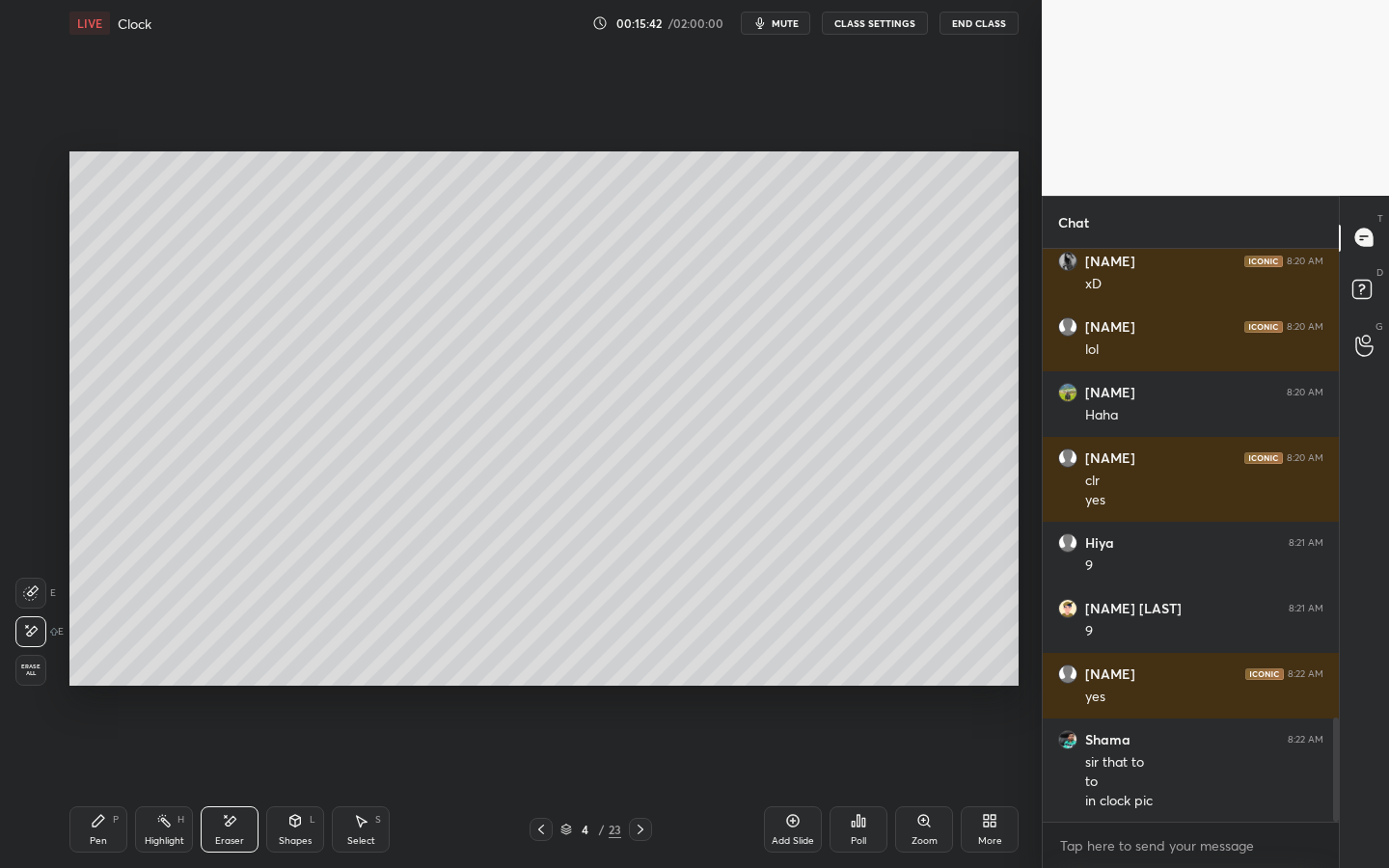 click on "Pen" at bounding box center (98, 841) 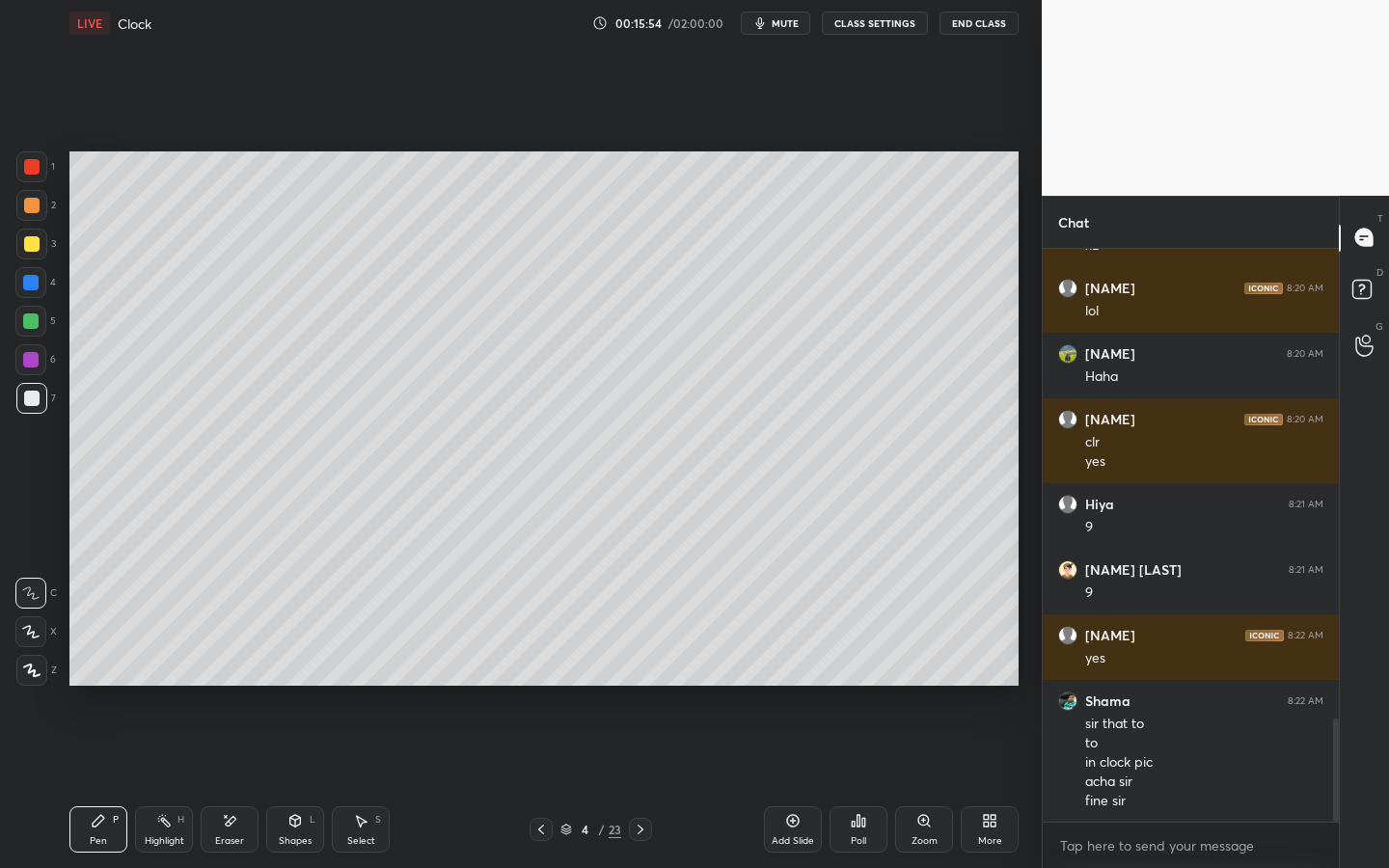 click 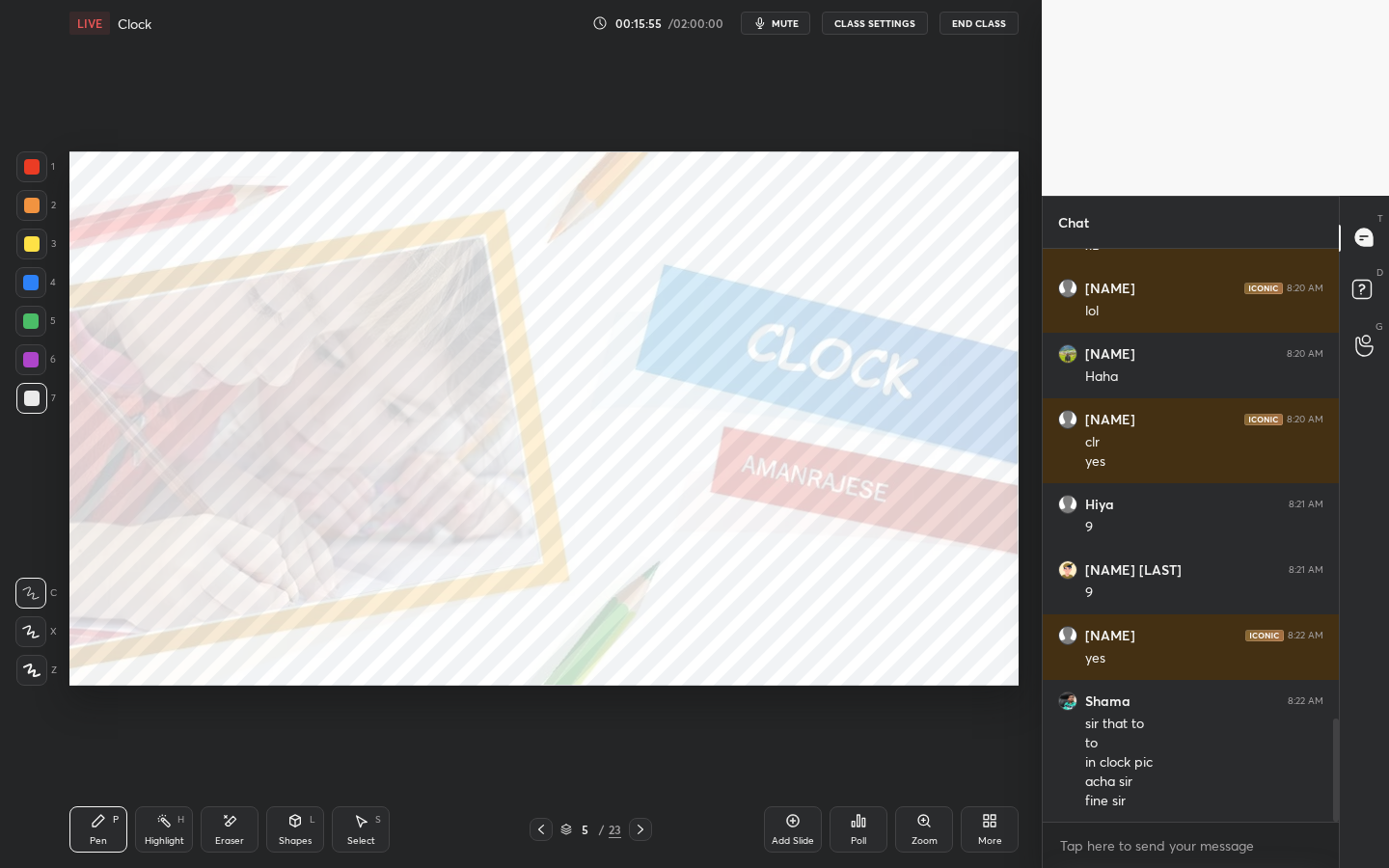 click 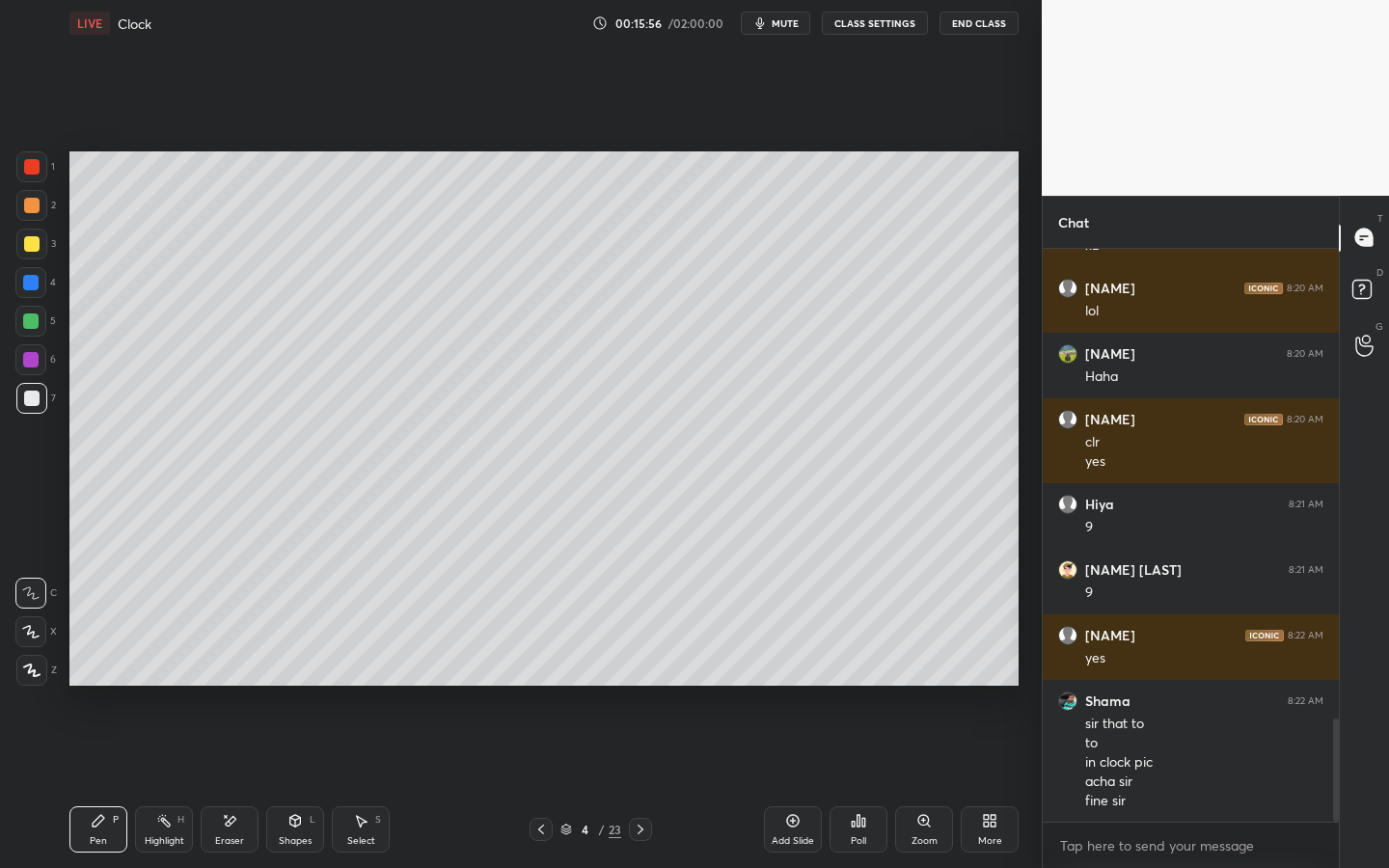 click on "Add Slide" at bounding box center (793, 829) 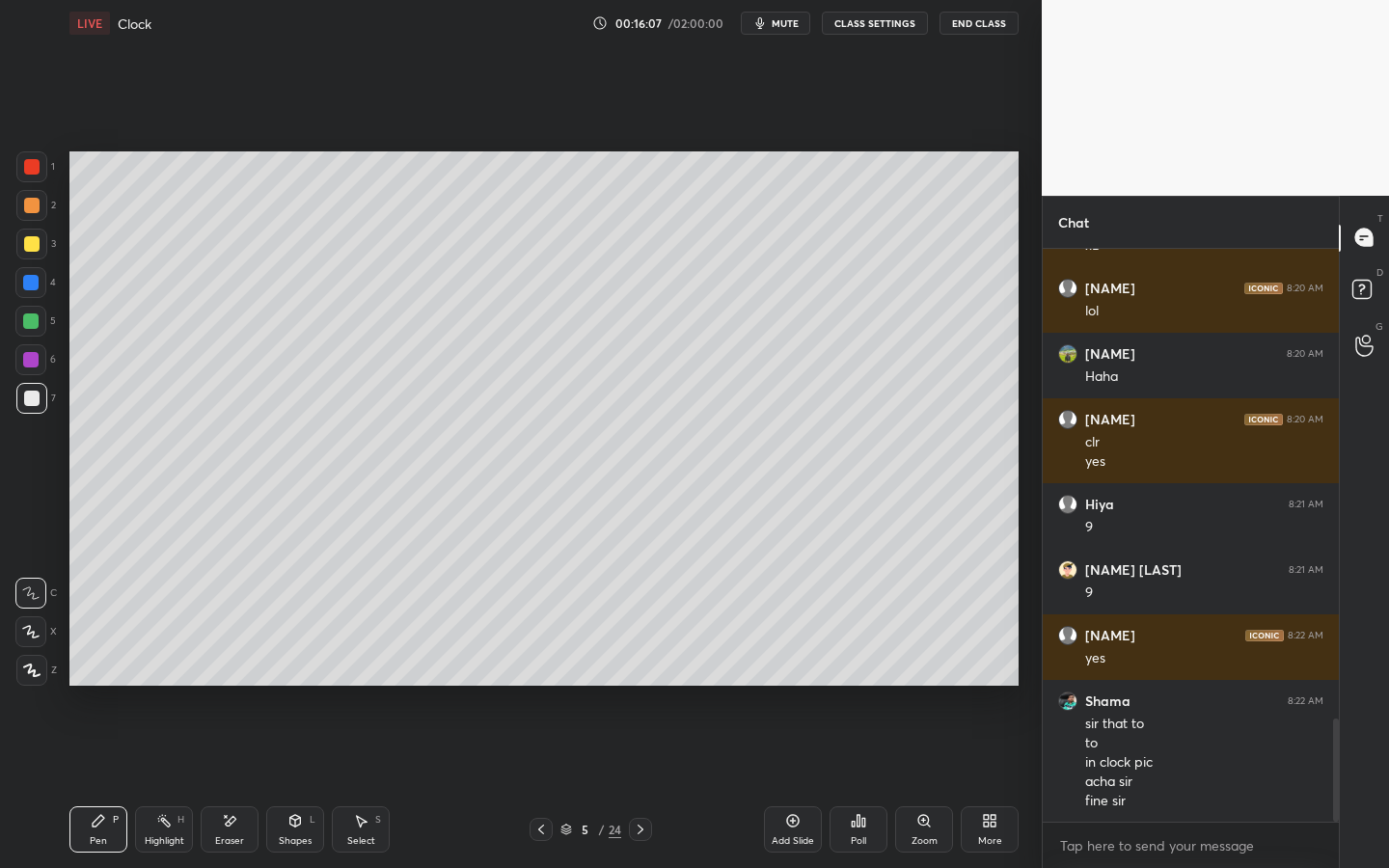 scroll, scrollTop: 2680, scrollLeft: 0, axis: vertical 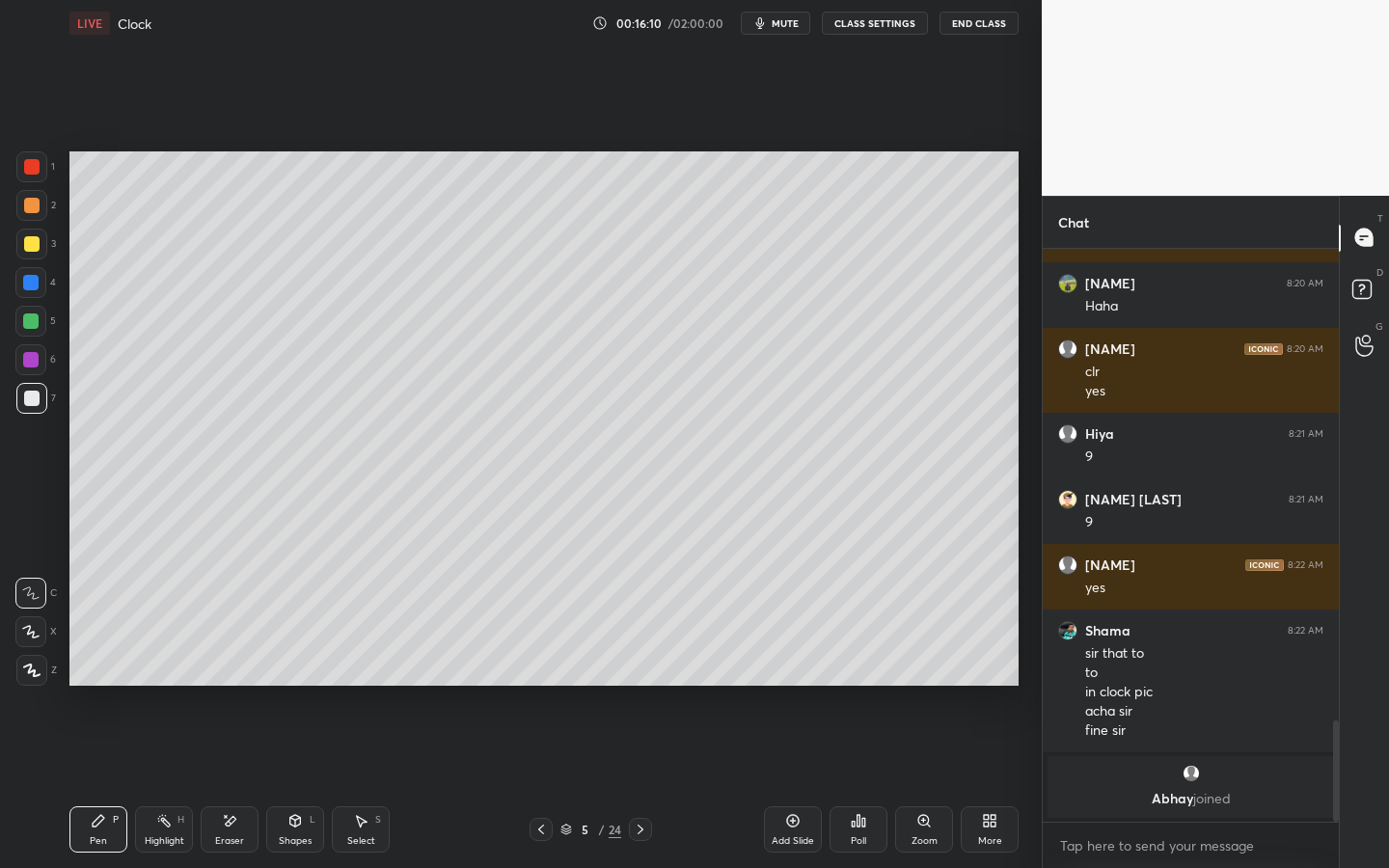 drag, startPoint x: 39, startPoint y: 241, endPoint x: 47, endPoint y: 231, distance: 12.806248 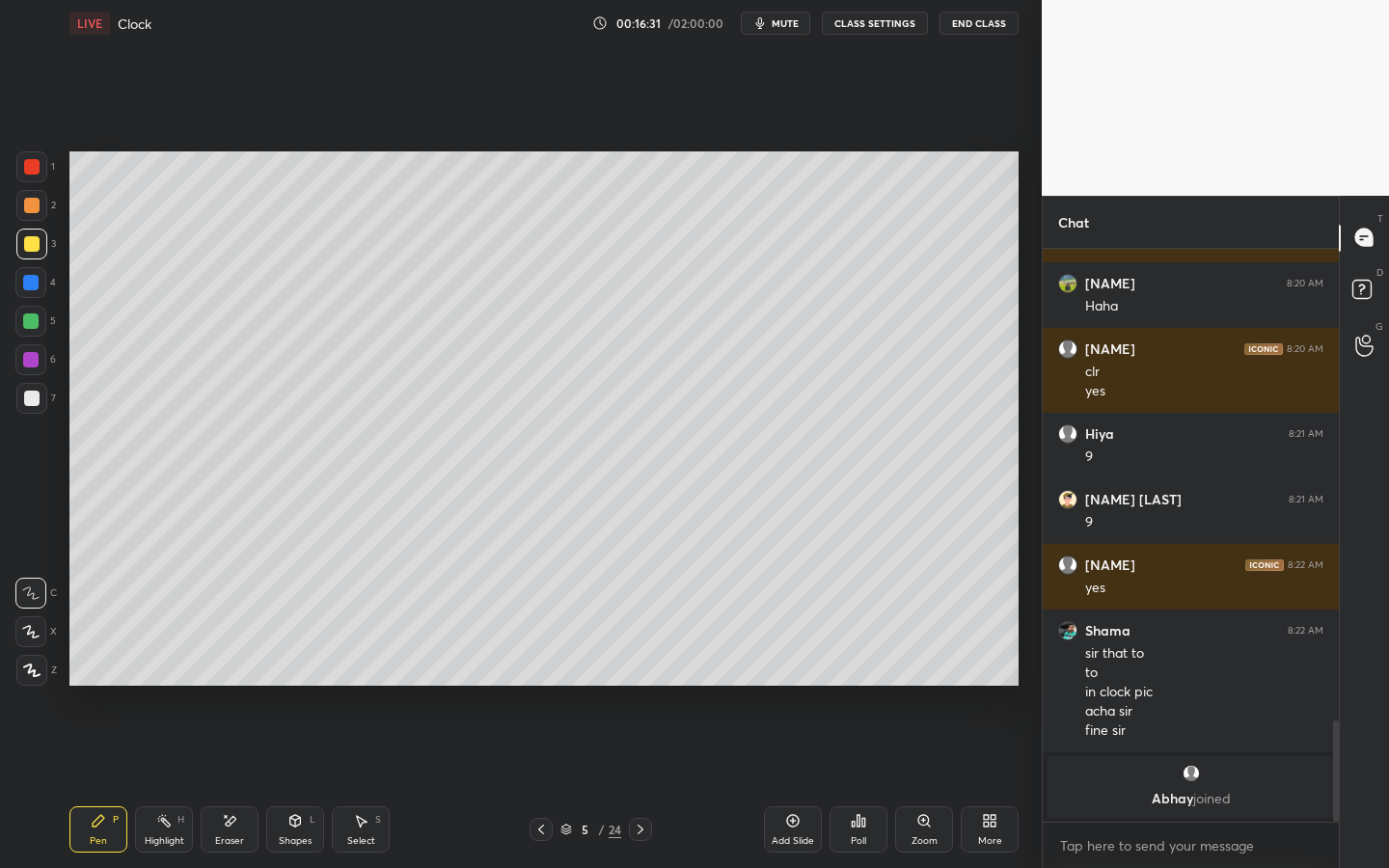 click 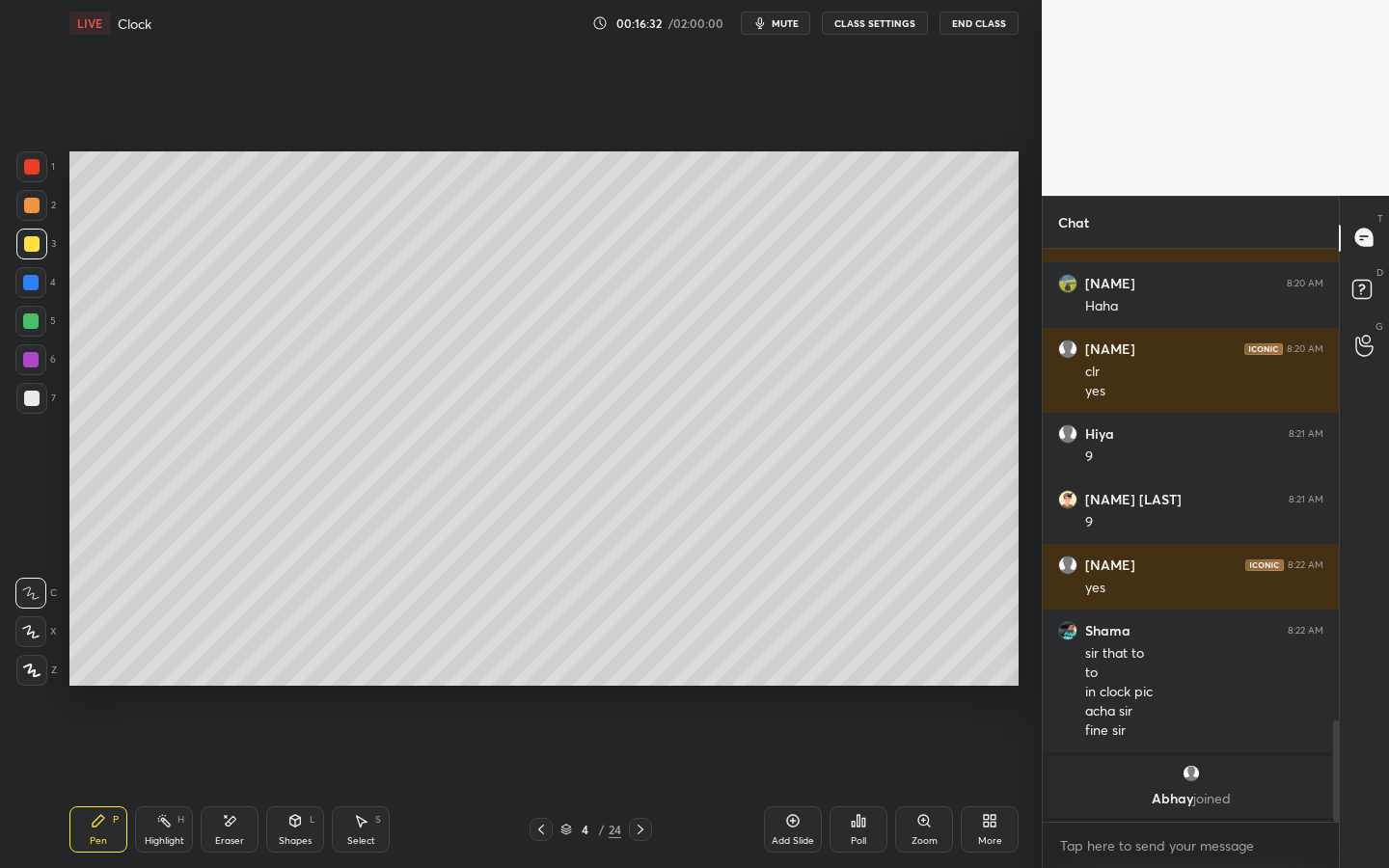 click 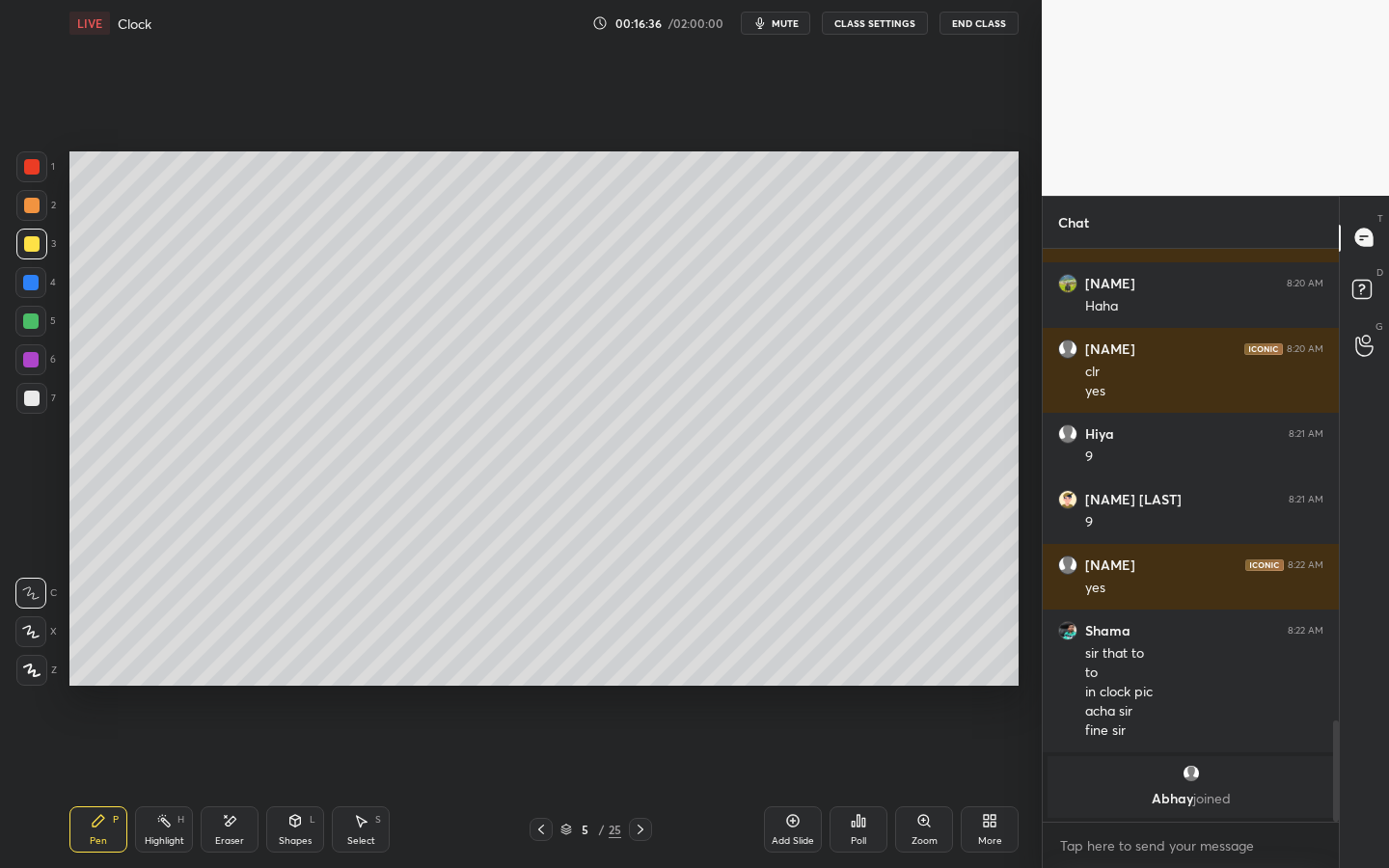 drag, startPoint x: 540, startPoint y: 828, endPoint x: 522, endPoint y: 817, distance: 21.095023 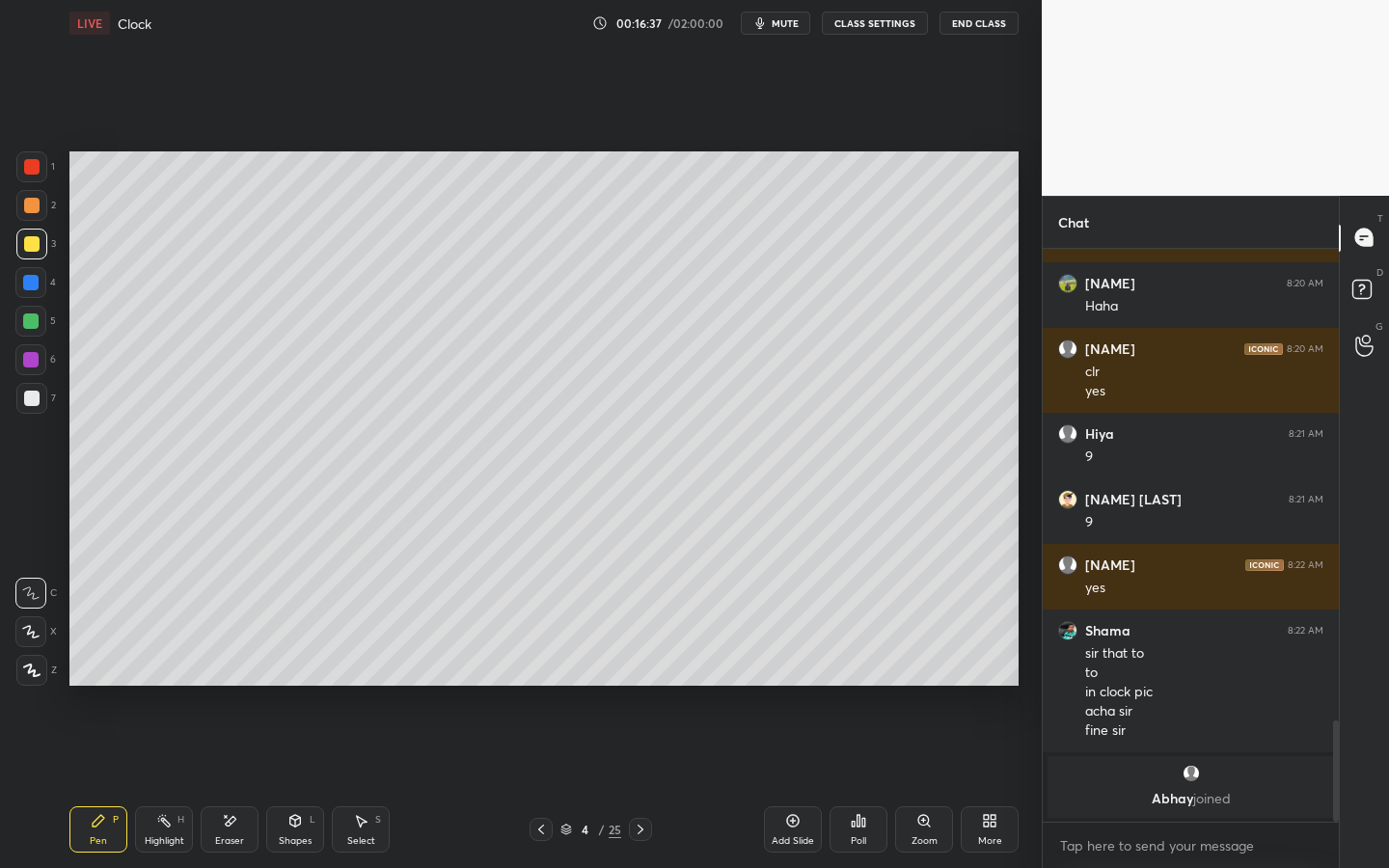 drag, startPoint x: 161, startPoint y: 842, endPoint x: 261, endPoint y: 740, distance: 142.84257 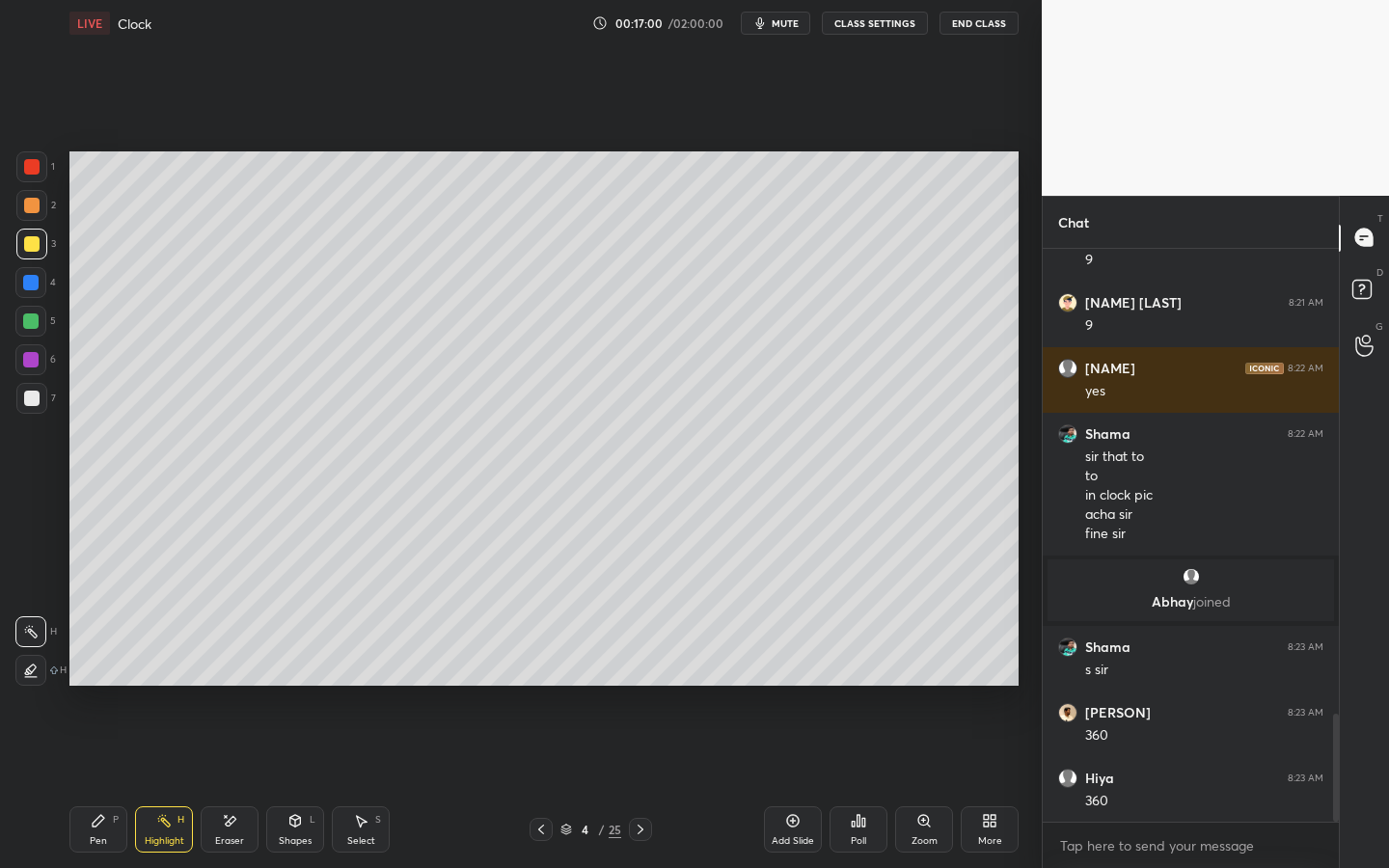 scroll, scrollTop: 2482, scrollLeft: 0, axis: vertical 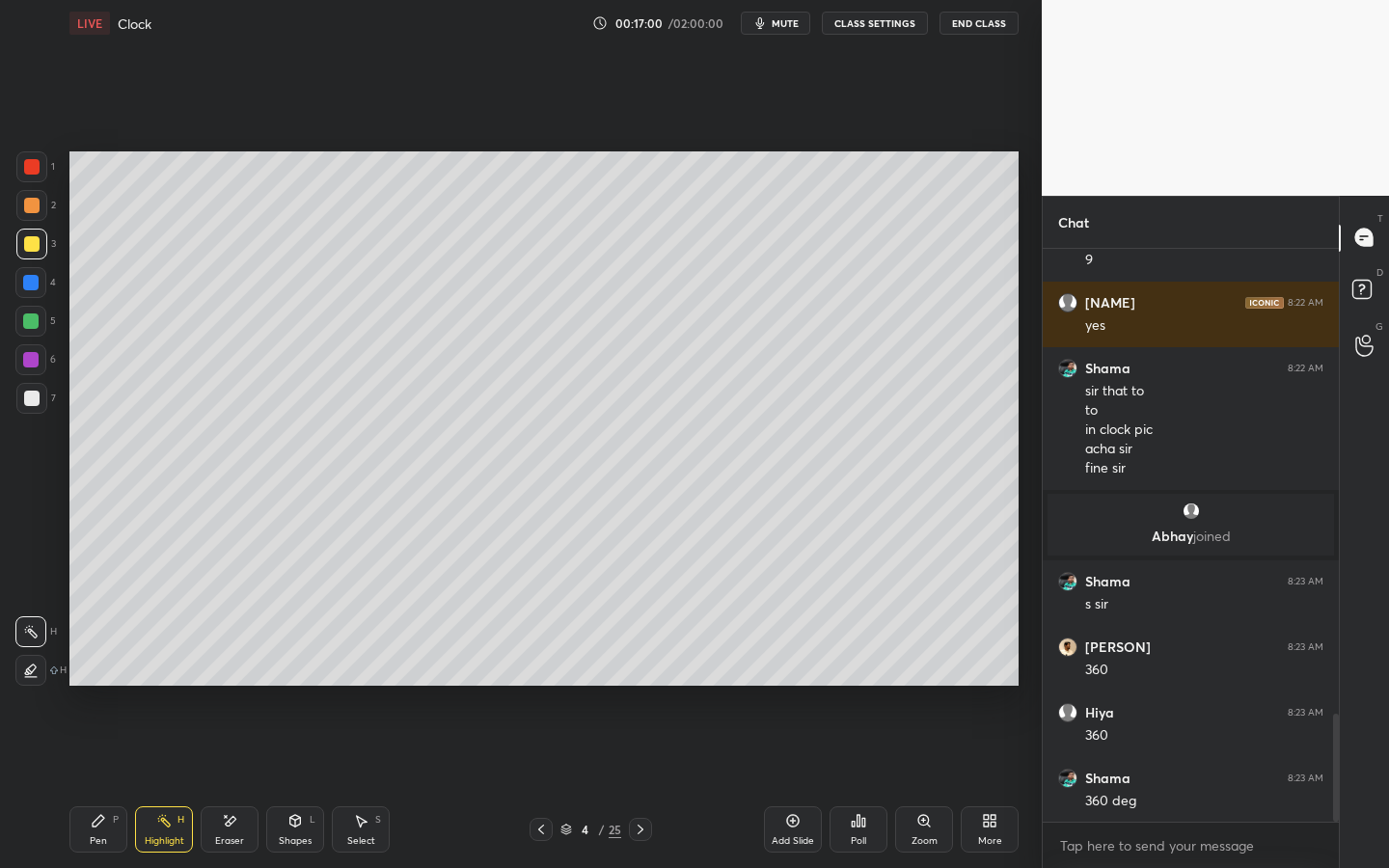 click 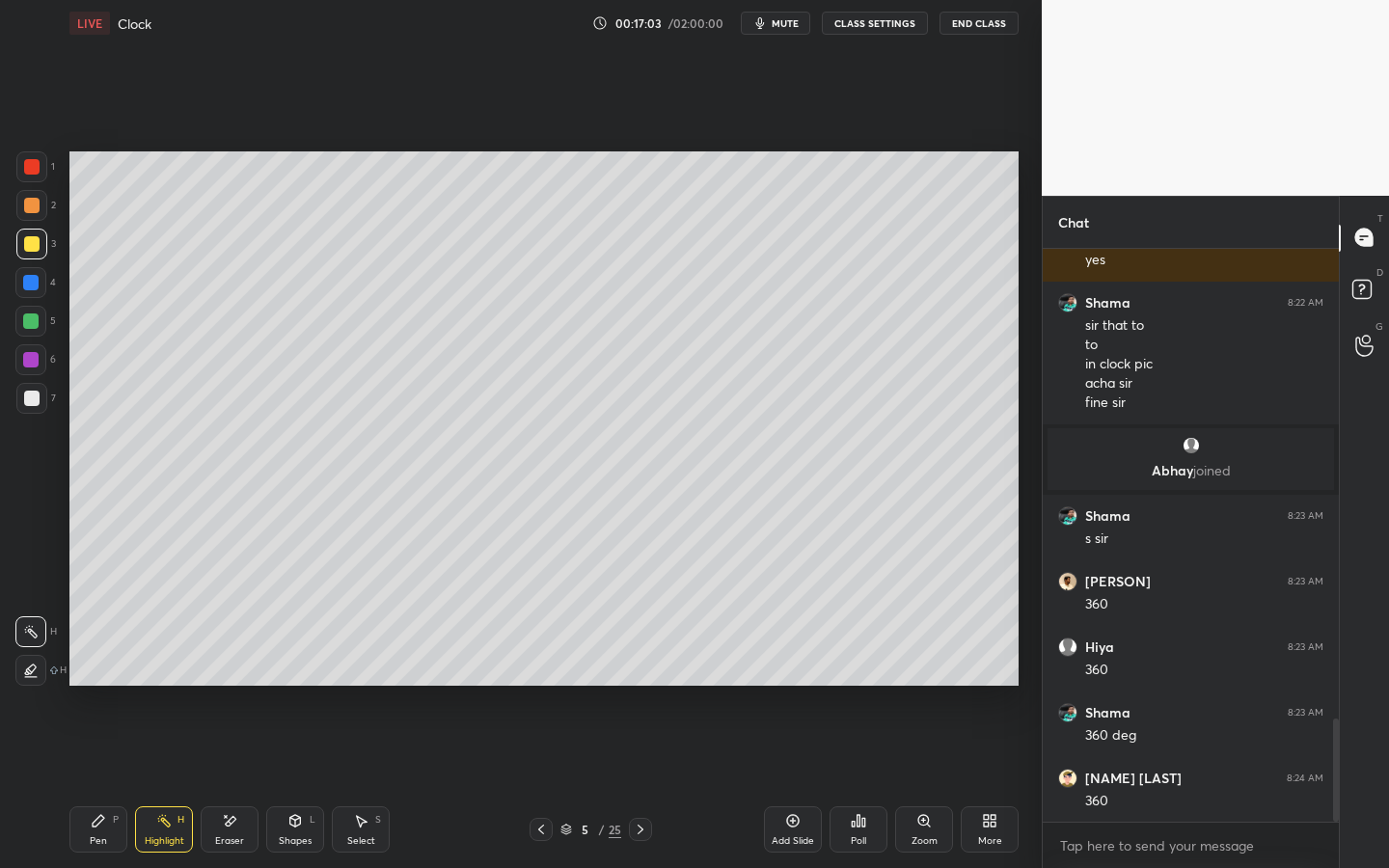 scroll, scrollTop: 2618, scrollLeft: 0, axis: vertical 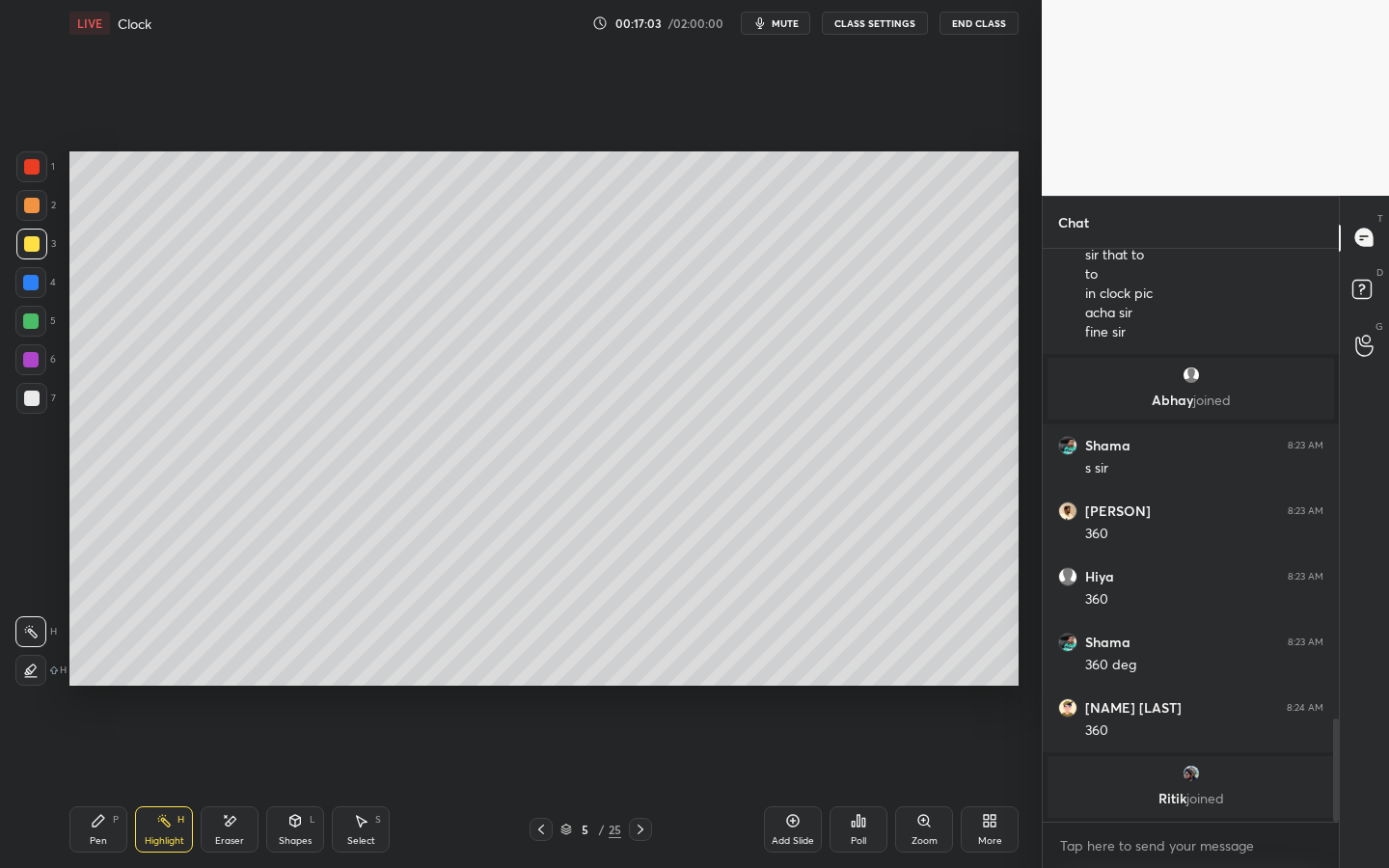 click on "Pen" at bounding box center [98, 841] 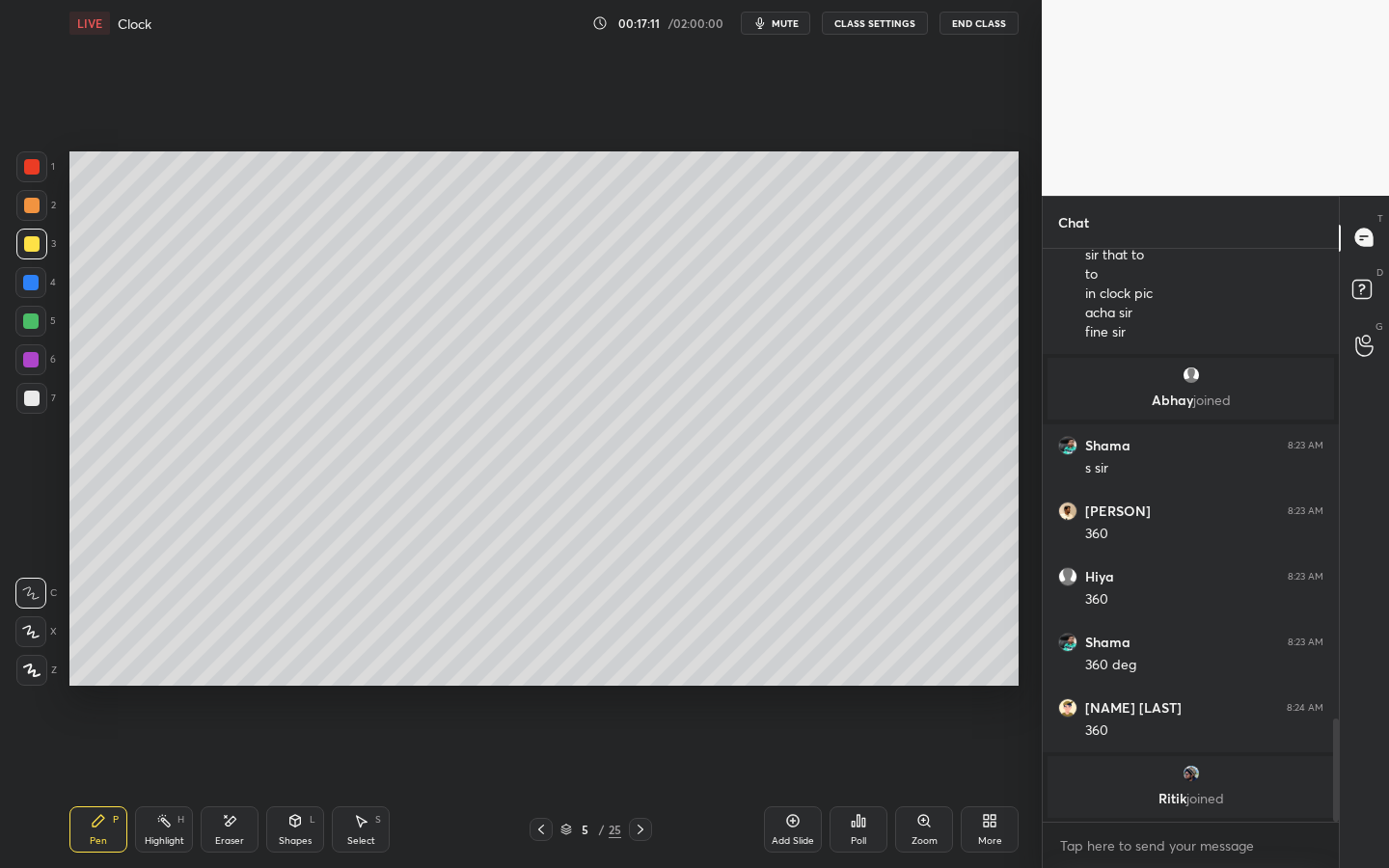 click on "Eraser" at bounding box center [230, 829] 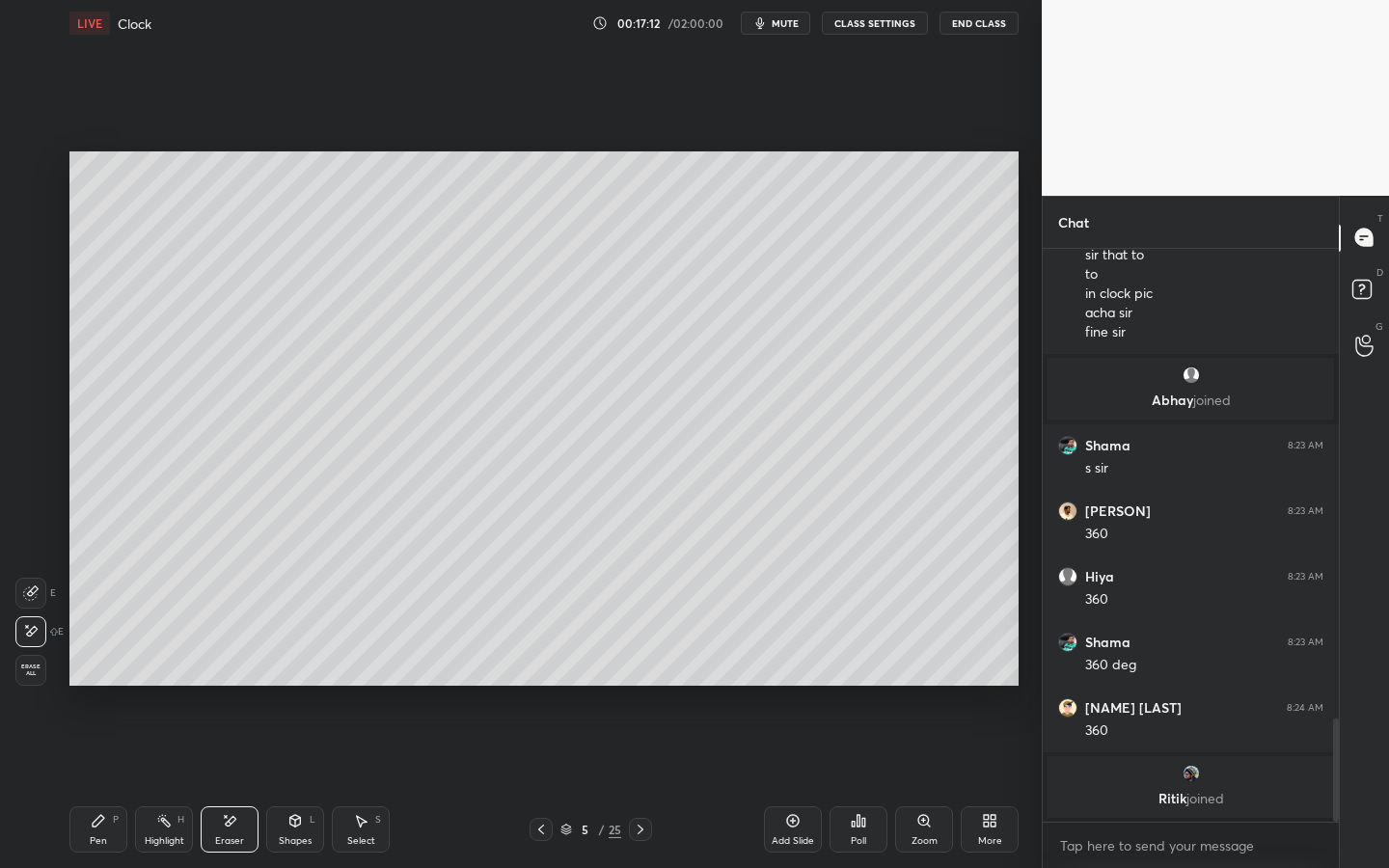 click on "Pen P Highlight H Eraser Shapes L Select S 5 / 25 Add Slide Poll Zoom More" at bounding box center (544, 829) 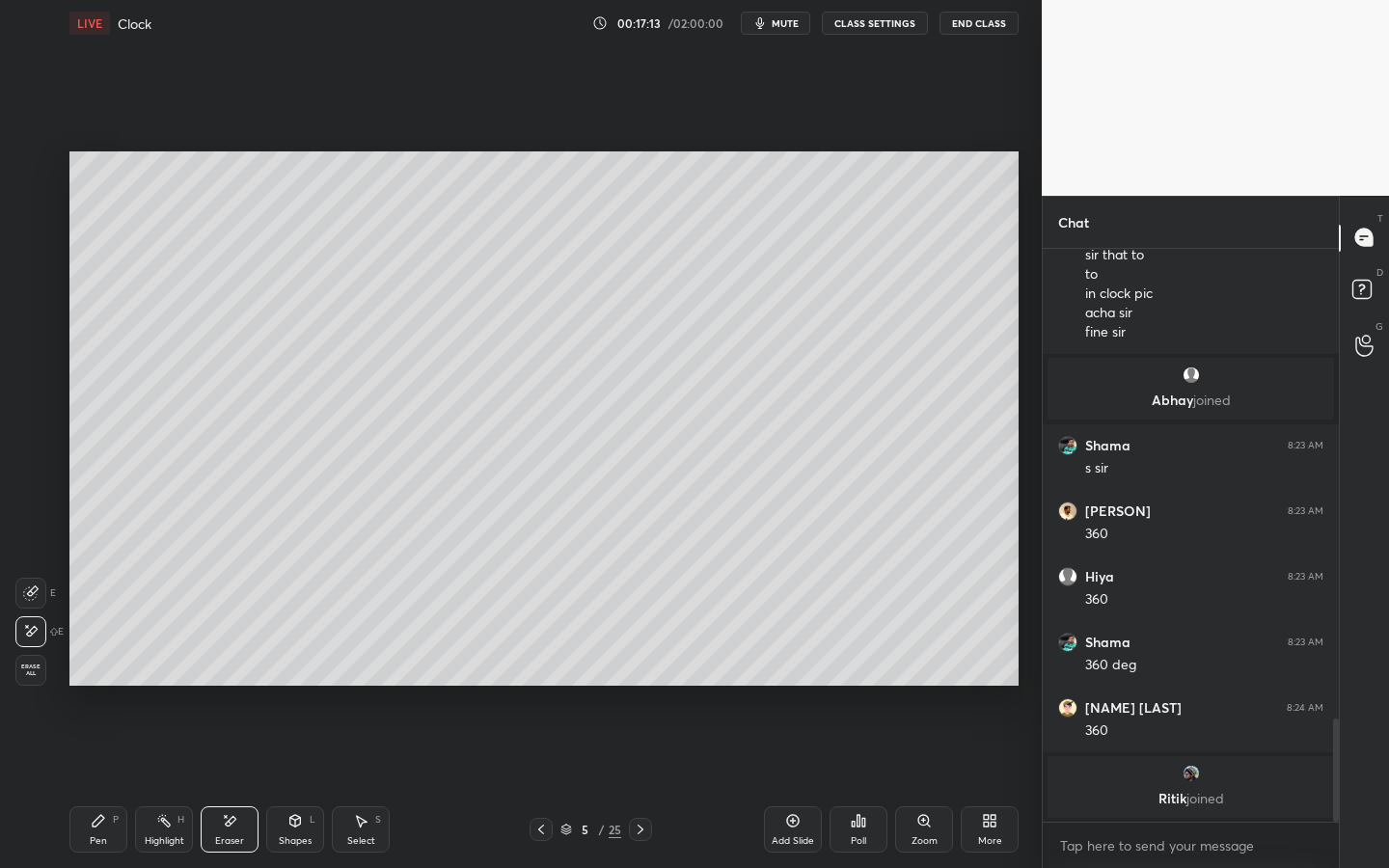 click on "Pen P" at bounding box center [98, 829] 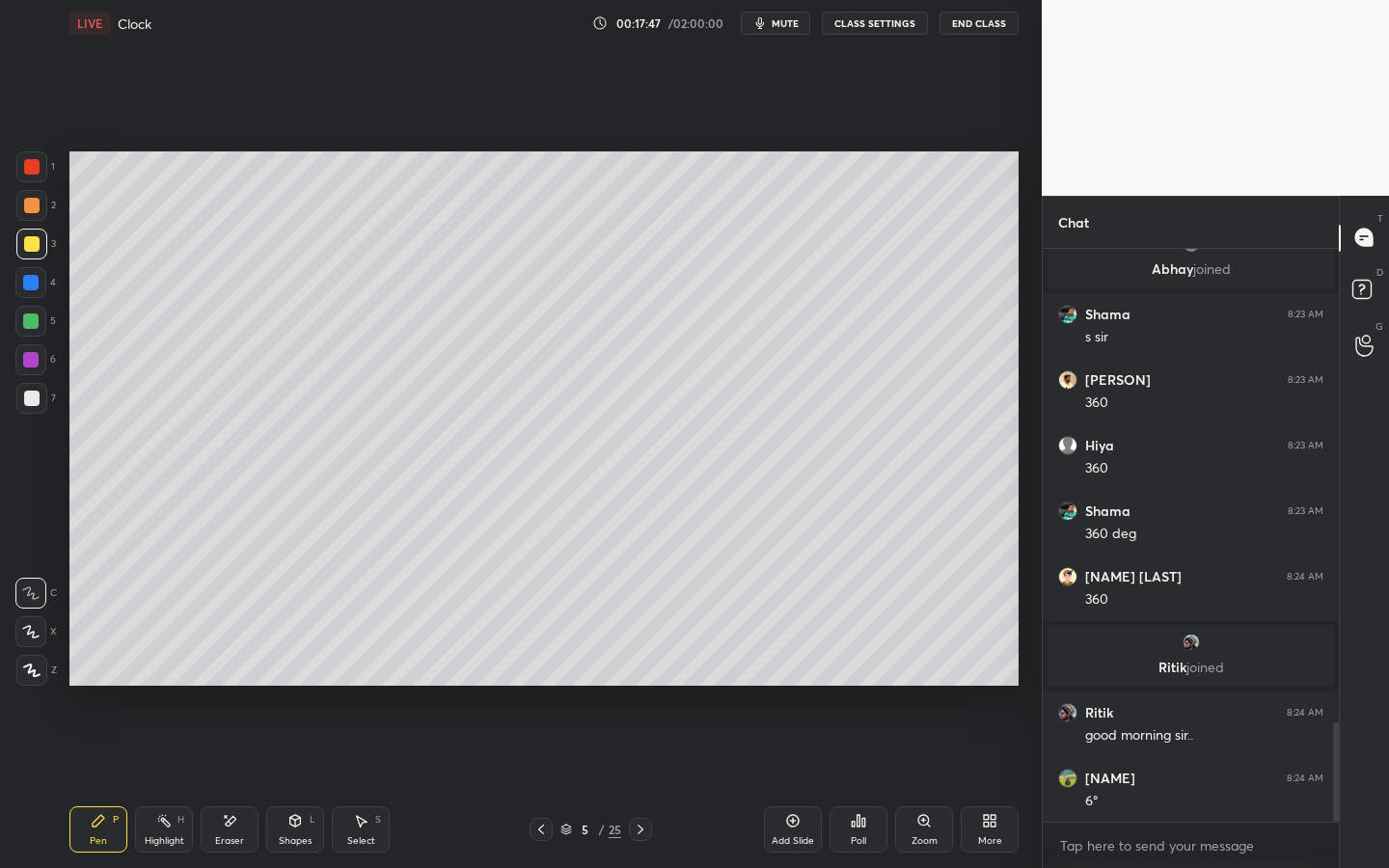 scroll, scrollTop: 2728, scrollLeft: 0, axis: vertical 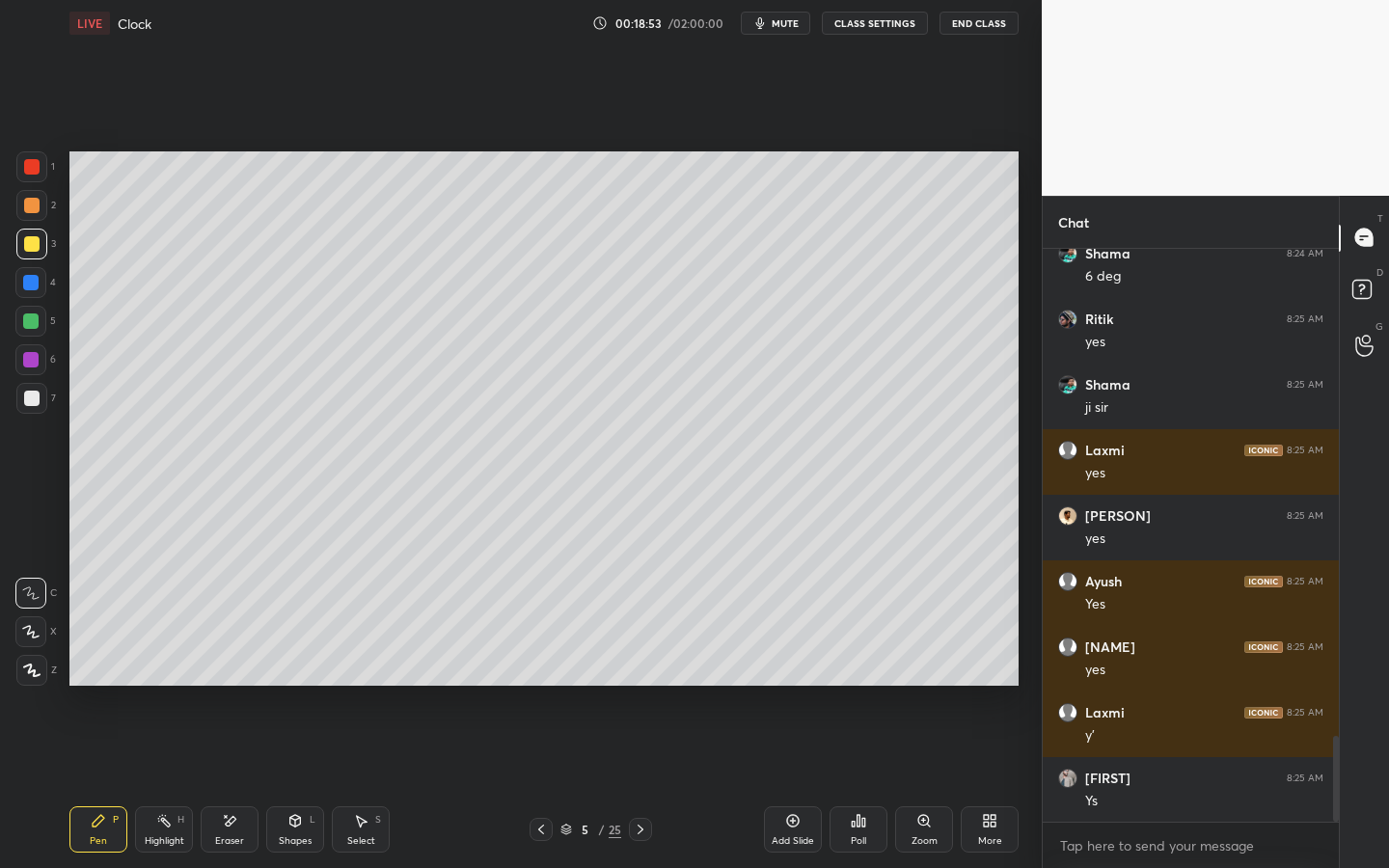 click on "Shapes L" at bounding box center [295, 829] 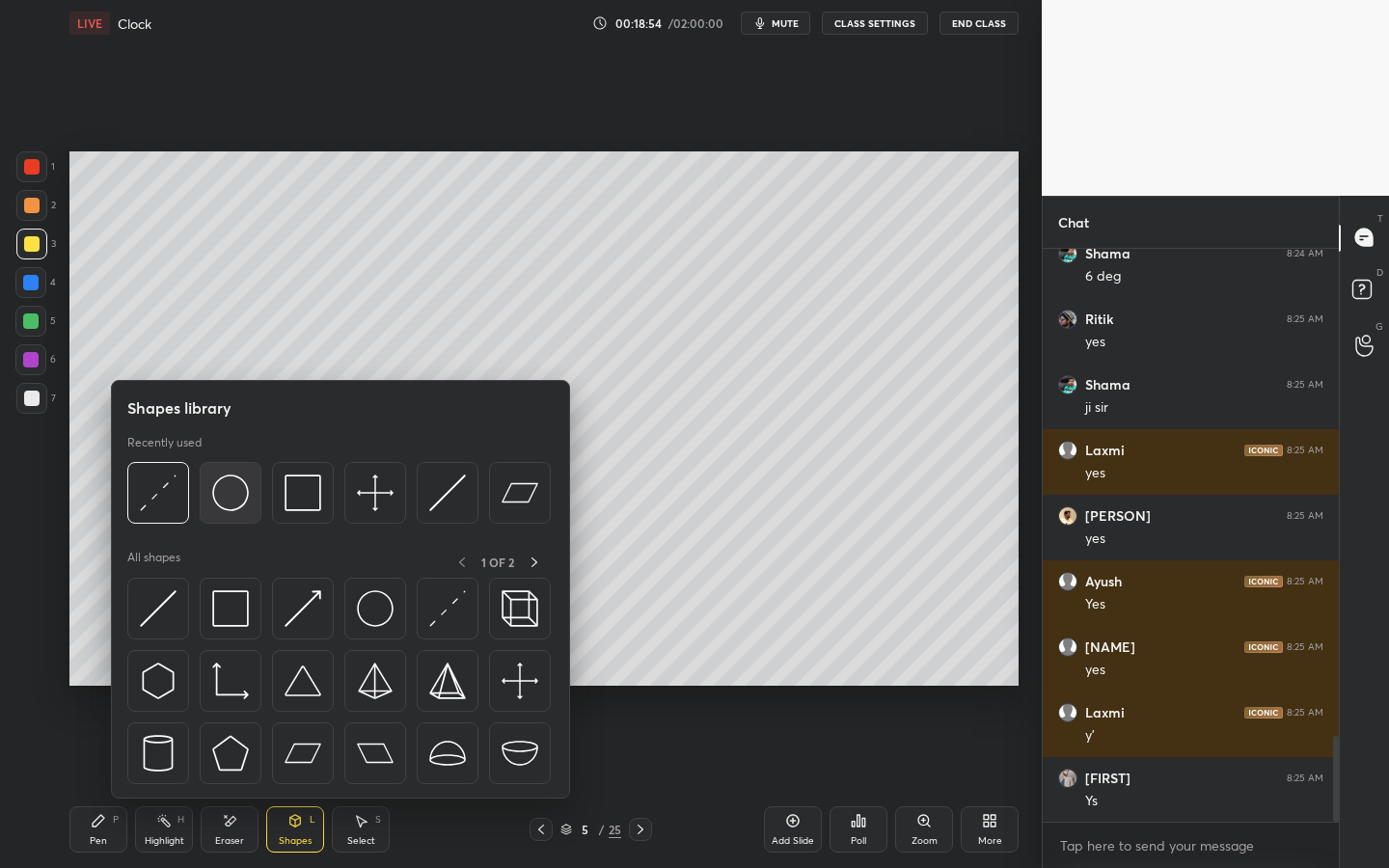 scroll, scrollTop: 3319, scrollLeft: 0, axis: vertical 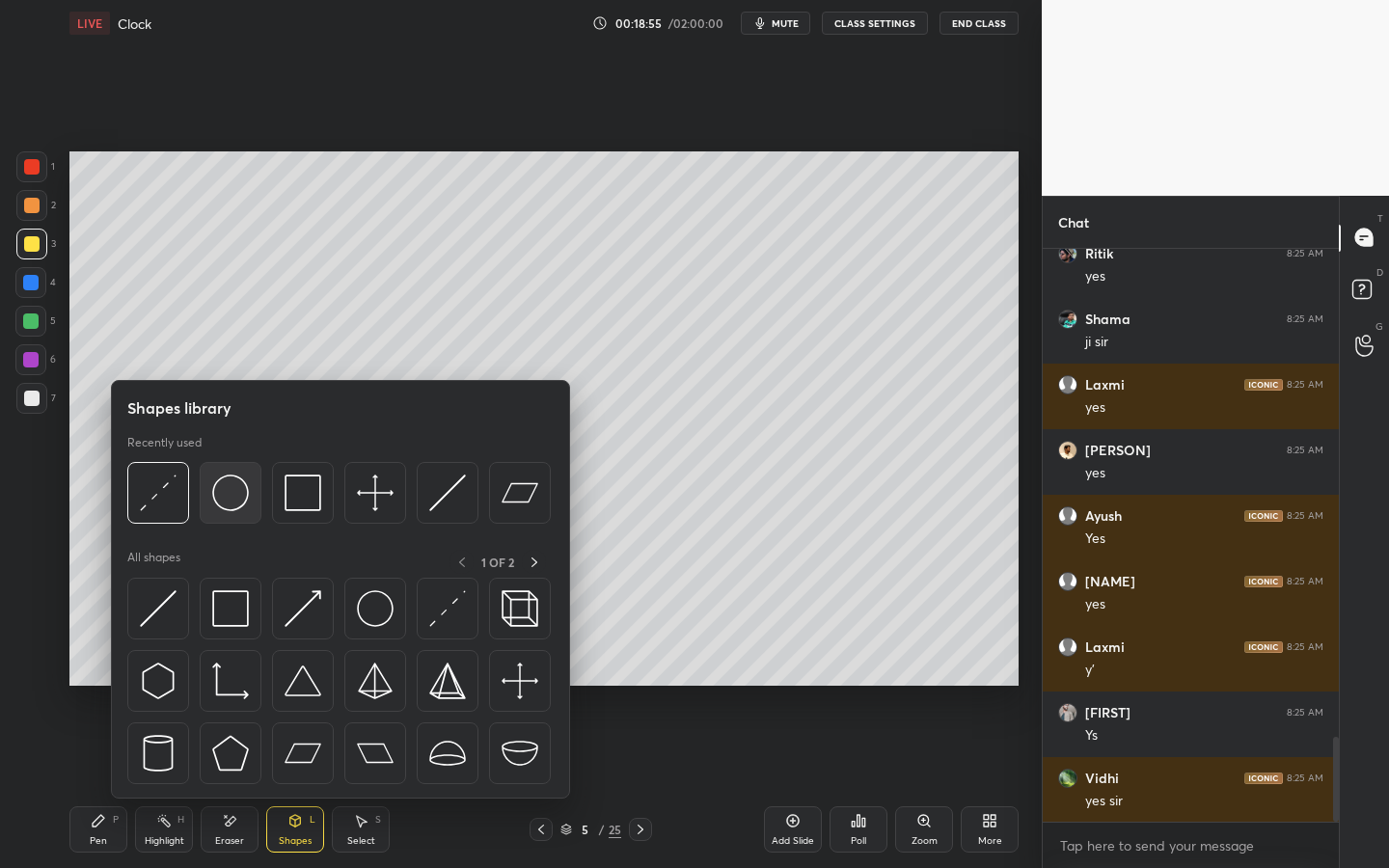 click at bounding box center (231, 493) 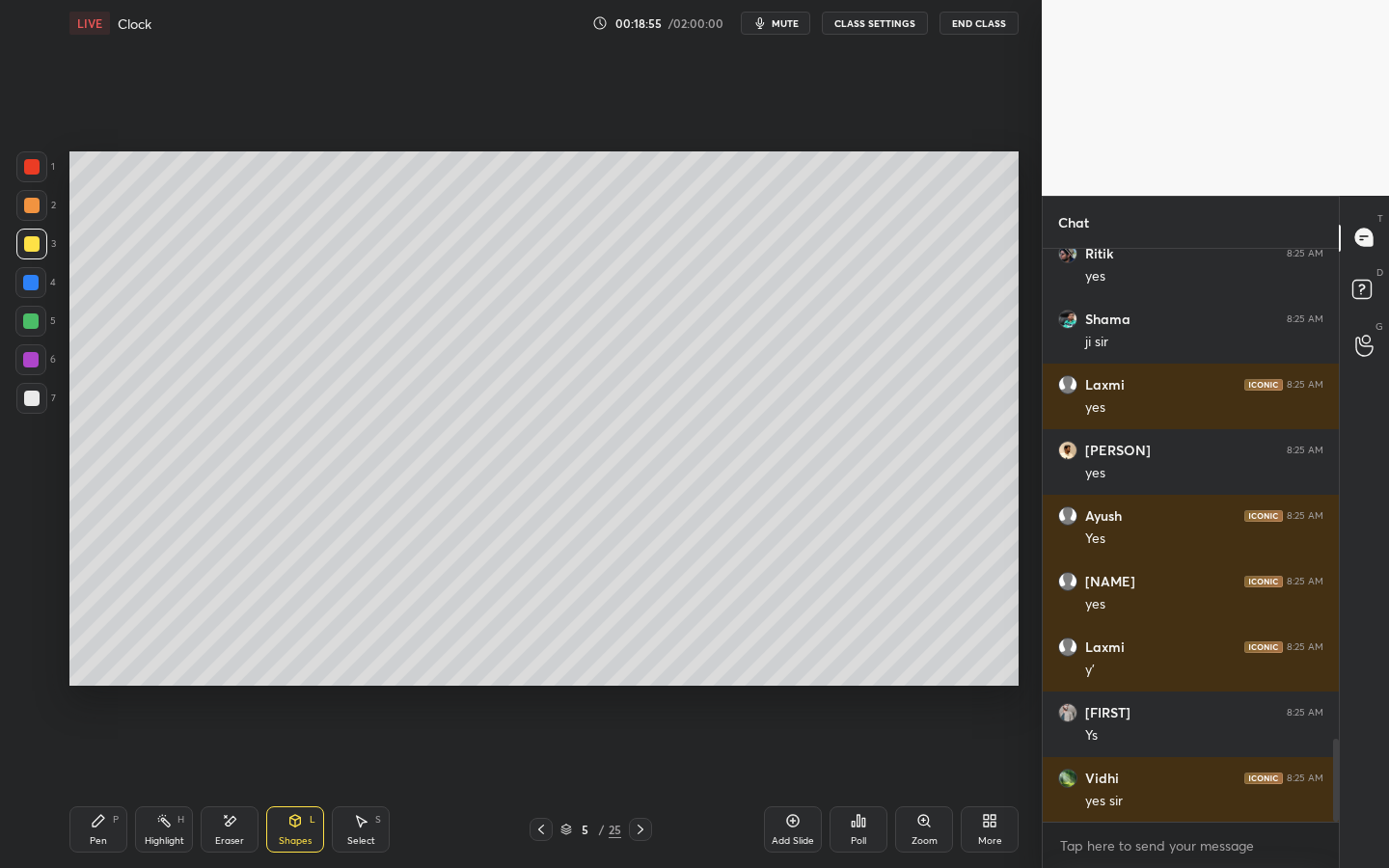 scroll, scrollTop: 3384, scrollLeft: 0, axis: vertical 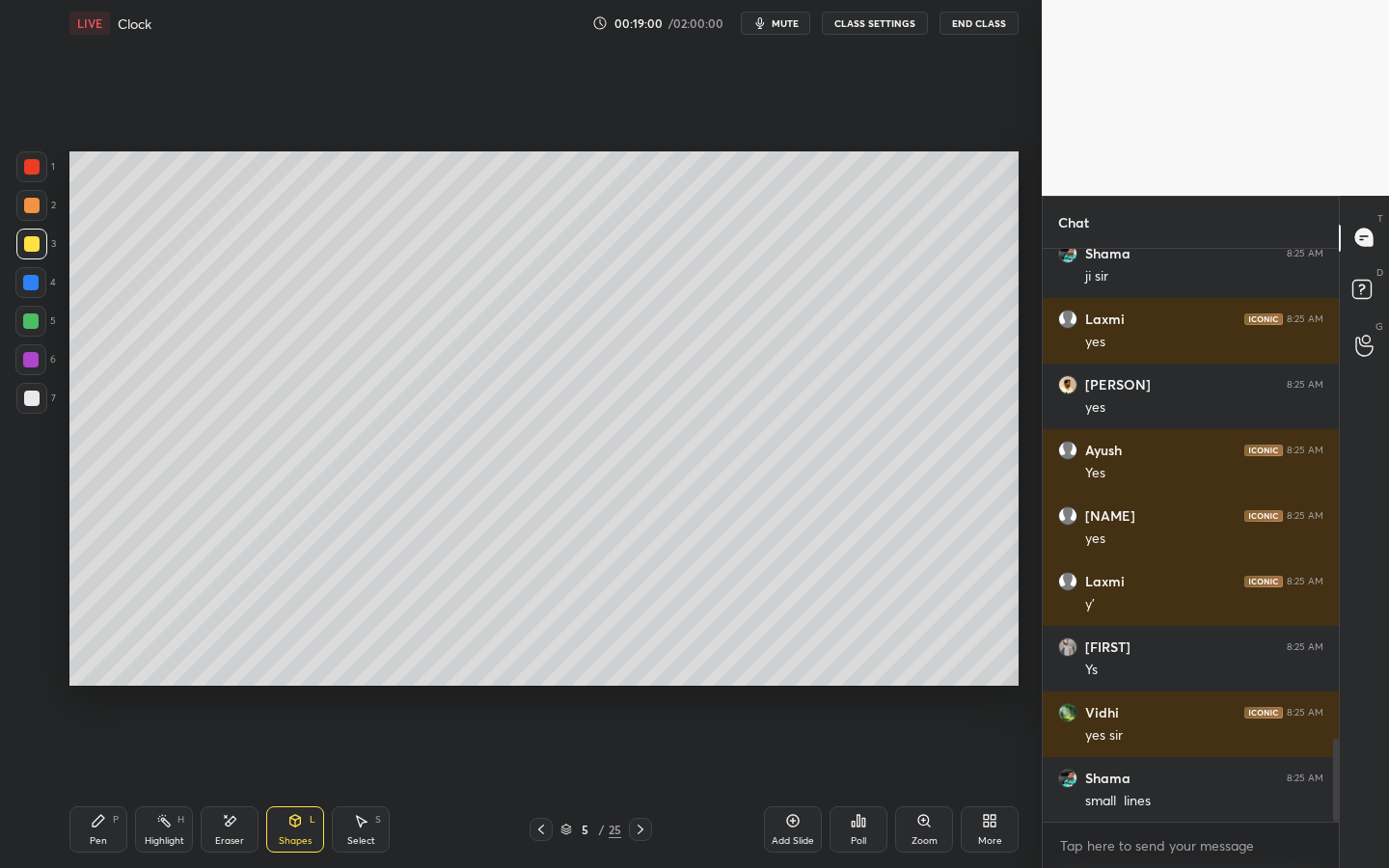 click on "Pen P" at bounding box center (98, 829) 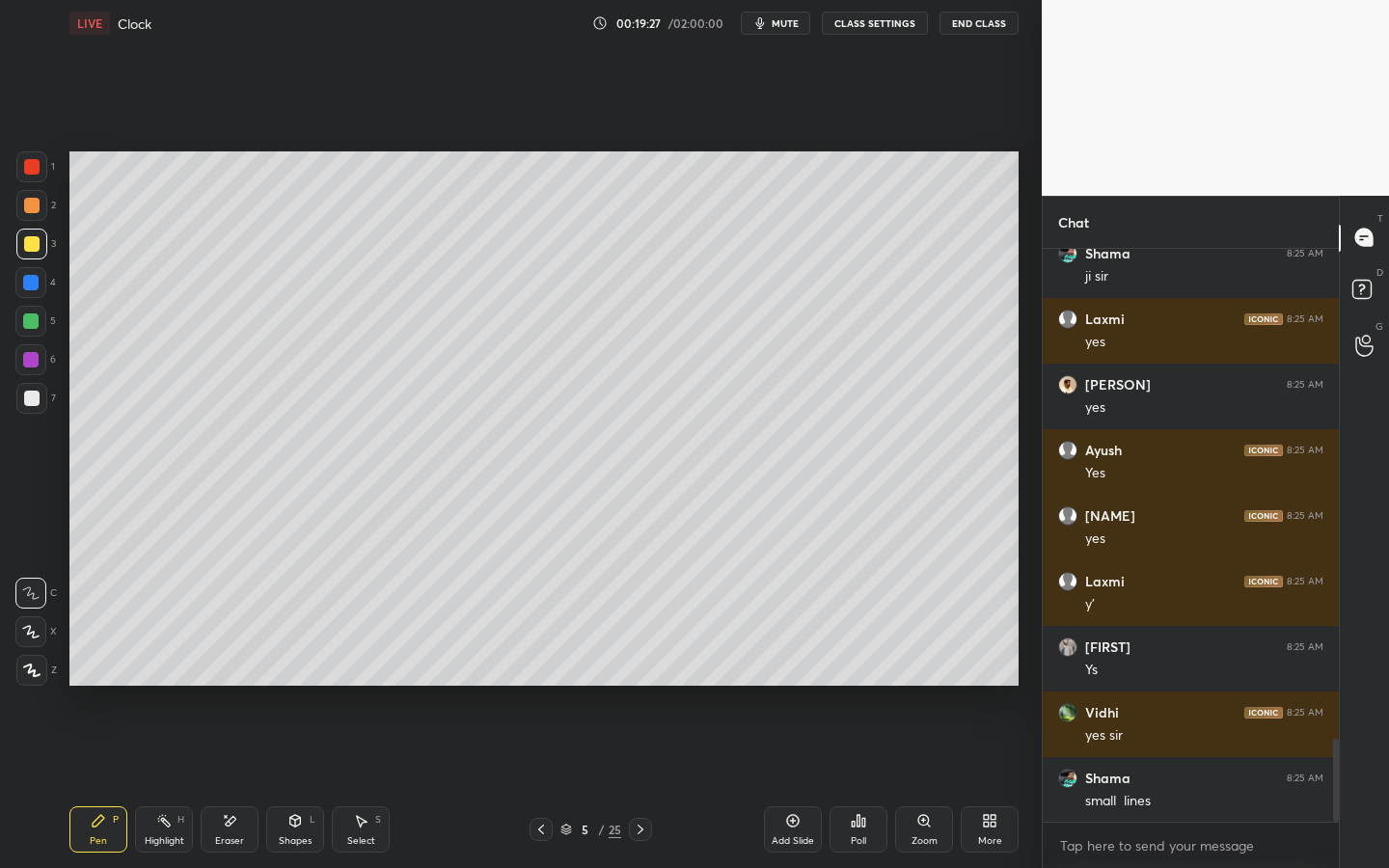 click at bounding box center [32, 398] 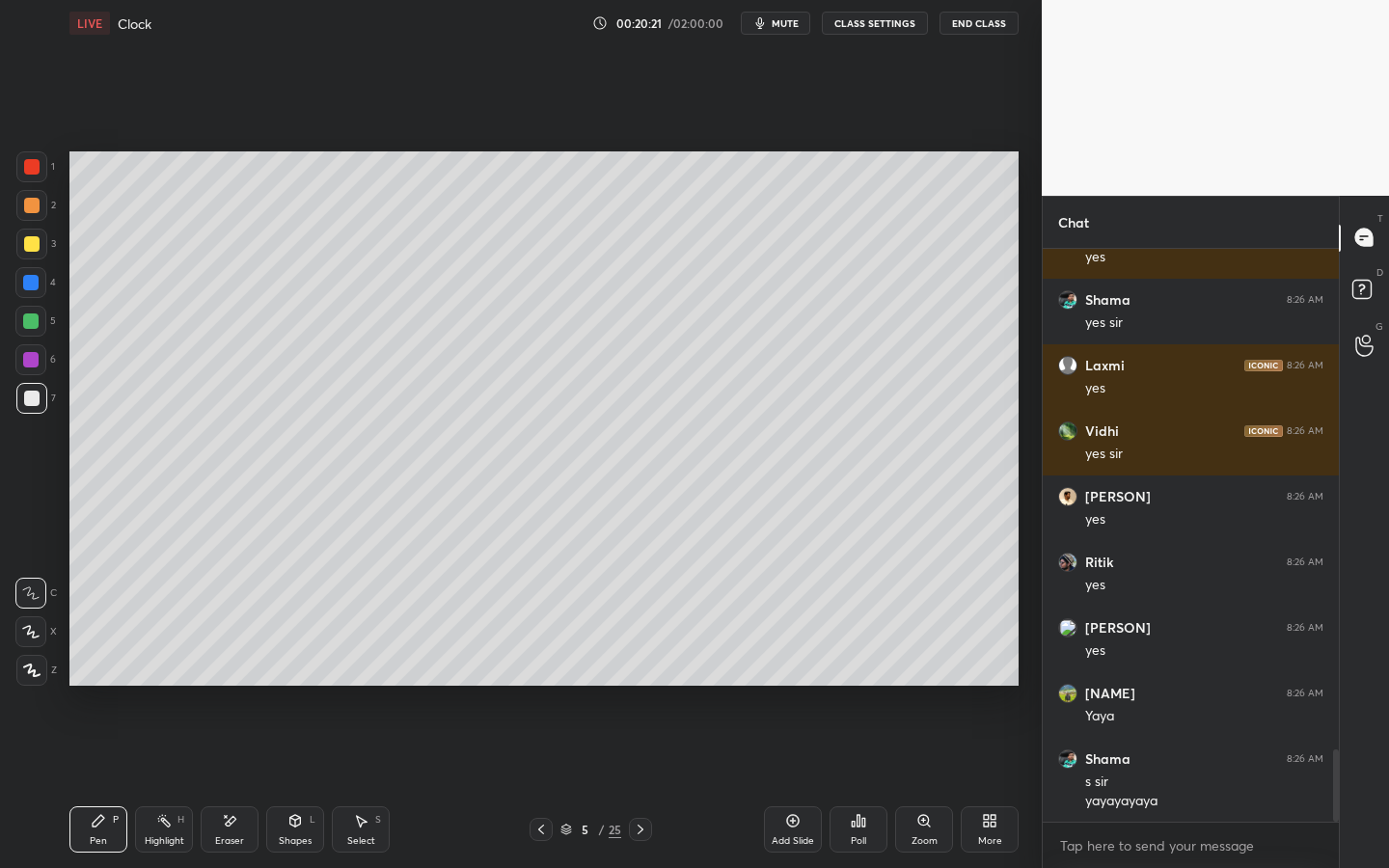scroll, scrollTop: 4059, scrollLeft: 0, axis: vertical 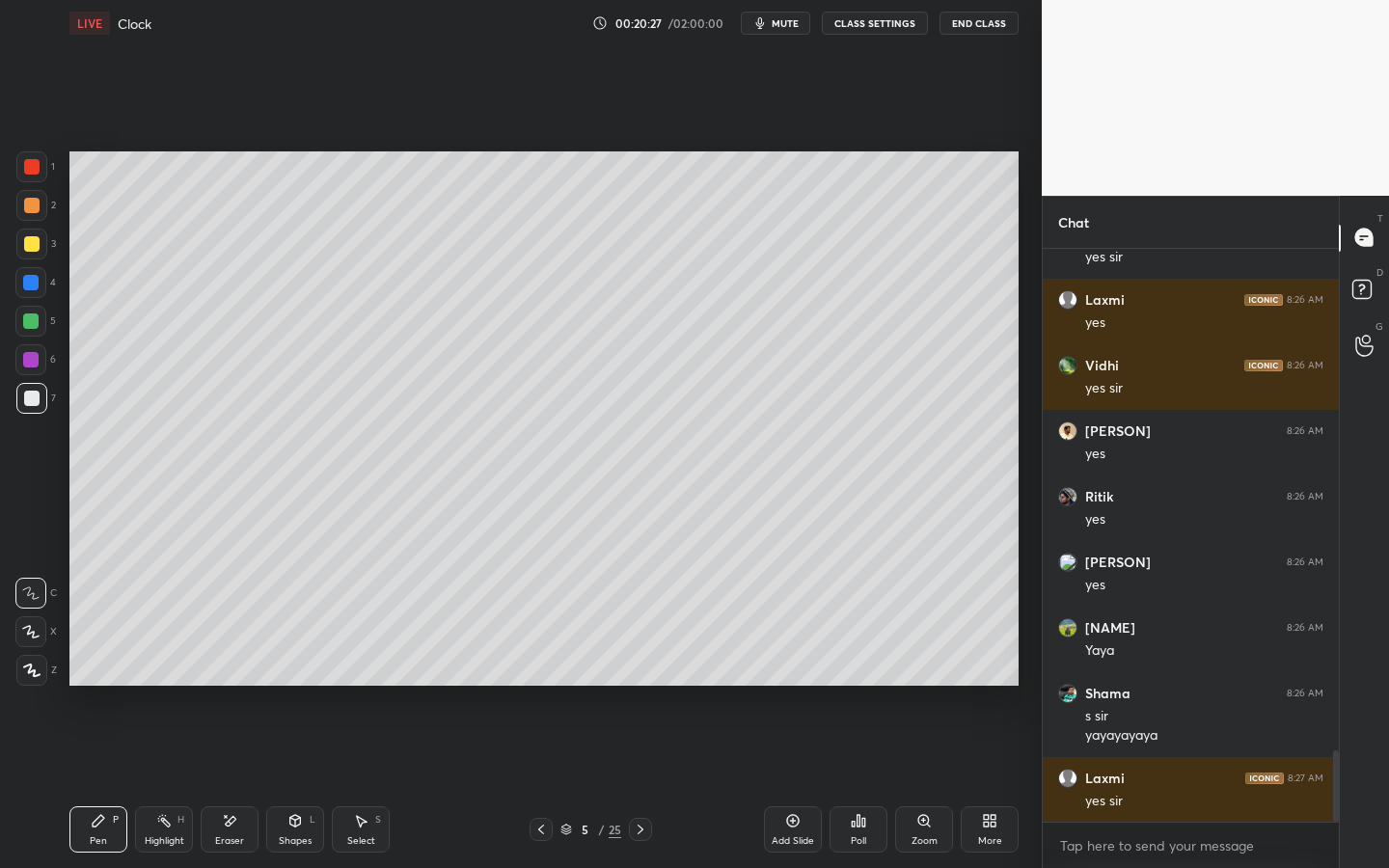 drag, startPoint x: 167, startPoint y: 829, endPoint x: 251, endPoint y: 755, distance: 111.94642 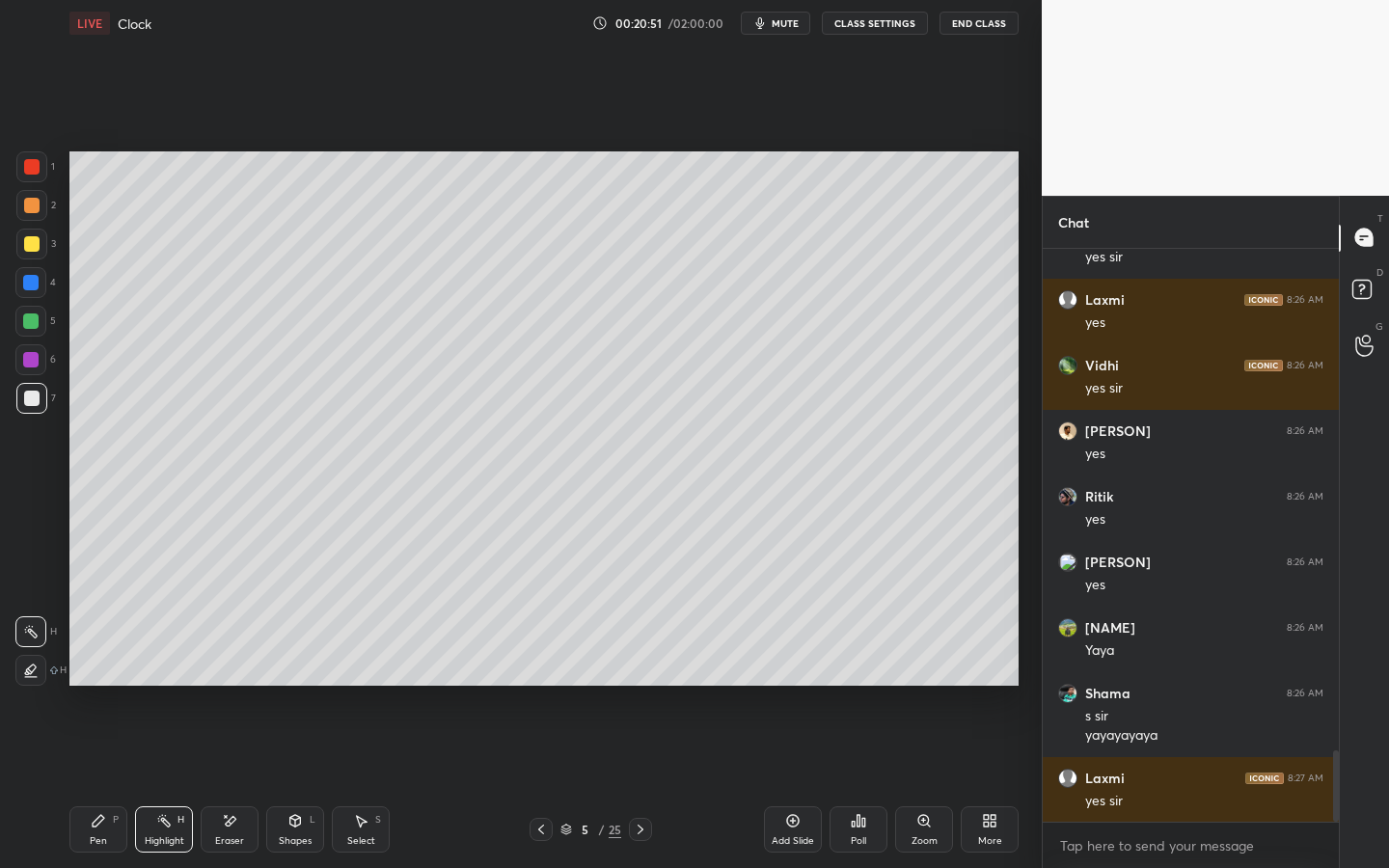 click 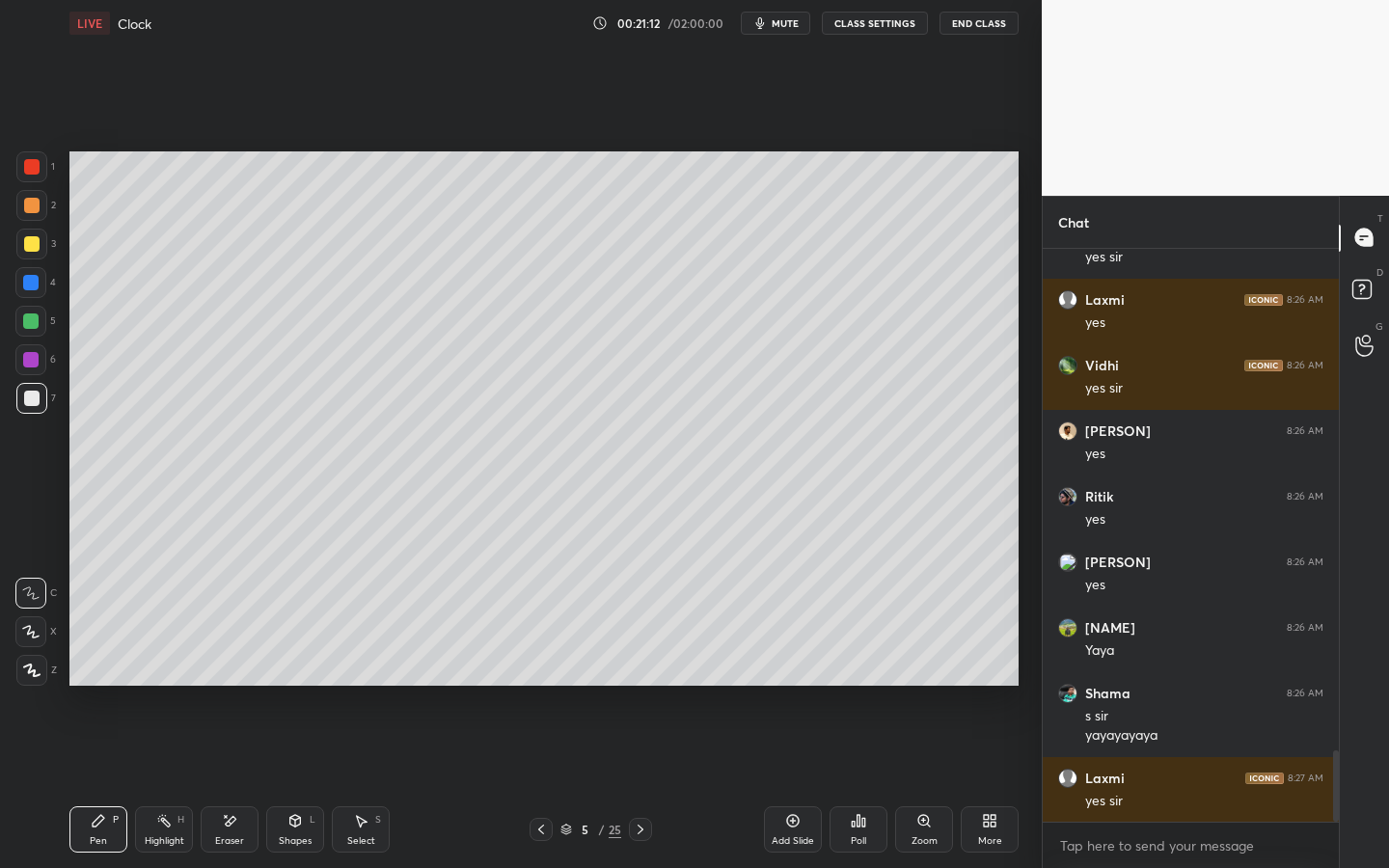 click 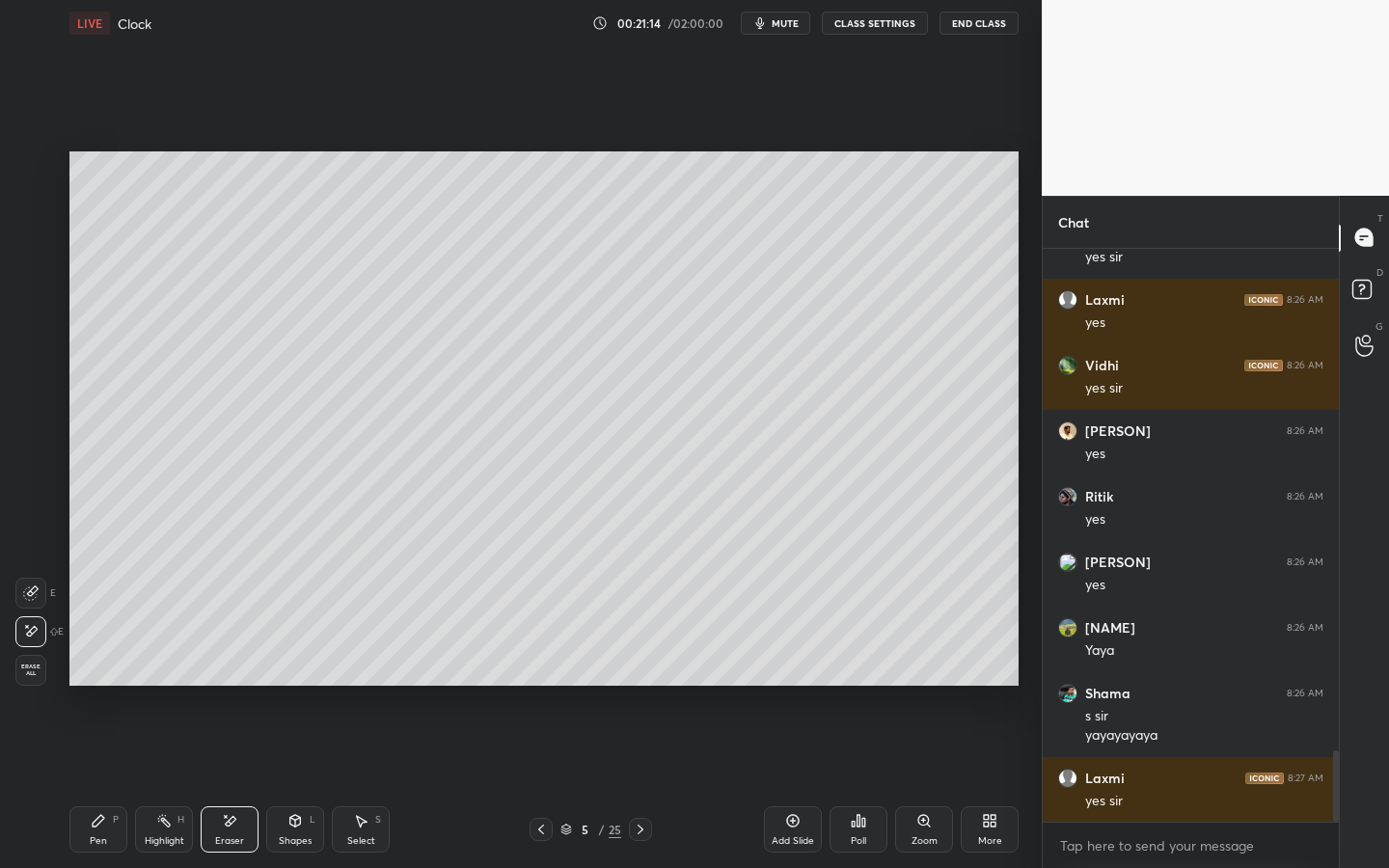click on "Pen" at bounding box center (98, 841) 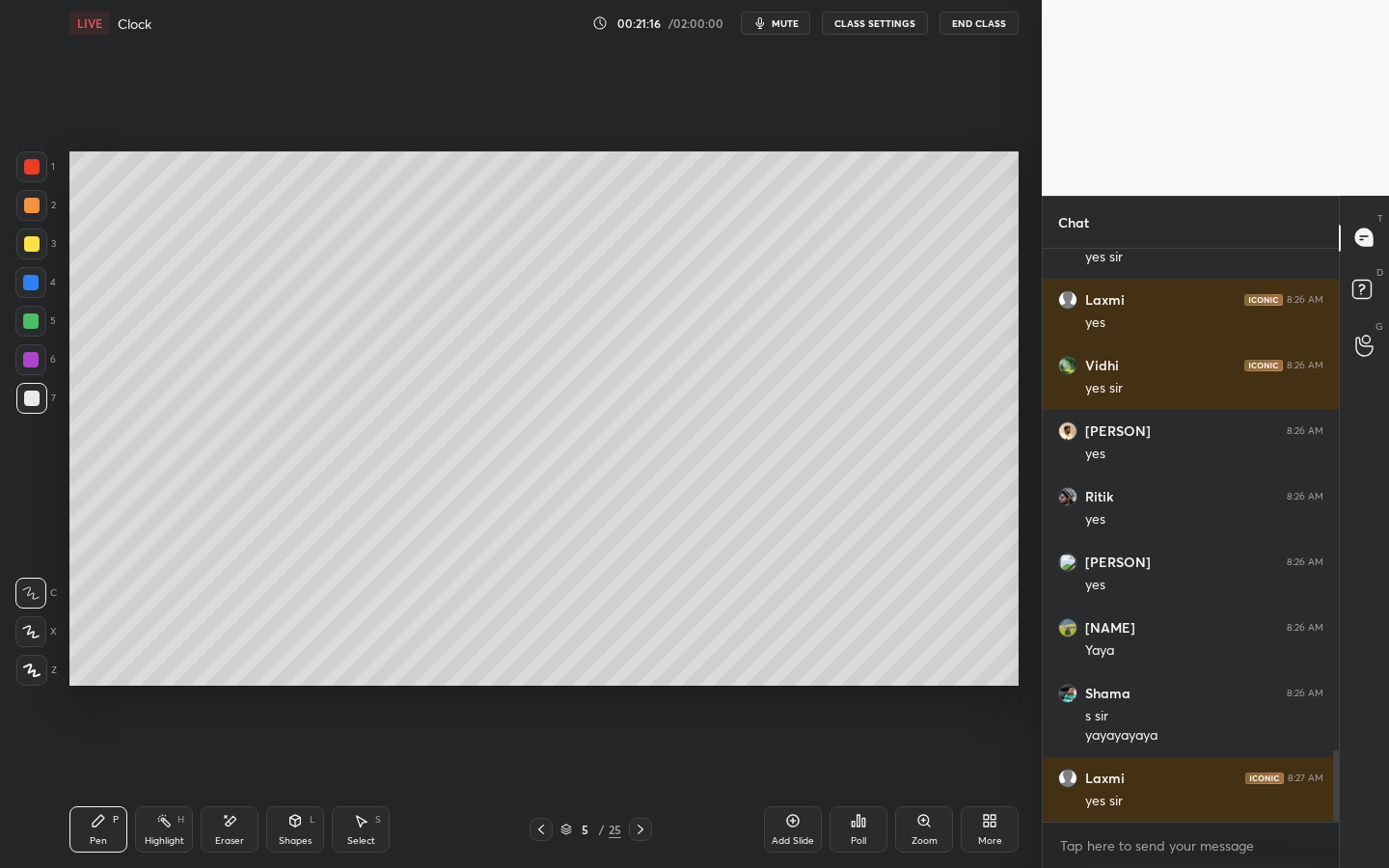 click on "Shapes L" at bounding box center (295, 829) 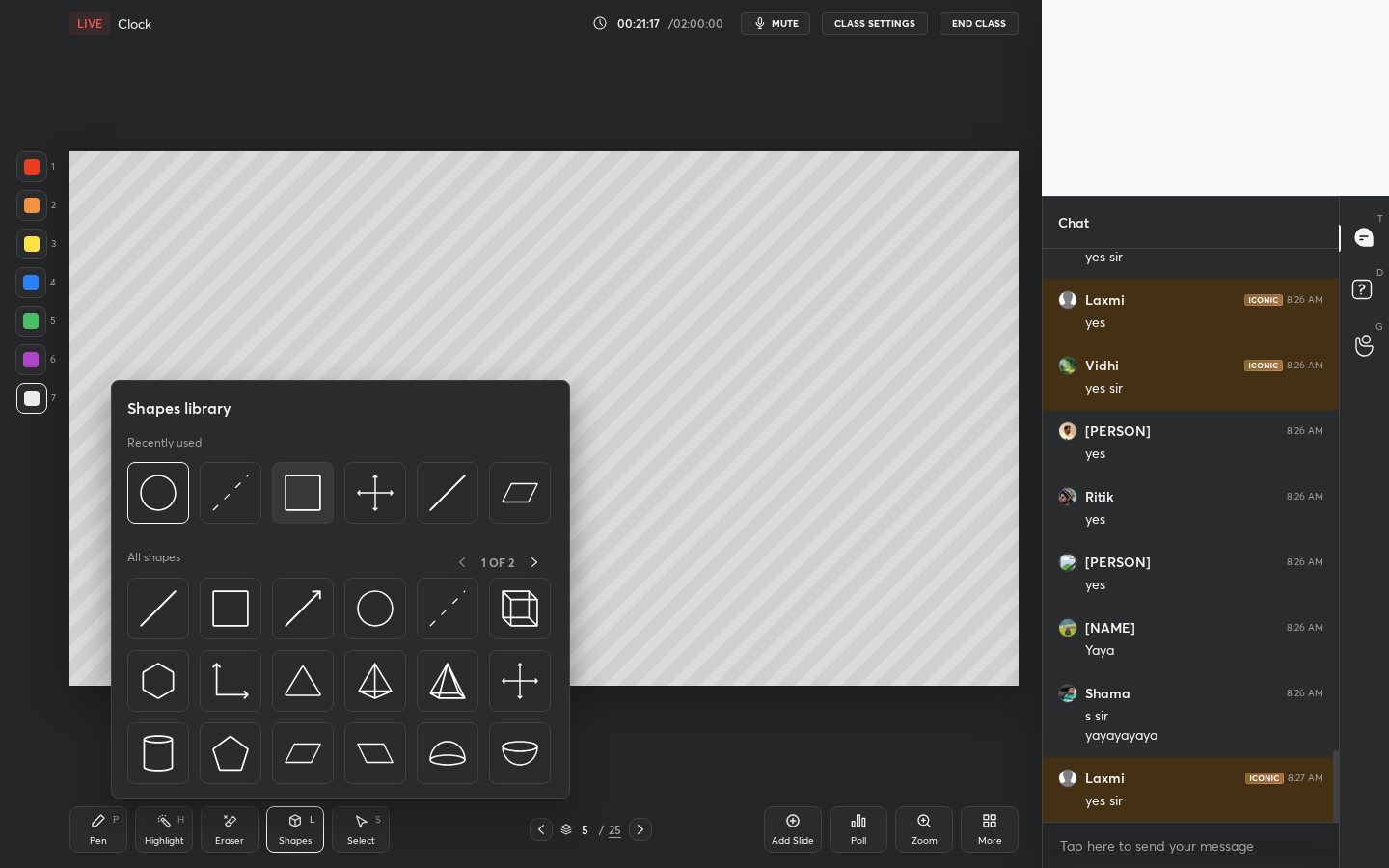 click at bounding box center [303, 493] 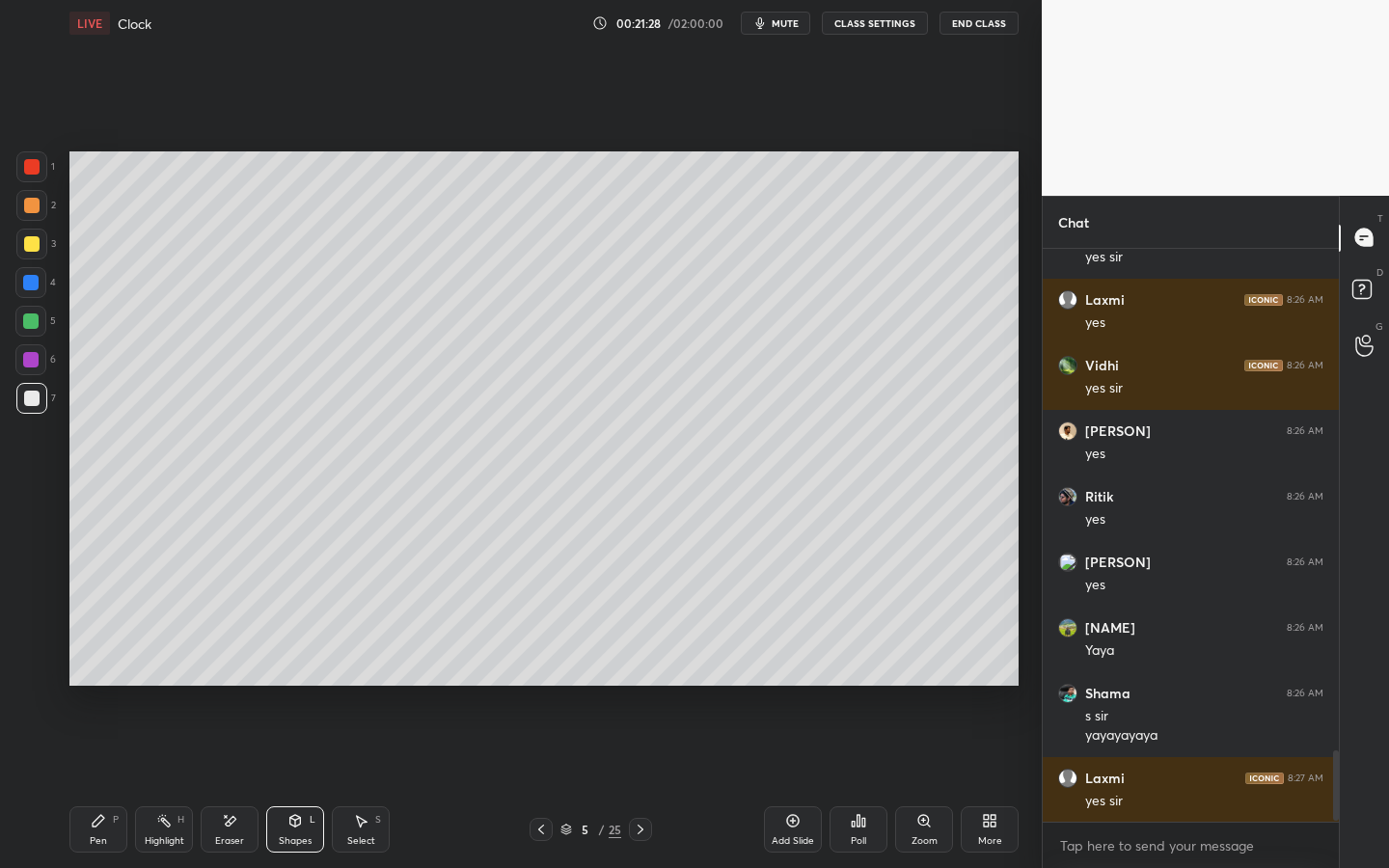 scroll, scrollTop: 4125, scrollLeft: 0, axis: vertical 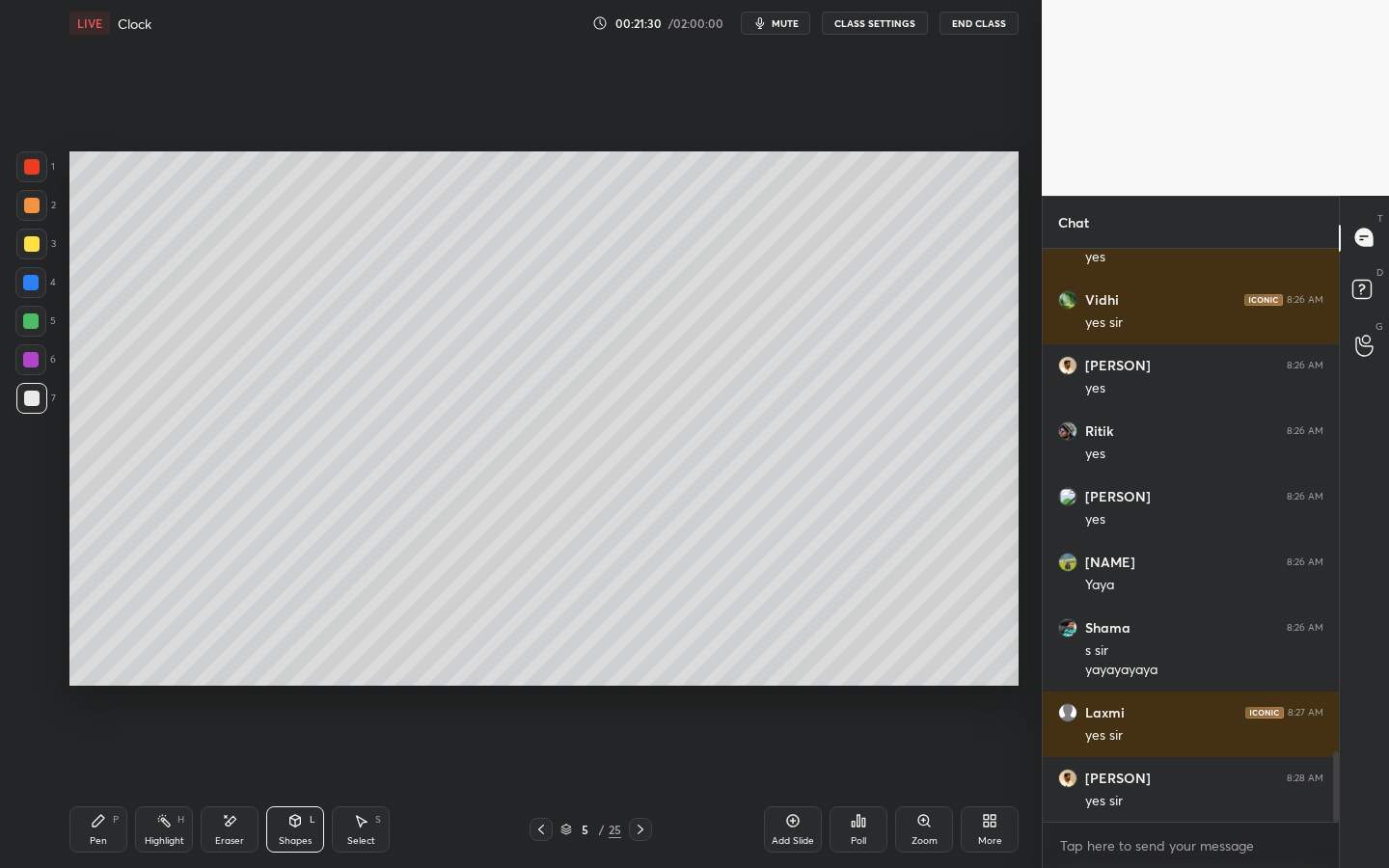 drag, startPoint x: 85, startPoint y: 834, endPoint x: 85, endPoint y: 820, distance: 14 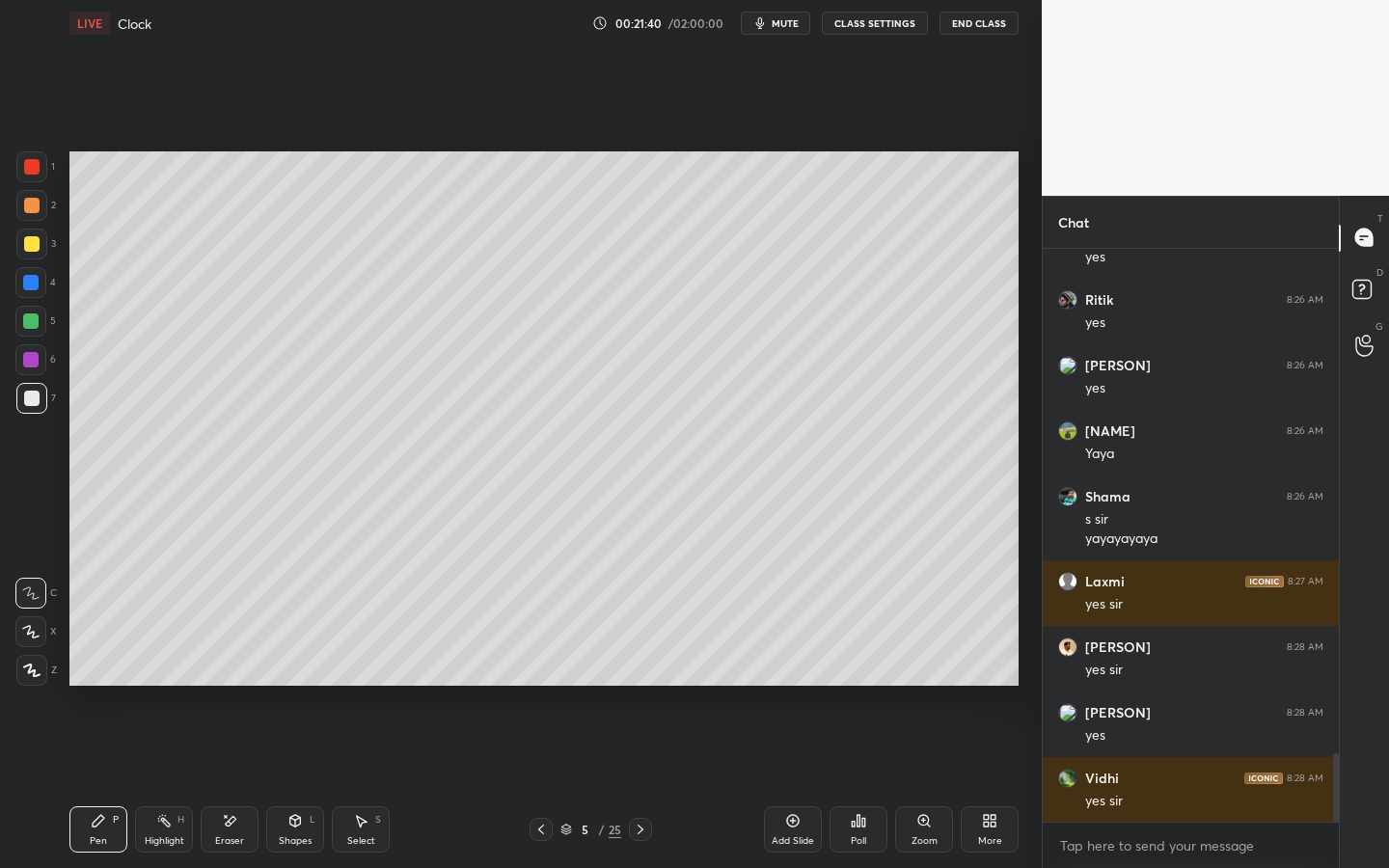 scroll, scrollTop: 4322, scrollLeft: 0, axis: vertical 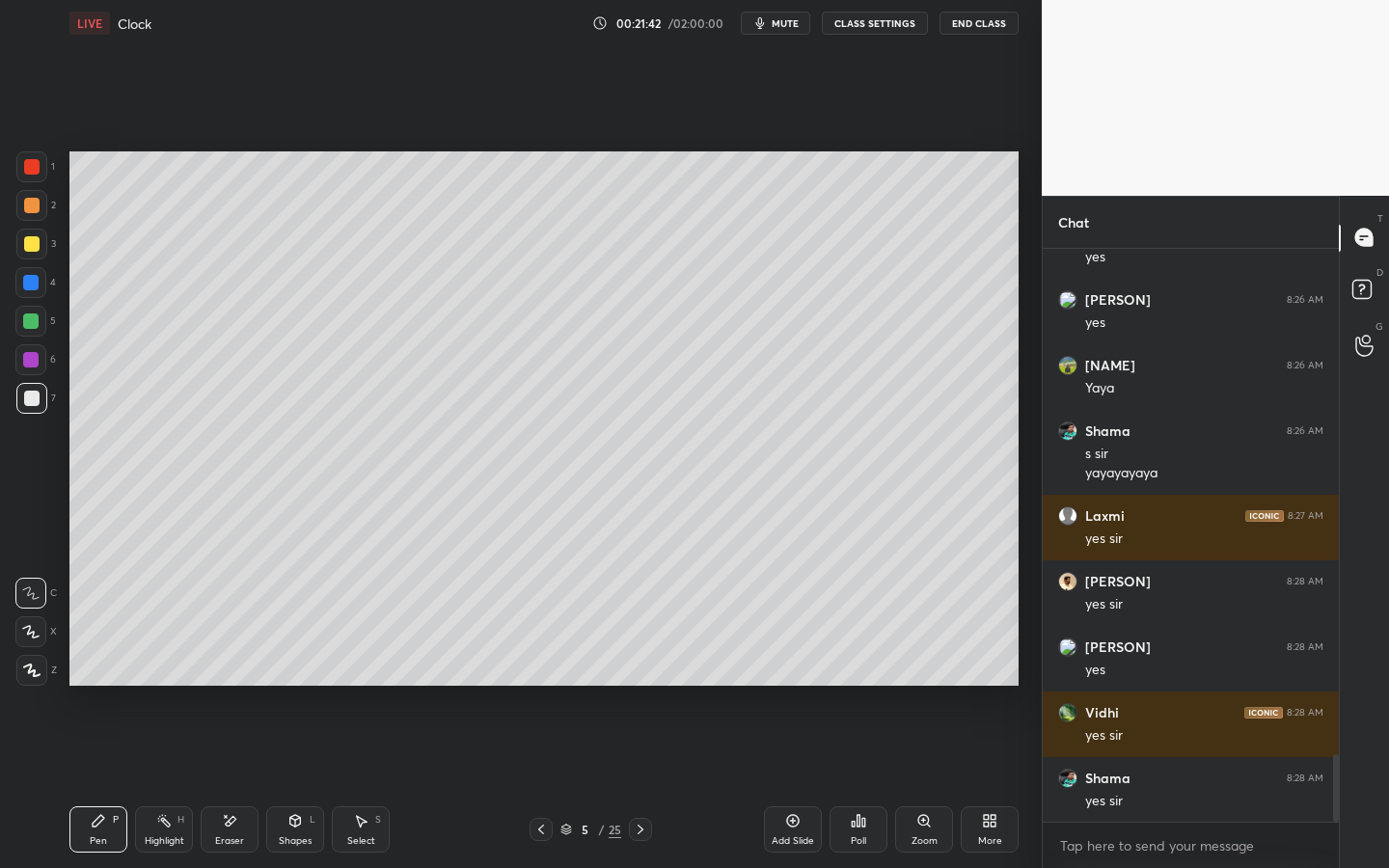 click 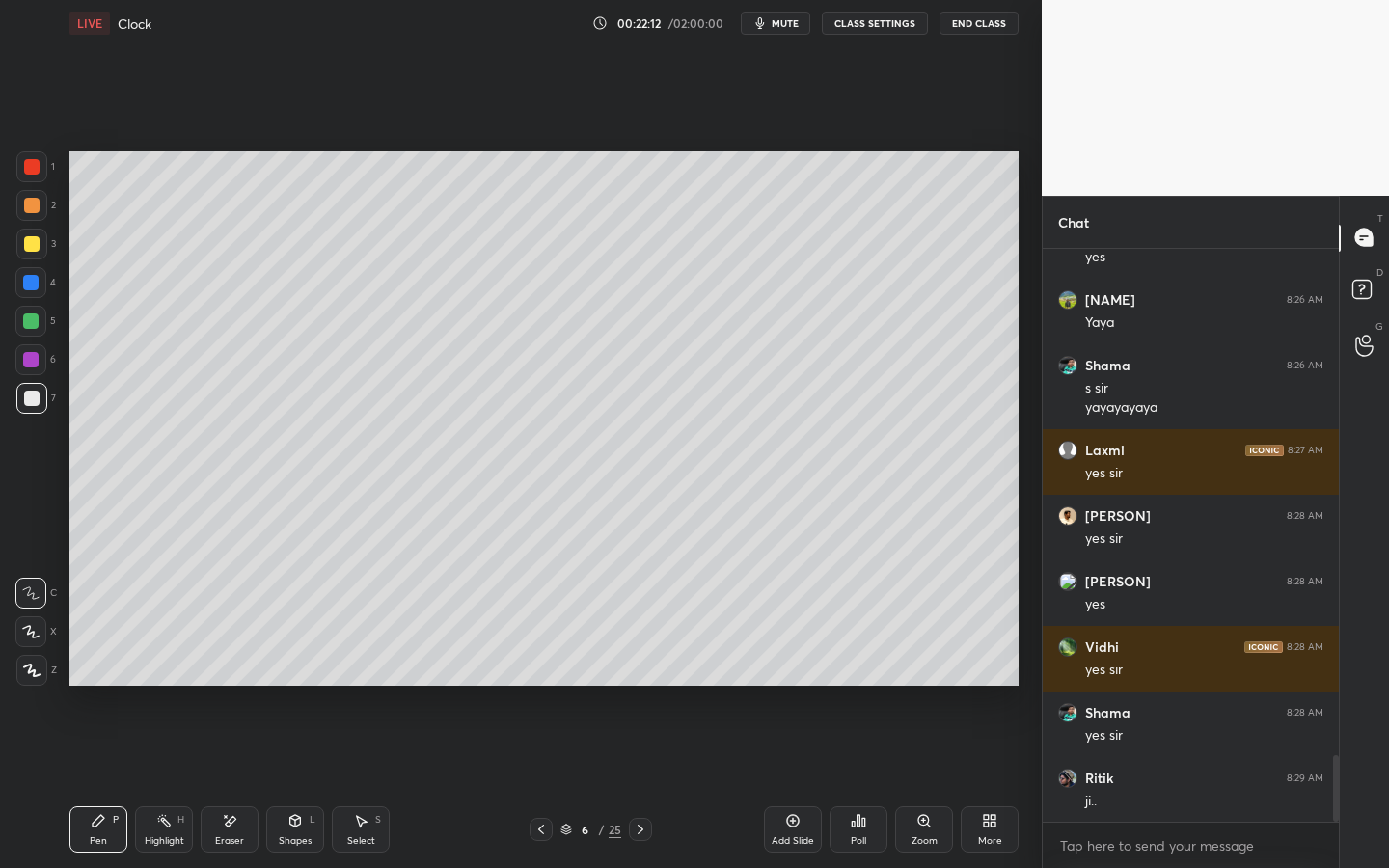 scroll, scrollTop: 4453, scrollLeft: 0, axis: vertical 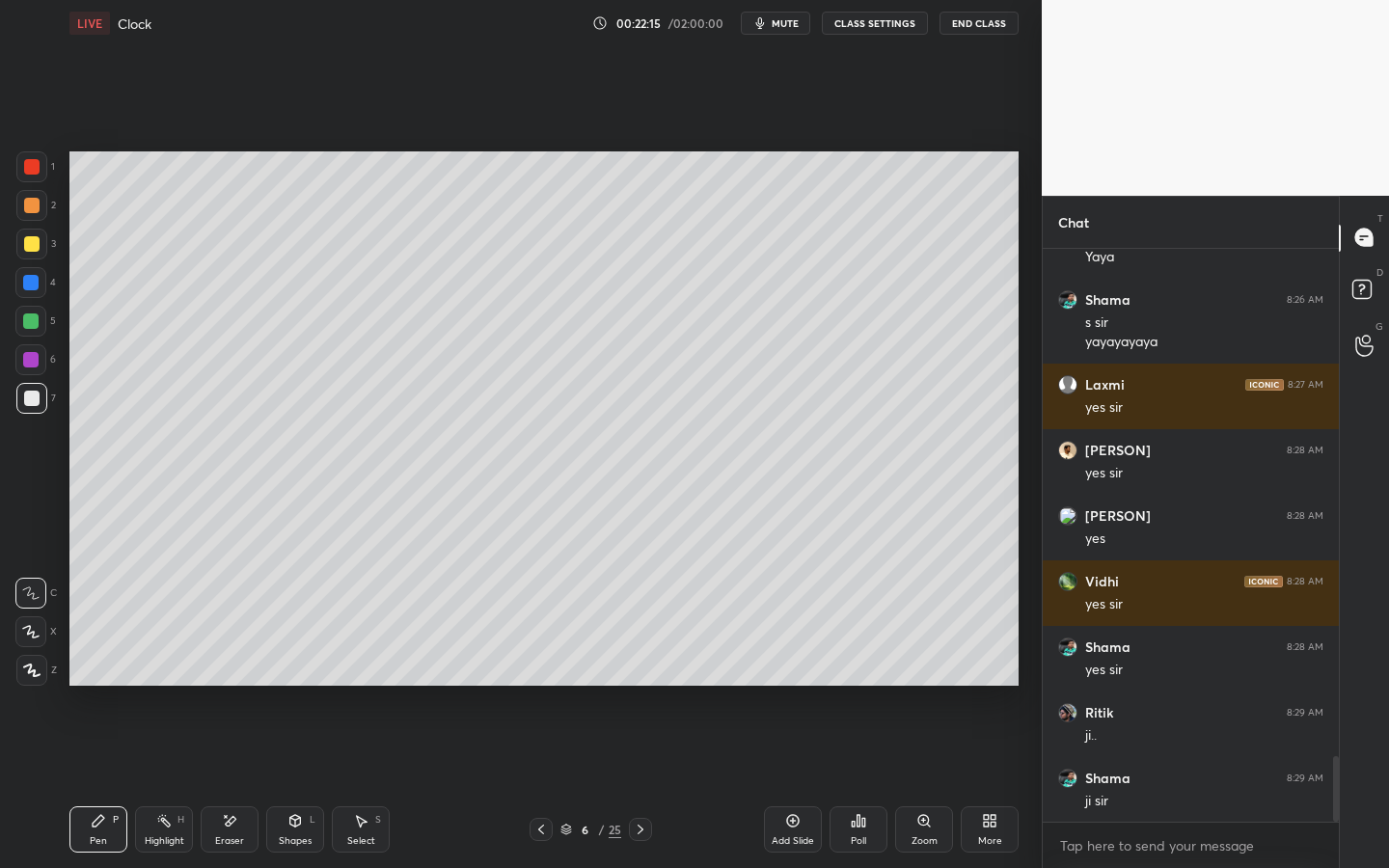 click 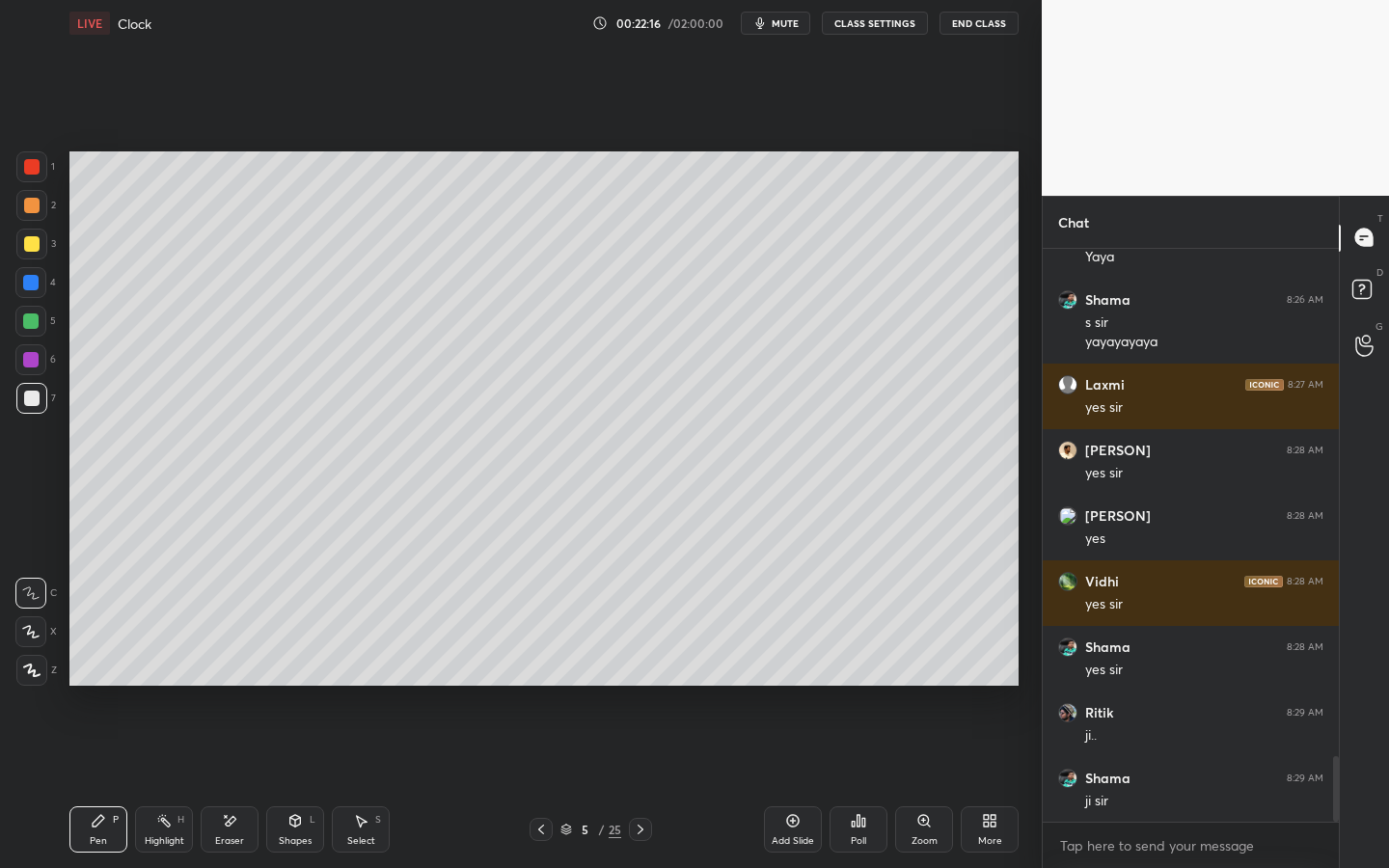 click on "Highlight H" at bounding box center [164, 829] 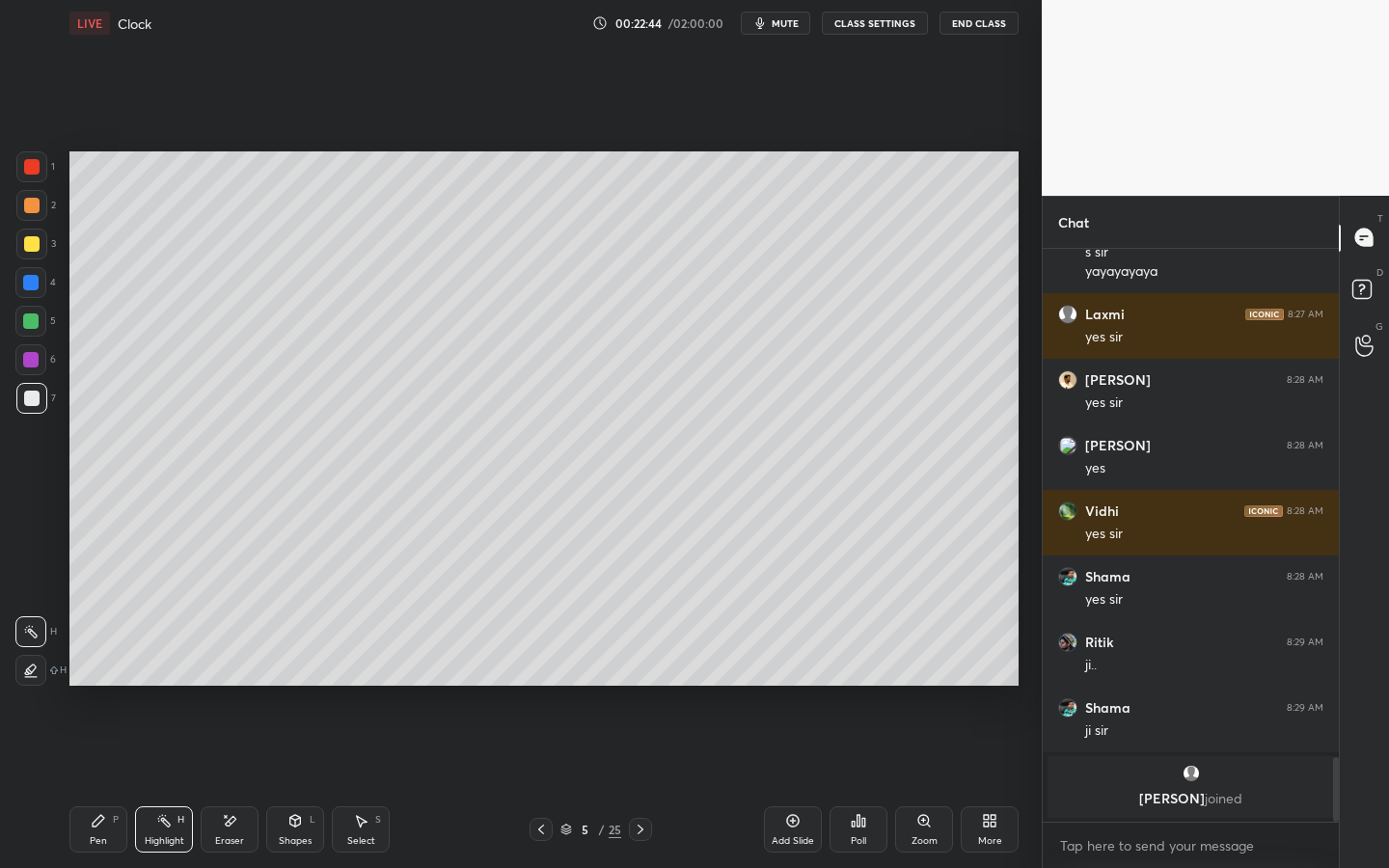 scroll, scrollTop: 3962, scrollLeft: 0, axis: vertical 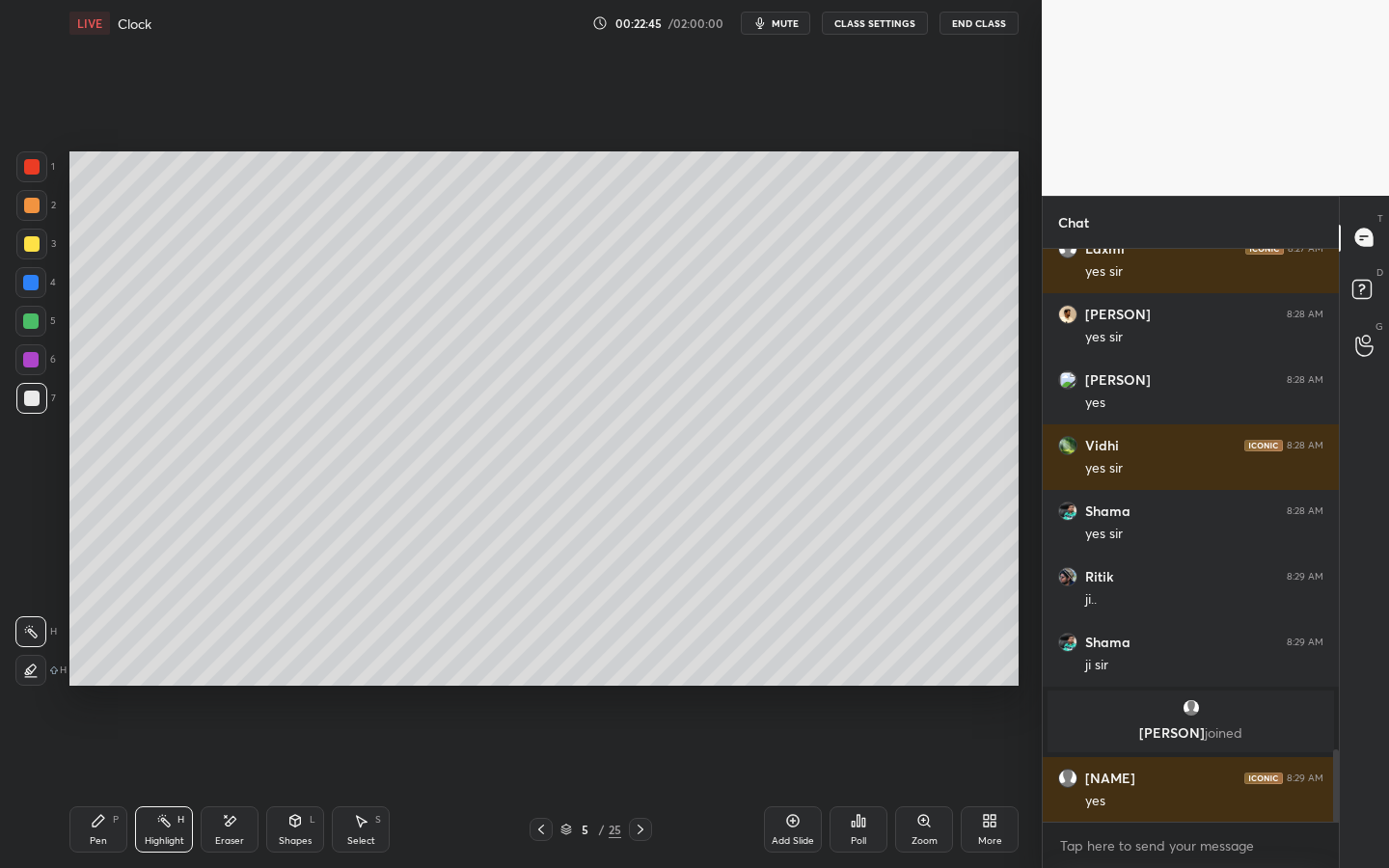 click 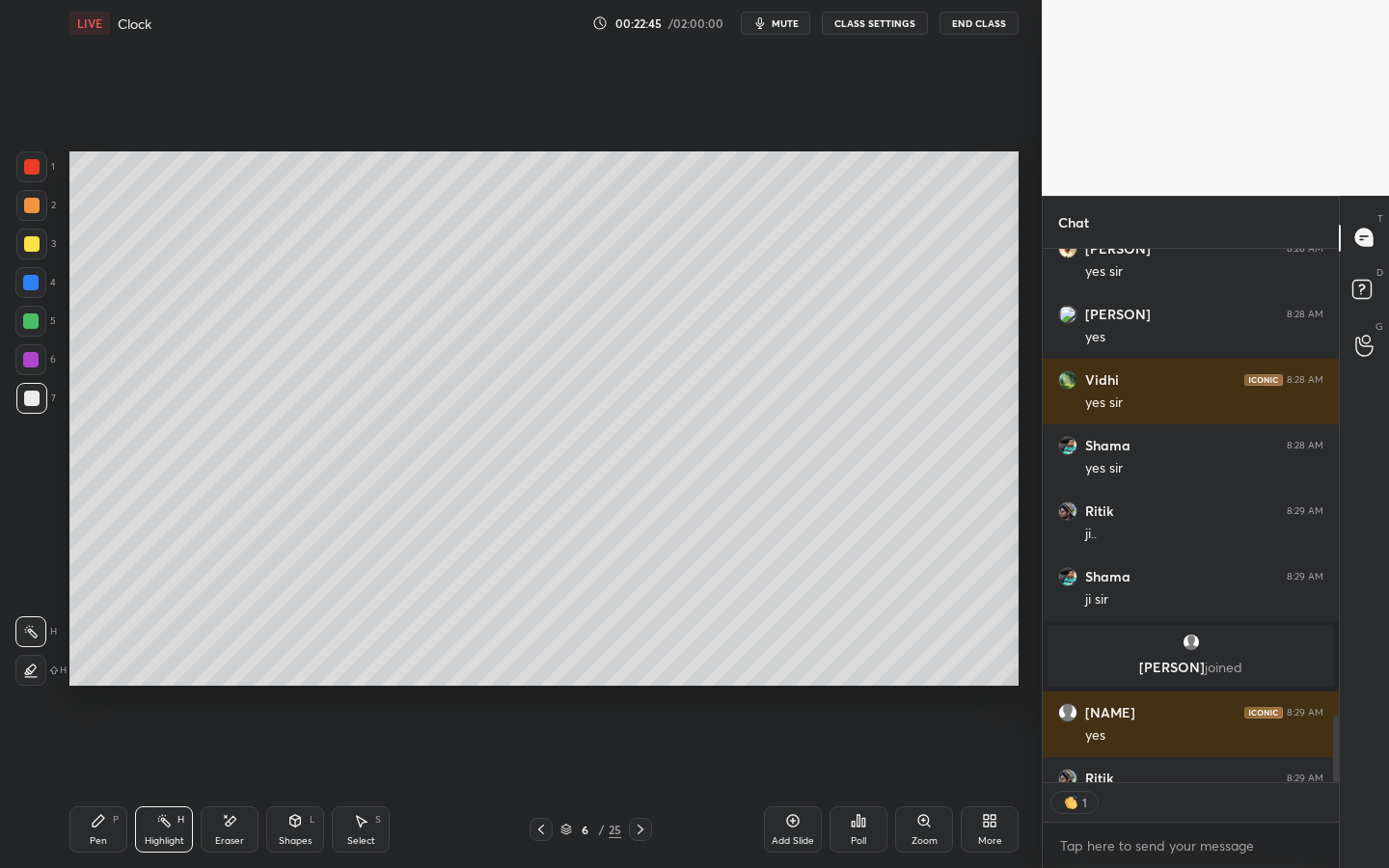scroll, scrollTop: 528, scrollLeft: 290, axis: both 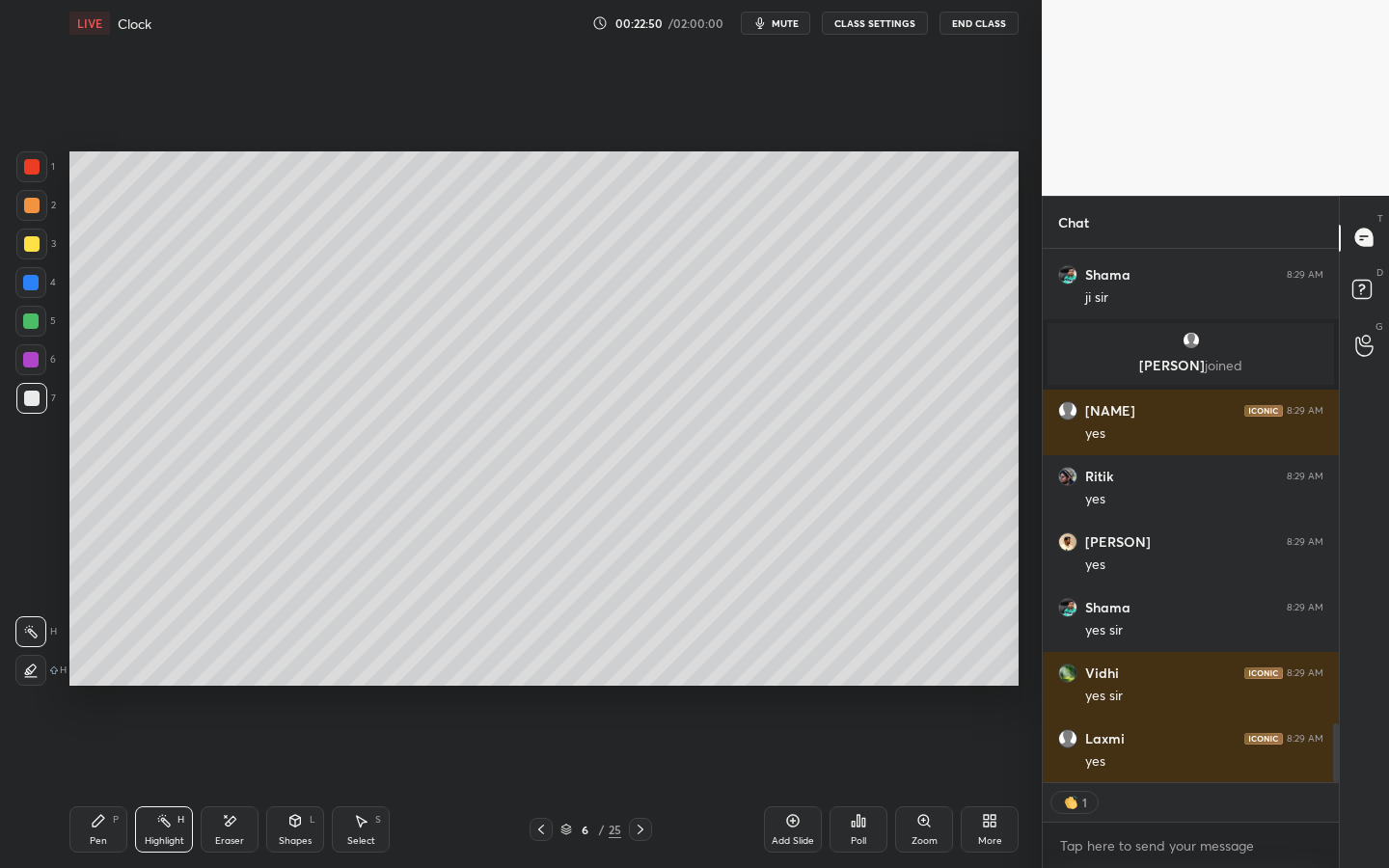 click 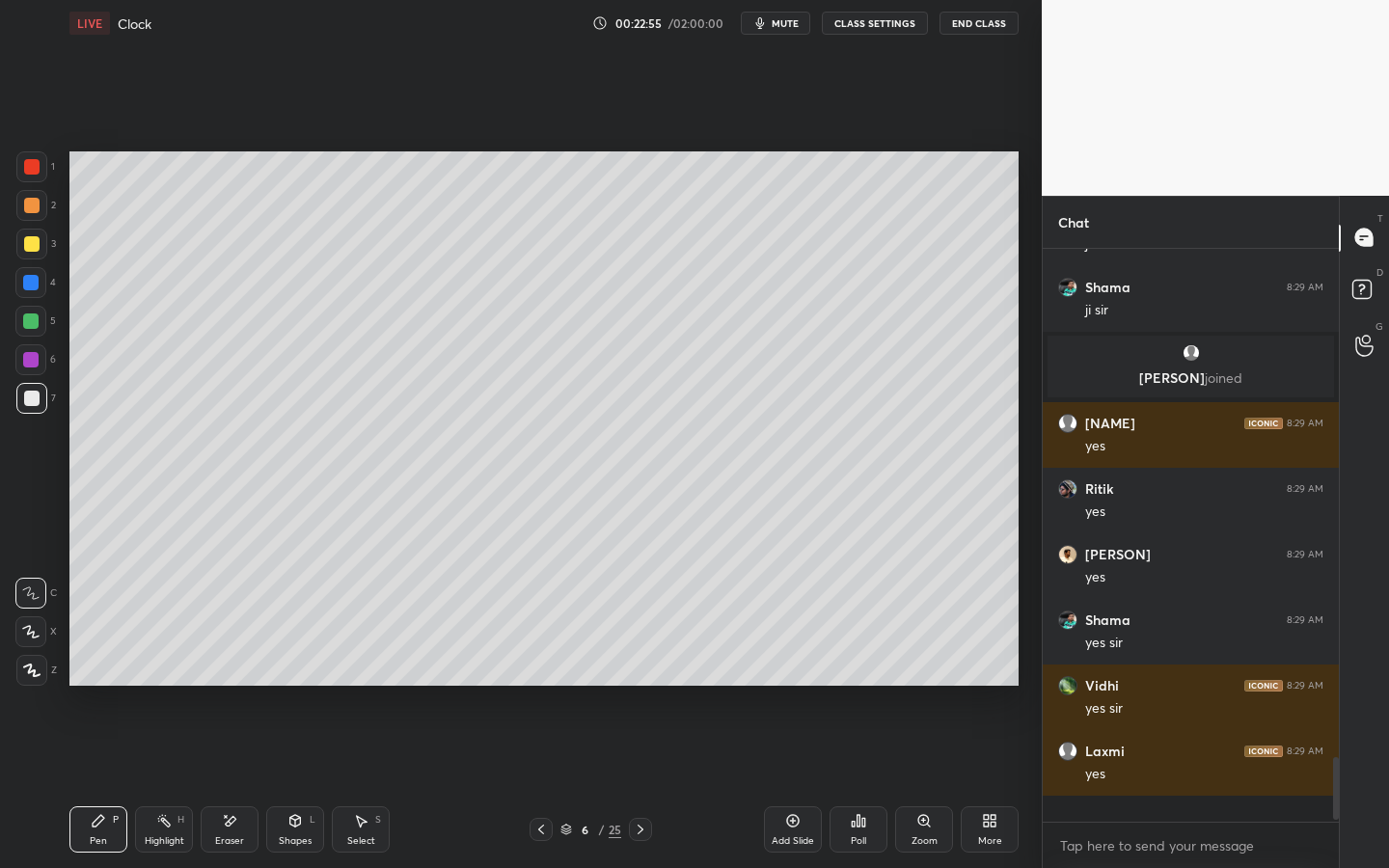 scroll, scrollTop: 7, scrollLeft: 7, axis: both 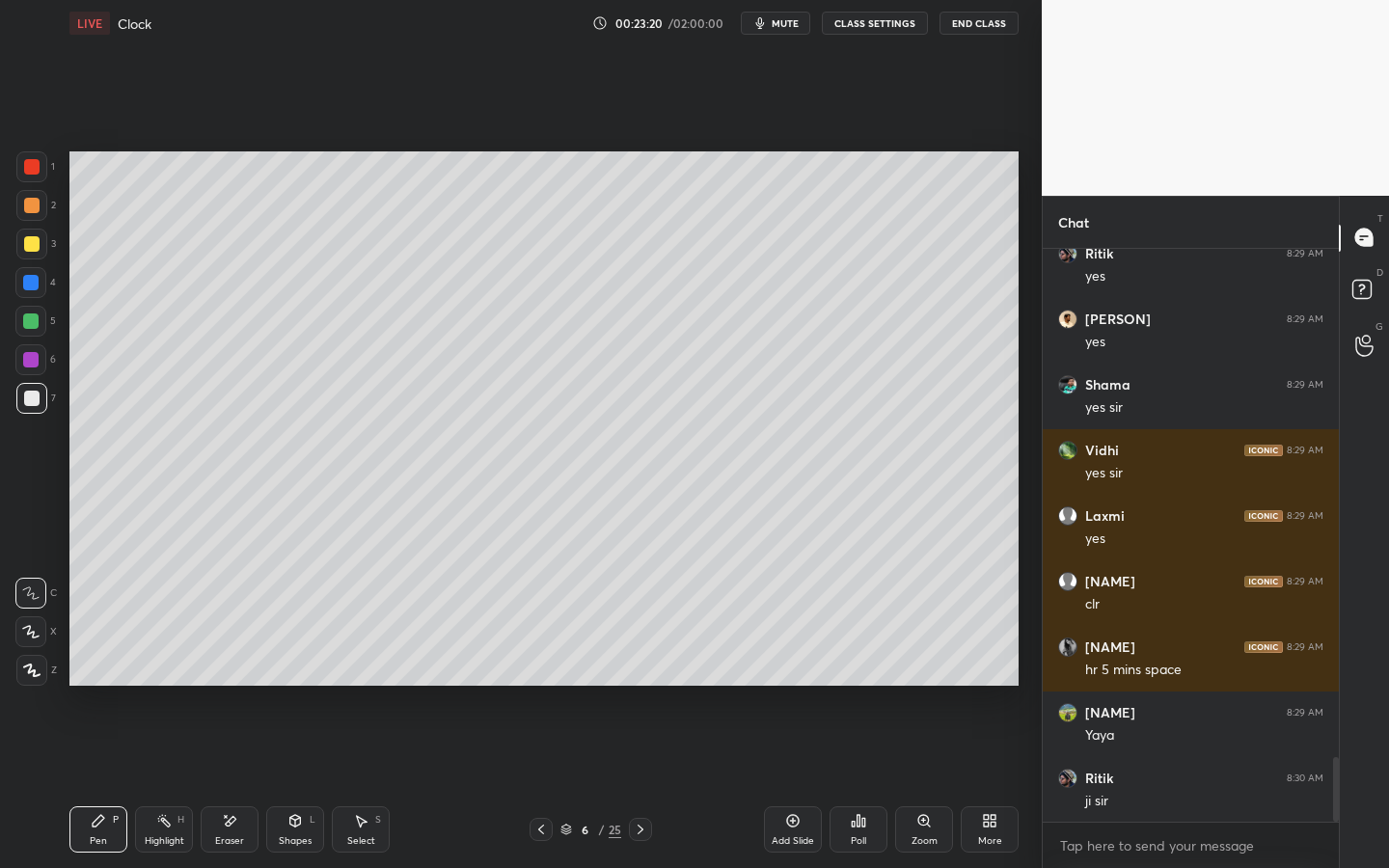 click on "Eraser" at bounding box center [230, 829] 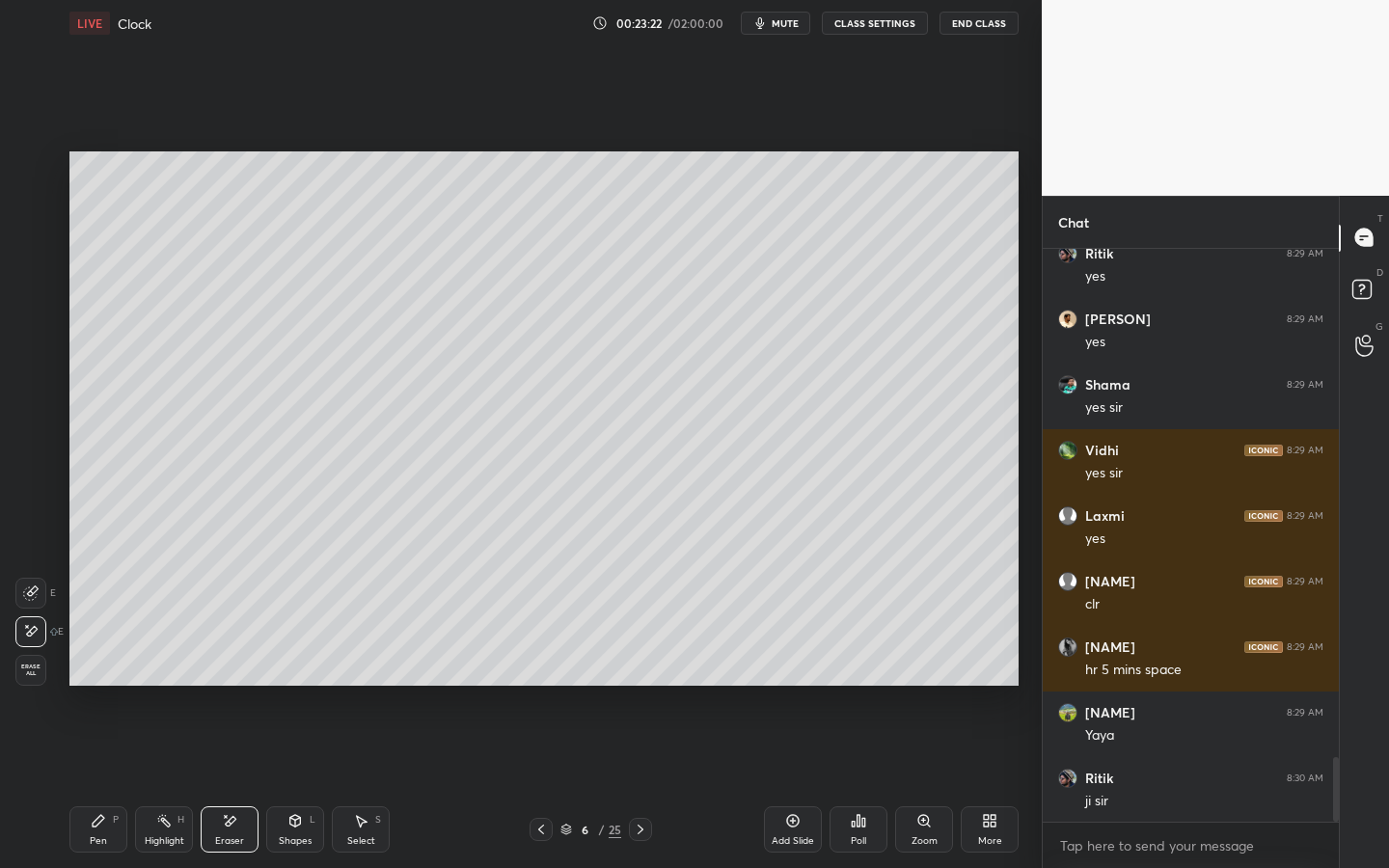 click 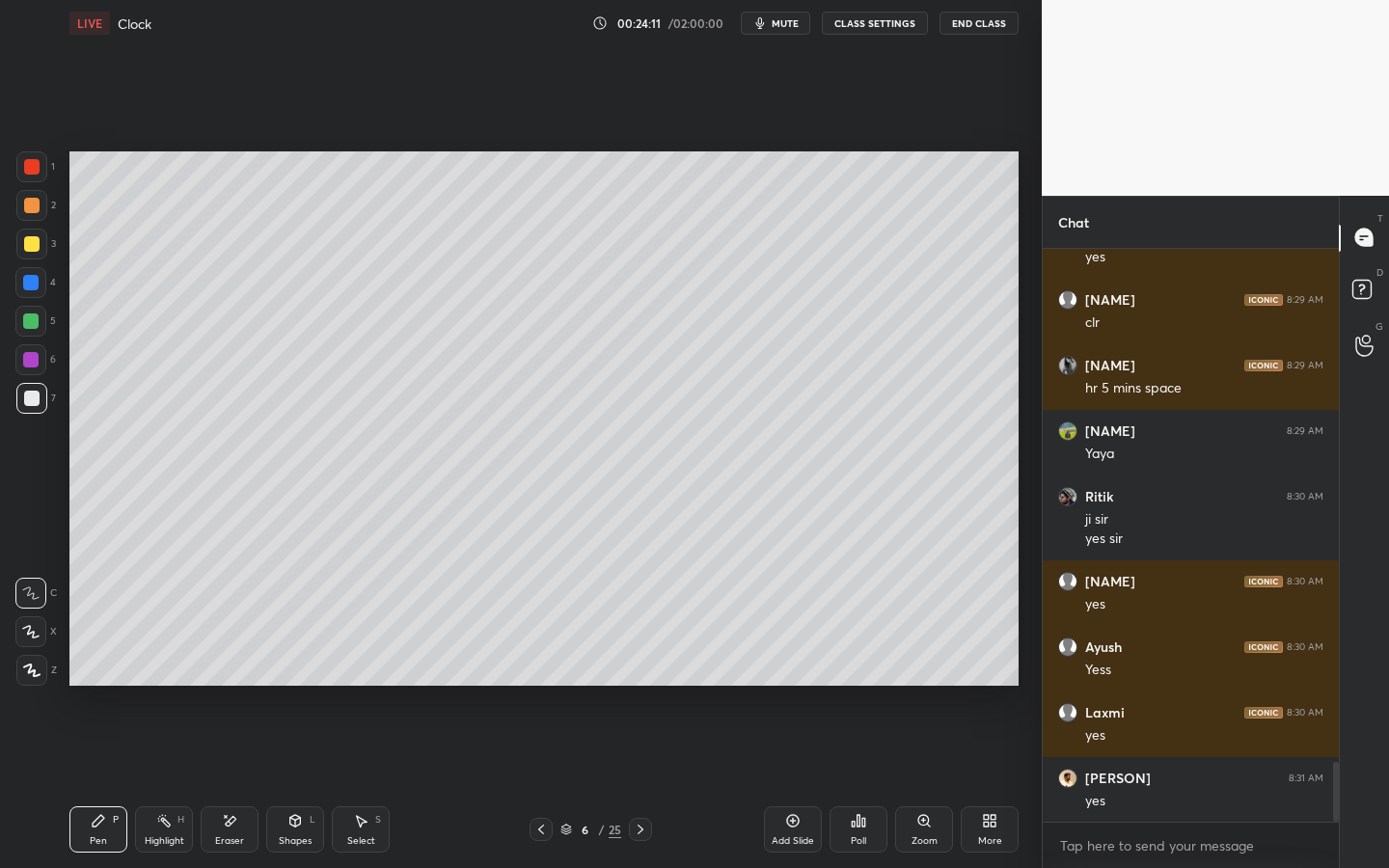 scroll, scrollTop: 4904, scrollLeft: 0, axis: vertical 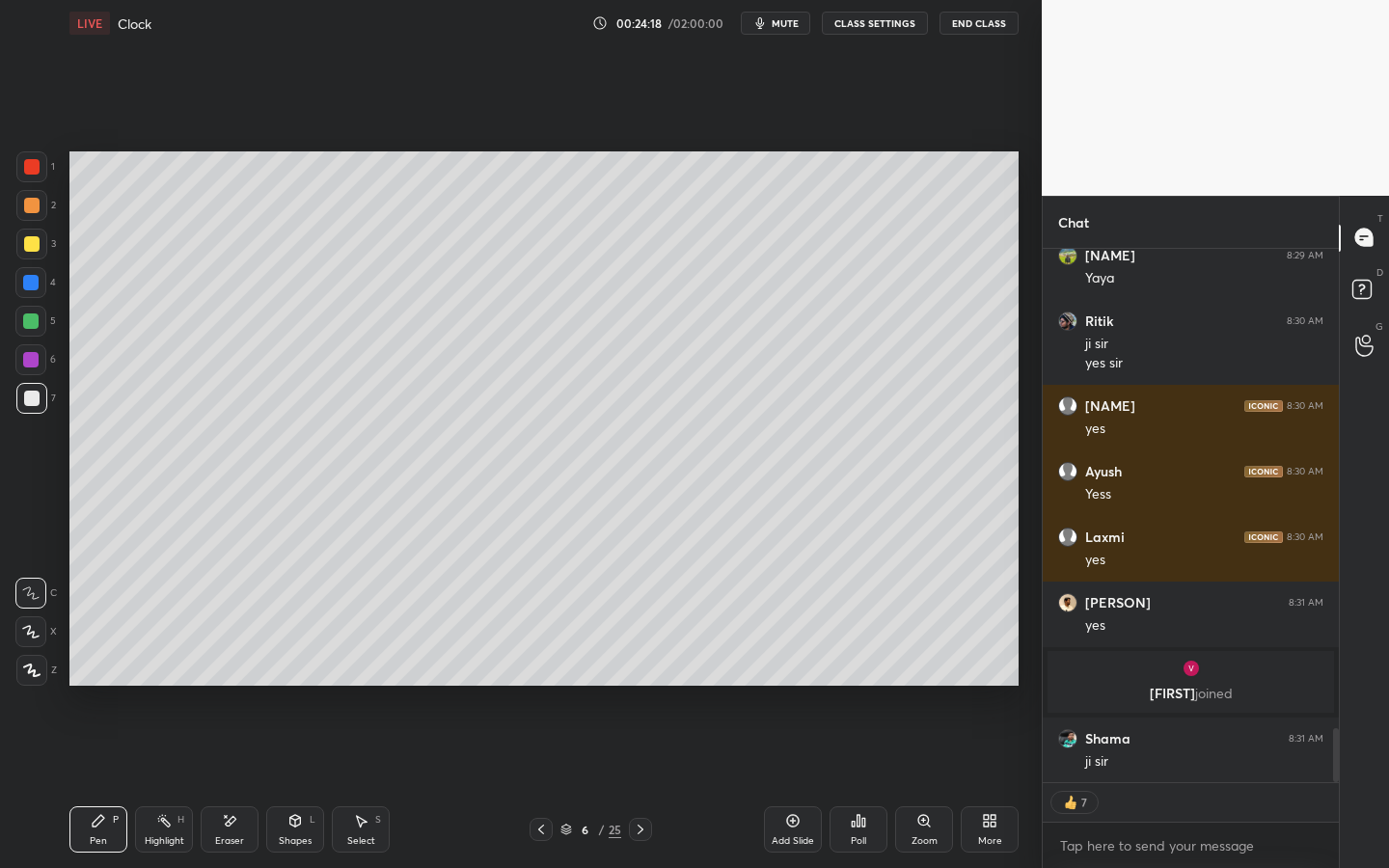 drag, startPoint x: 795, startPoint y: 822, endPoint x: 782, endPoint y: 821, distance: 13.038405 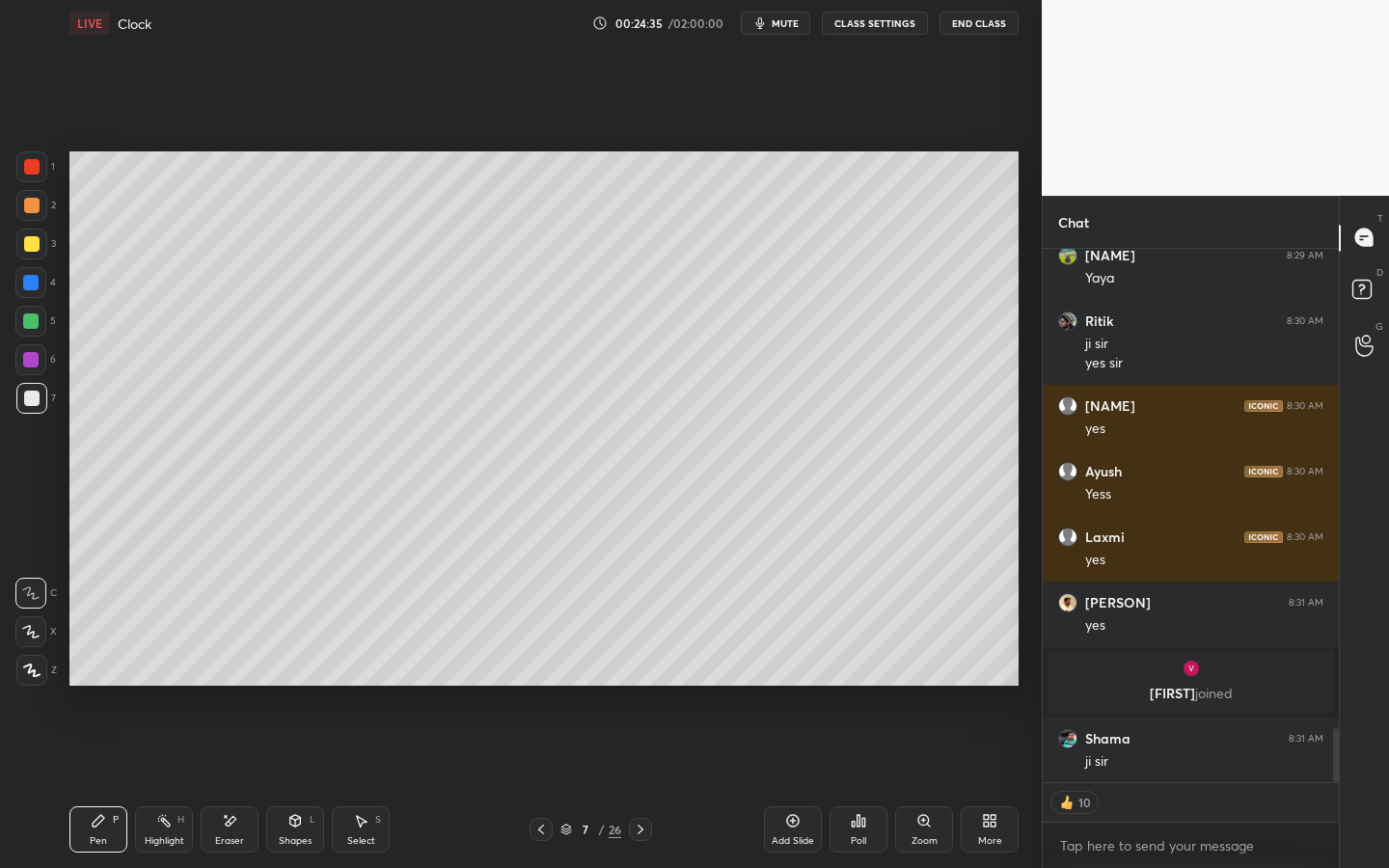 scroll, scrollTop: 7, scrollLeft: 7, axis: both 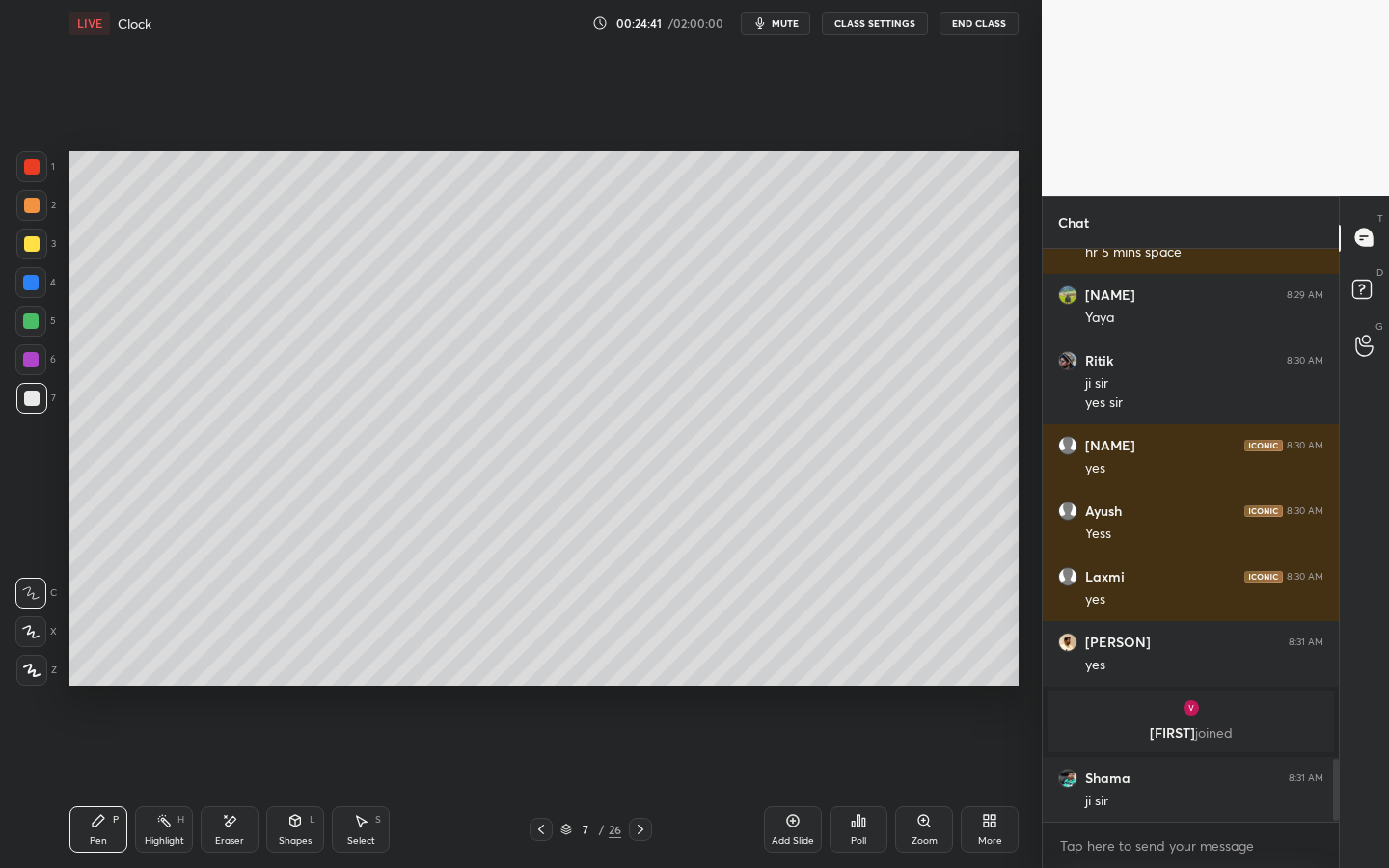 click at bounding box center [31, 321] 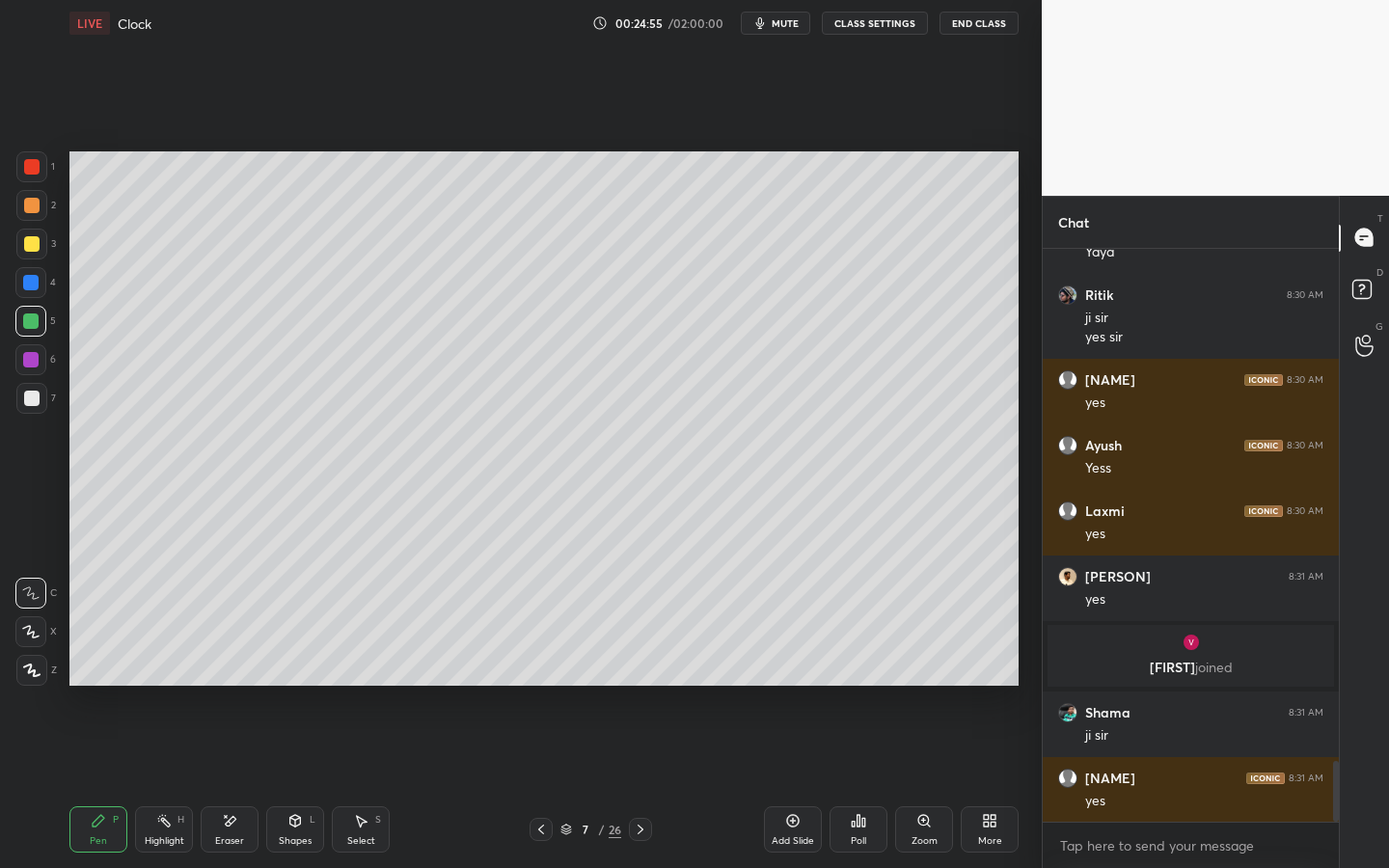 scroll, scrollTop: 4804, scrollLeft: 0, axis: vertical 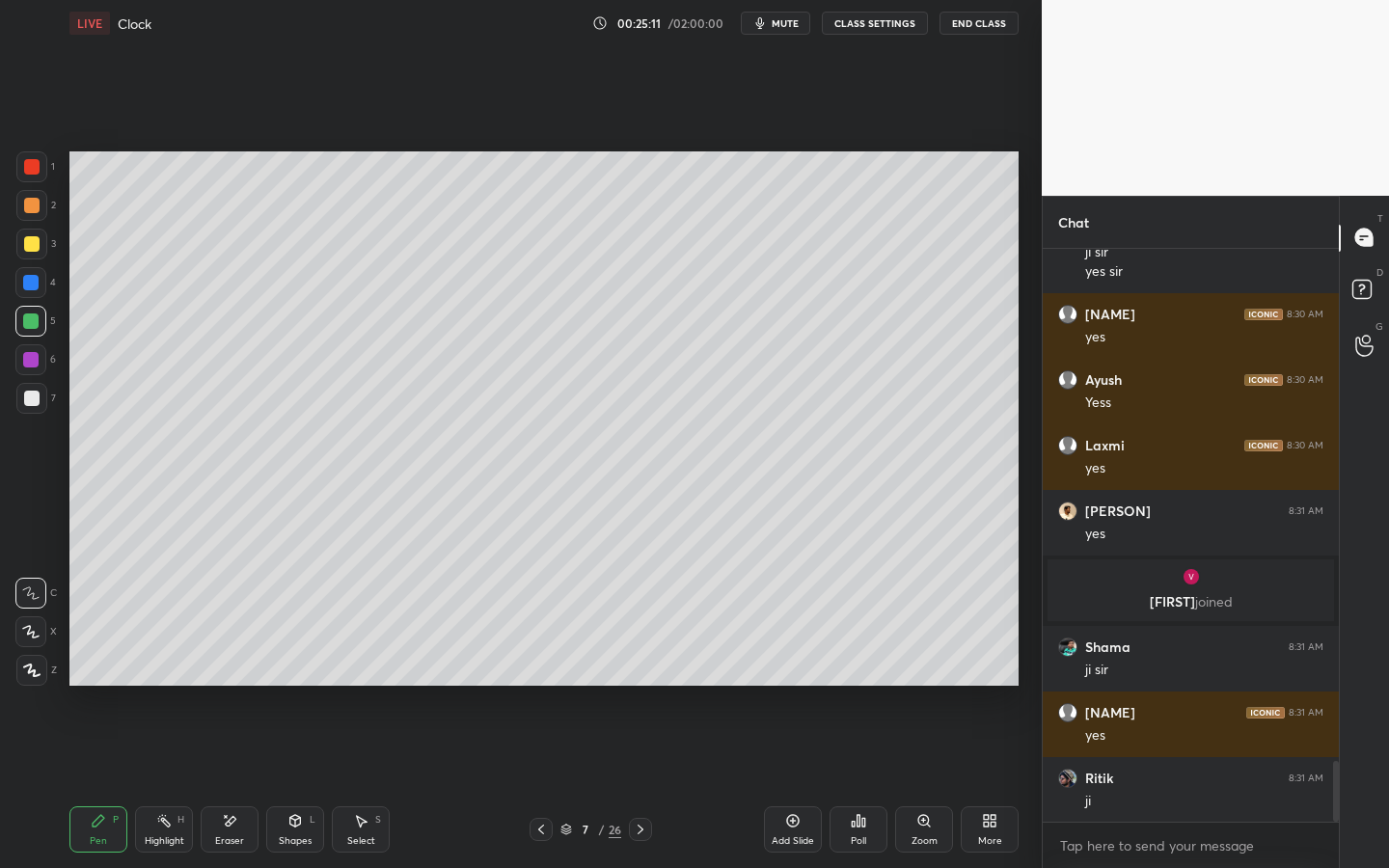 drag, startPoint x: 34, startPoint y: 404, endPoint x: 55, endPoint y: 392, distance: 24.186773 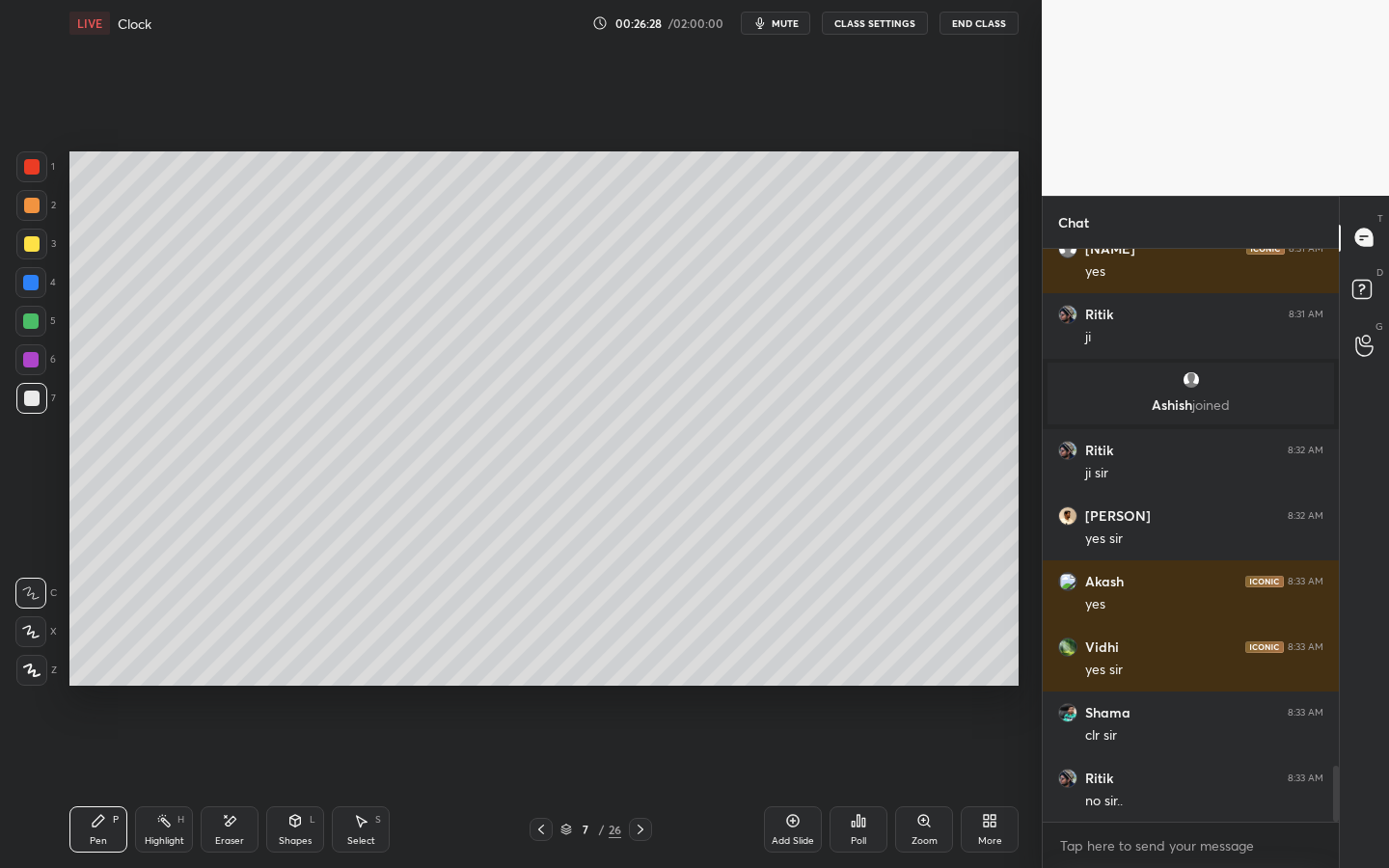scroll, scrollTop: 5281, scrollLeft: 0, axis: vertical 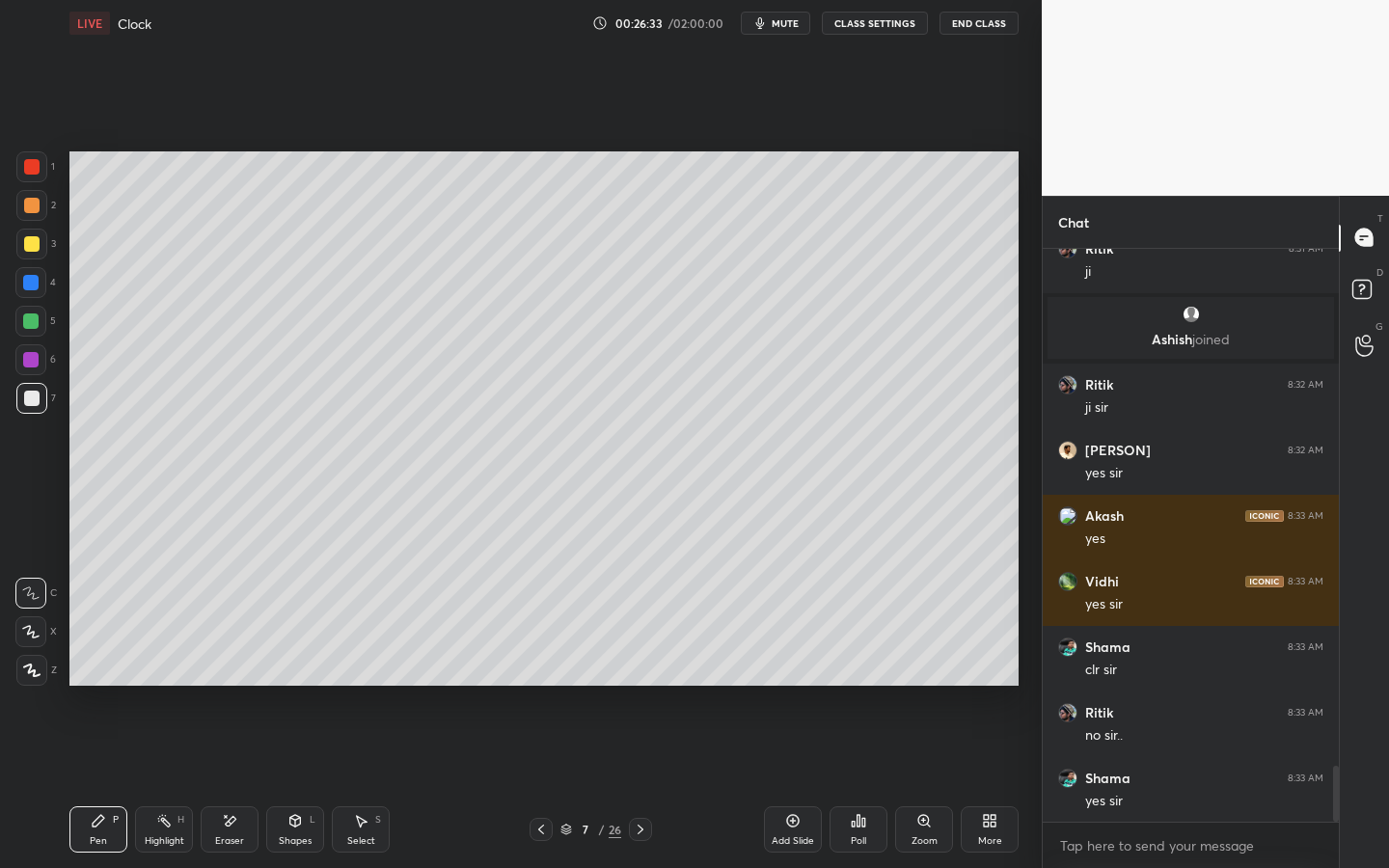 click 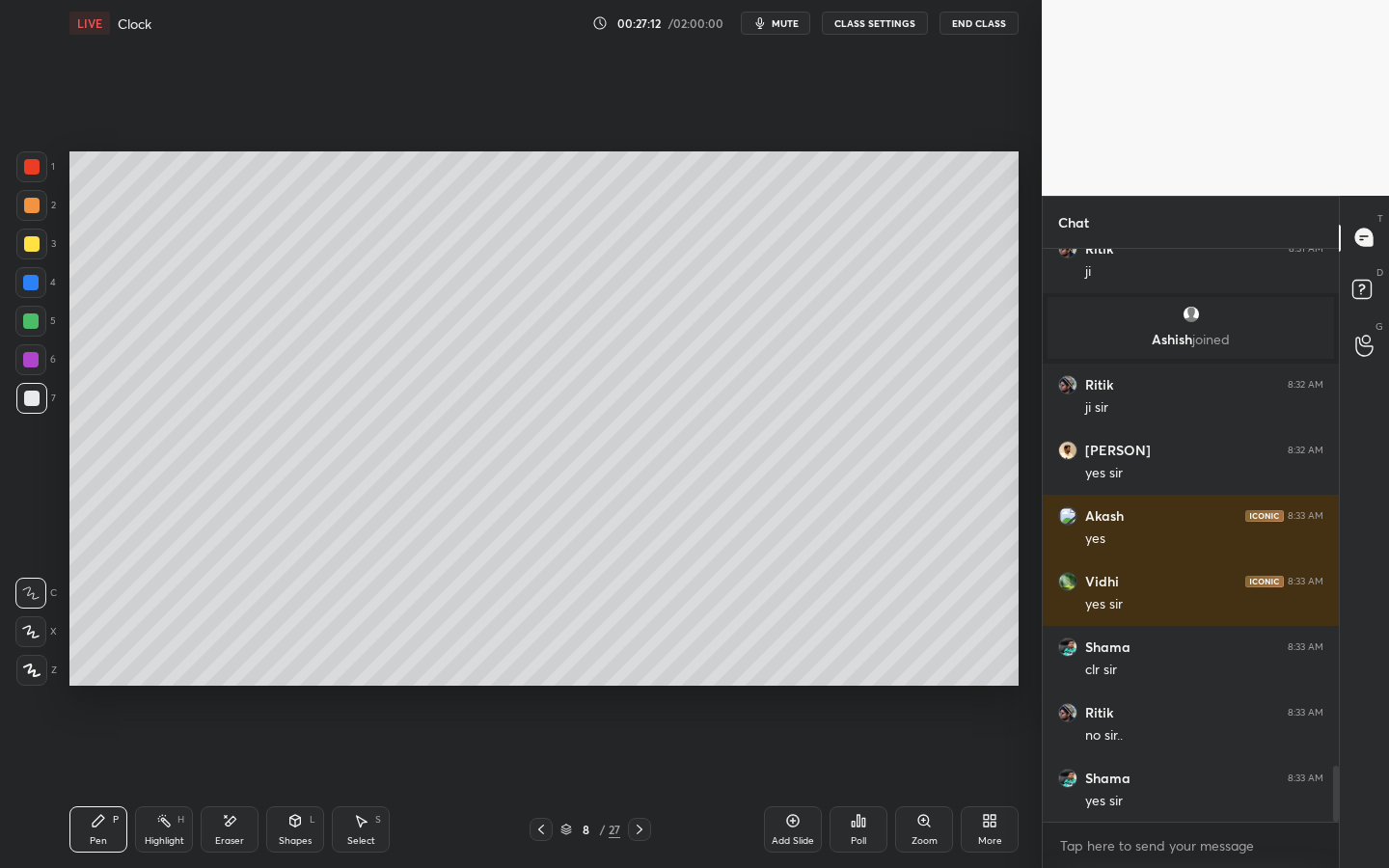 click on "Eraser" at bounding box center (230, 829) 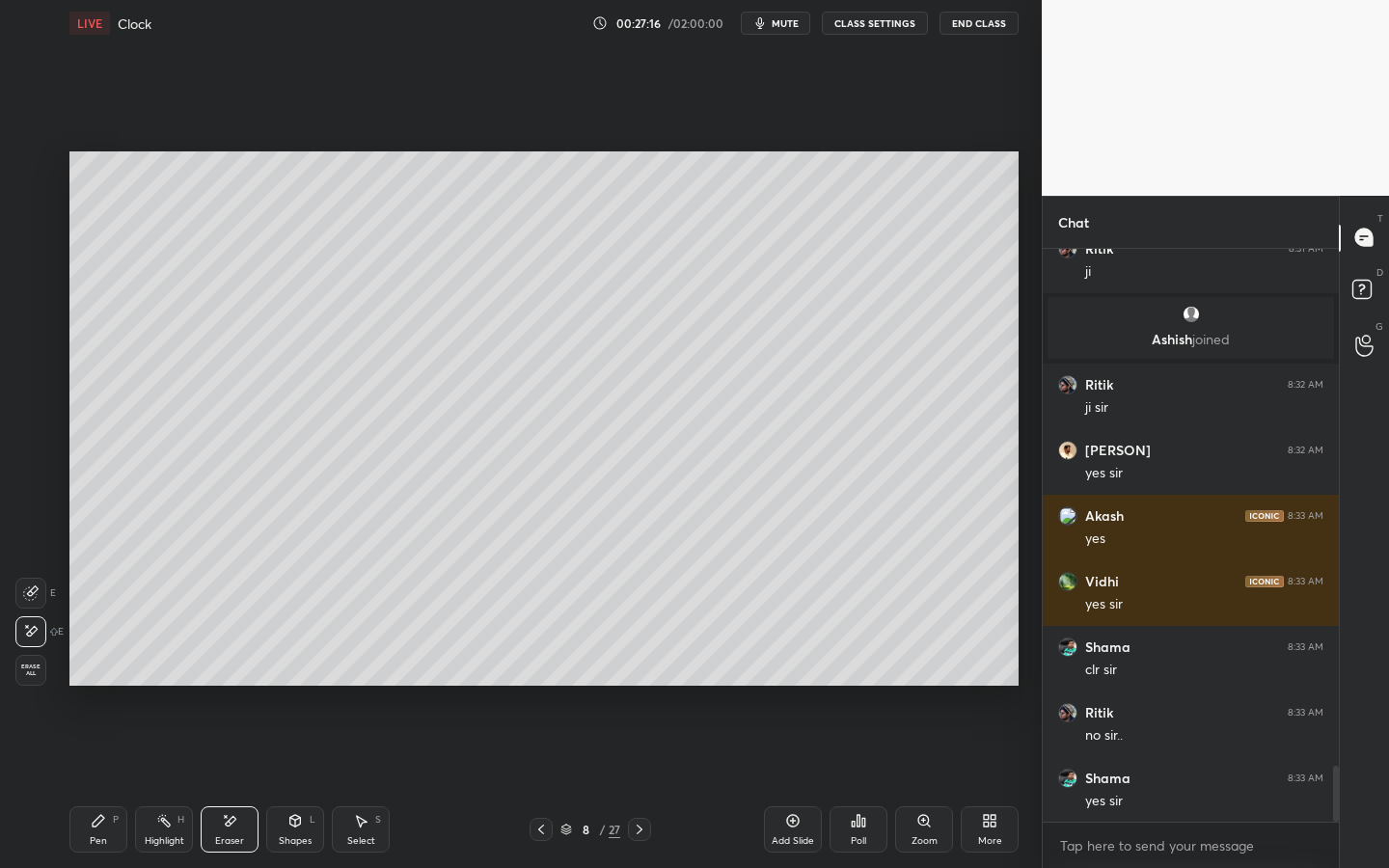 click on "Pen P" at bounding box center [98, 829] 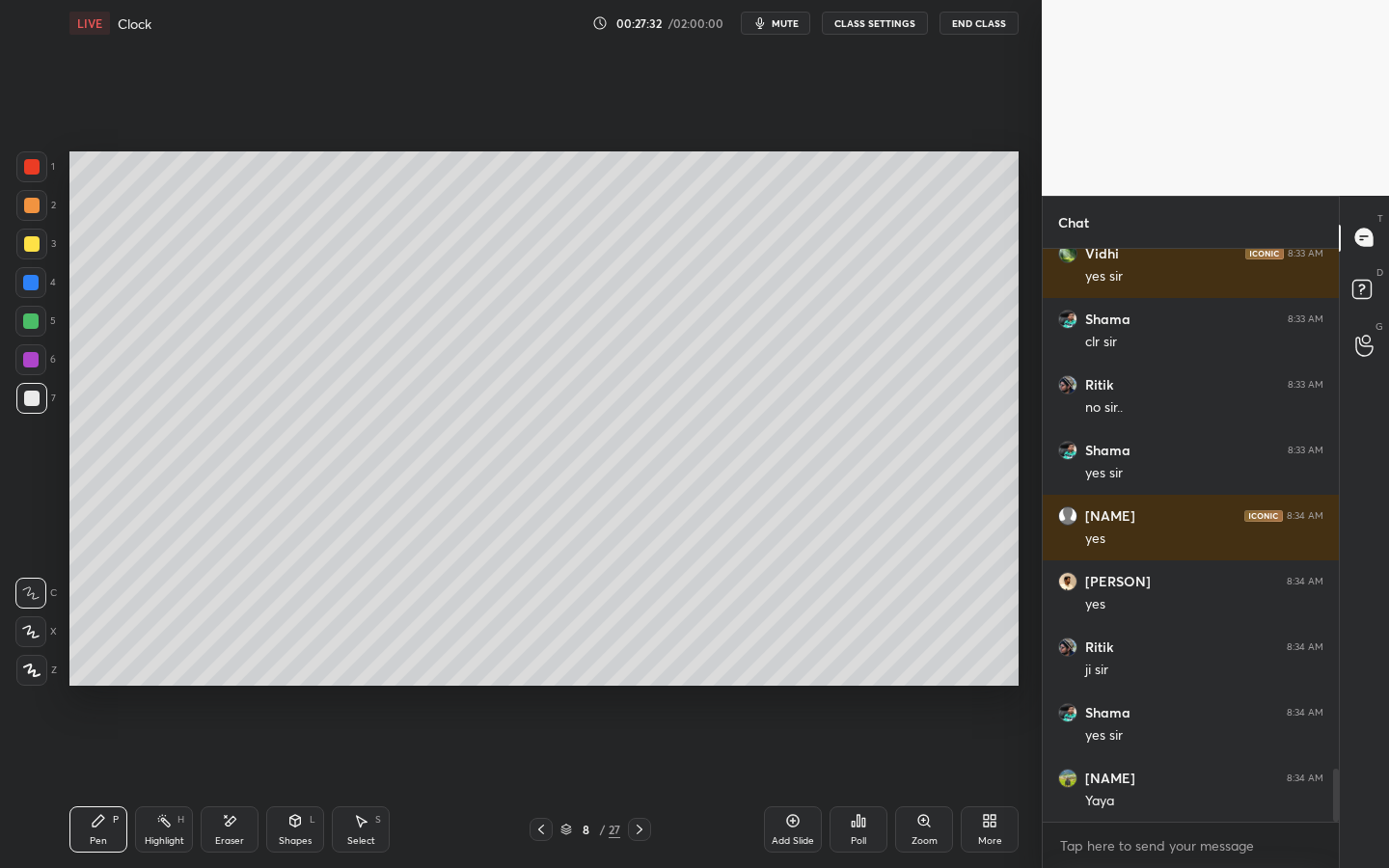 scroll, scrollTop: 5675, scrollLeft: 0, axis: vertical 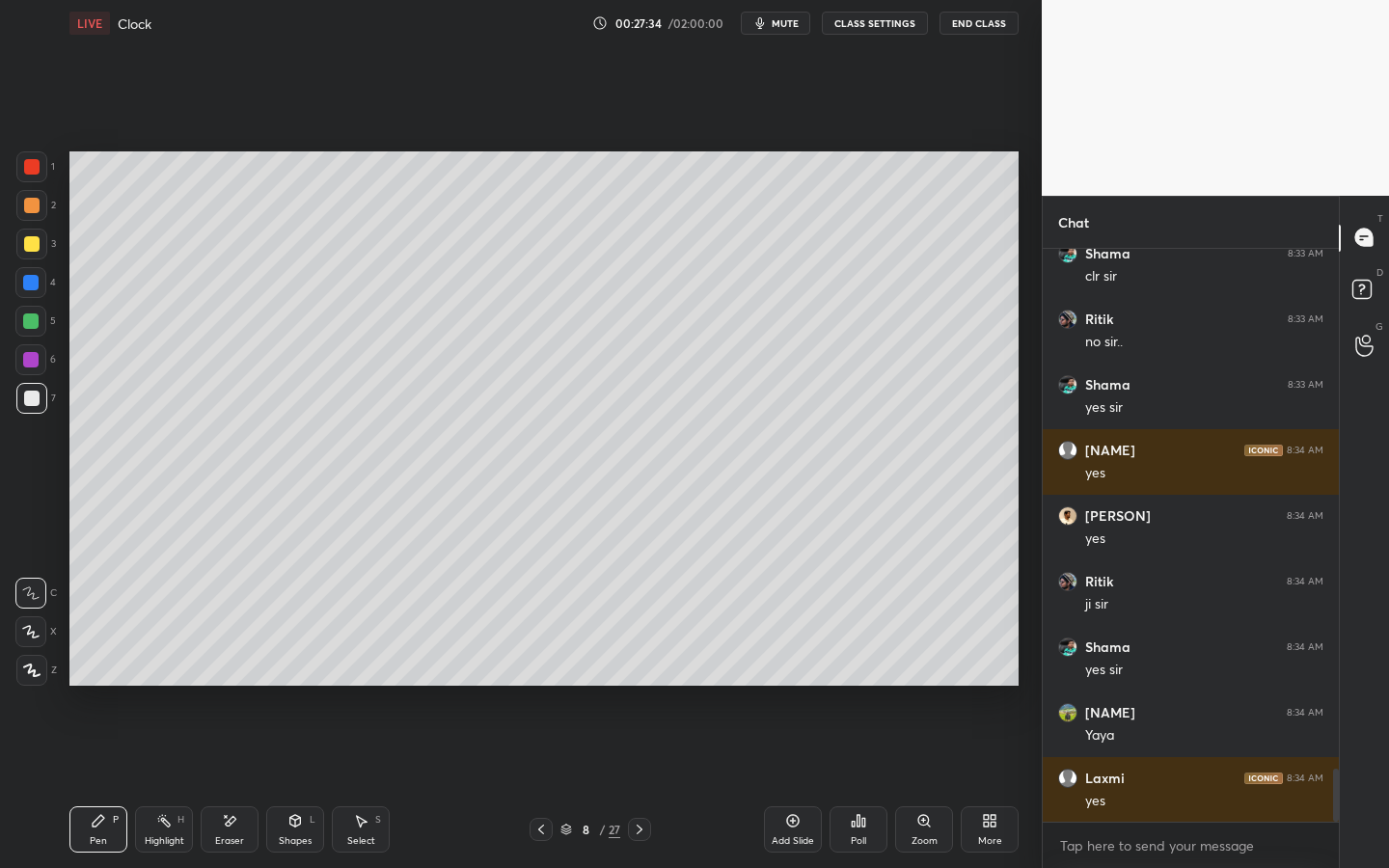 drag, startPoint x: 793, startPoint y: 819, endPoint x: 786, endPoint y: 827, distance: 10.630146 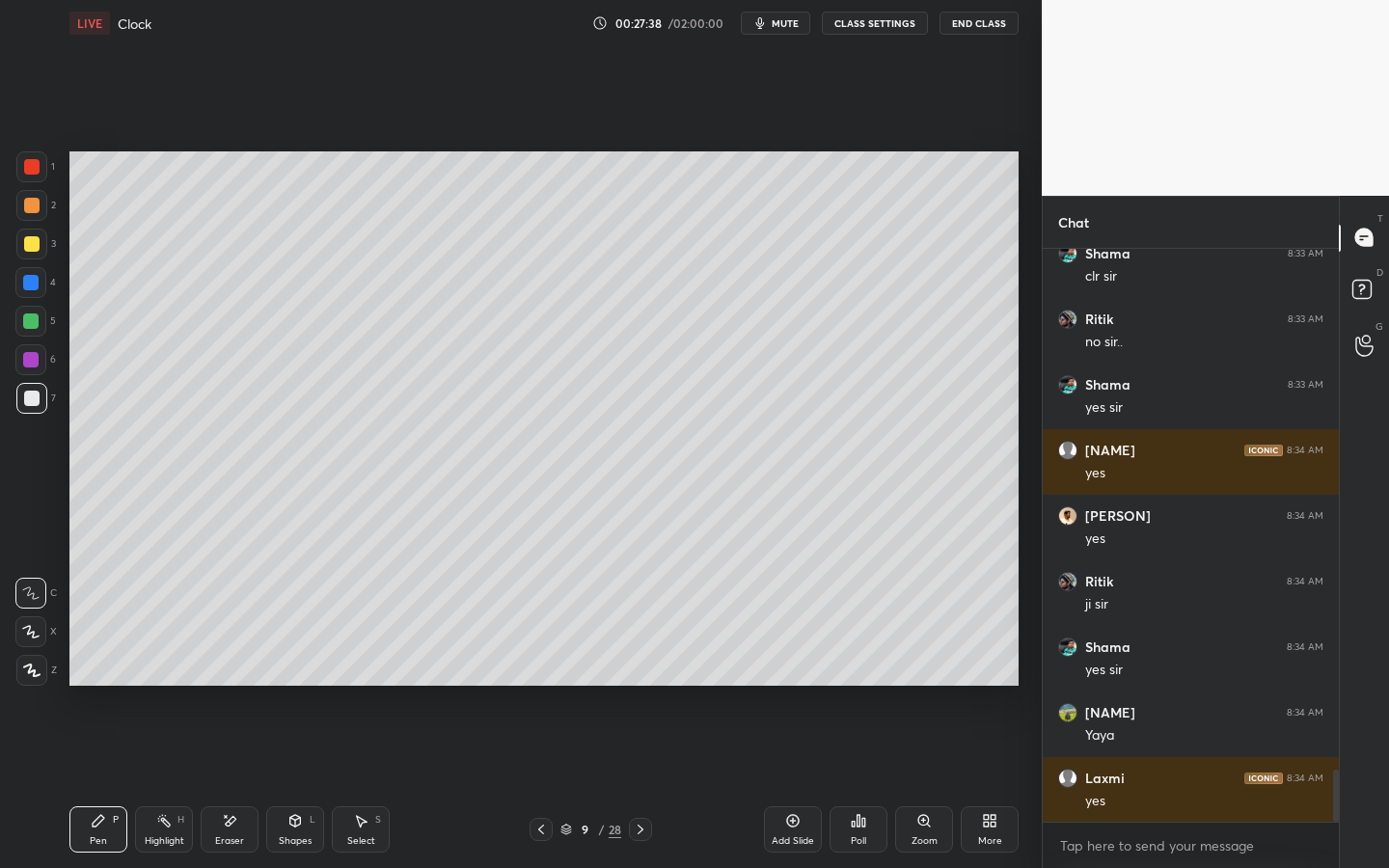 scroll, scrollTop: 5740, scrollLeft: 0, axis: vertical 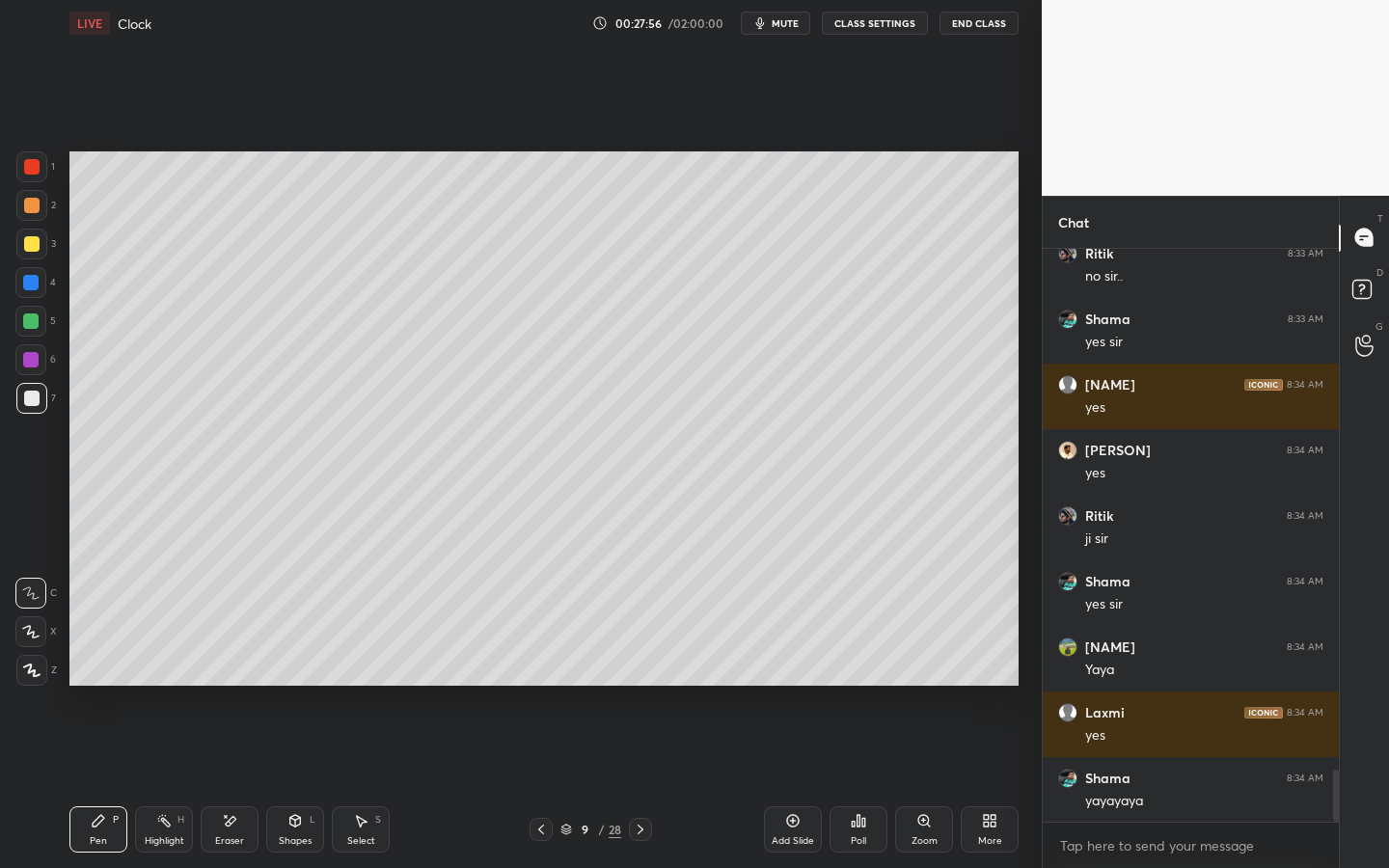 drag, startPoint x: 31, startPoint y: 325, endPoint x: 46, endPoint y: 314, distance: 18.601075 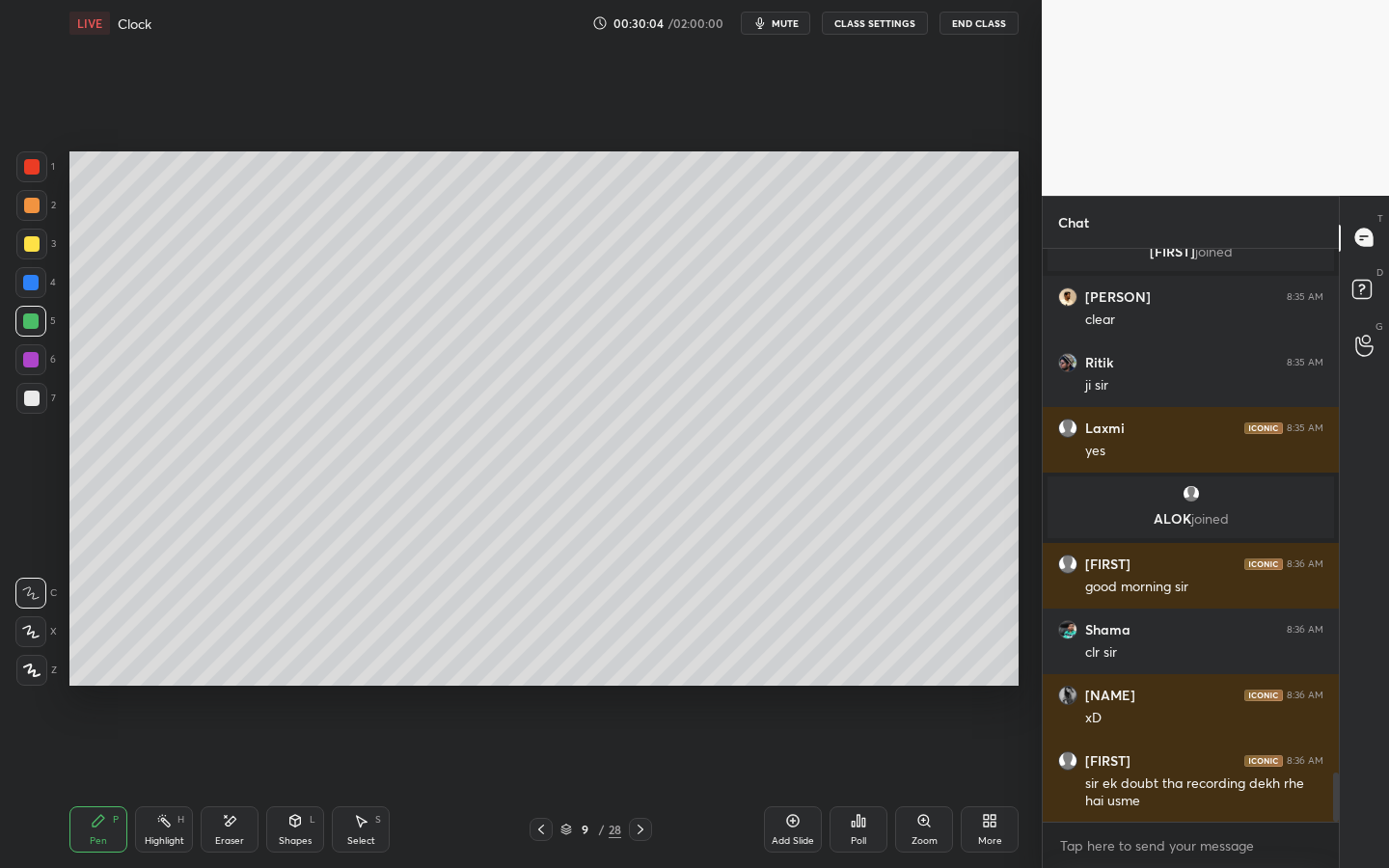 scroll, scrollTop: 6204, scrollLeft: 0, axis: vertical 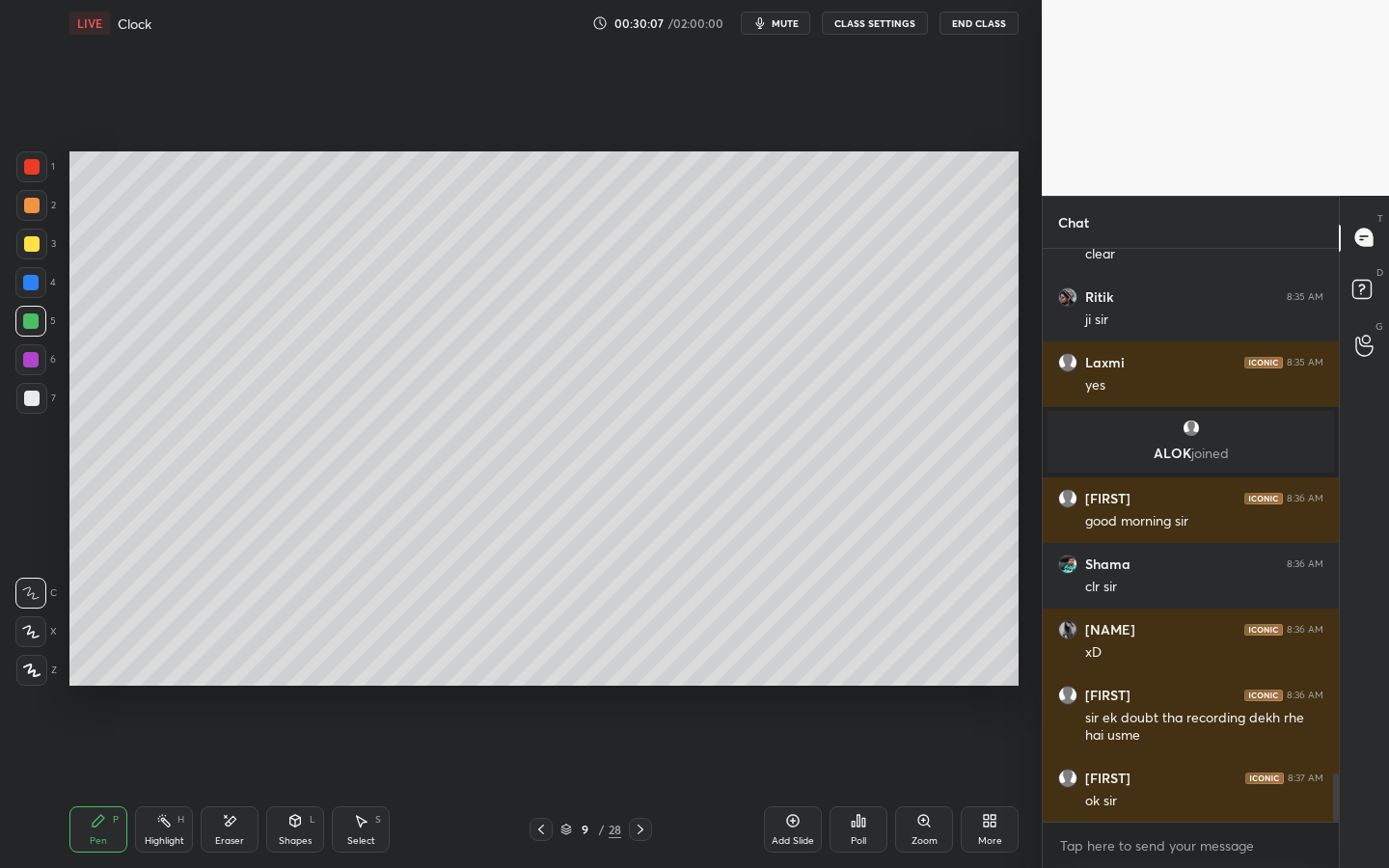 click on "Eraser" at bounding box center [230, 829] 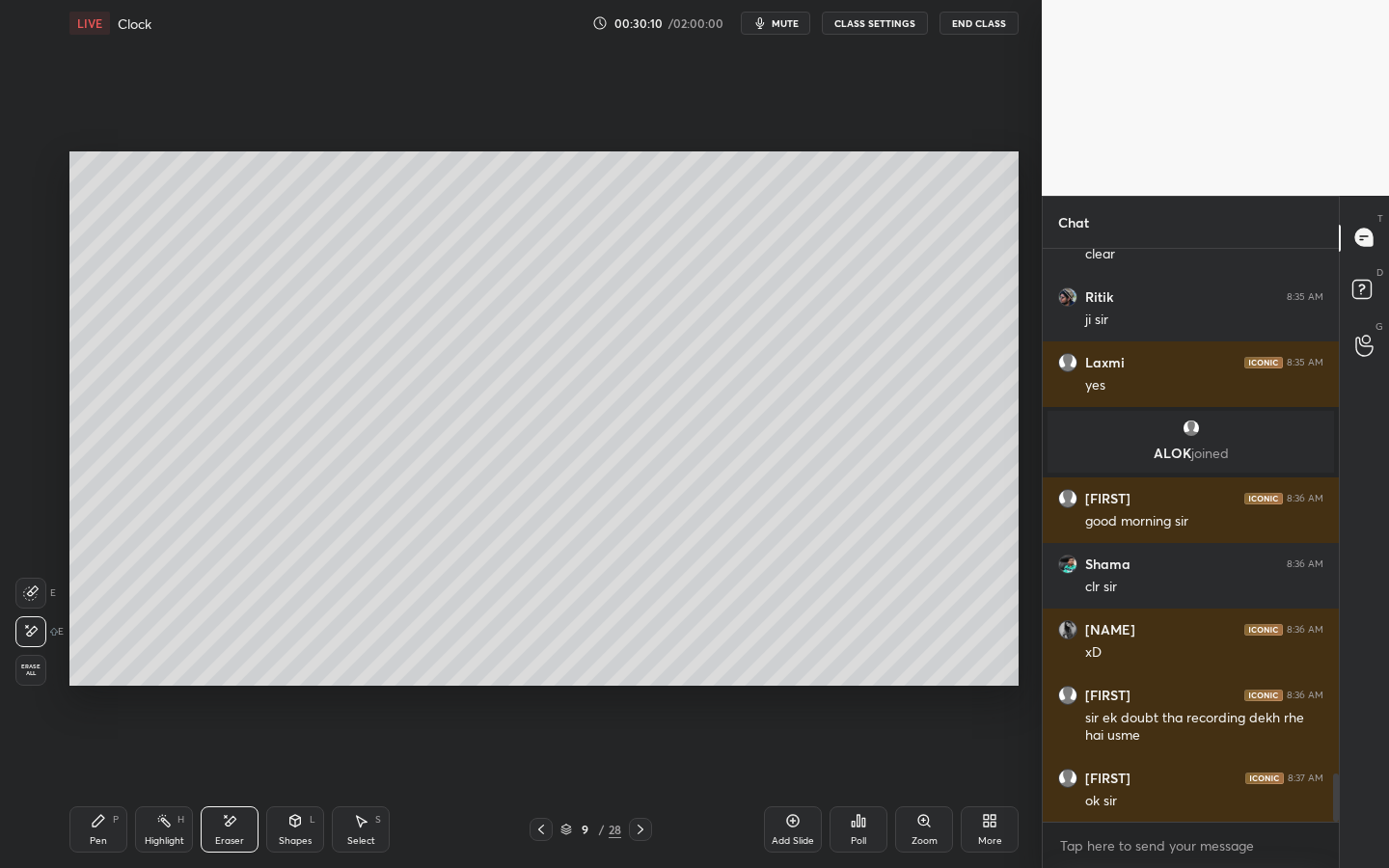 drag, startPoint x: 104, startPoint y: 831, endPoint x: 177, endPoint y: 751, distance: 108.30051 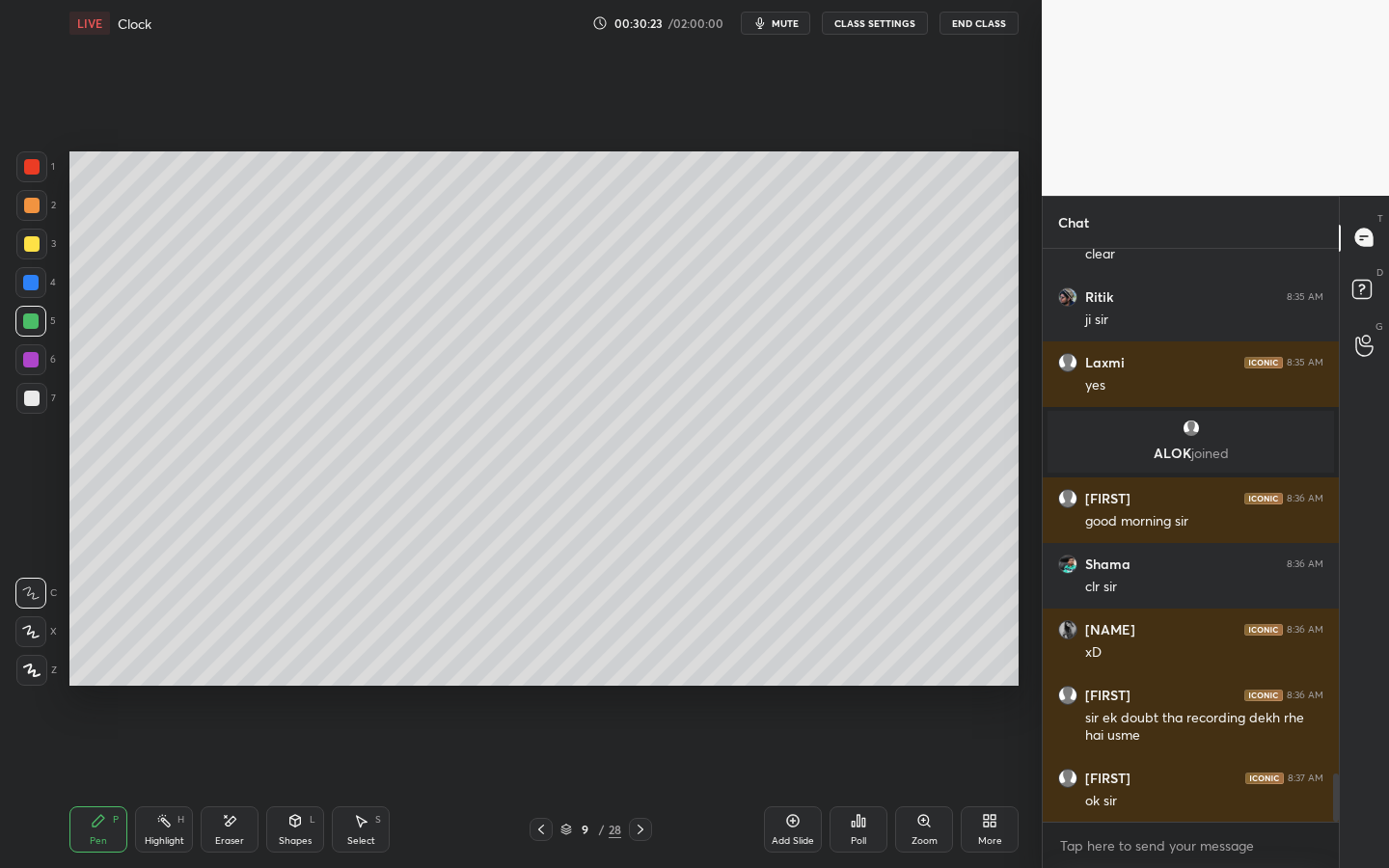 scroll, scrollTop: 6270, scrollLeft: 0, axis: vertical 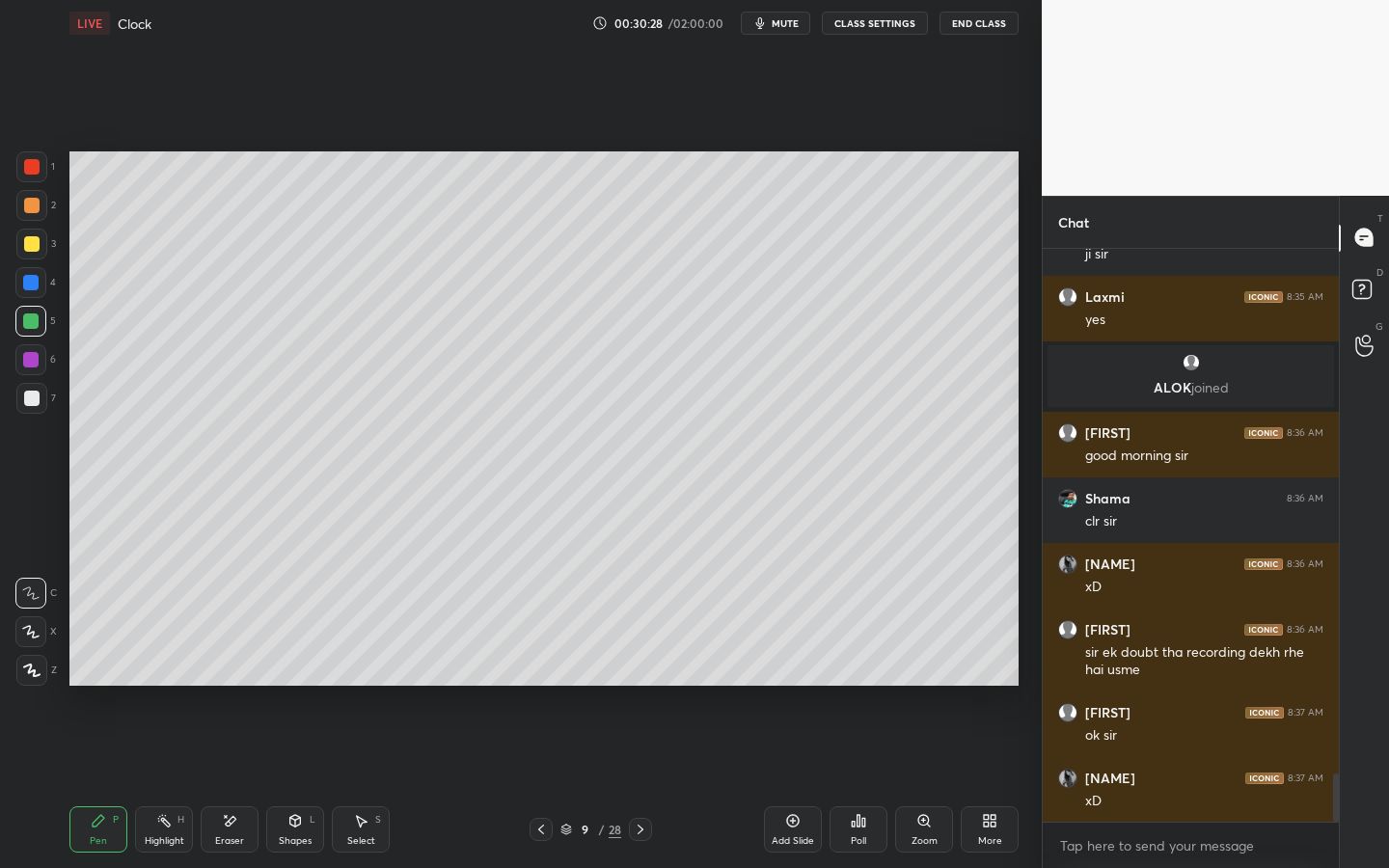 click on "Eraser" at bounding box center (230, 829) 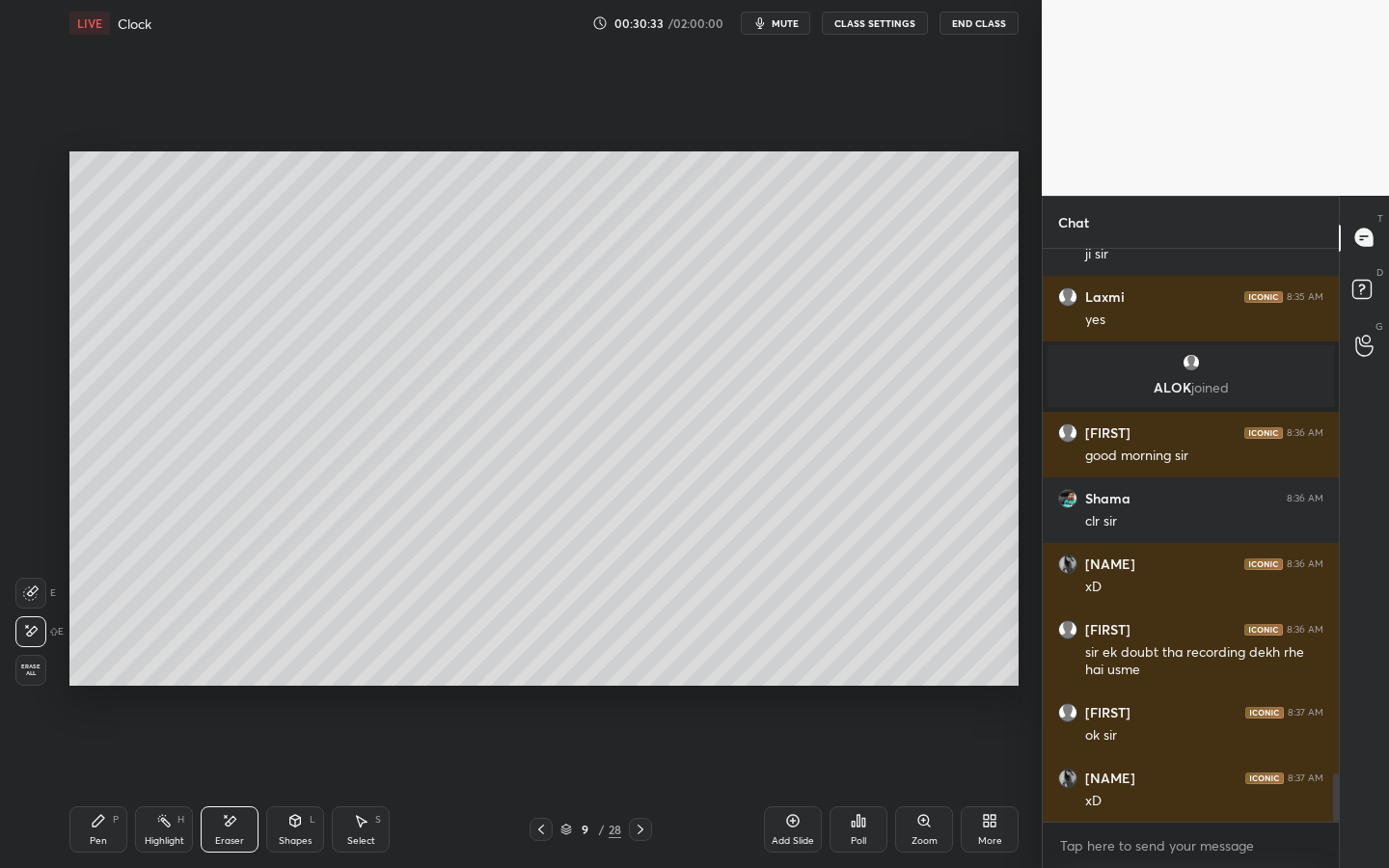 scroll, scrollTop: 6335, scrollLeft: 0, axis: vertical 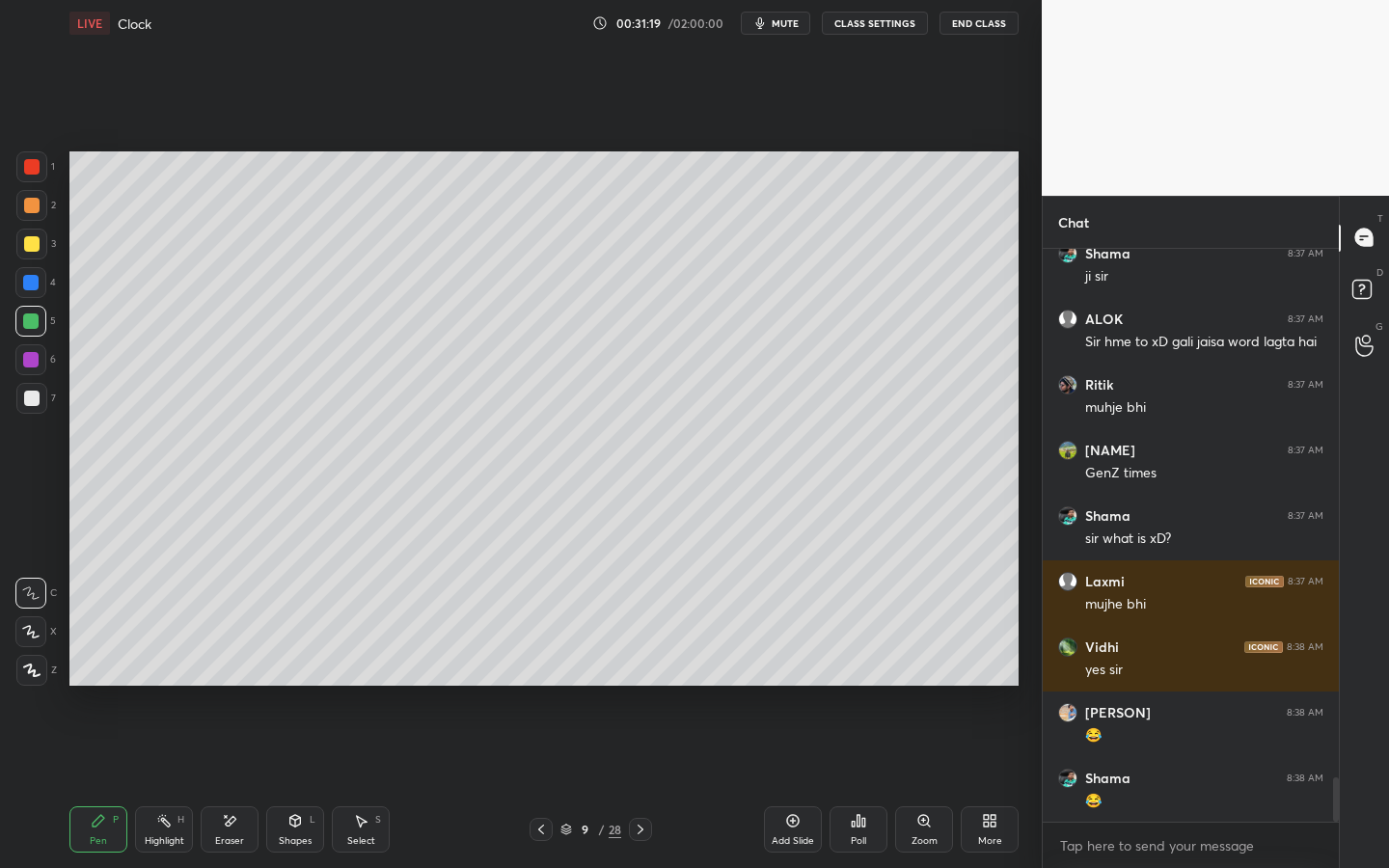 click on "Eraser" at bounding box center [230, 829] 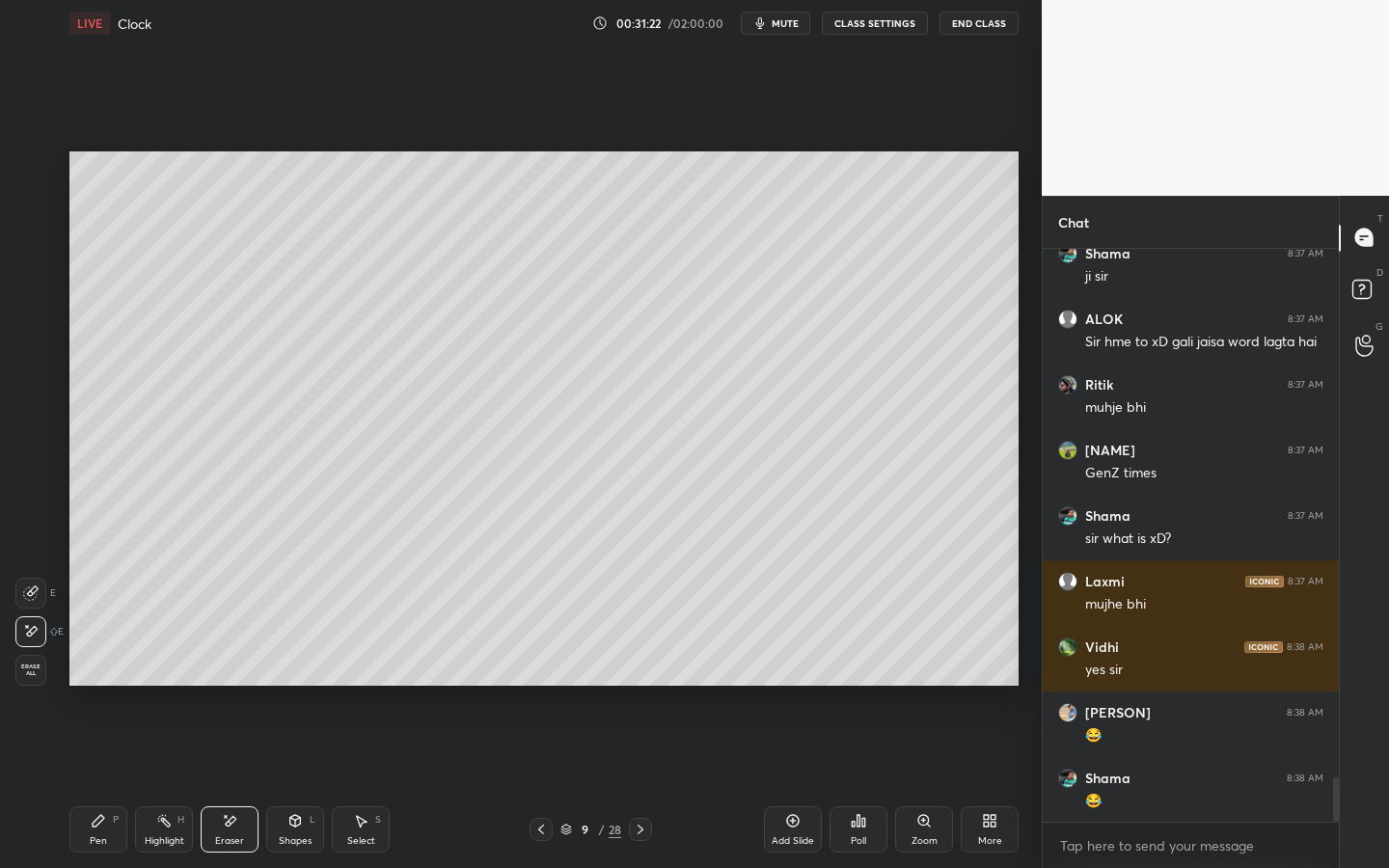 click 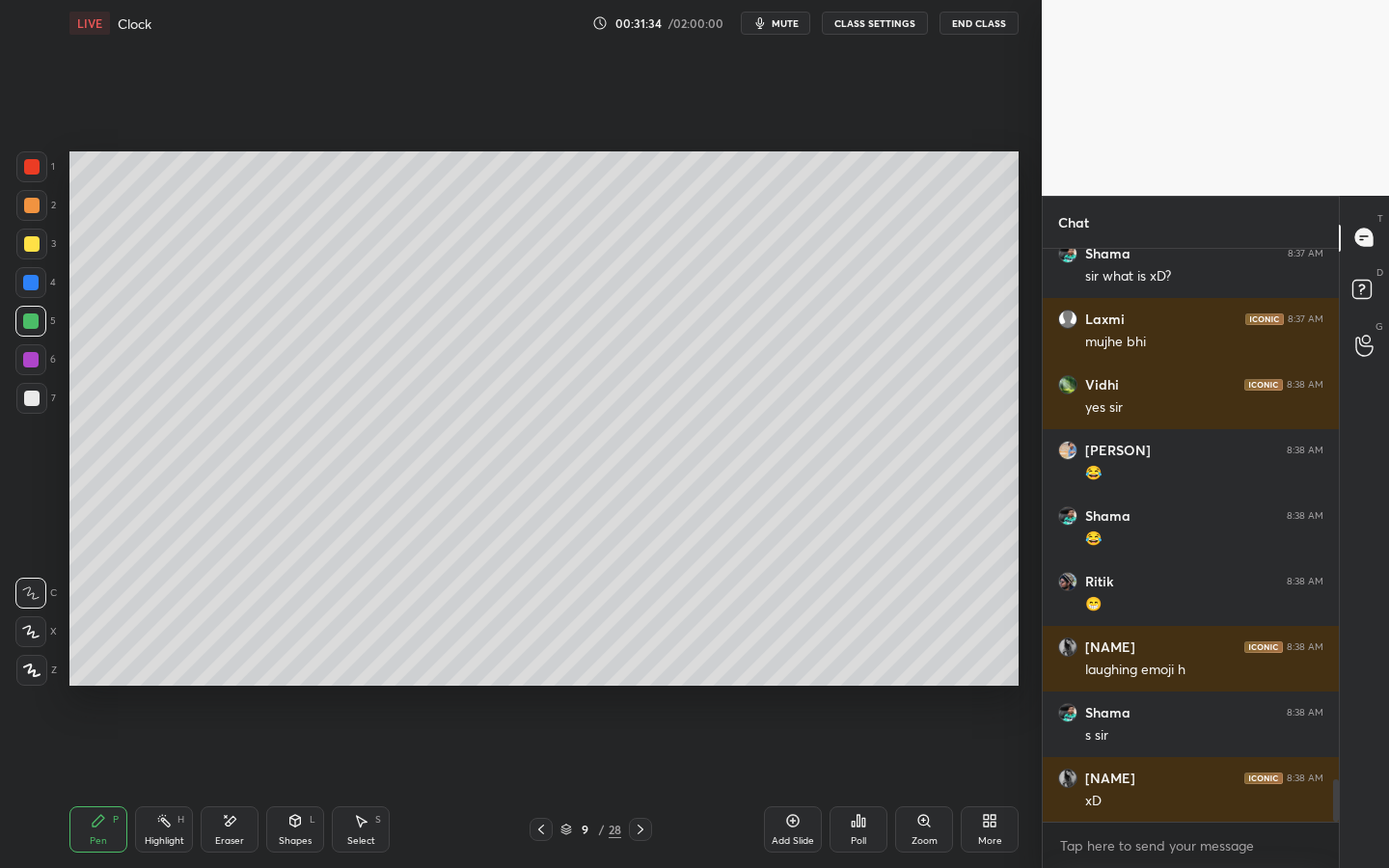 scroll, scrollTop: 7188, scrollLeft: 0, axis: vertical 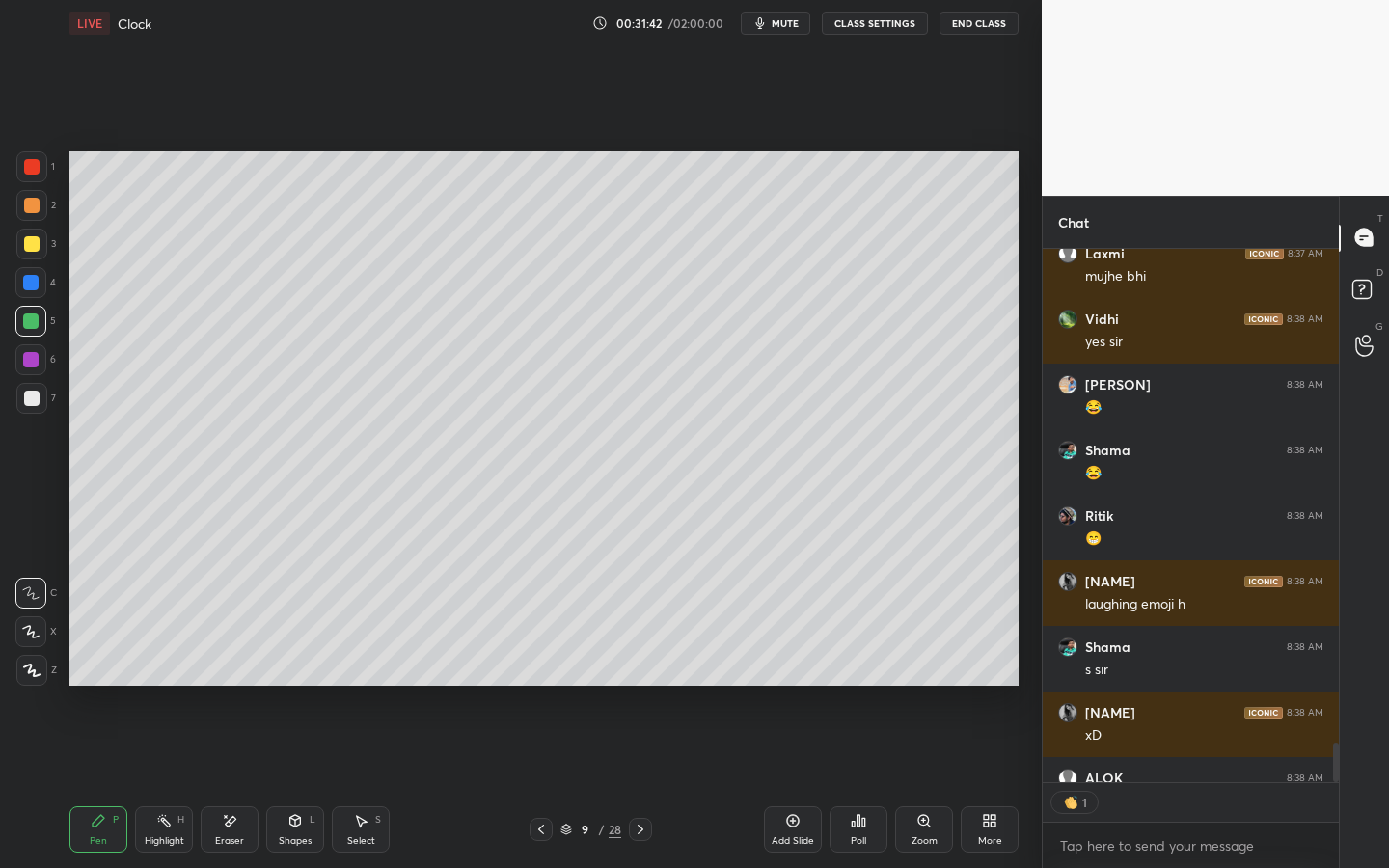 click 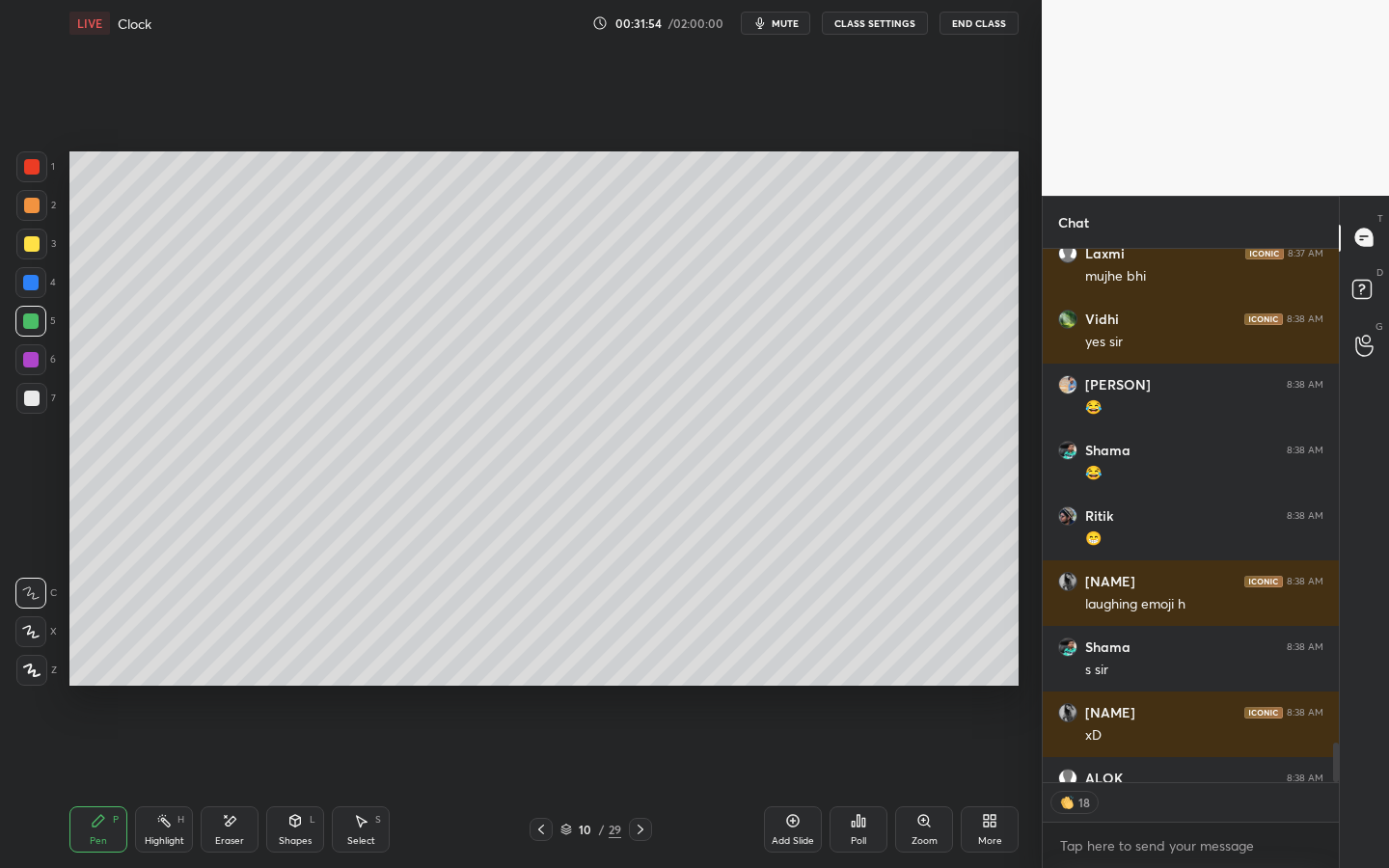 scroll, scrollTop: 7293, scrollLeft: 0, axis: vertical 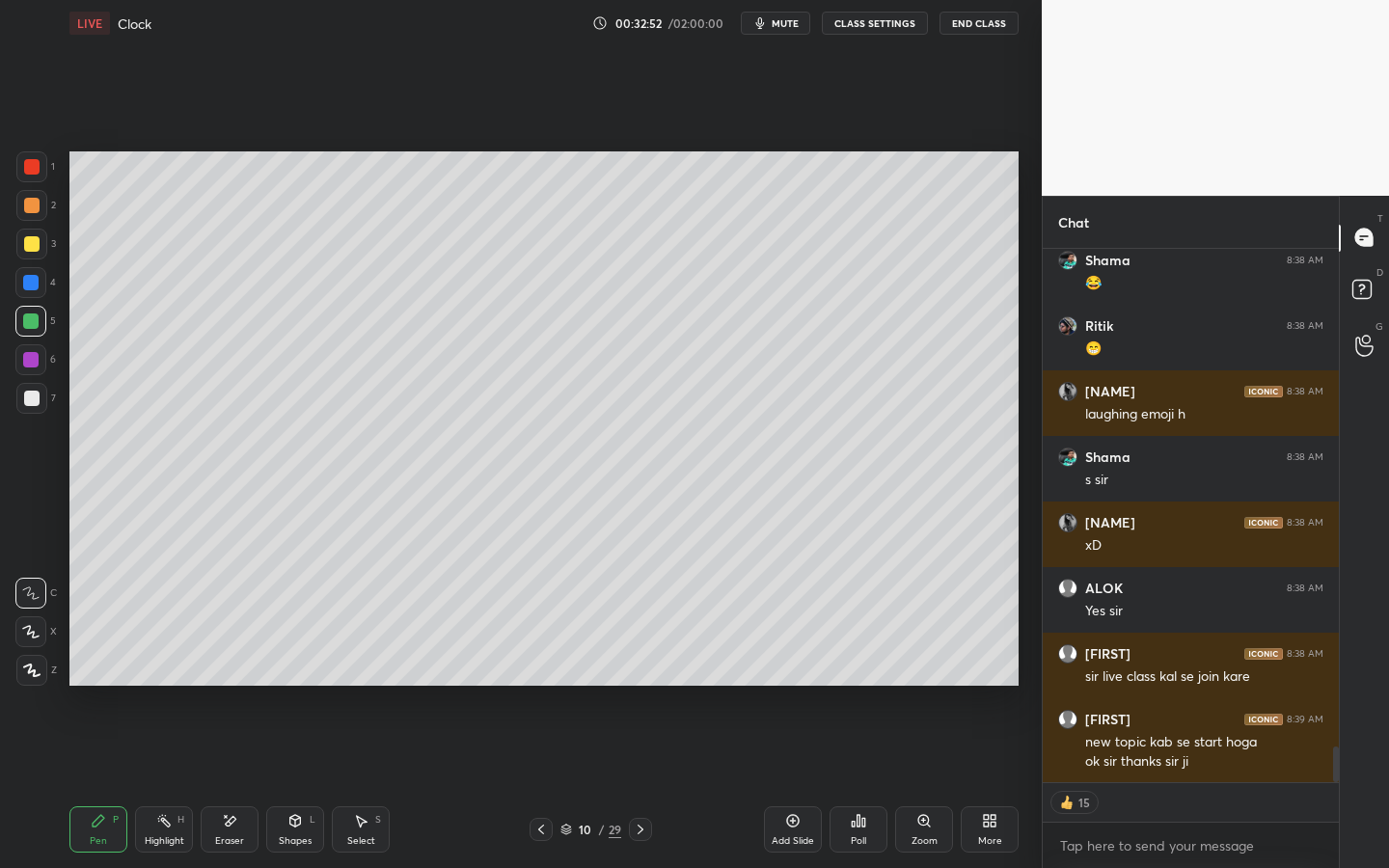 click 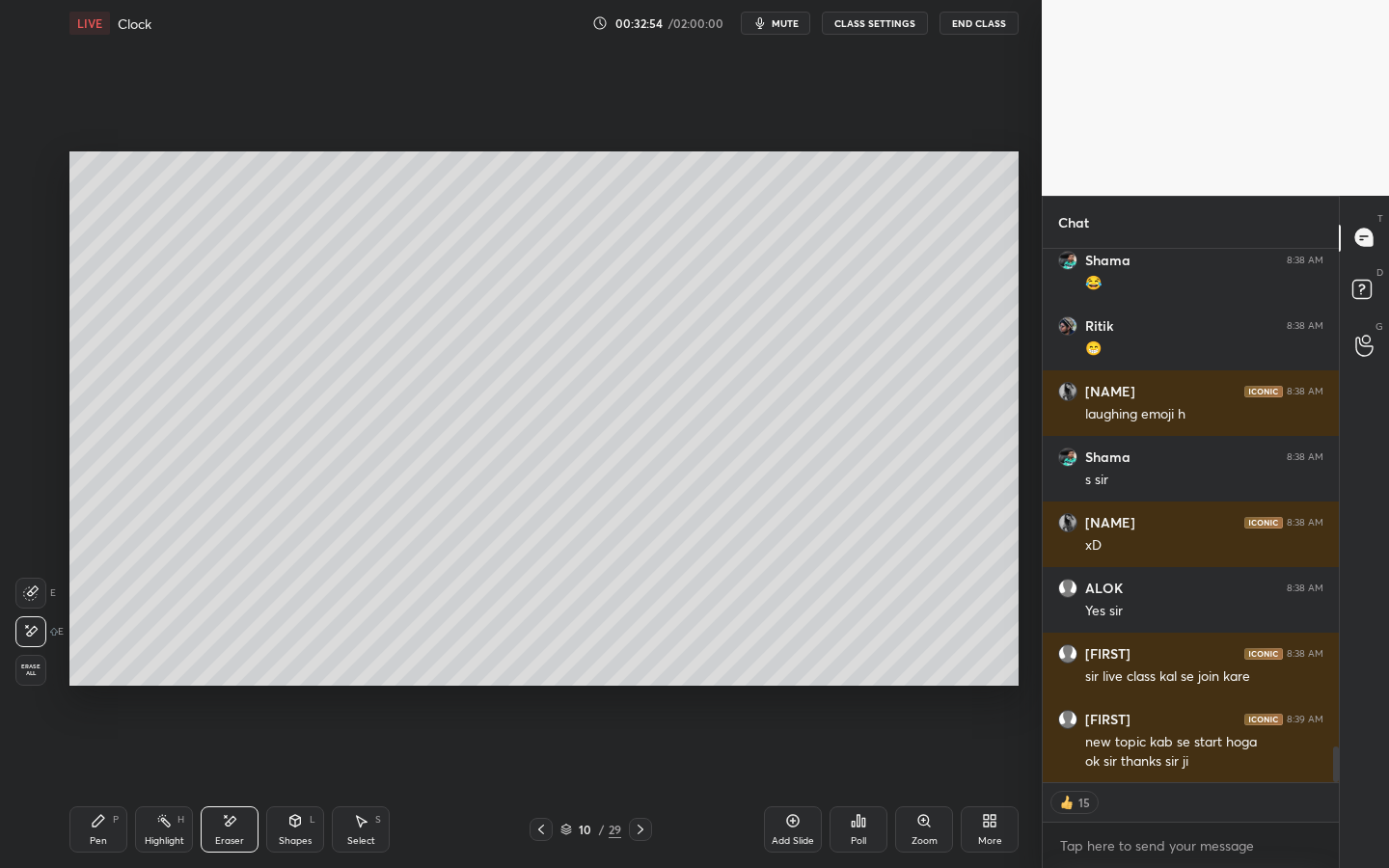 click on "Pen P" at bounding box center [98, 829] 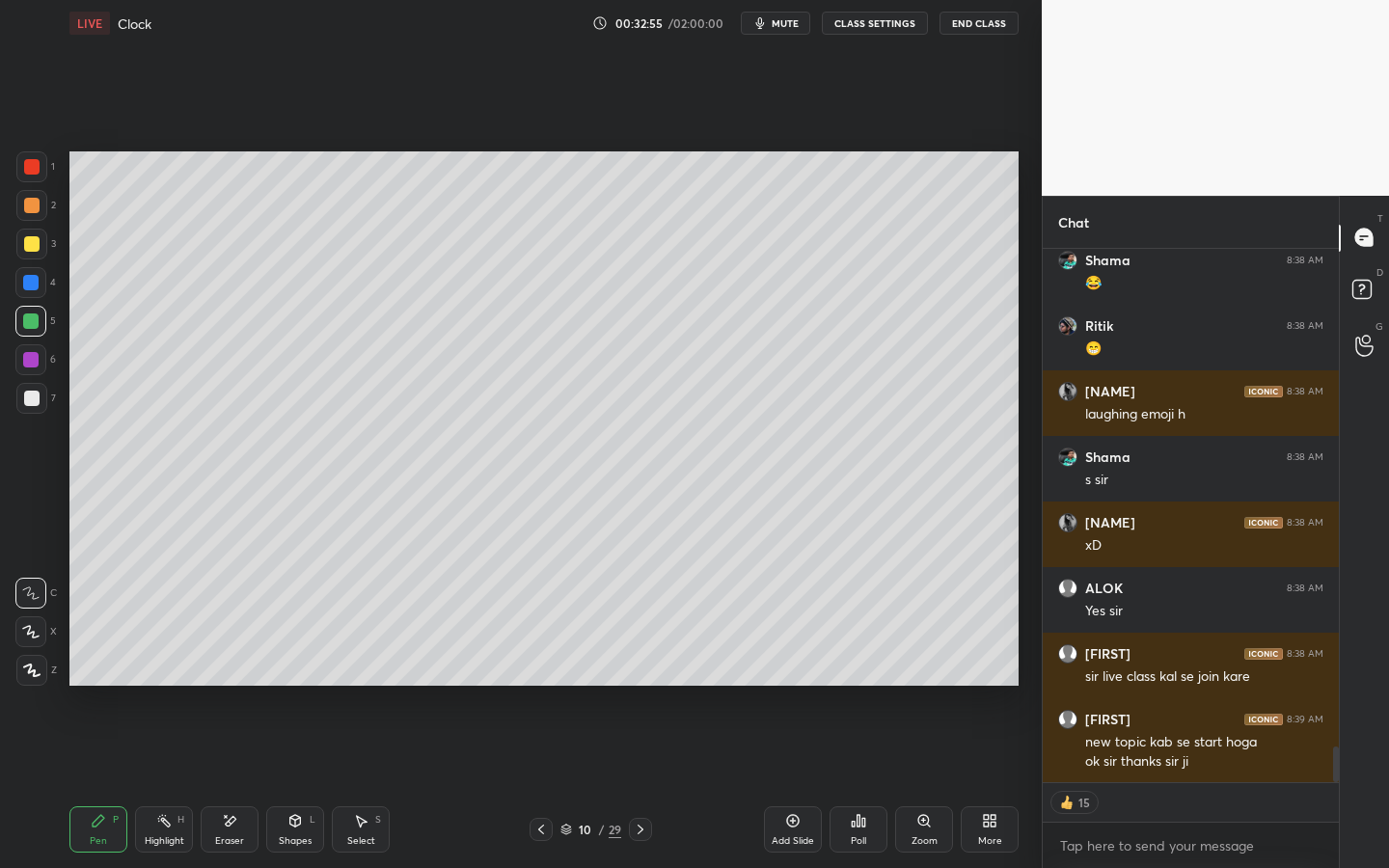scroll, scrollTop: 6, scrollLeft: 7, axis: both 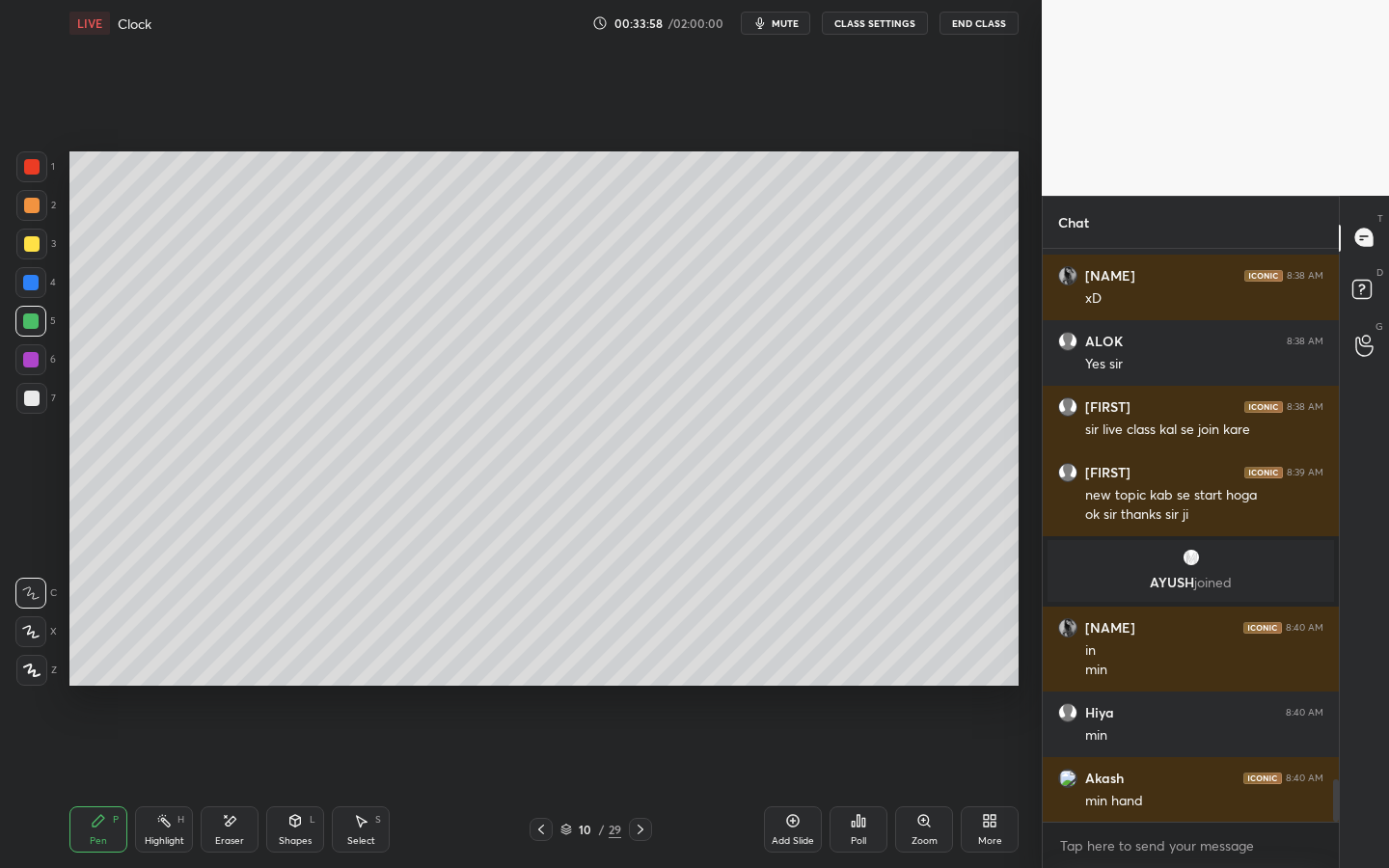 click on "Eraser" at bounding box center (230, 829) 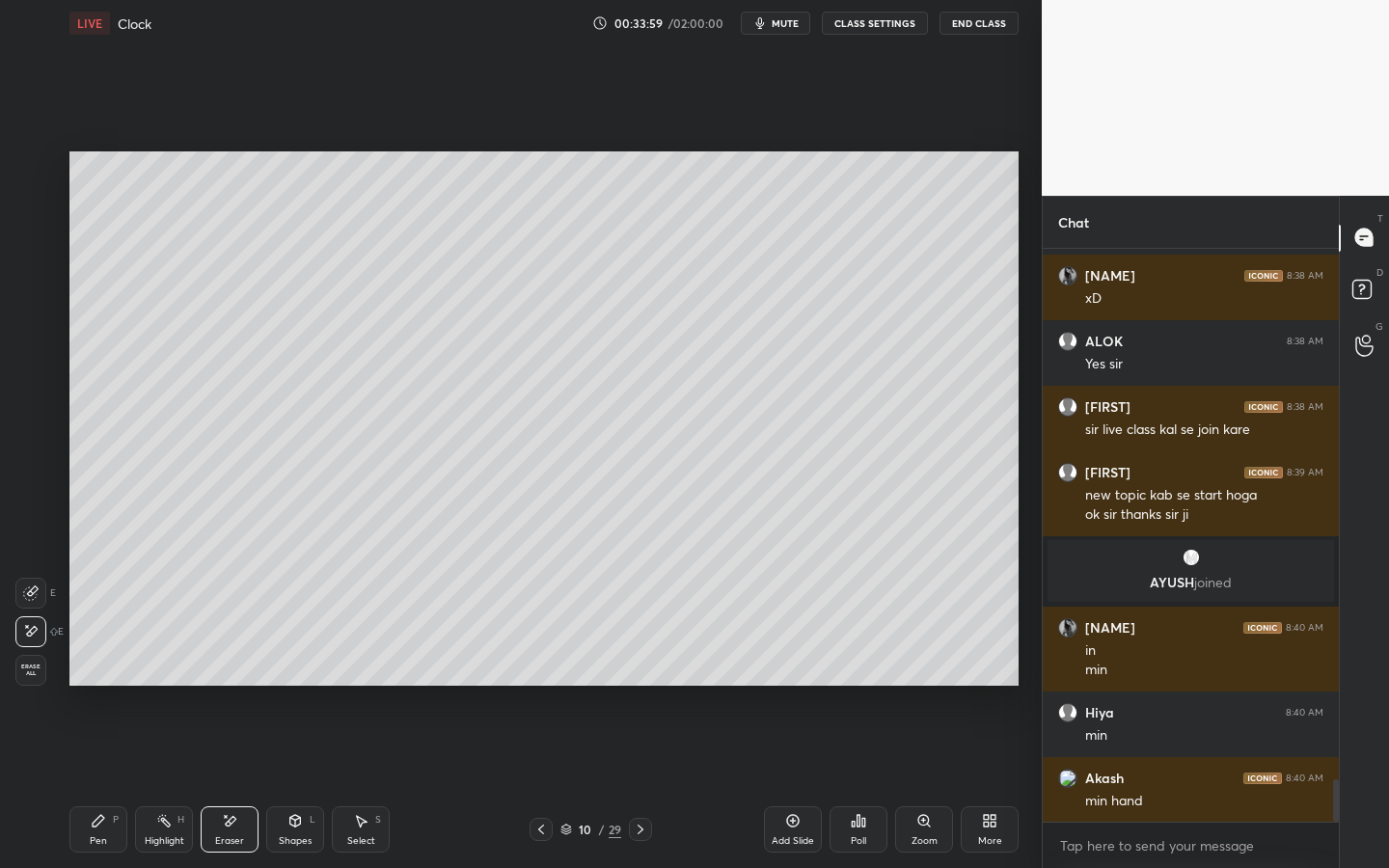 click on "Pen P" at bounding box center (98, 829) 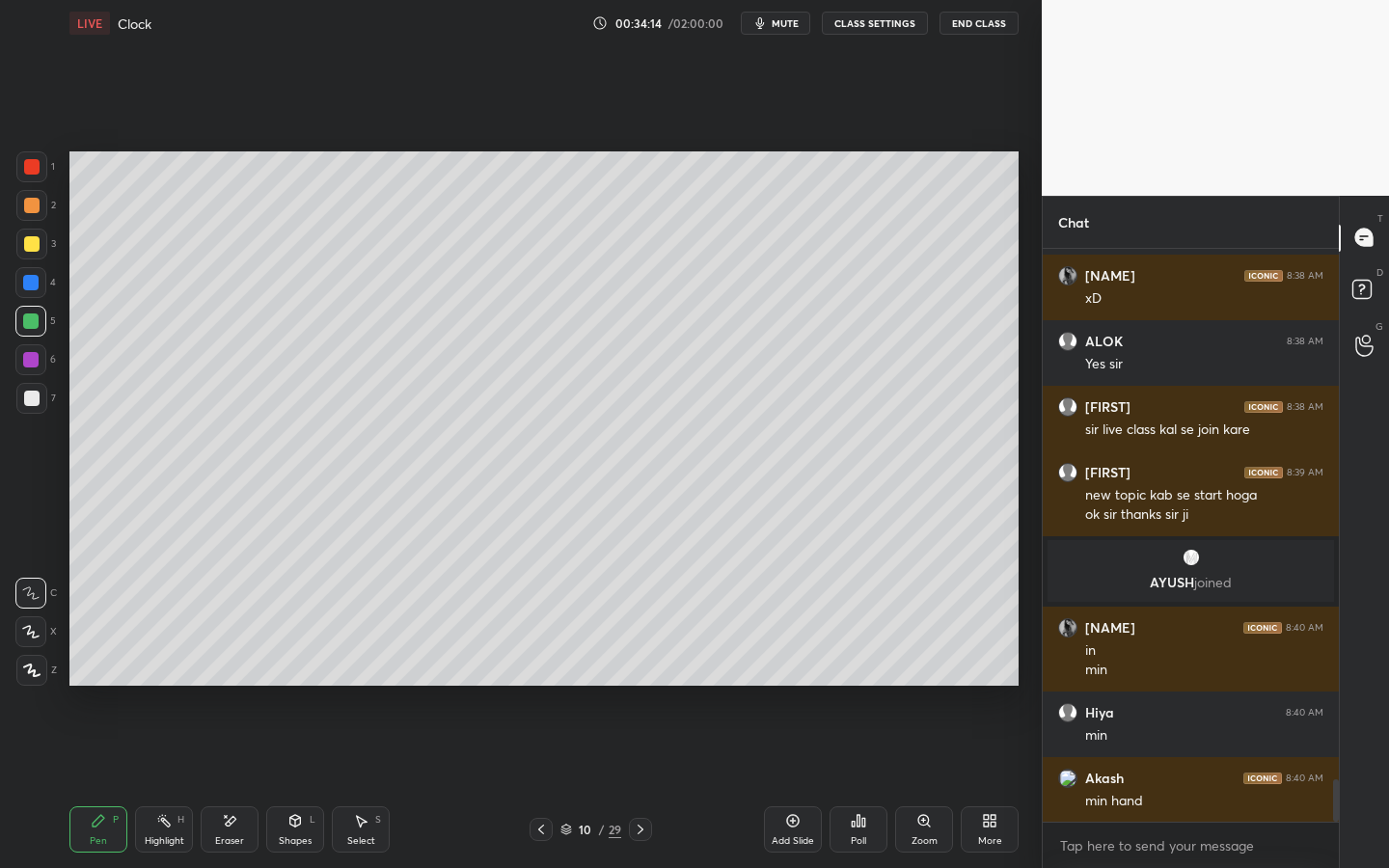click on "Add Slide" at bounding box center (793, 829) 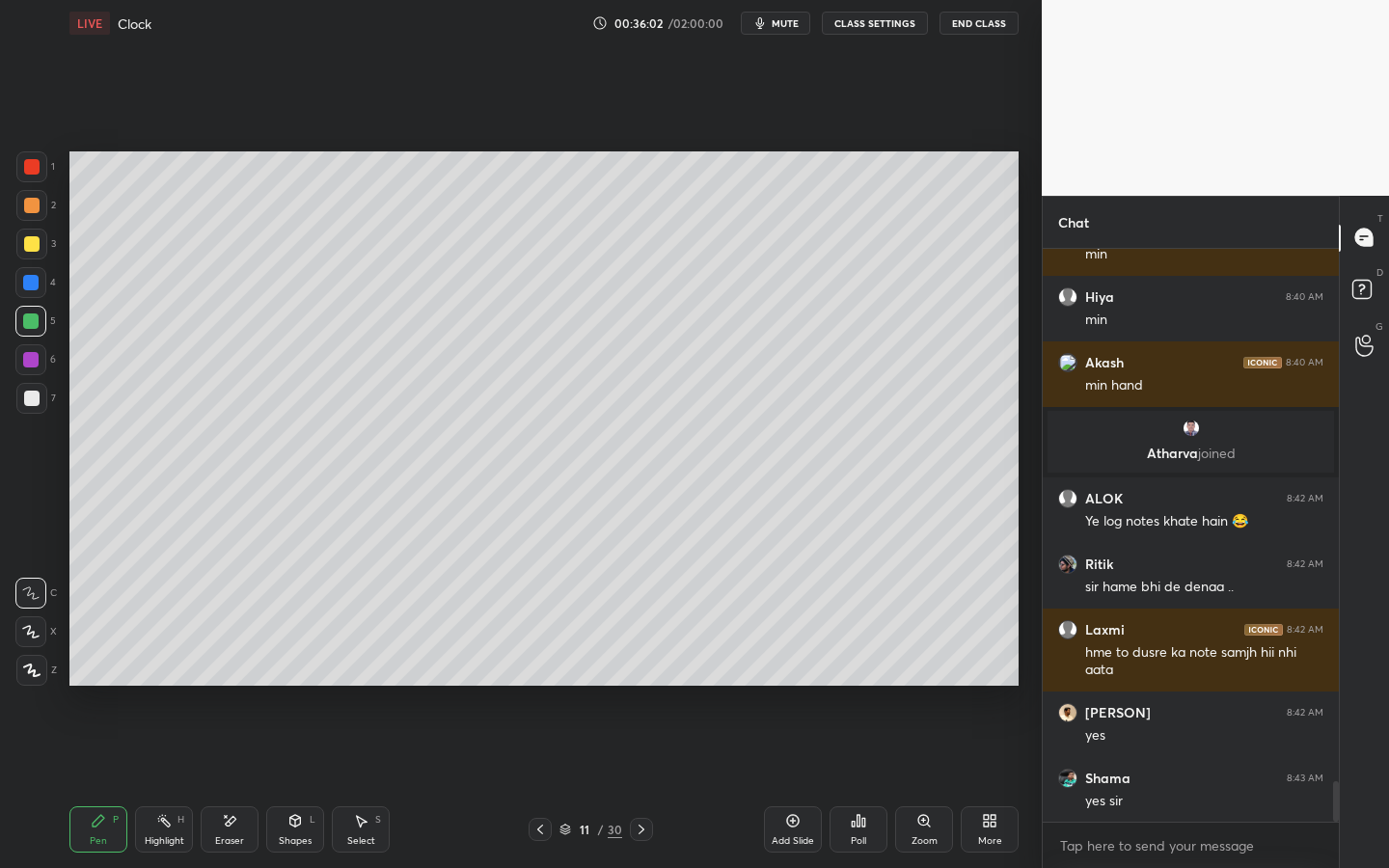 scroll, scrollTop: 7610, scrollLeft: 0, axis: vertical 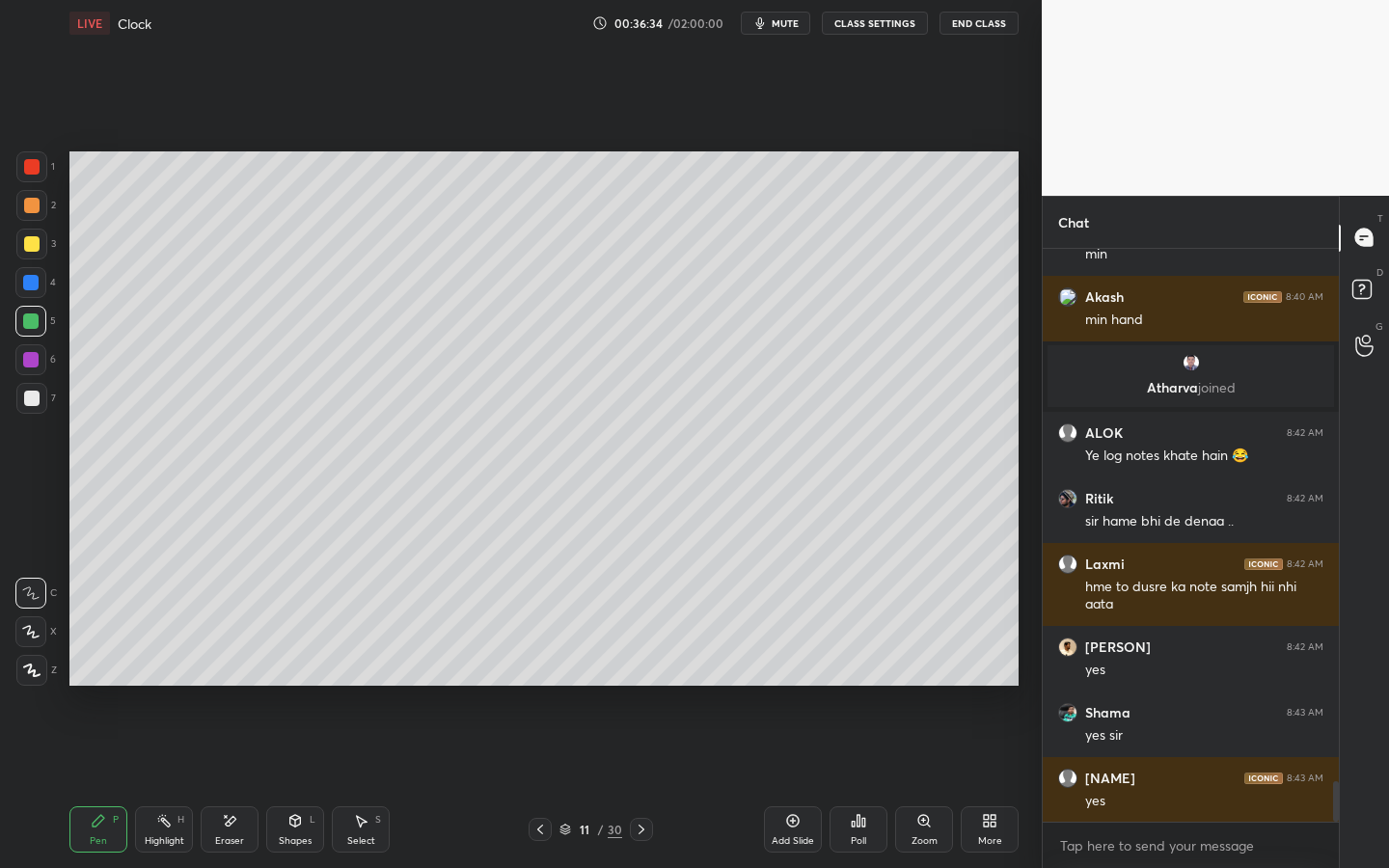 click on "Poll" at bounding box center (858, 829) 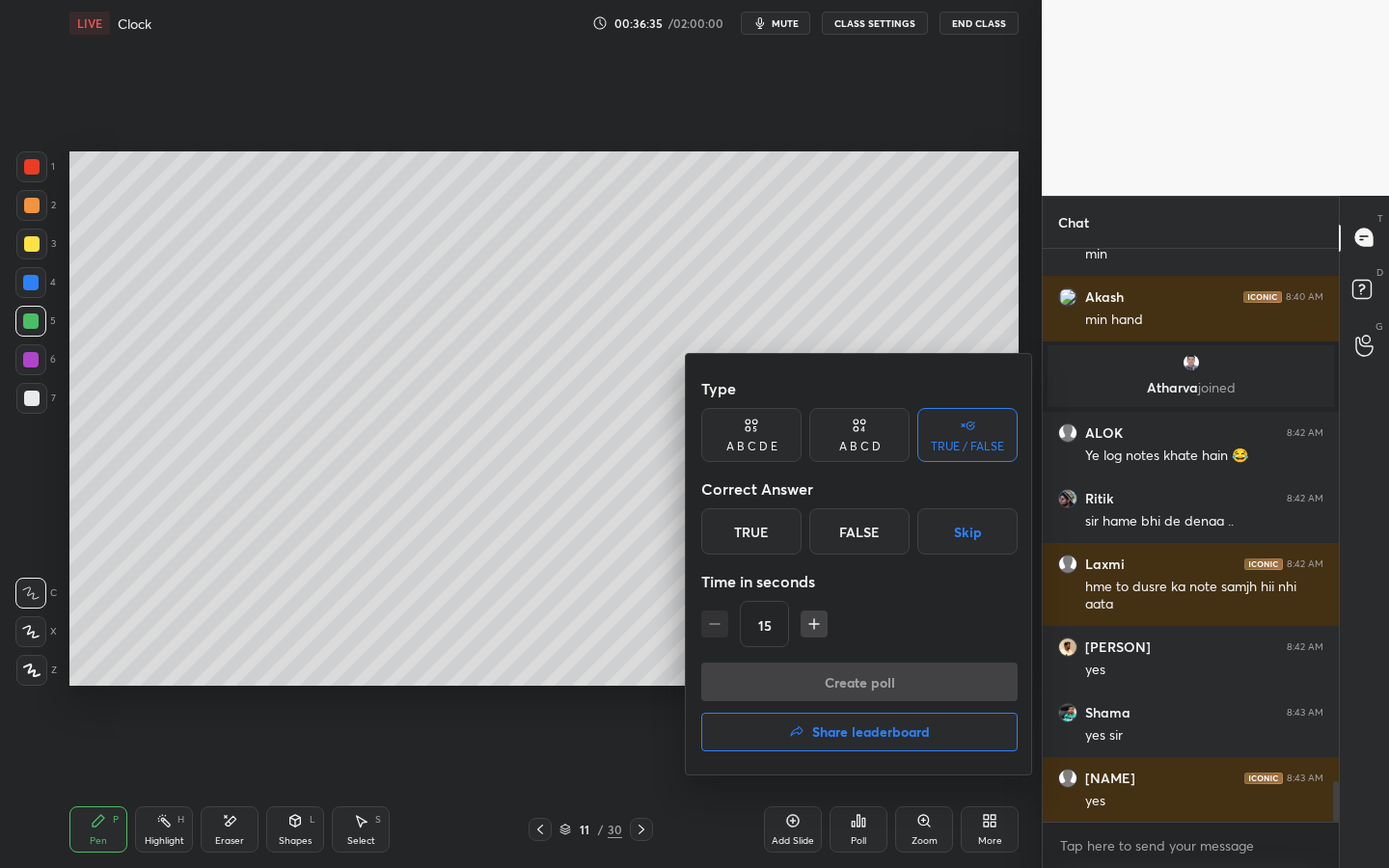 drag, startPoint x: 764, startPoint y: 540, endPoint x: 762, endPoint y: 579, distance: 39.05125 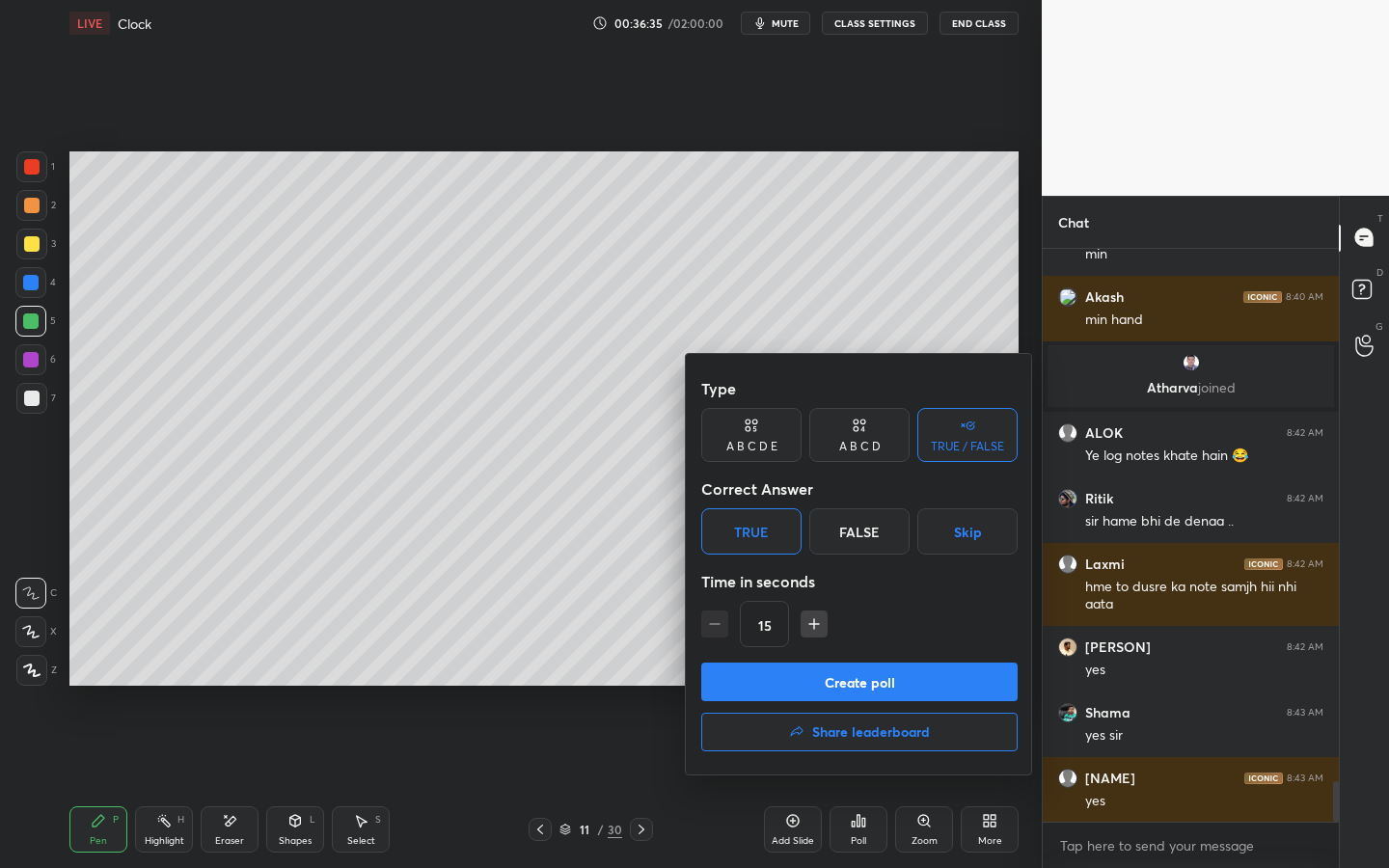 drag, startPoint x: 781, startPoint y: 676, endPoint x: 781, endPoint y: 648, distance: 28 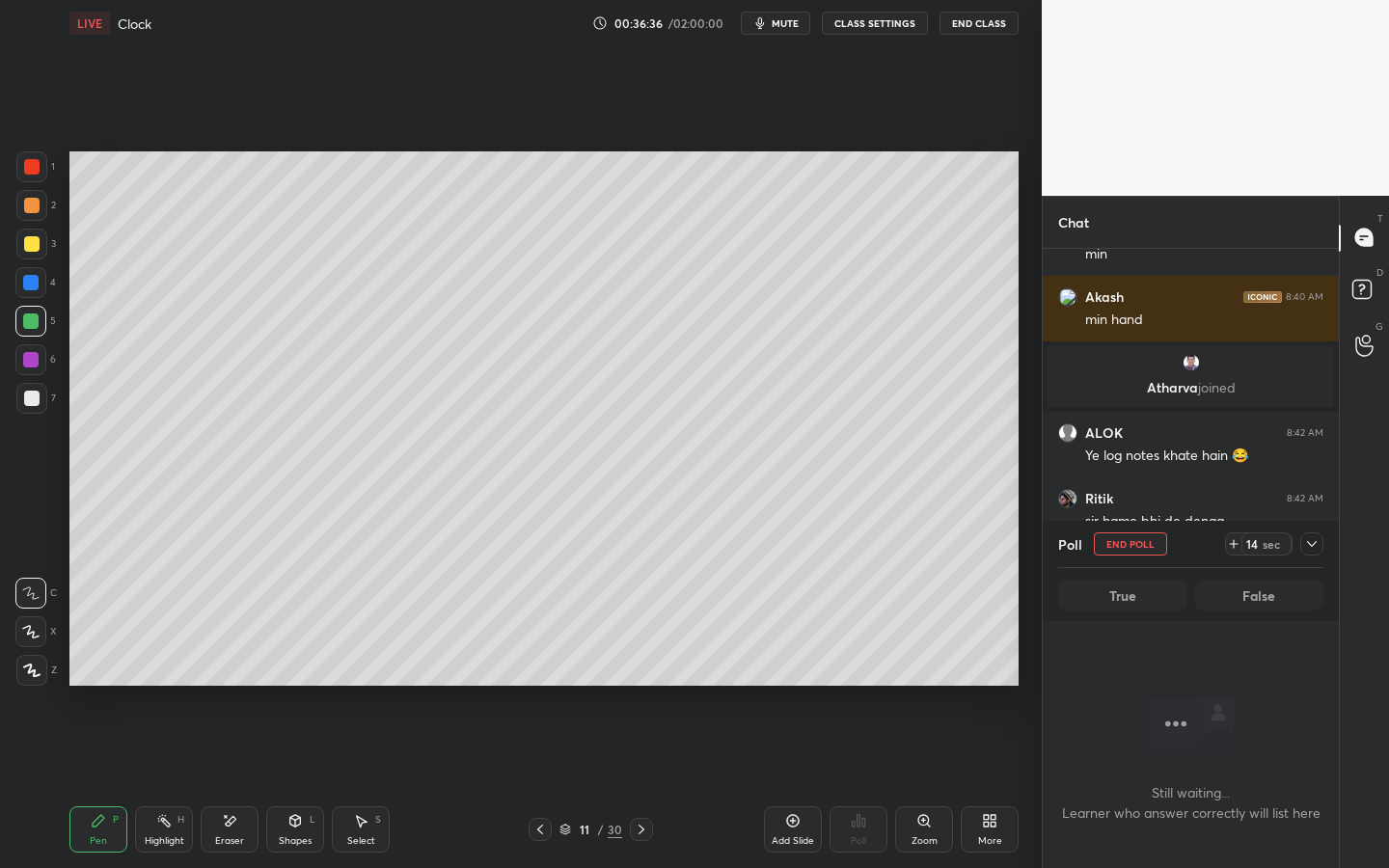 scroll, scrollTop: 473, scrollLeft: 290, axis: both 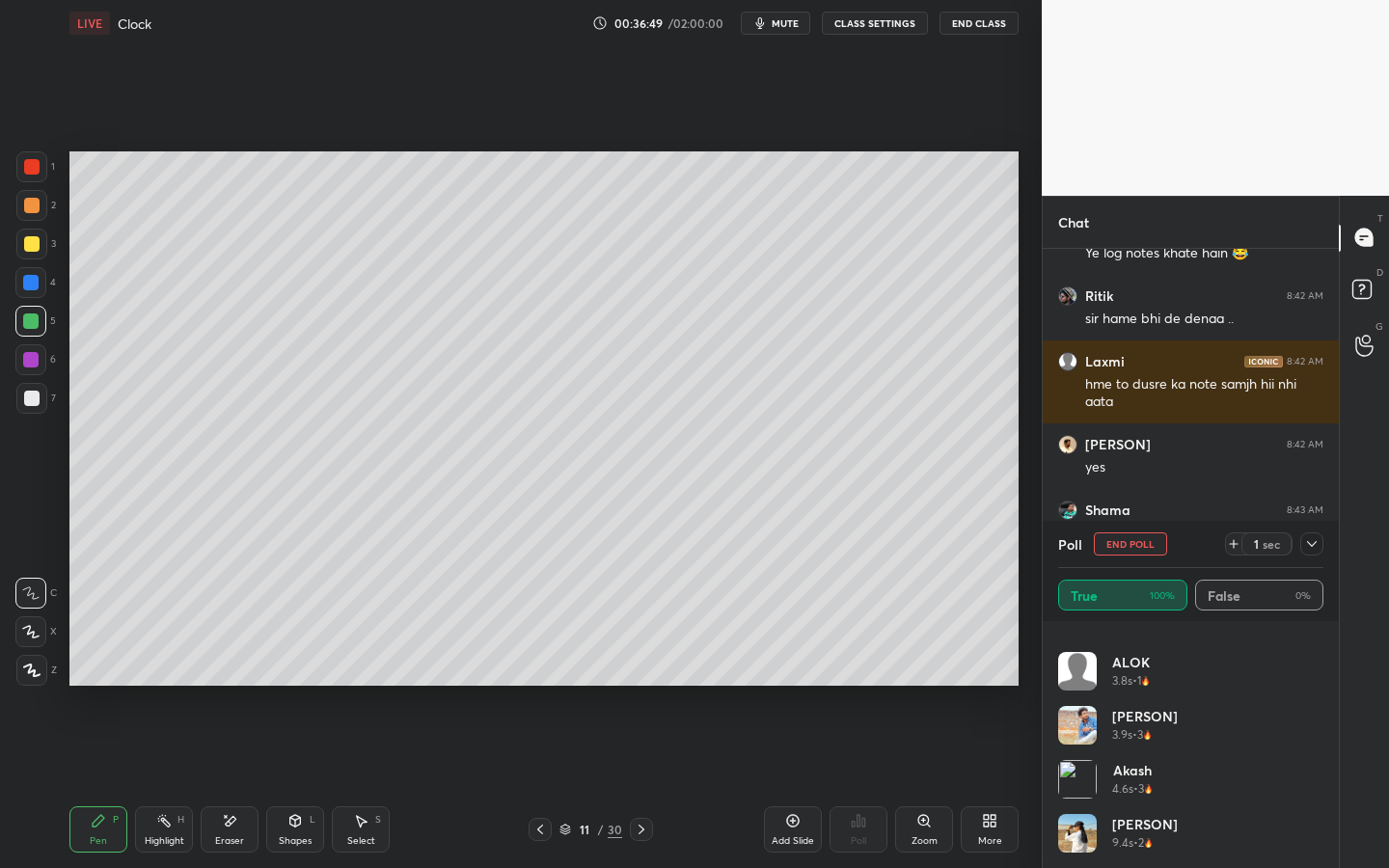 click on "End Poll" at bounding box center [1130, 544] 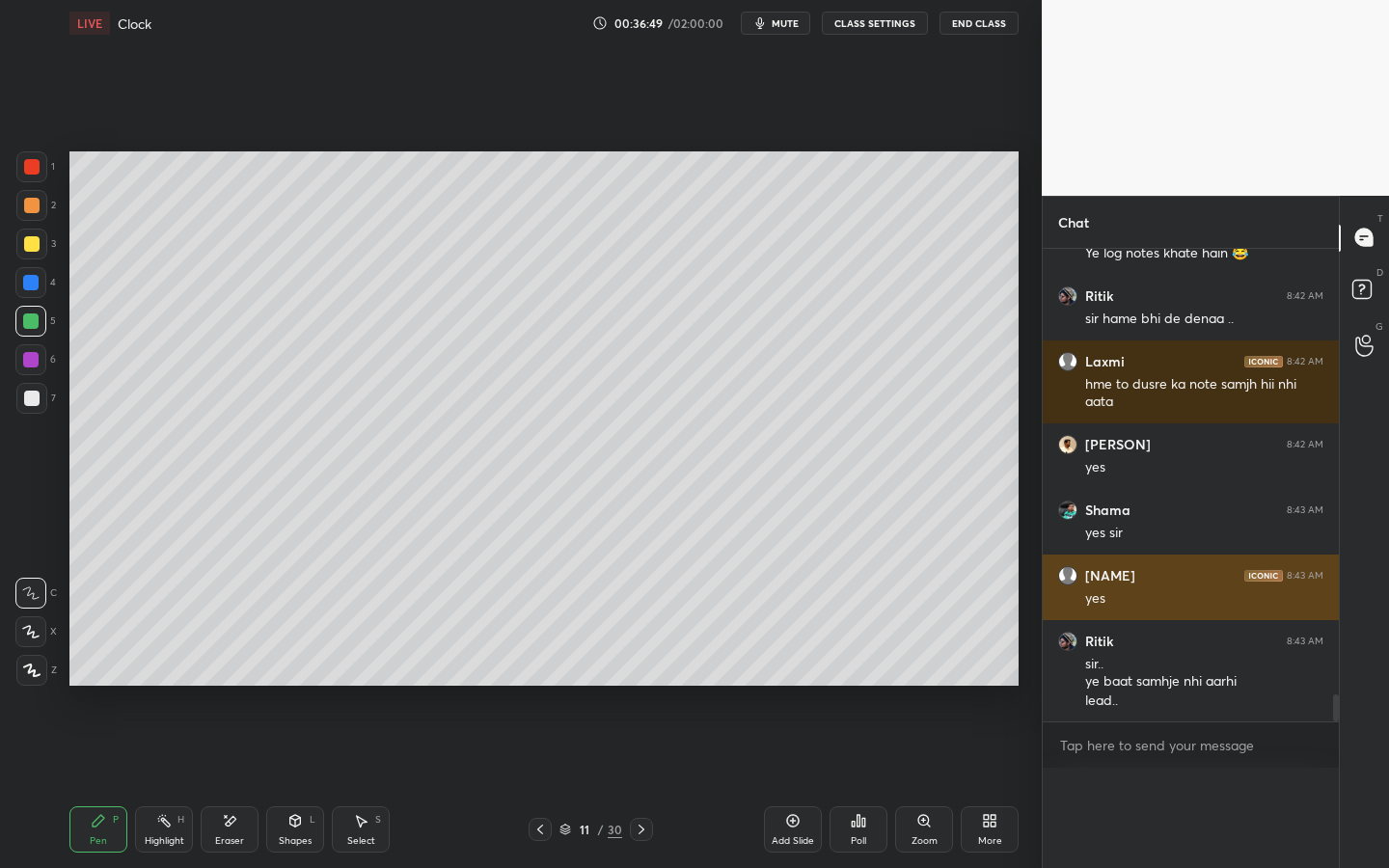 scroll, scrollTop: 0, scrollLeft: 0, axis: both 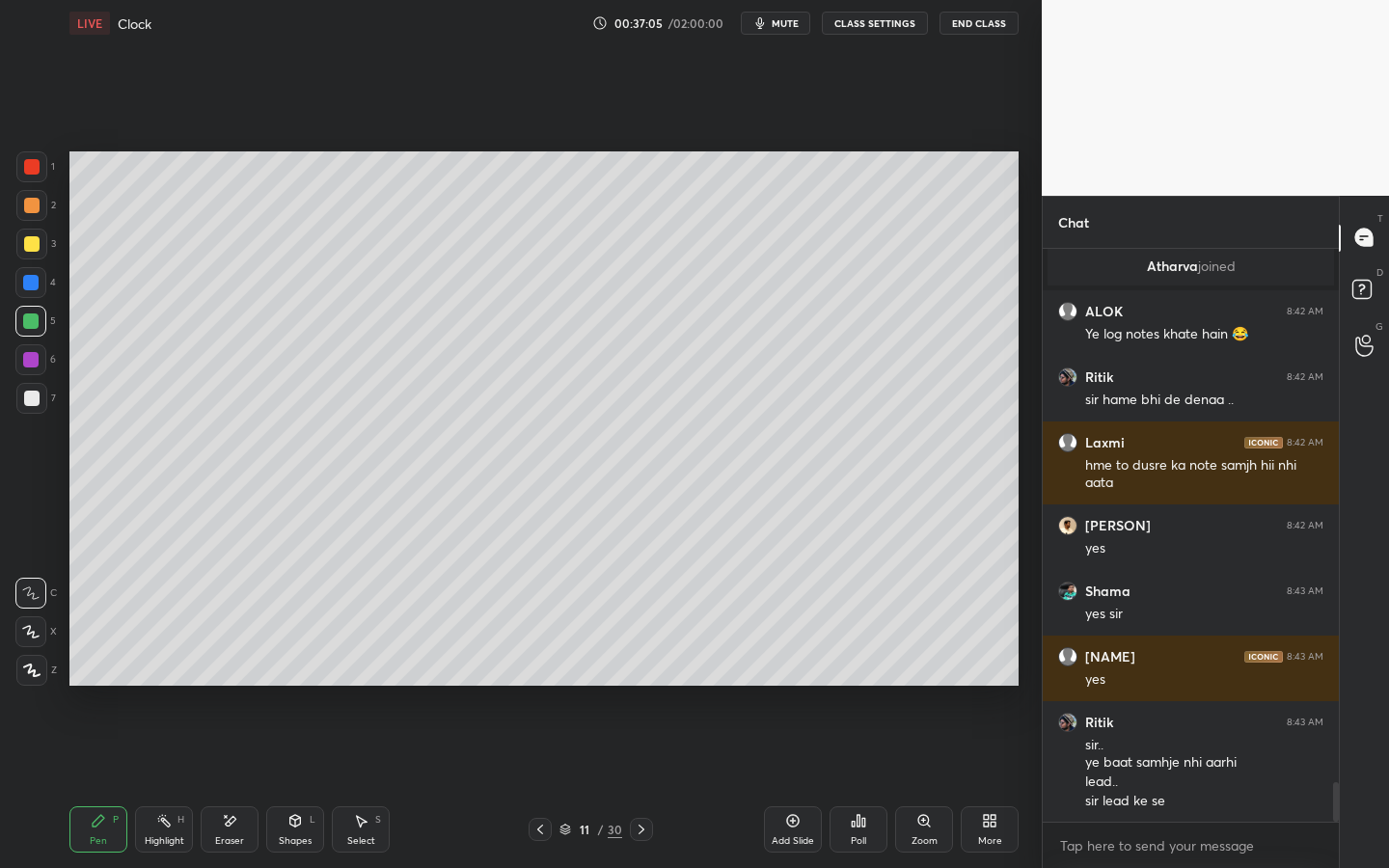 drag, startPoint x: 155, startPoint y: 836, endPoint x: 144, endPoint y: 812, distance: 26.400758 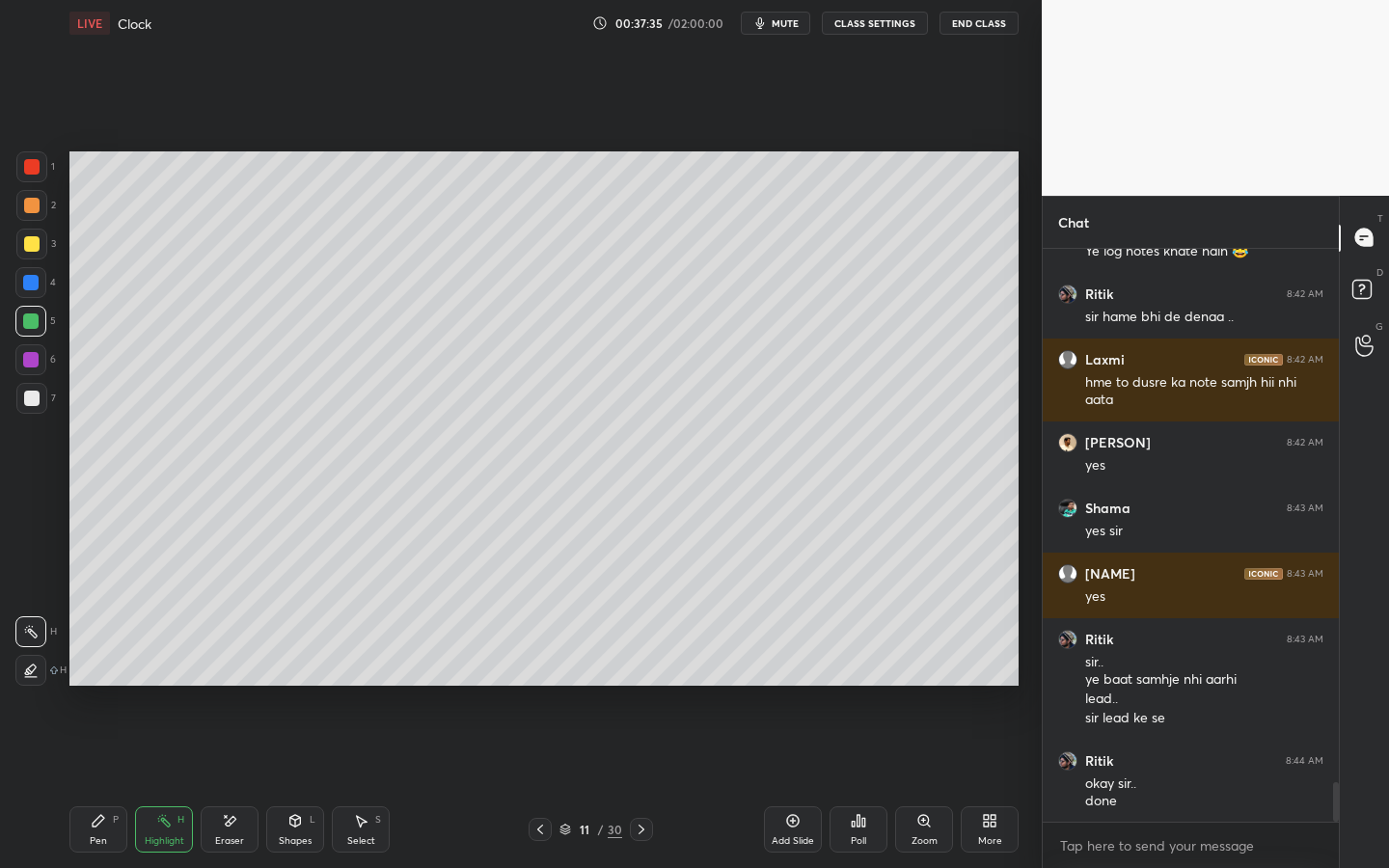 scroll, scrollTop: 7834, scrollLeft: 0, axis: vertical 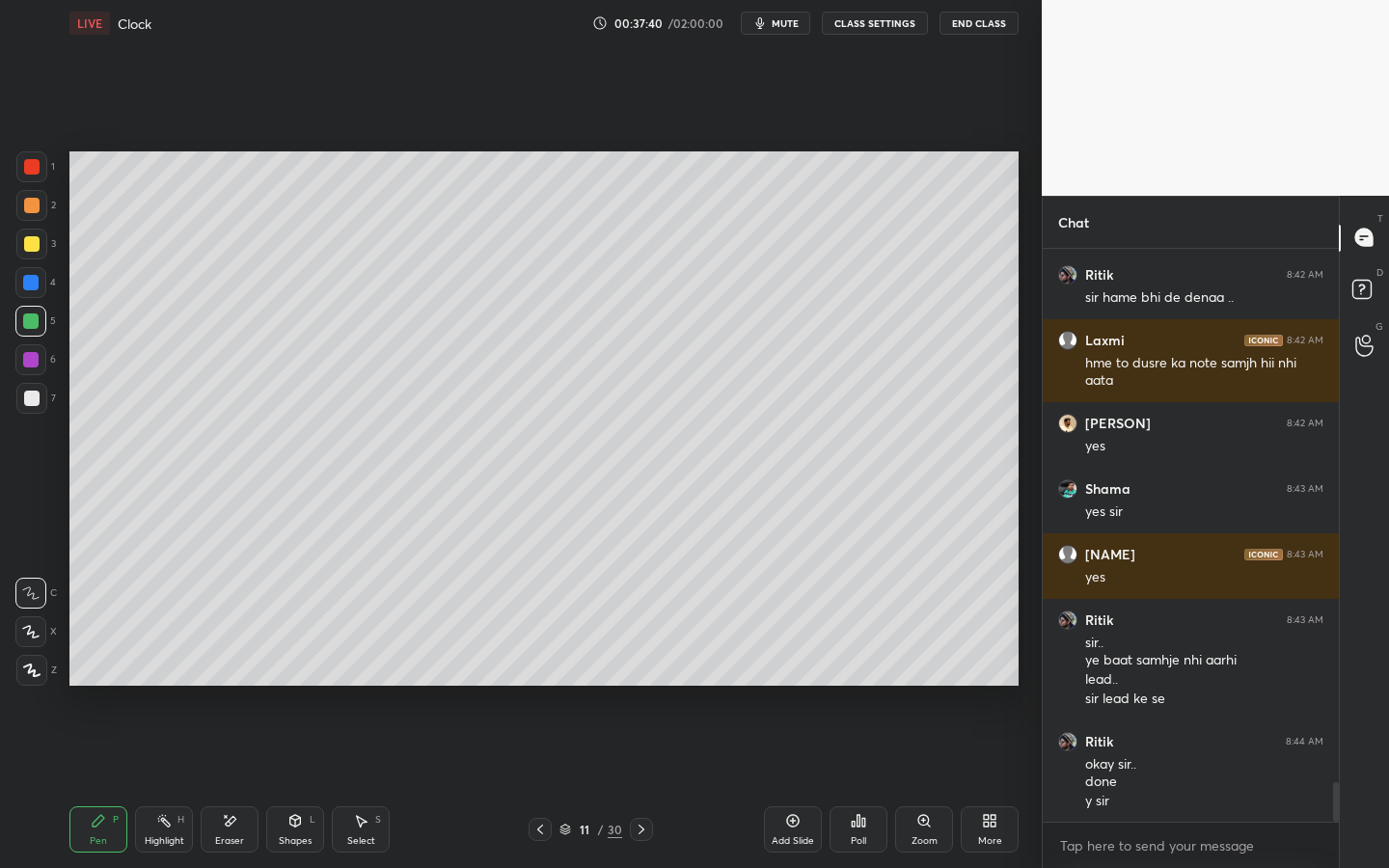 drag, startPoint x: 645, startPoint y: 827, endPoint x: 656, endPoint y: 827, distance: 11 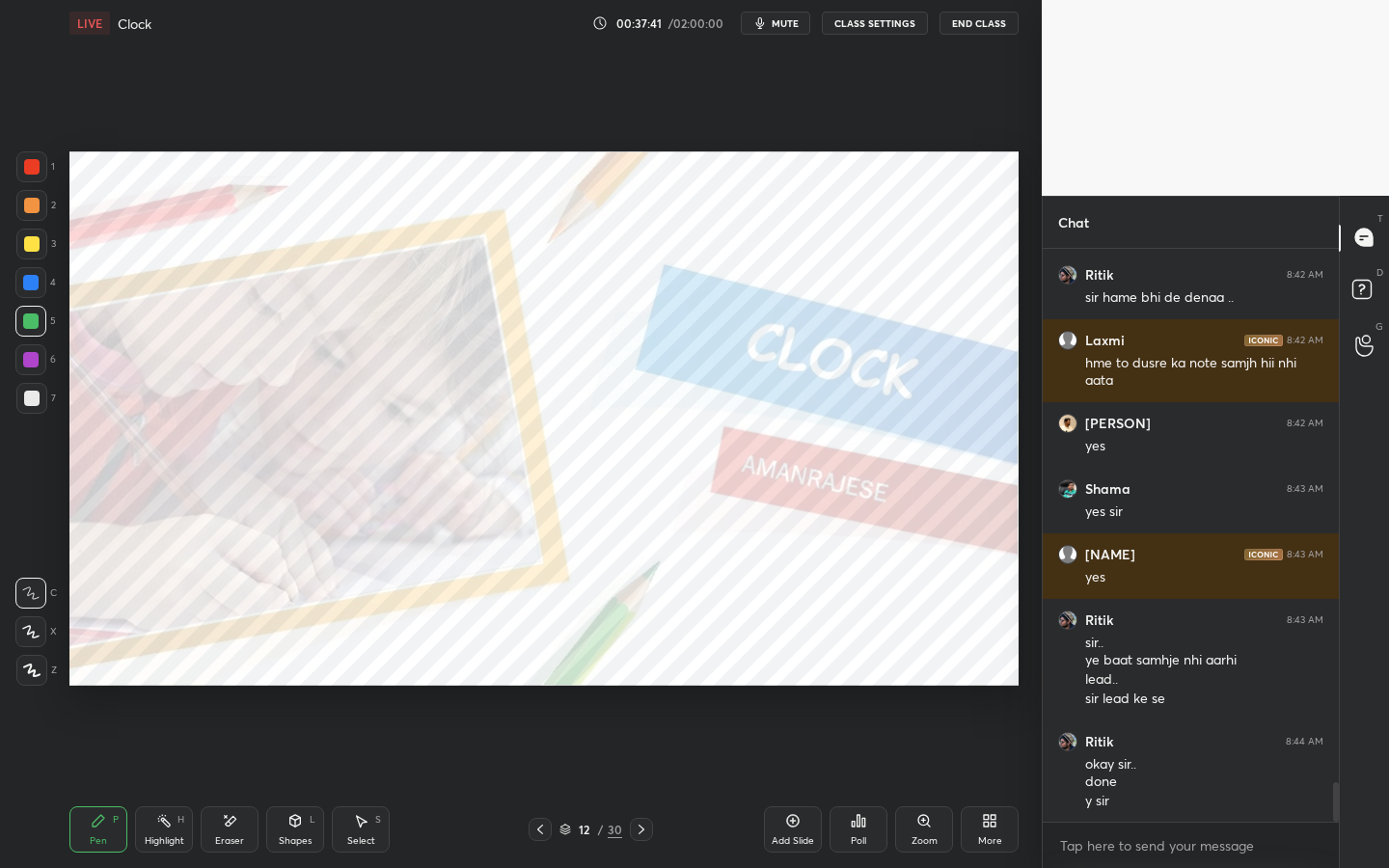drag, startPoint x: 534, startPoint y: 825, endPoint x: 552, endPoint y: 823, distance: 18.11077 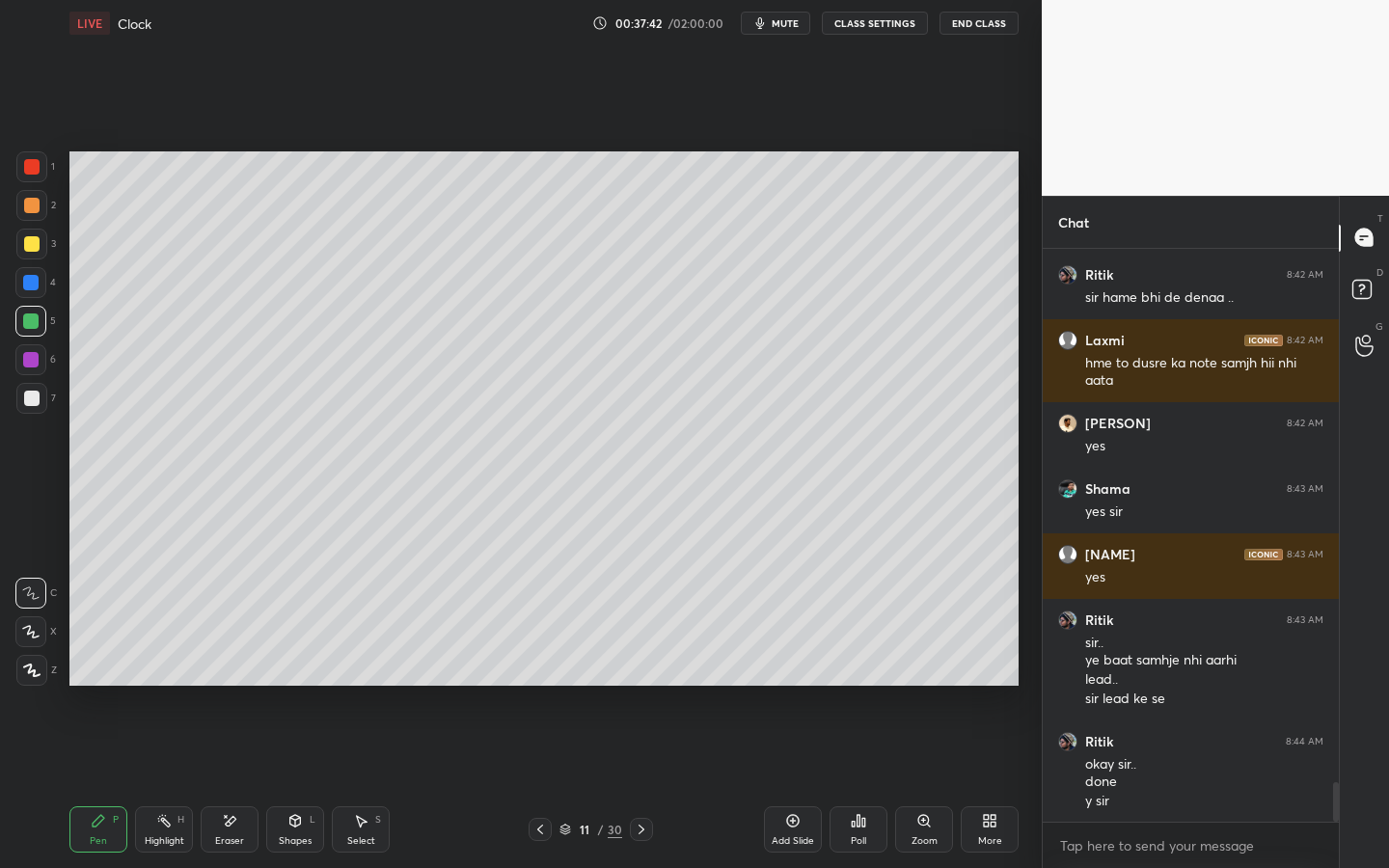 click on "Add Slide" at bounding box center (793, 829) 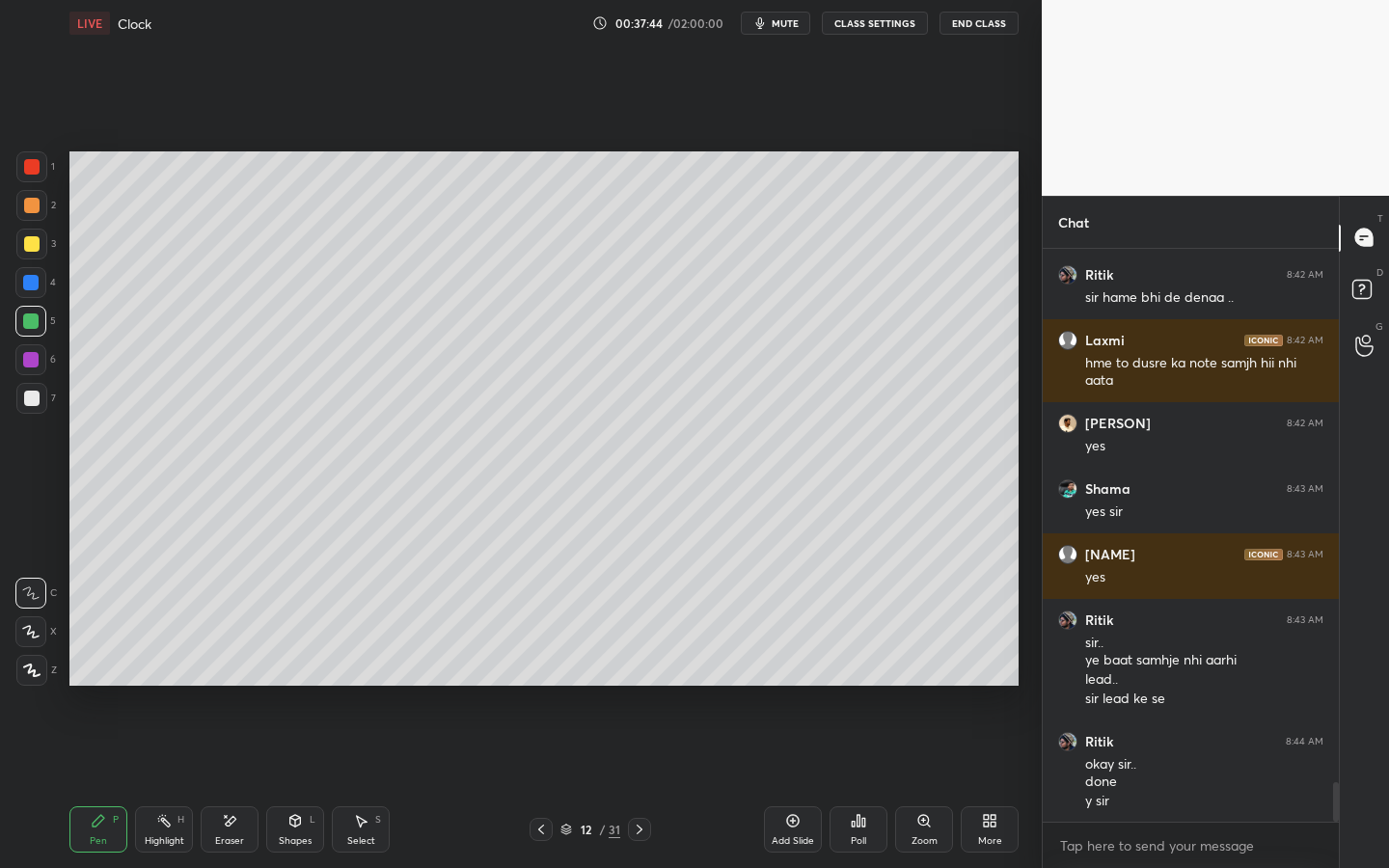 drag, startPoint x: 41, startPoint y: 399, endPoint x: 68, endPoint y: 386, distance: 29.966648 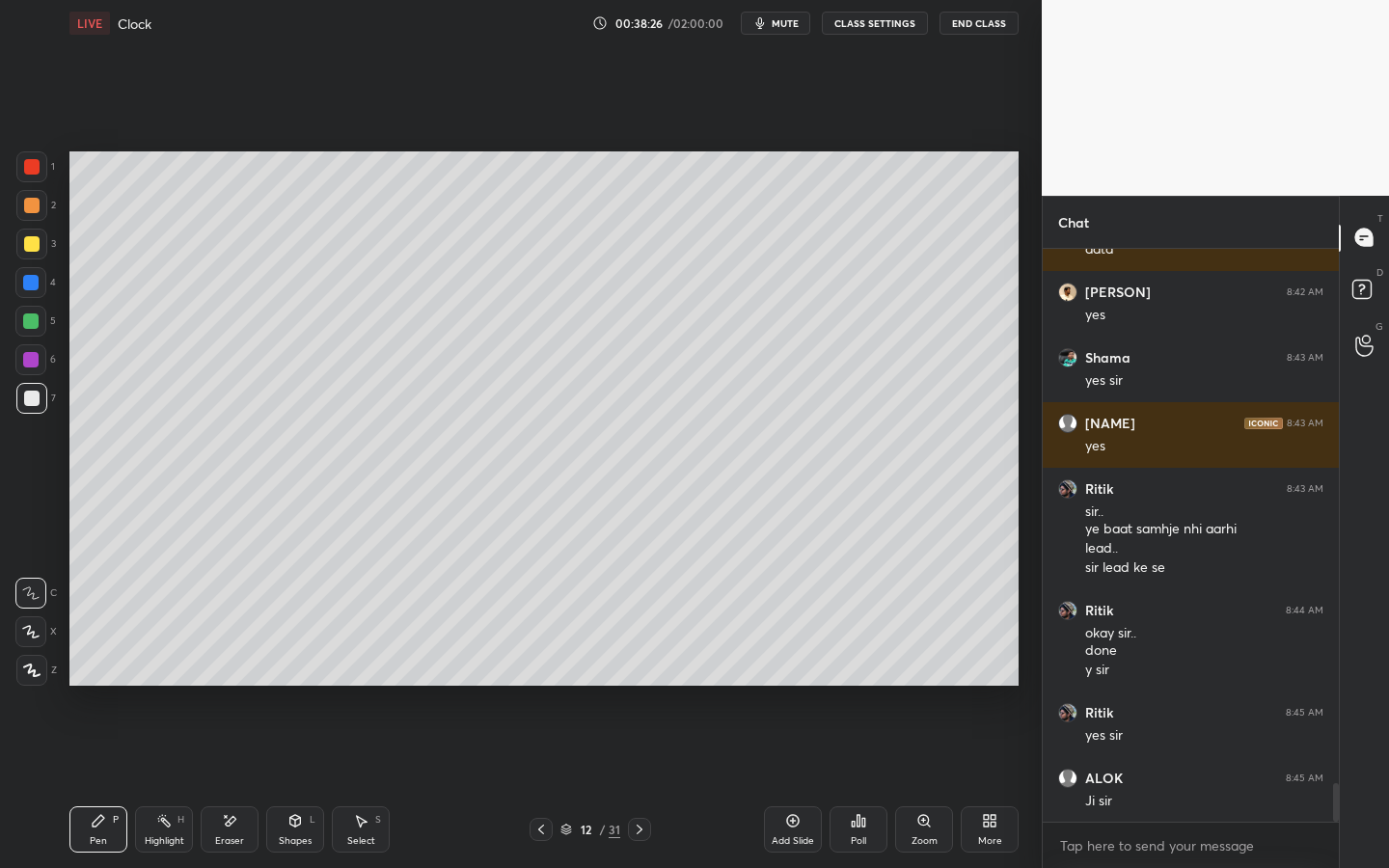 scroll, scrollTop: 8048, scrollLeft: 0, axis: vertical 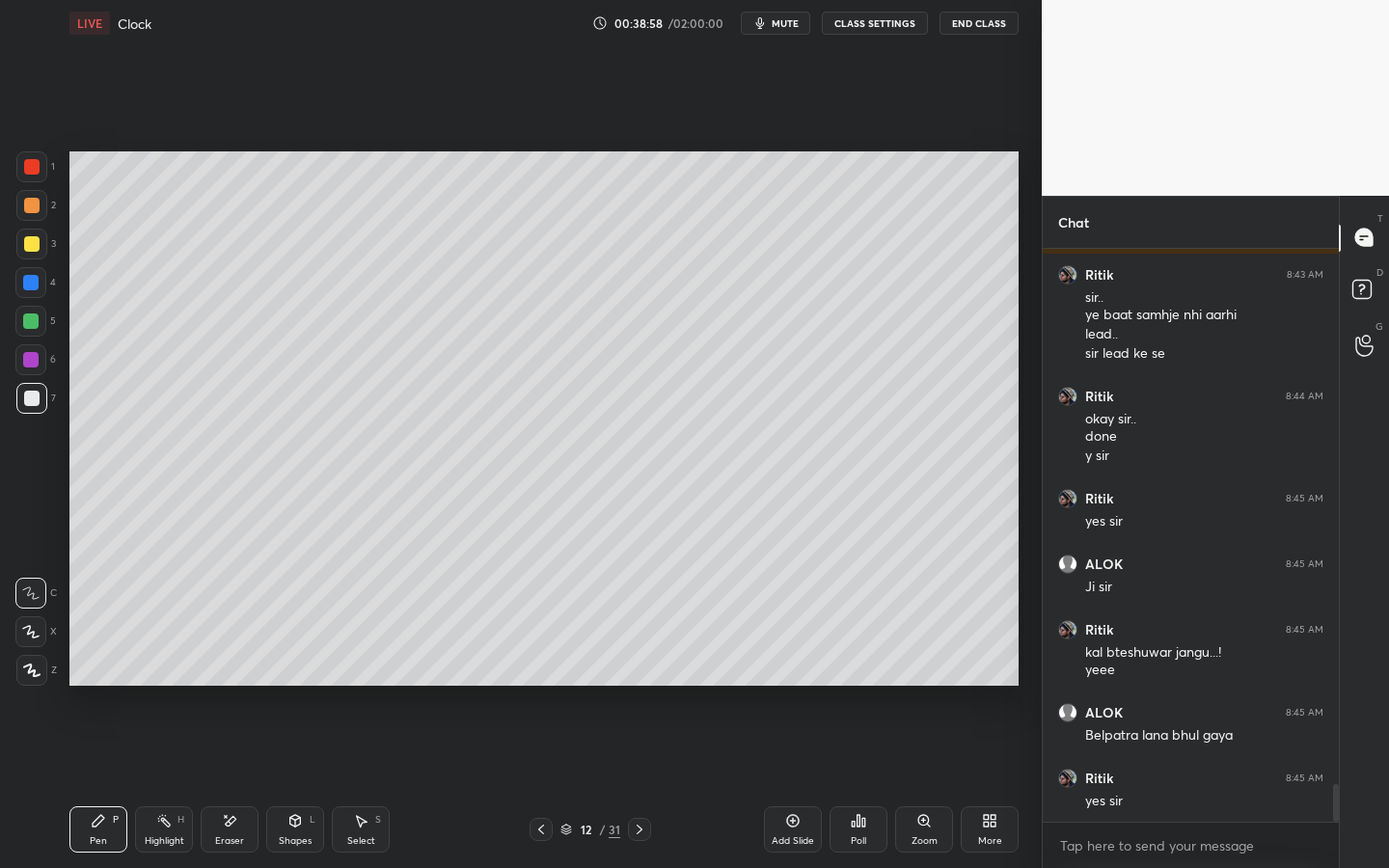 drag, startPoint x: 234, startPoint y: 830, endPoint x: 215, endPoint y: 792, distance: 42.48529 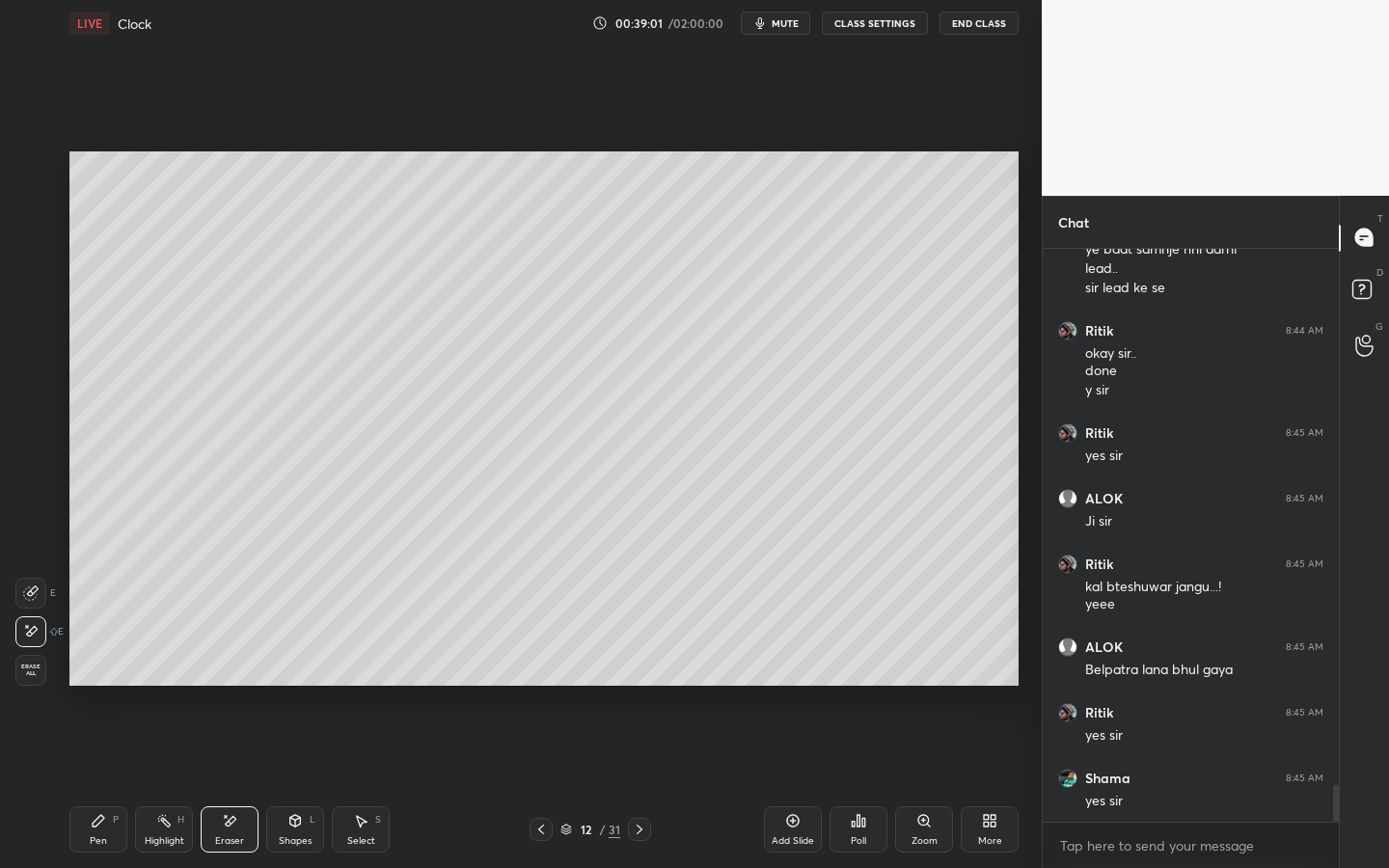 scroll, scrollTop: 8311, scrollLeft: 0, axis: vertical 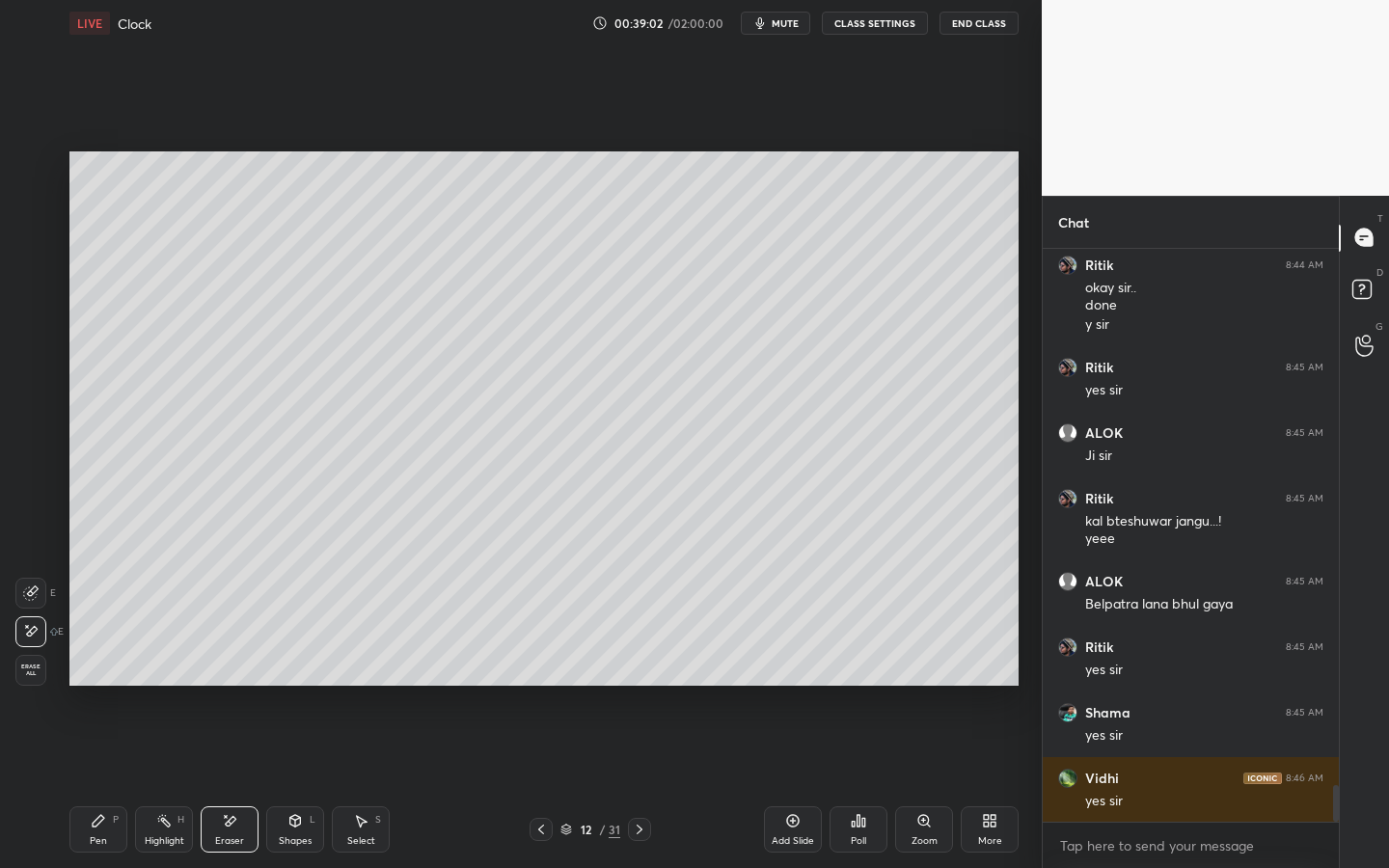 click 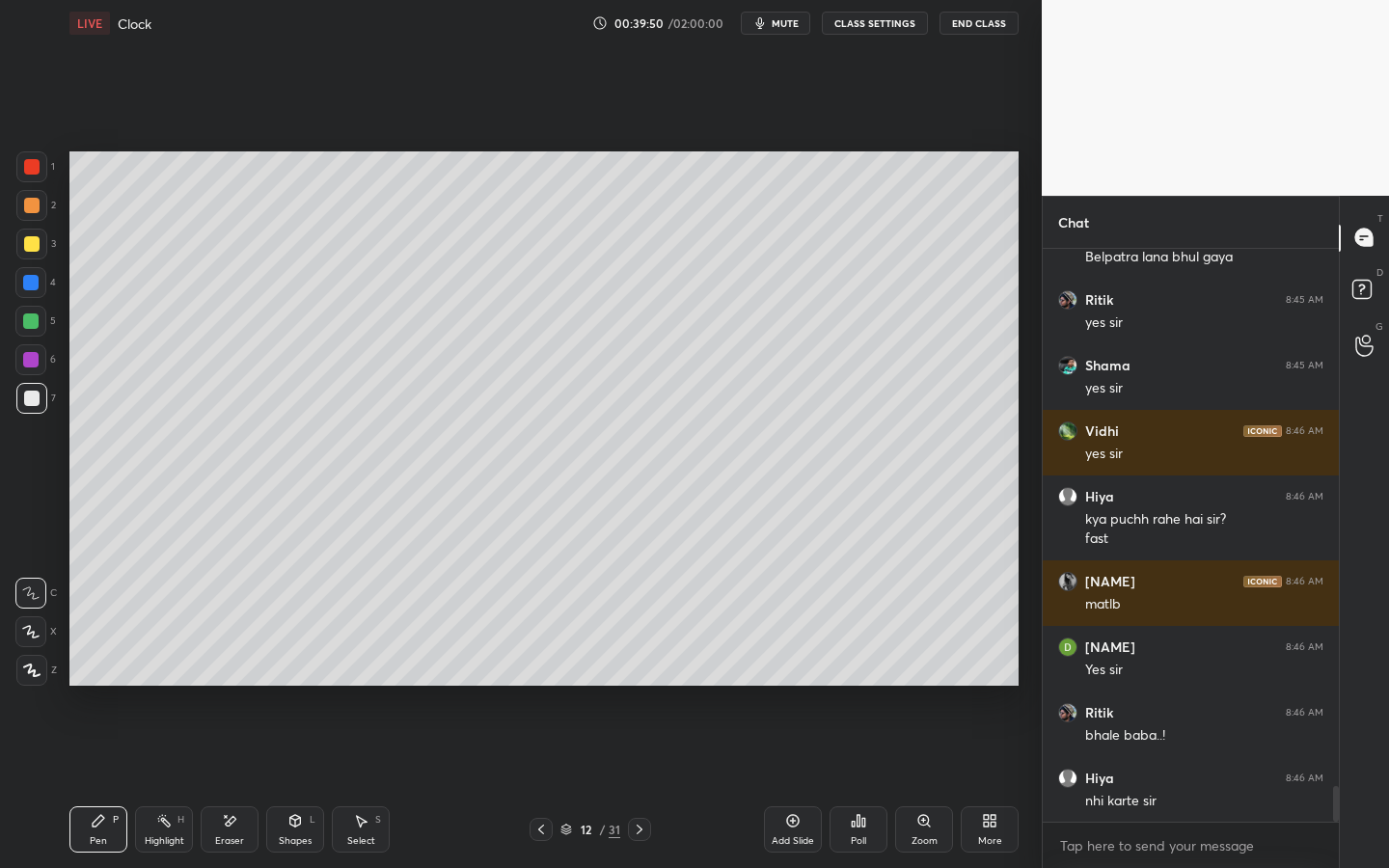 scroll, scrollTop: 8723, scrollLeft: 0, axis: vertical 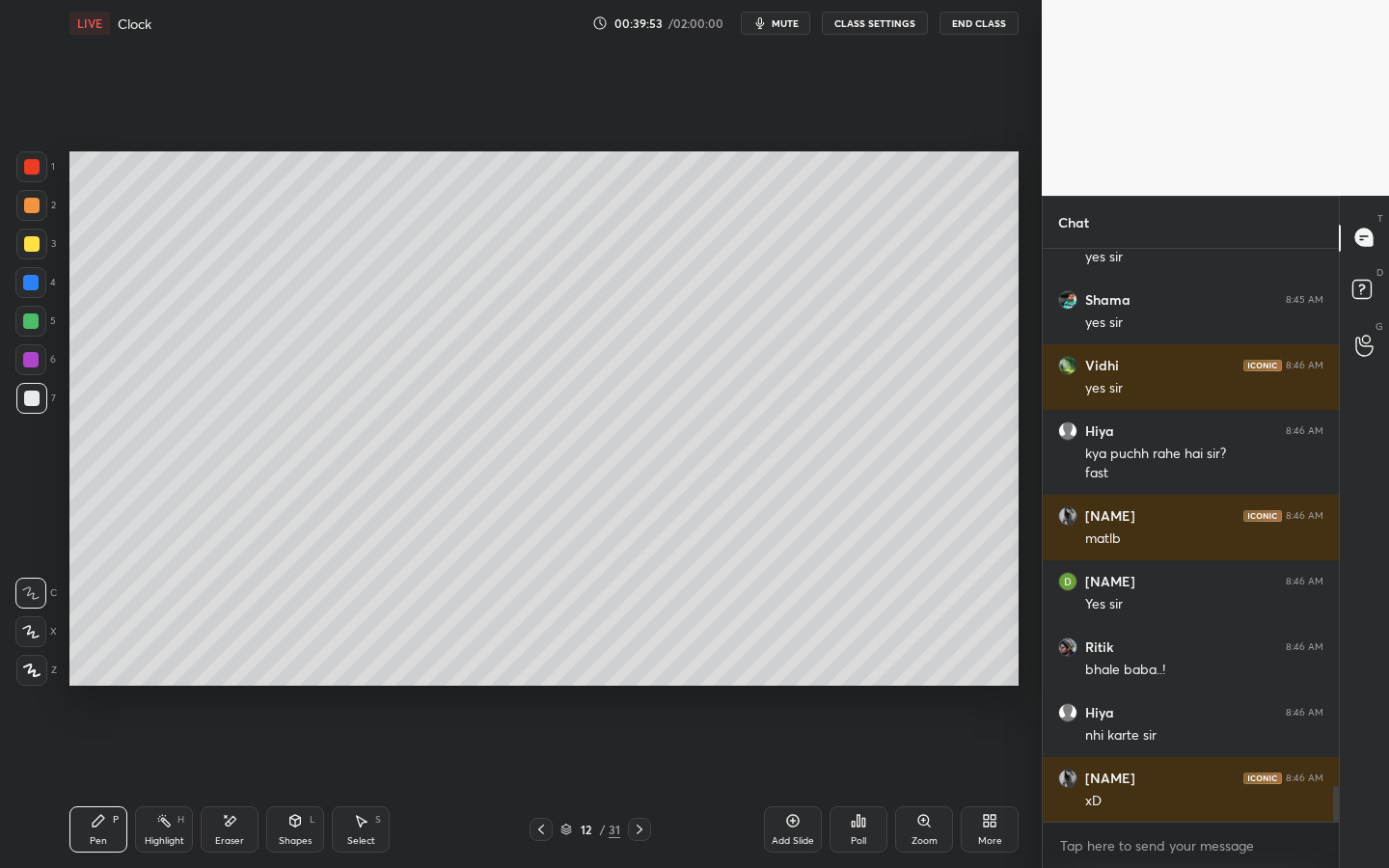 click on "Shapes L" at bounding box center [295, 829] 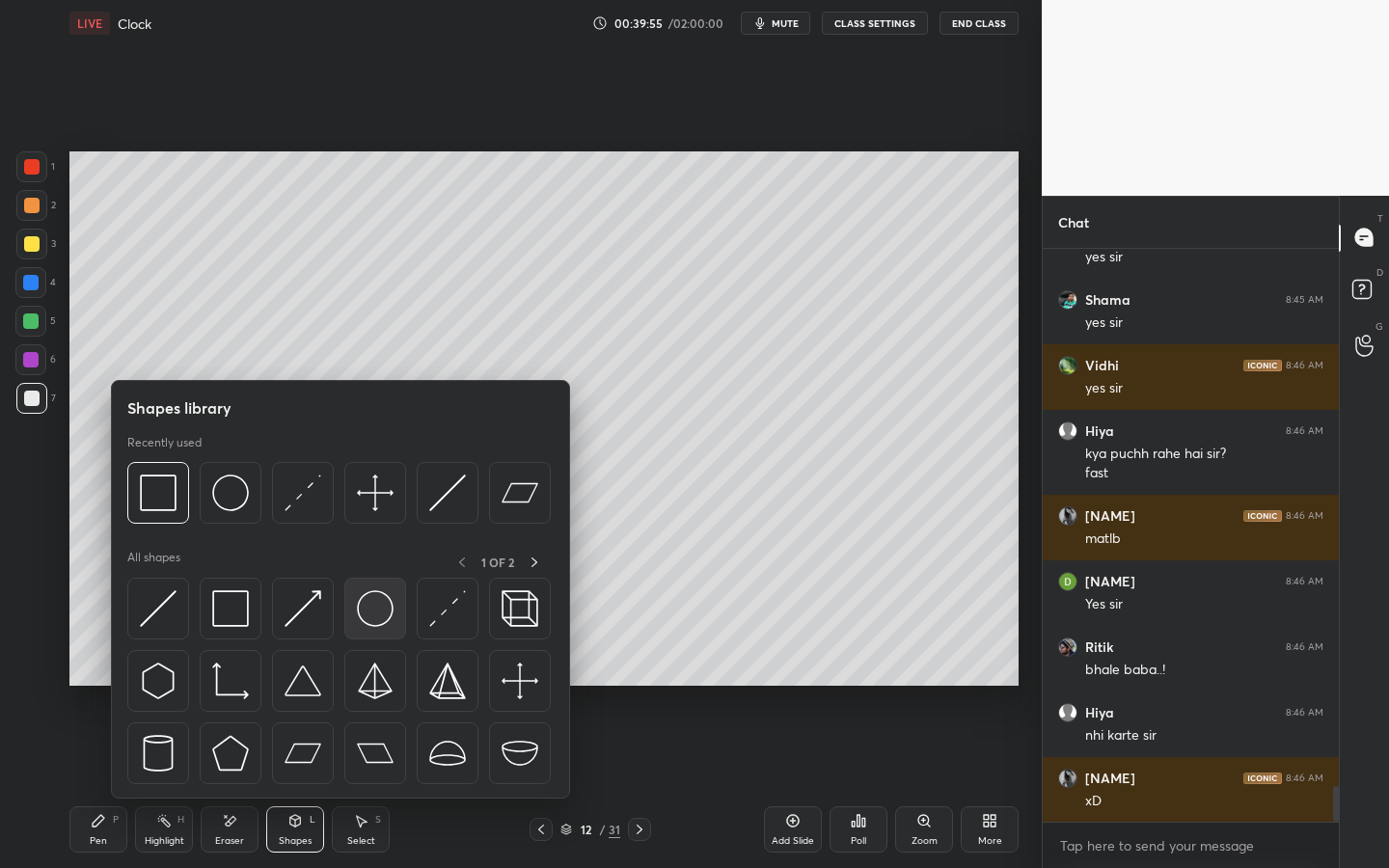 click at bounding box center (375, 609) 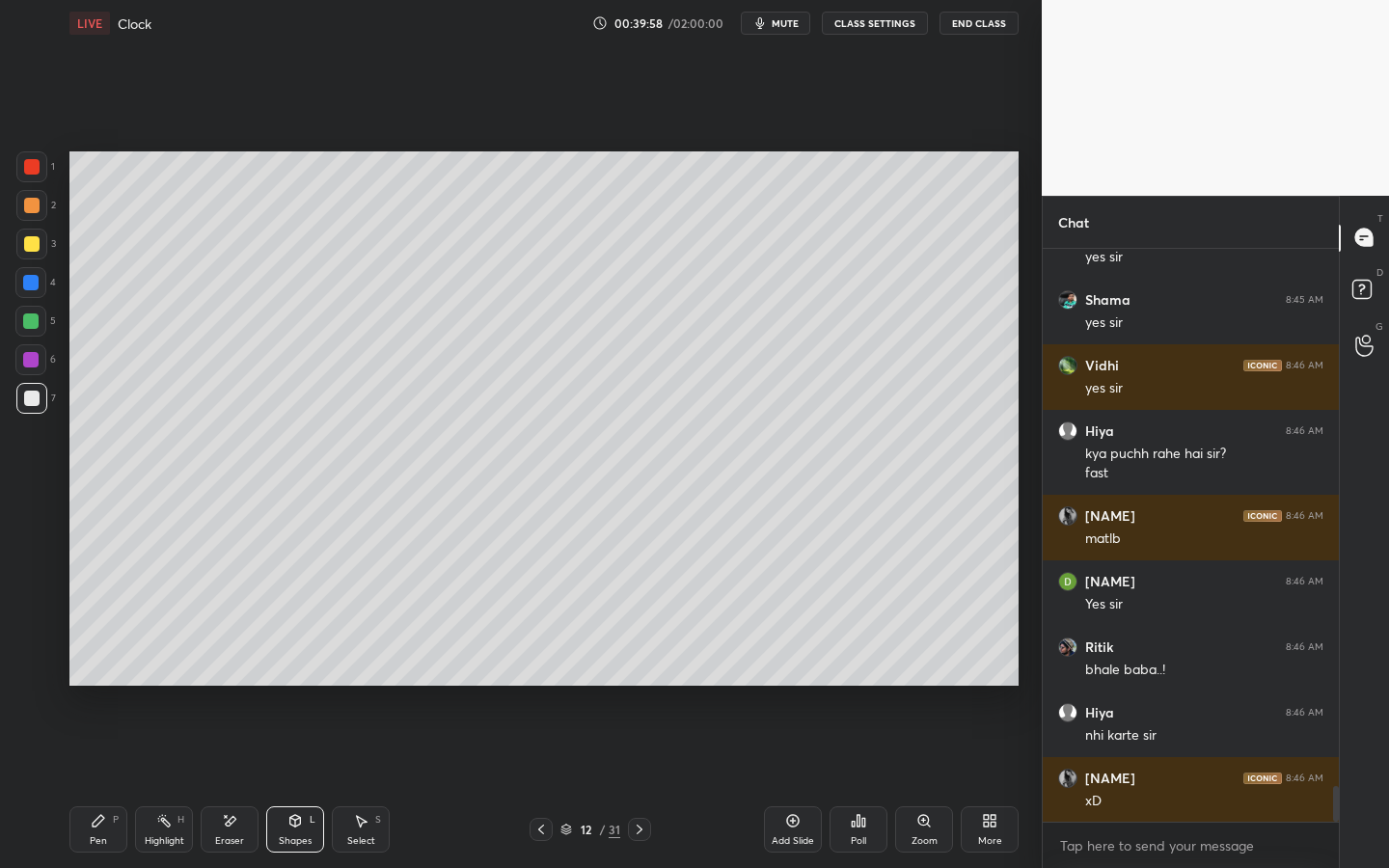 click 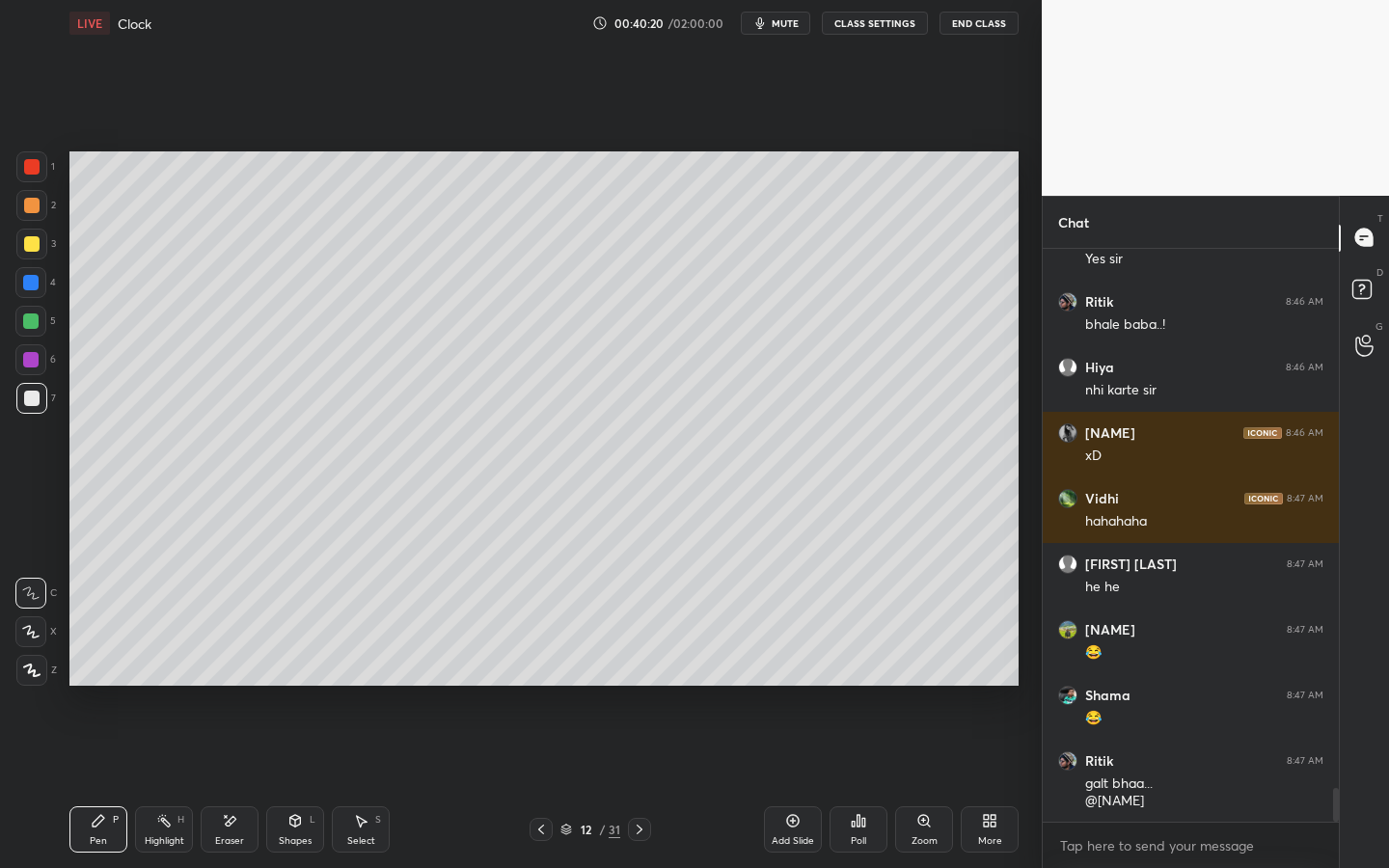 scroll, scrollTop: 9134, scrollLeft: 0, axis: vertical 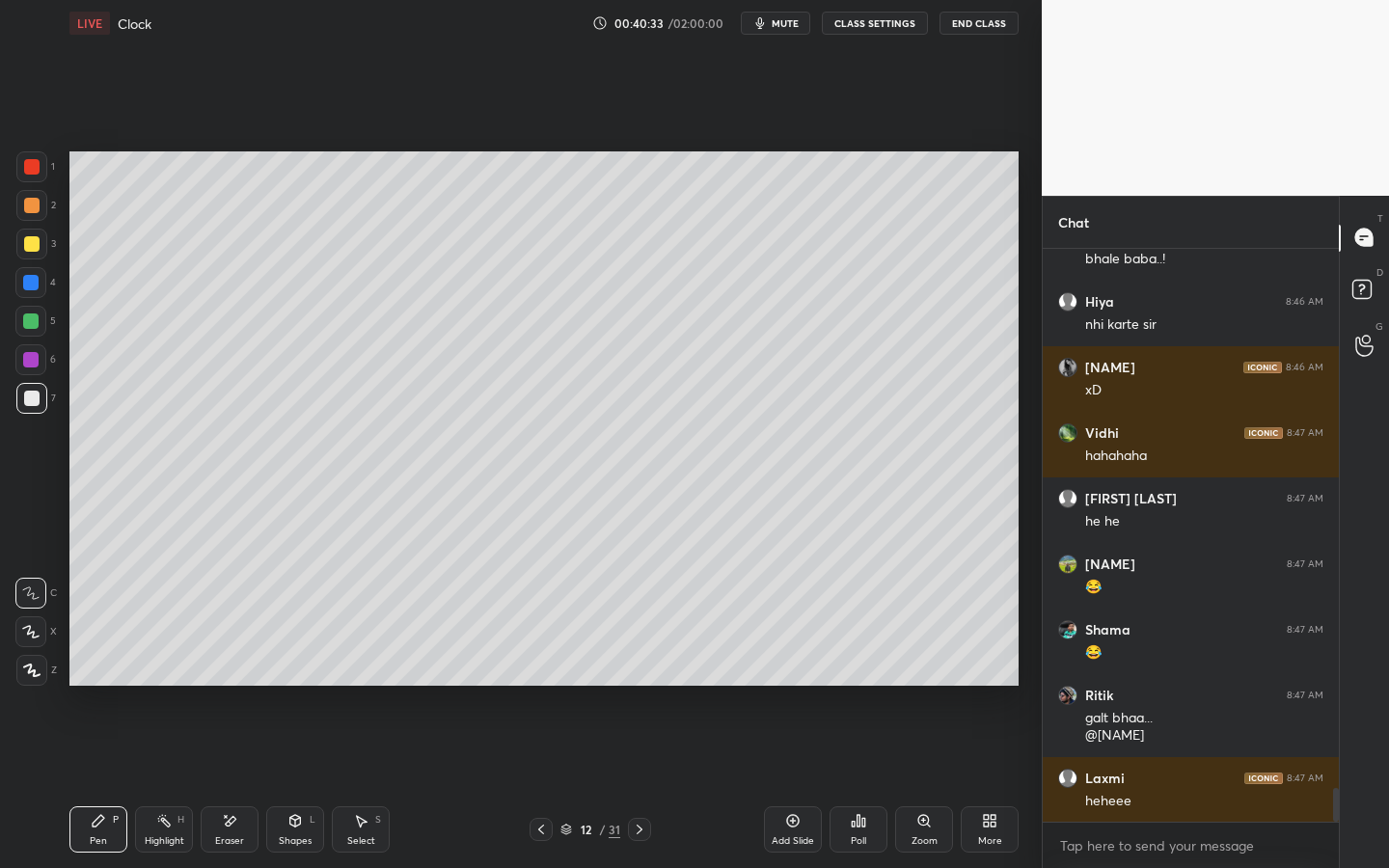 drag, startPoint x: 32, startPoint y: 324, endPoint x: 58, endPoint y: 328, distance: 26.305893 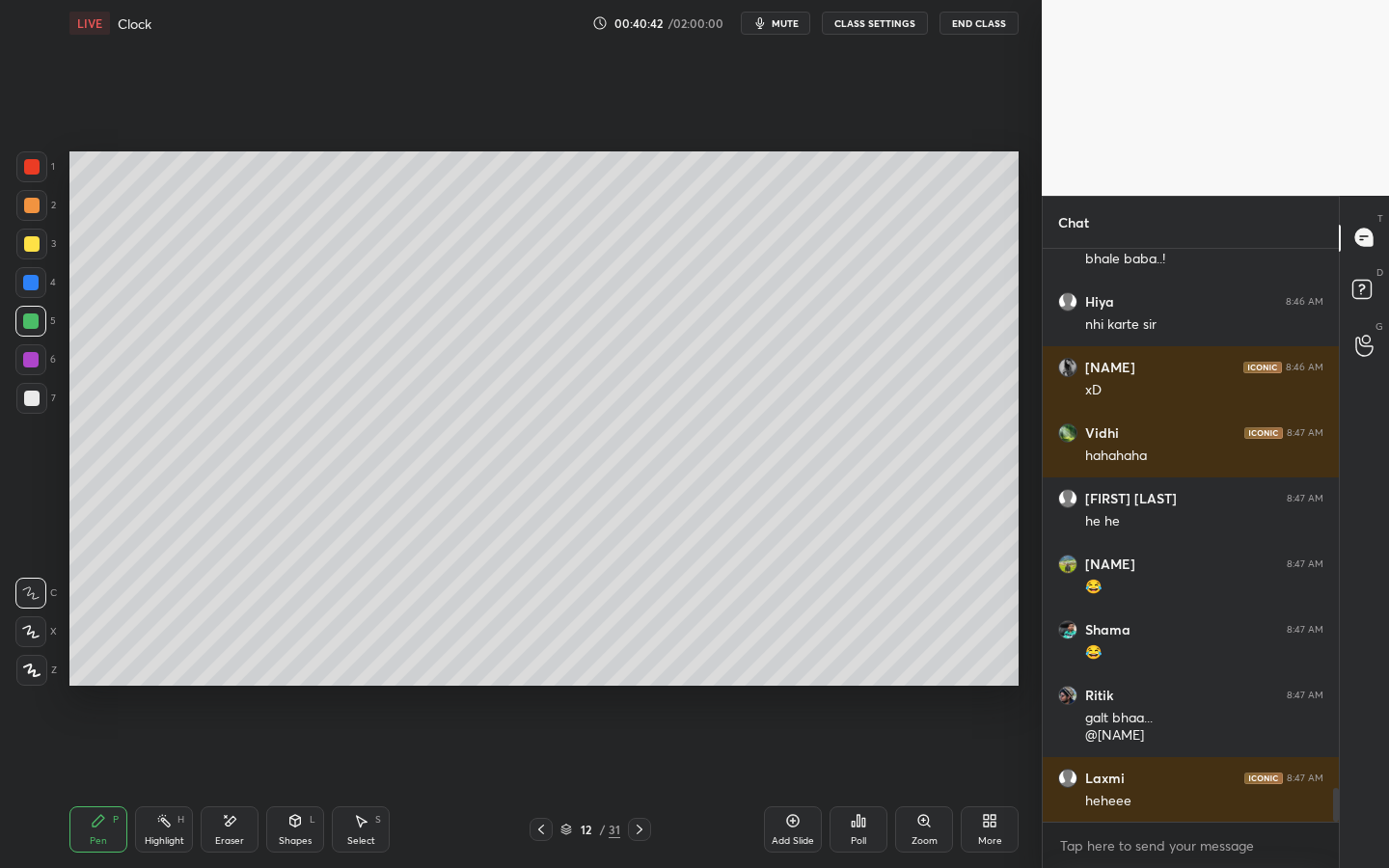 scroll, scrollTop: 9200, scrollLeft: 0, axis: vertical 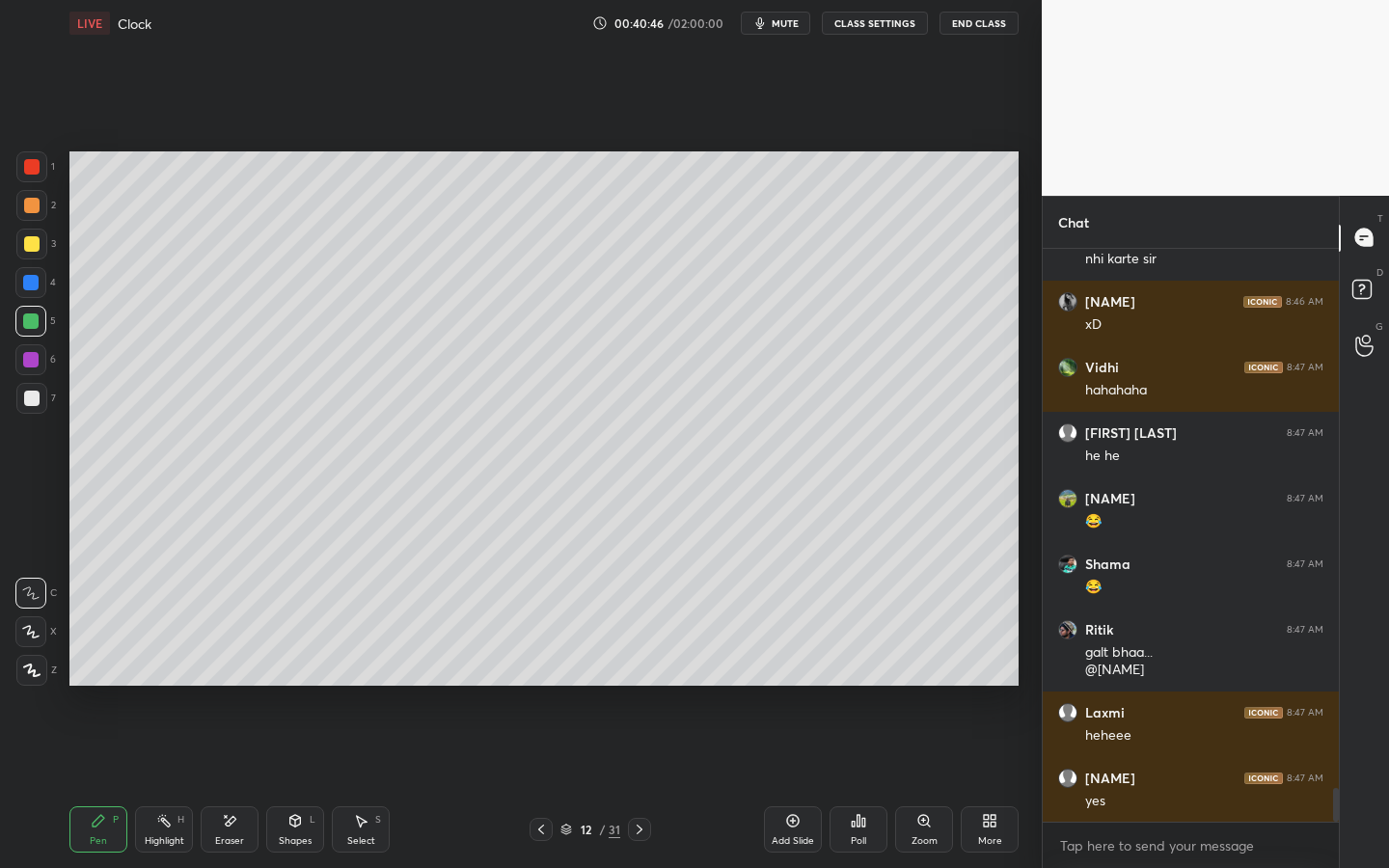 drag, startPoint x: 27, startPoint y: 402, endPoint x: 50, endPoint y: 393, distance: 24.698178 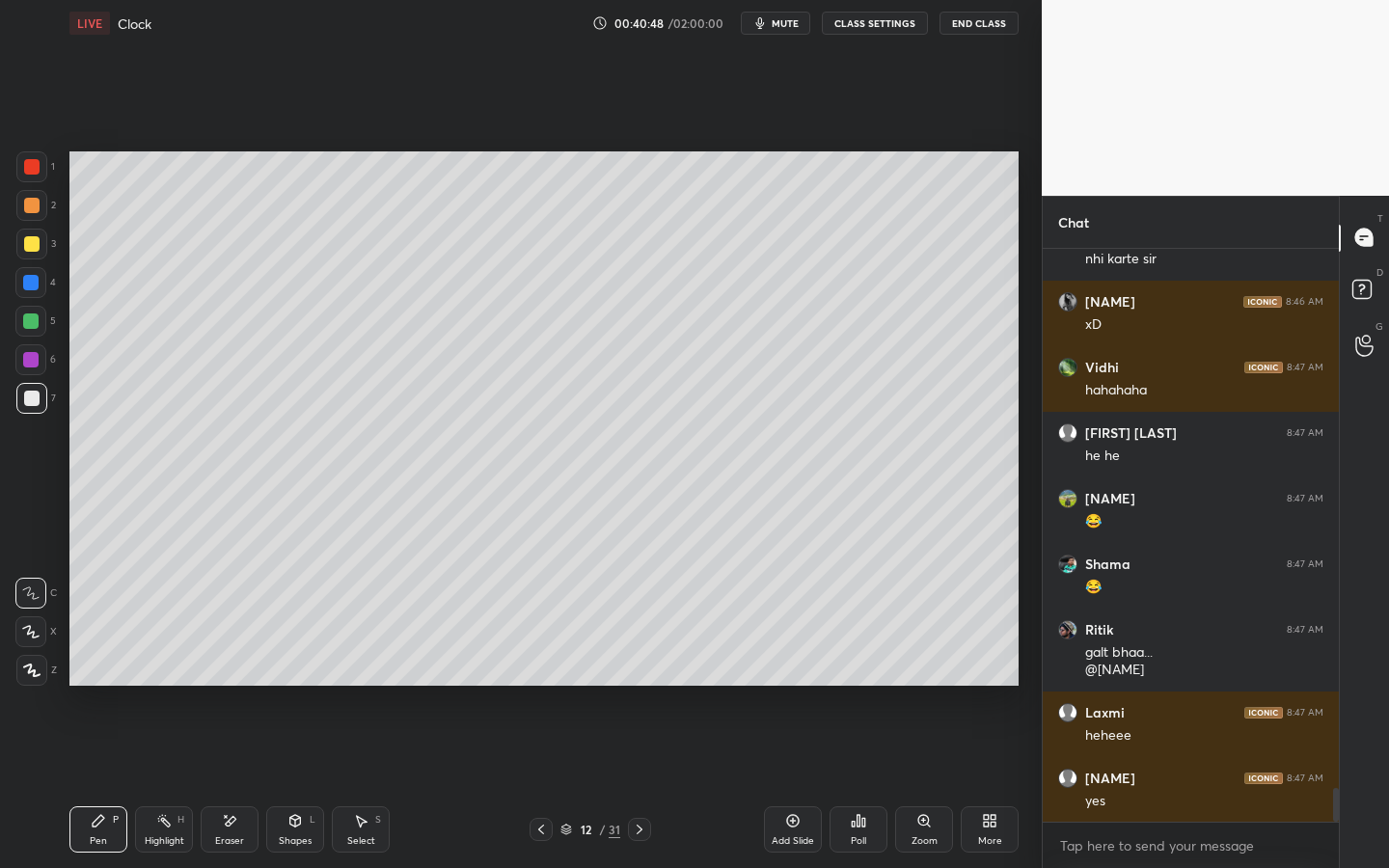 click at bounding box center [31, 360] 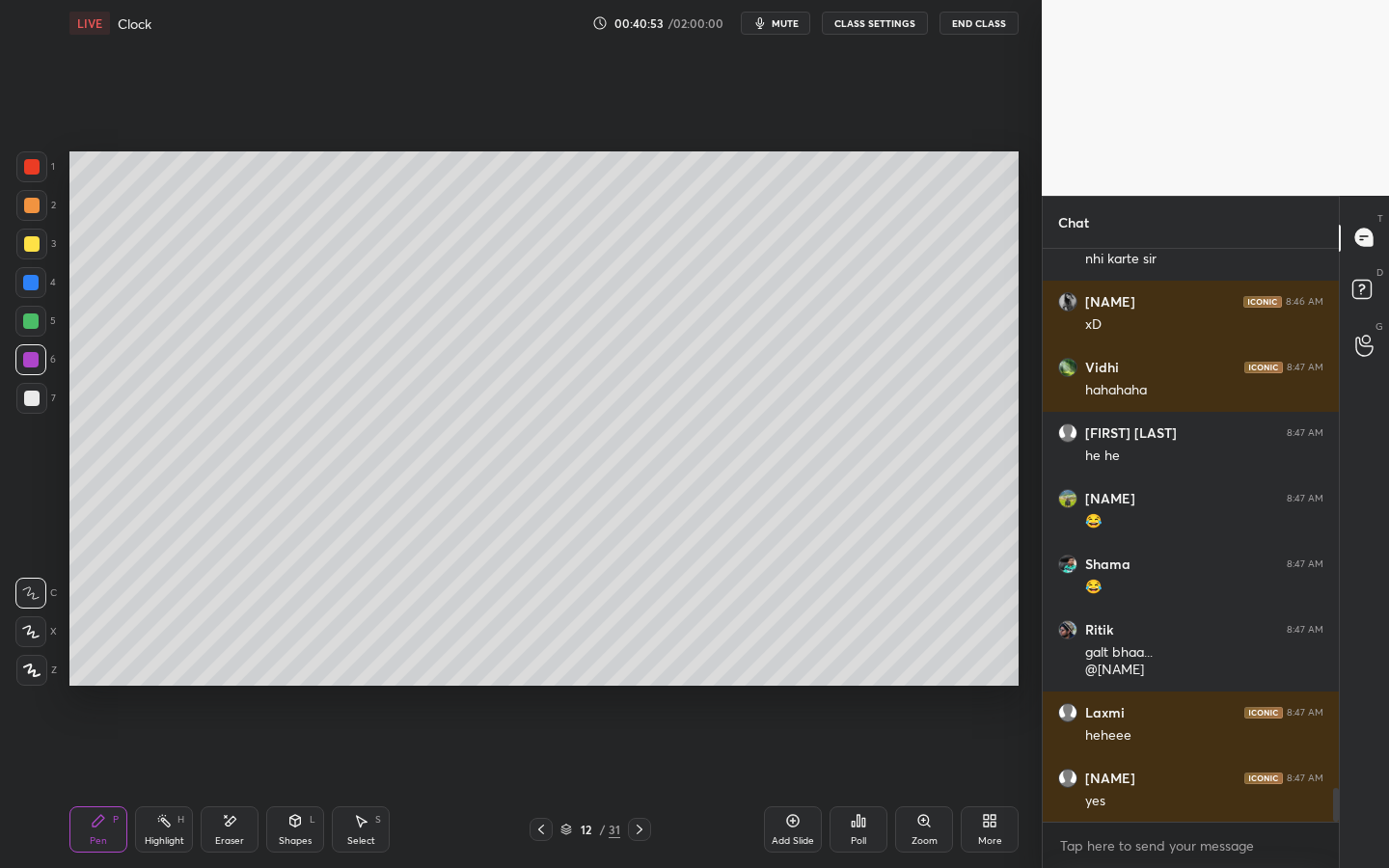 click at bounding box center [32, 244] 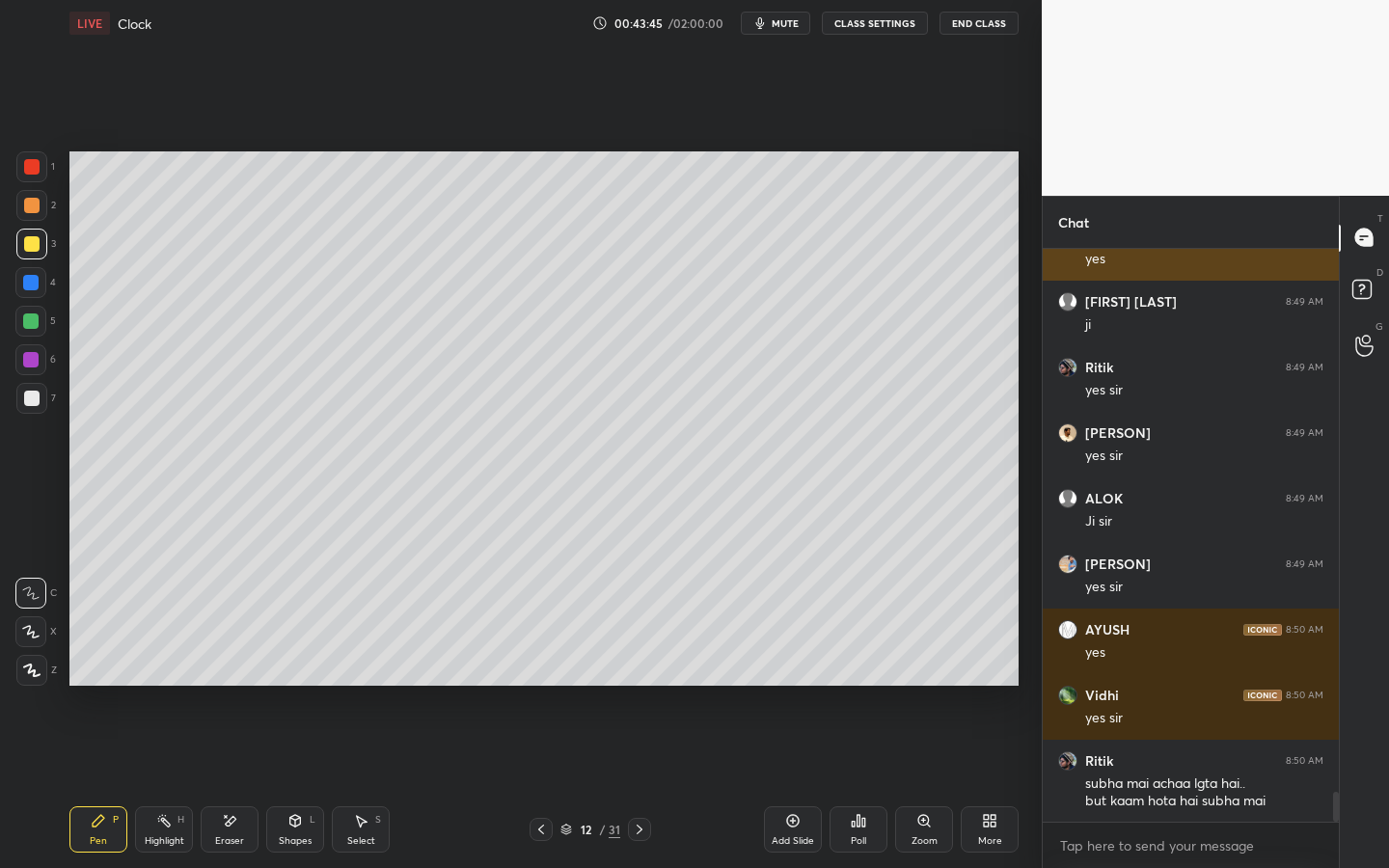 scroll, scrollTop: 10349, scrollLeft: 0, axis: vertical 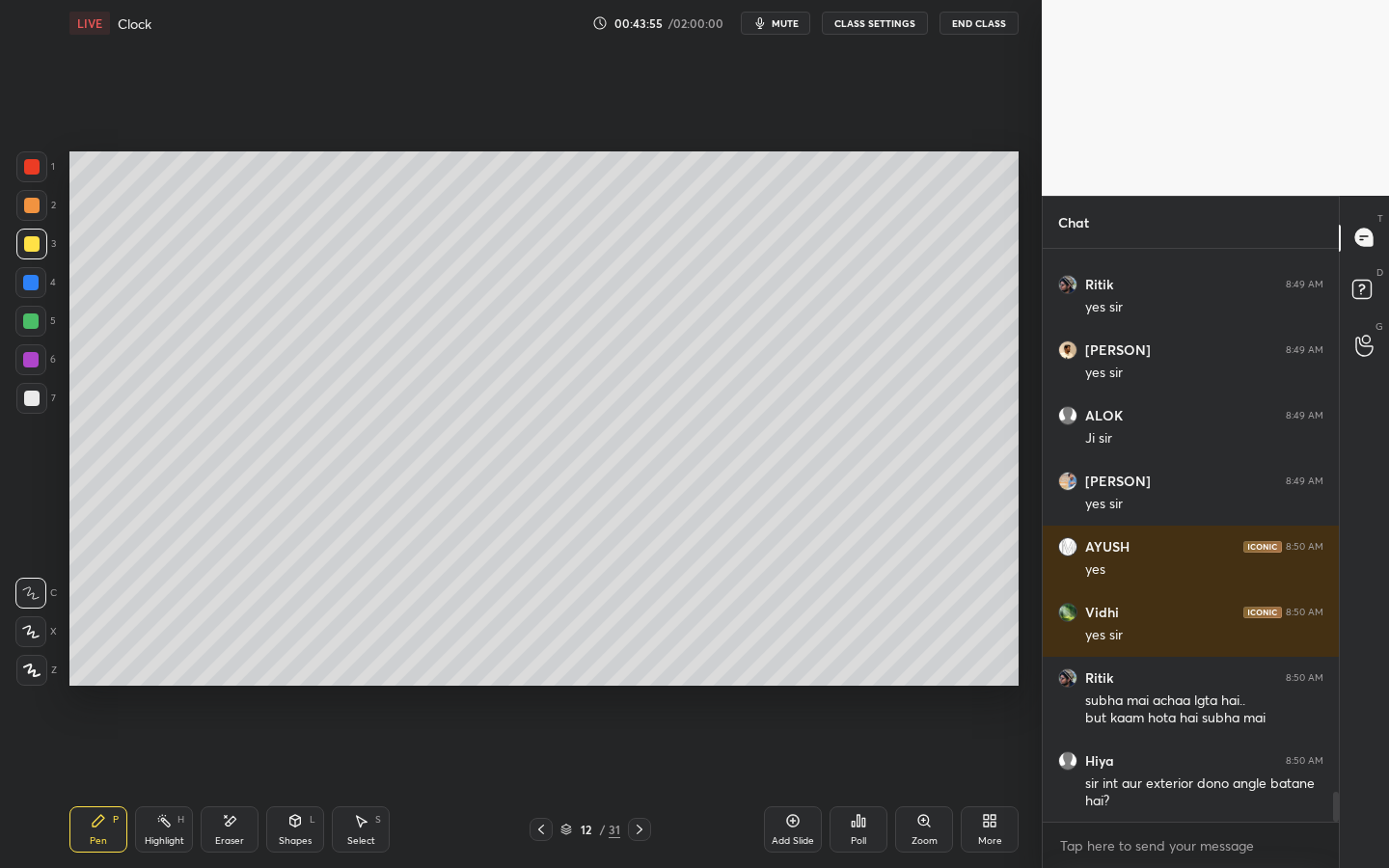 drag, startPoint x: 157, startPoint y: 835, endPoint x: 179, endPoint y: 718, distance: 119.0504 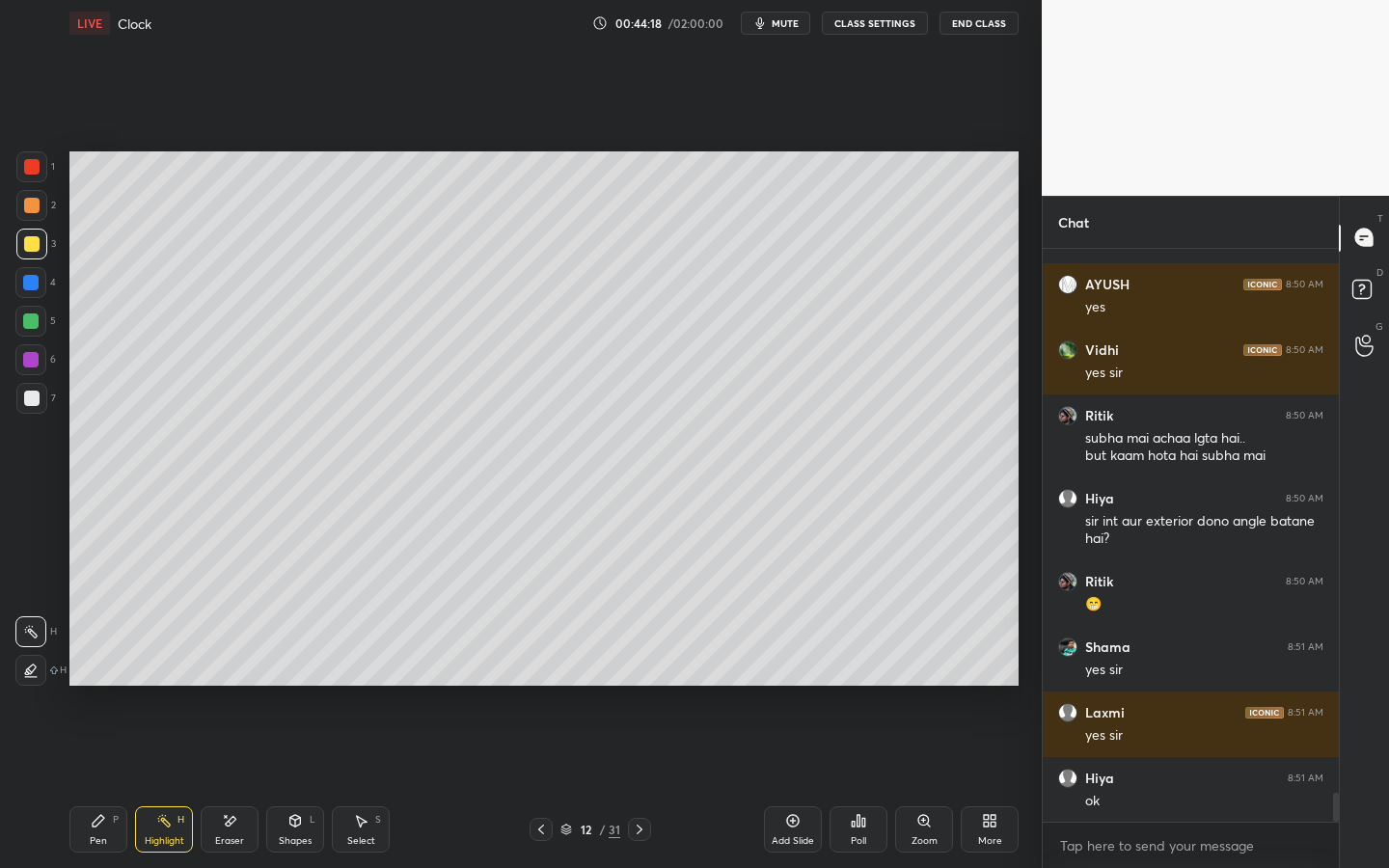 scroll, scrollTop: 10677, scrollLeft: 0, axis: vertical 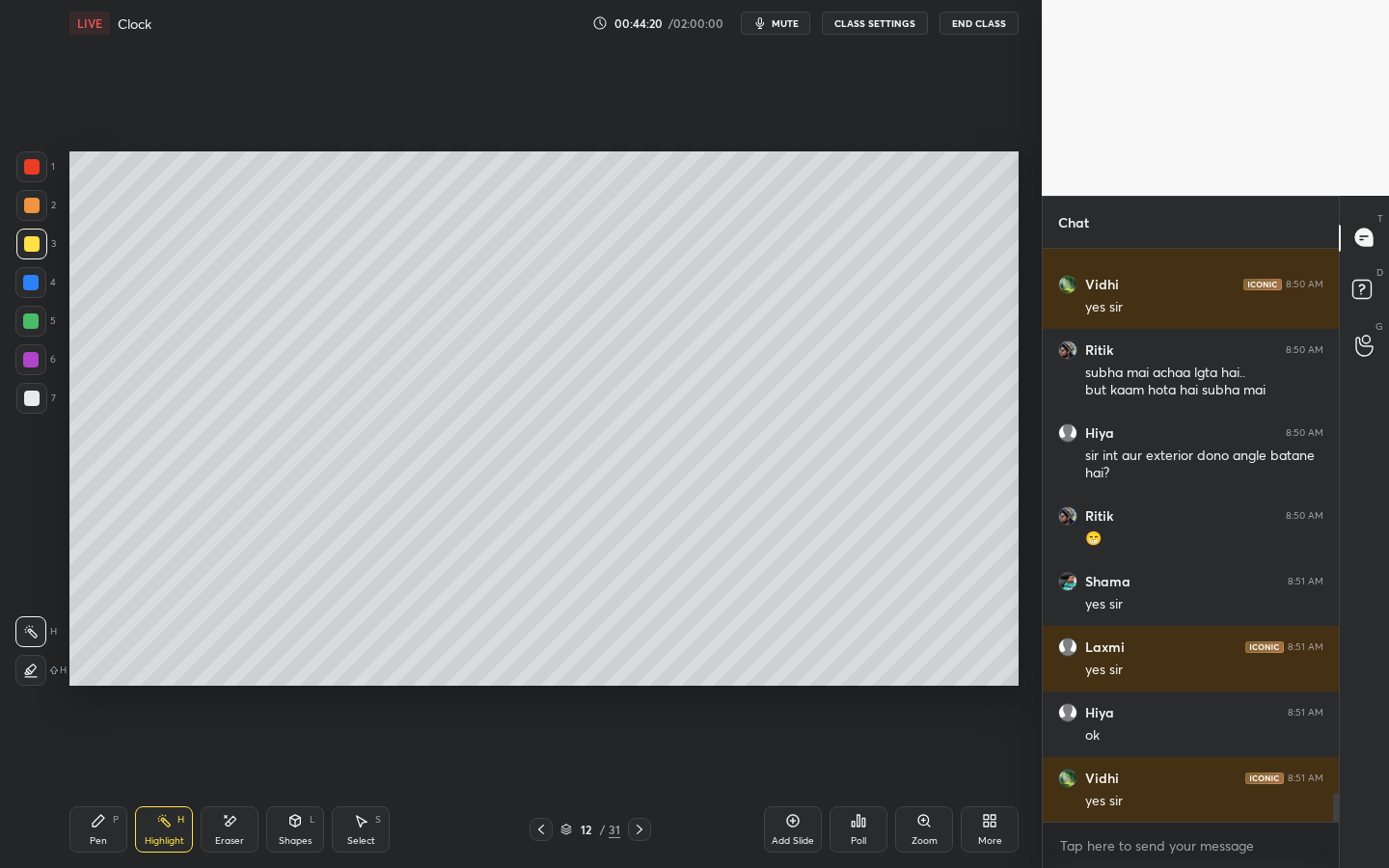 click on "Pen" at bounding box center (98, 841) 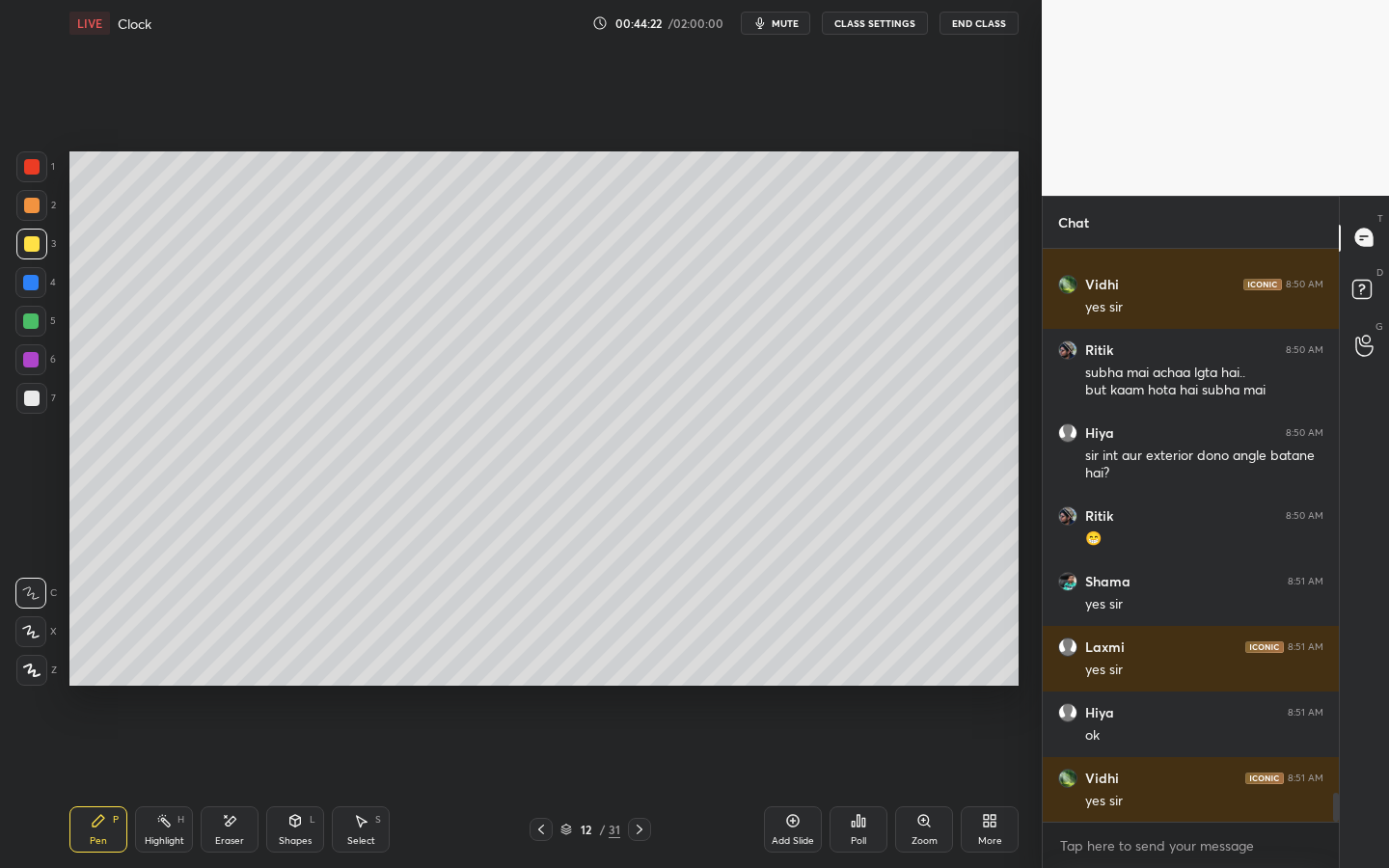 click 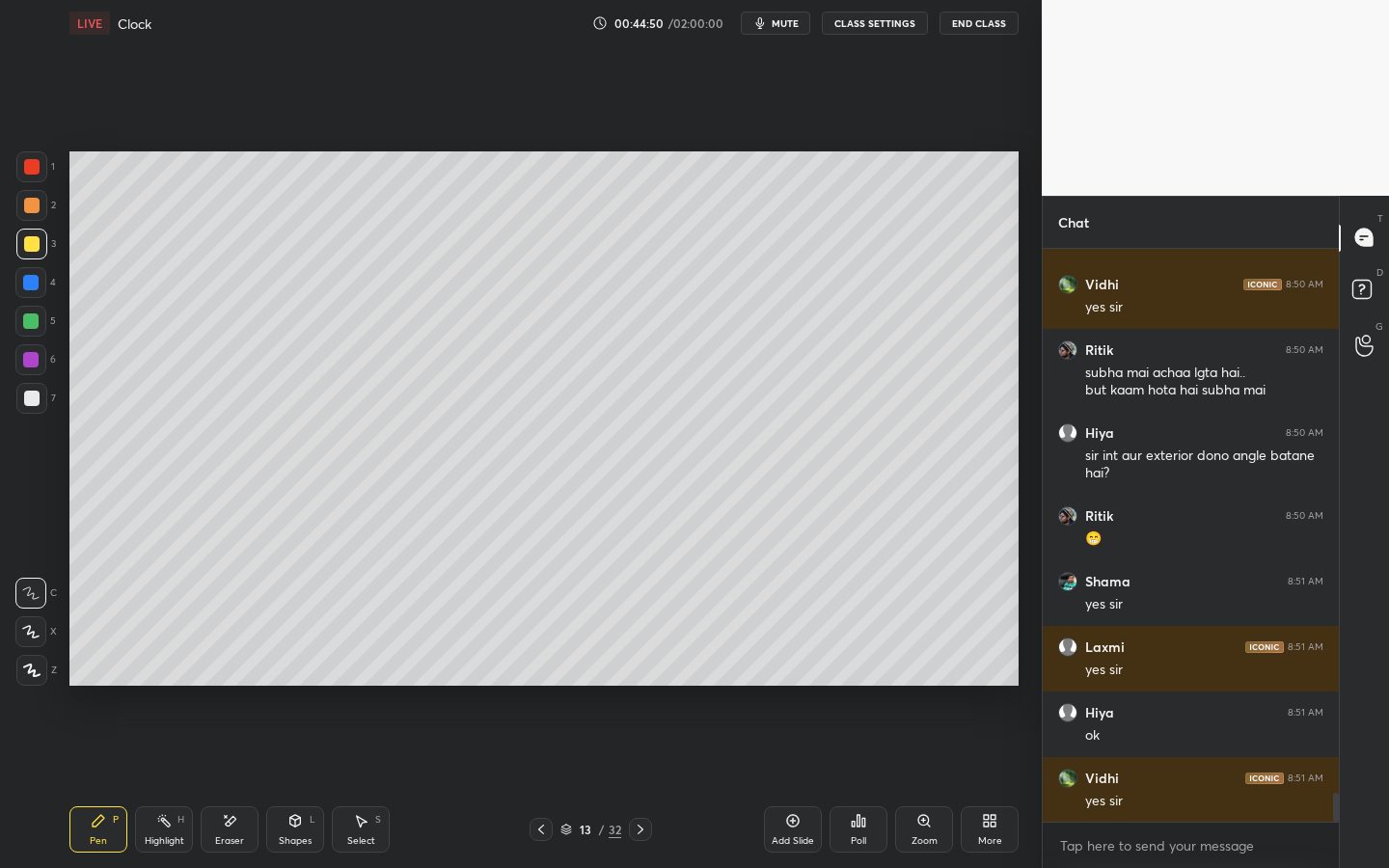 click 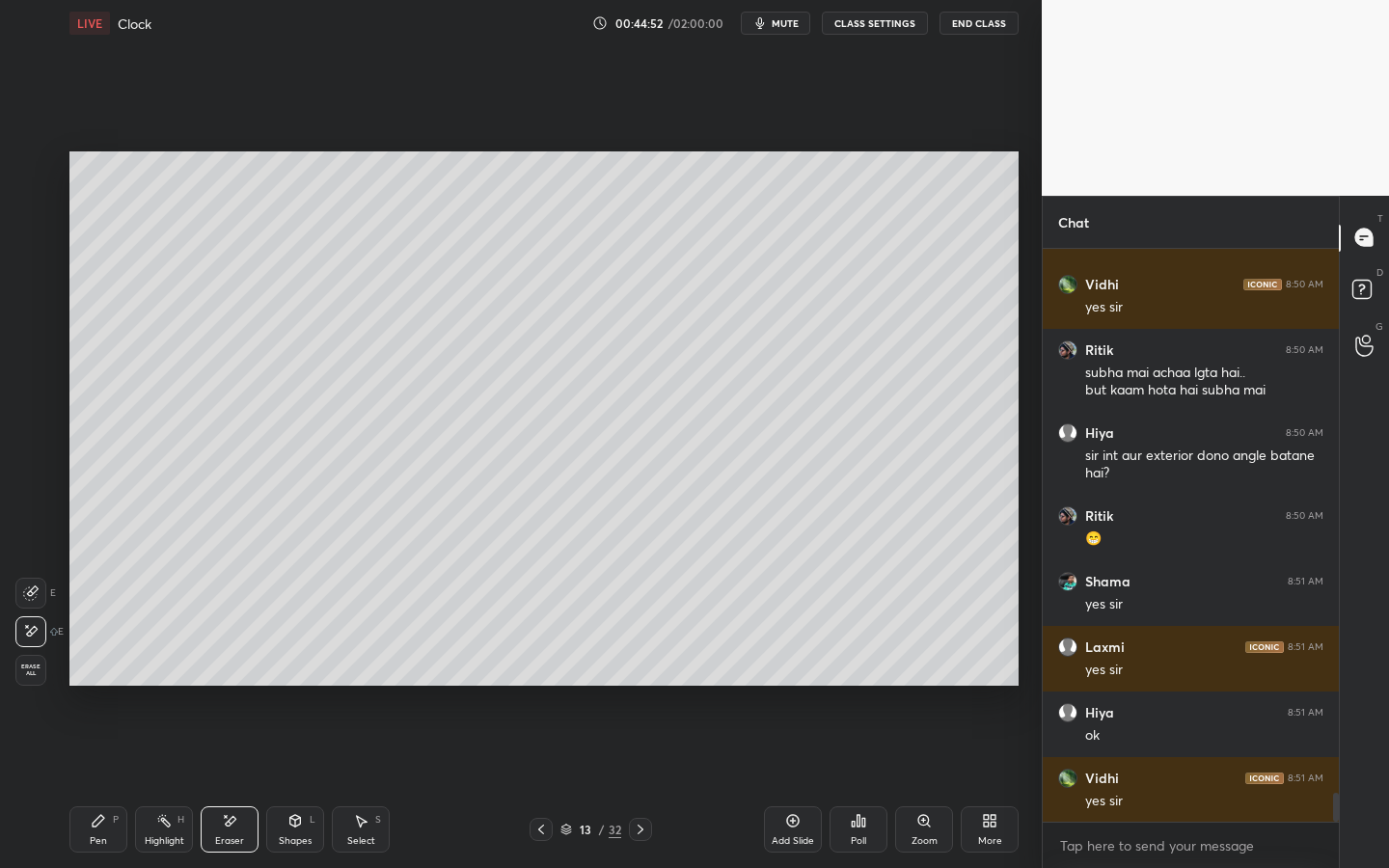 drag, startPoint x: 102, startPoint y: 818, endPoint x: 133, endPoint y: 776, distance: 52.201533 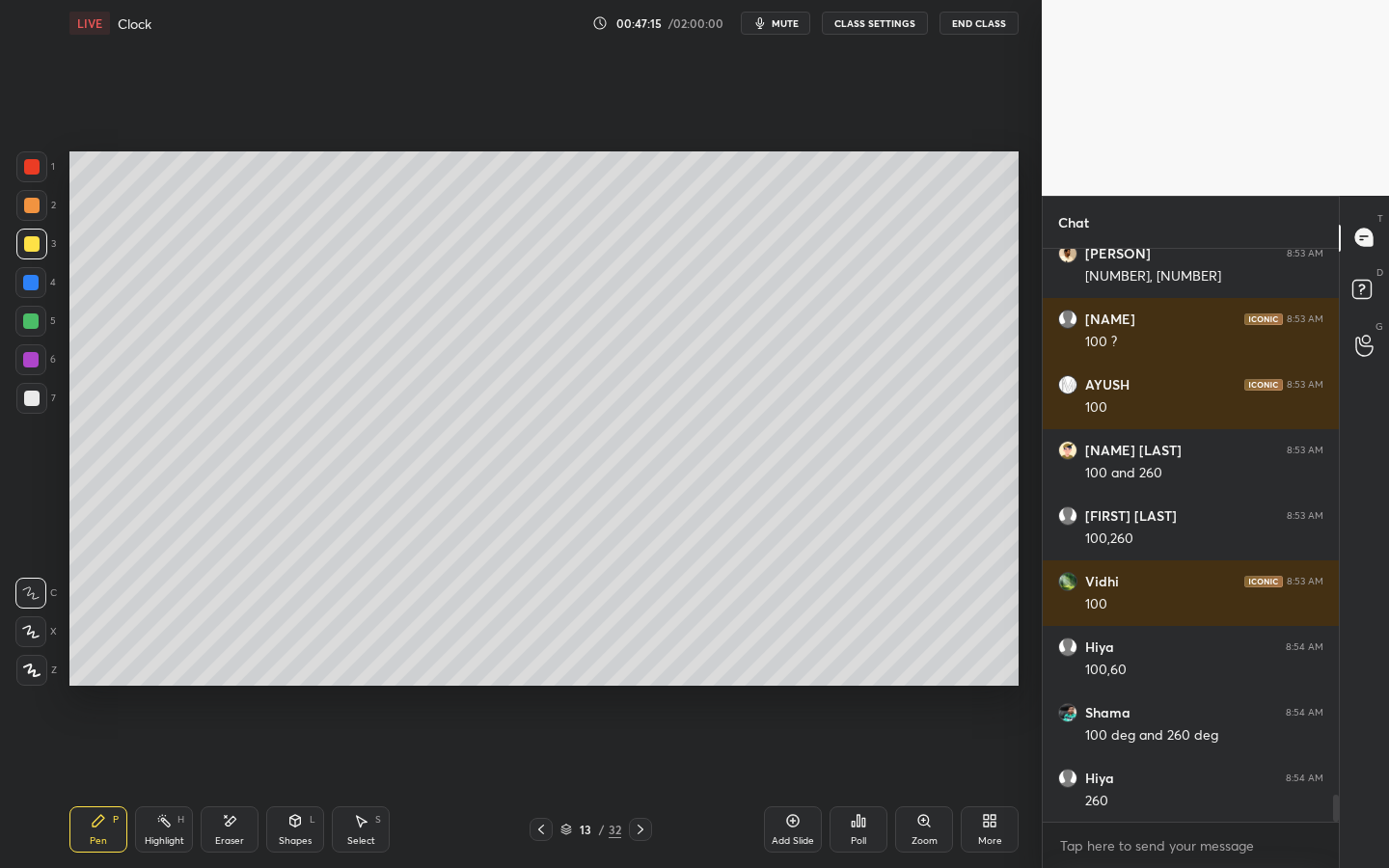 scroll, scrollTop: 11464, scrollLeft: 0, axis: vertical 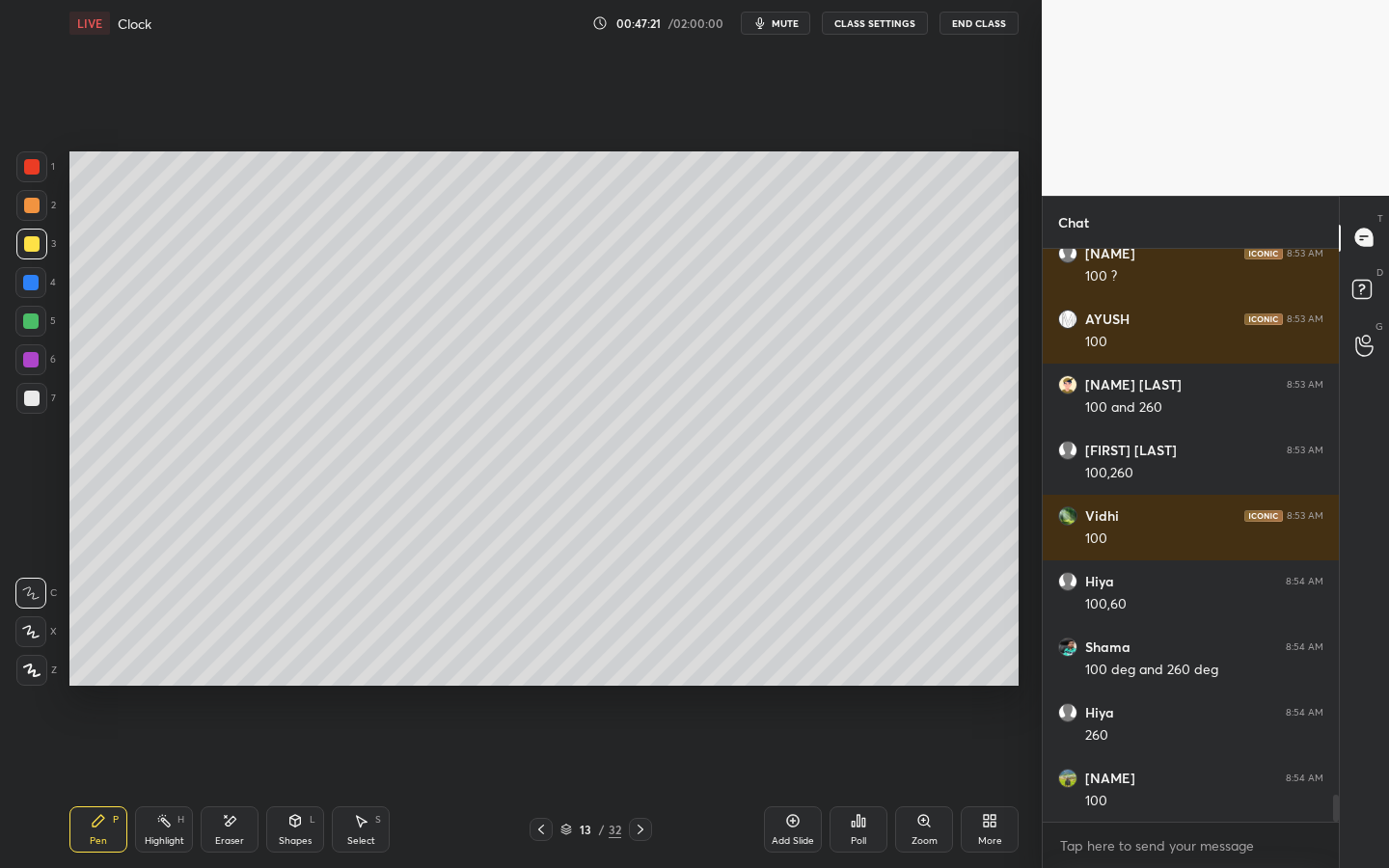 click at bounding box center (32, 398) 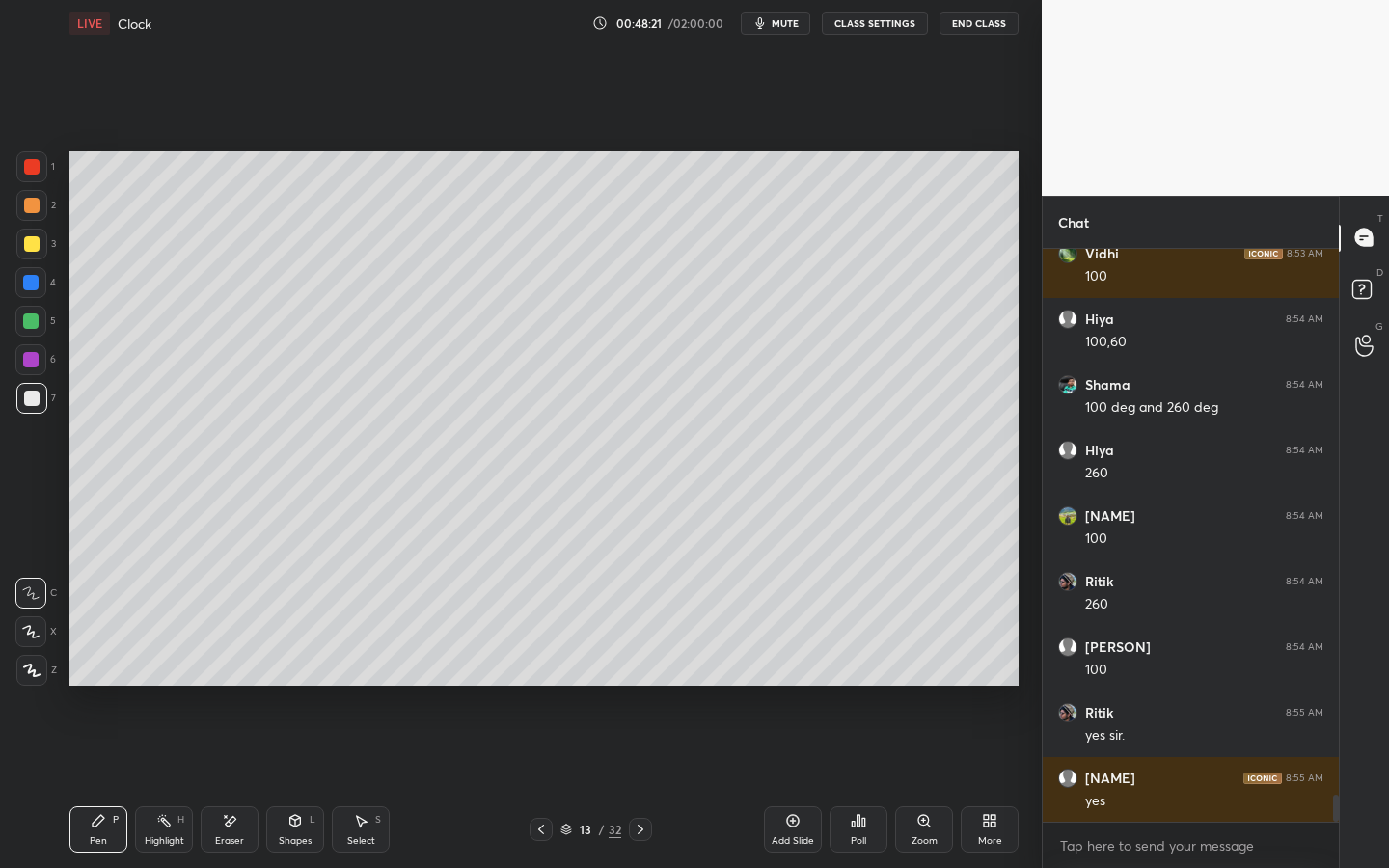 scroll, scrollTop: 11792, scrollLeft: 0, axis: vertical 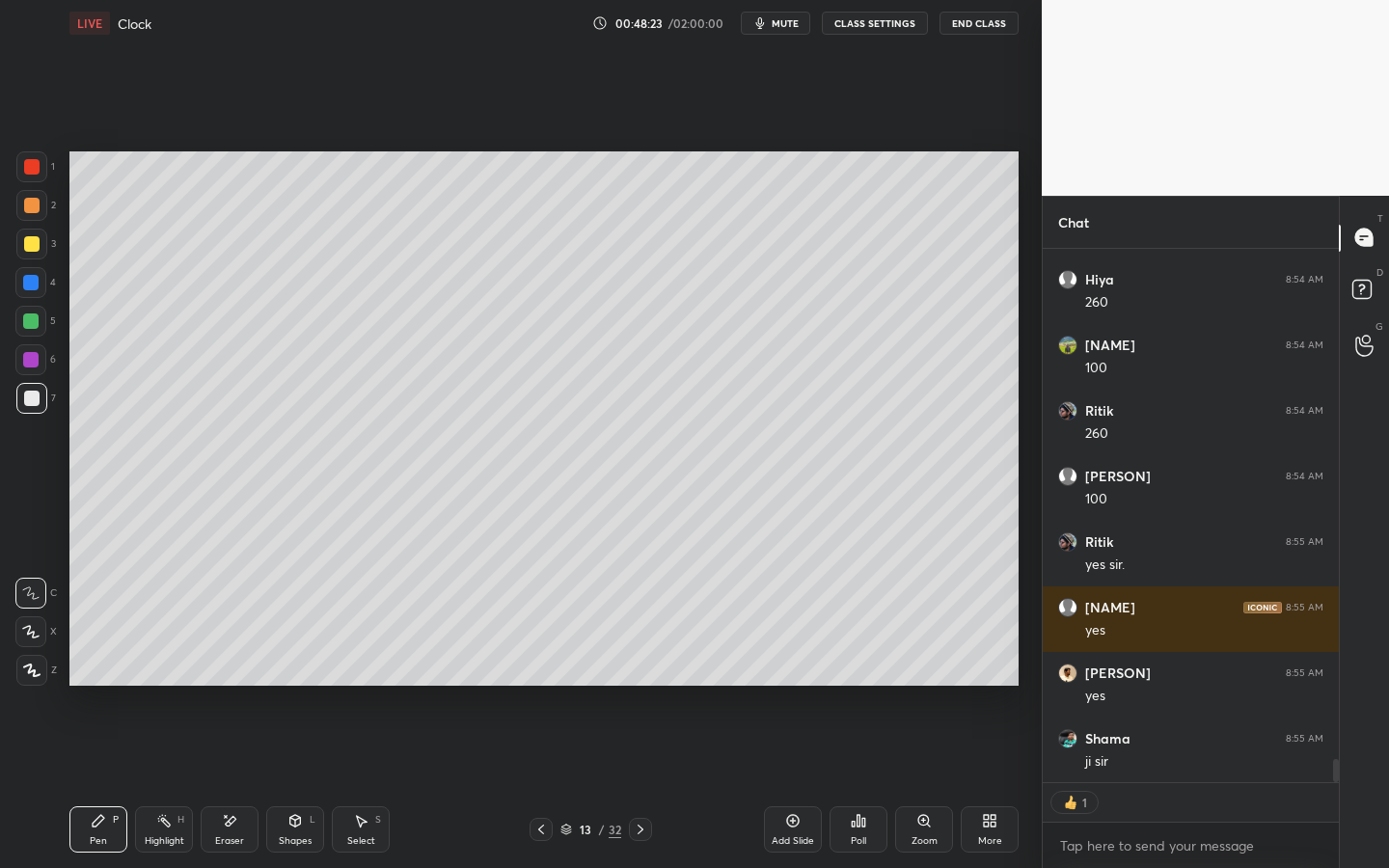 click 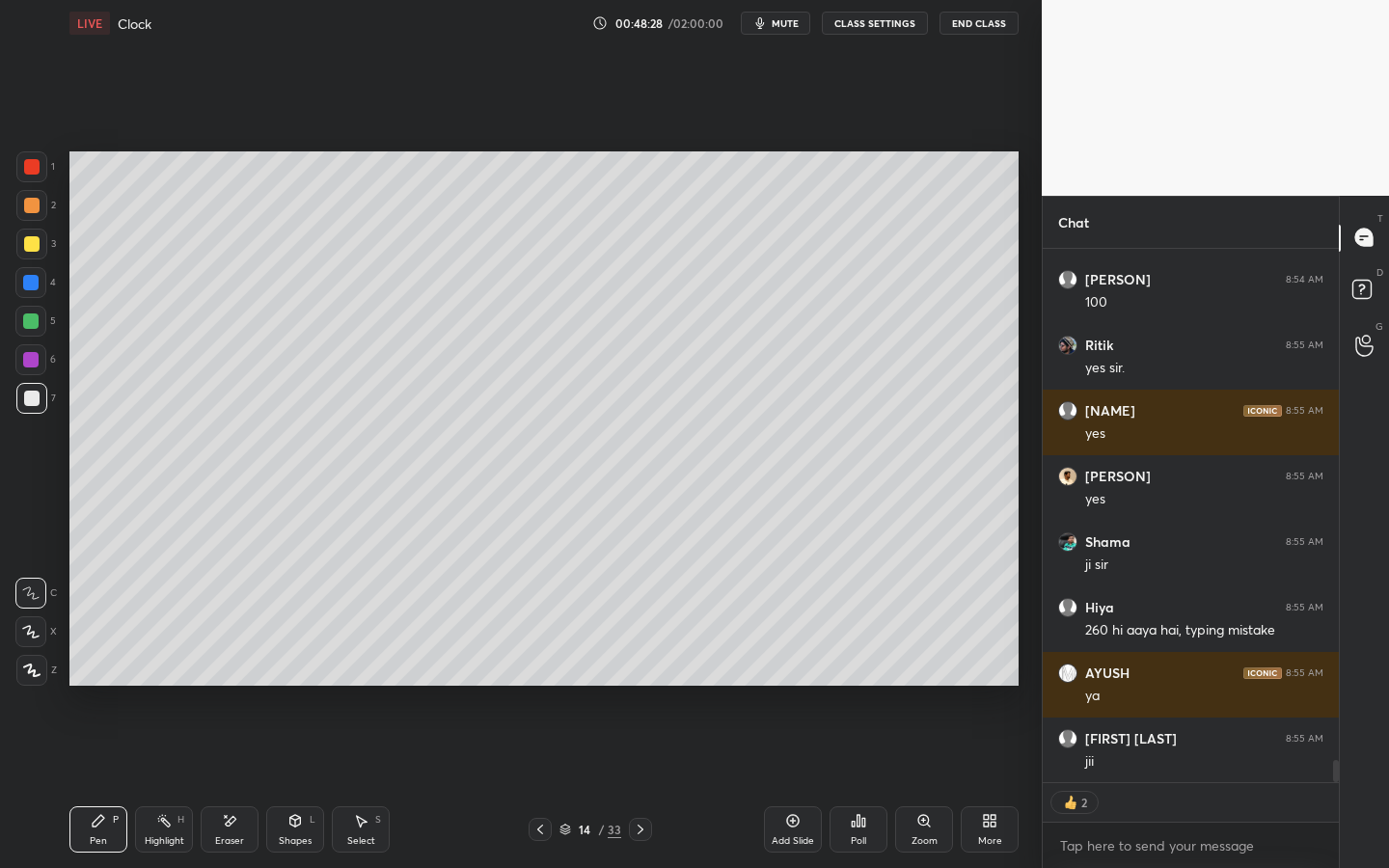 scroll, scrollTop: 12160, scrollLeft: 0, axis: vertical 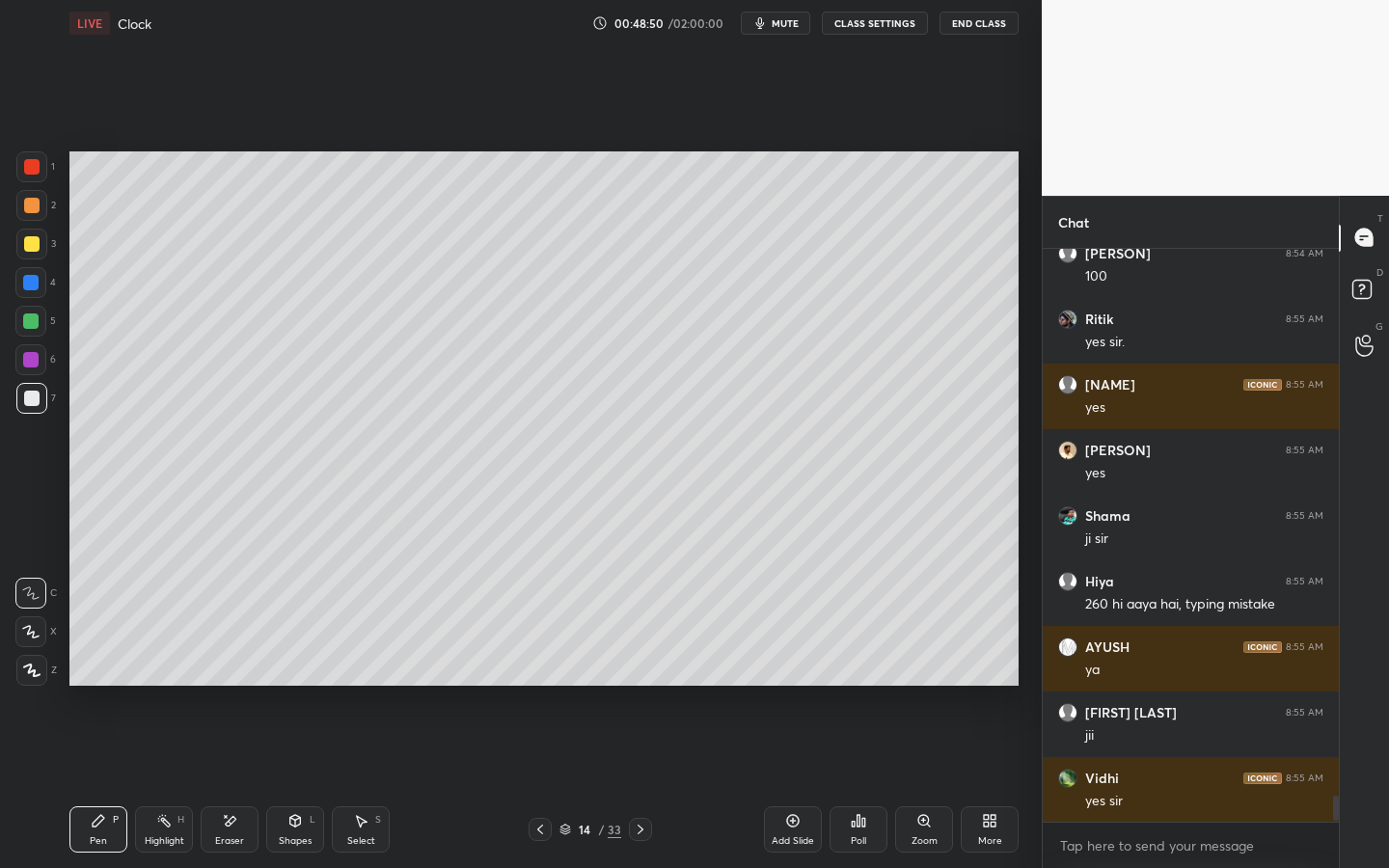 click on "Eraser" at bounding box center [230, 829] 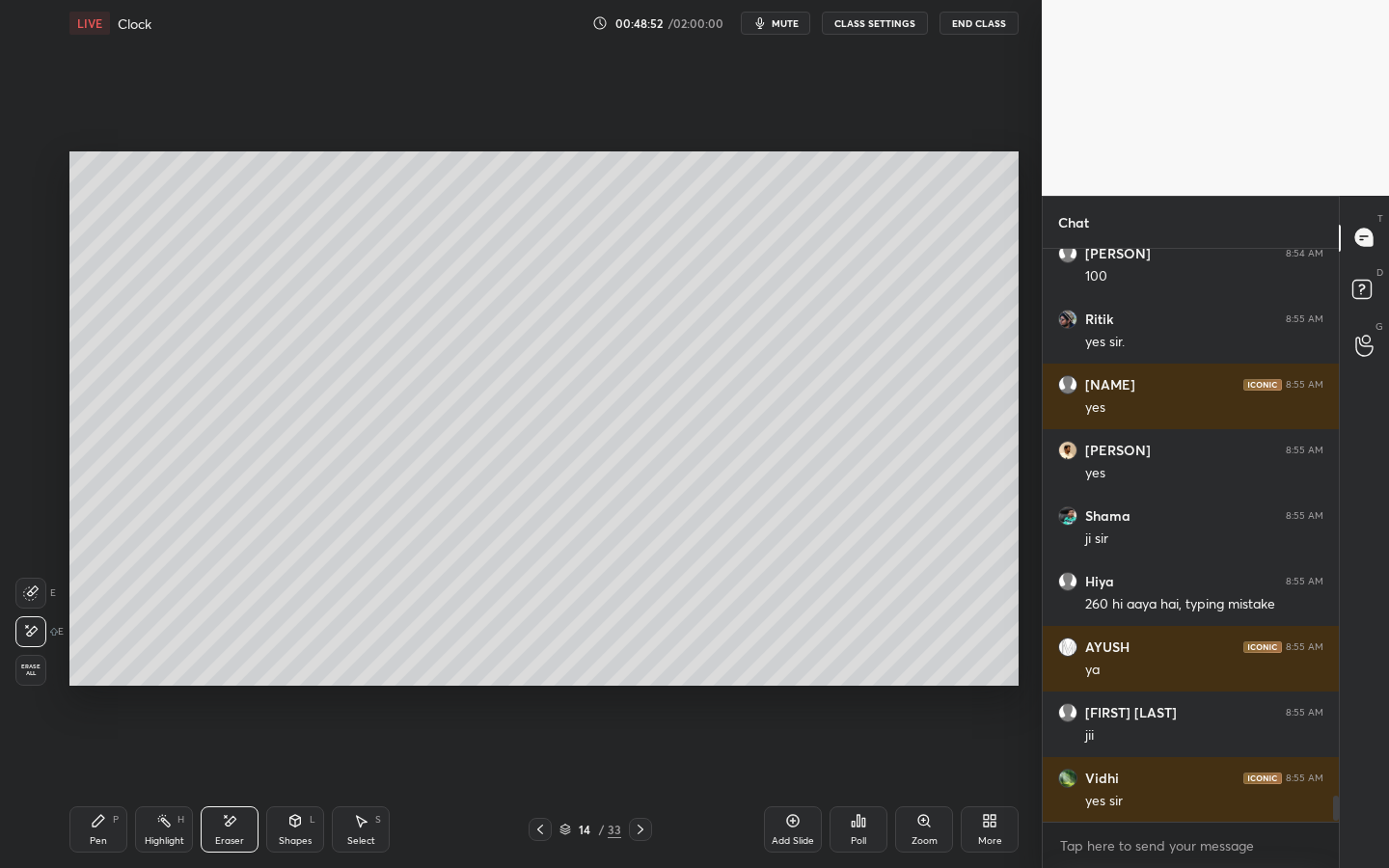 drag, startPoint x: 379, startPoint y: 831, endPoint x: 377, endPoint y: 820, distance: 11.18034 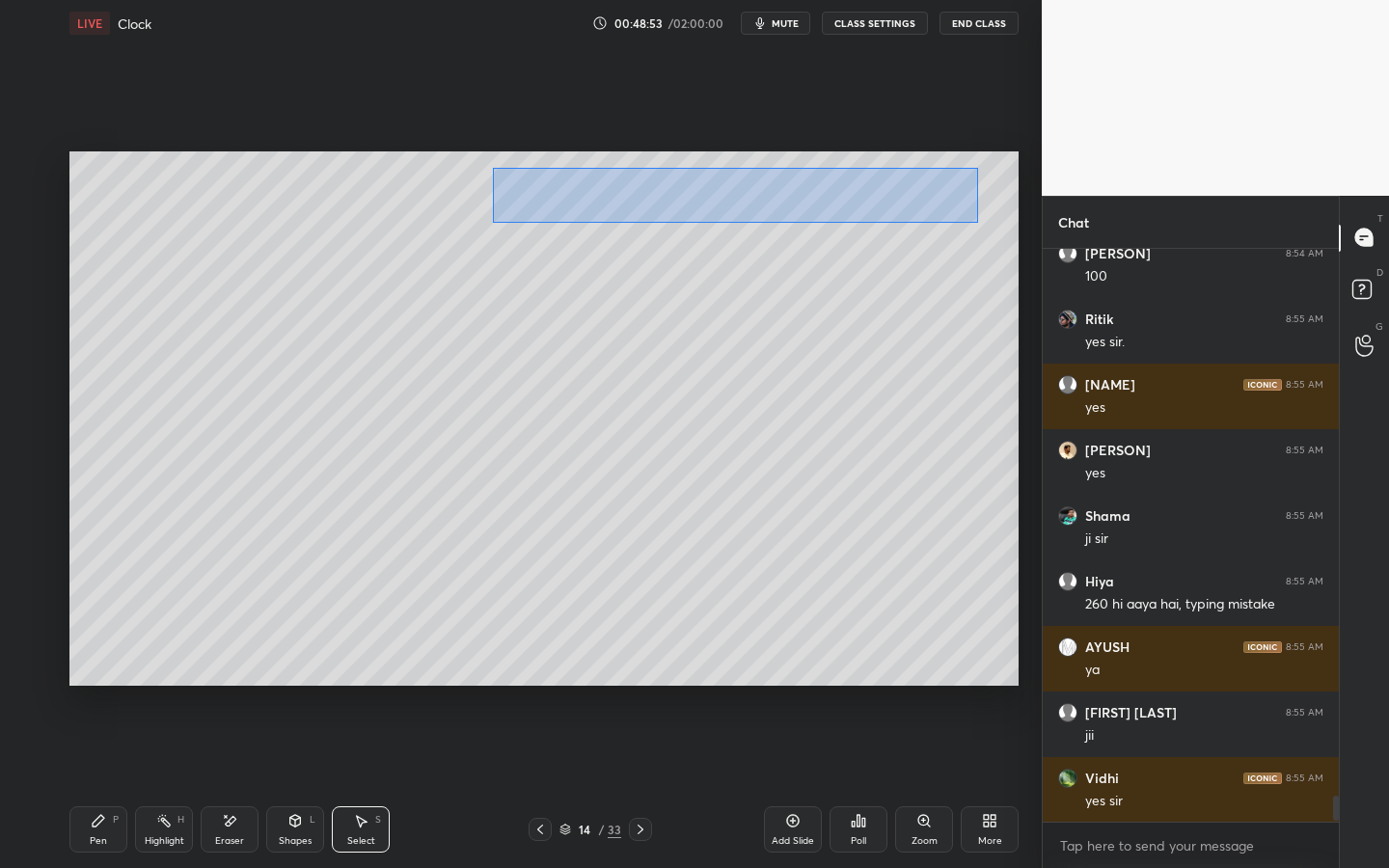 drag, startPoint x: 493, startPoint y: 168, endPoint x: 971, endPoint y: 220, distance: 480.82013 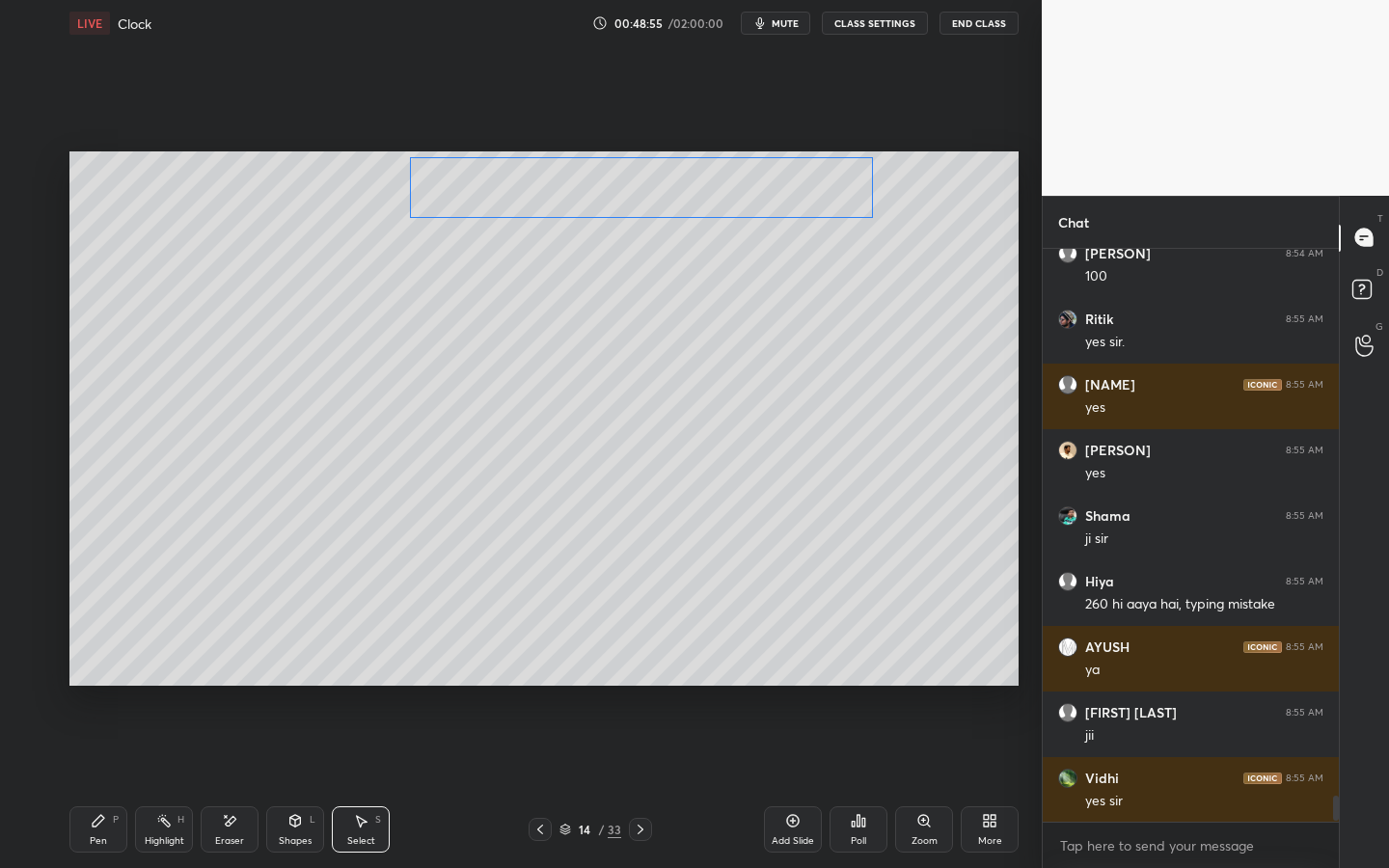 drag, startPoint x: 803, startPoint y: 181, endPoint x: 702, endPoint y: 179, distance: 101.0198 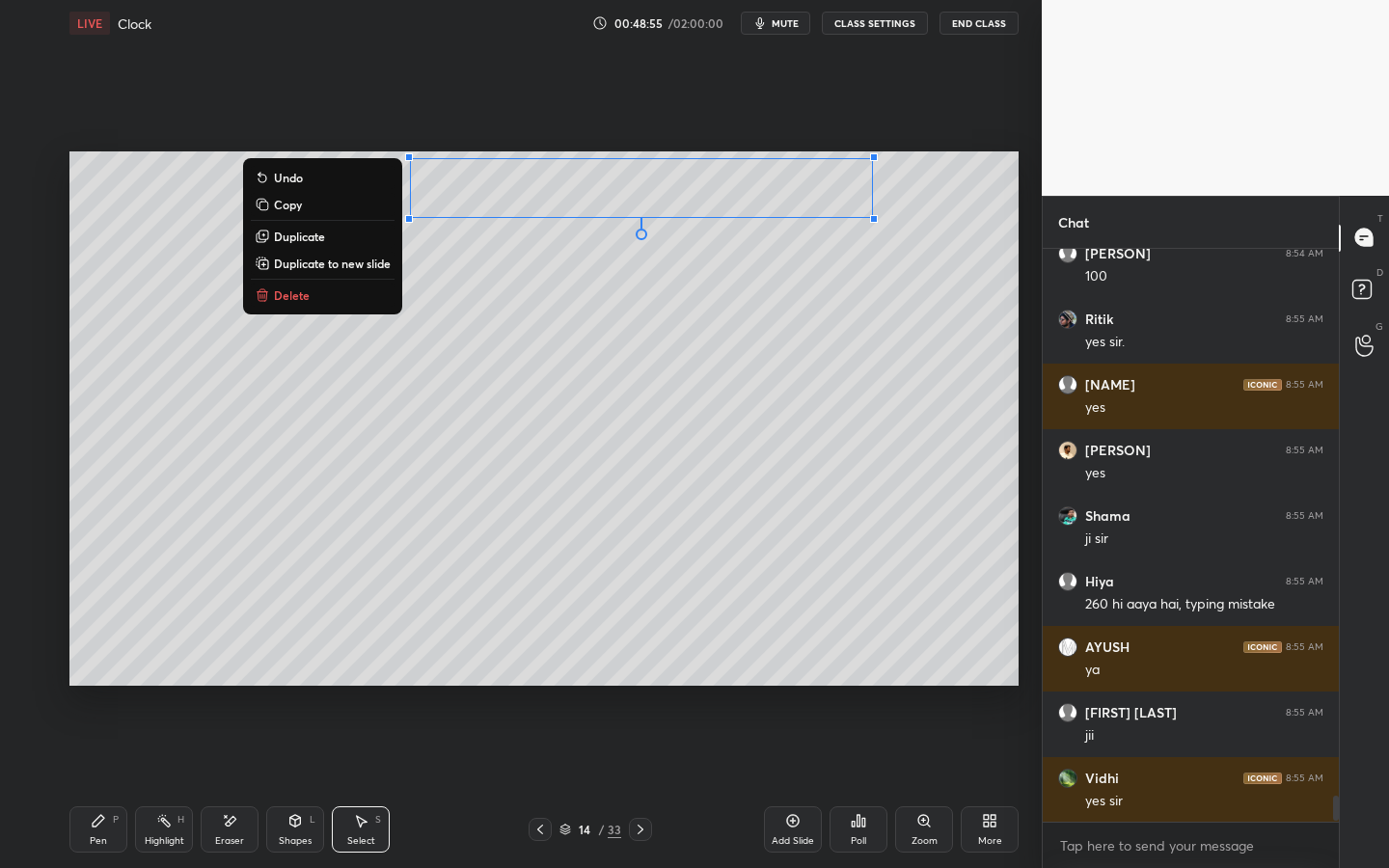 click on "0 ° Undo Copy Duplicate Duplicate to new slide Delete" at bounding box center (544, 419) 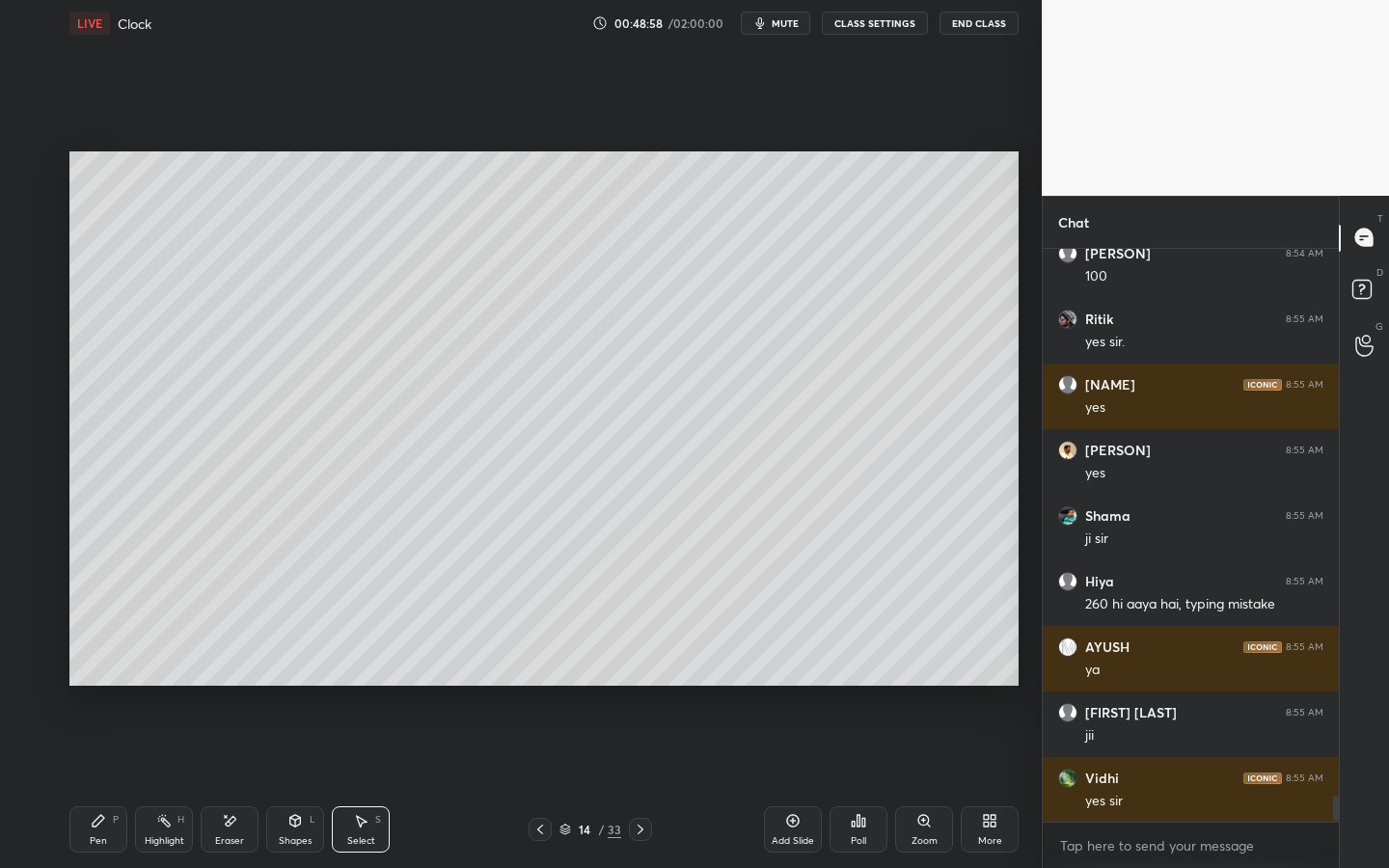 click on "Pen P" at bounding box center (98, 829) 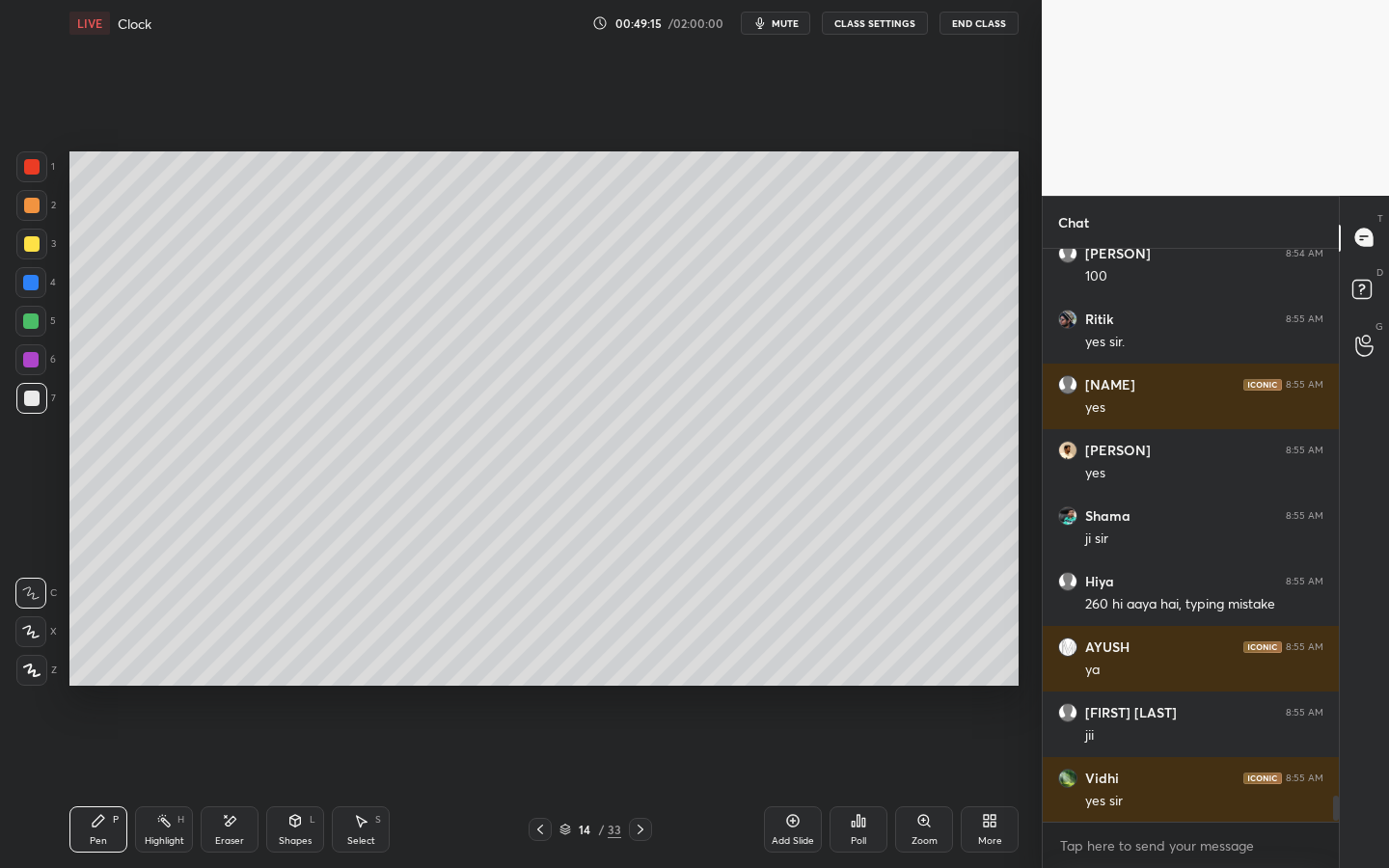 click at bounding box center (32, 167) 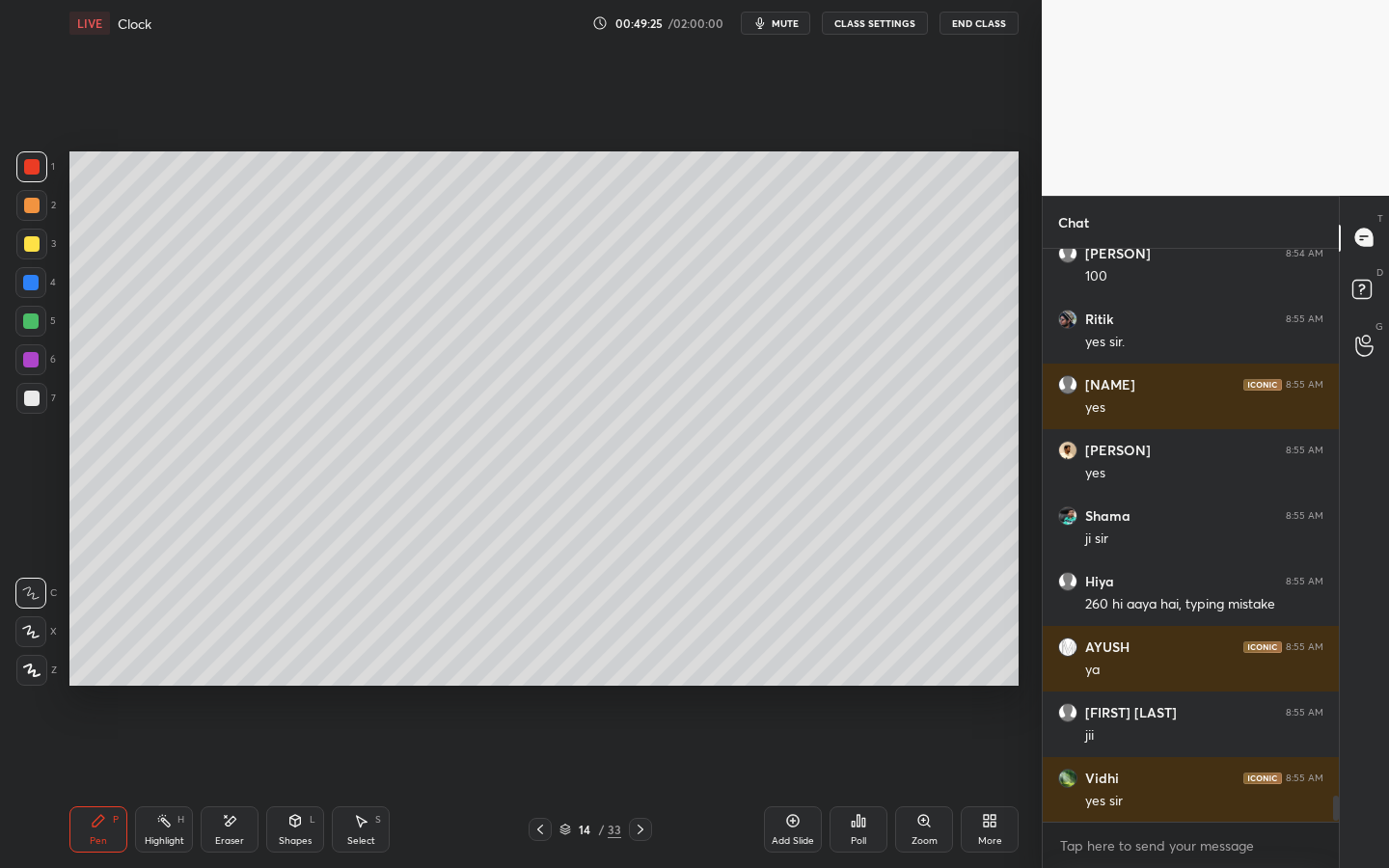 click 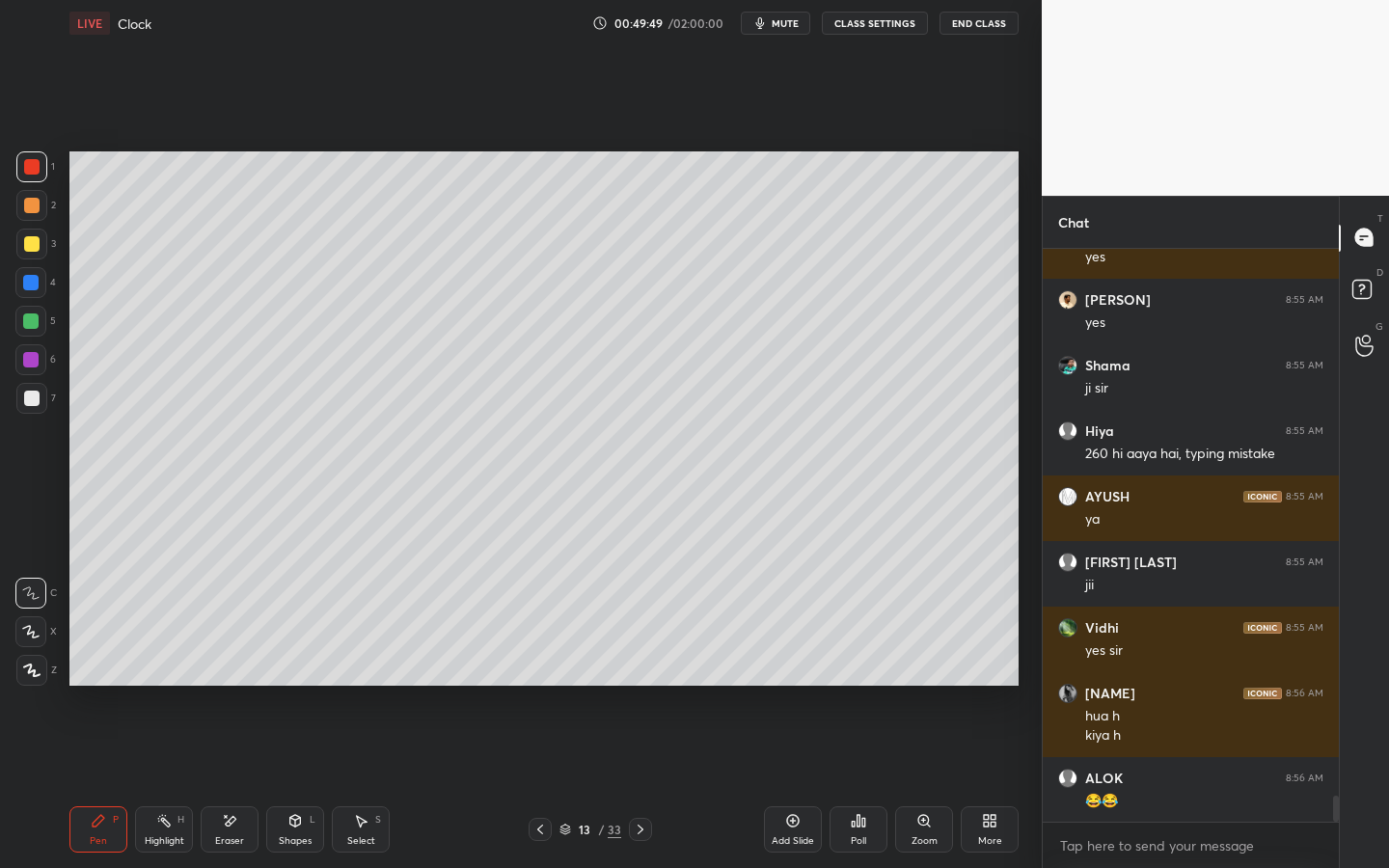 scroll, scrollTop: 12336, scrollLeft: 0, axis: vertical 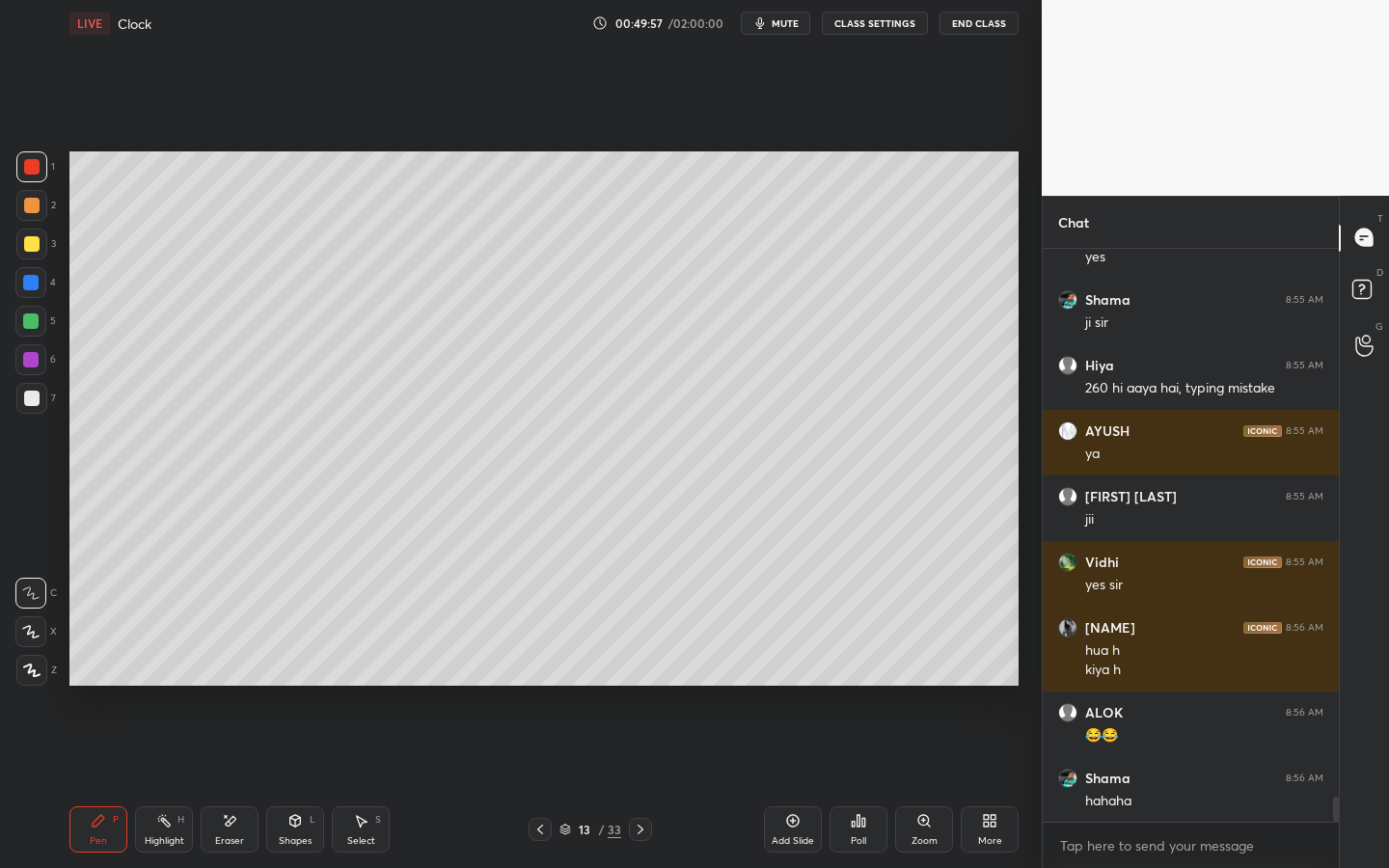 click 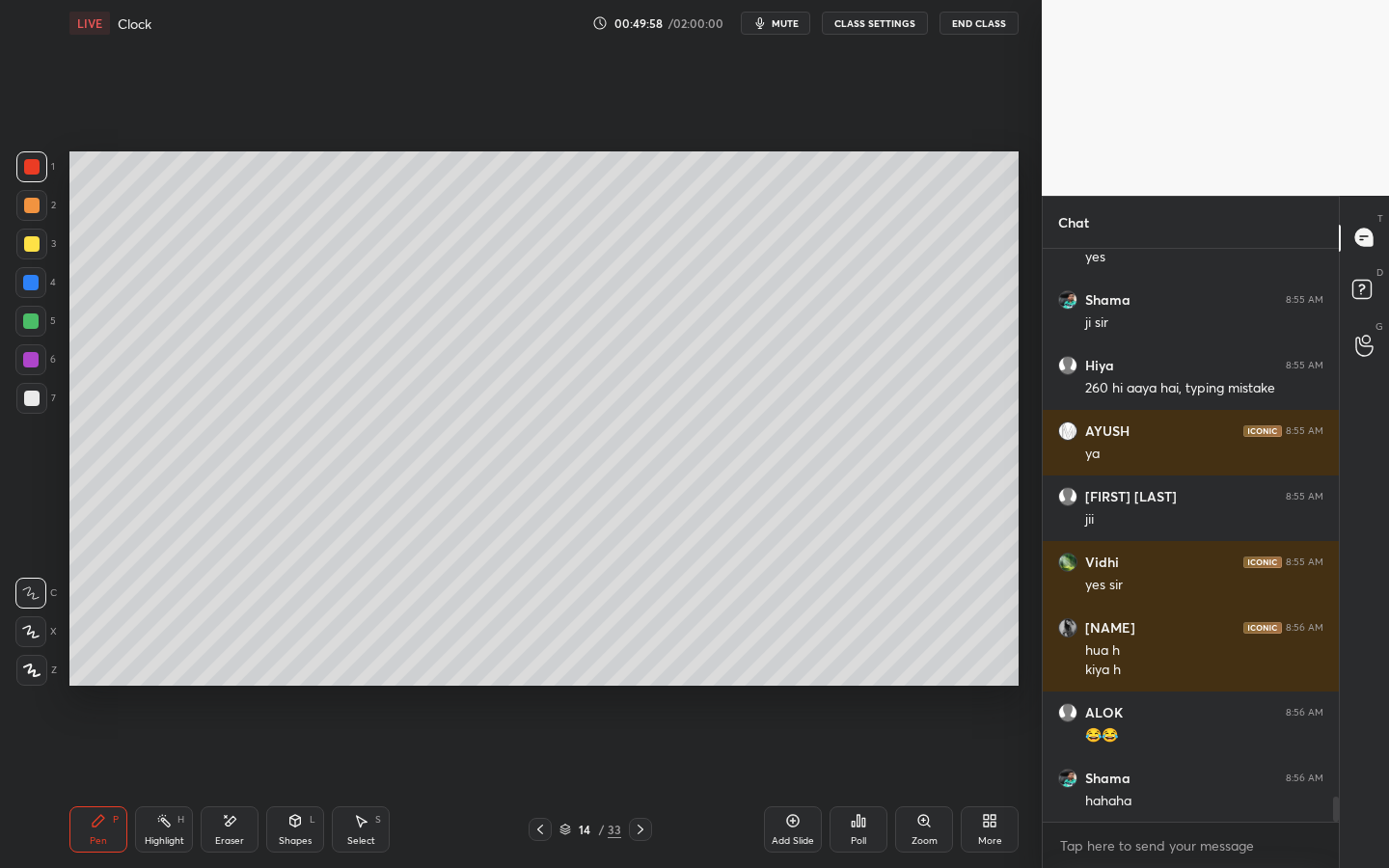 drag, startPoint x: 646, startPoint y: 828, endPoint x: 648, endPoint y: 838, distance: 10.198039 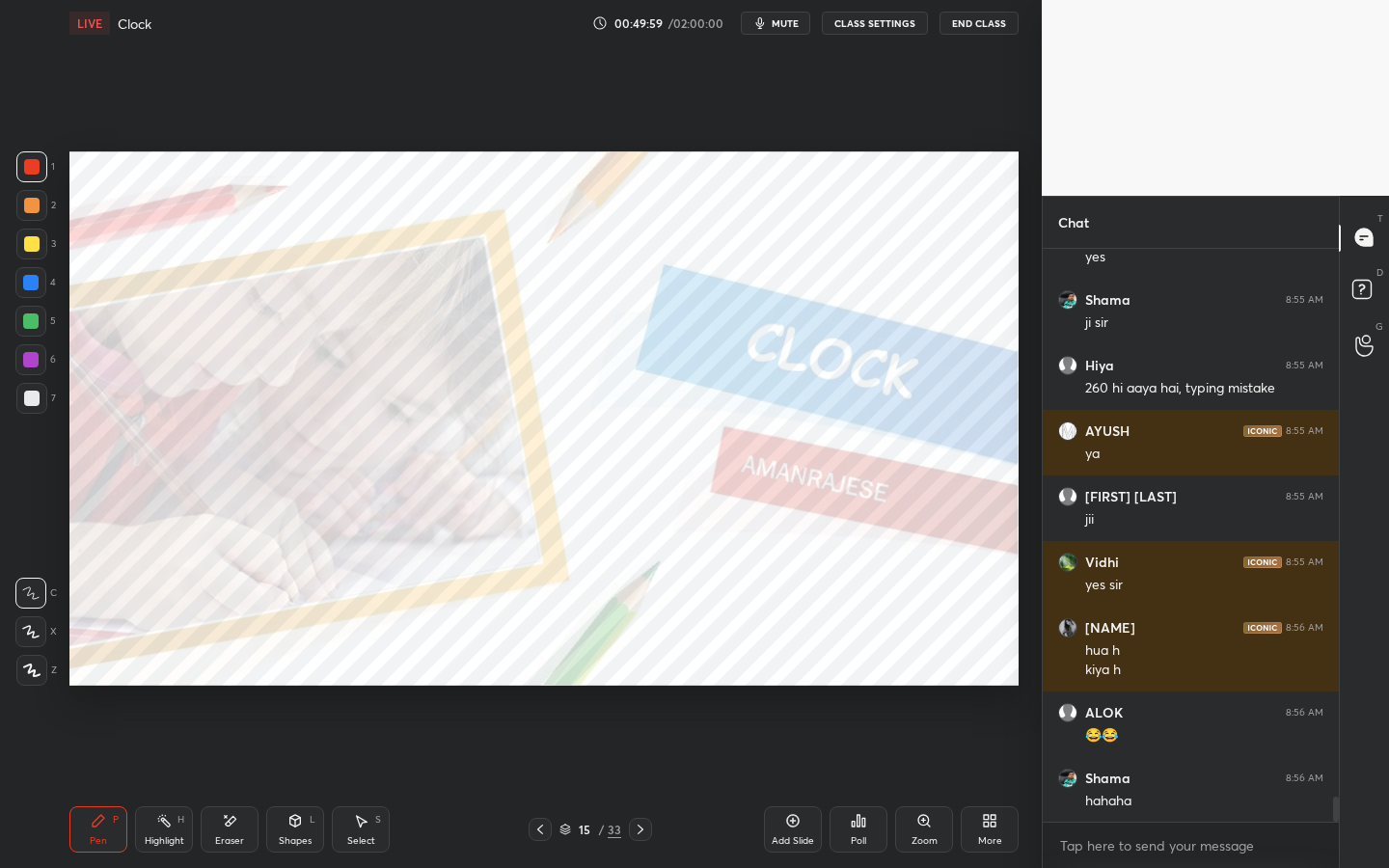 drag, startPoint x: 533, startPoint y: 827, endPoint x: 592, endPoint y: 828, distance: 59.008474 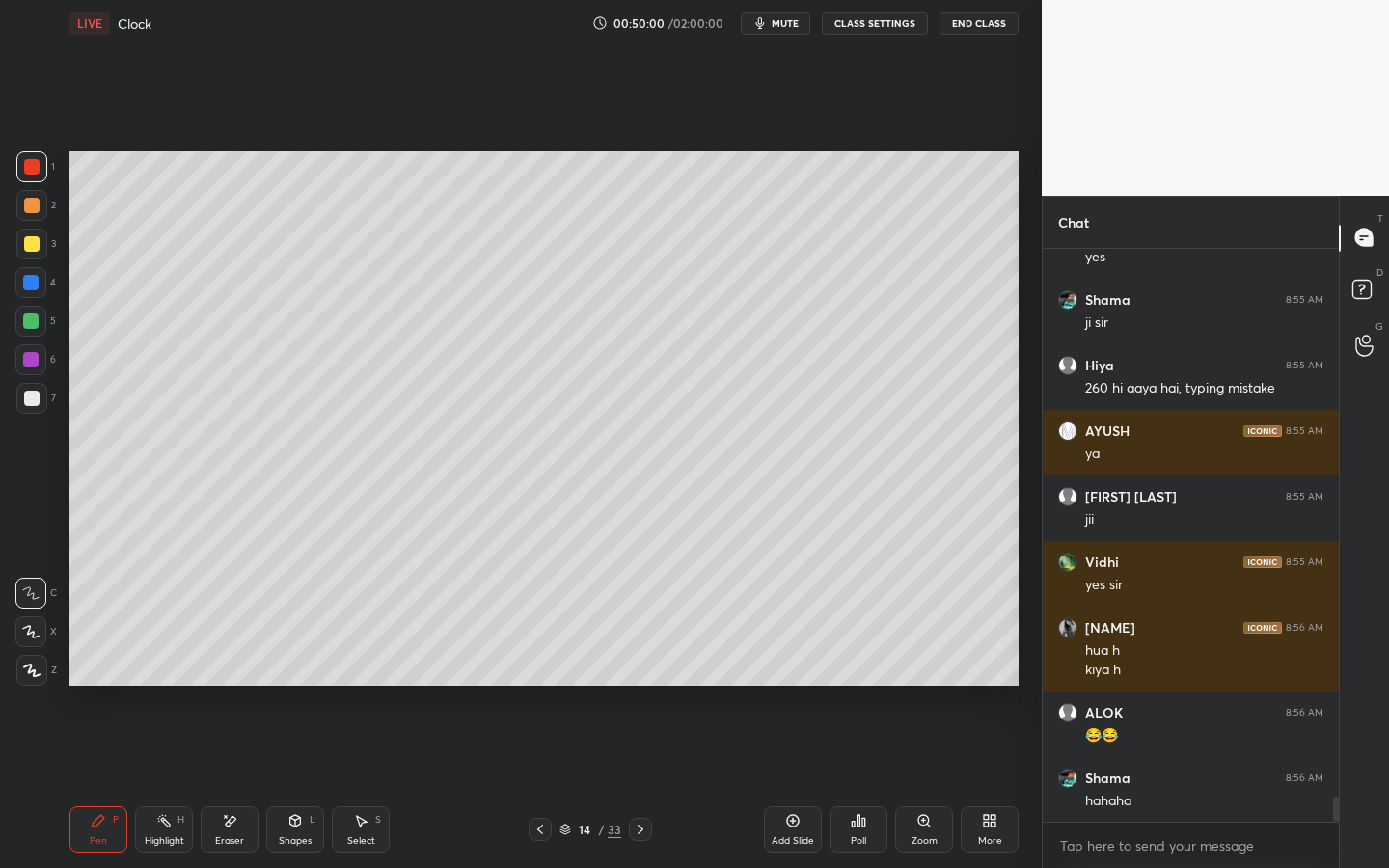 drag, startPoint x: 788, startPoint y: 829, endPoint x: 795, endPoint y: 822, distance: 9.899495 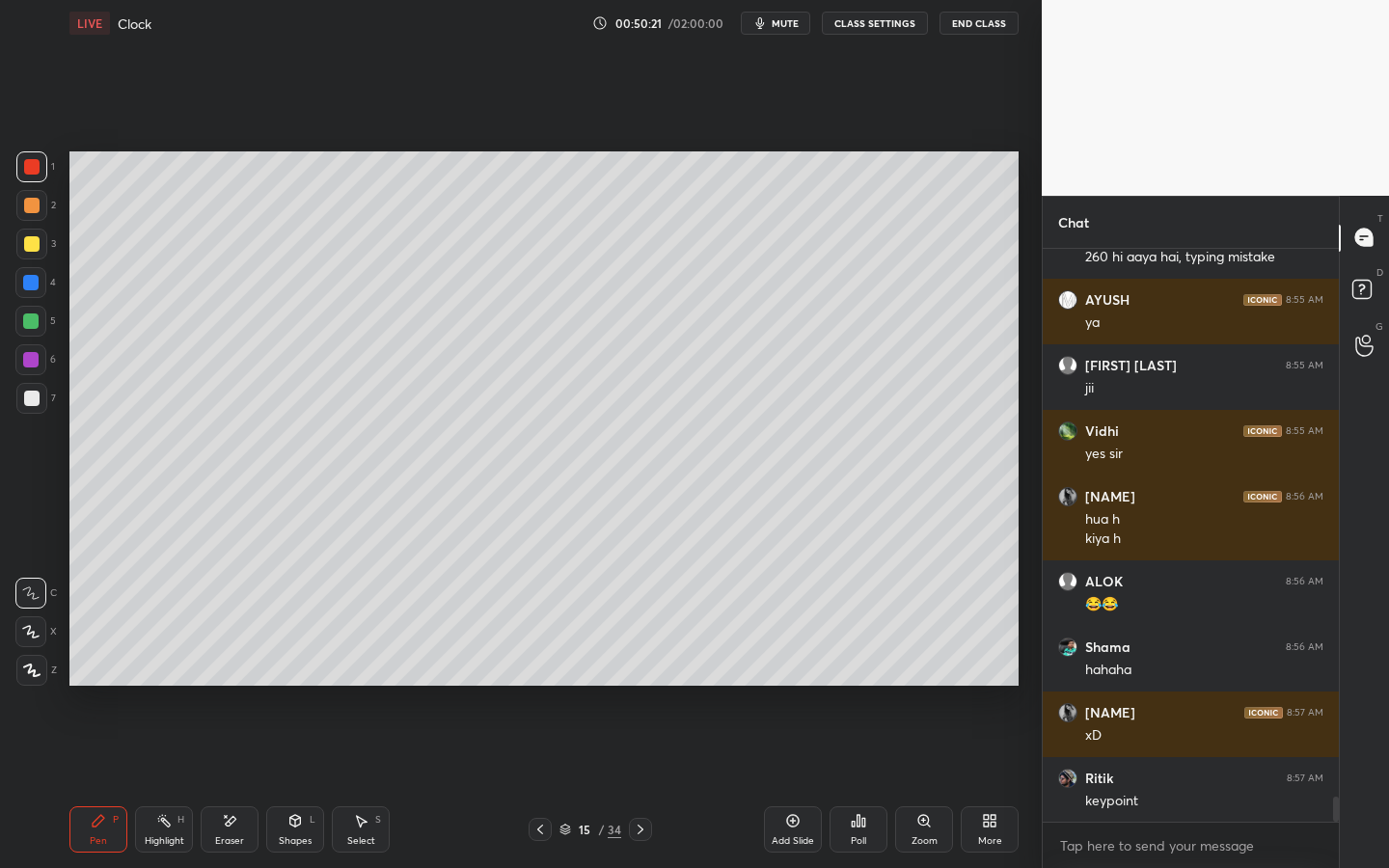 scroll, scrollTop: 12504, scrollLeft: 0, axis: vertical 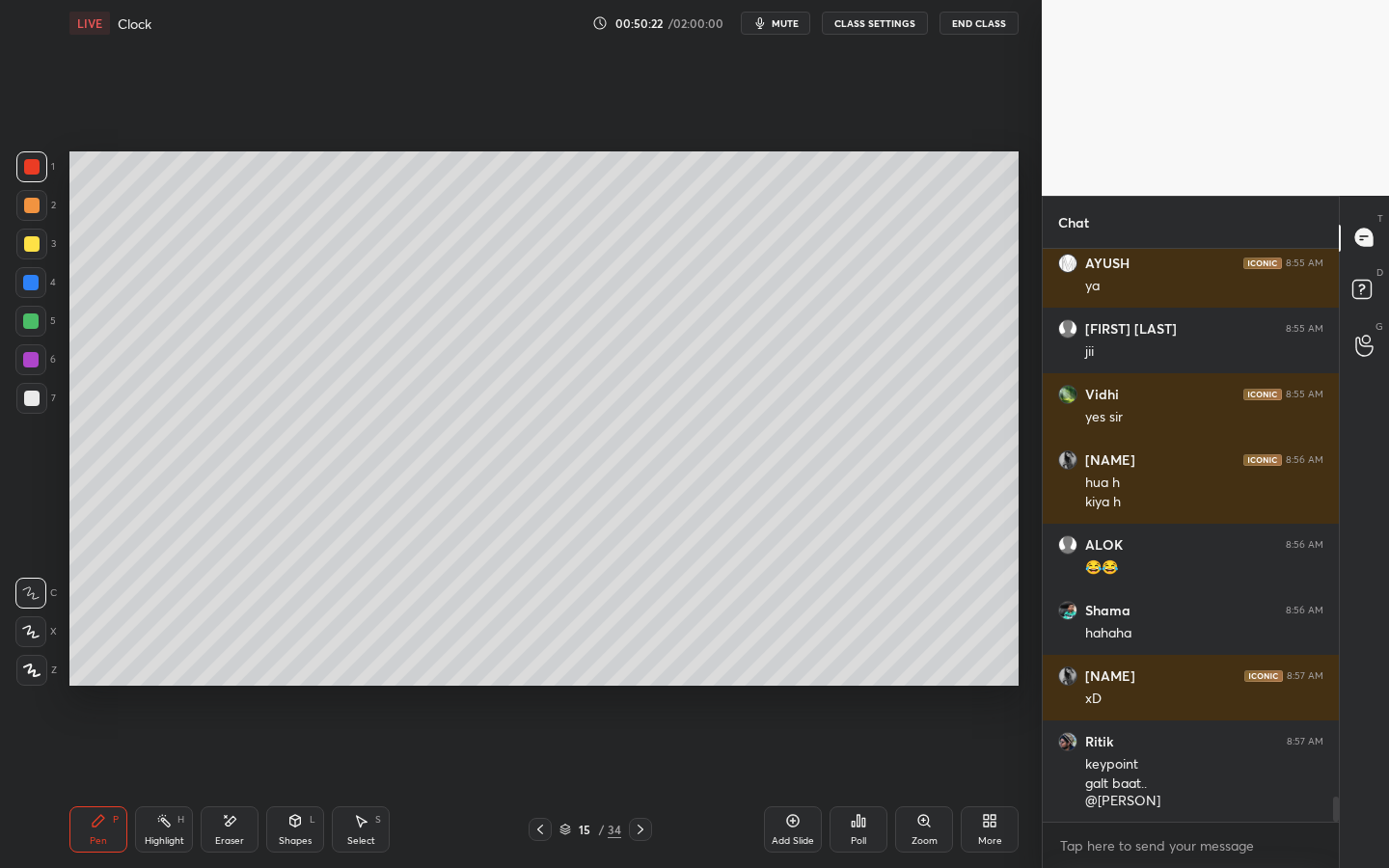 click at bounding box center [32, 244] 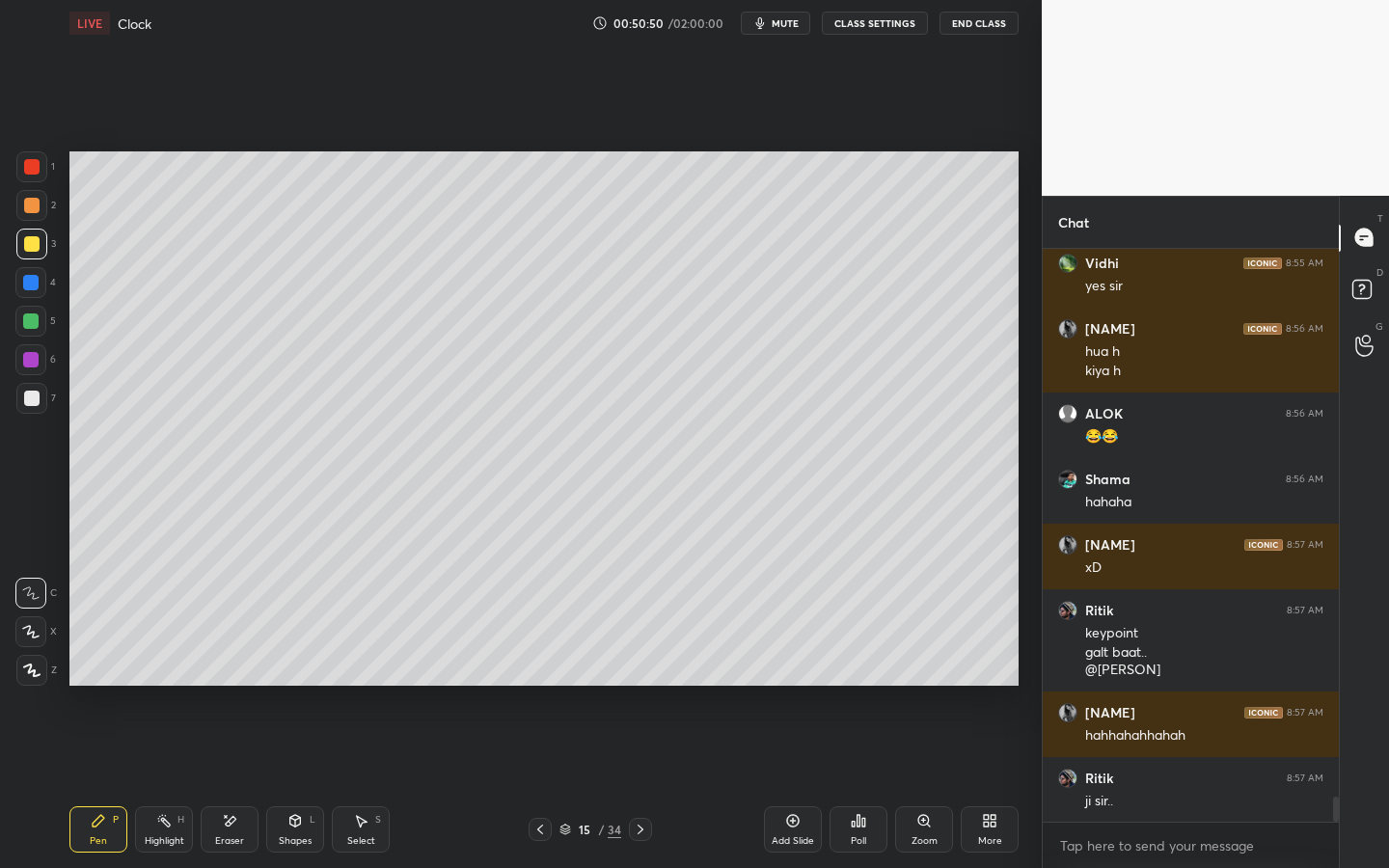 scroll, scrollTop: 12701, scrollLeft: 0, axis: vertical 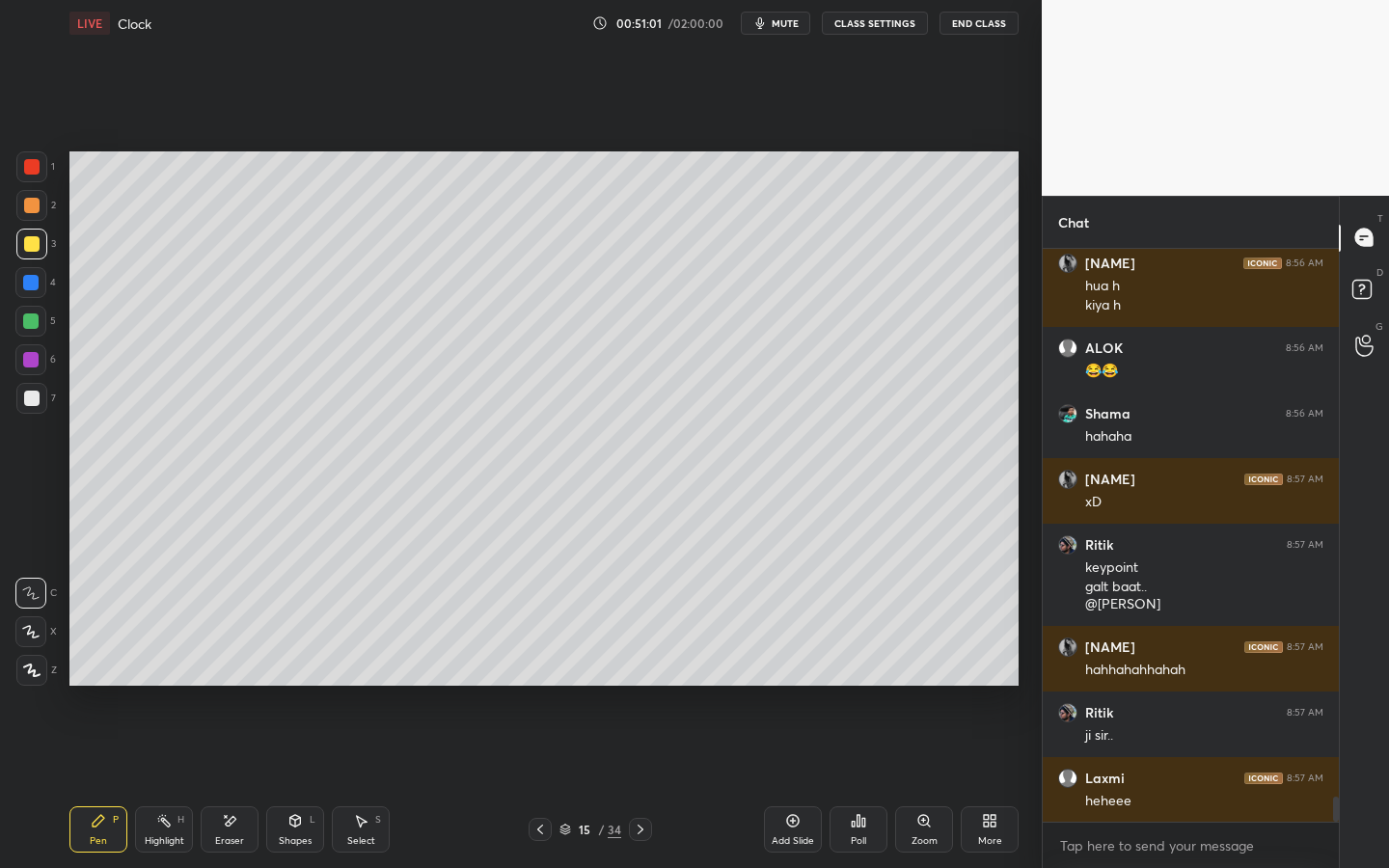 click on "Eraser" at bounding box center (230, 829) 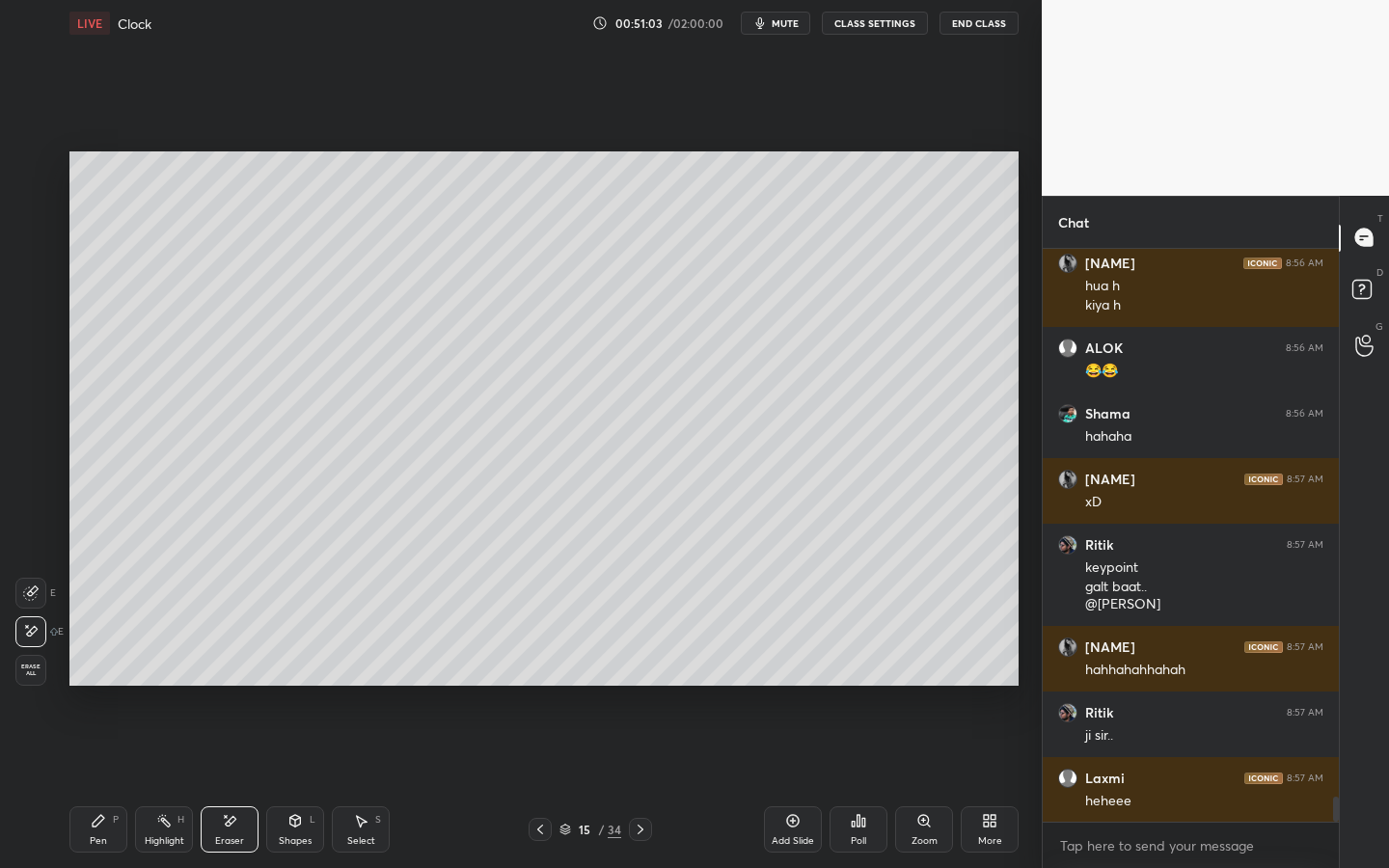 drag, startPoint x: 99, startPoint y: 829, endPoint x: 101, endPoint y: 808, distance: 21.095023 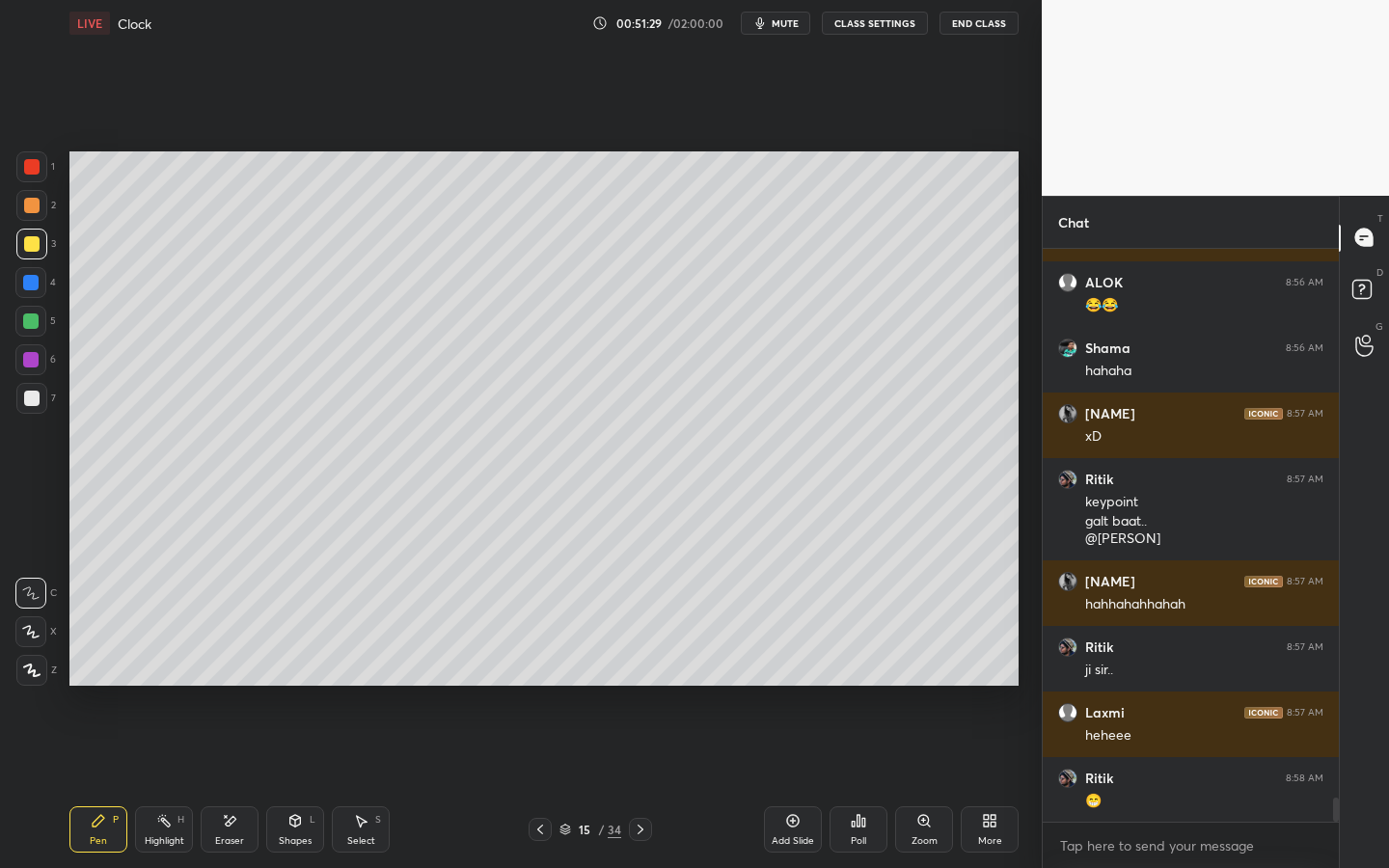 scroll, scrollTop: 12832, scrollLeft: 0, axis: vertical 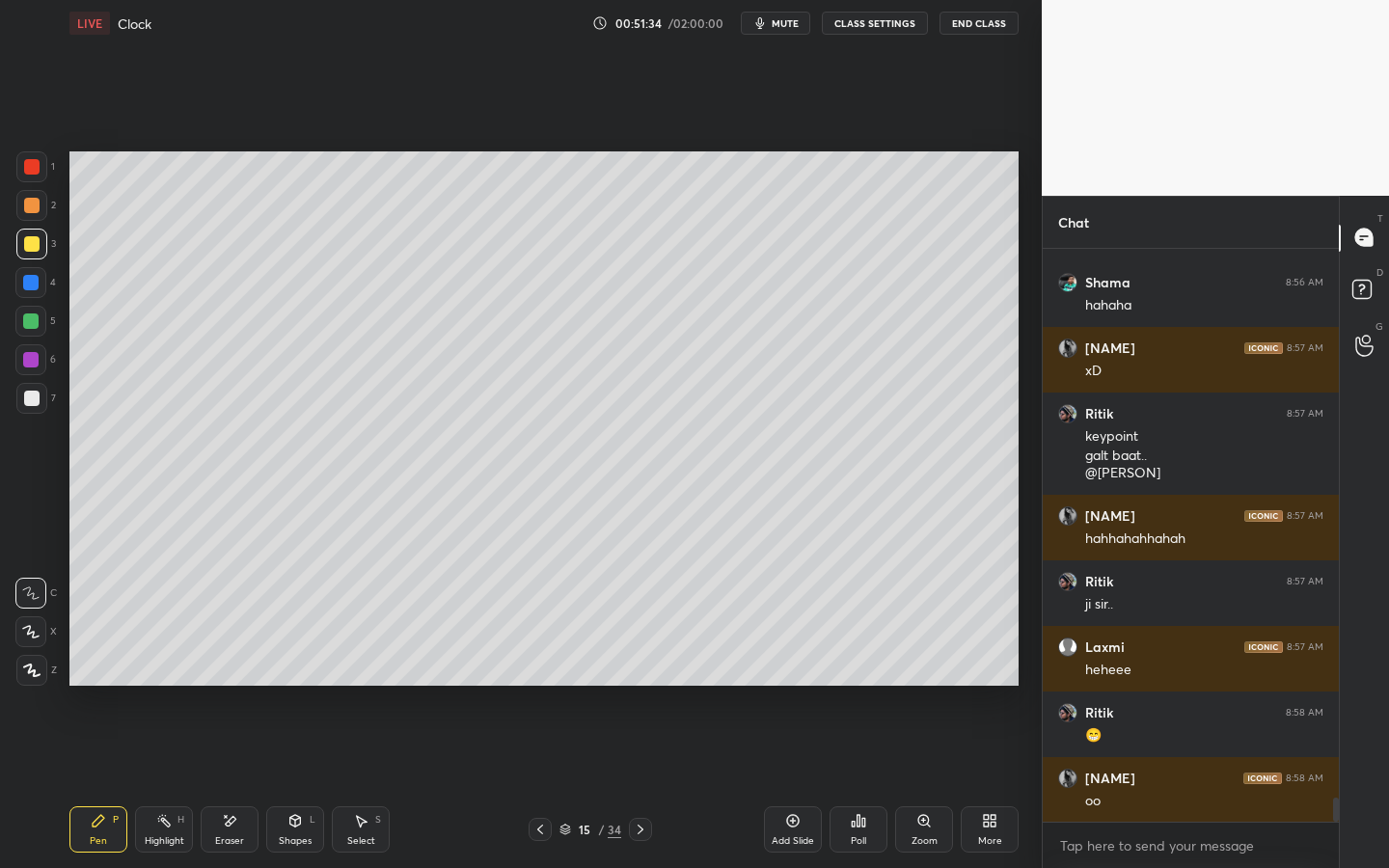 click 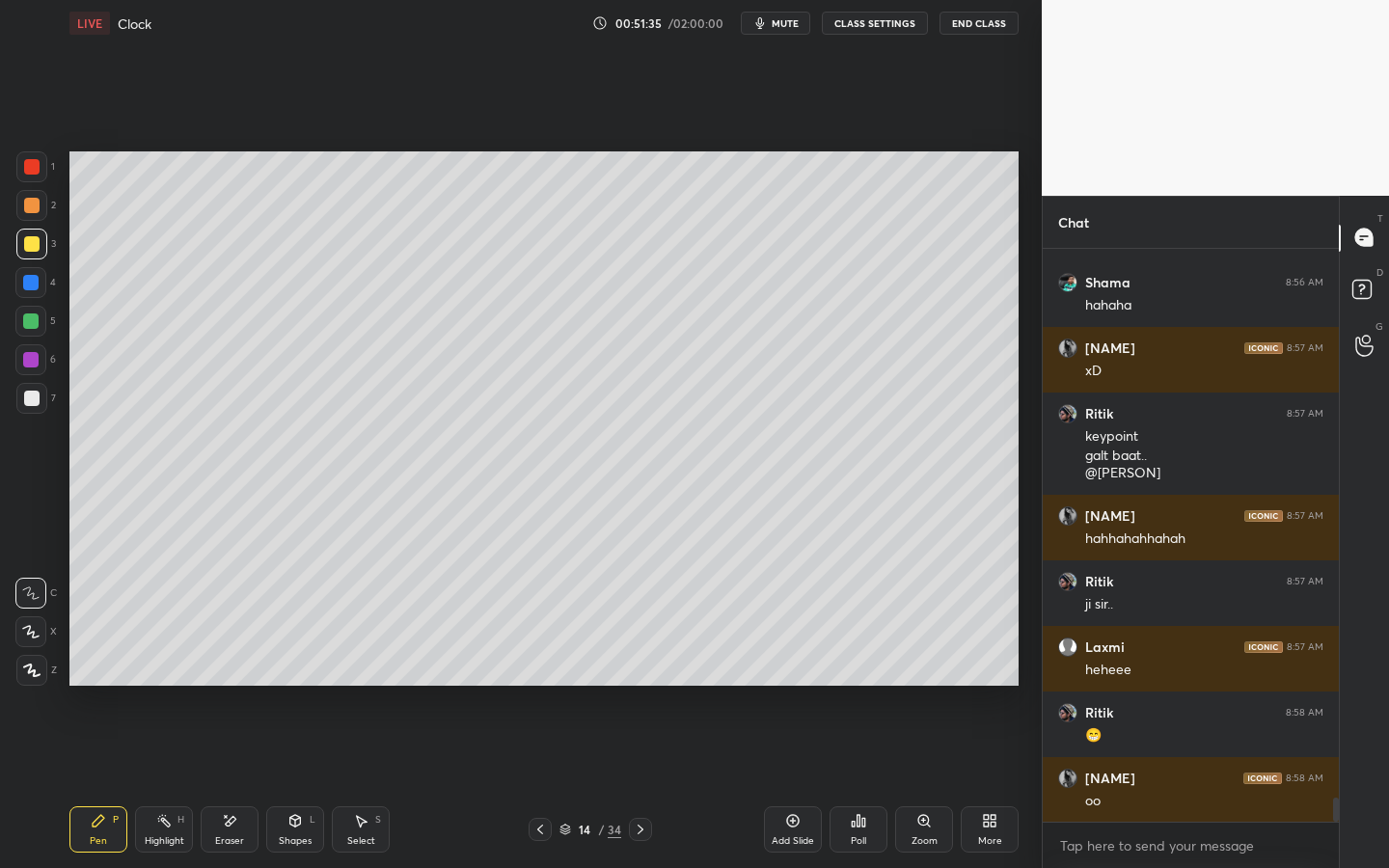 click 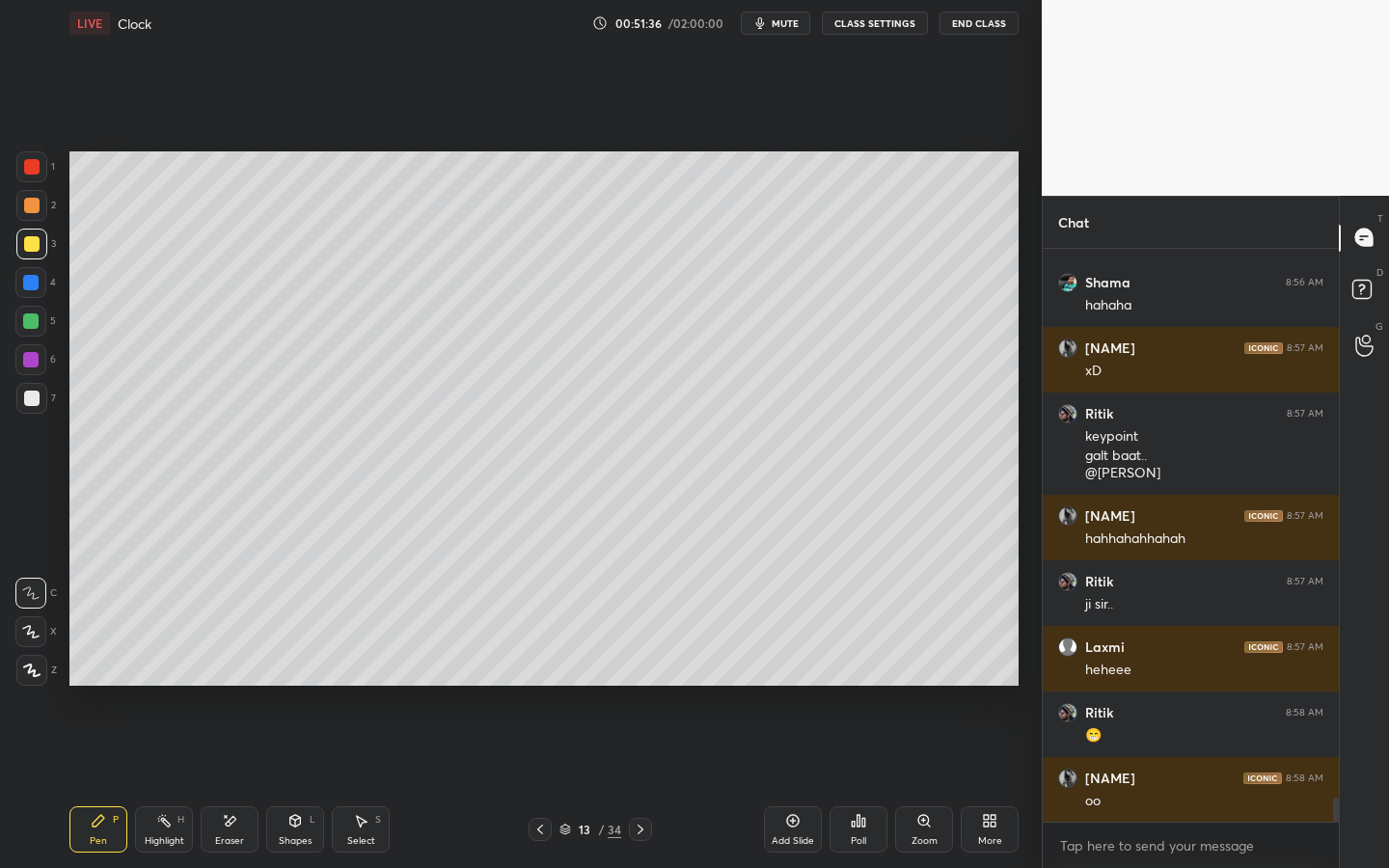 scroll, scrollTop: 12851, scrollLeft: 0, axis: vertical 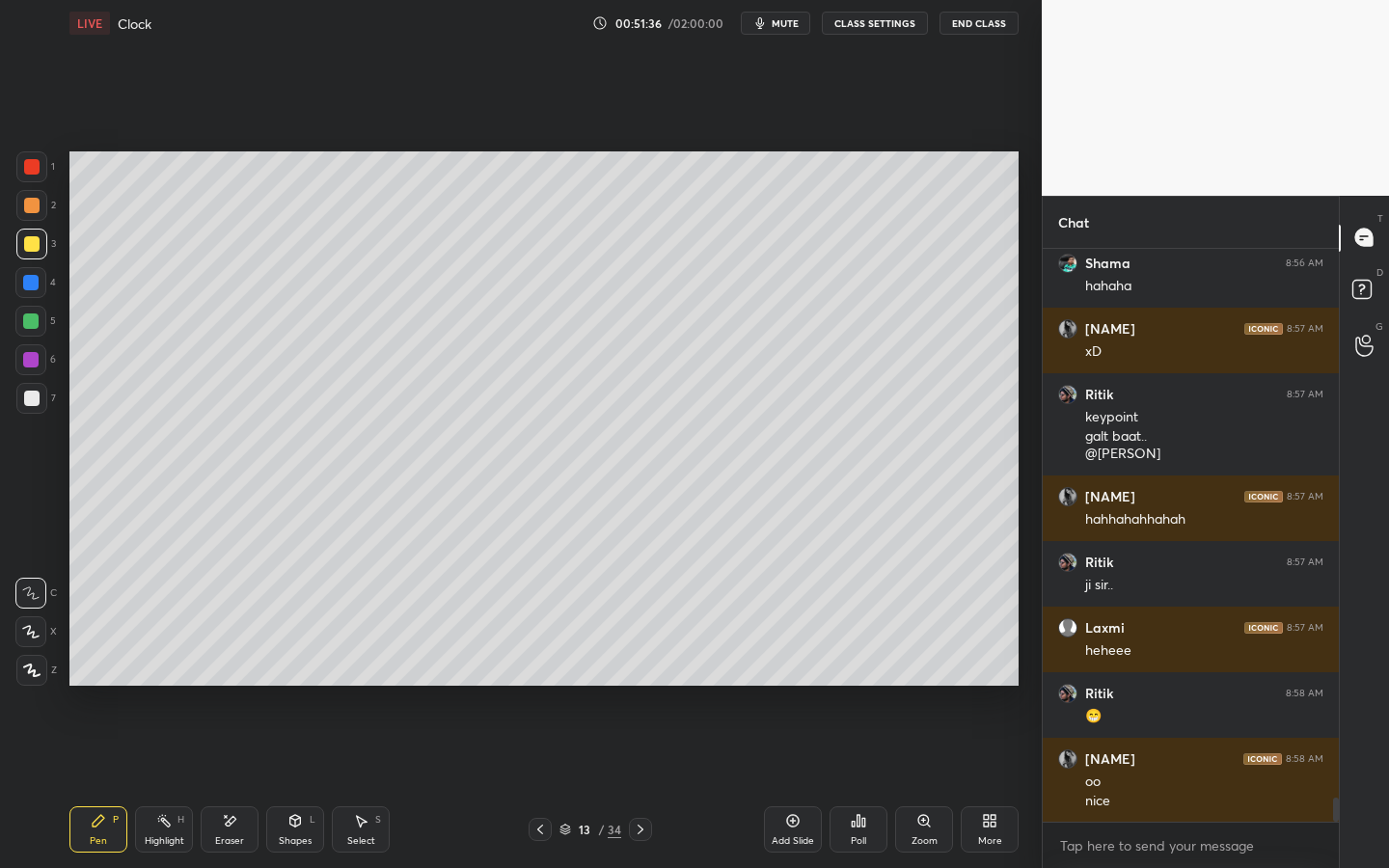 click 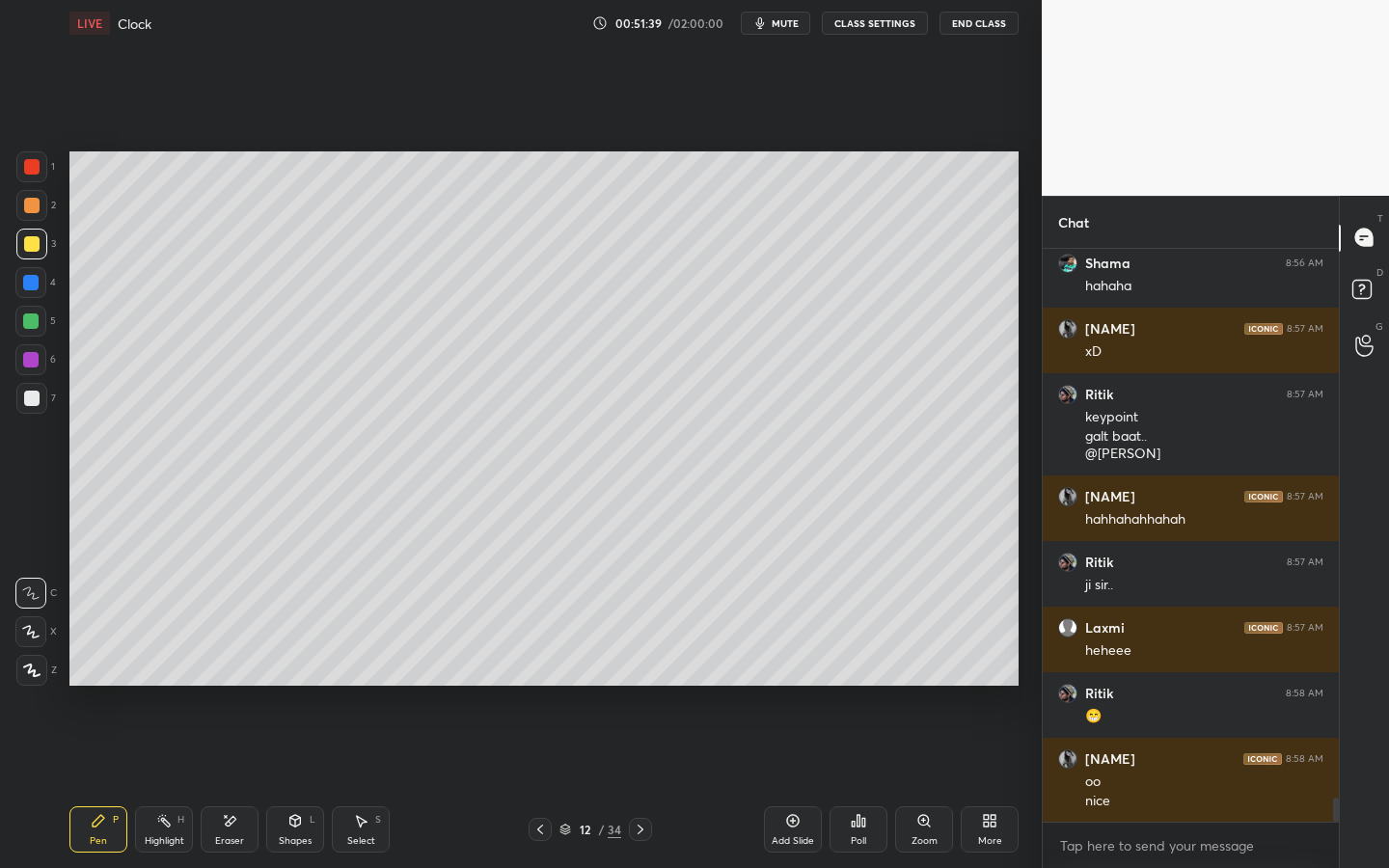 click at bounding box center [31, 360] 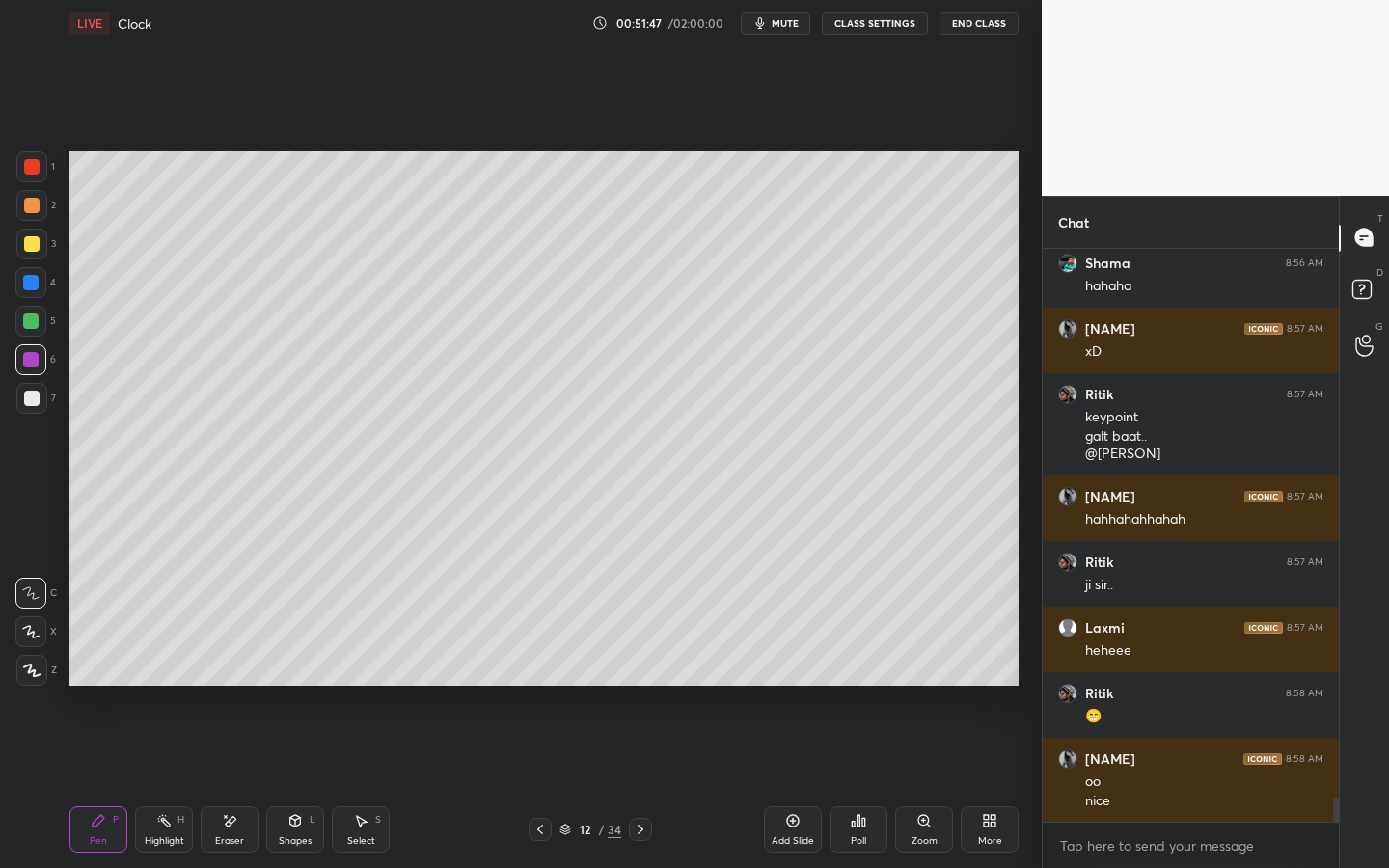 drag, startPoint x: 789, startPoint y: 823, endPoint x: 755, endPoint y: 757, distance: 74.24284 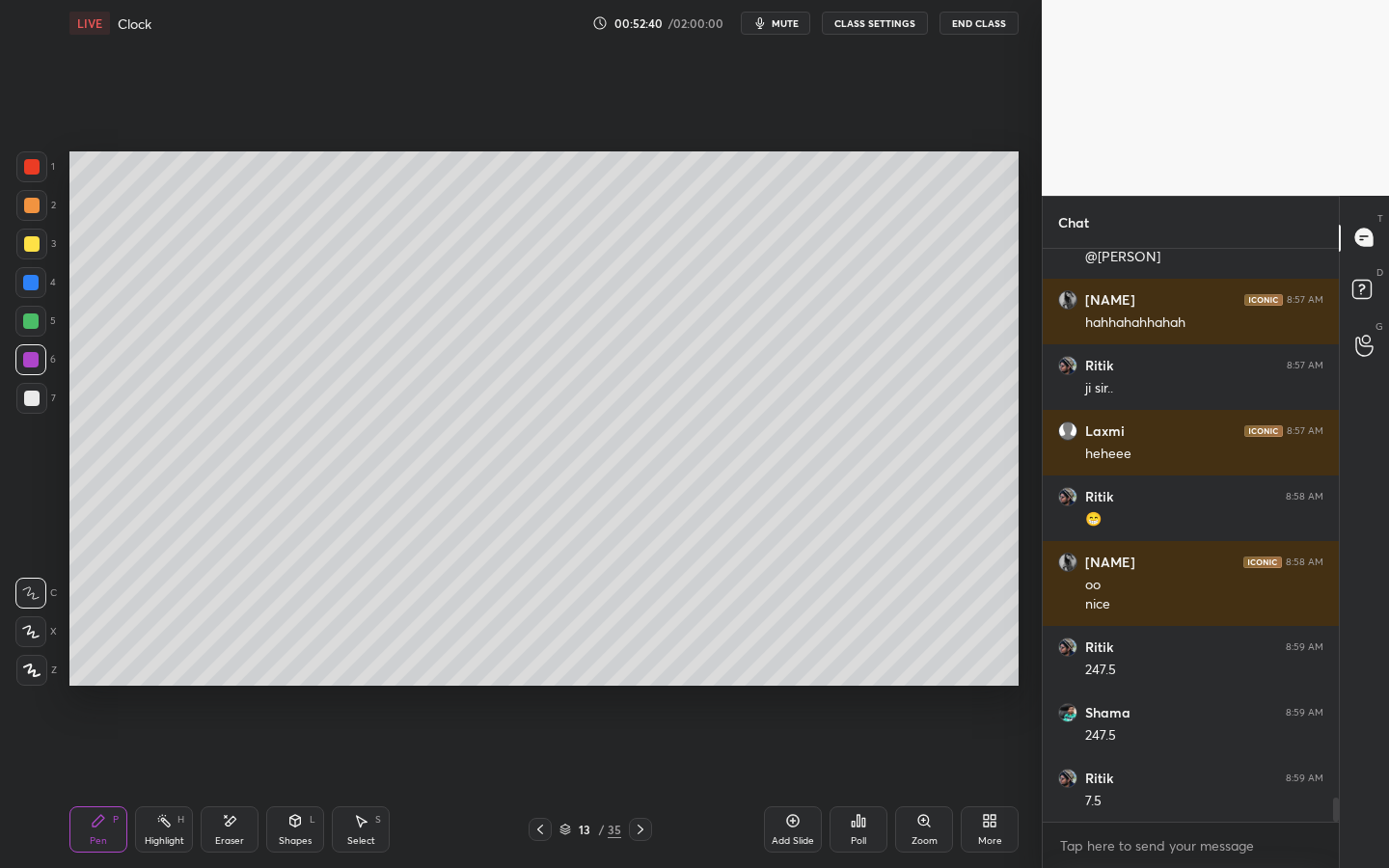 scroll, scrollTop: 13114, scrollLeft: 0, axis: vertical 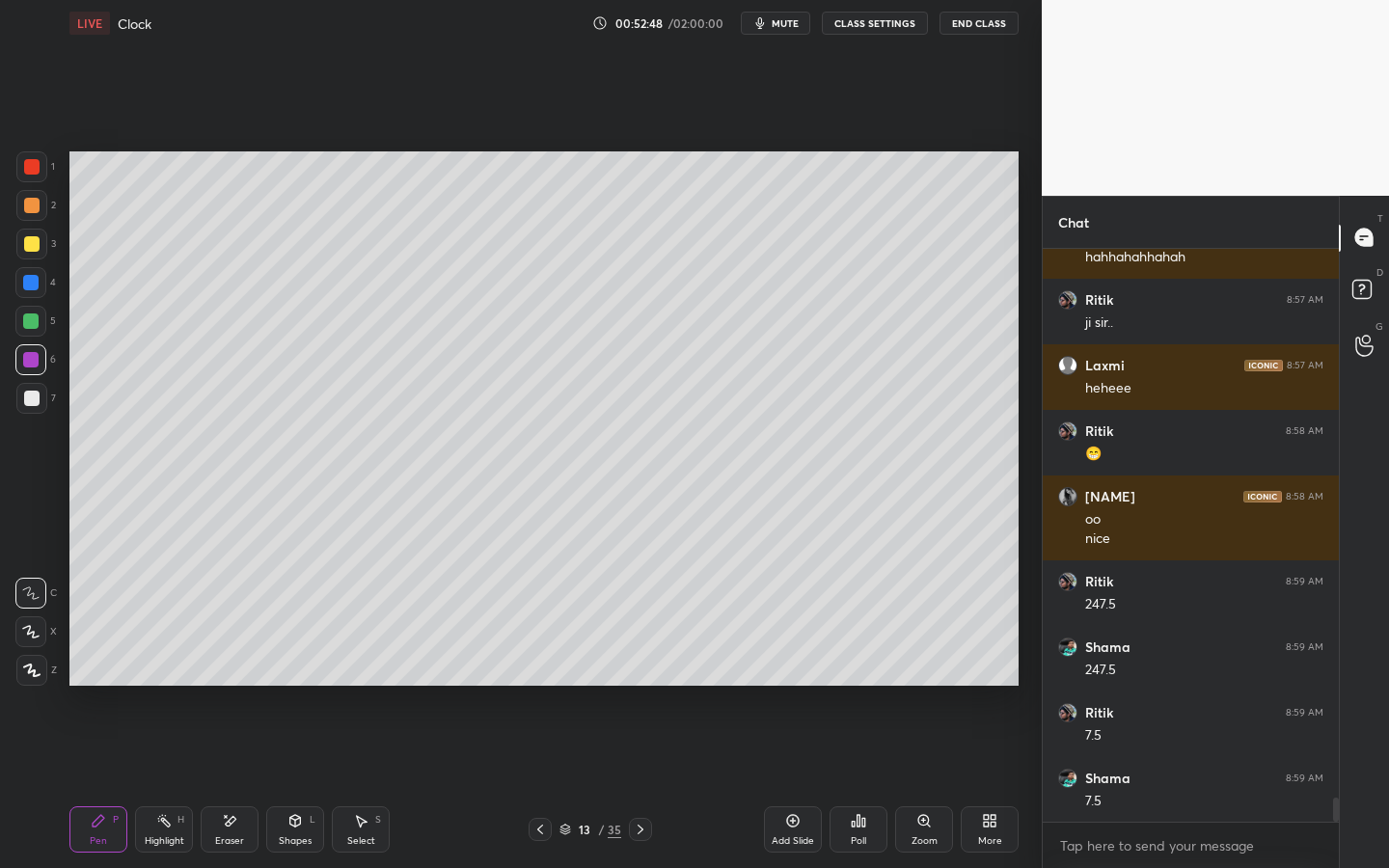 drag, startPoint x: 533, startPoint y: 825, endPoint x: 561, endPoint y: 819, distance: 28.635642 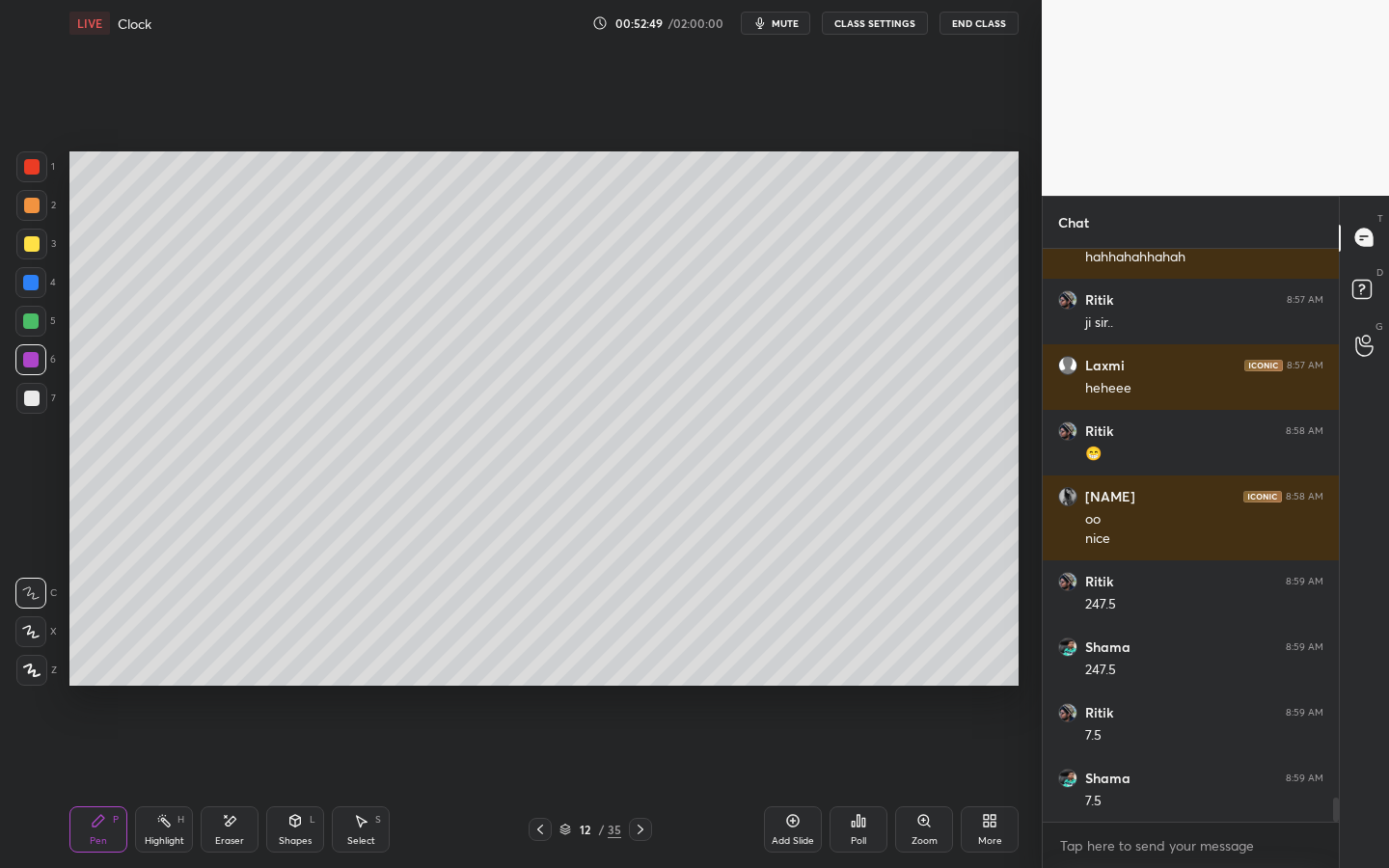 click 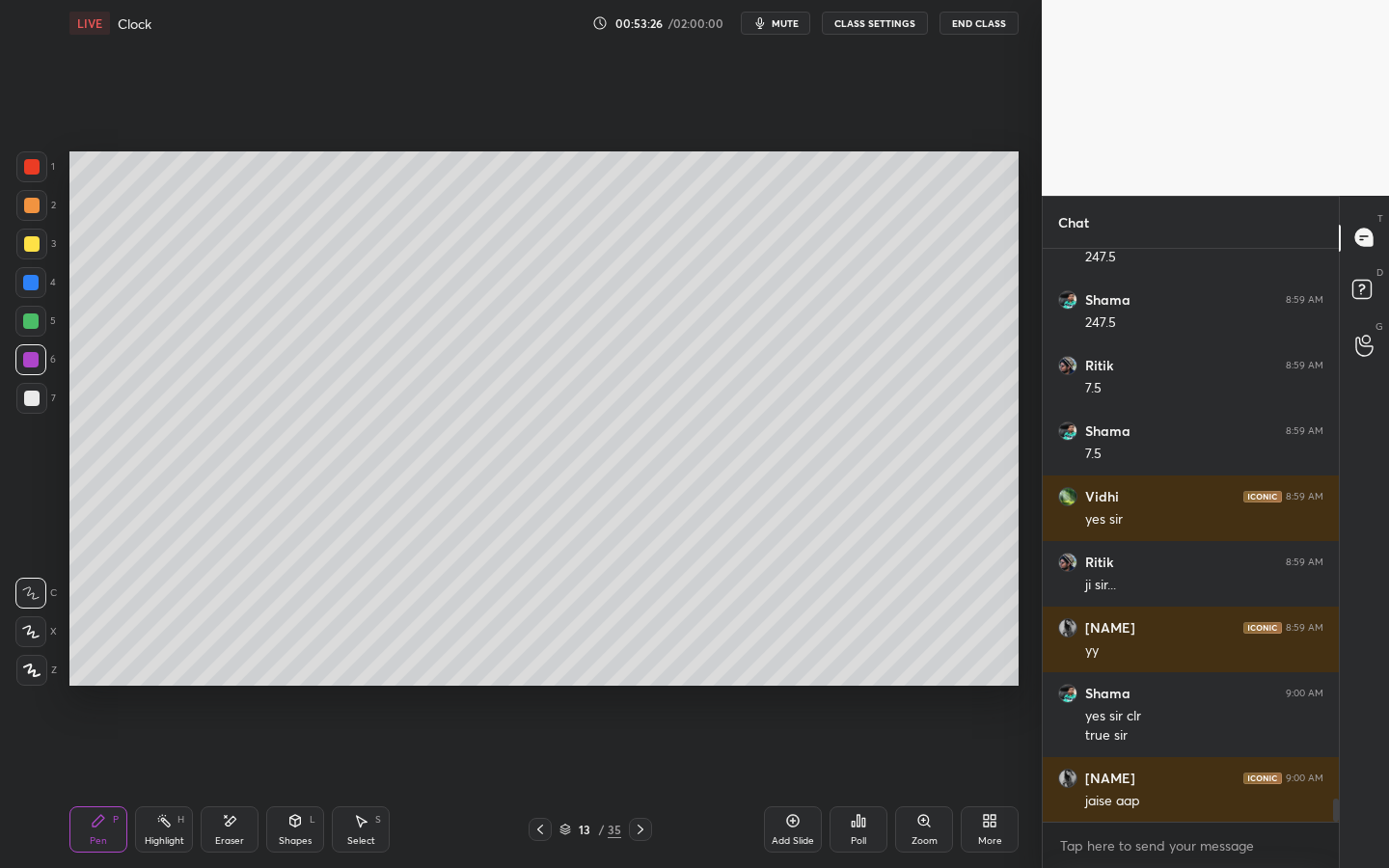 scroll, scrollTop: 13526, scrollLeft: 0, axis: vertical 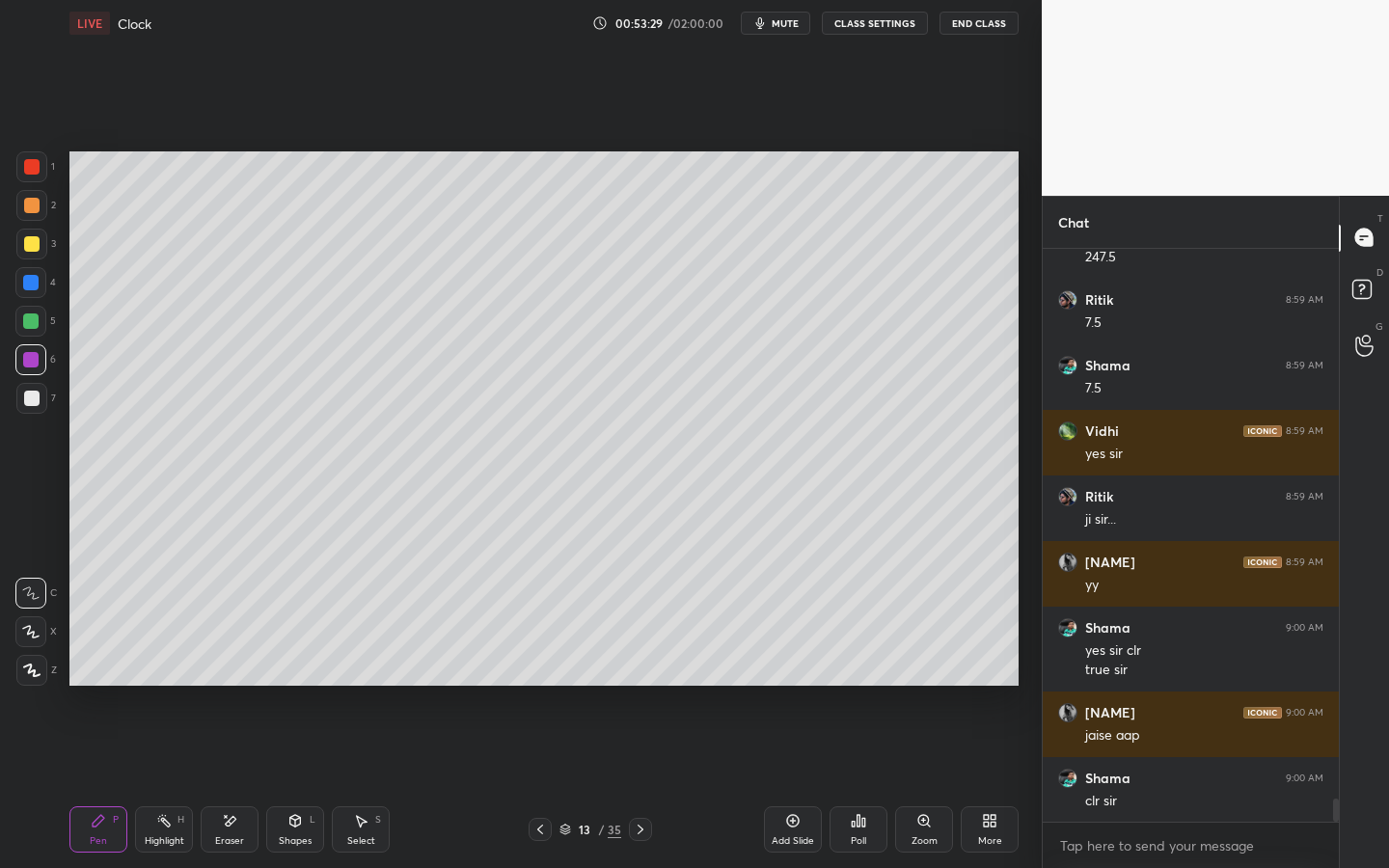 click 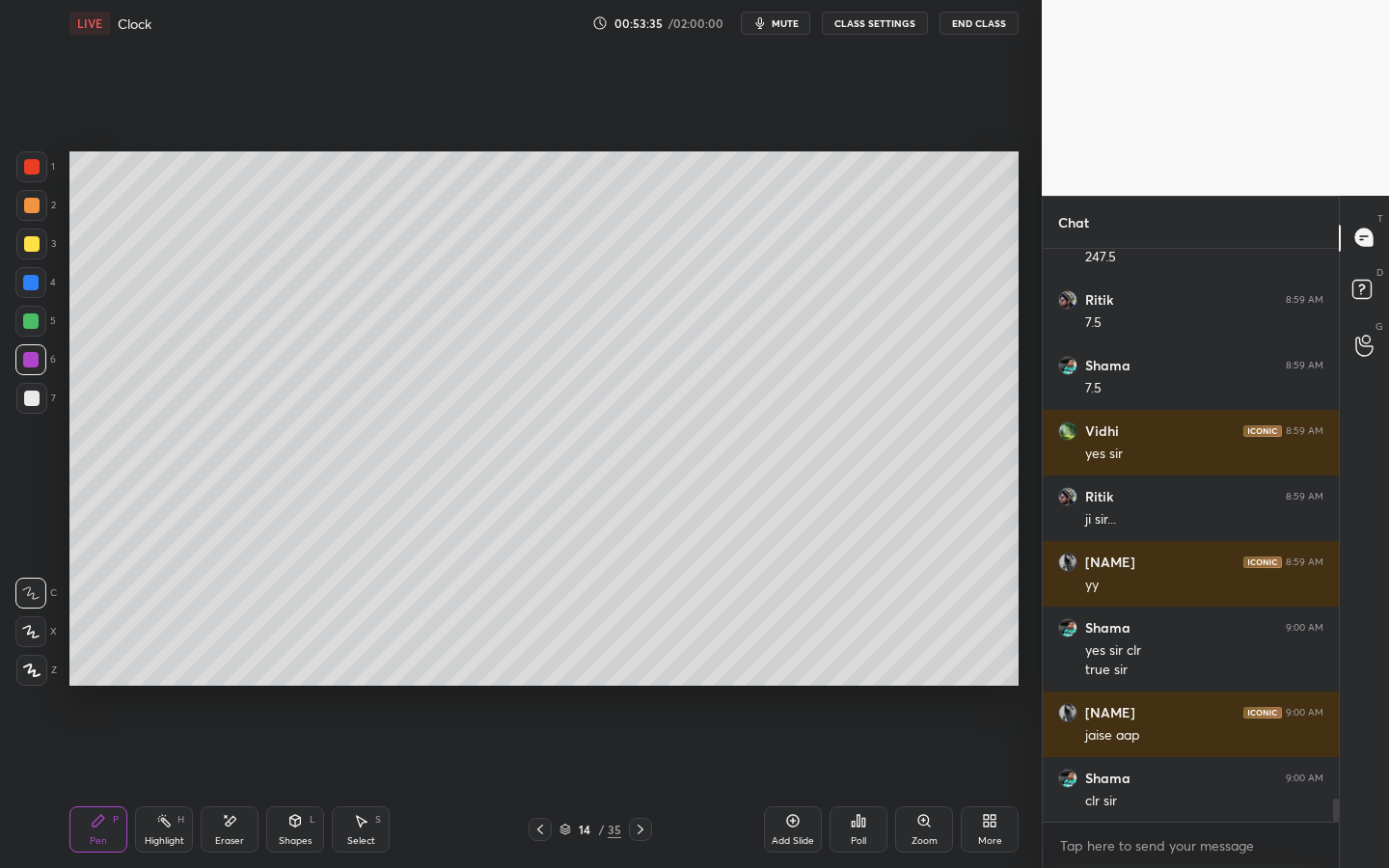 click 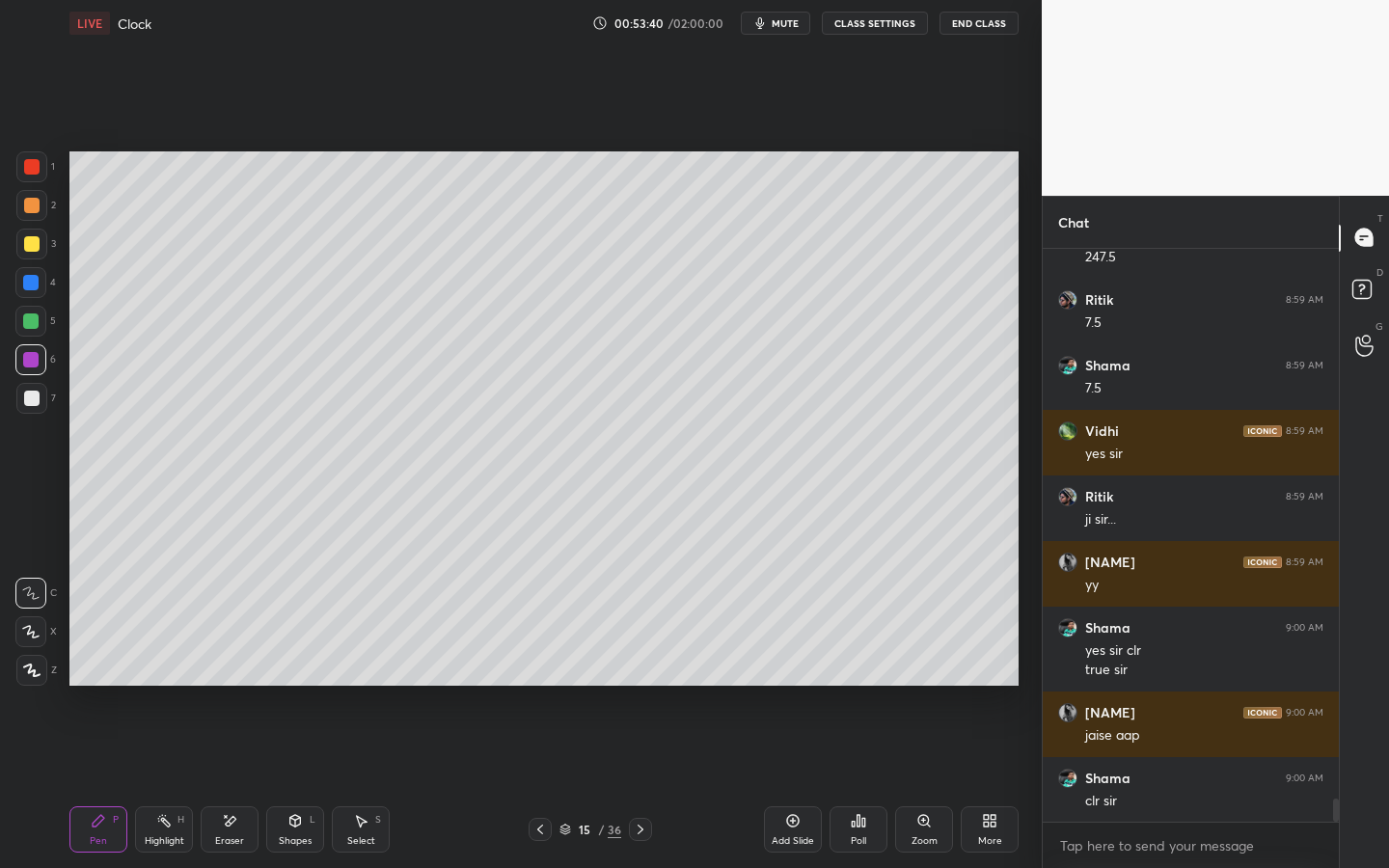 drag, startPoint x: 33, startPoint y: 321, endPoint x: 60, endPoint y: 309, distance: 29.546573 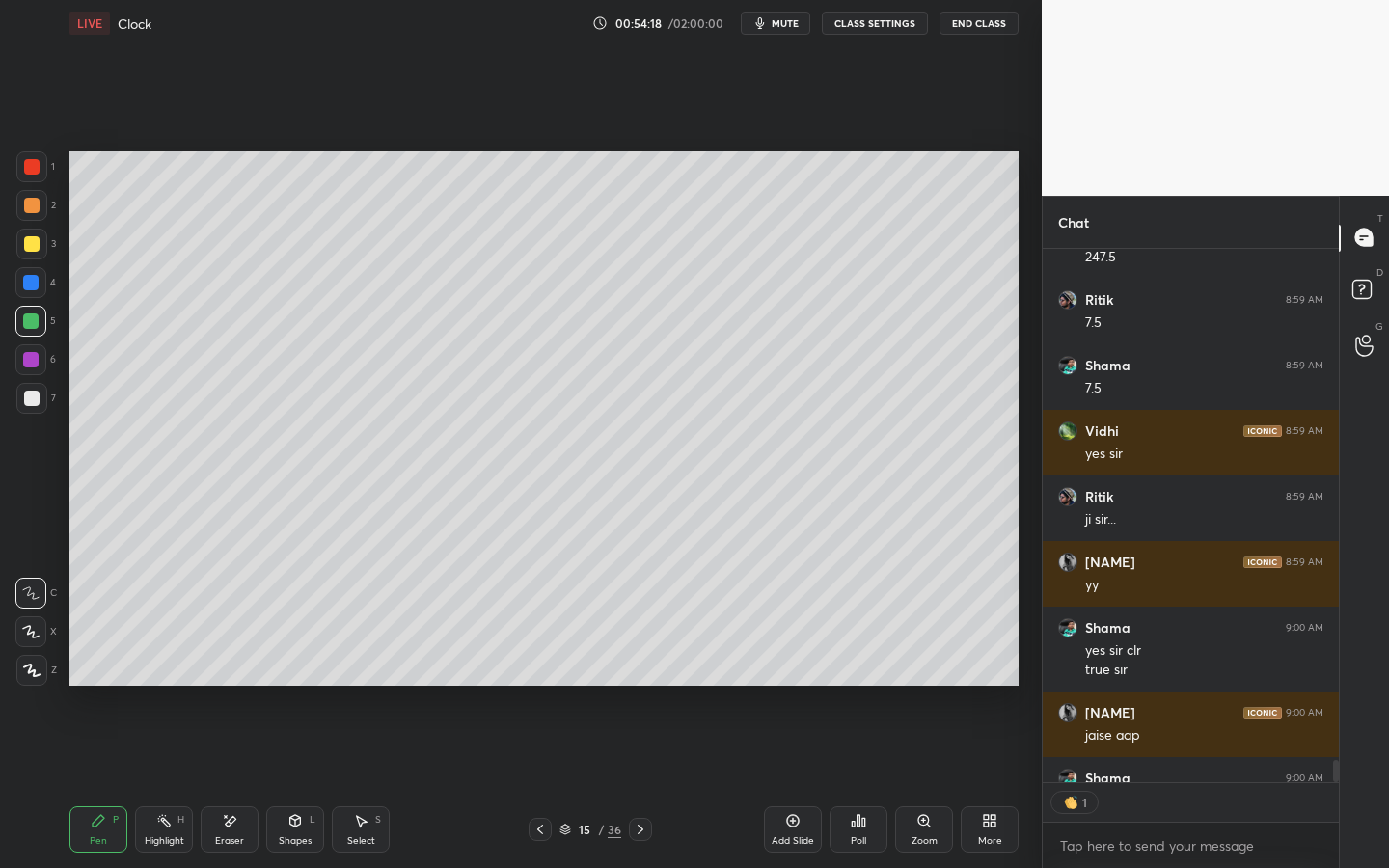 scroll, scrollTop: 528, scrollLeft: 290, axis: both 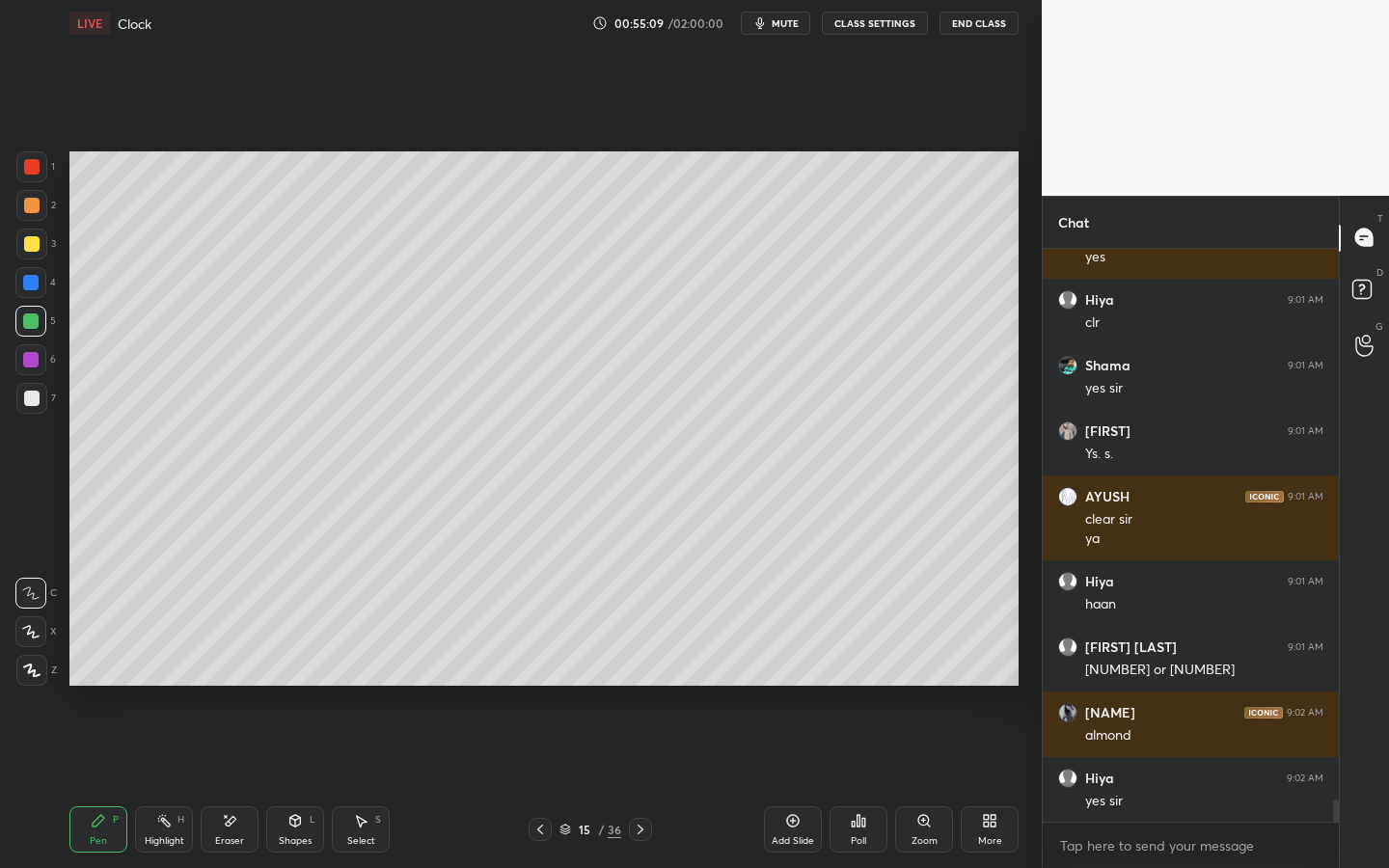drag, startPoint x: 644, startPoint y: 826, endPoint x: 658, endPoint y: 858, distance: 34.928498 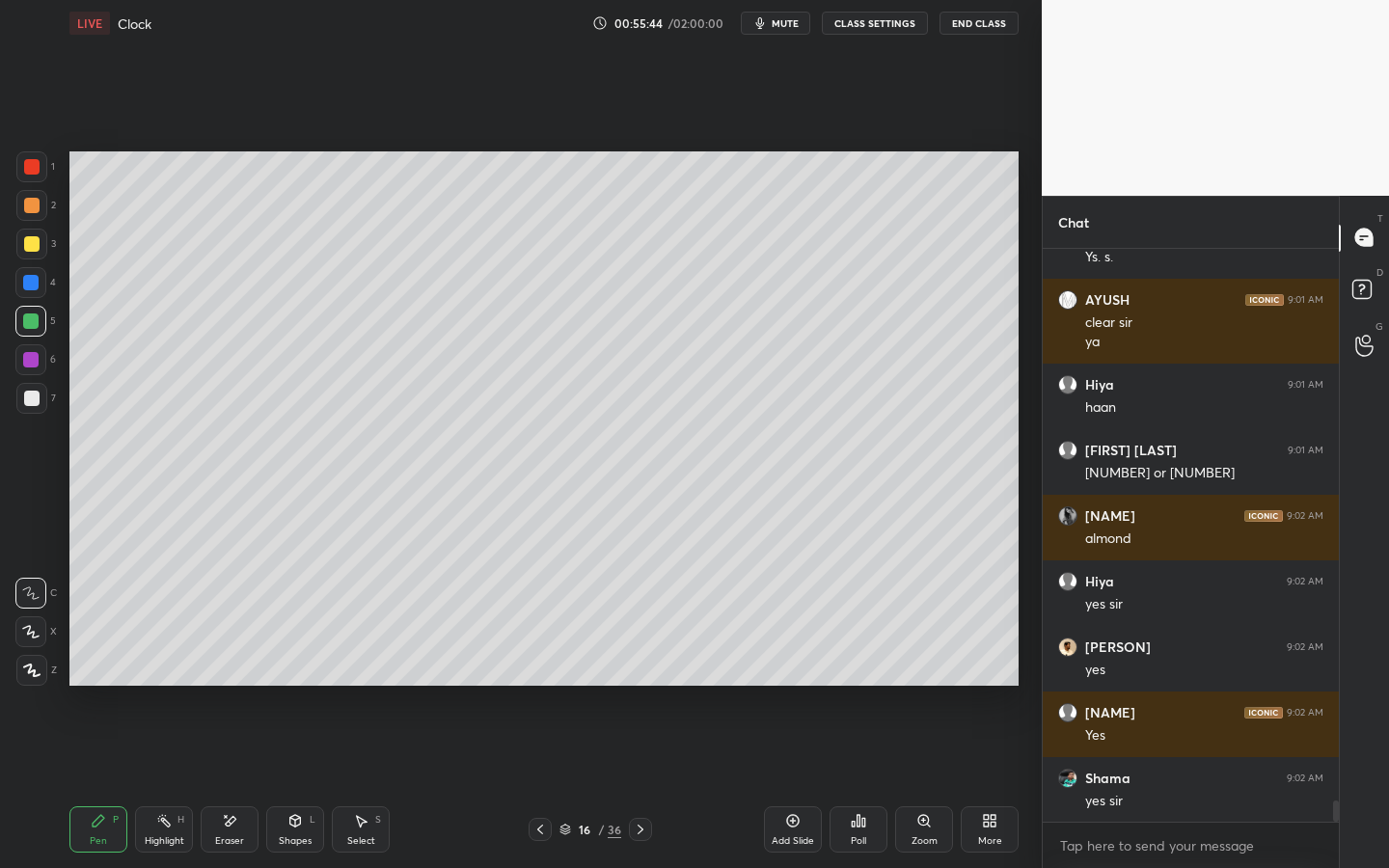scroll, scrollTop: 14745, scrollLeft: 0, axis: vertical 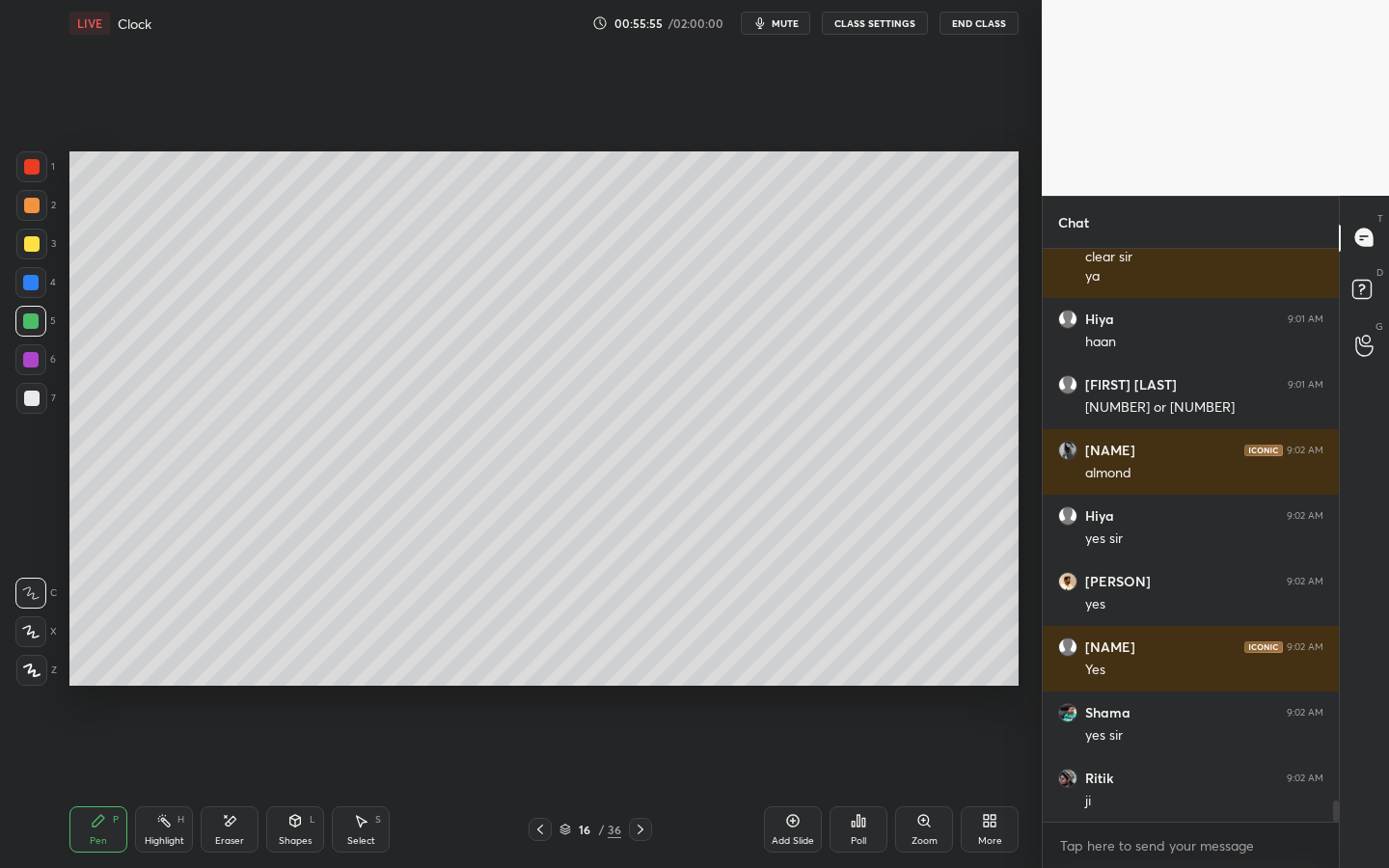 drag, startPoint x: 360, startPoint y: 821, endPoint x: 358, endPoint y: 715, distance: 106.01887 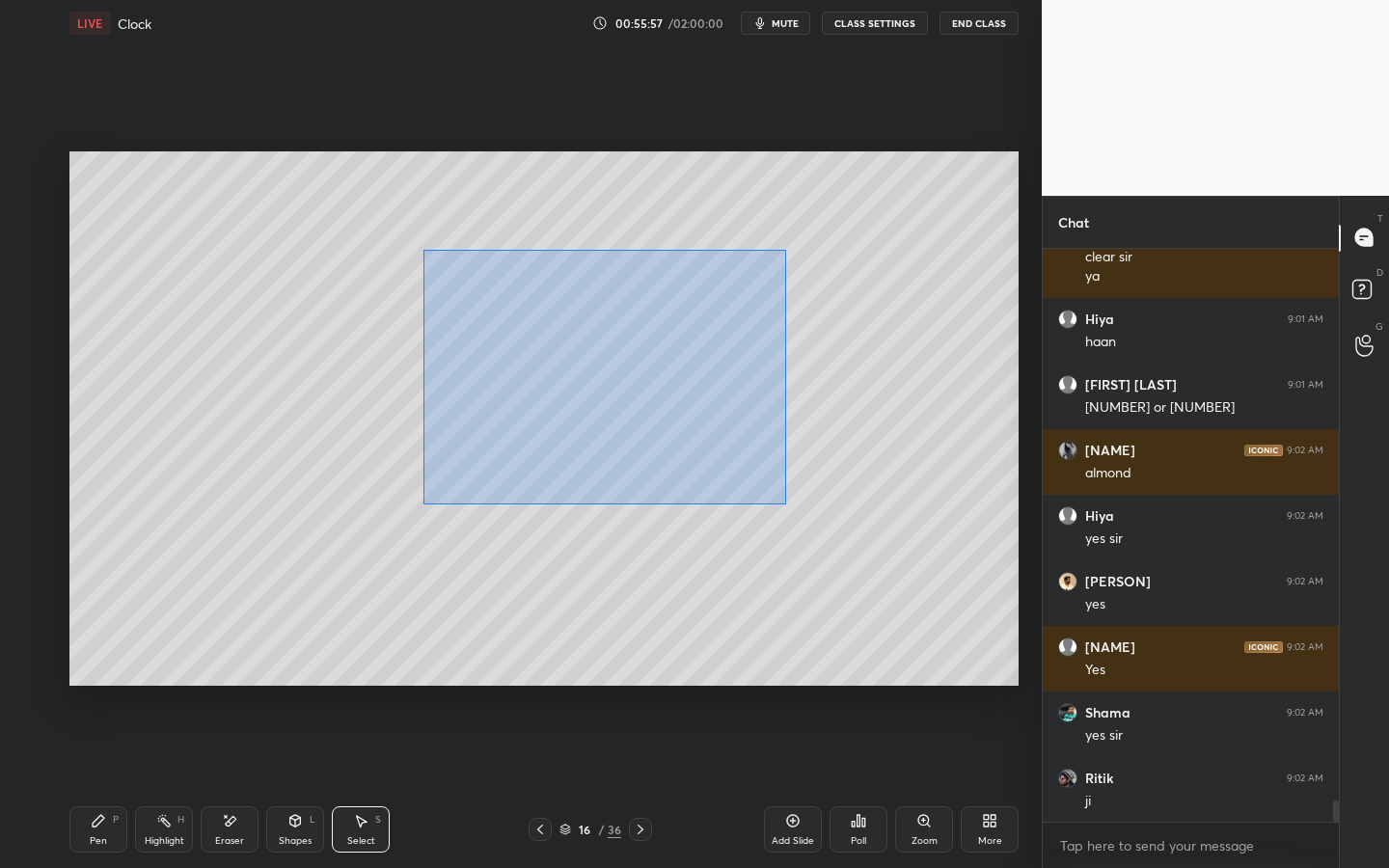 drag, startPoint x: 422, startPoint y: 249, endPoint x: 778, endPoint y: 492, distance: 431.0278 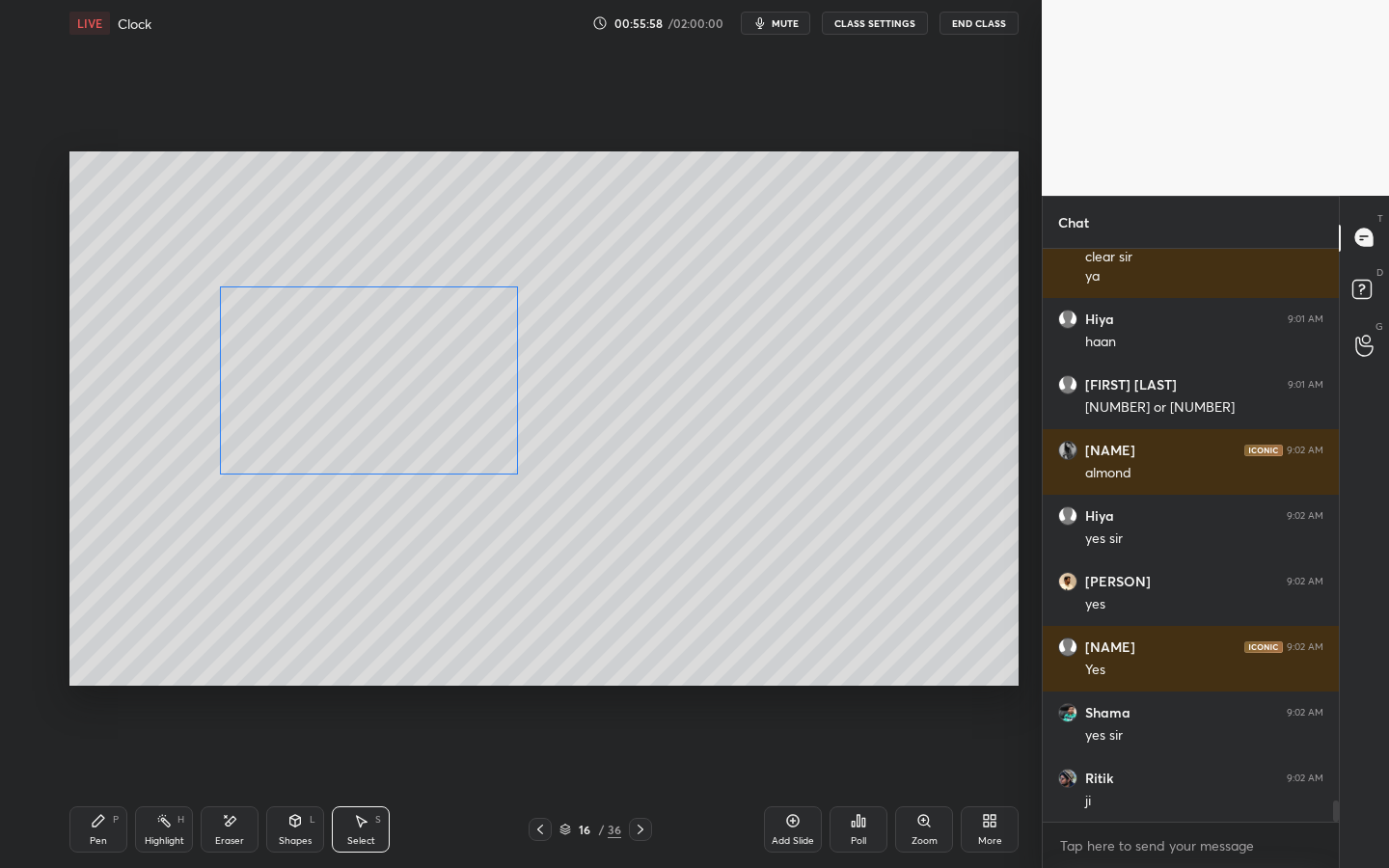 drag, startPoint x: 666, startPoint y: 376, endPoint x: 495, endPoint y: 396, distance: 172.16562 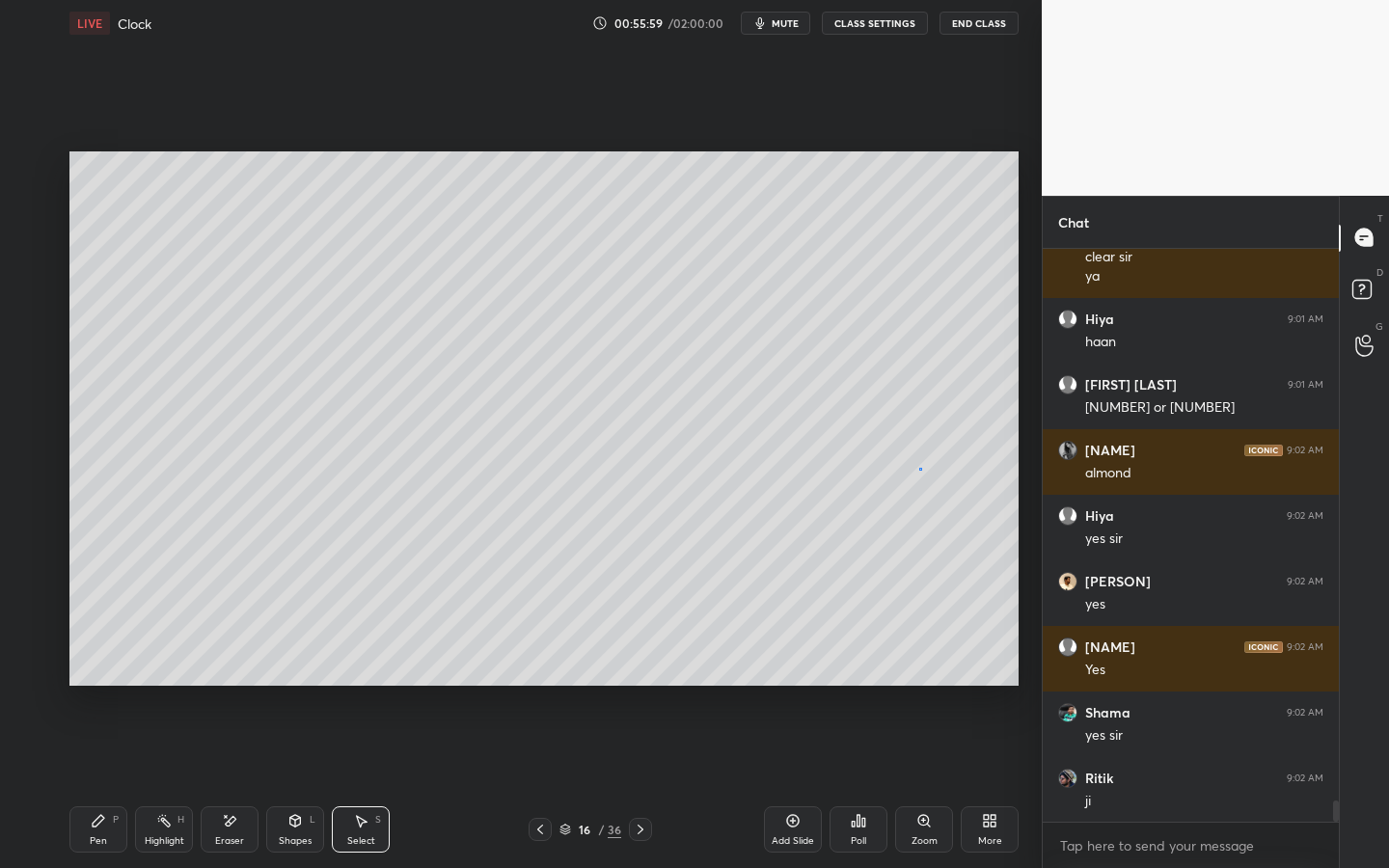 click on "0 ° Undo Copy Duplicate Duplicate to new slide Delete" at bounding box center [544, 419] 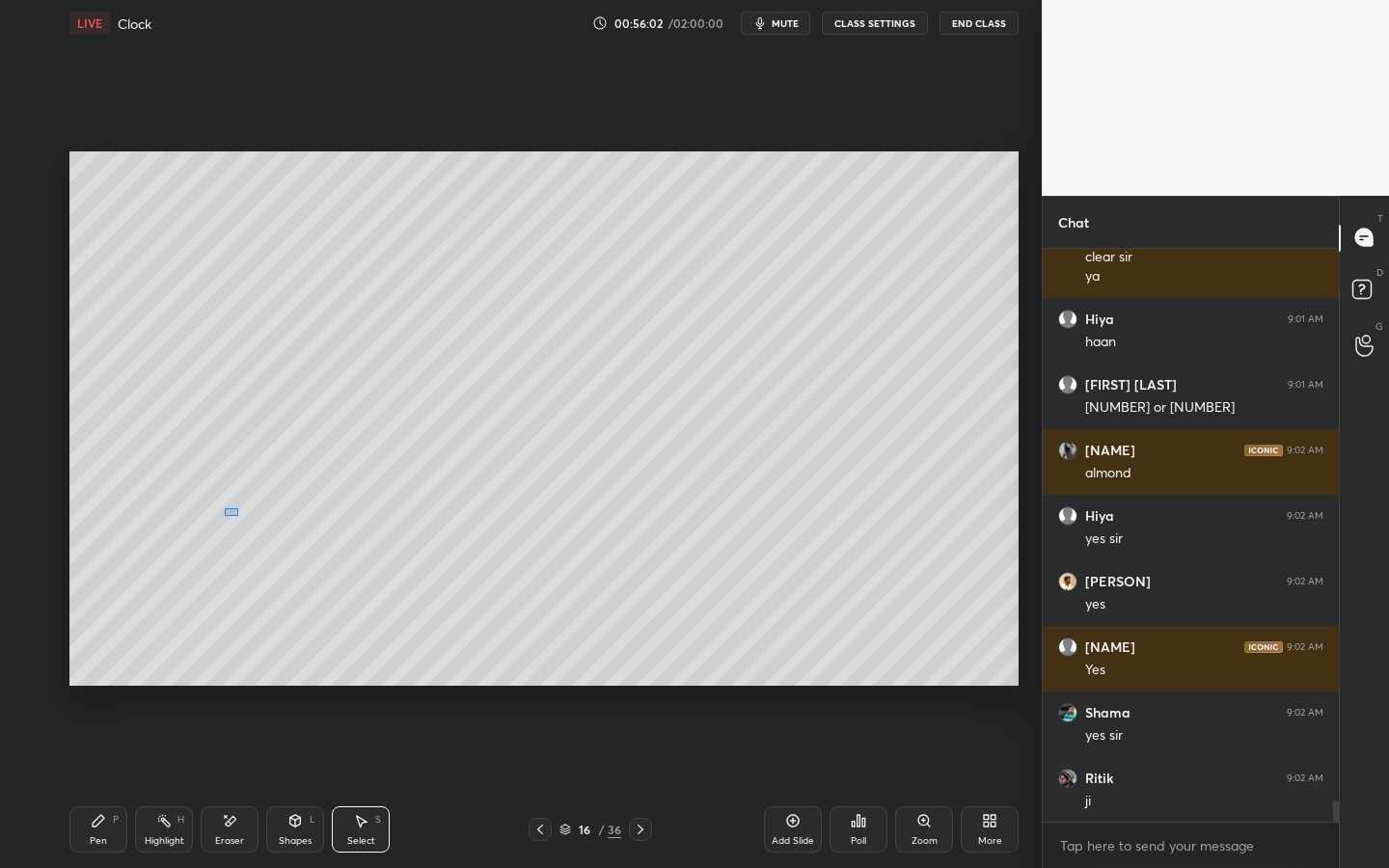 click on "0 ° Undo Copy Duplicate Duplicate to new slide Delete" at bounding box center (544, 419) 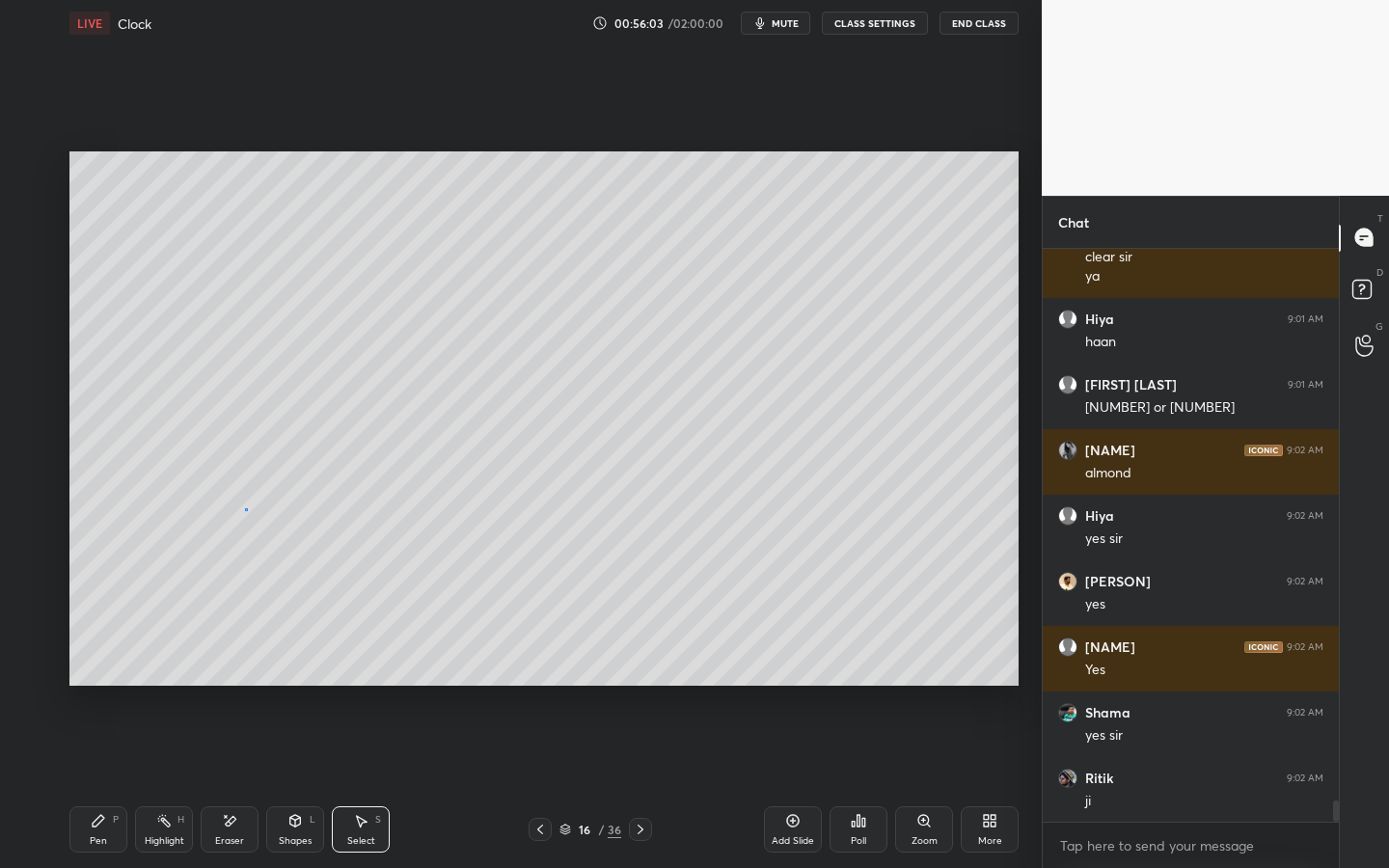 drag, startPoint x: 245, startPoint y: 507, endPoint x: 236, endPoint y: 519, distance: 15 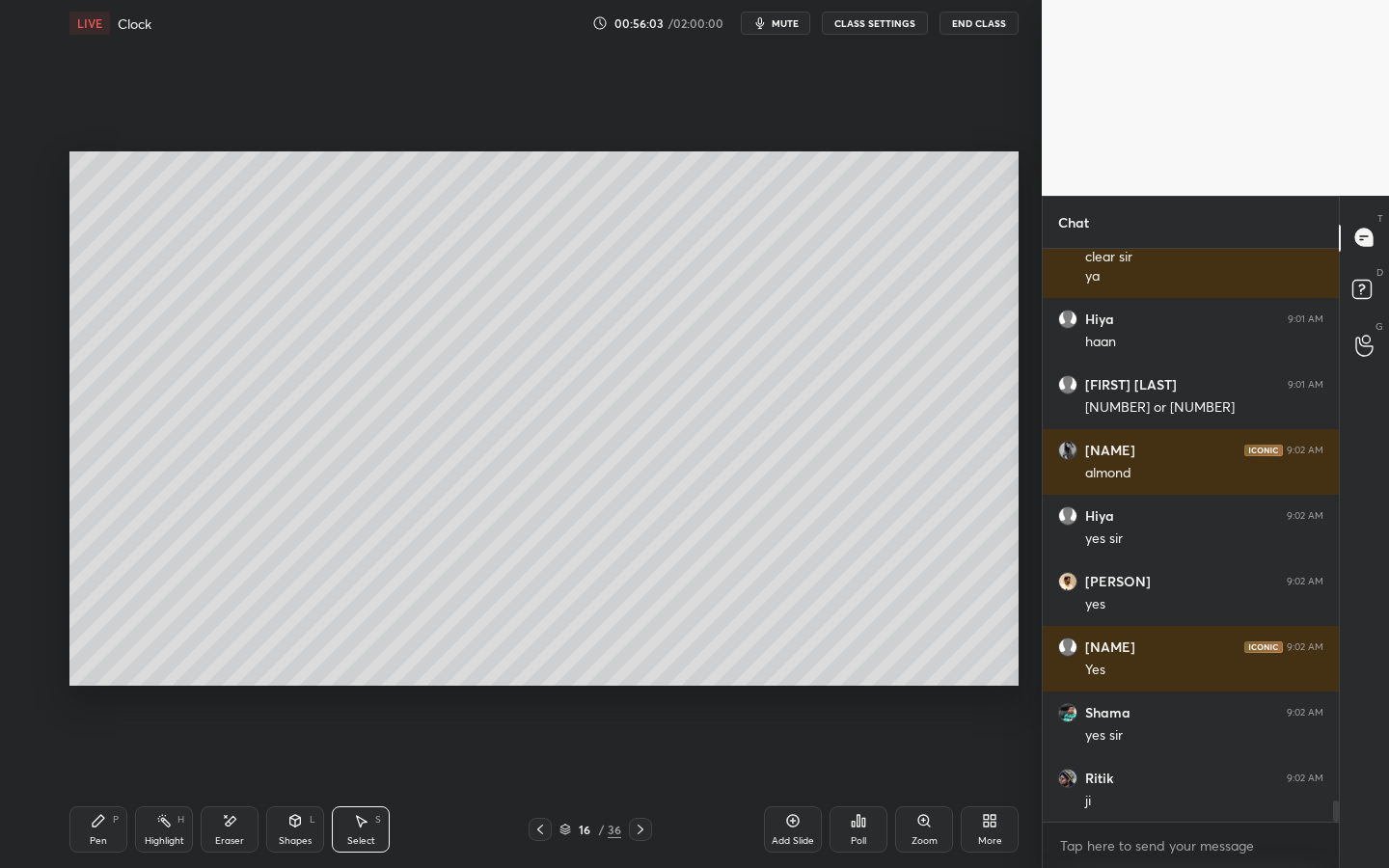 click on "Pen P" at bounding box center (98, 829) 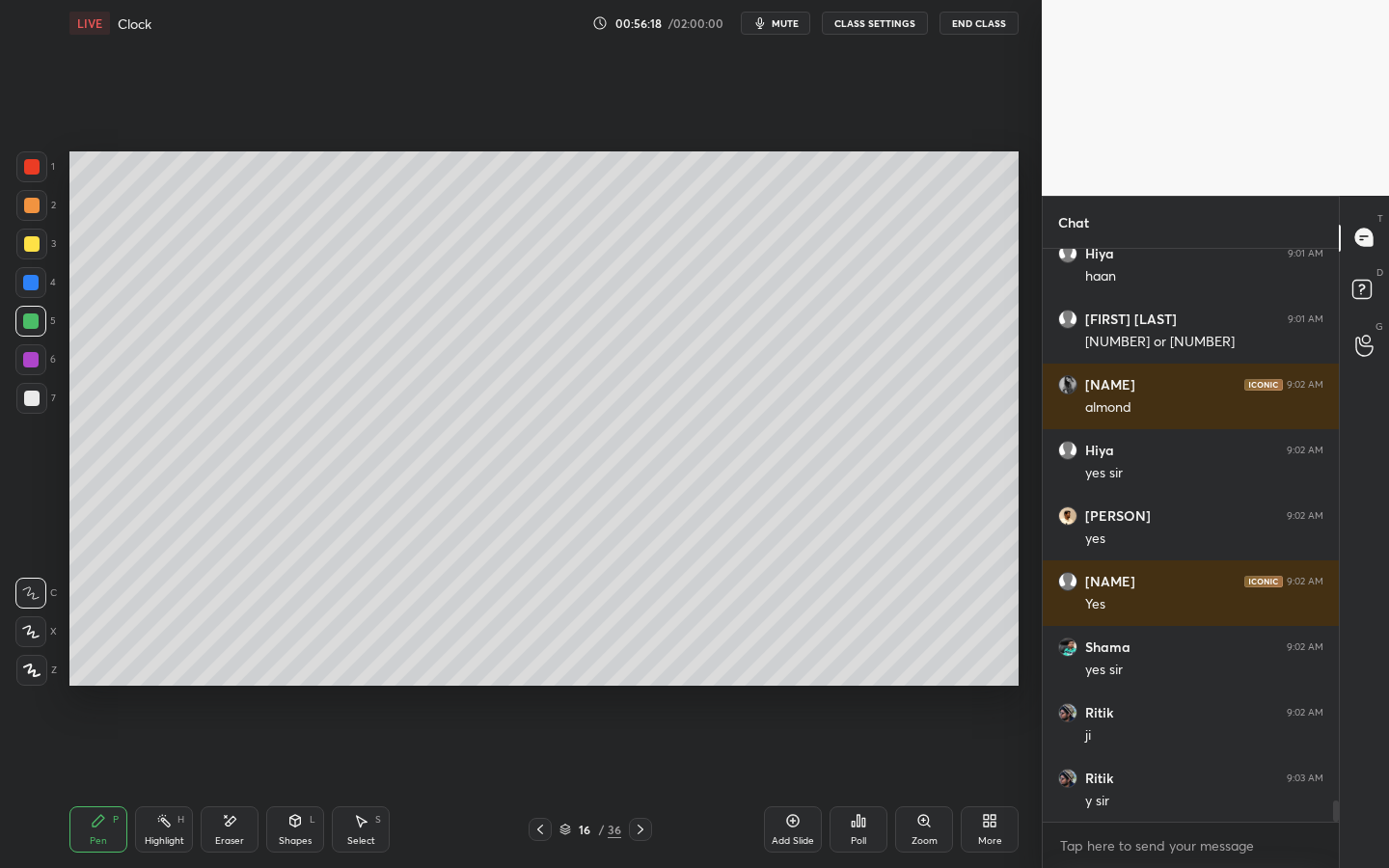 scroll, scrollTop: 14877, scrollLeft: 0, axis: vertical 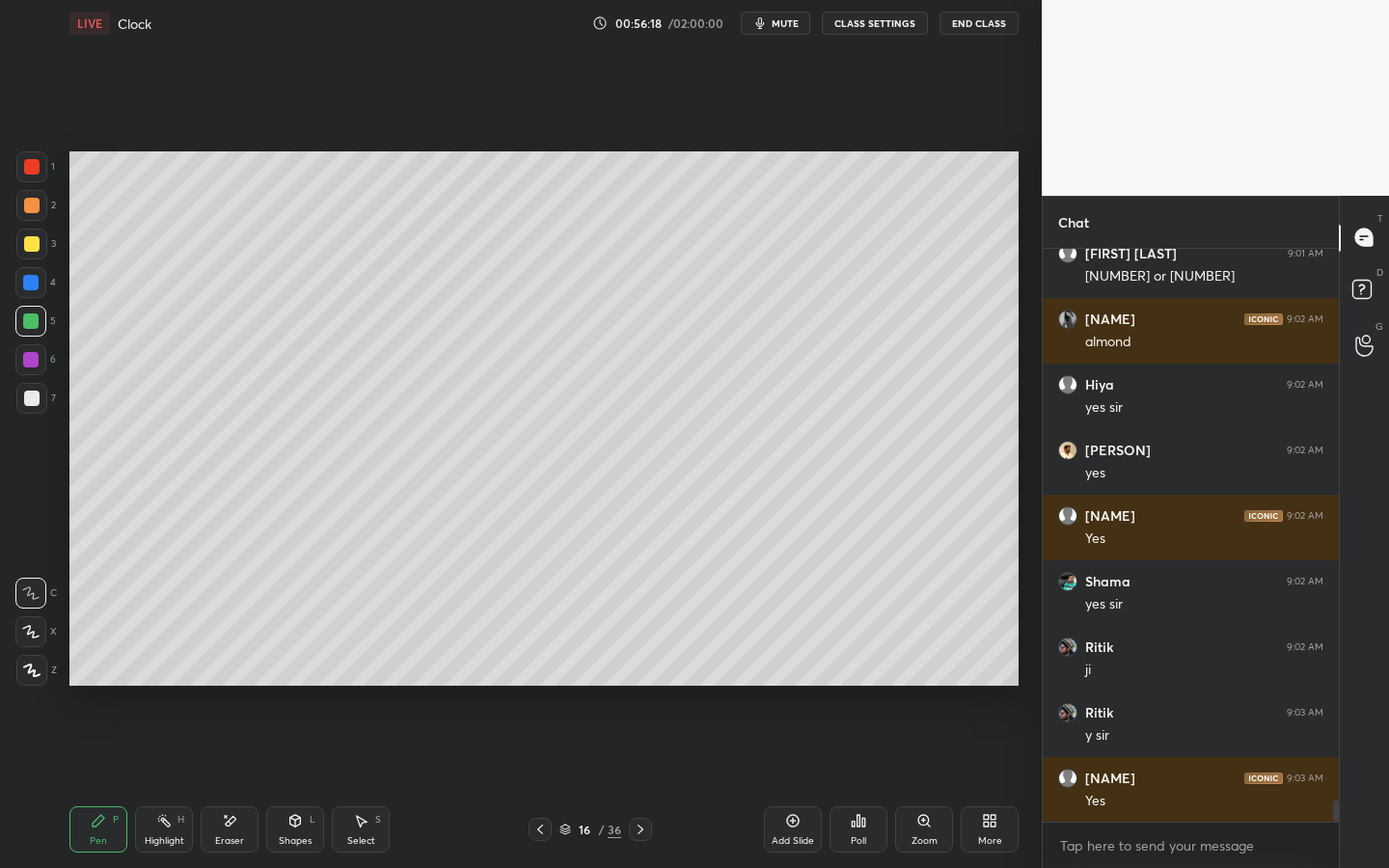 click 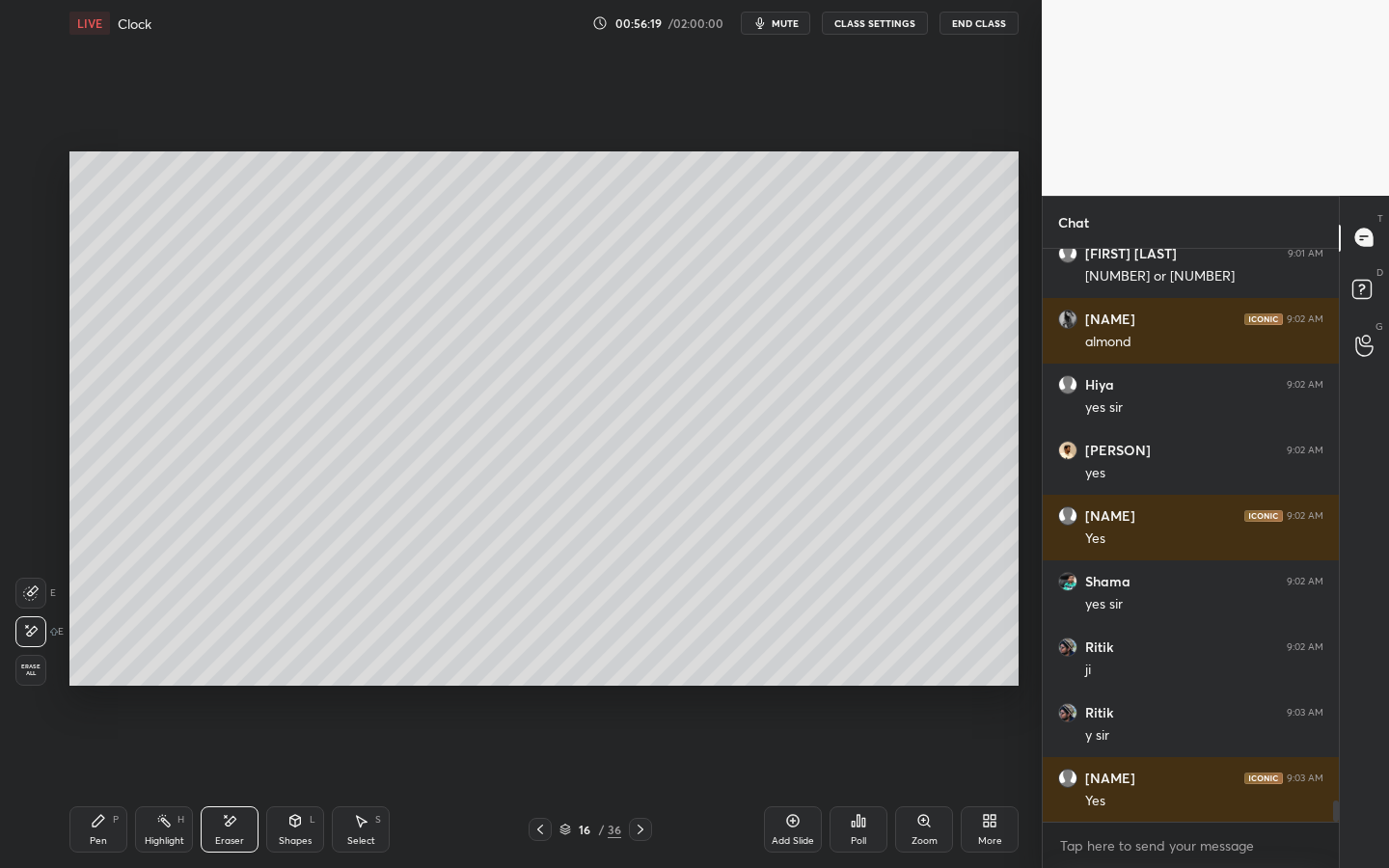 click 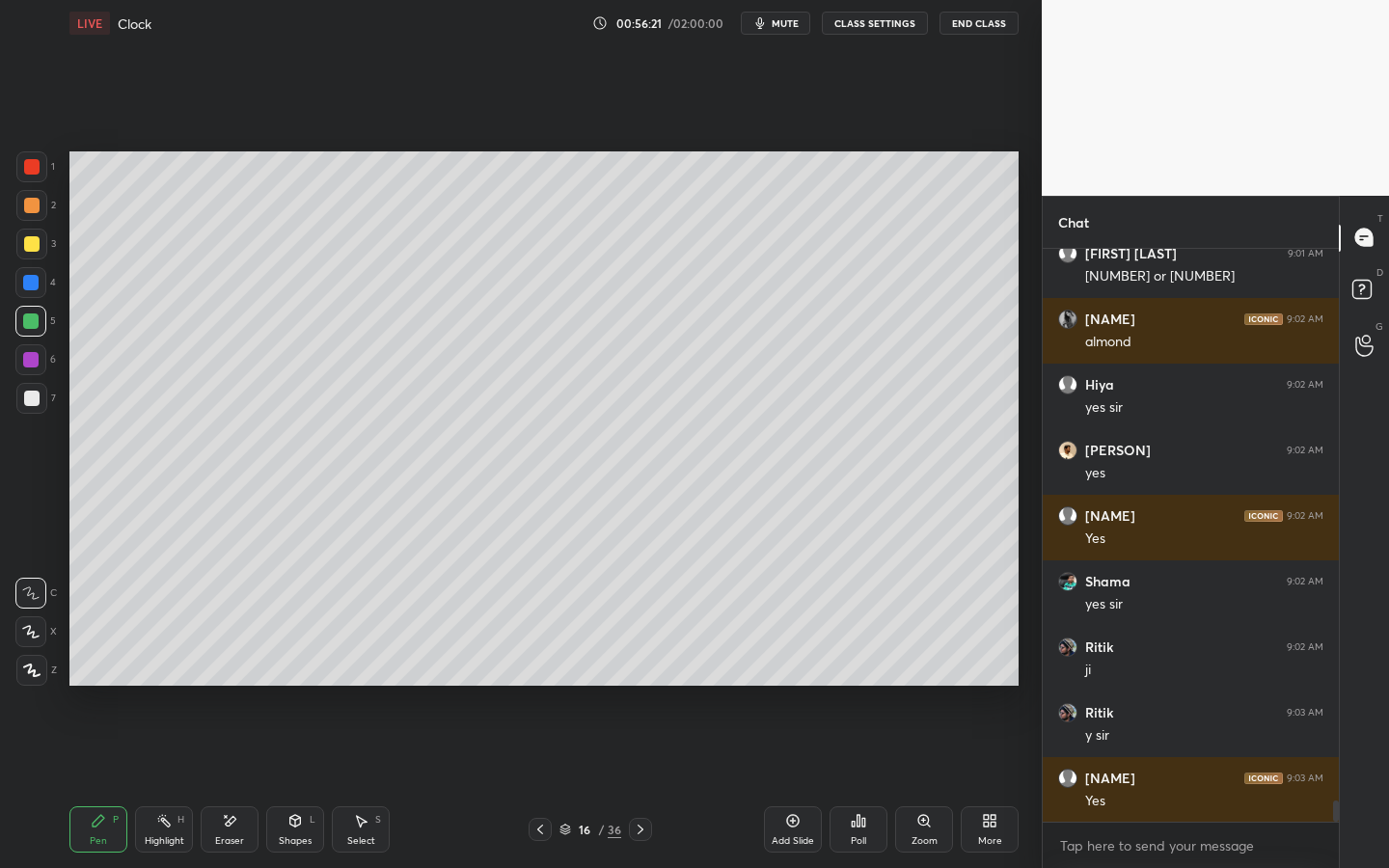 click at bounding box center [31, 360] 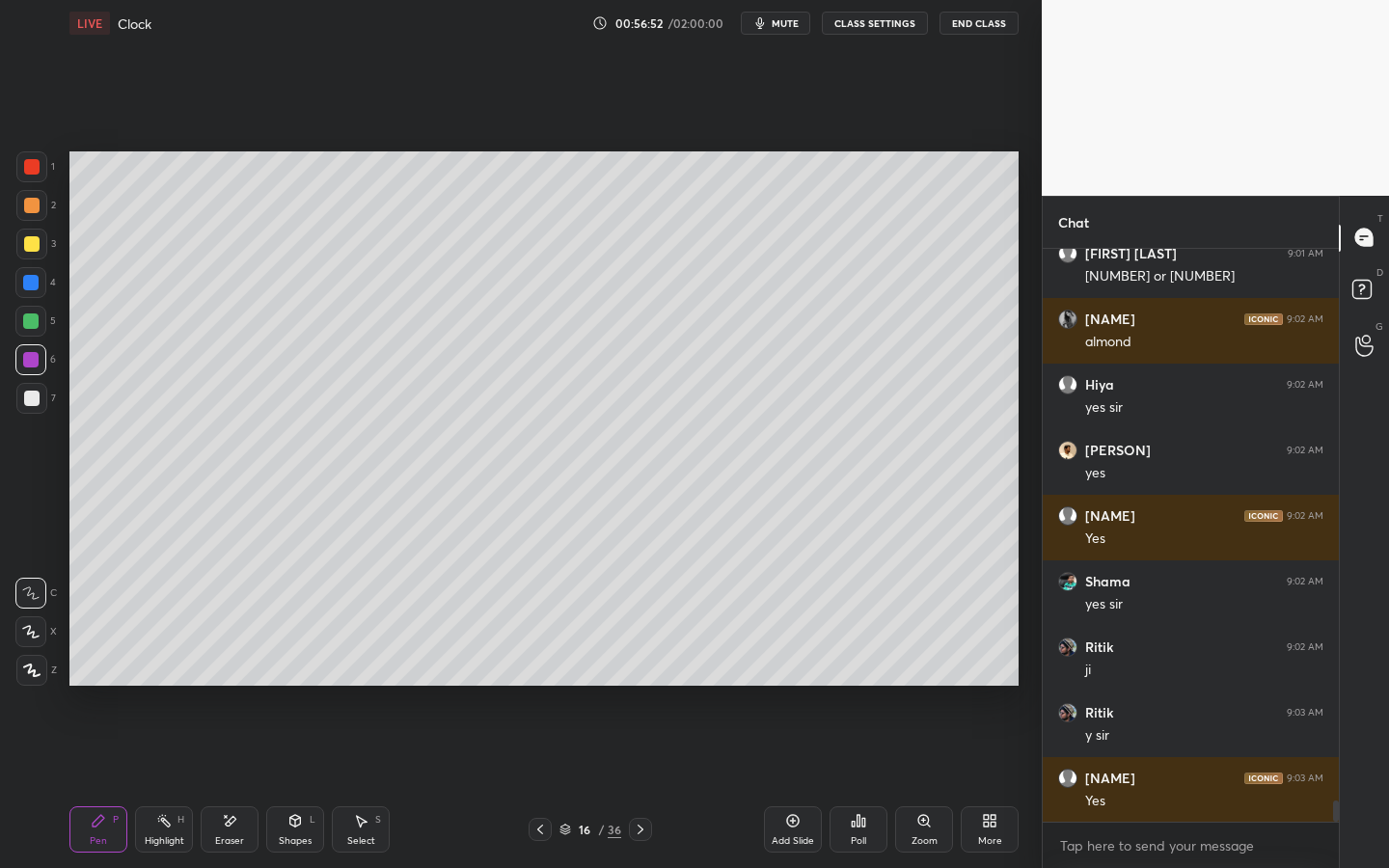 click at bounding box center [31, 283] 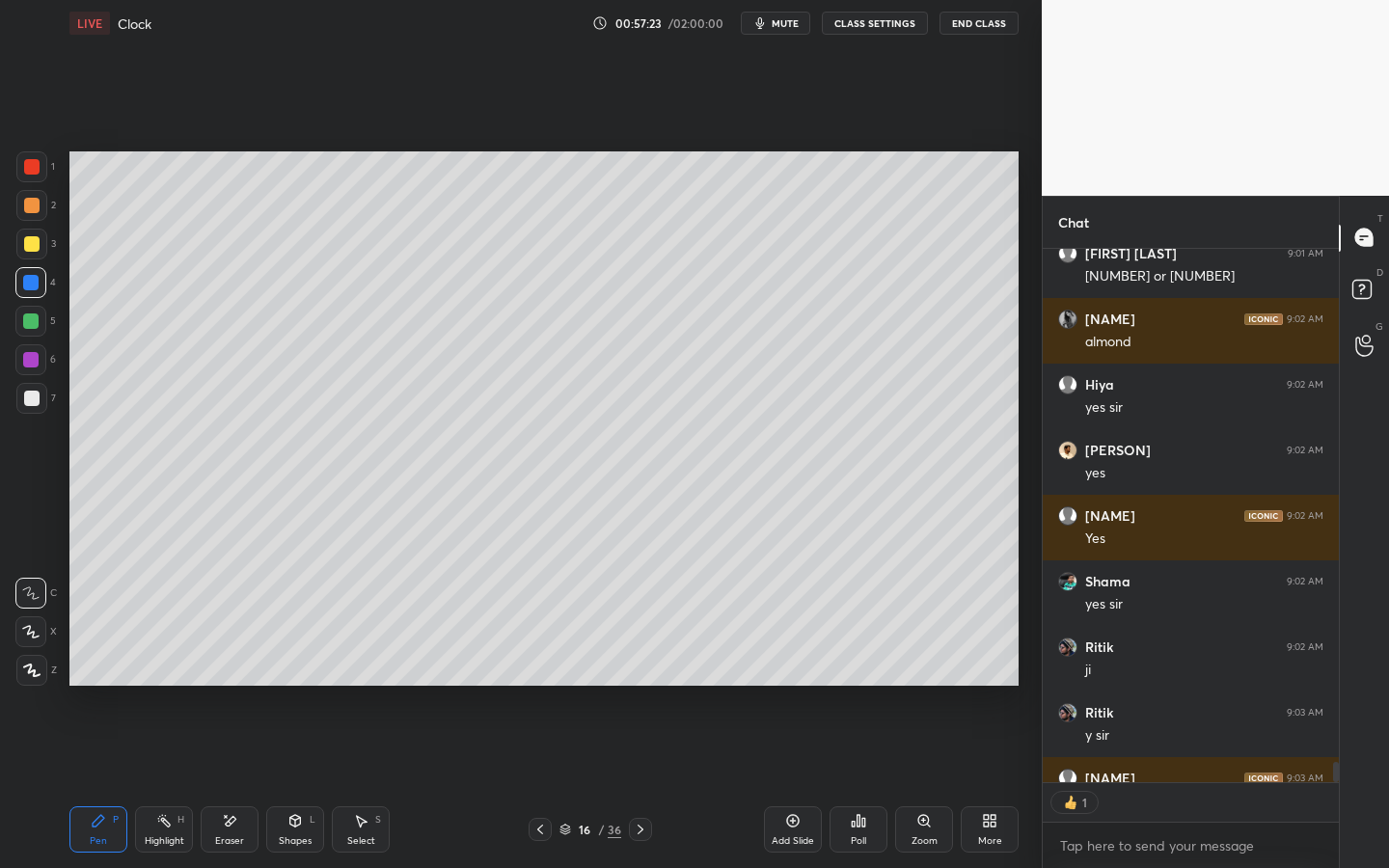 scroll, scrollTop: 528, scrollLeft: 290, axis: both 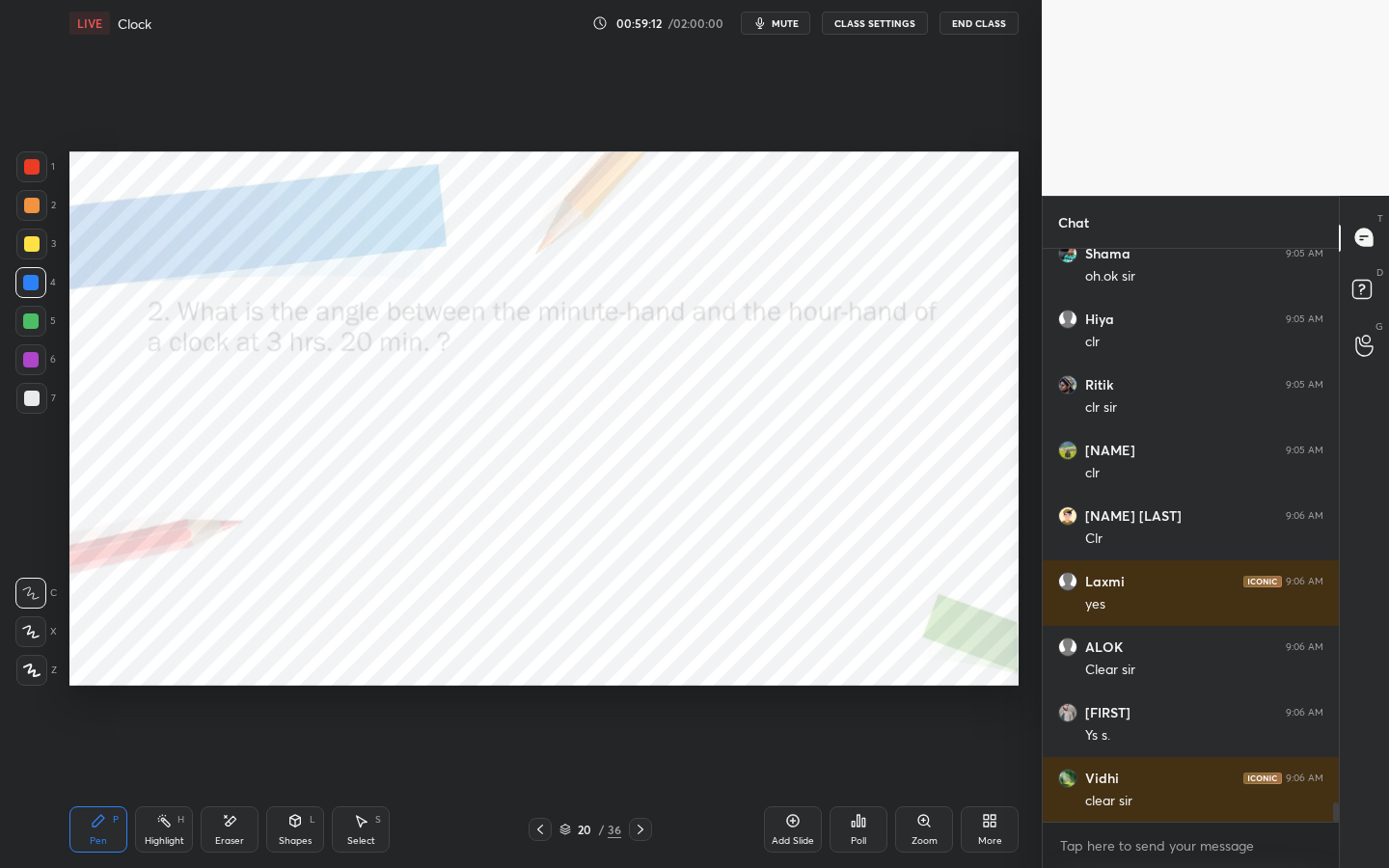 drag, startPoint x: 32, startPoint y: 176, endPoint x: 53, endPoint y: 184, distance: 22.472205 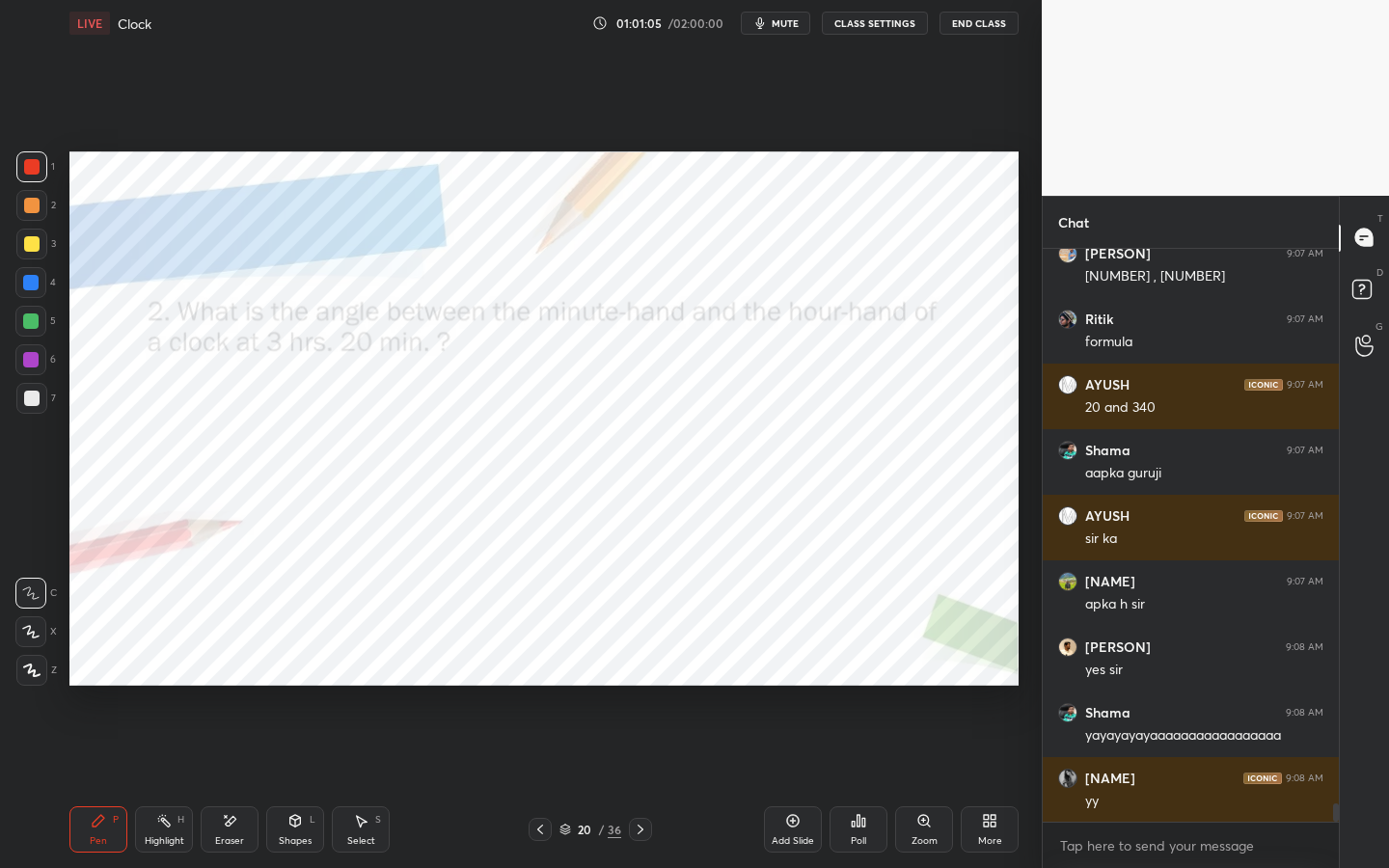 scroll, scrollTop: 17386, scrollLeft: 0, axis: vertical 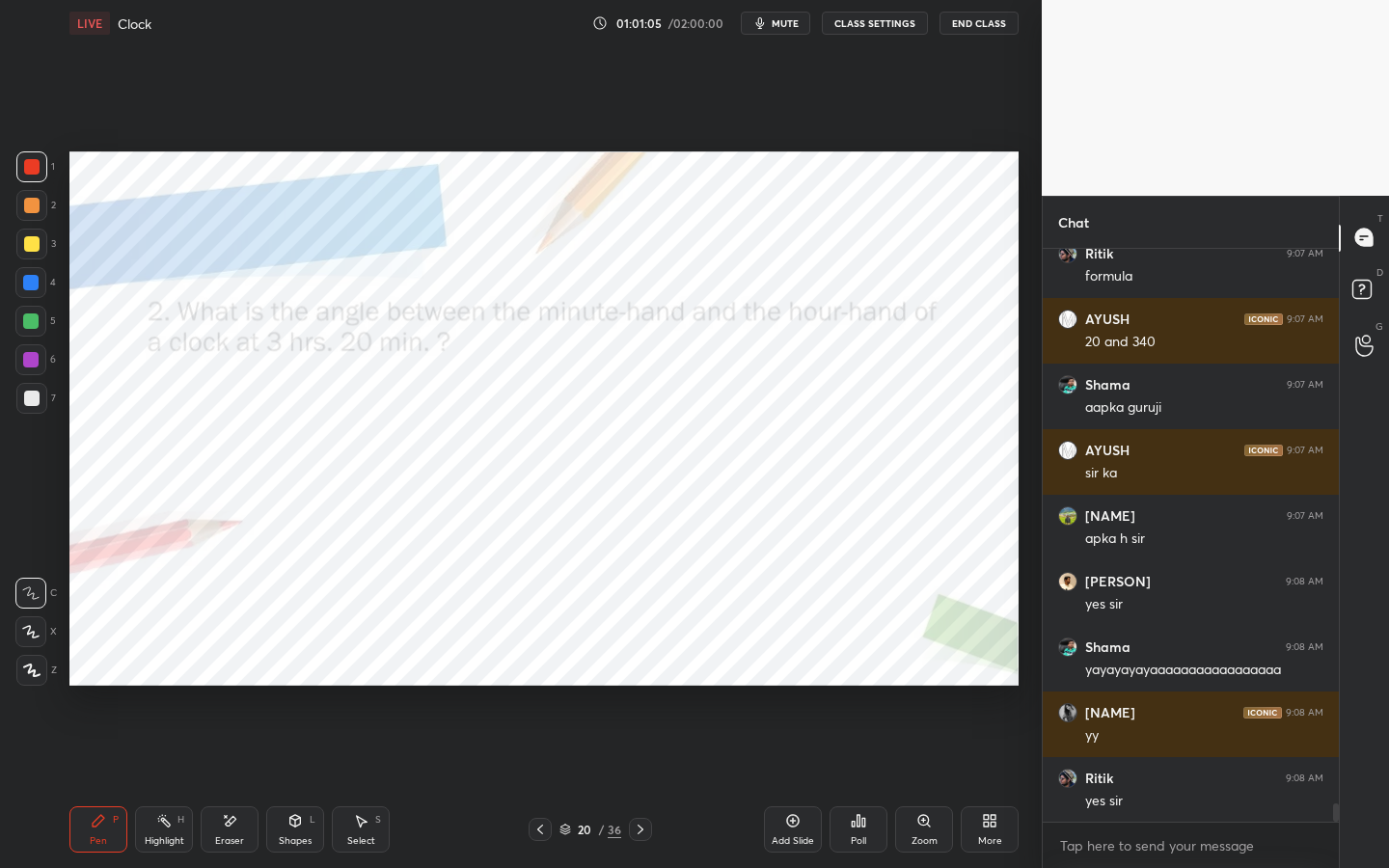 click 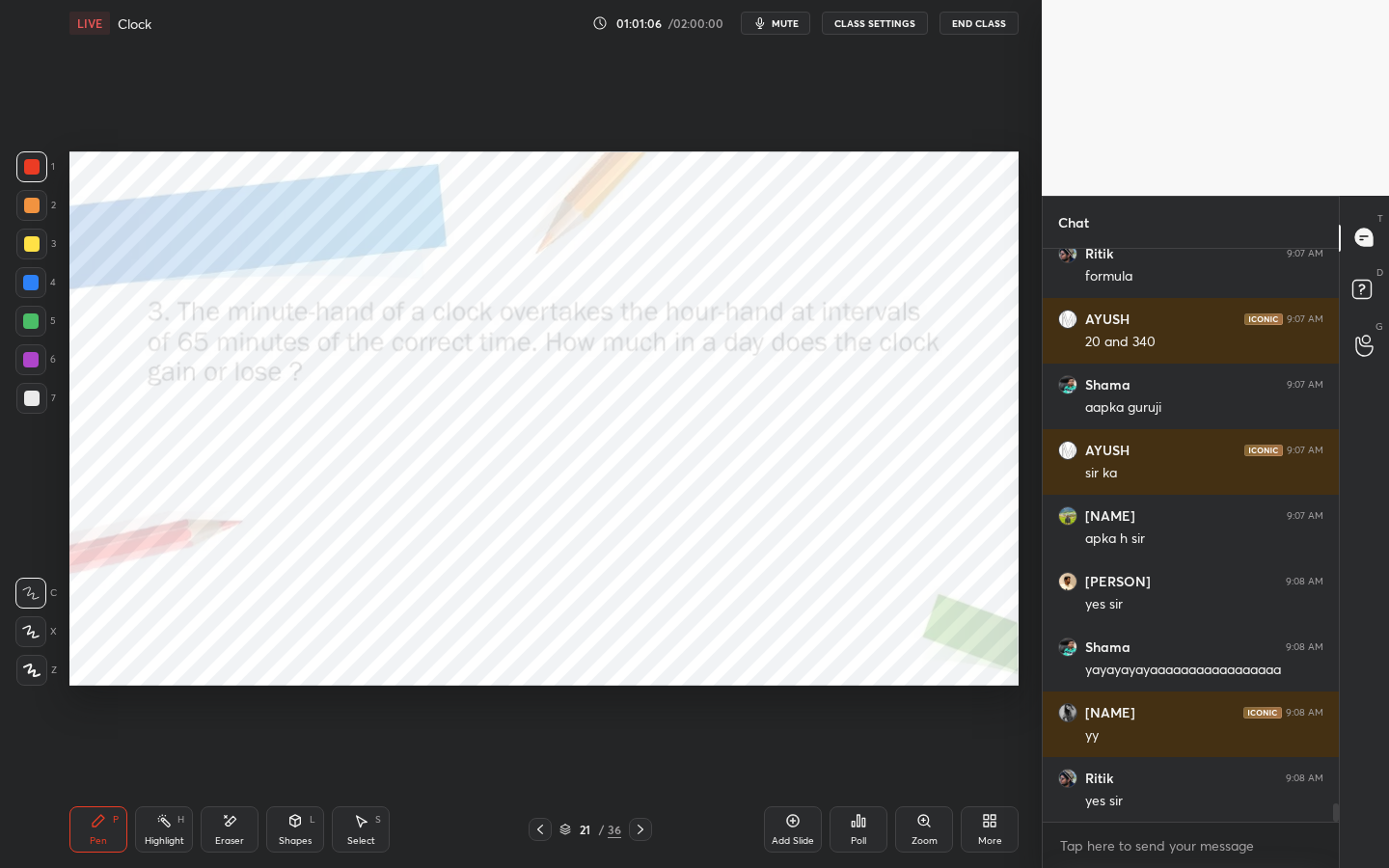 click at bounding box center [640, 829] 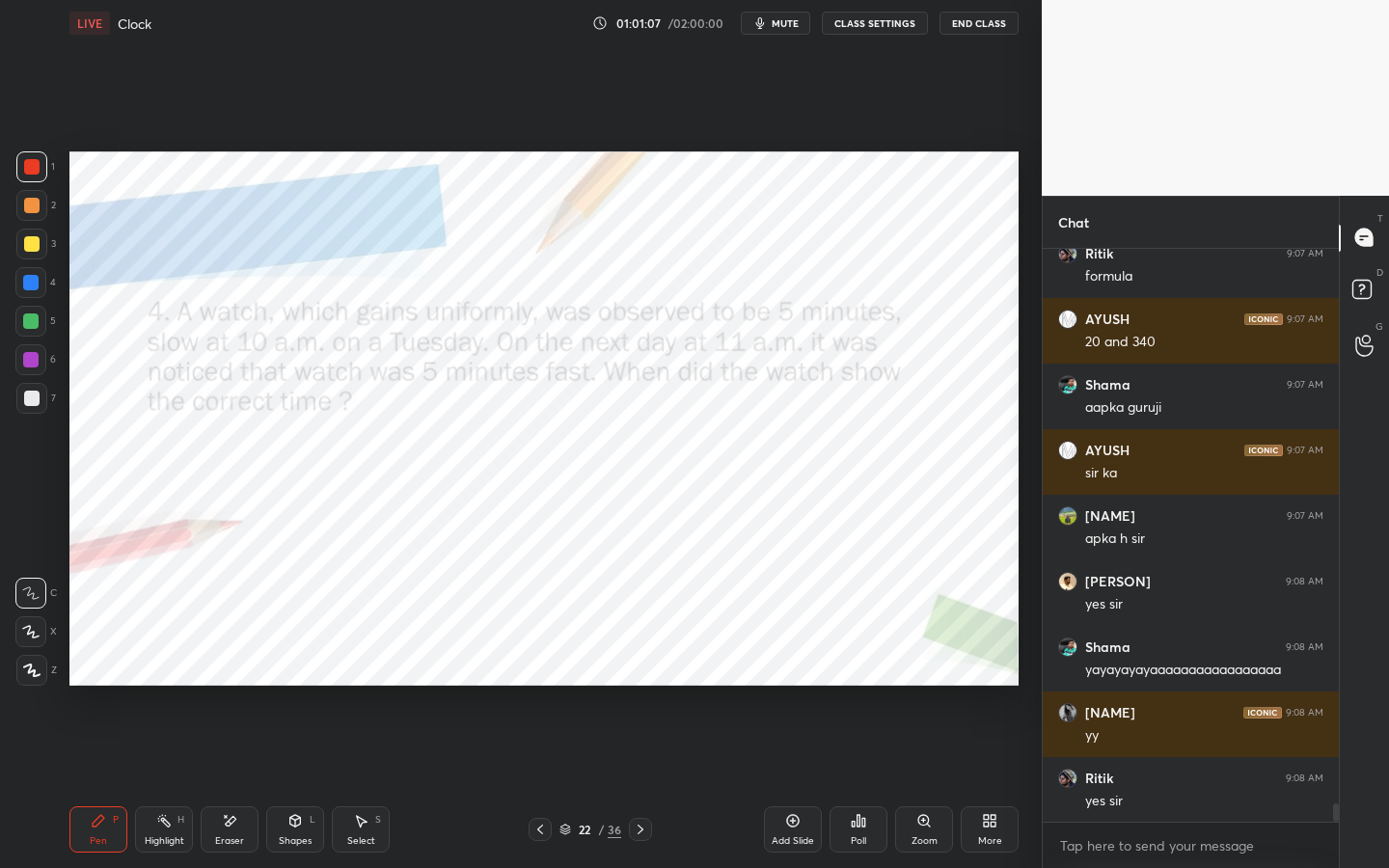 click at bounding box center [640, 829] 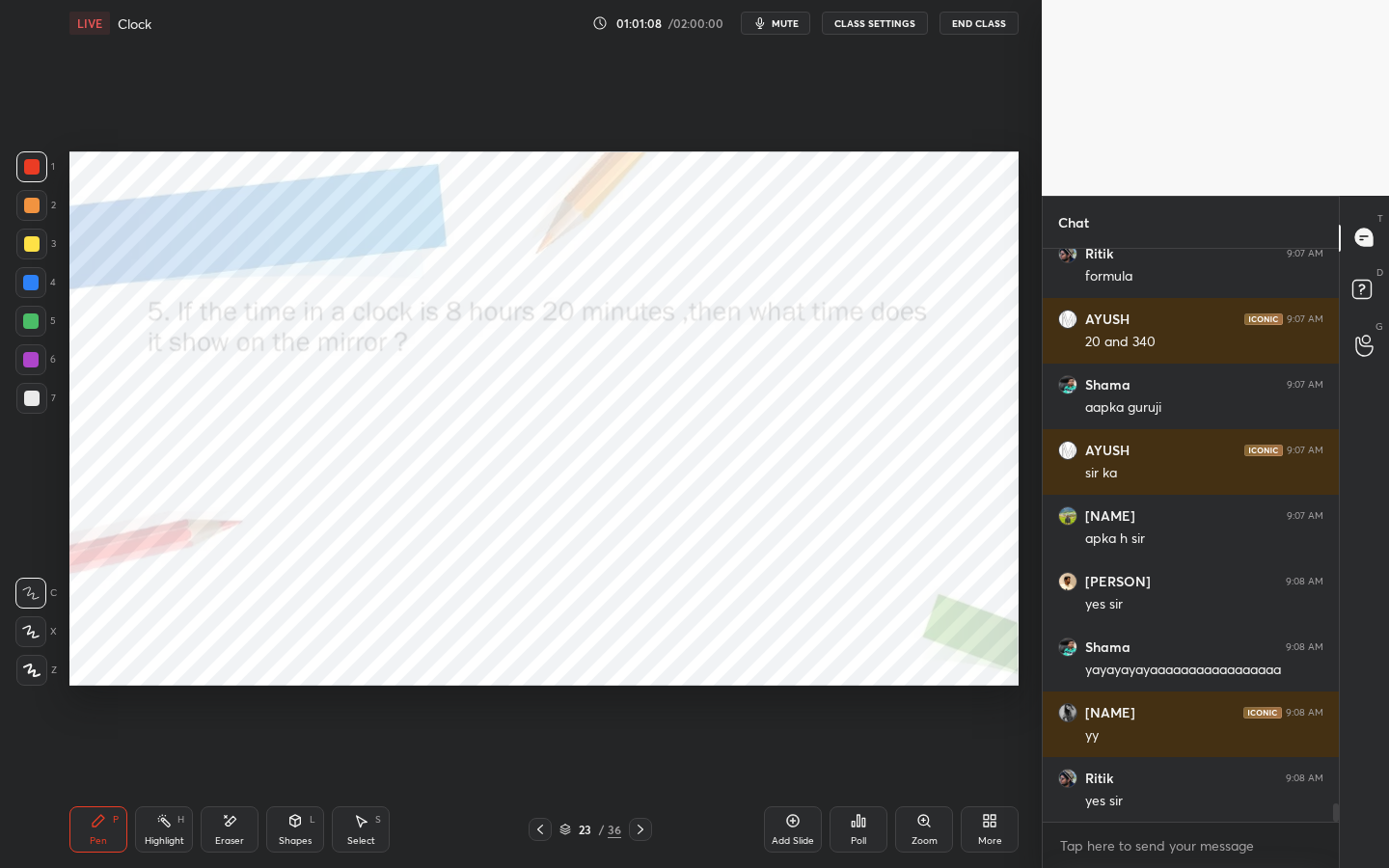 click at bounding box center [640, 829] 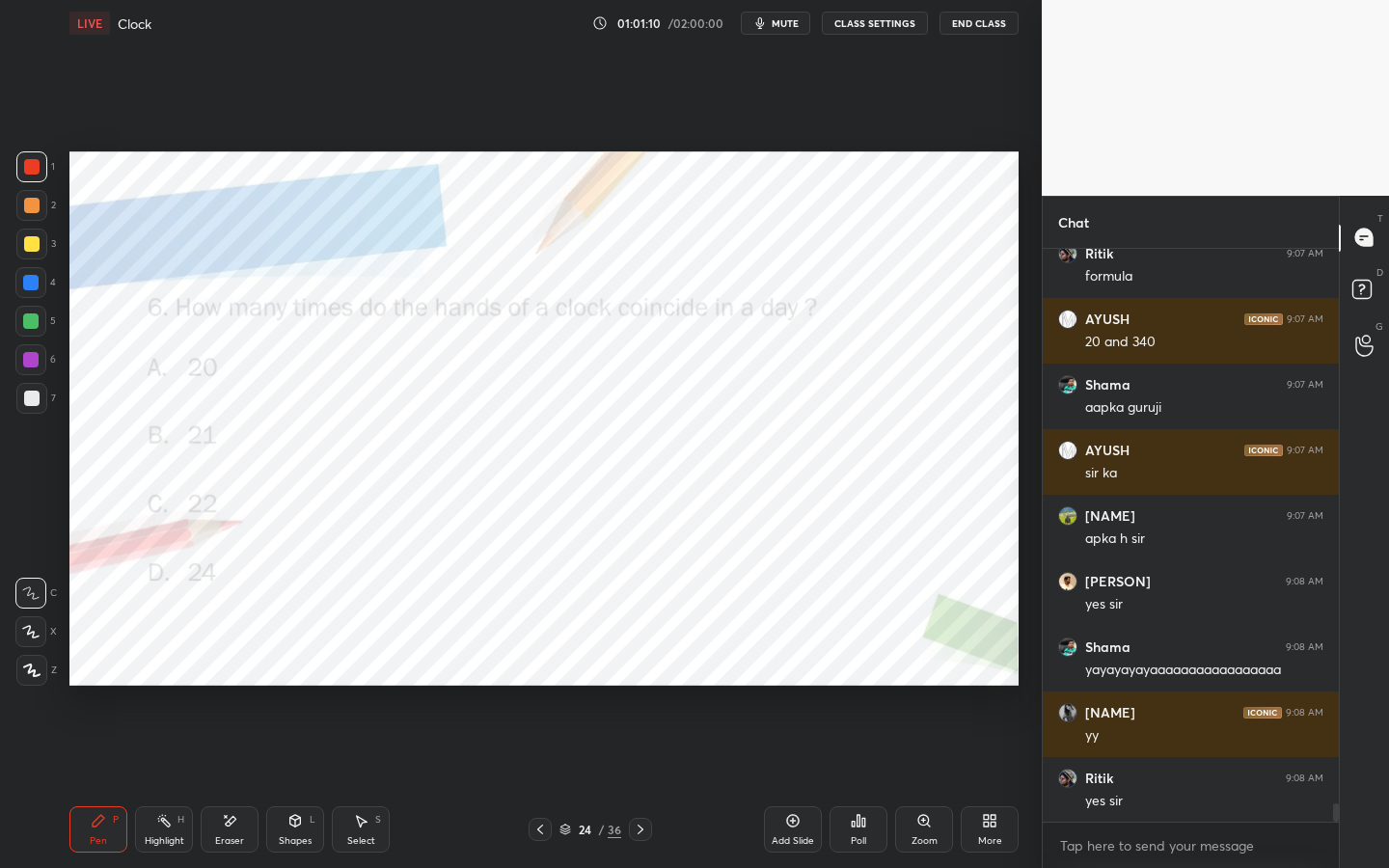 click 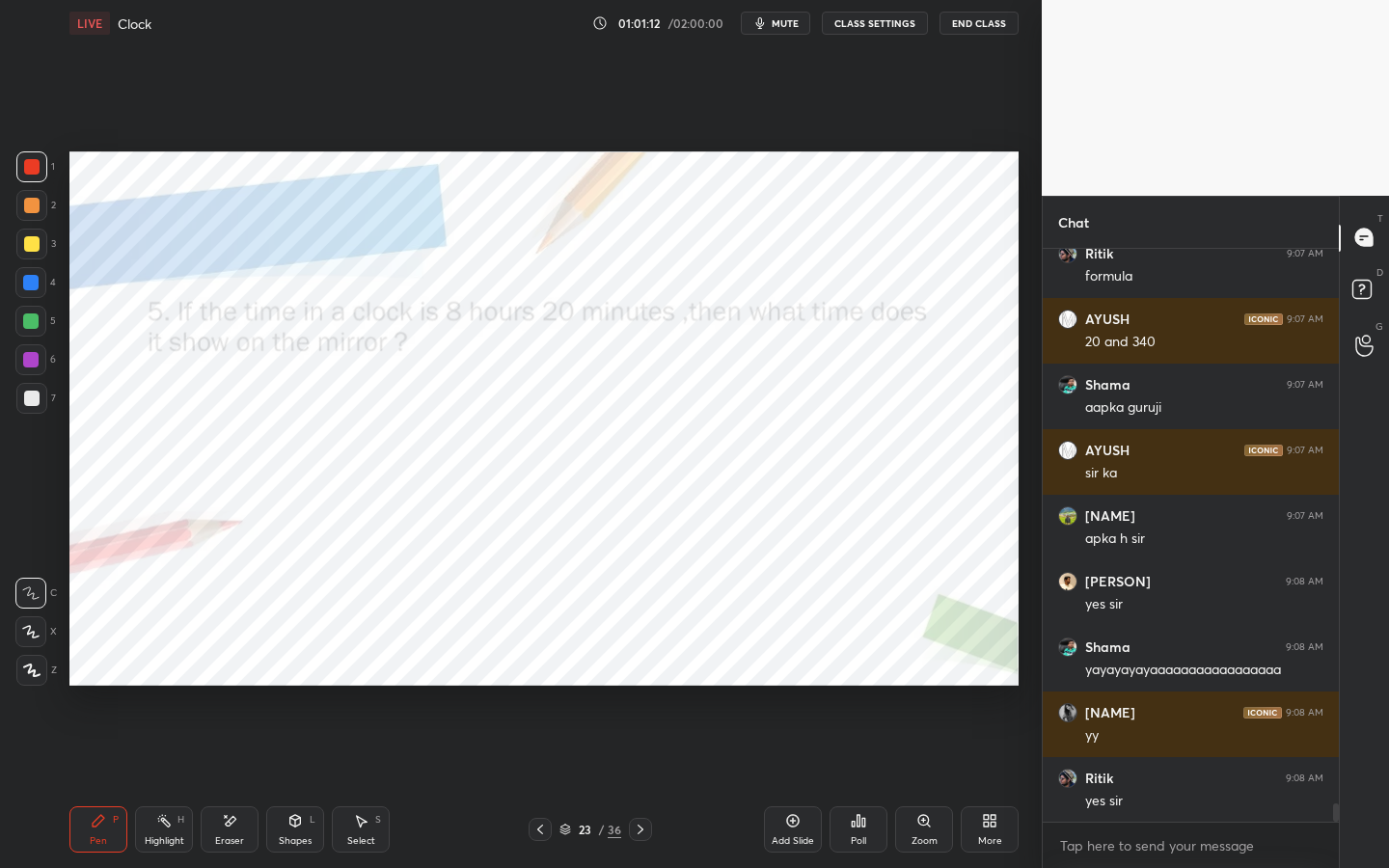 click 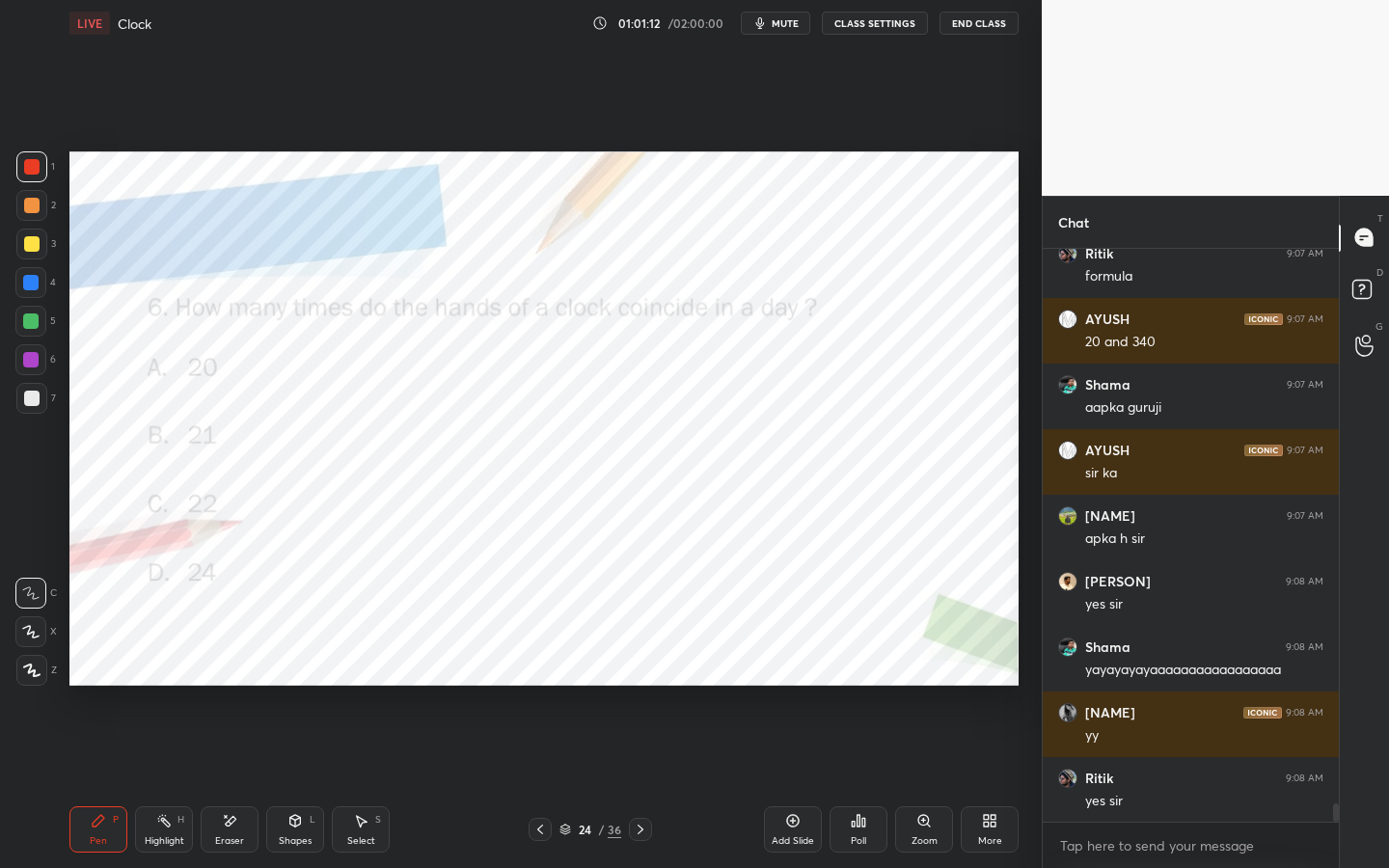 click 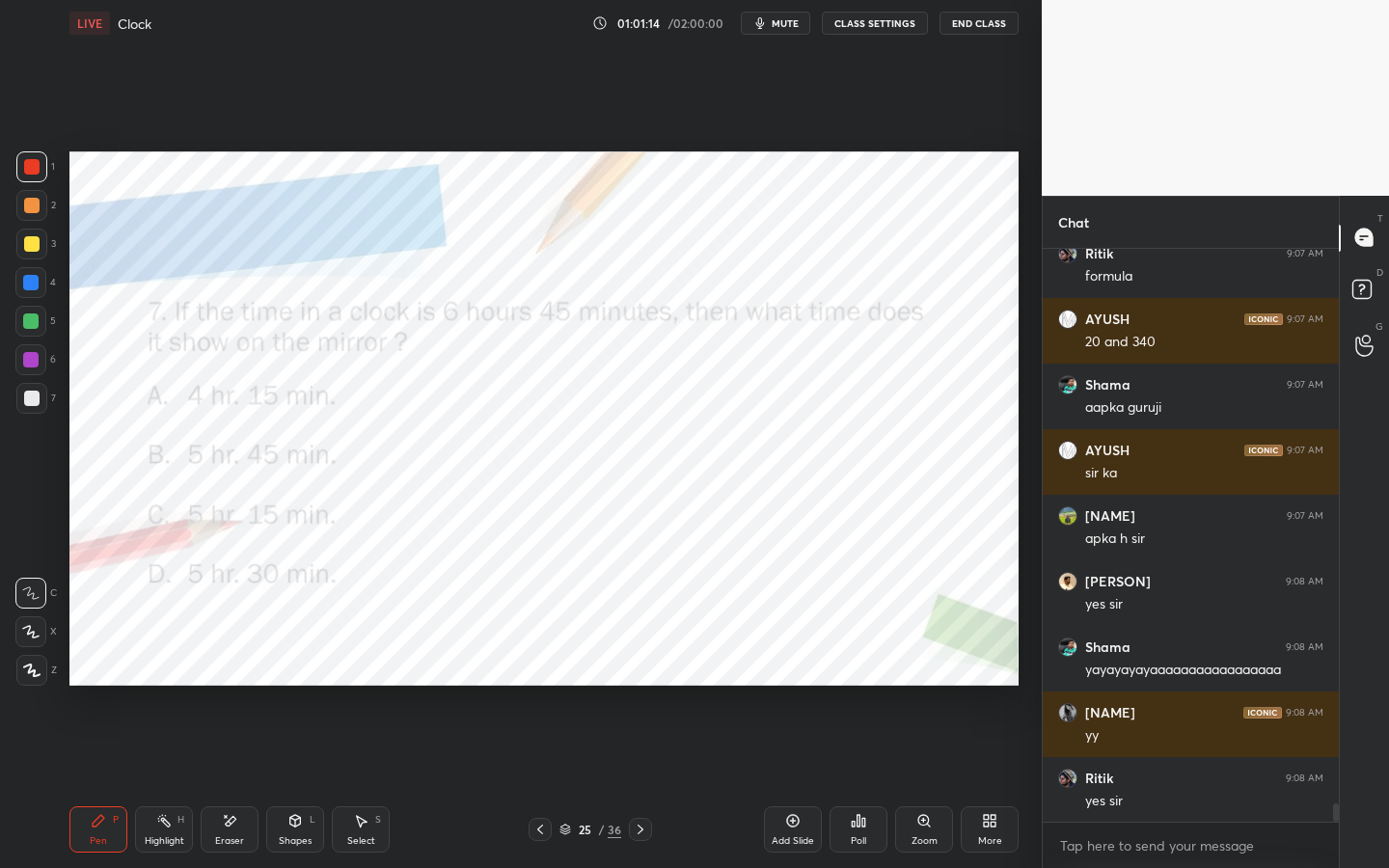 click 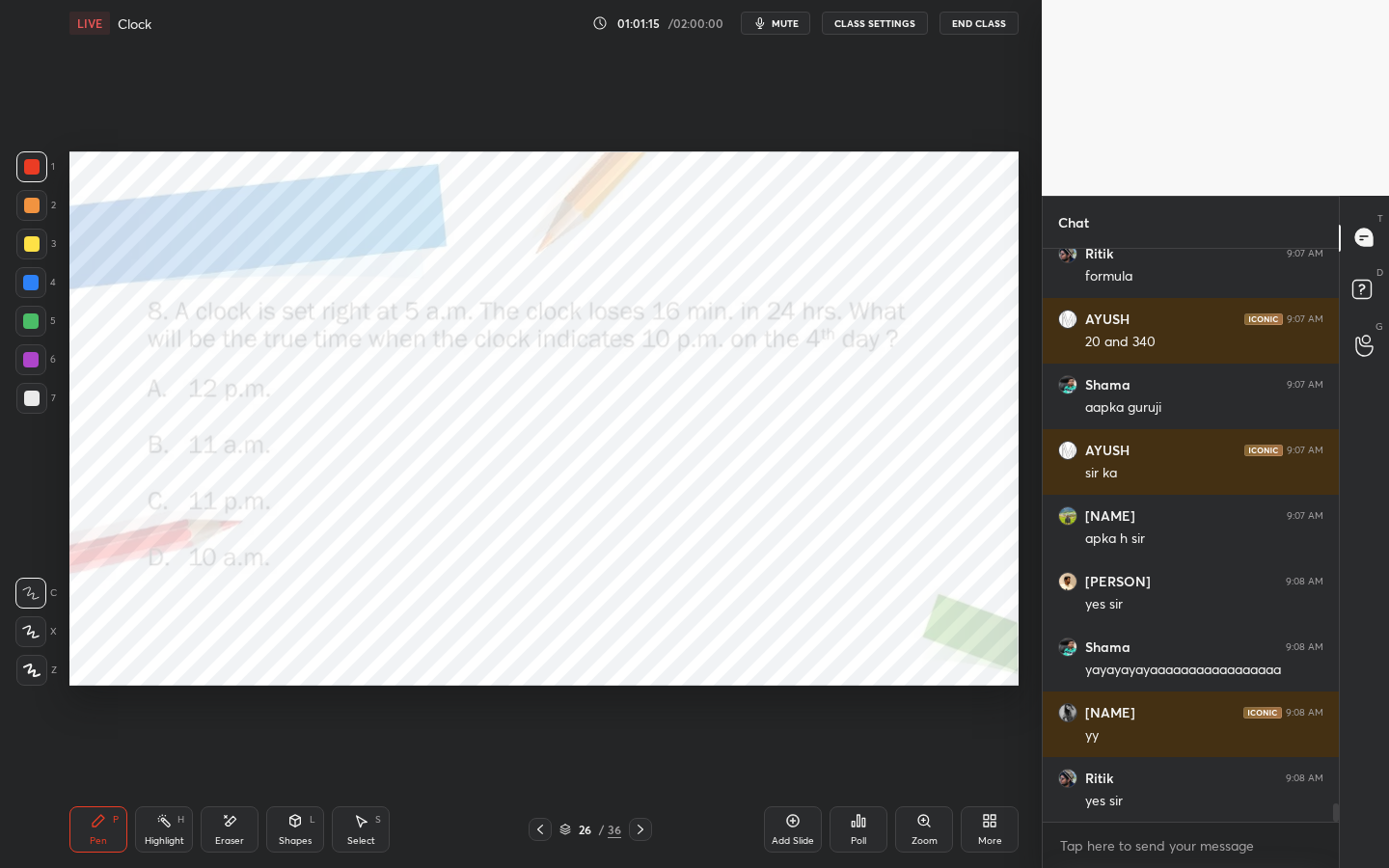 click at bounding box center (640, 829) 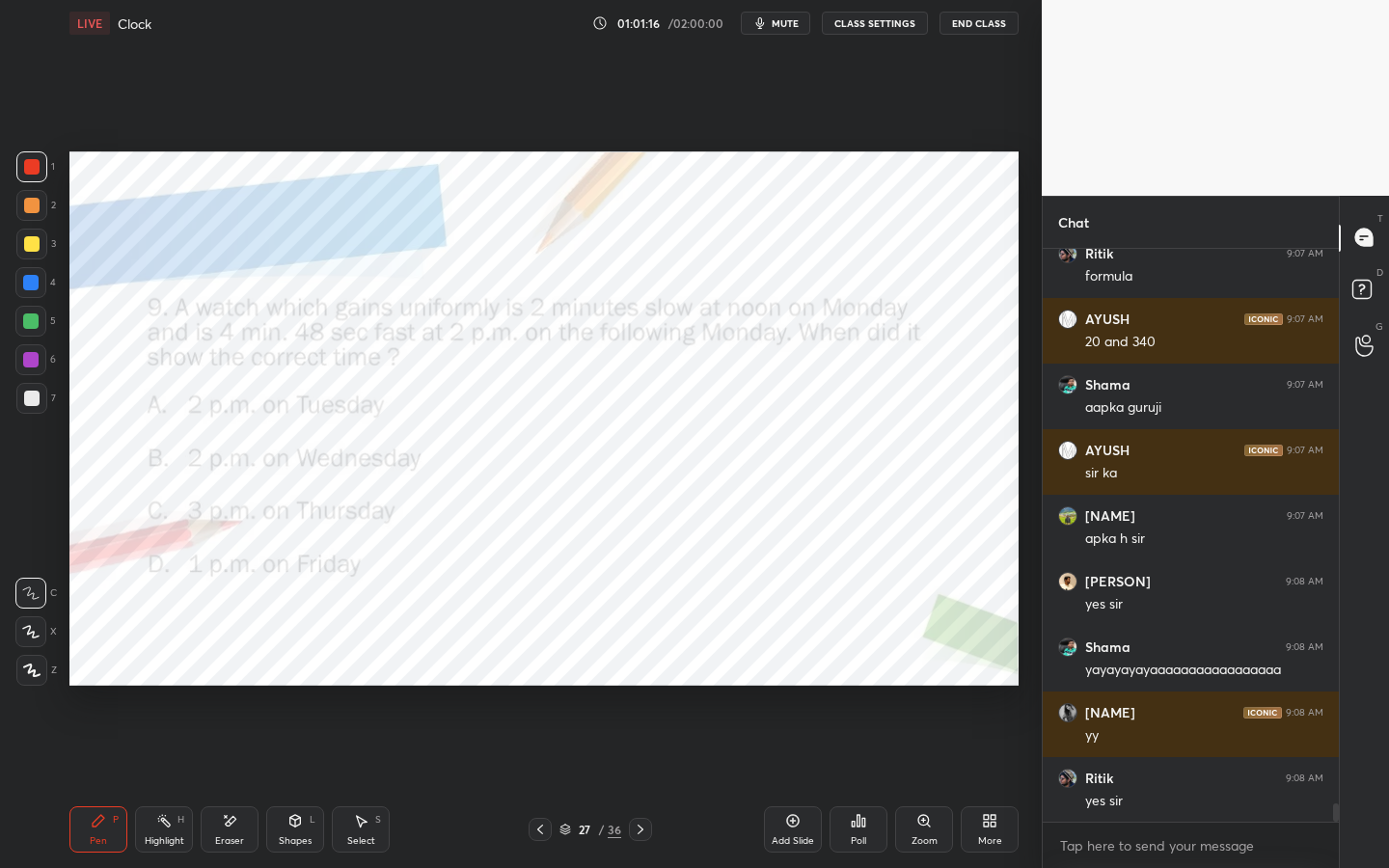 click at bounding box center [640, 829] 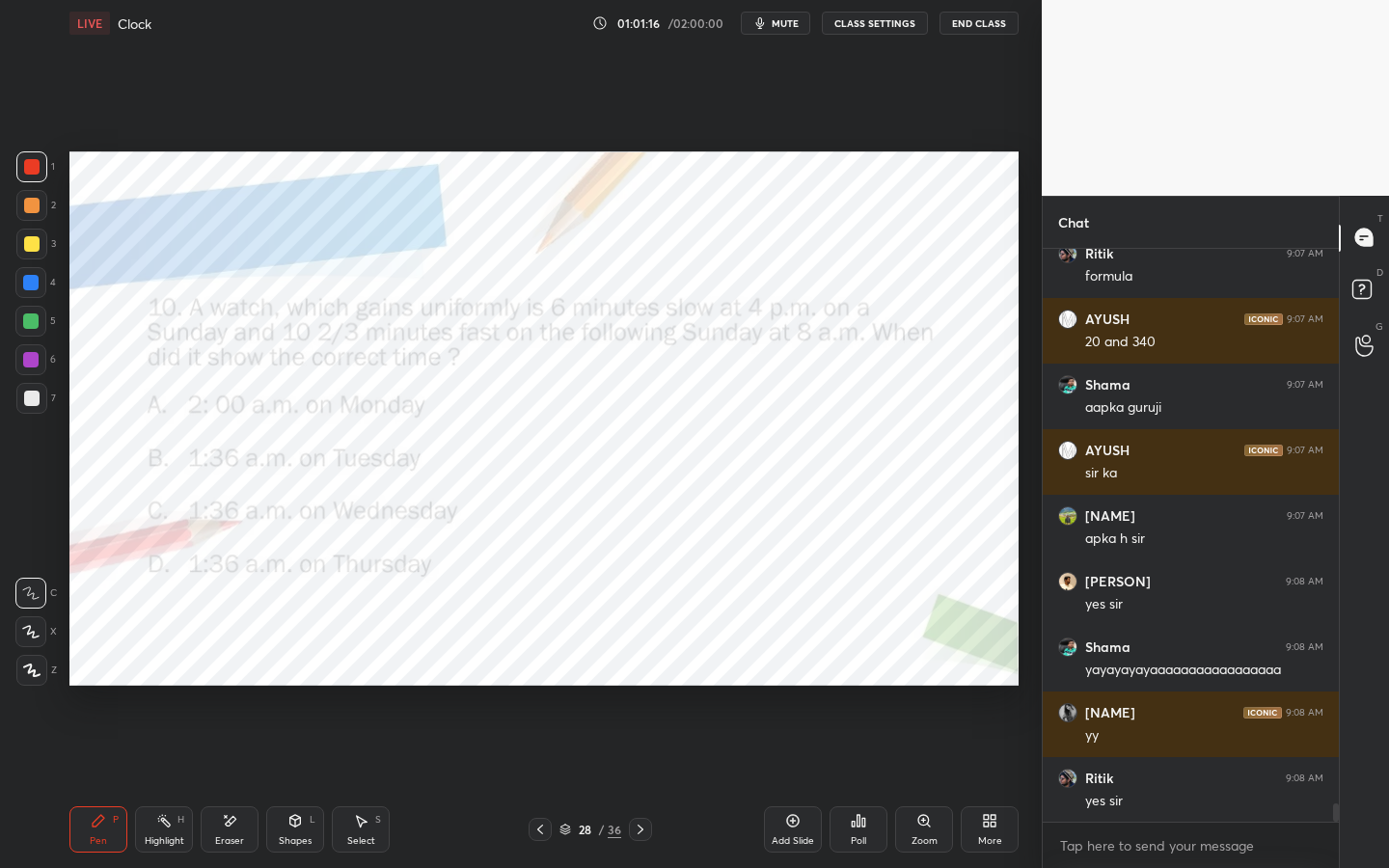 click 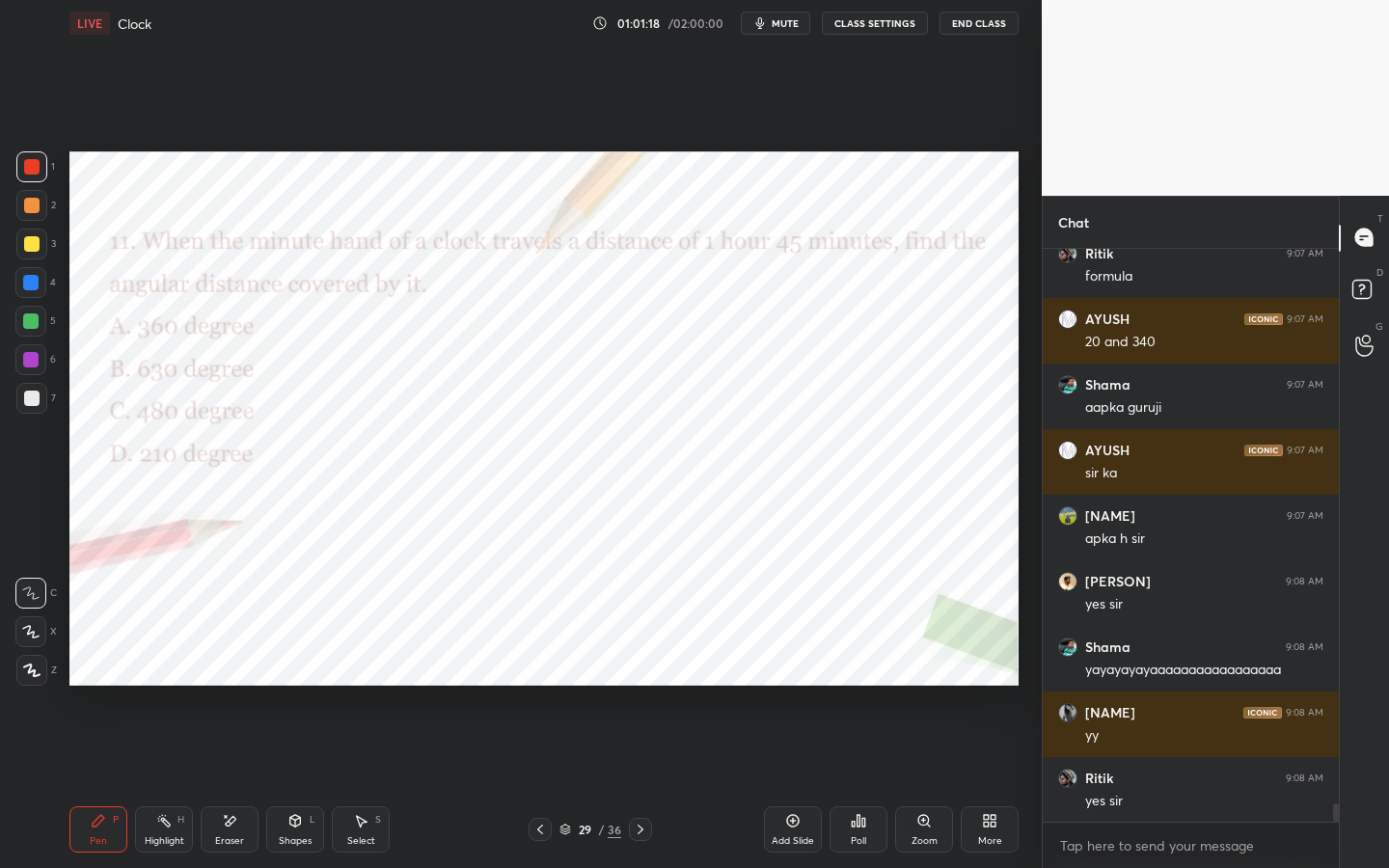 click 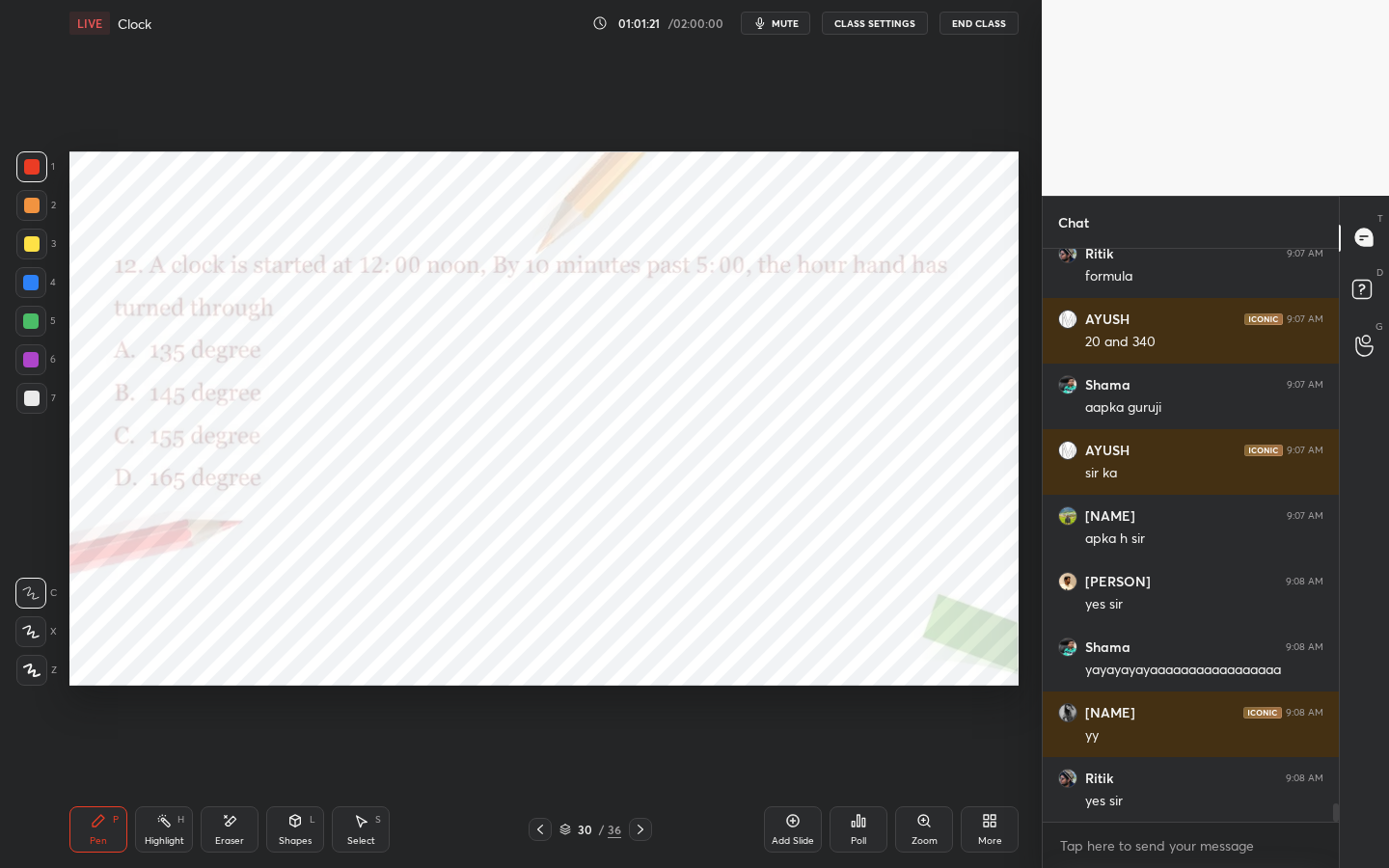 click 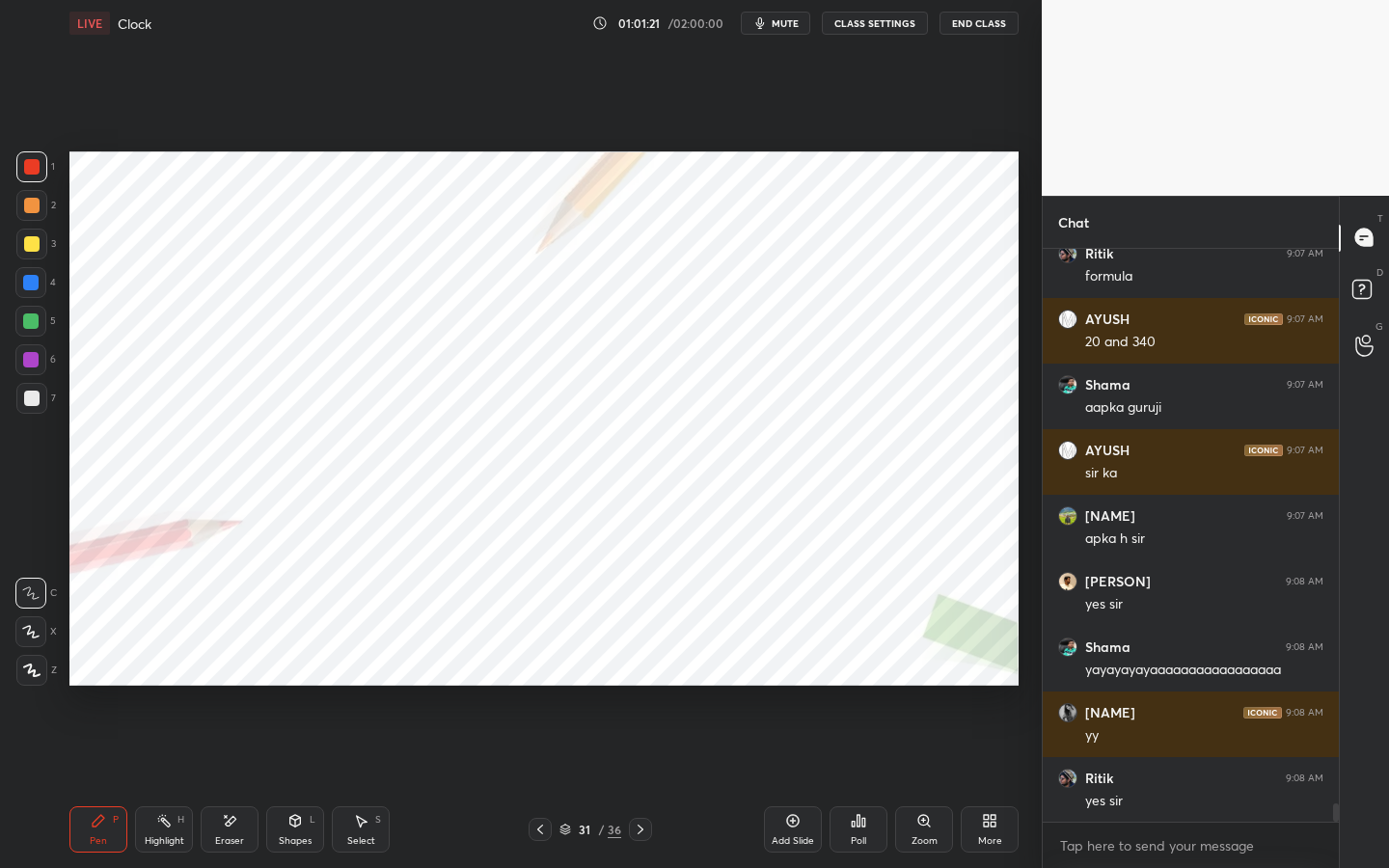 click 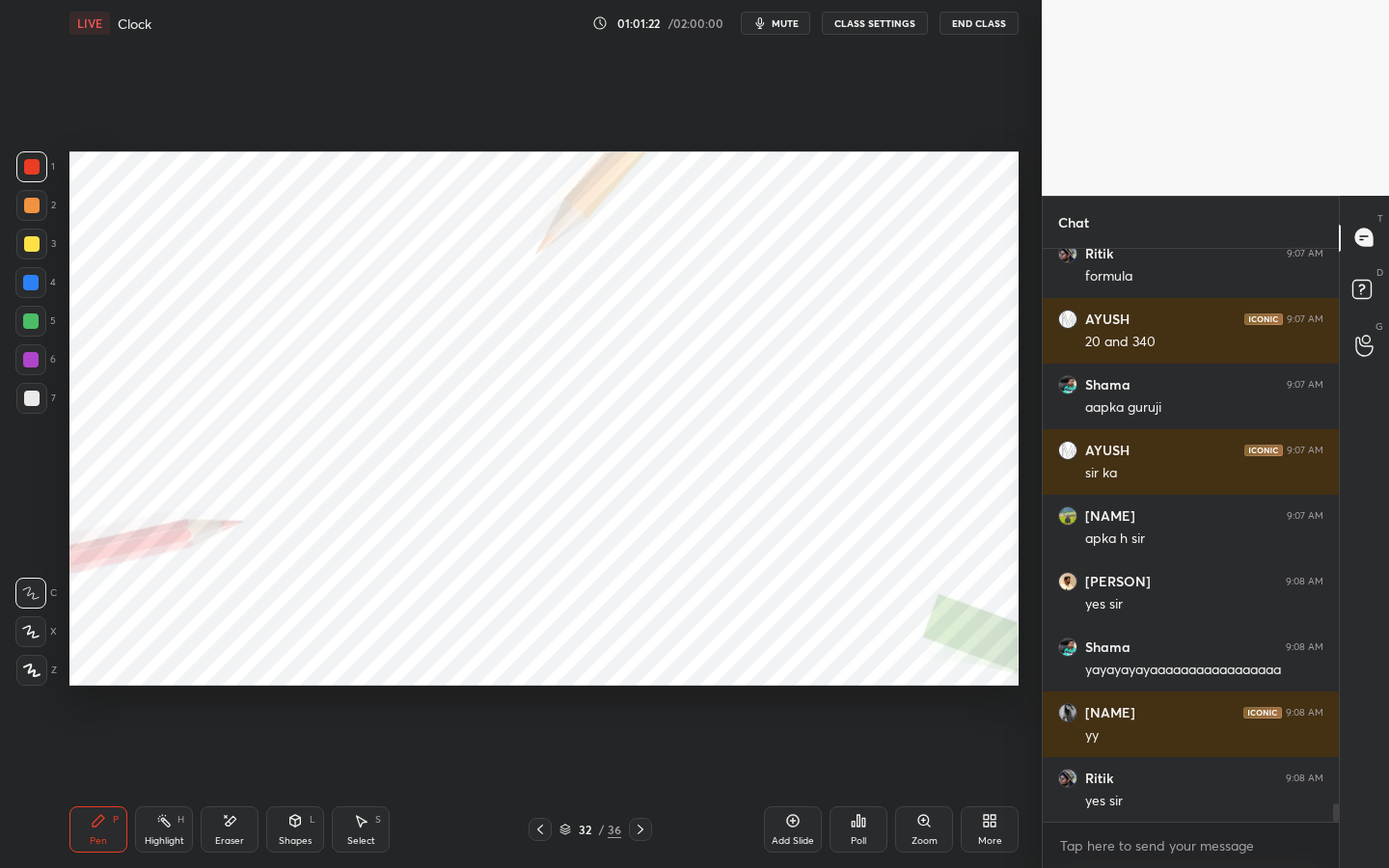 click at bounding box center [540, 829] 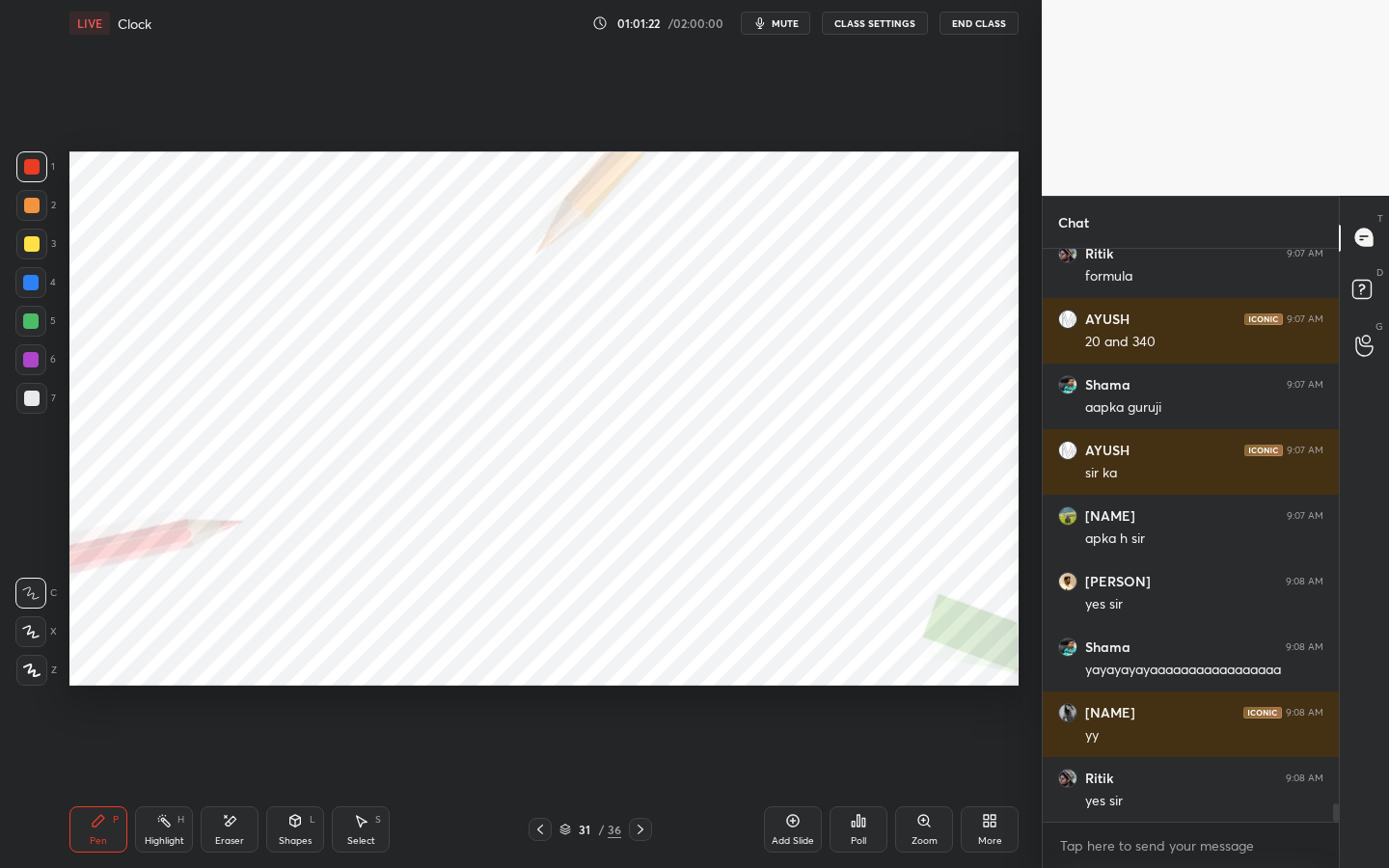 click 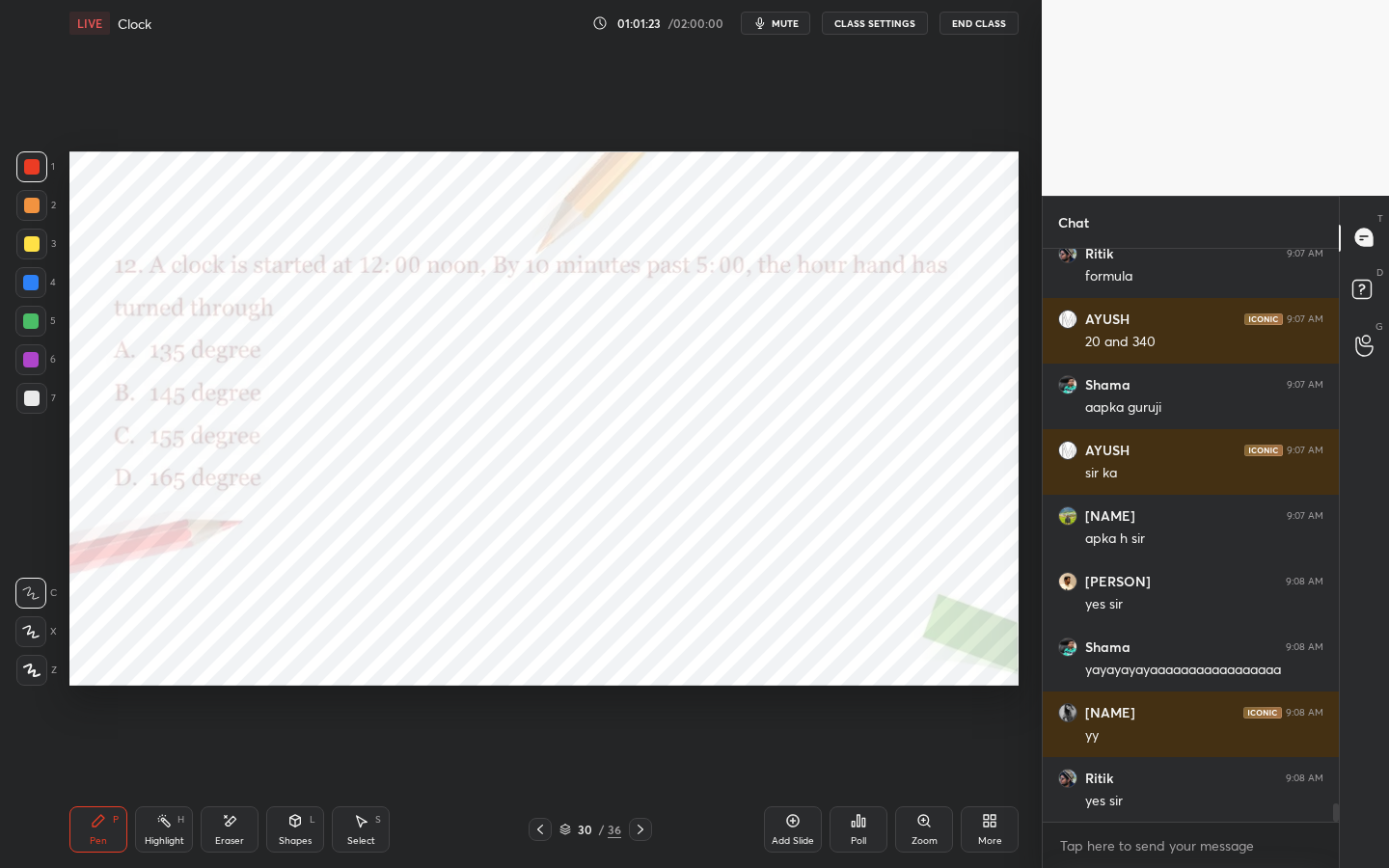 click 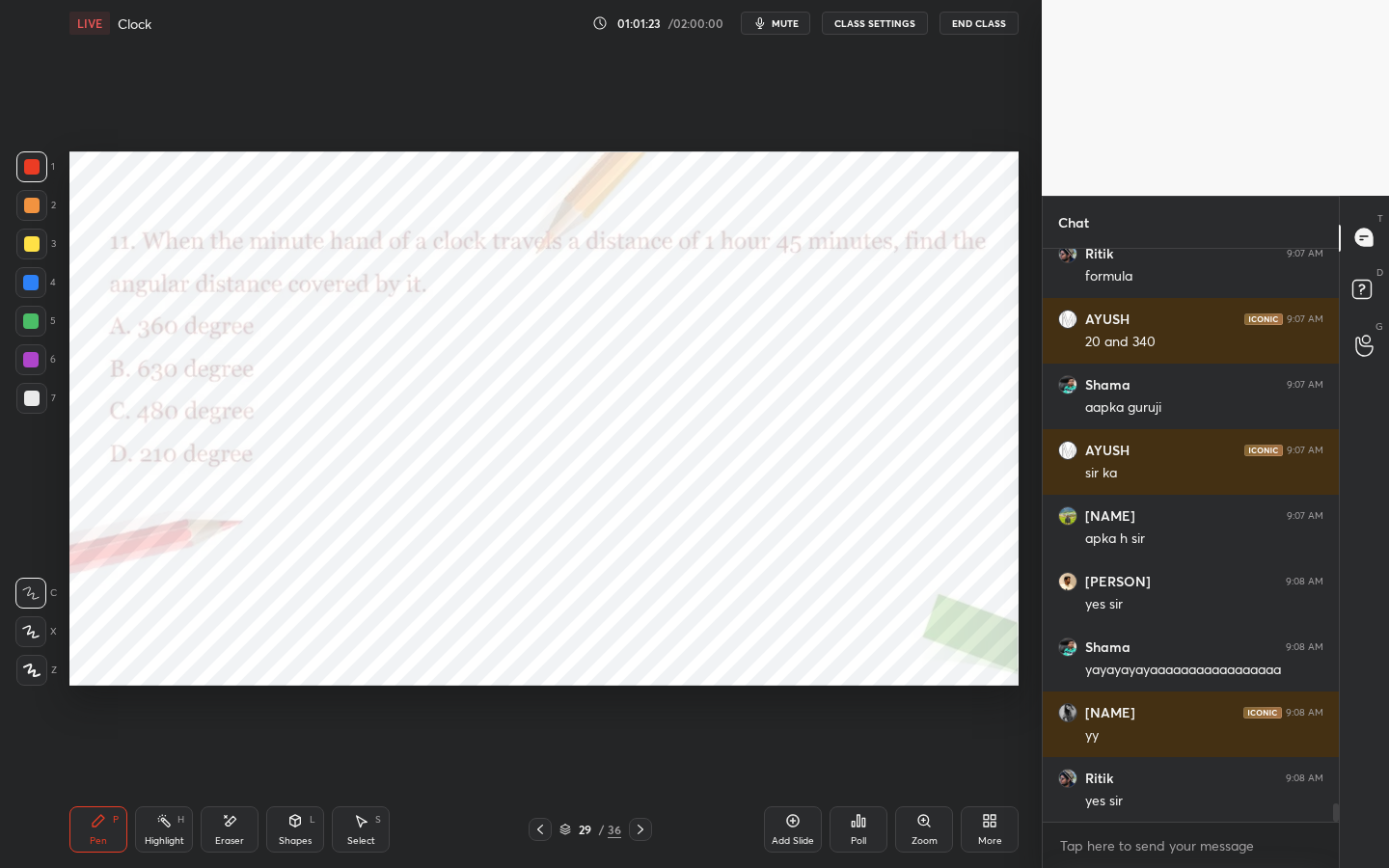click 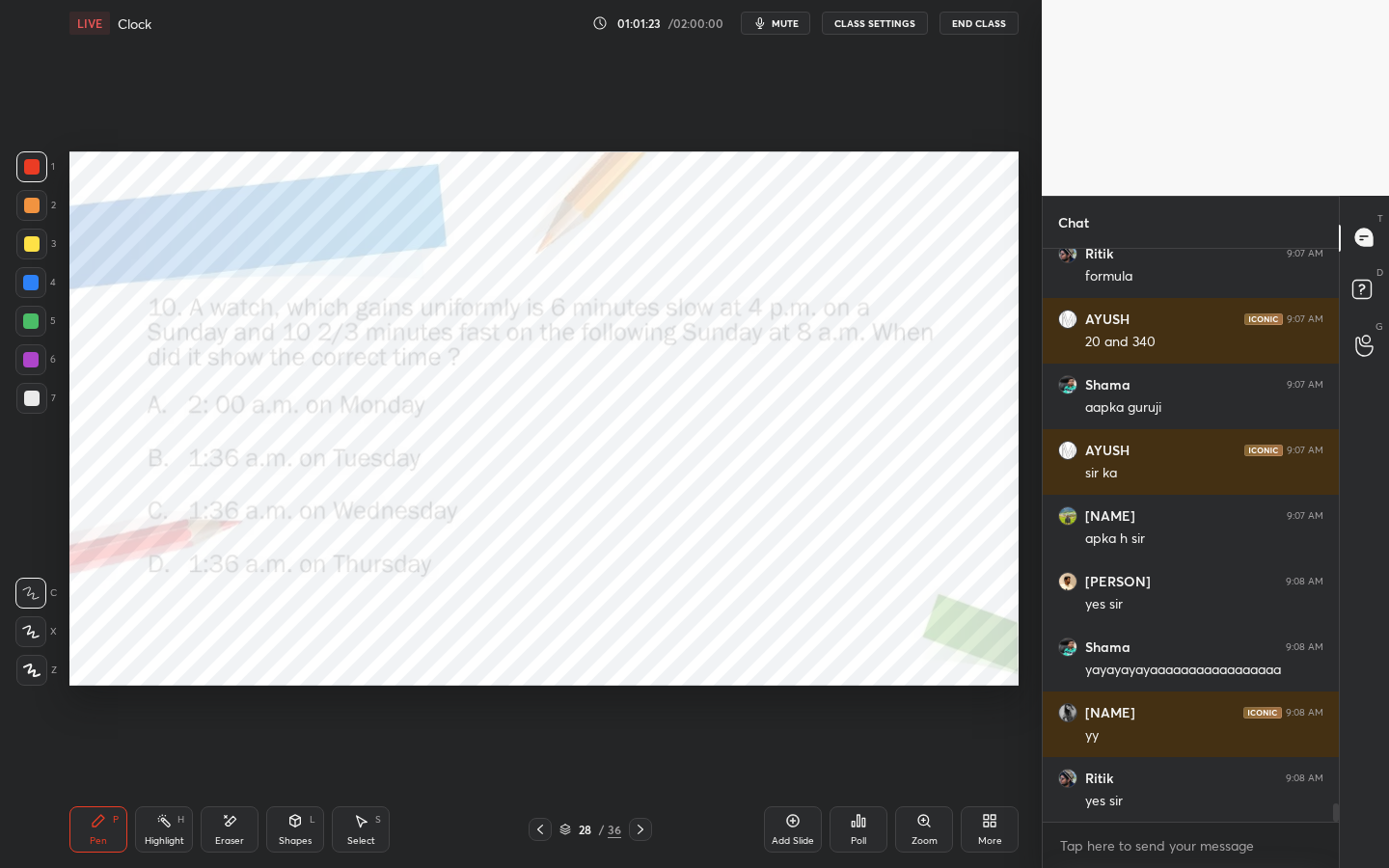 click 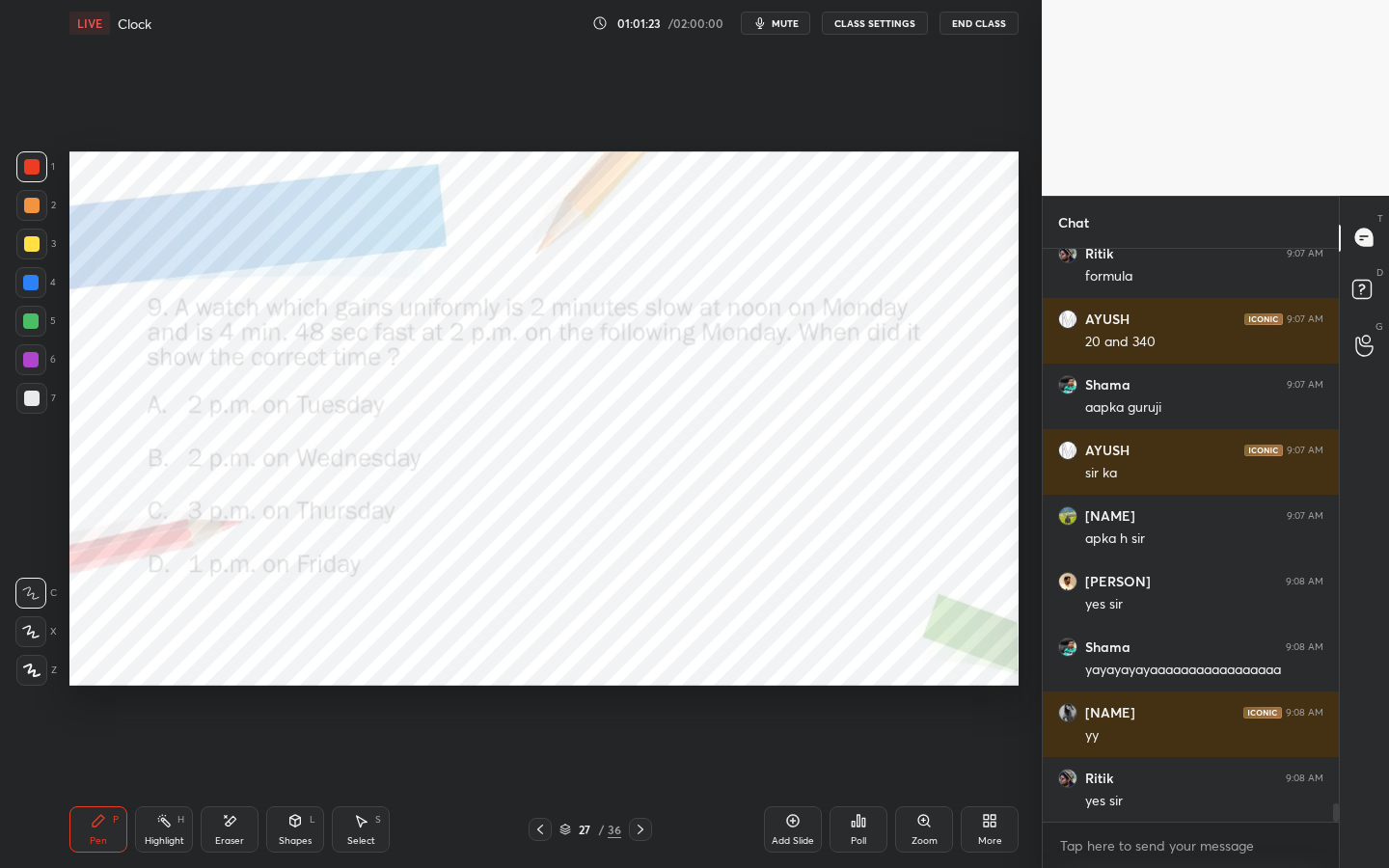 click 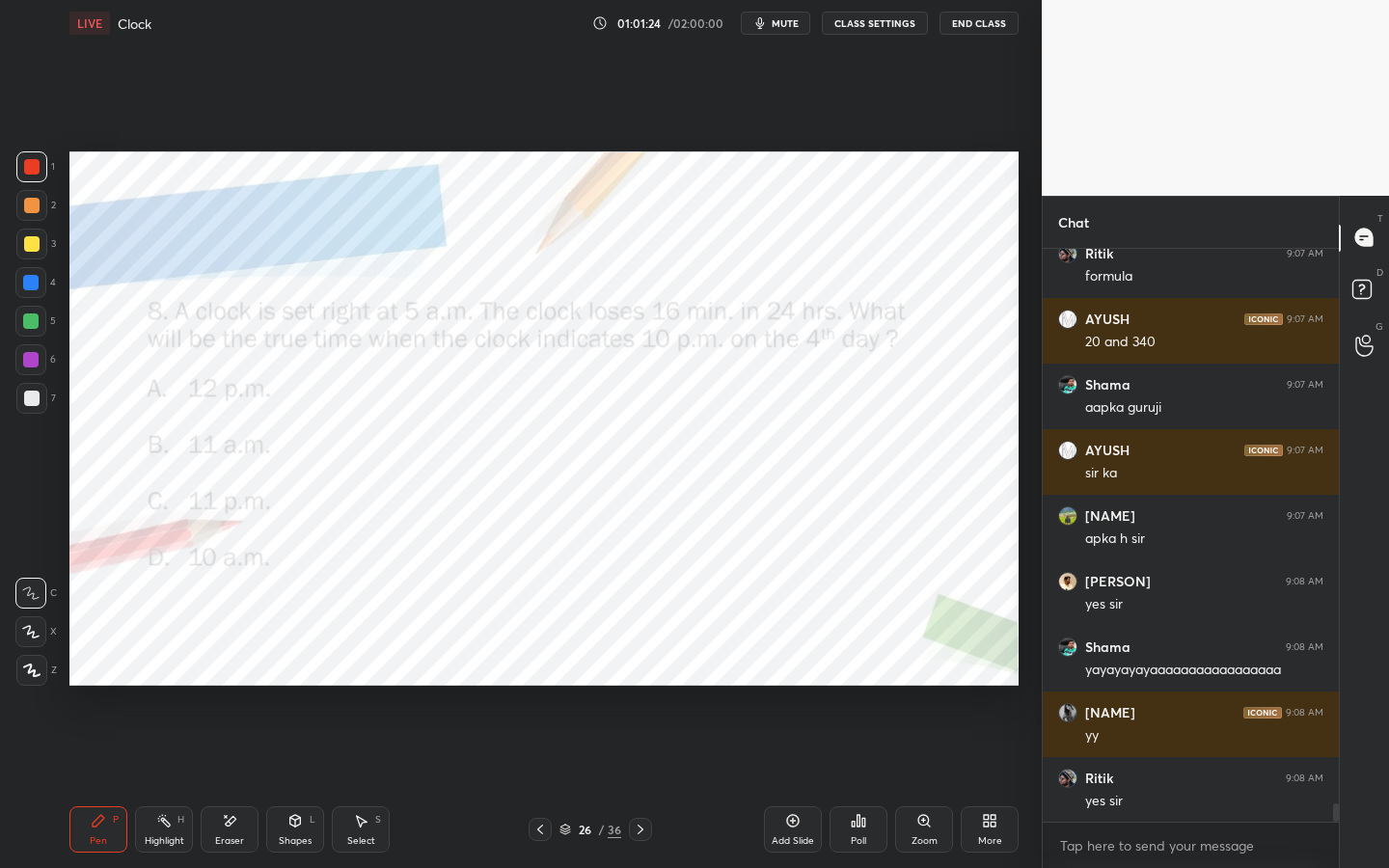 click 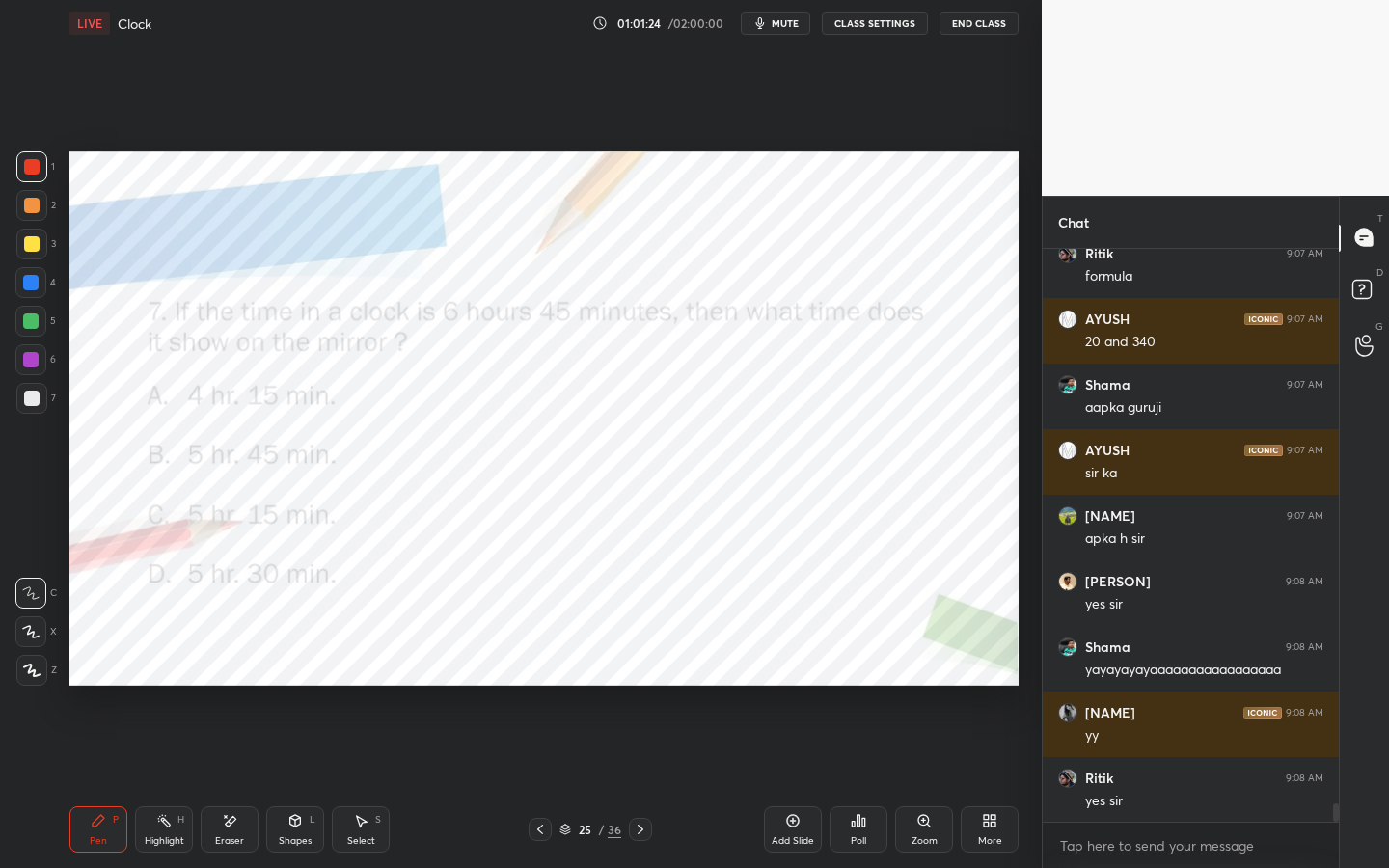 click 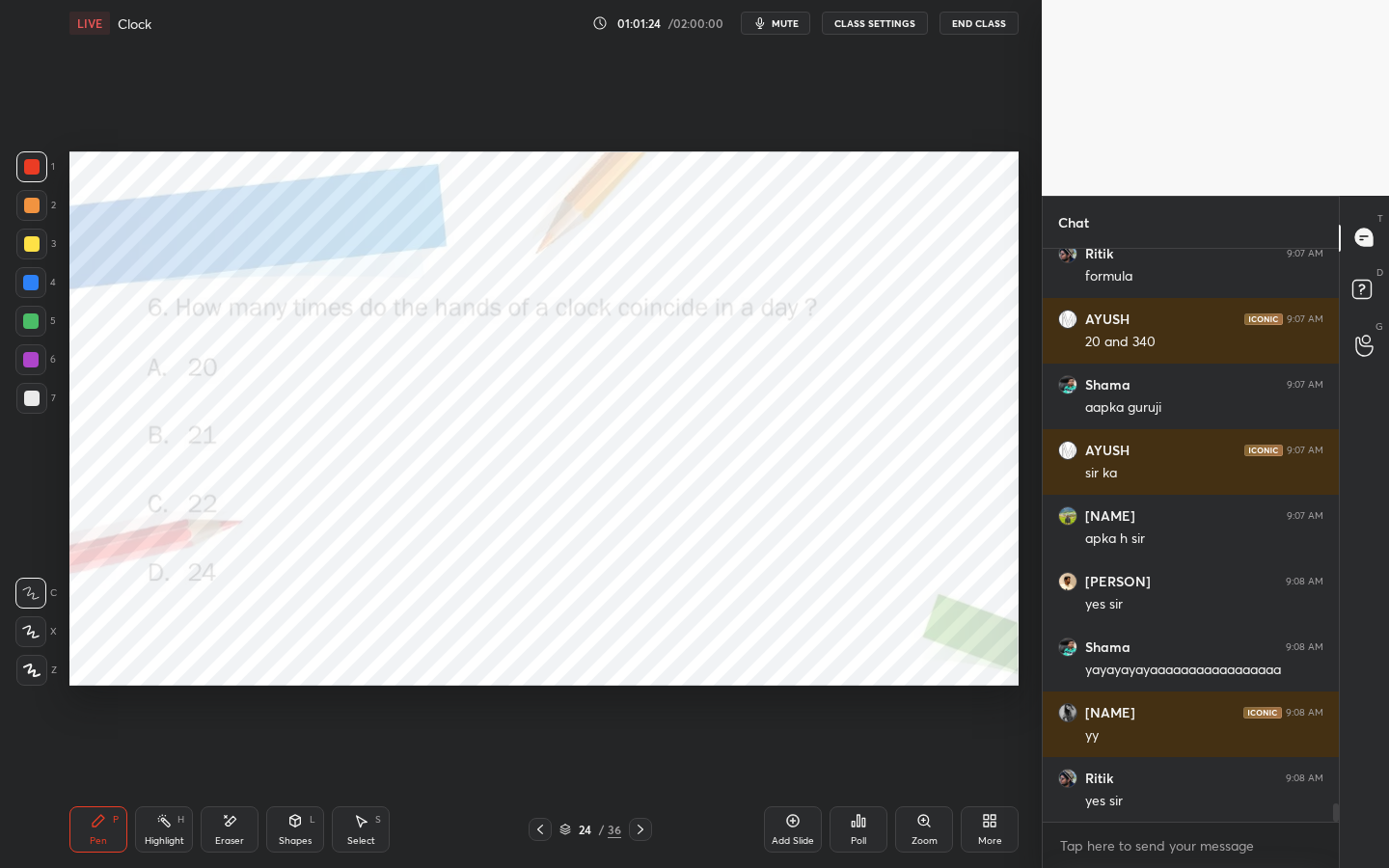 click 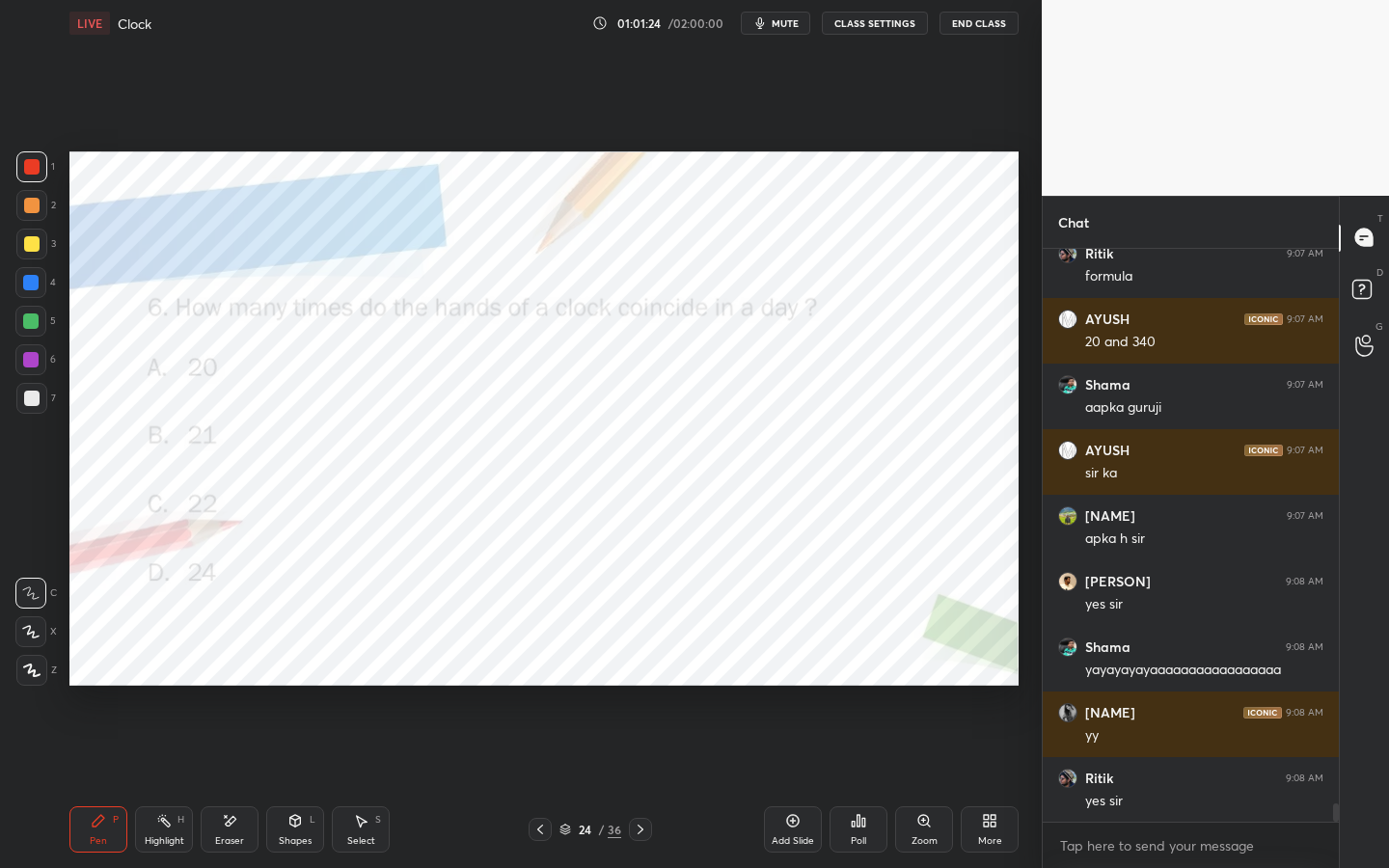 click 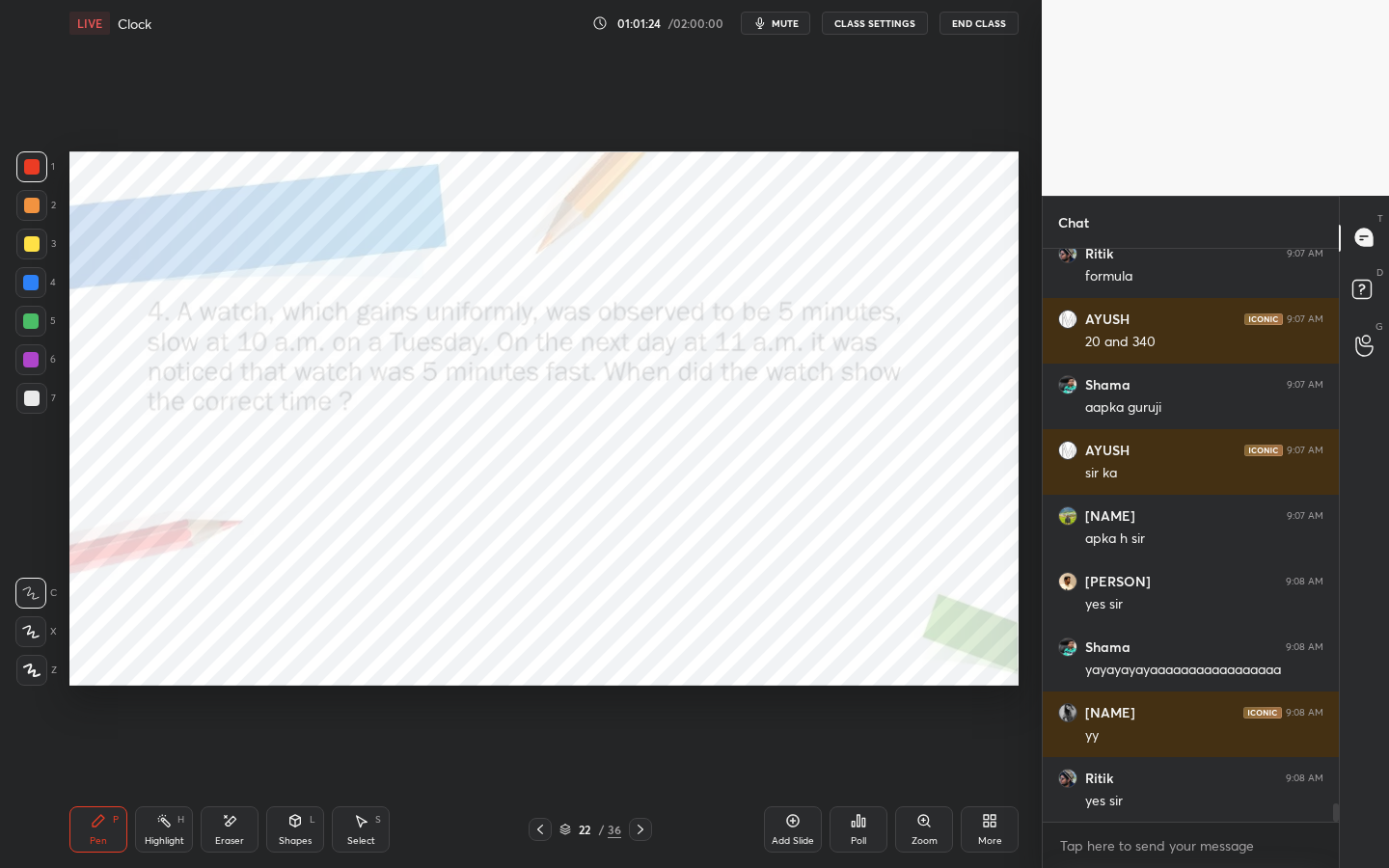 click 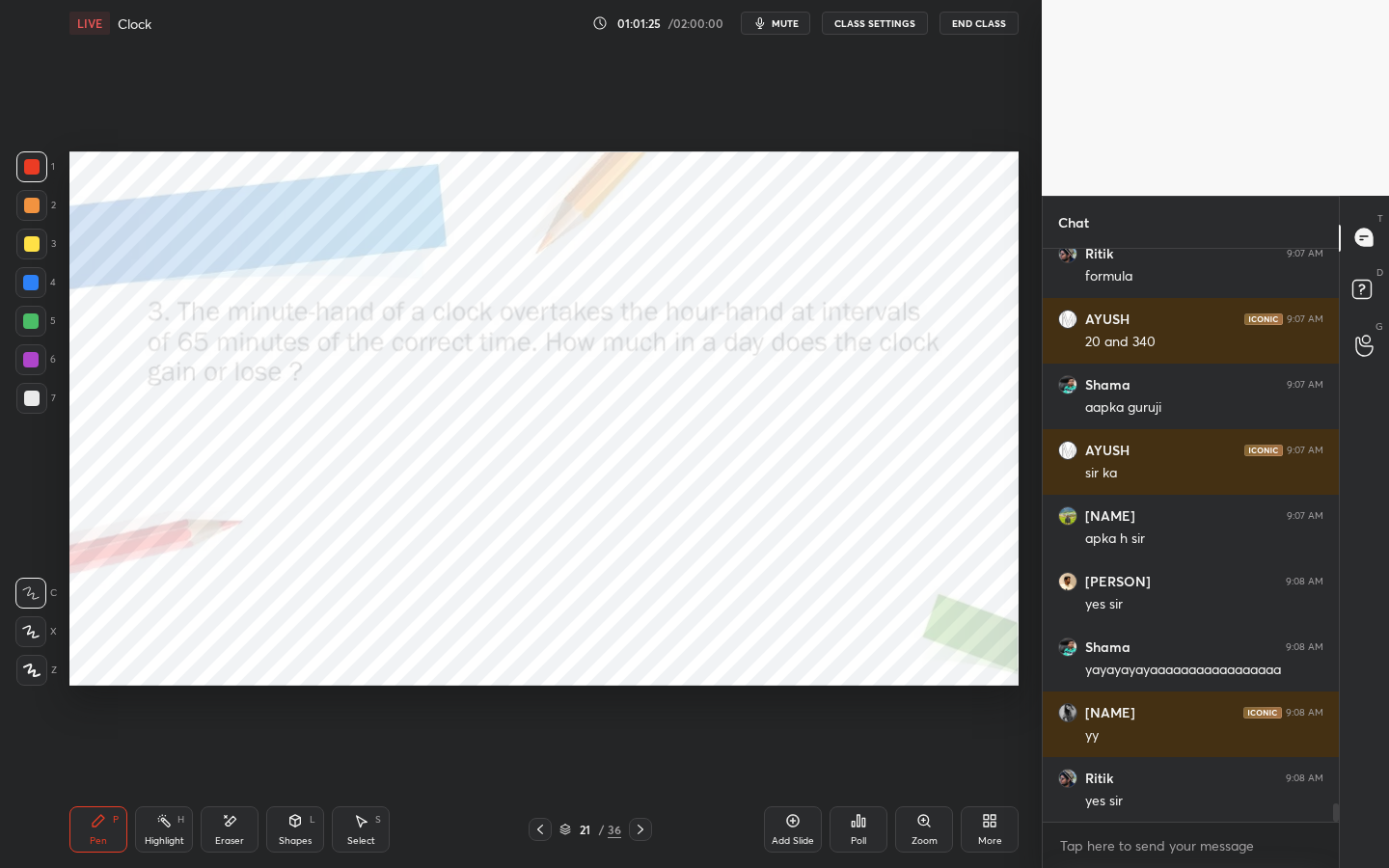 click 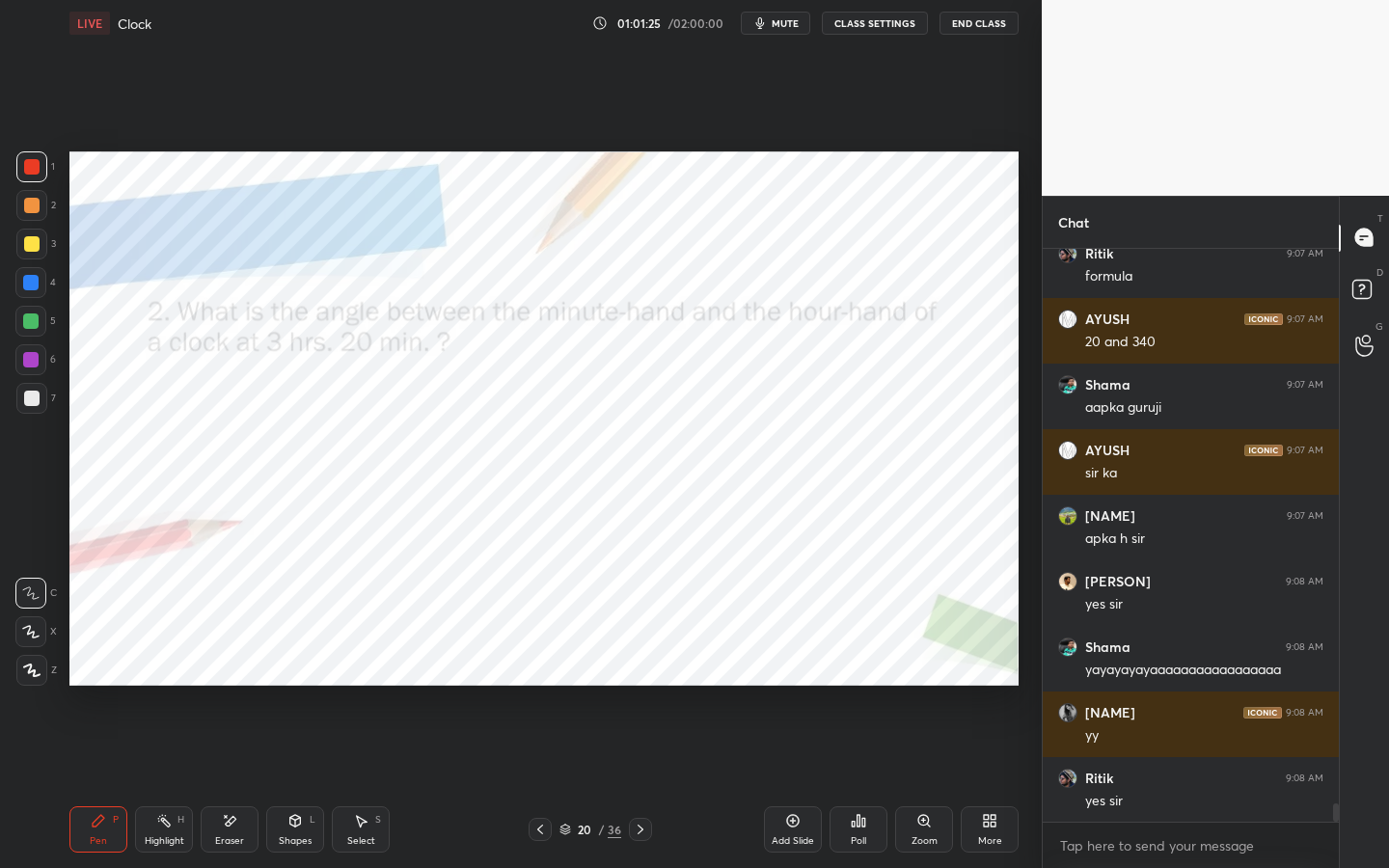 click 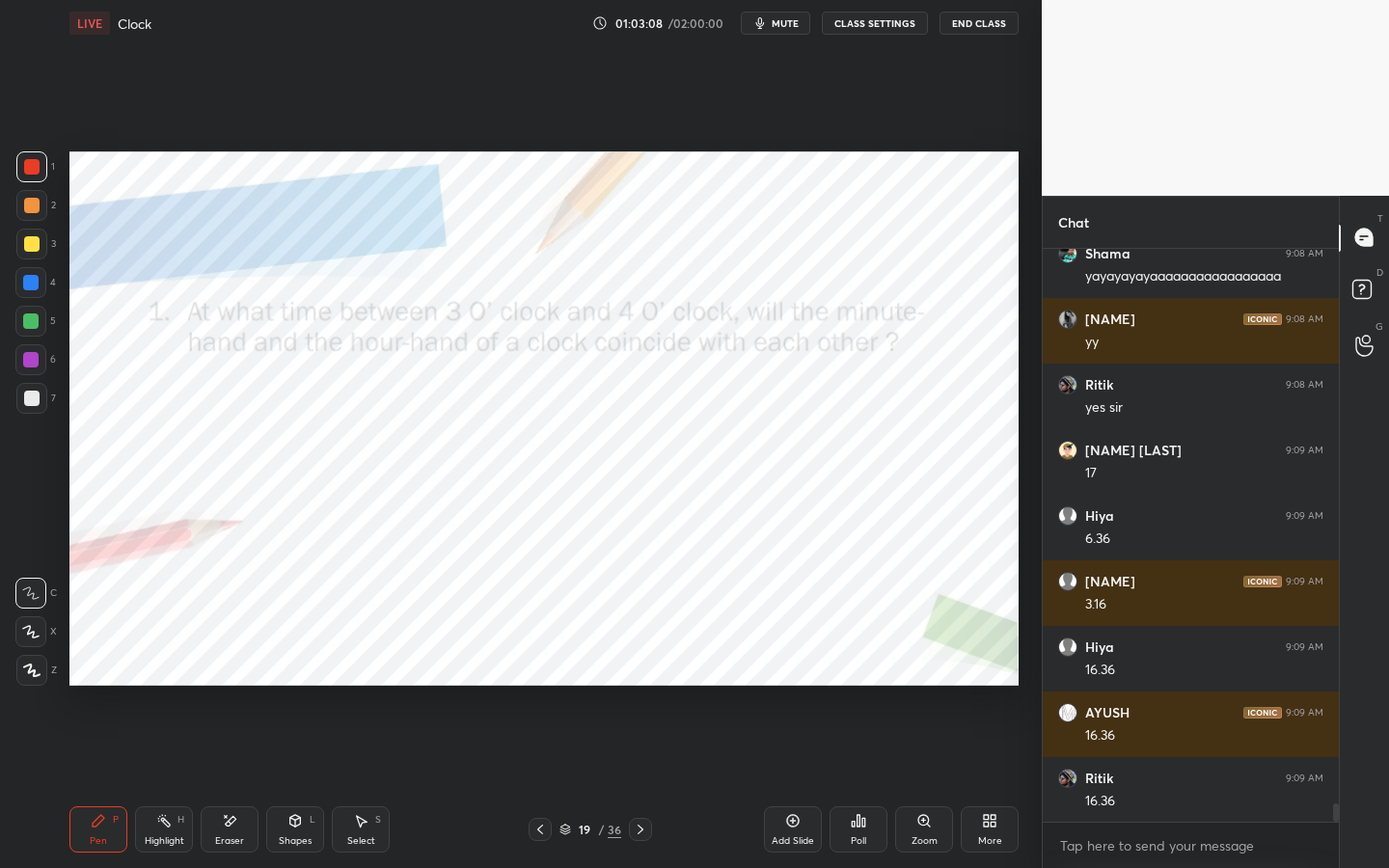 scroll, scrollTop: 17845, scrollLeft: 0, axis: vertical 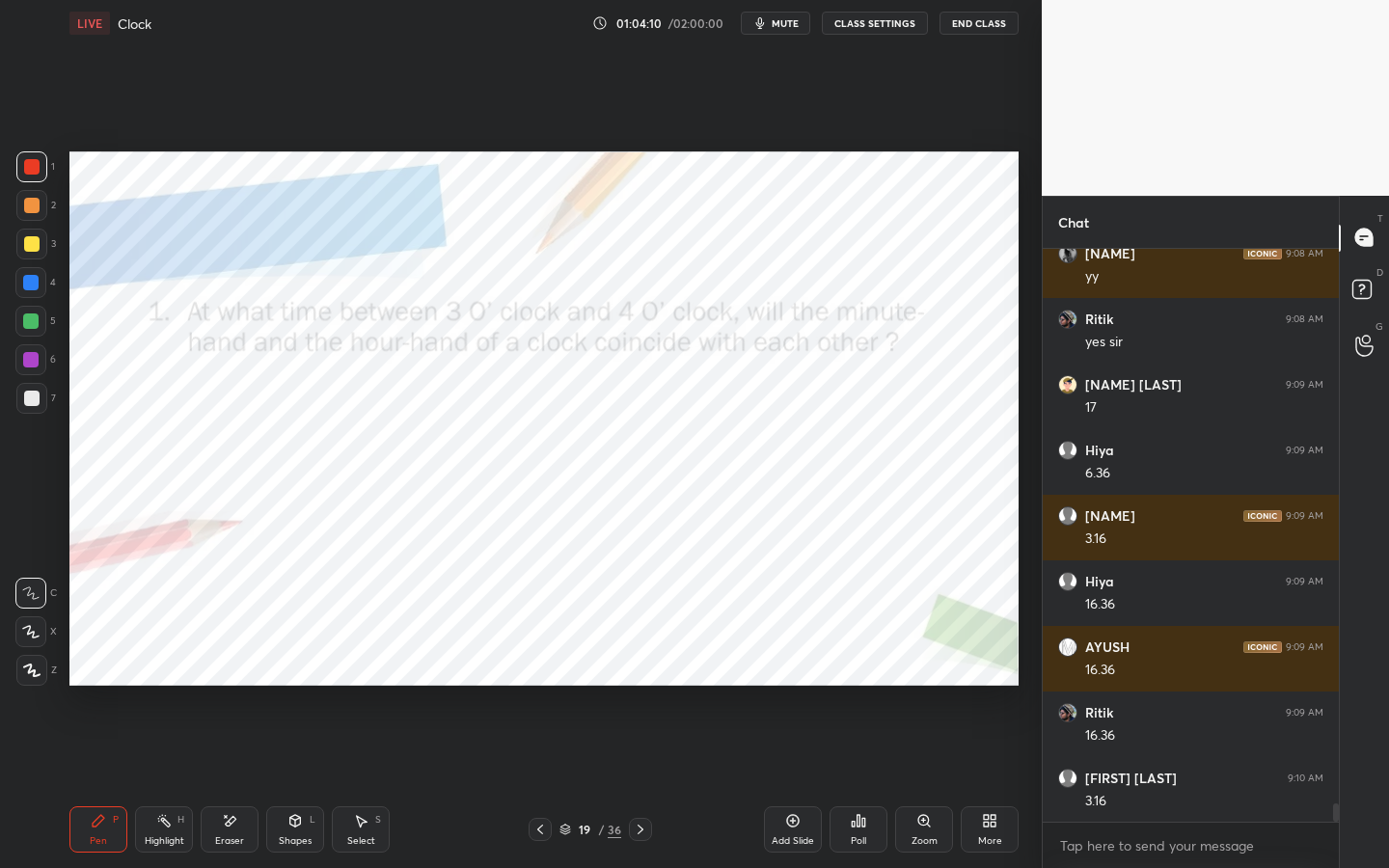 drag, startPoint x: 232, startPoint y: 834, endPoint x: 336, endPoint y: 689, distance: 178.44047 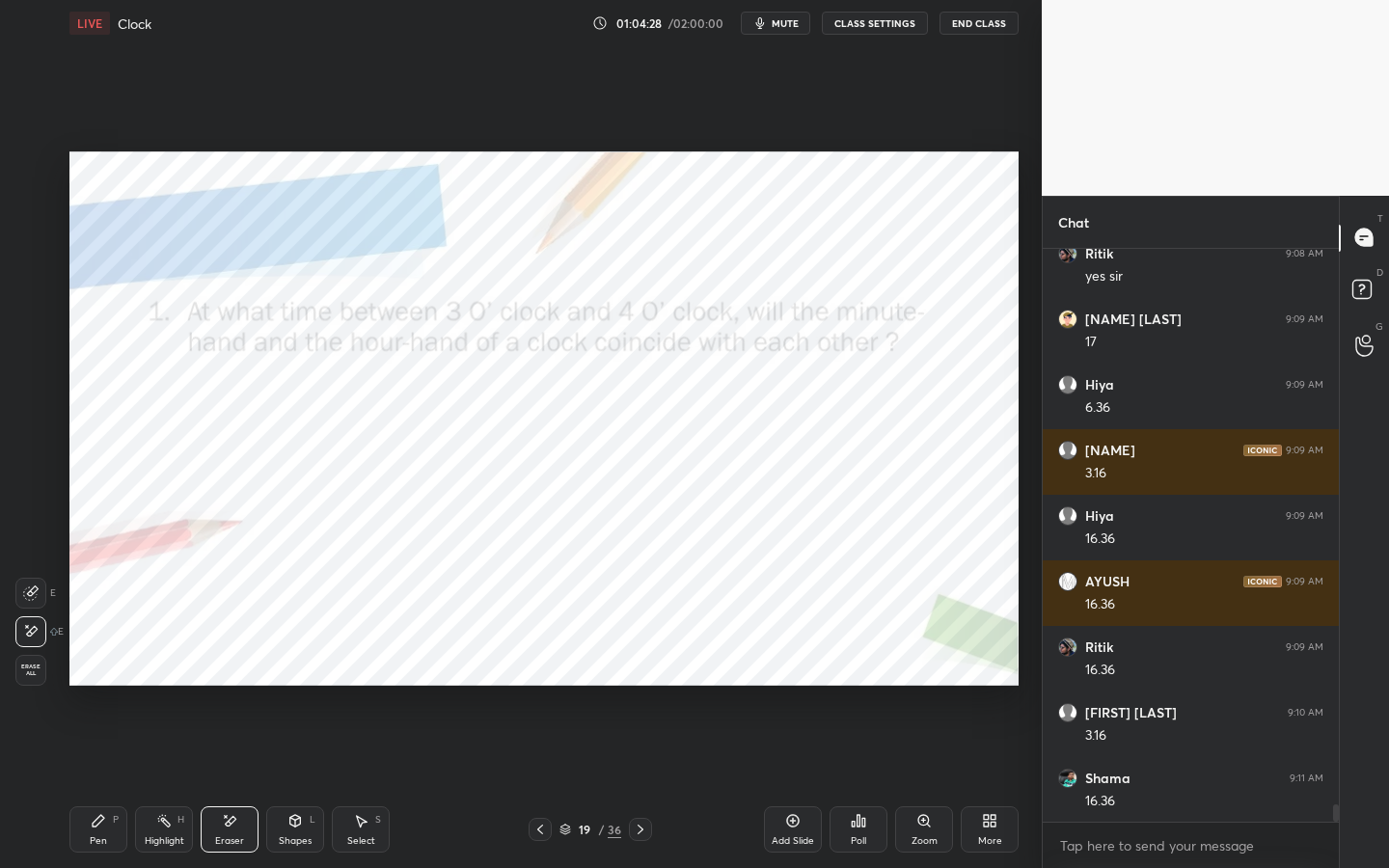 scroll, scrollTop: 17976, scrollLeft: 0, axis: vertical 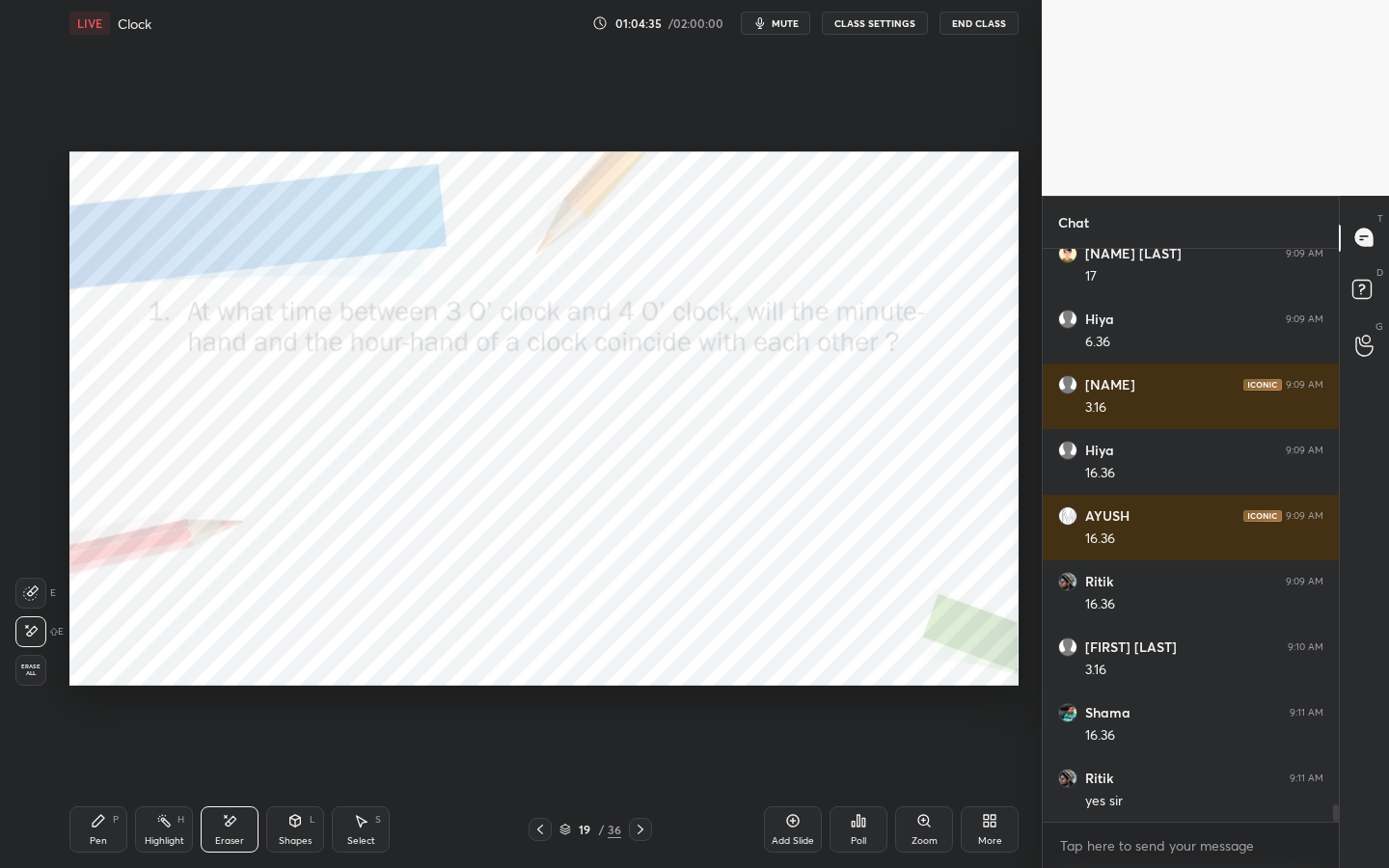 drag, startPoint x: 92, startPoint y: 833, endPoint x: 165, endPoint y: 824, distance: 73.552702 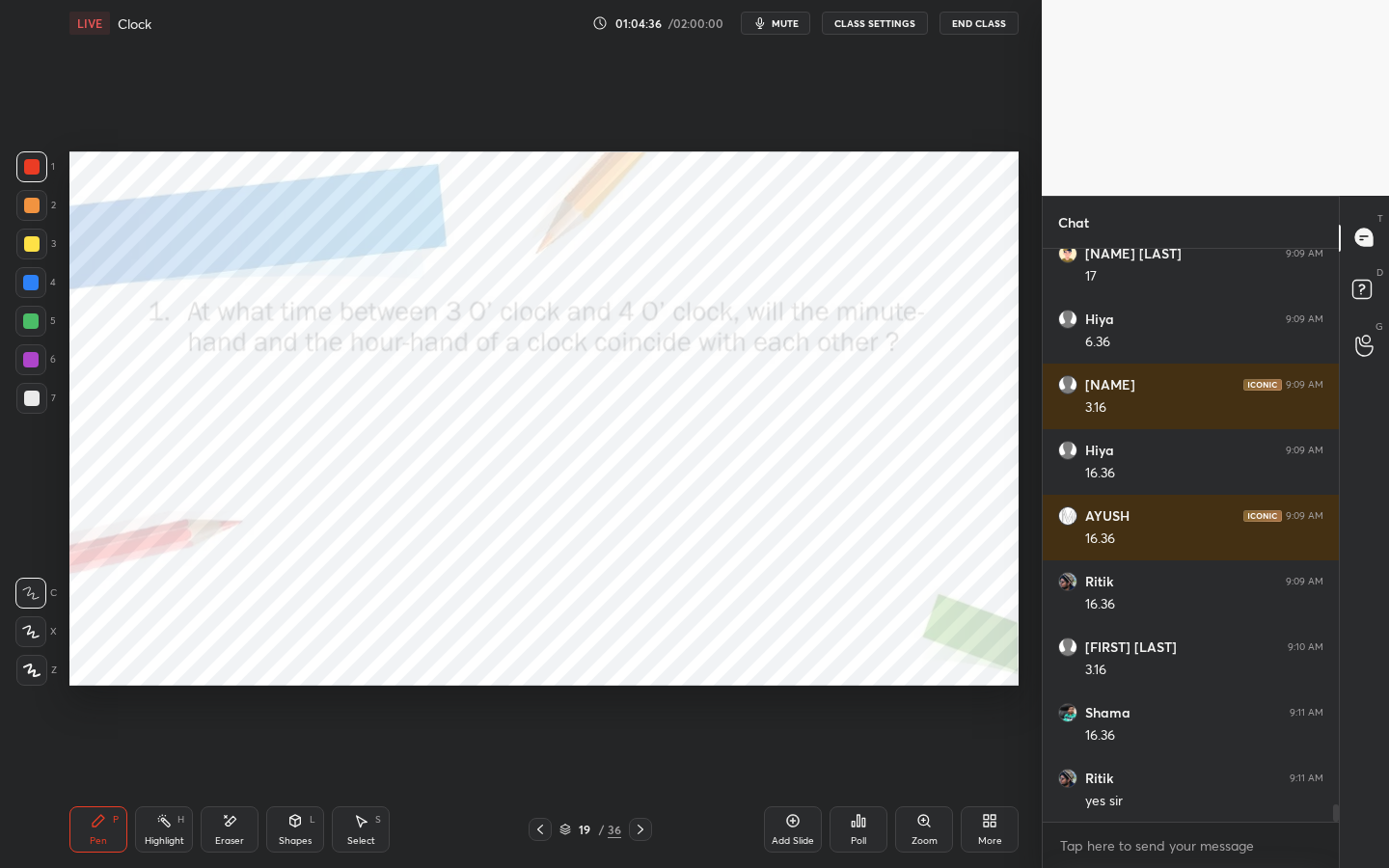 click at bounding box center [540, 829] 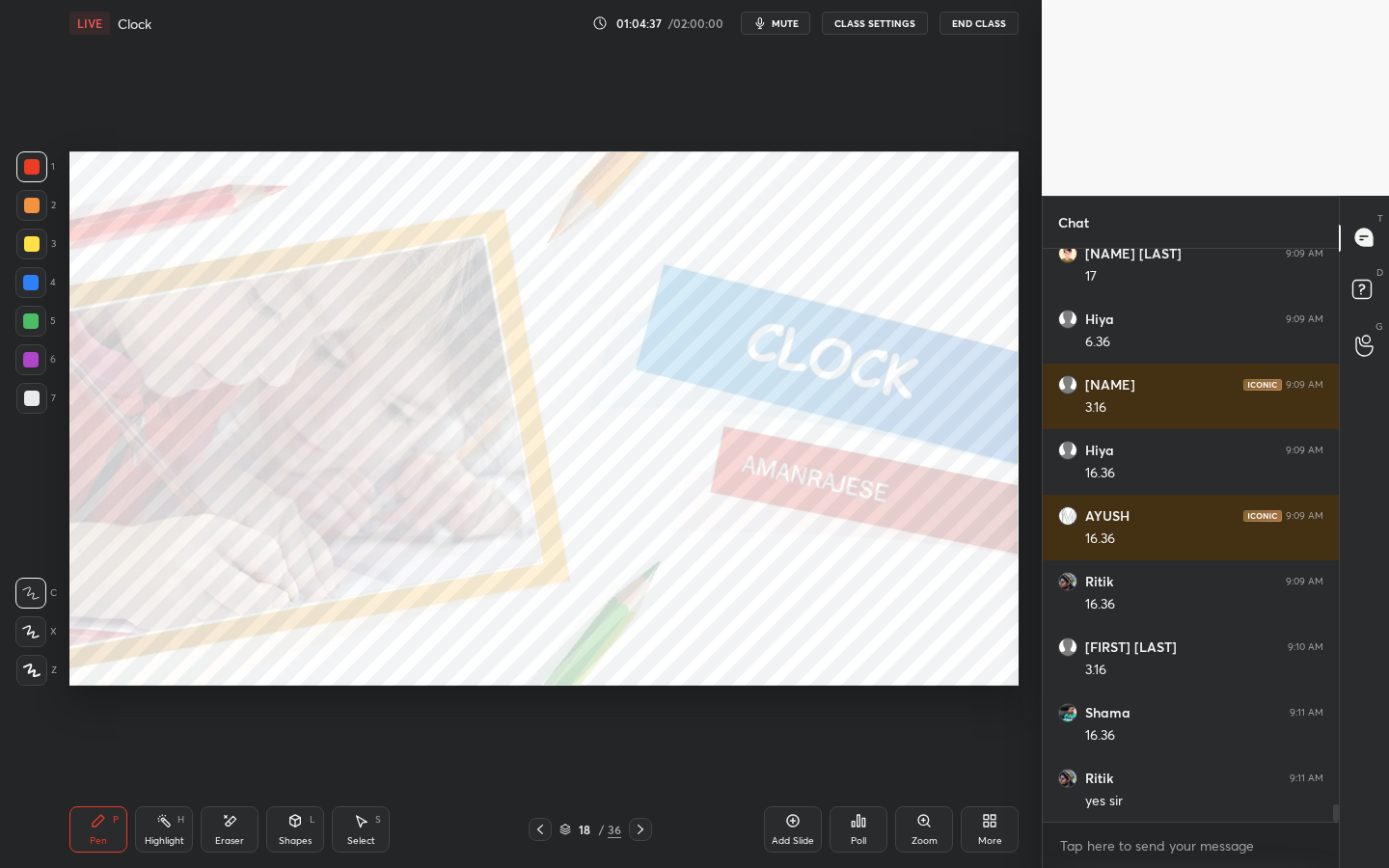 drag, startPoint x: 535, startPoint y: 832, endPoint x: 546, endPoint y: 839, distance: 13.038405 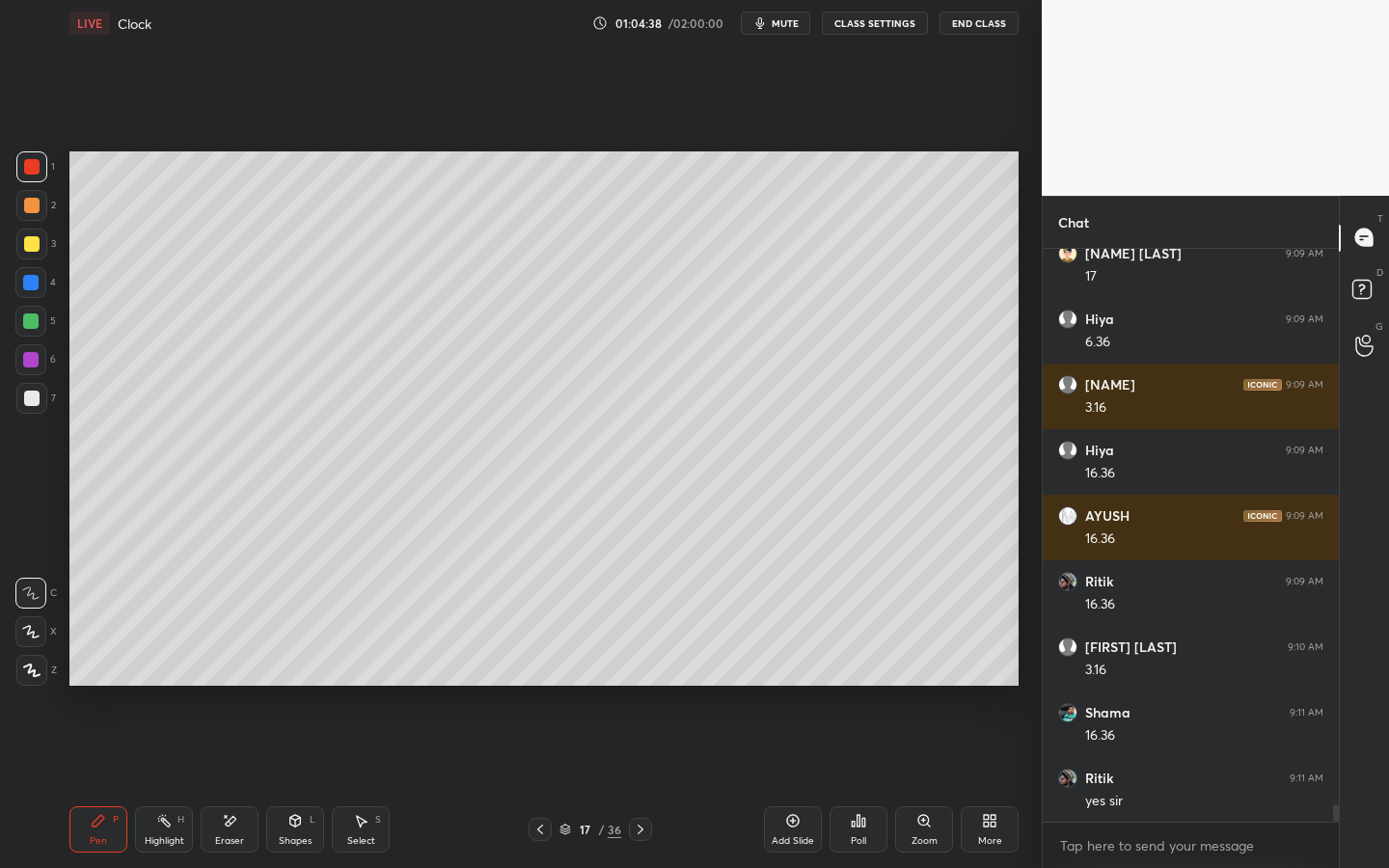 drag, startPoint x: 788, startPoint y: 826, endPoint x: 760, endPoint y: 805, distance: 35 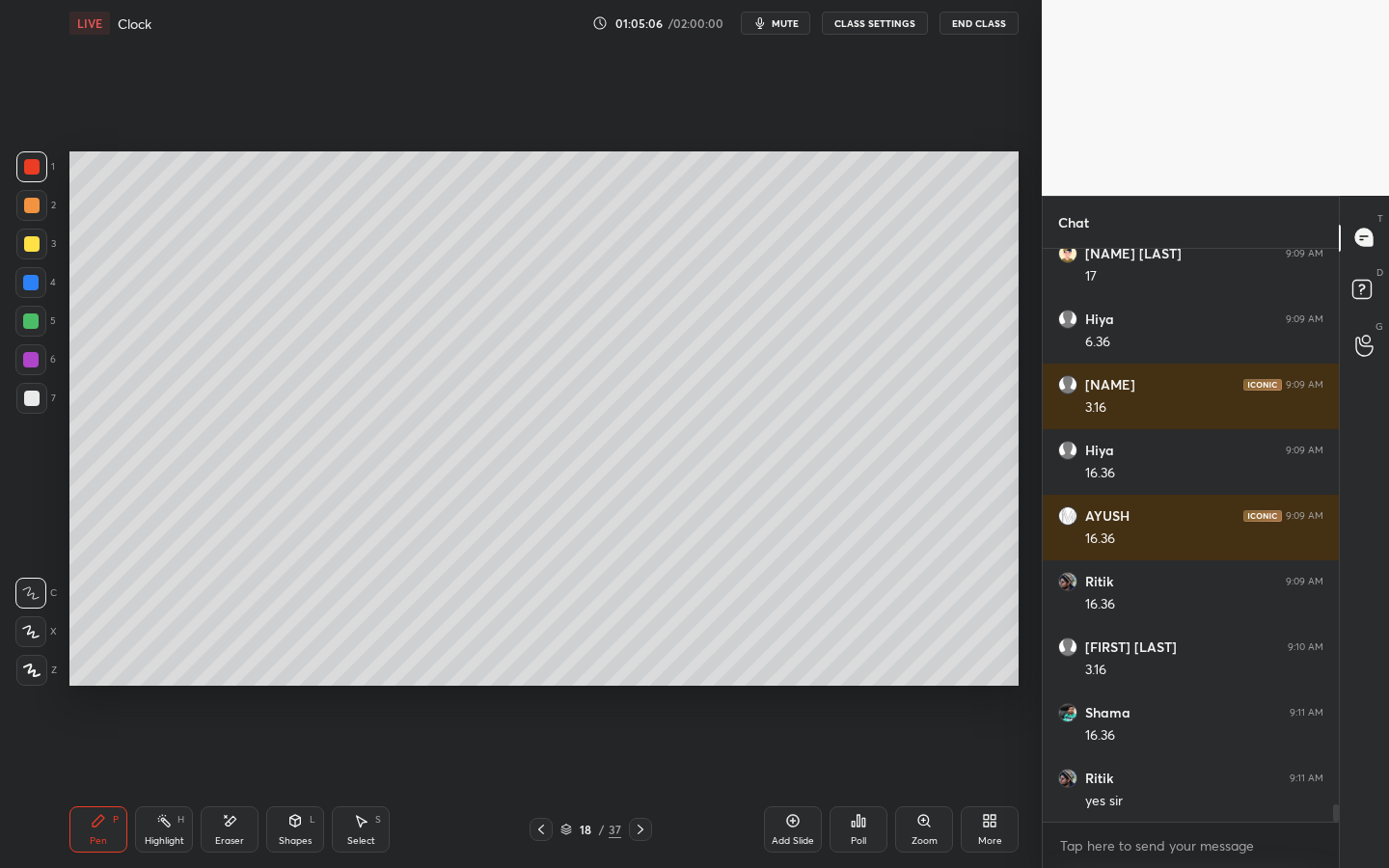 click on "Eraser" at bounding box center (230, 829) 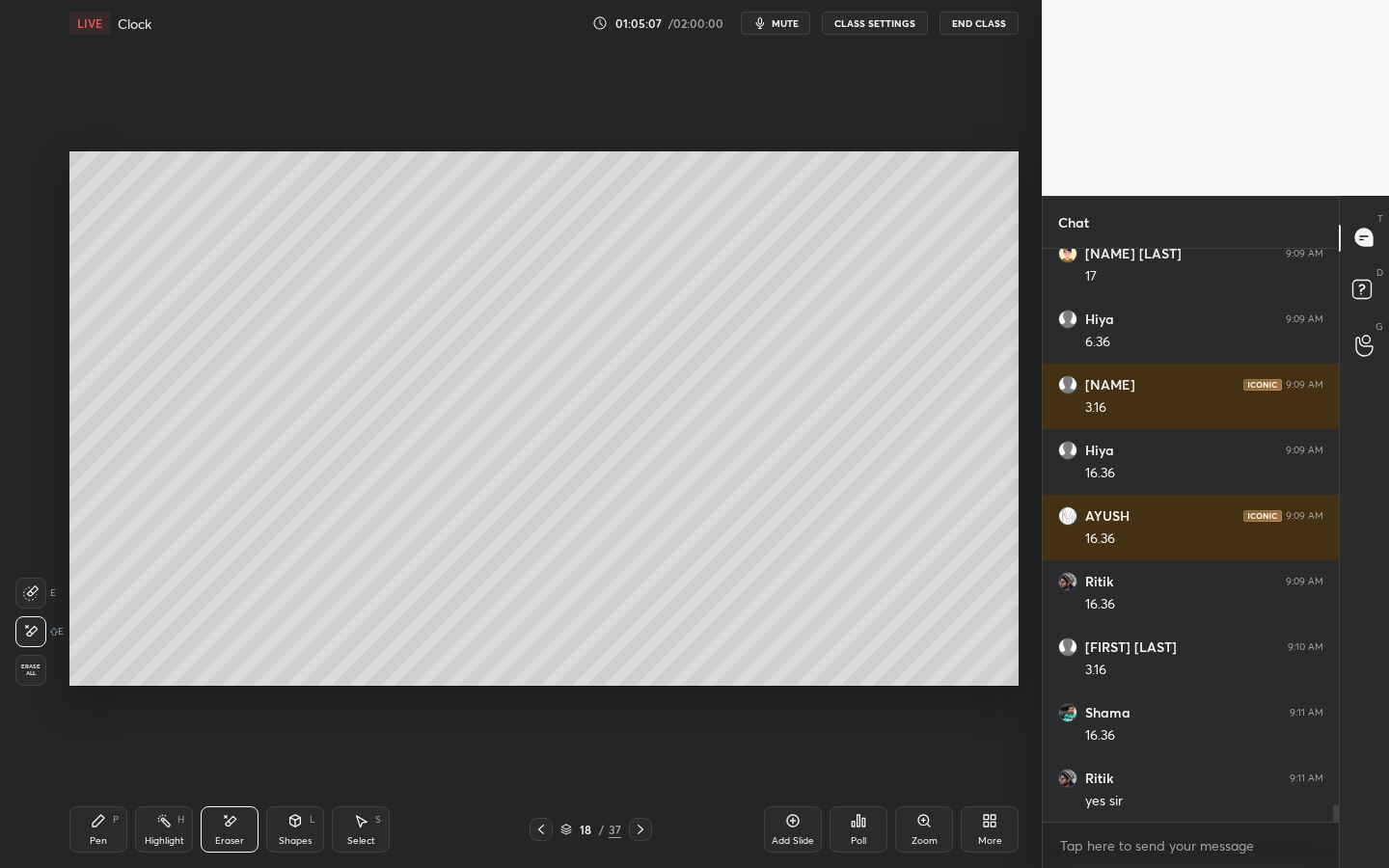 scroll, scrollTop: 18042, scrollLeft: 0, axis: vertical 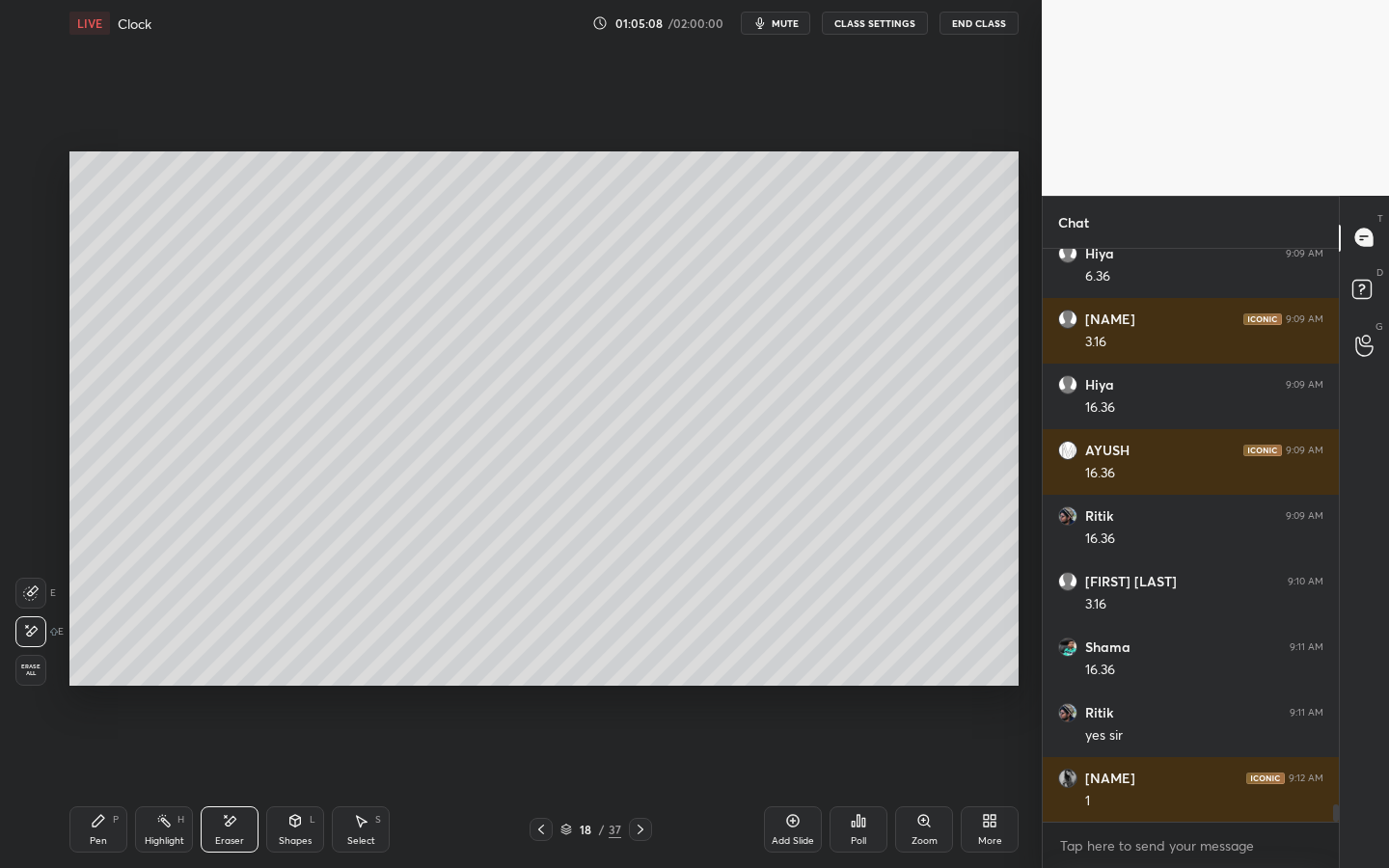 click on "Pen P" at bounding box center [98, 829] 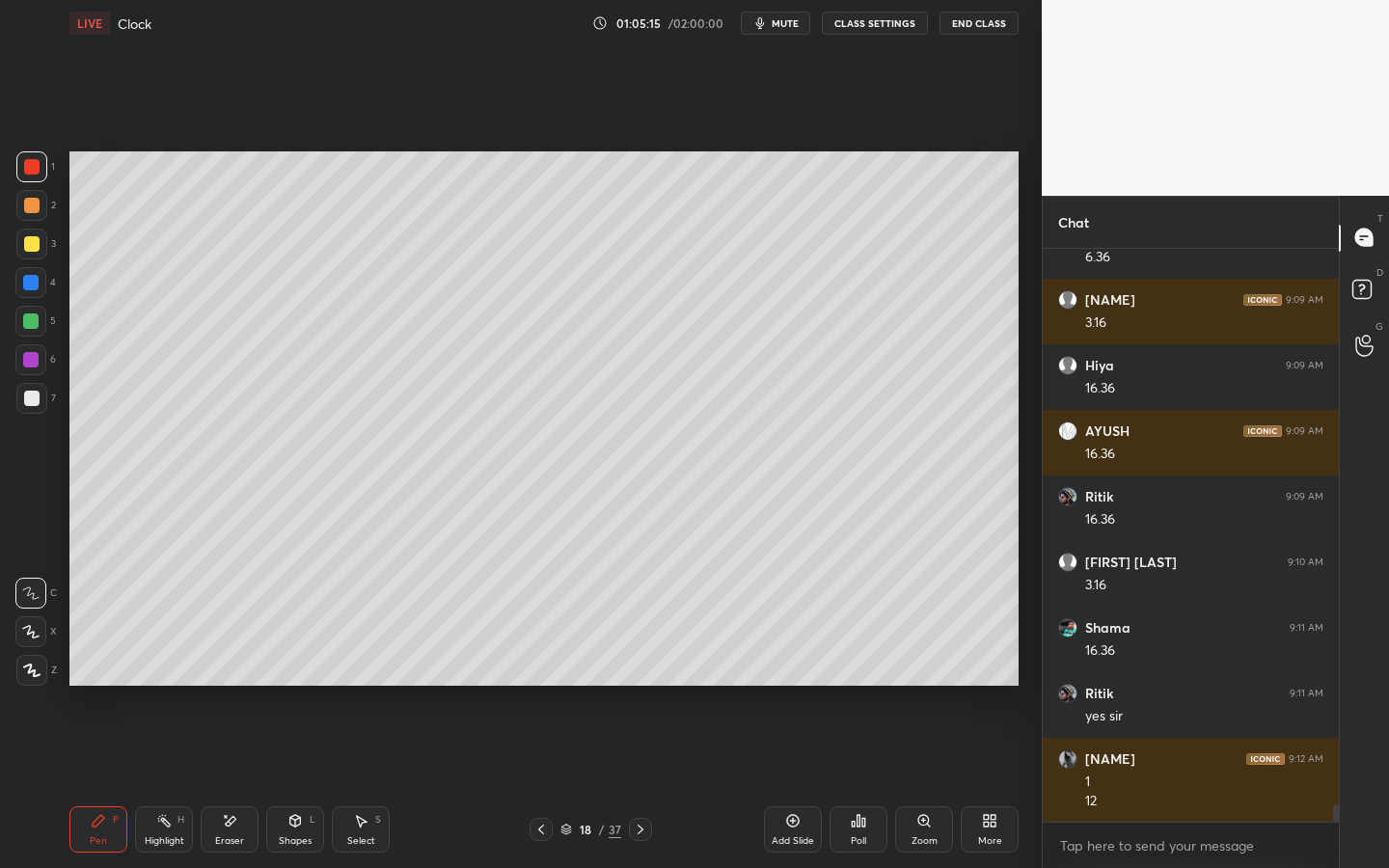 scroll, scrollTop: 18127, scrollLeft: 0, axis: vertical 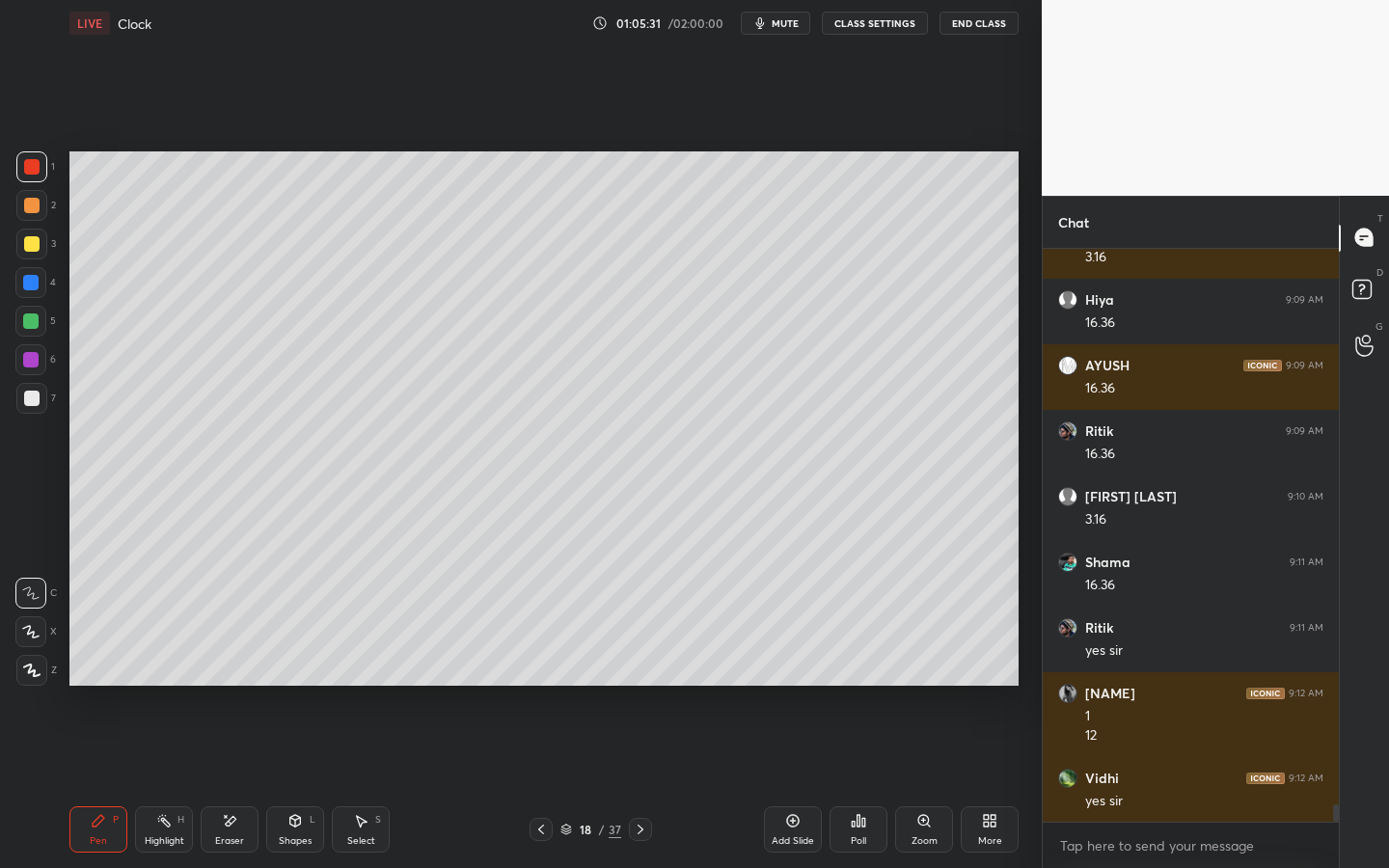 click on "Shapes L" at bounding box center (295, 829) 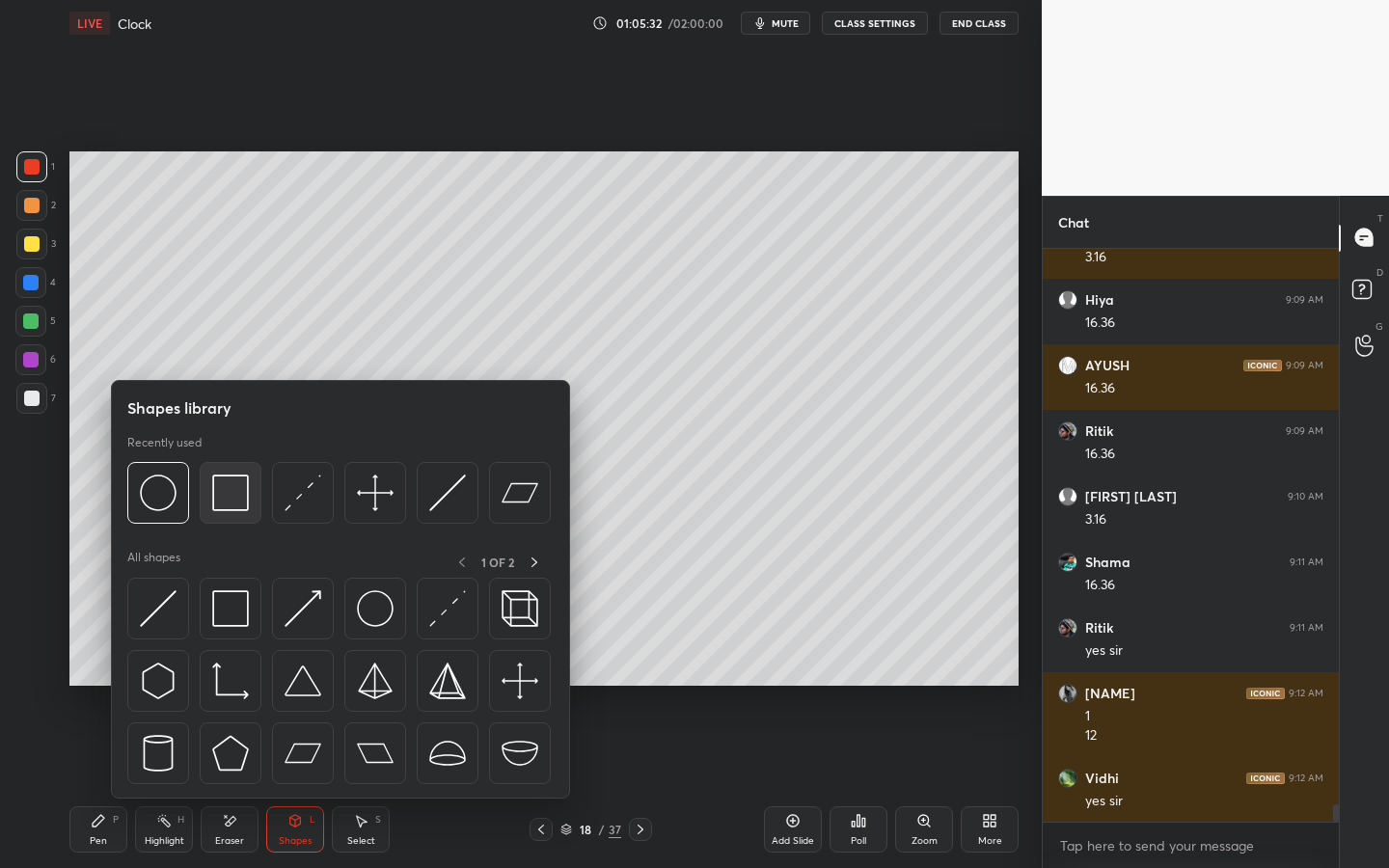 scroll, scrollTop: 18192, scrollLeft: 0, axis: vertical 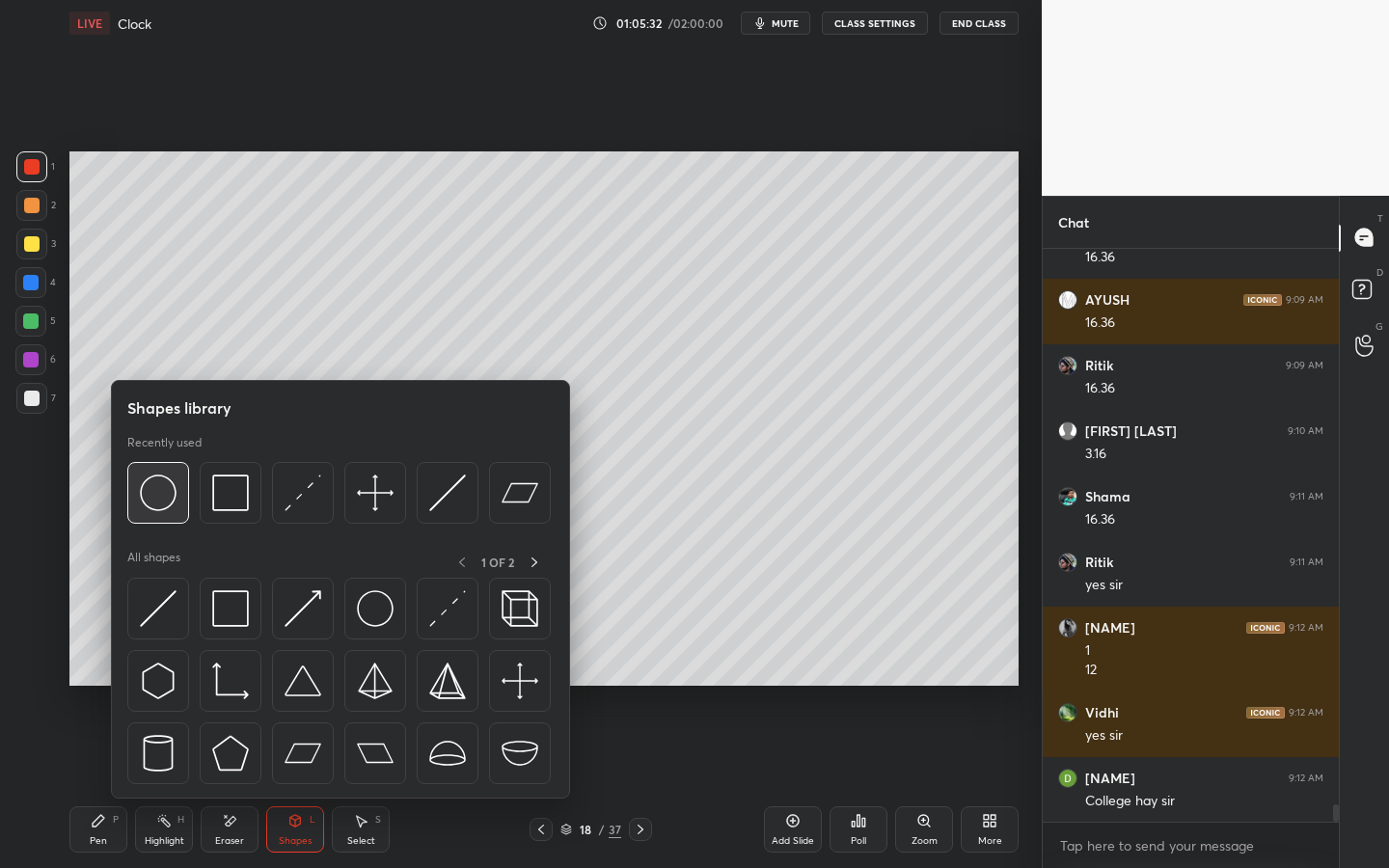 click at bounding box center [158, 493] 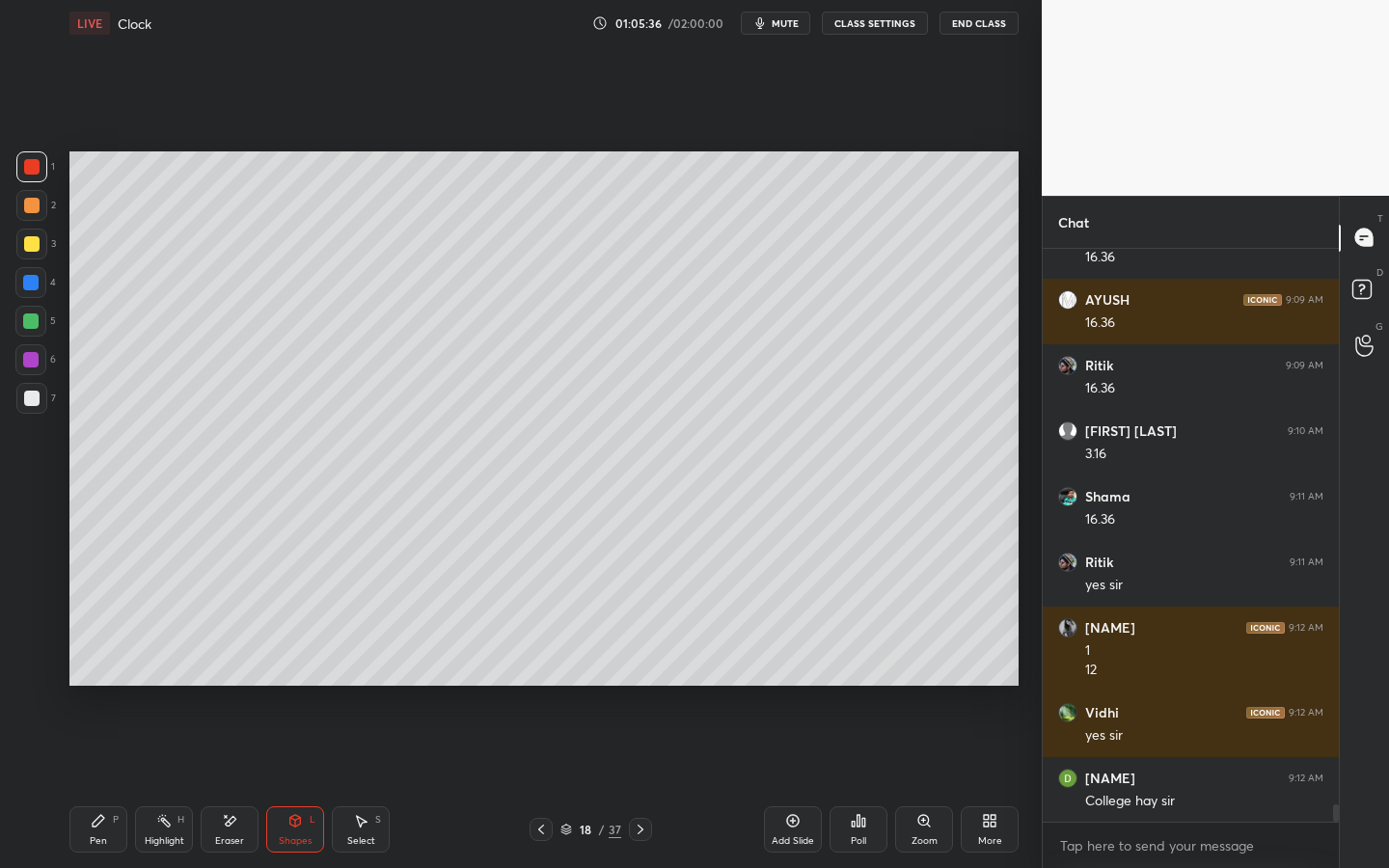 click at bounding box center [32, 398] 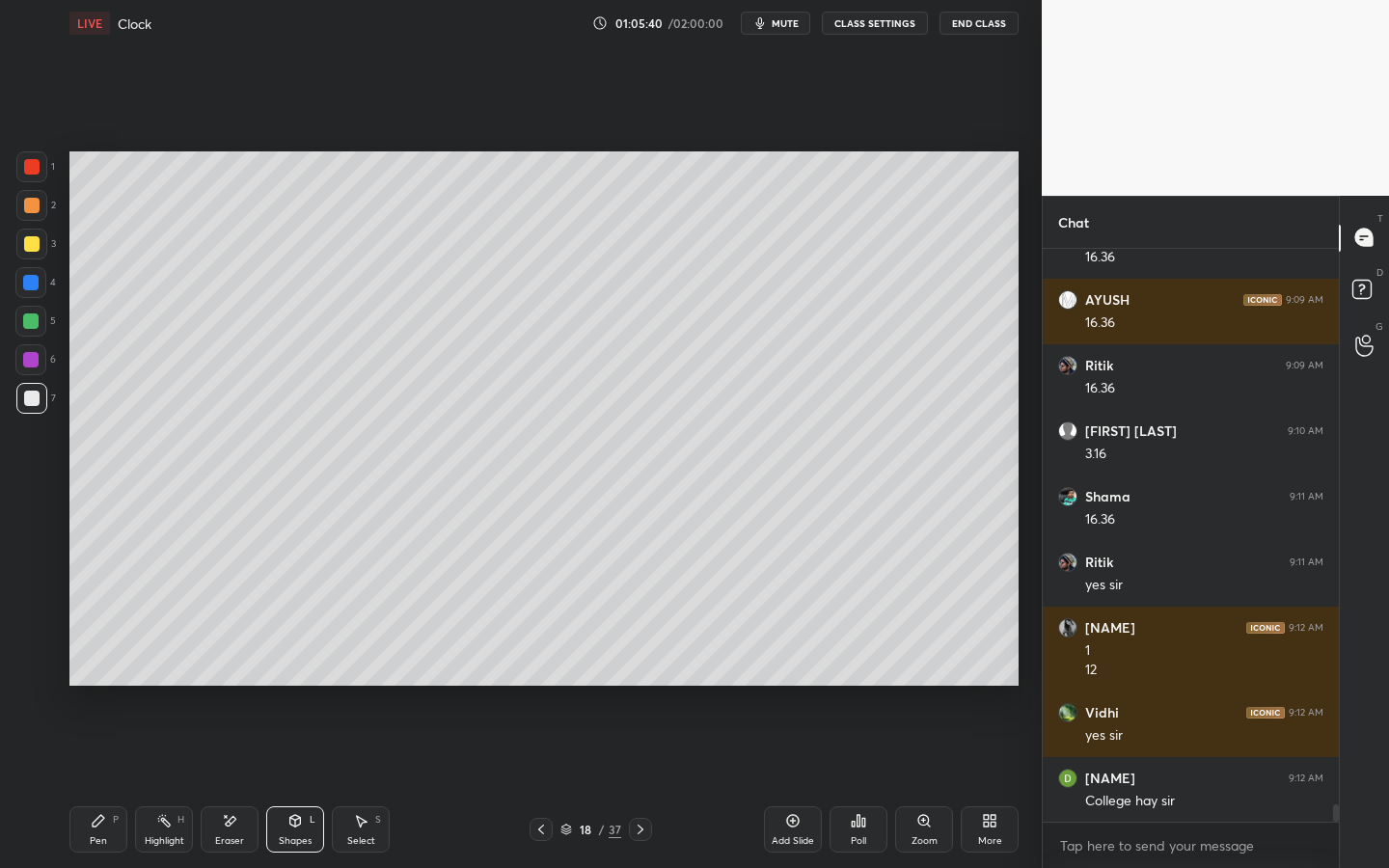 drag, startPoint x: 362, startPoint y: 823, endPoint x: 351, endPoint y: 761, distance: 62.96825 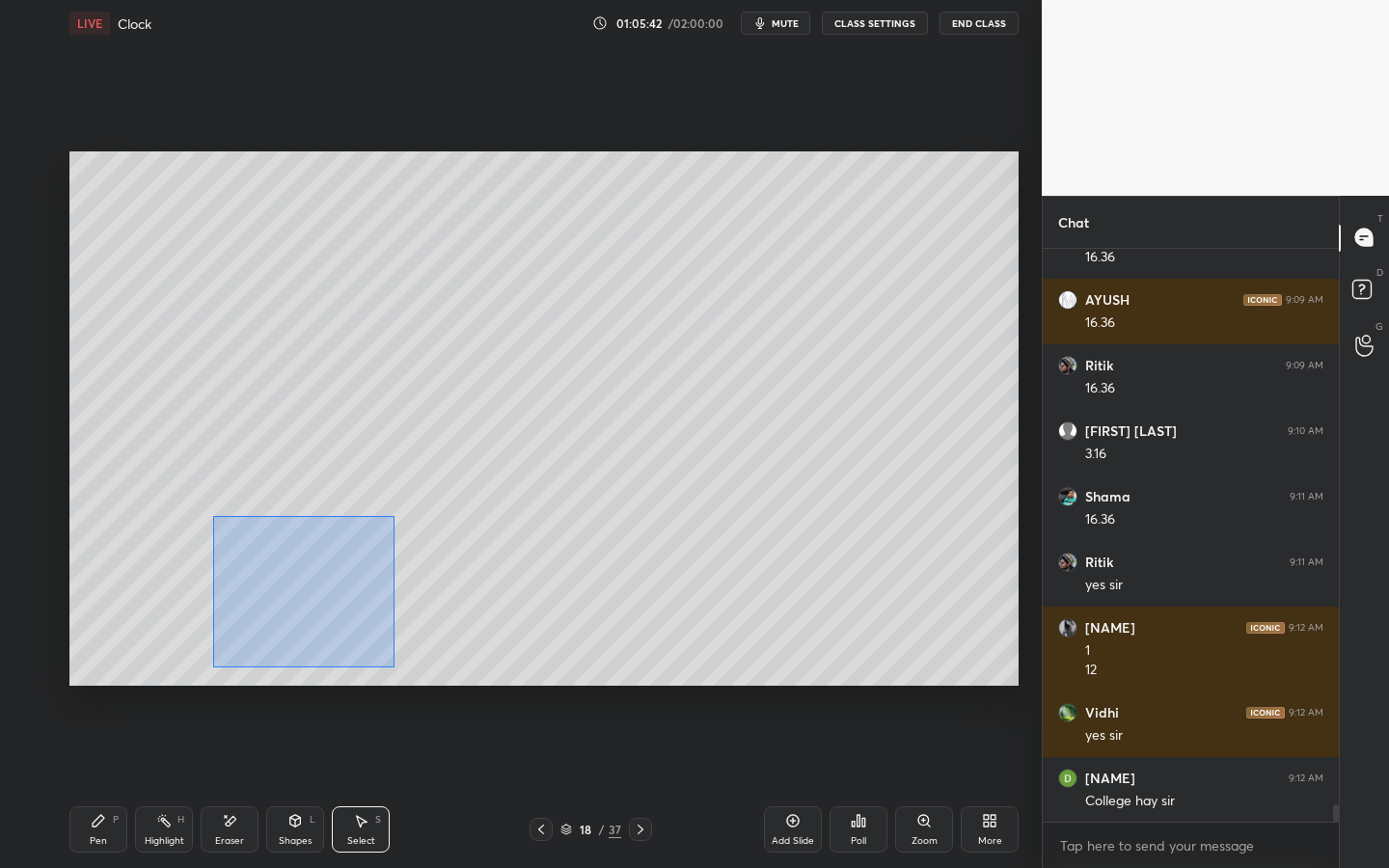 drag, startPoint x: 212, startPoint y: 515, endPoint x: 403, endPoint y: 664, distance: 242.2437 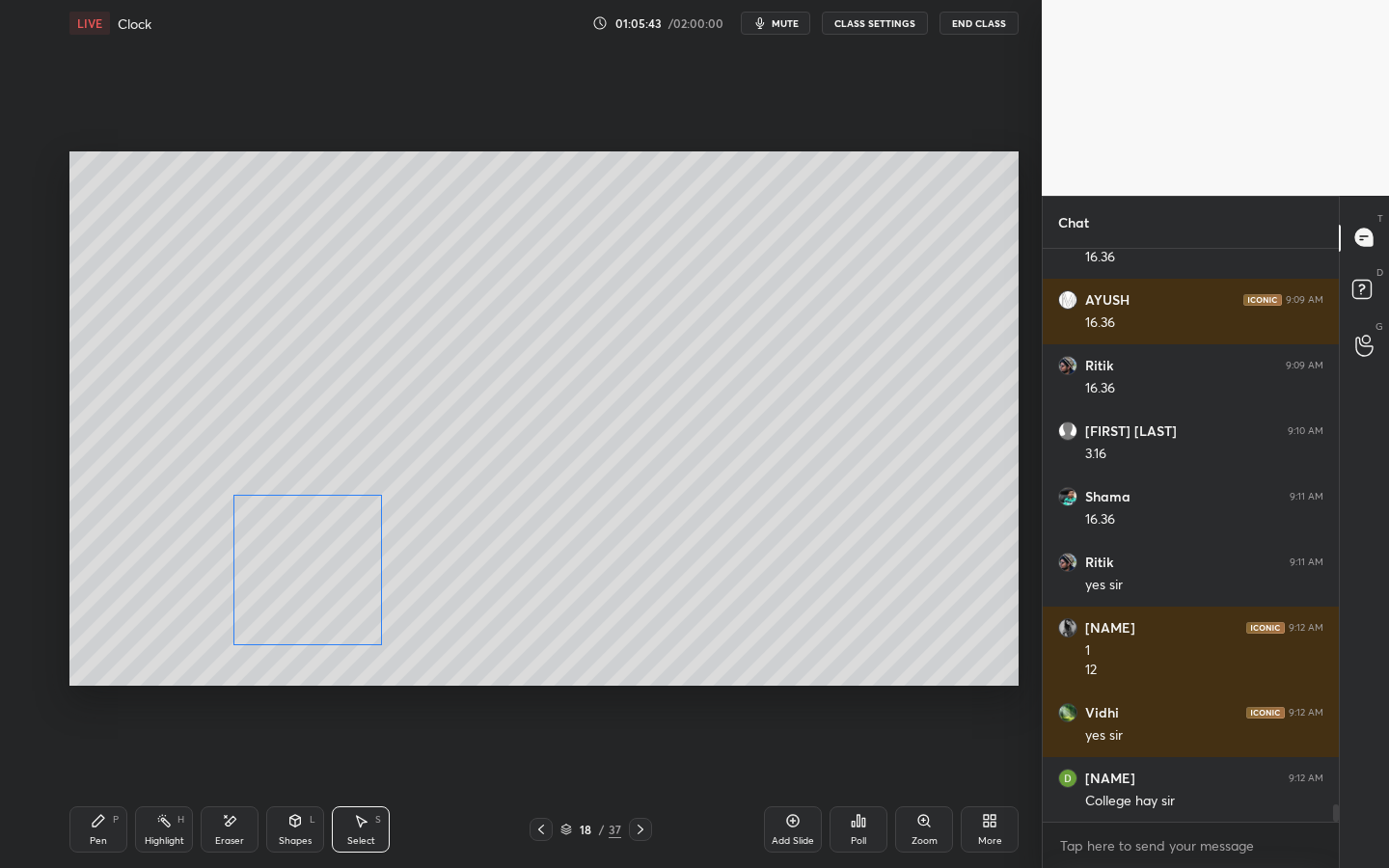 drag, startPoint x: 322, startPoint y: 584, endPoint x: 326, endPoint y: 571, distance: 13.60147 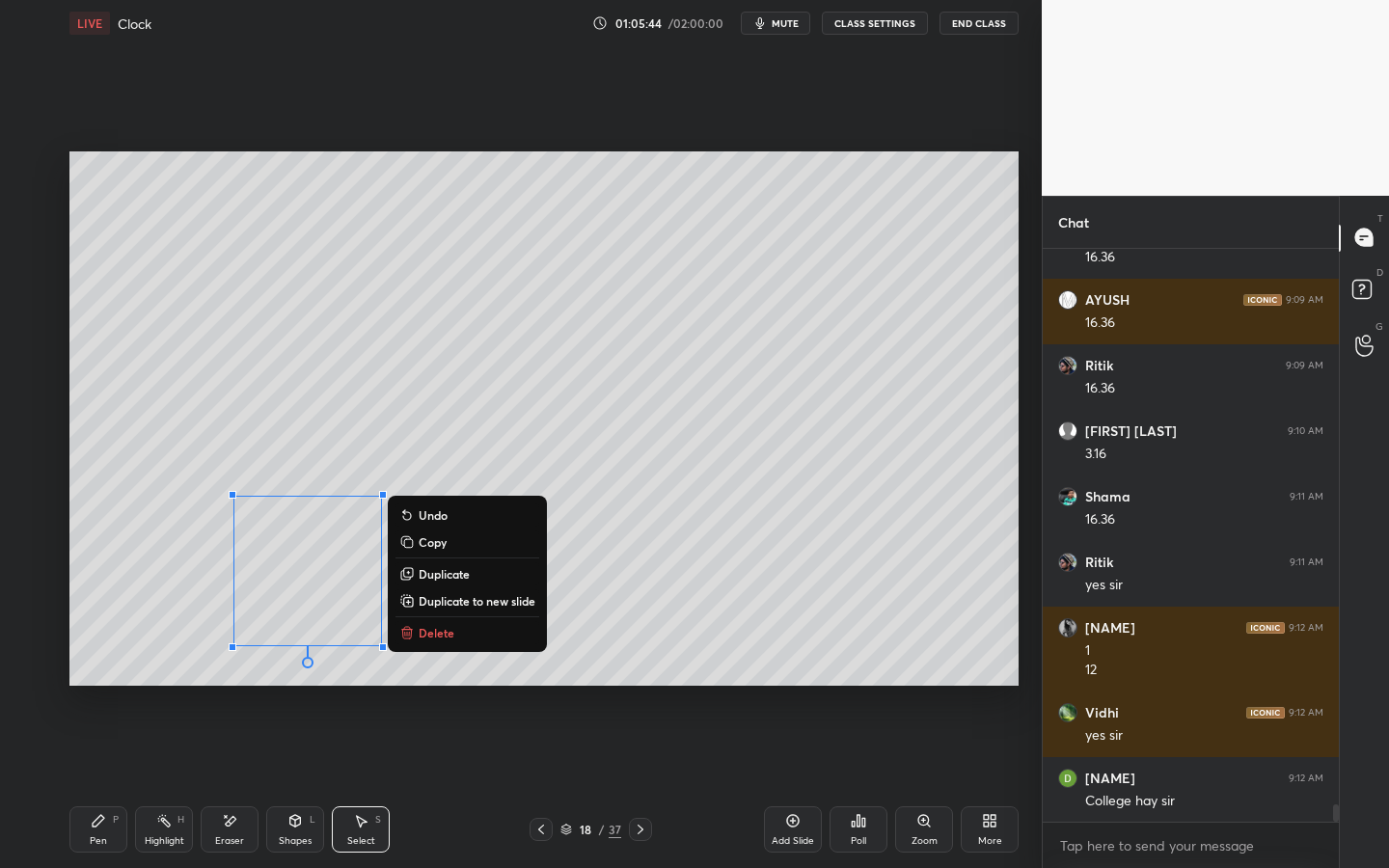 click on "0 ° Undo Copy Duplicate Duplicate to new slide Delete" at bounding box center (544, 419) 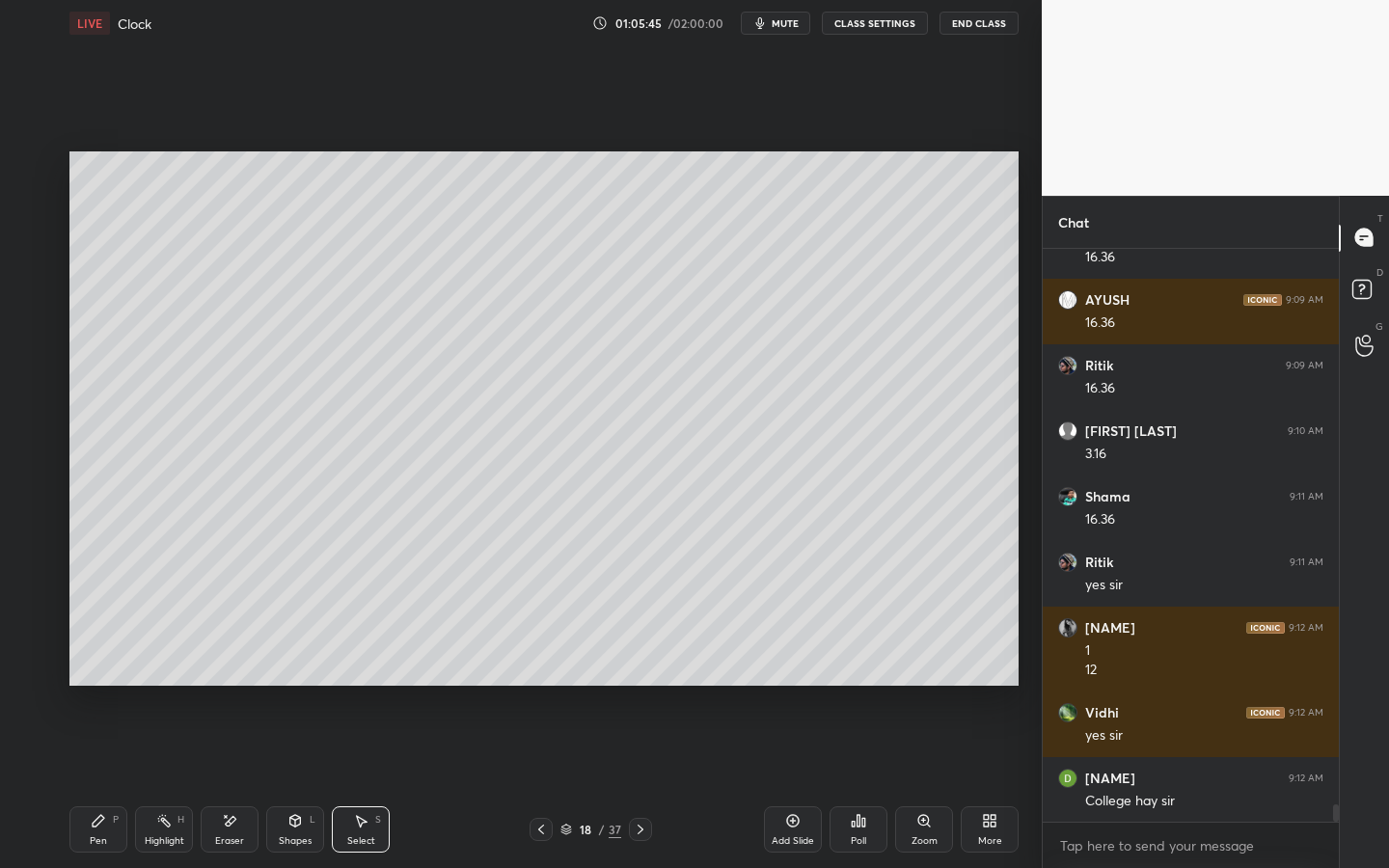 click on "P" at bounding box center (116, 820) 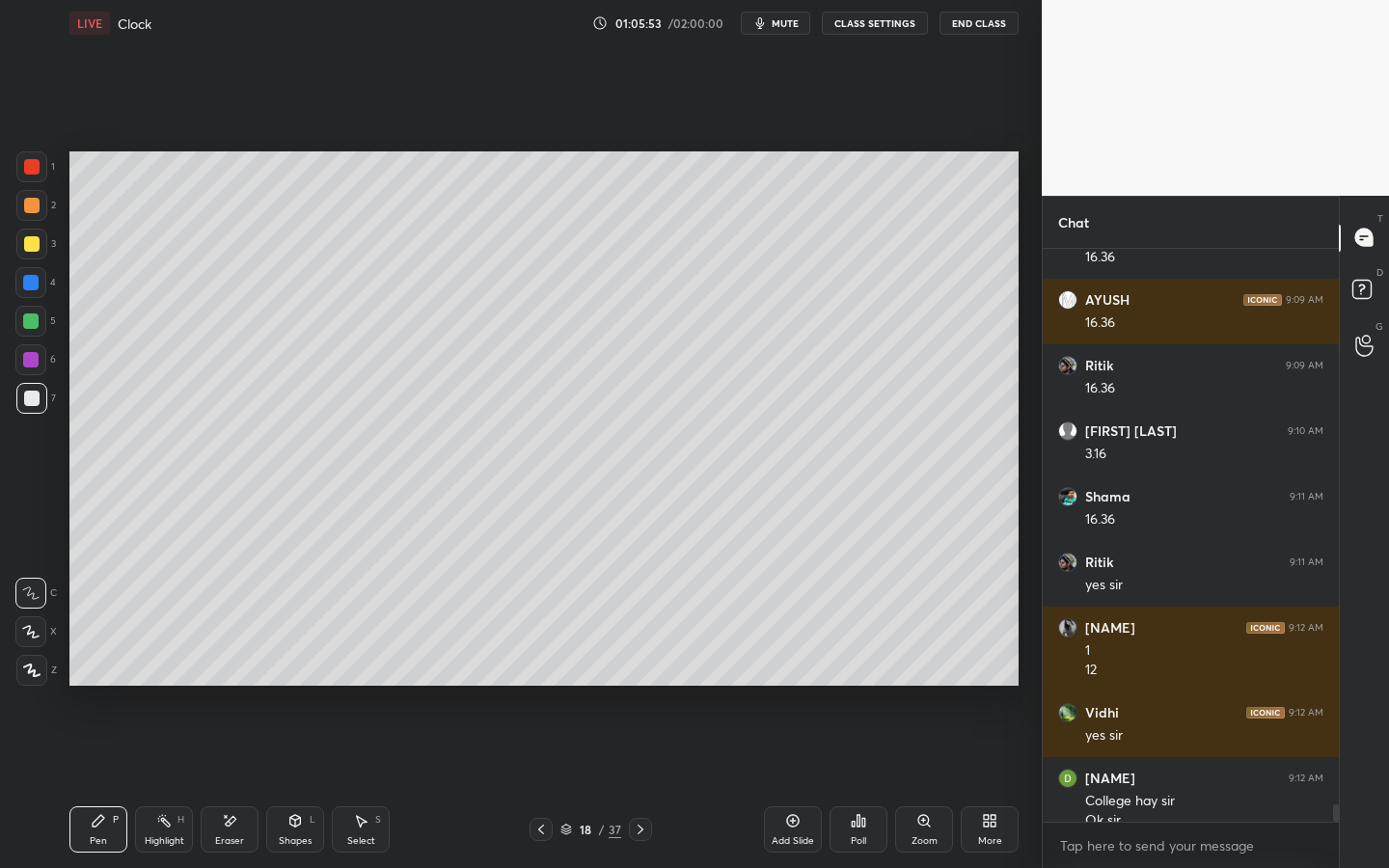 scroll, scrollTop: 18212, scrollLeft: 0, axis: vertical 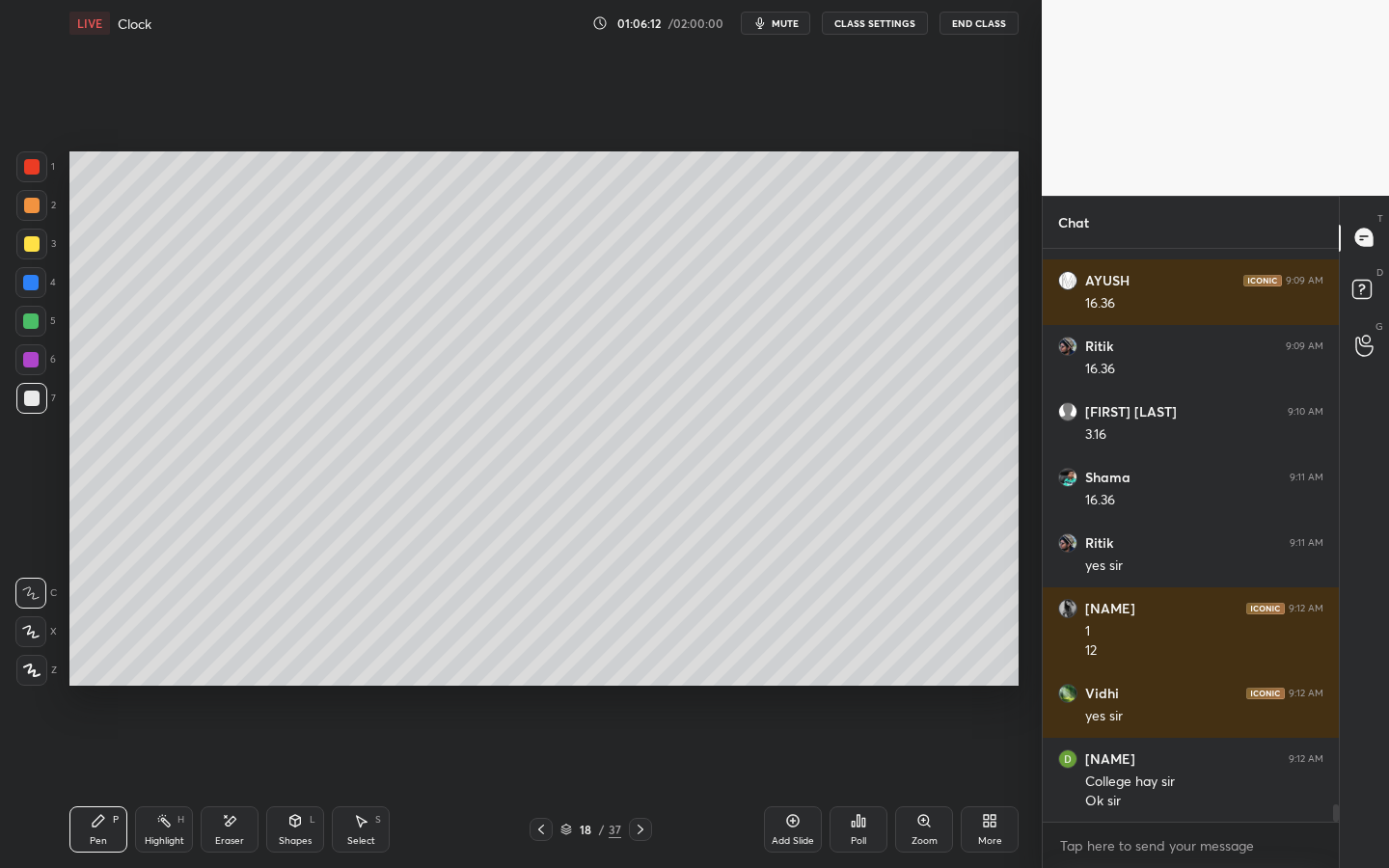 click at bounding box center [31, 283] 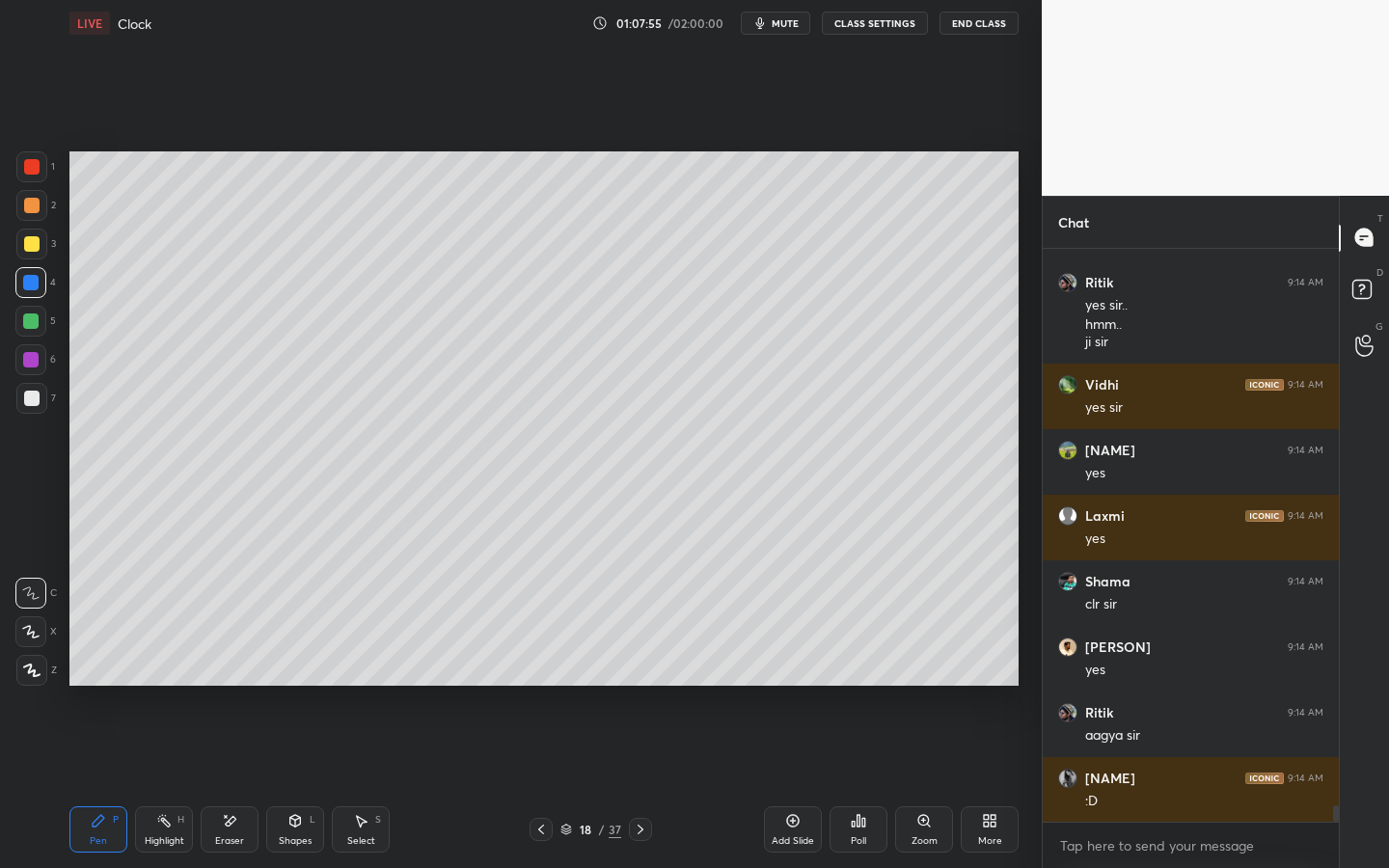 scroll, scrollTop: 19463, scrollLeft: 0, axis: vertical 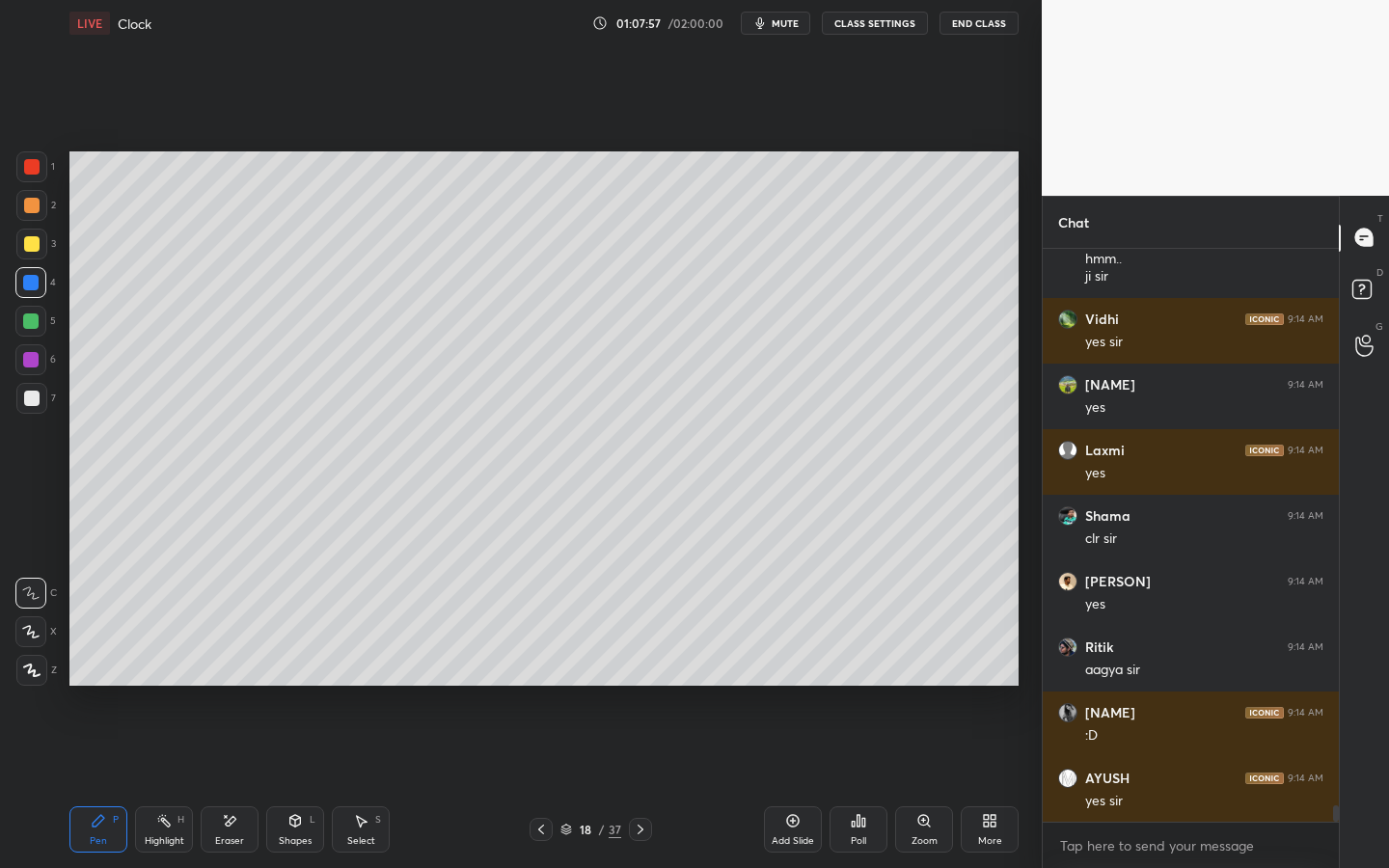 click at bounding box center (31, 321) 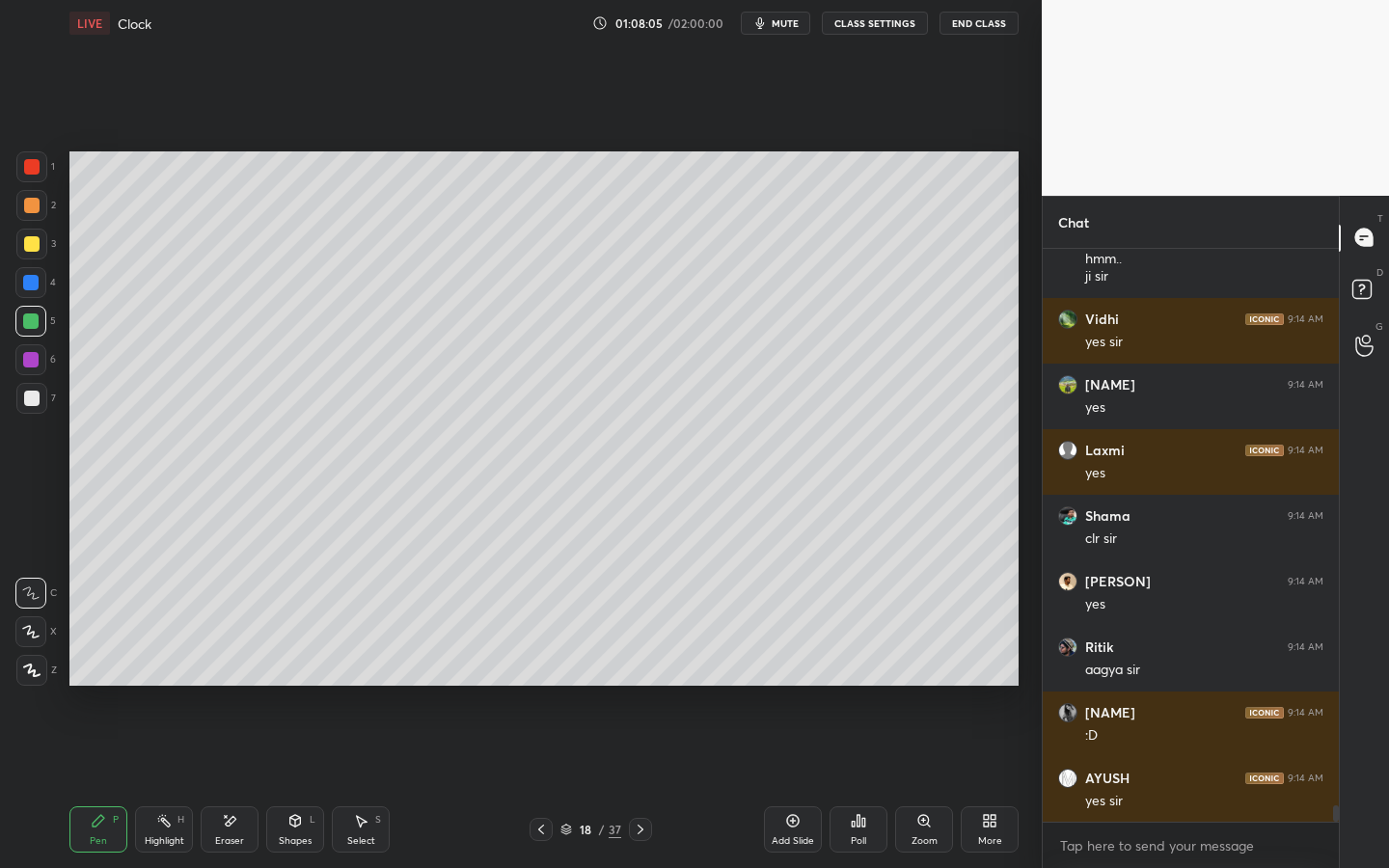 scroll, scrollTop: 19529, scrollLeft: 0, axis: vertical 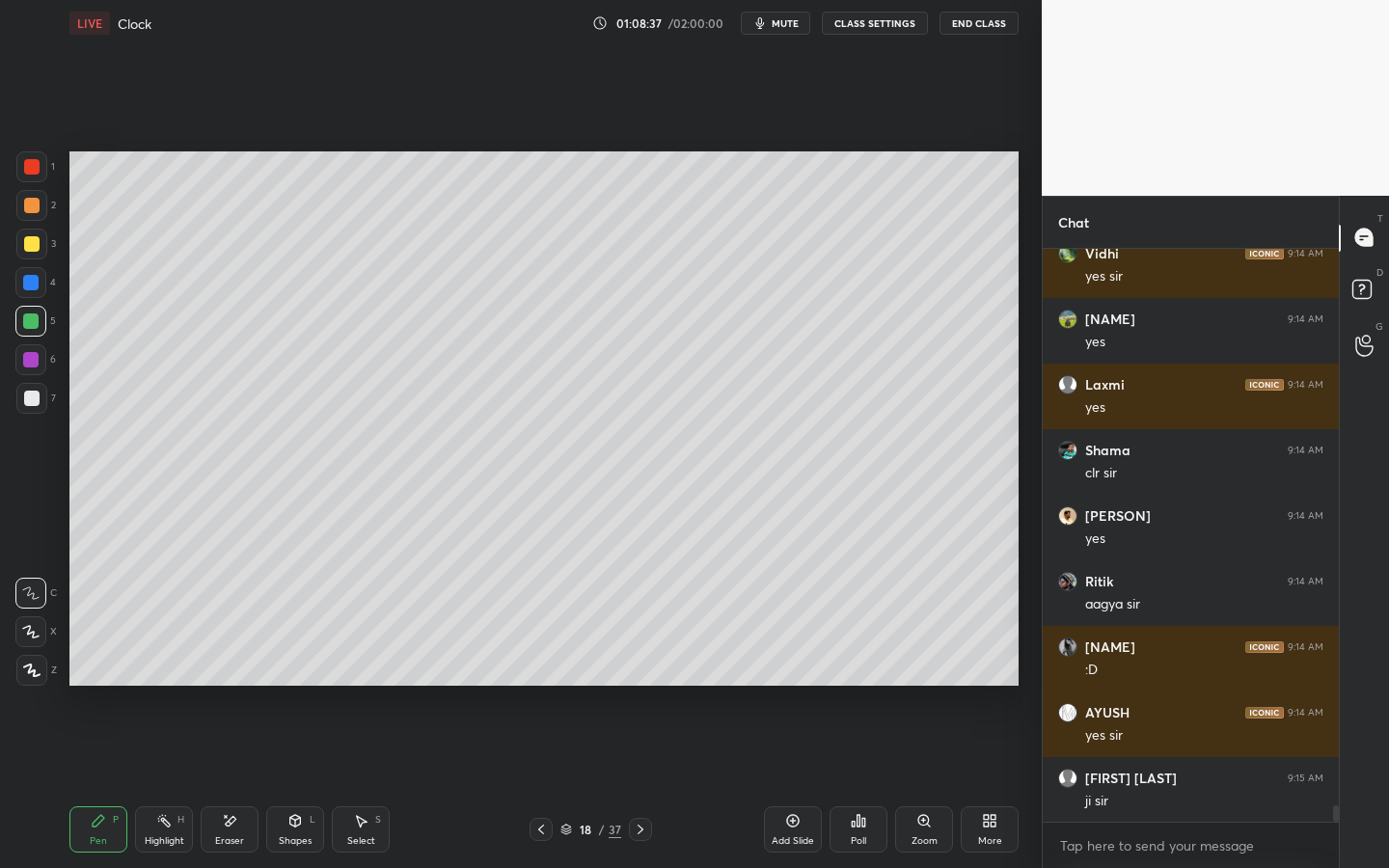 click 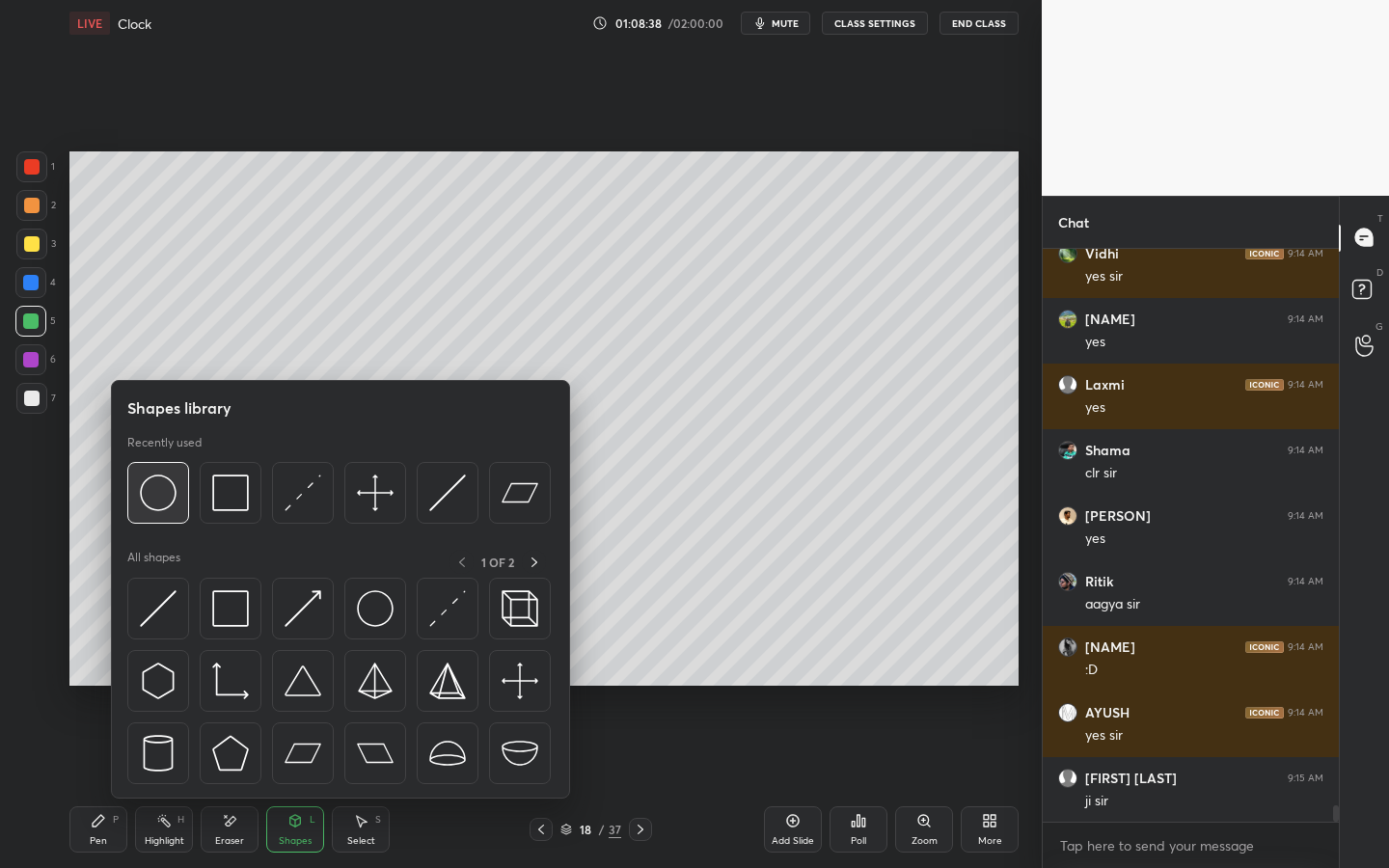 click at bounding box center [158, 493] 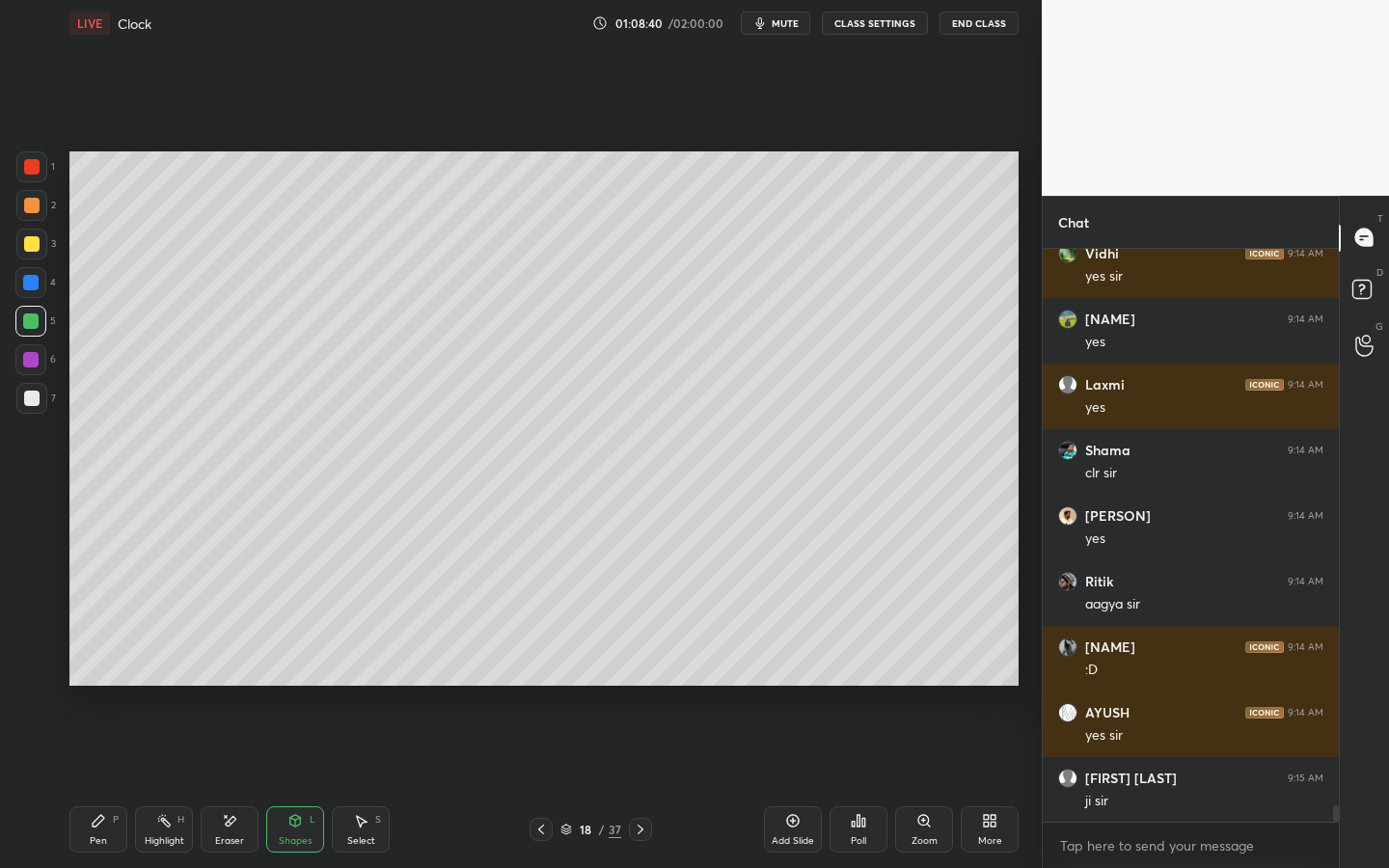 click at bounding box center (32, 398) 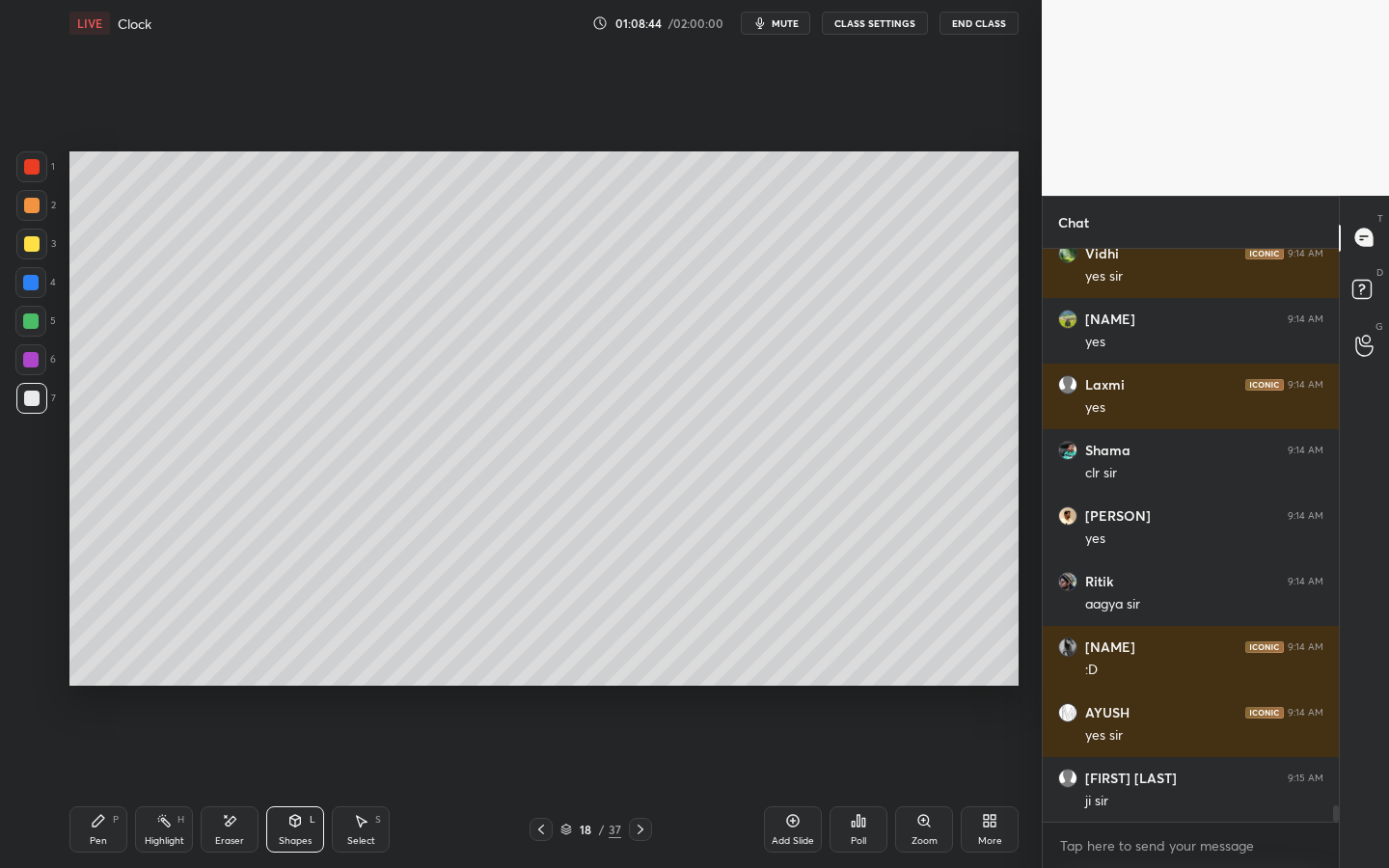 click on "Pen" at bounding box center [98, 841] 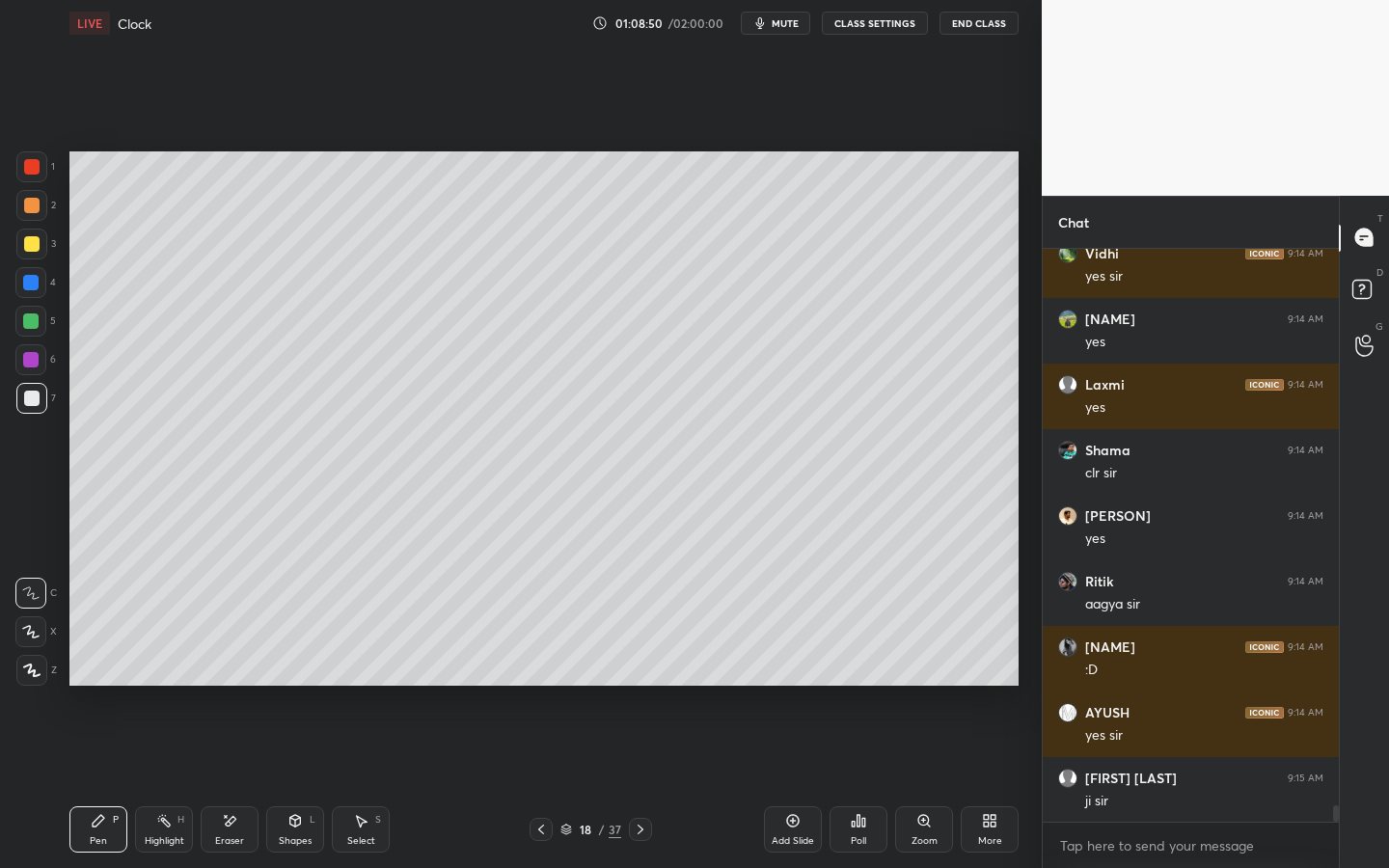 click 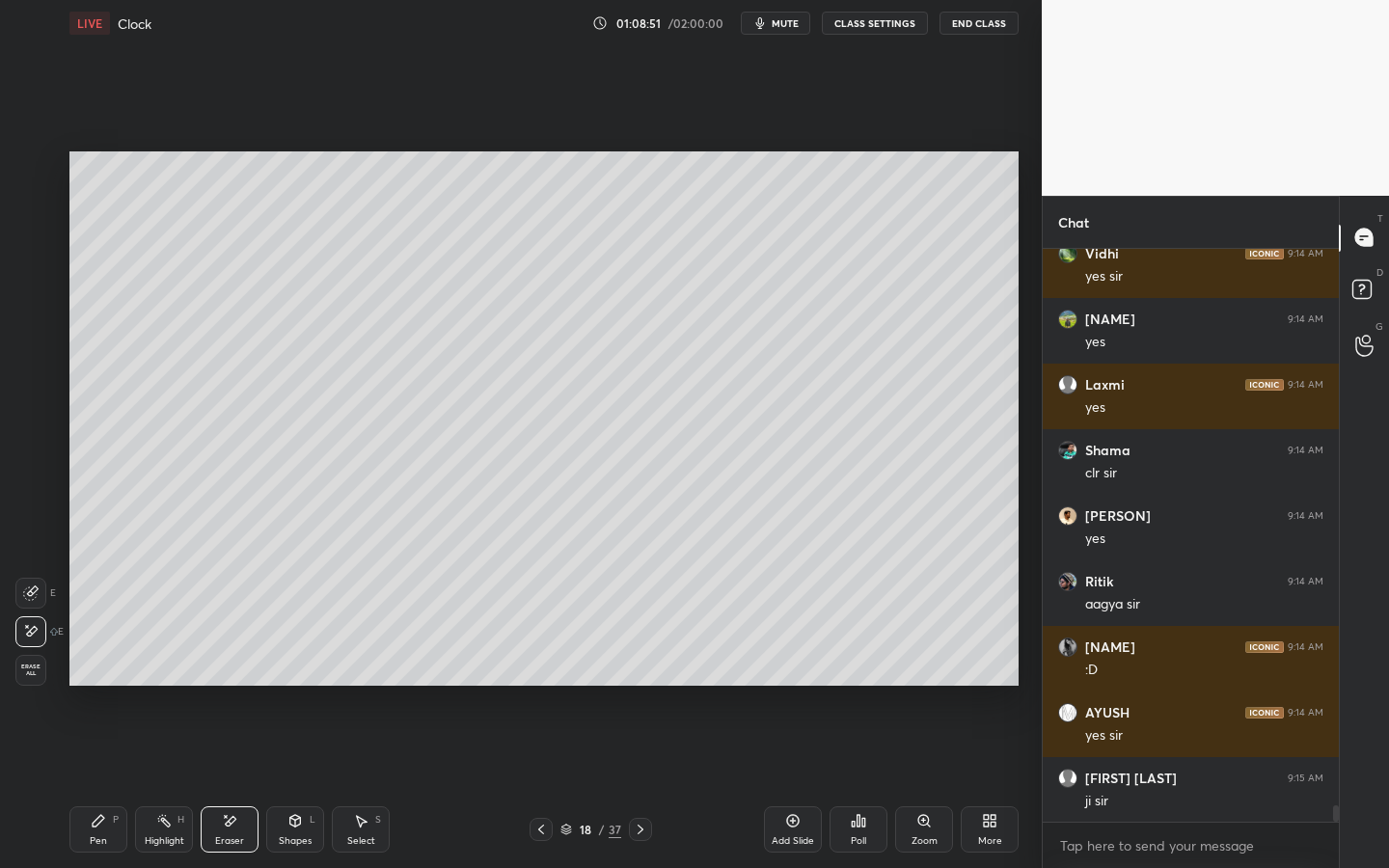 click on "Pen P" at bounding box center (98, 829) 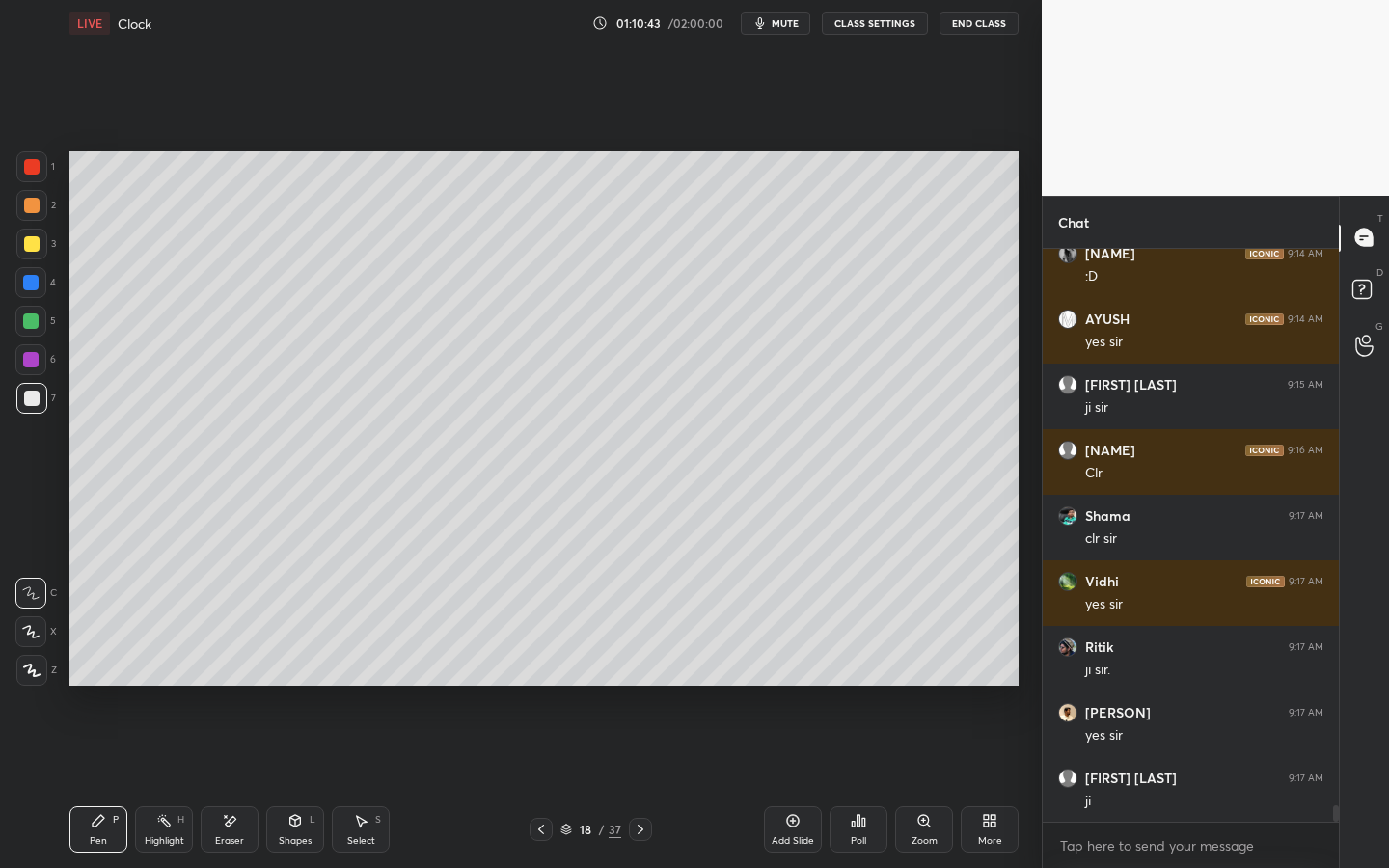 scroll, scrollTop: 19988, scrollLeft: 0, axis: vertical 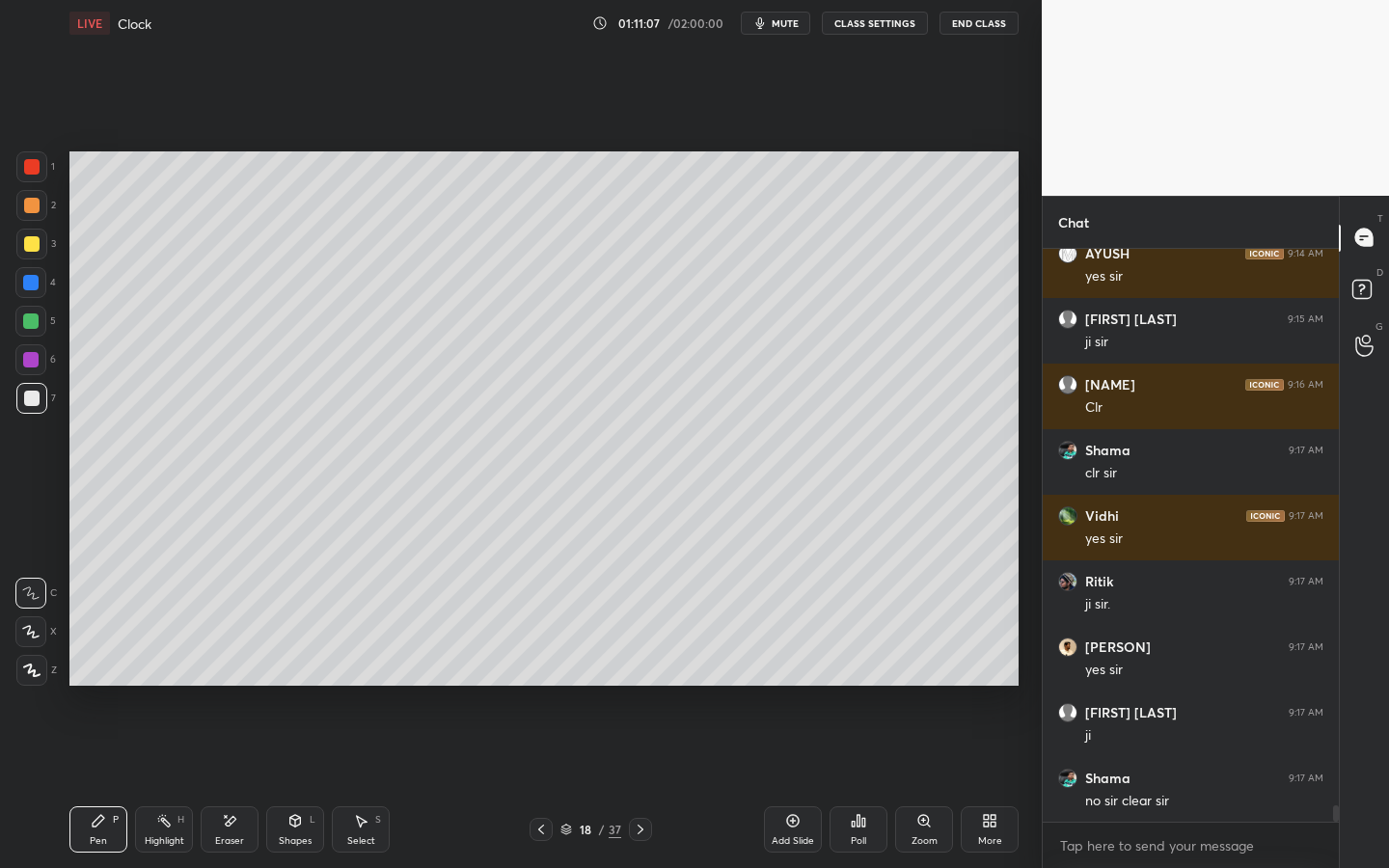 drag, startPoint x: 33, startPoint y: 203, endPoint x: 36, endPoint y: 187, distance: 16.278821 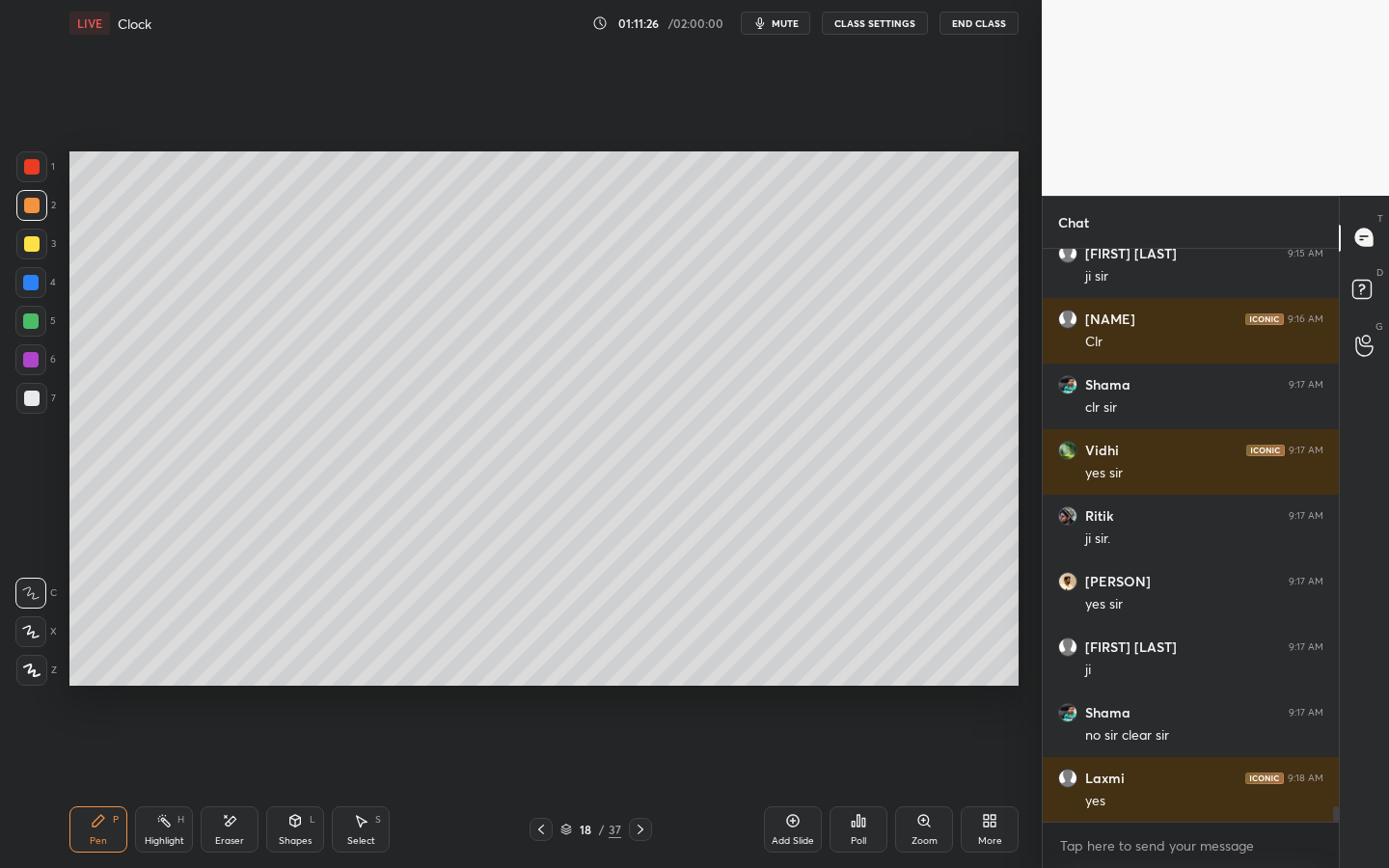 scroll, scrollTop: 20119, scrollLeft: 0, axis: vertical 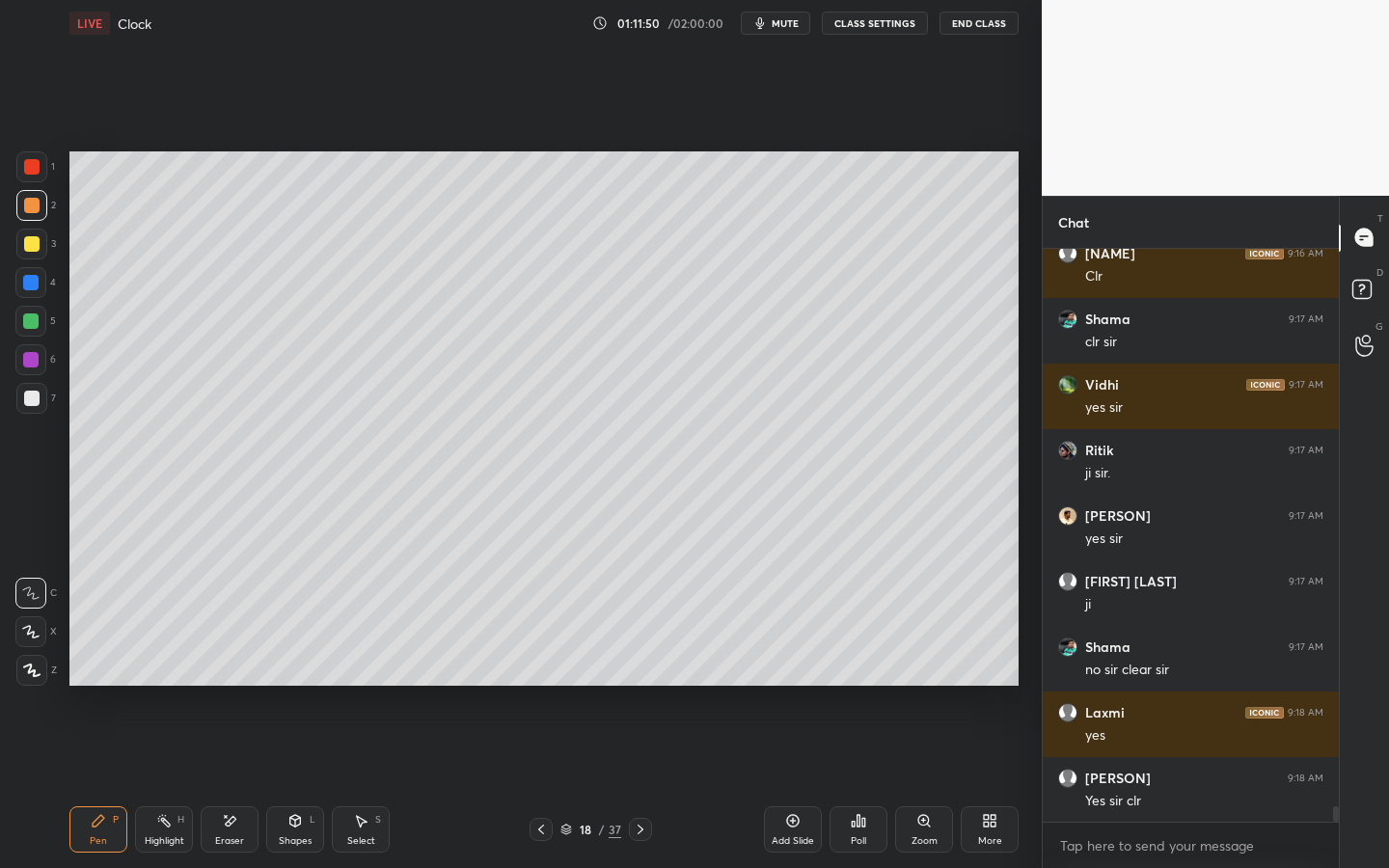 click 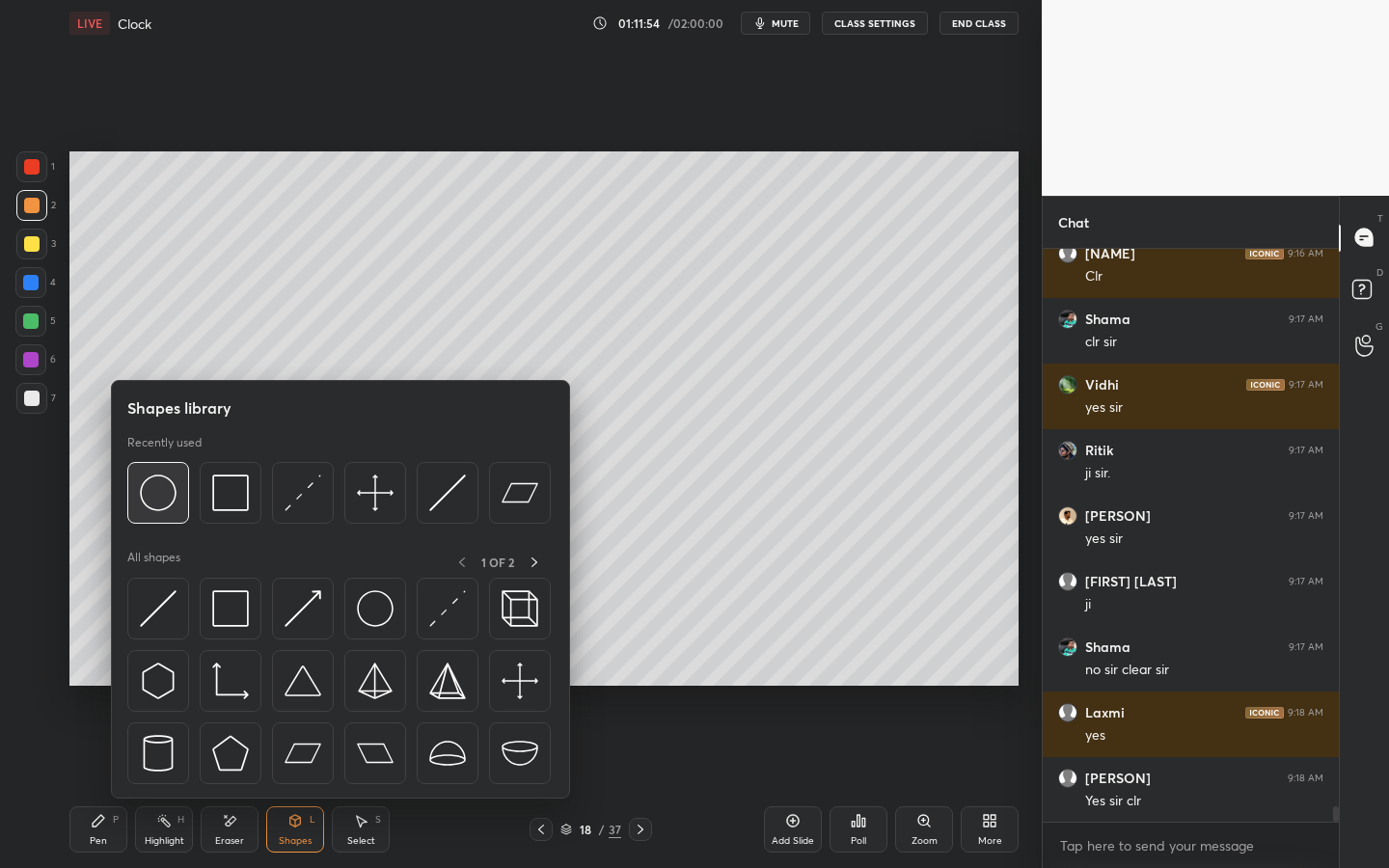 click at bounding box center [158, 493] 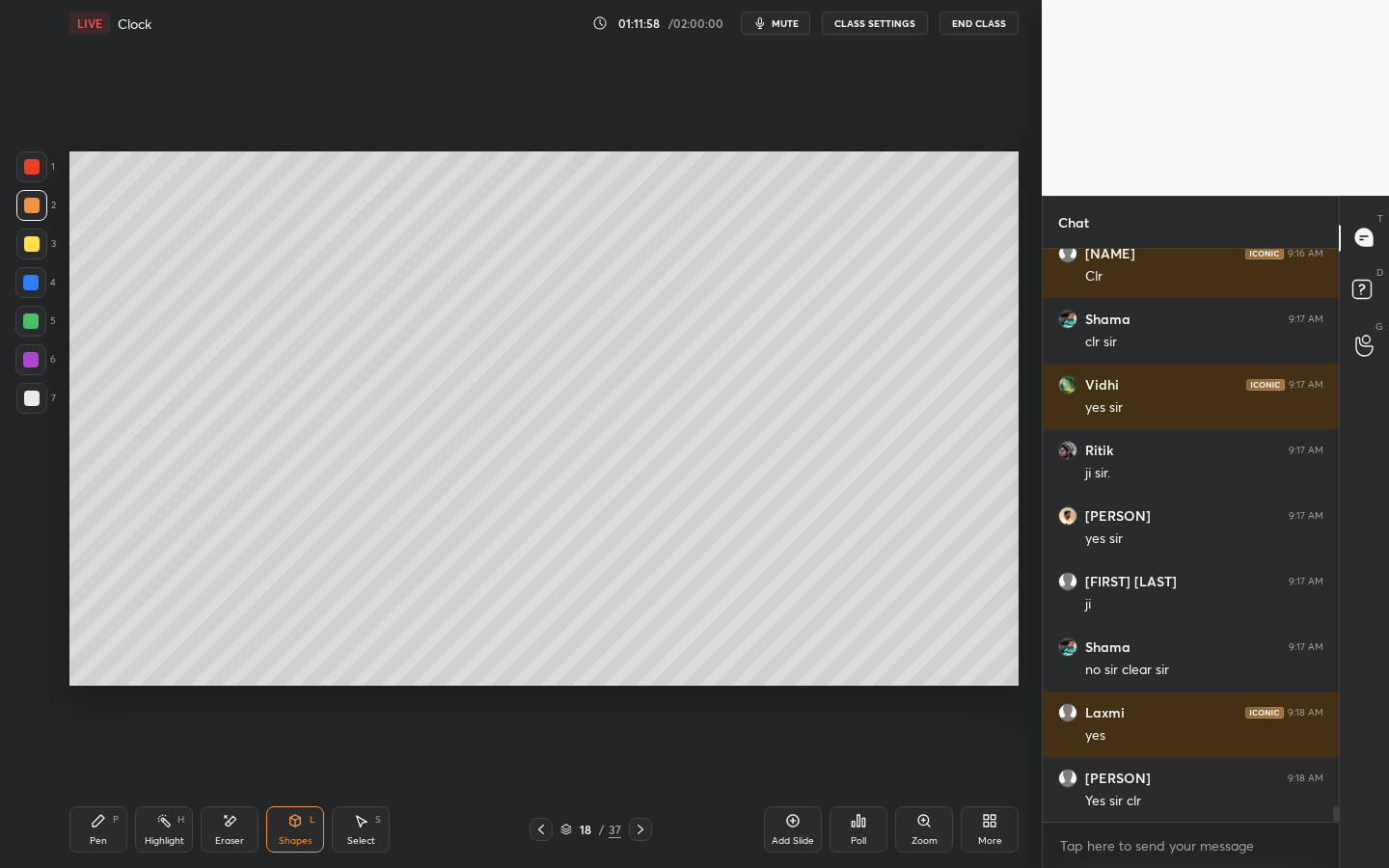 click at bounding box center (32, 398) 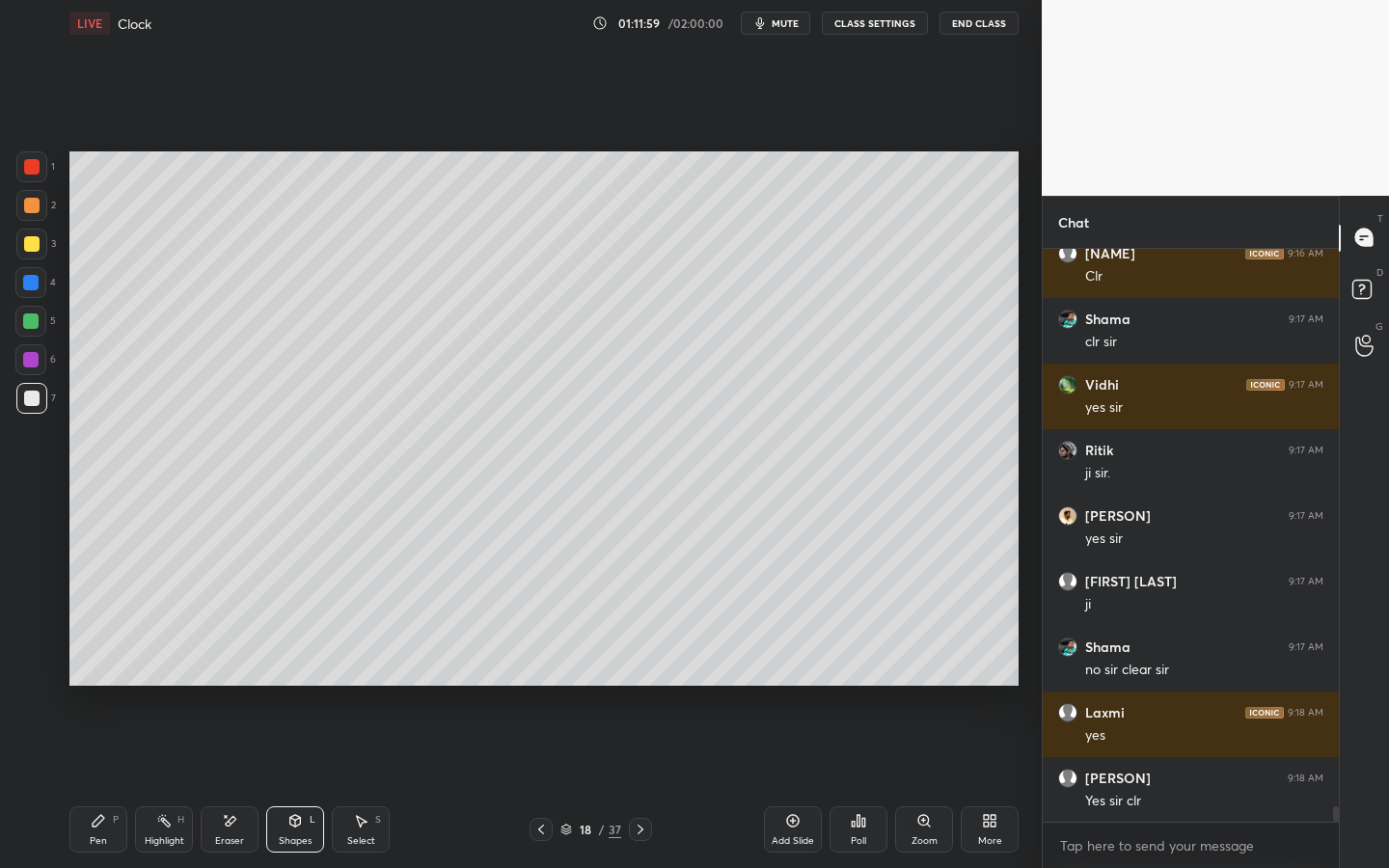 click on "Pen" at bounding box center (98, 841) 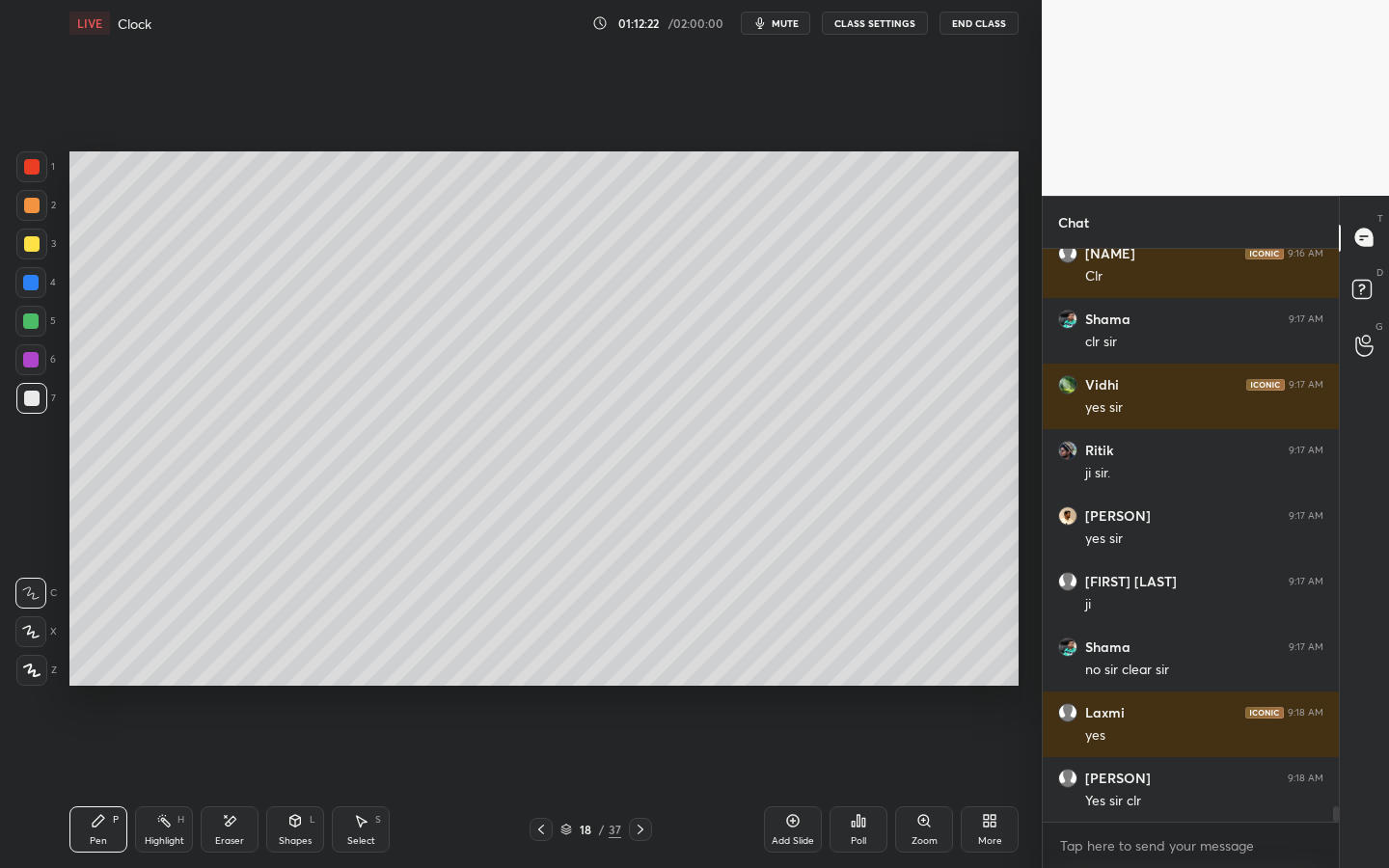 click at bounding box center [31, 360] 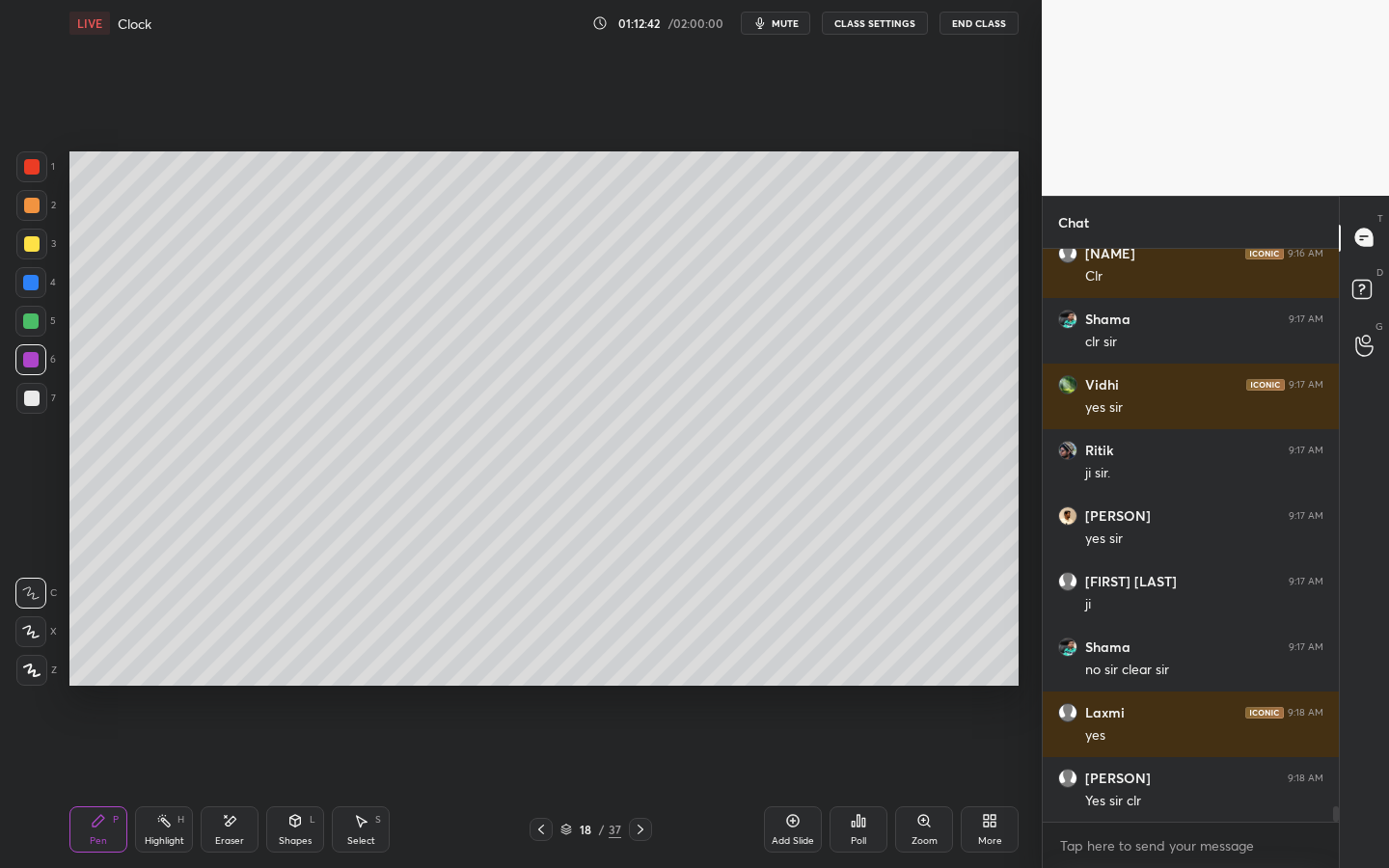 click on "mute" at bounding box center [785, 23] 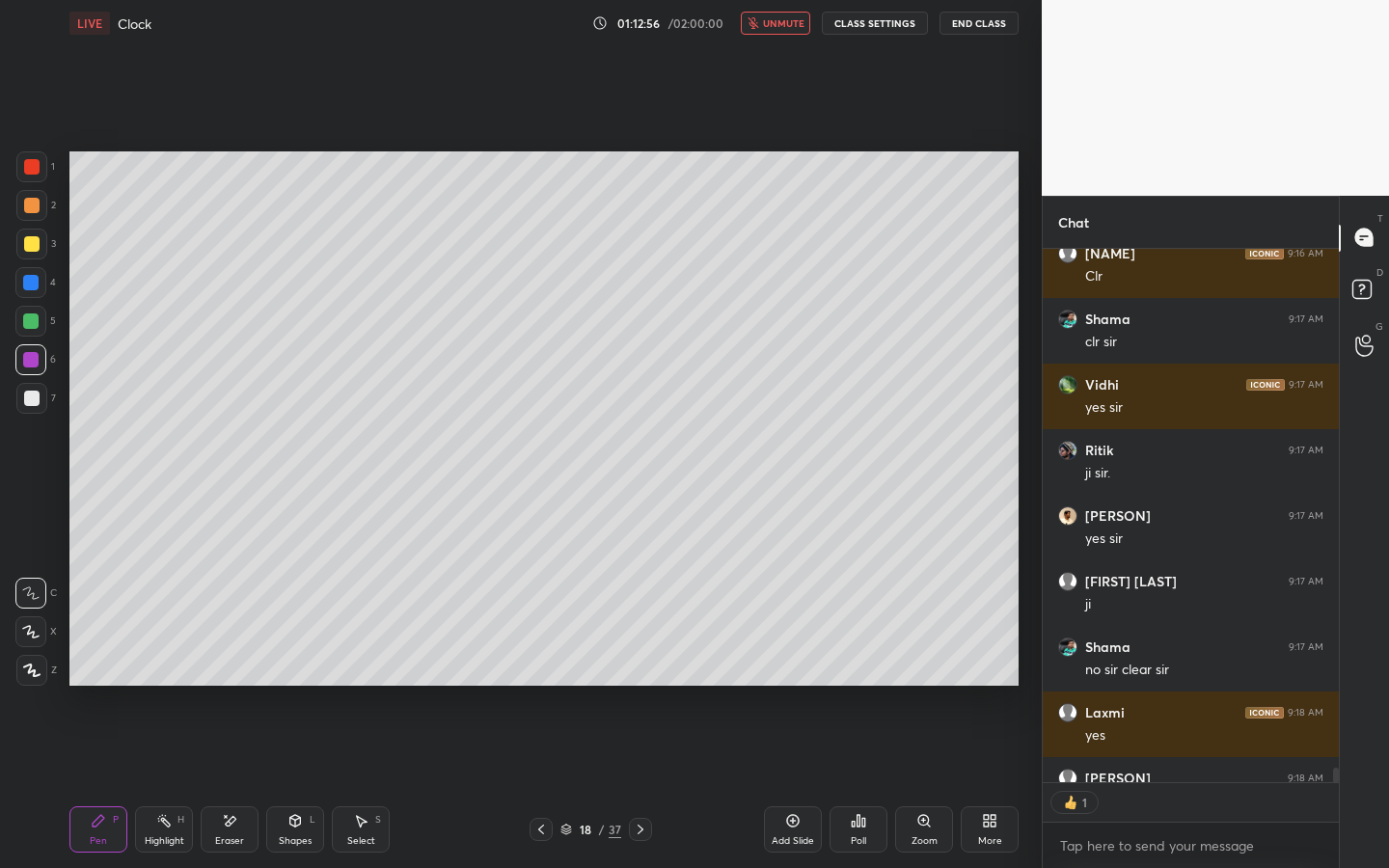 scroll, scrollTop: 528, scrollLeft: 290, axis: both 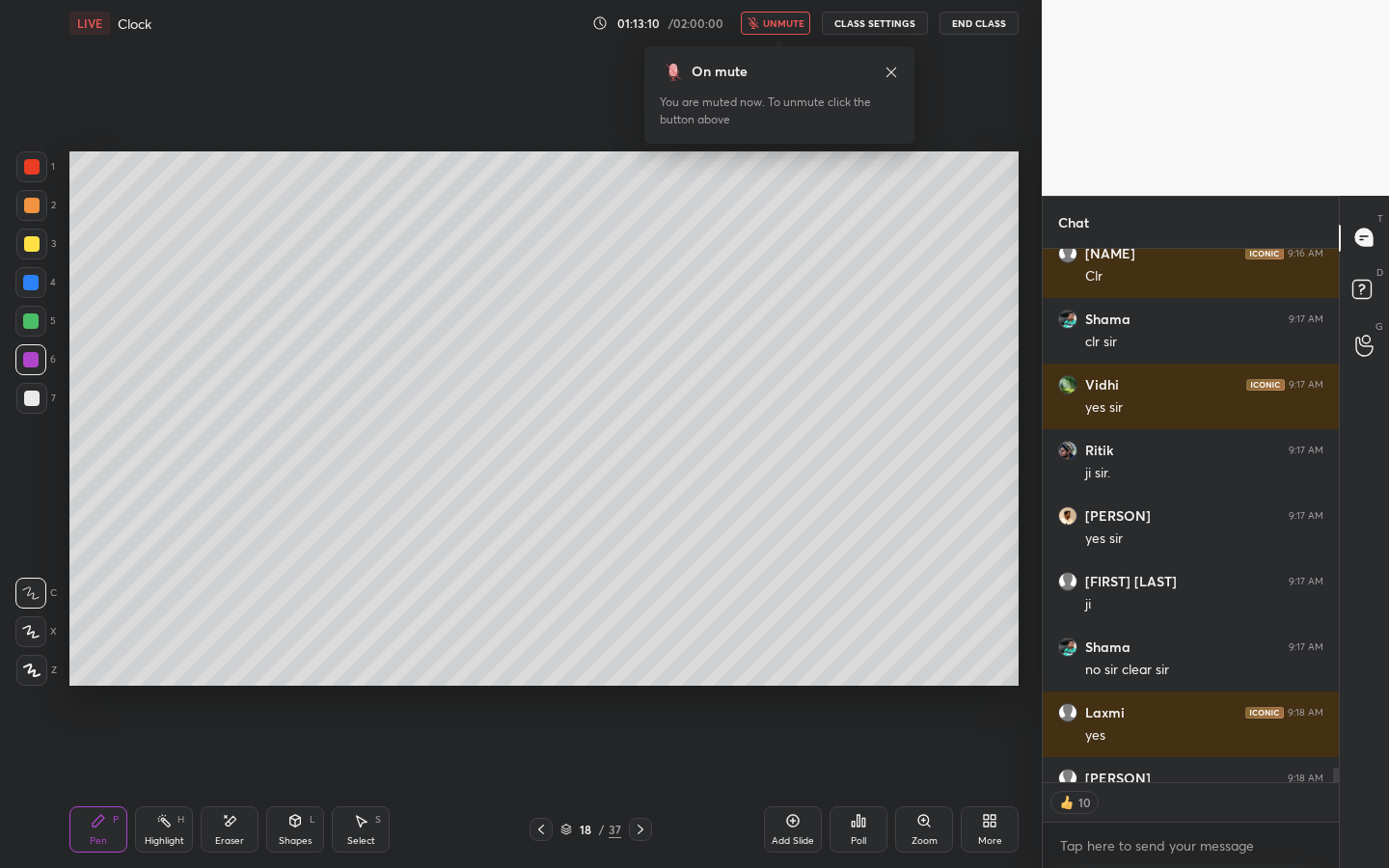 click 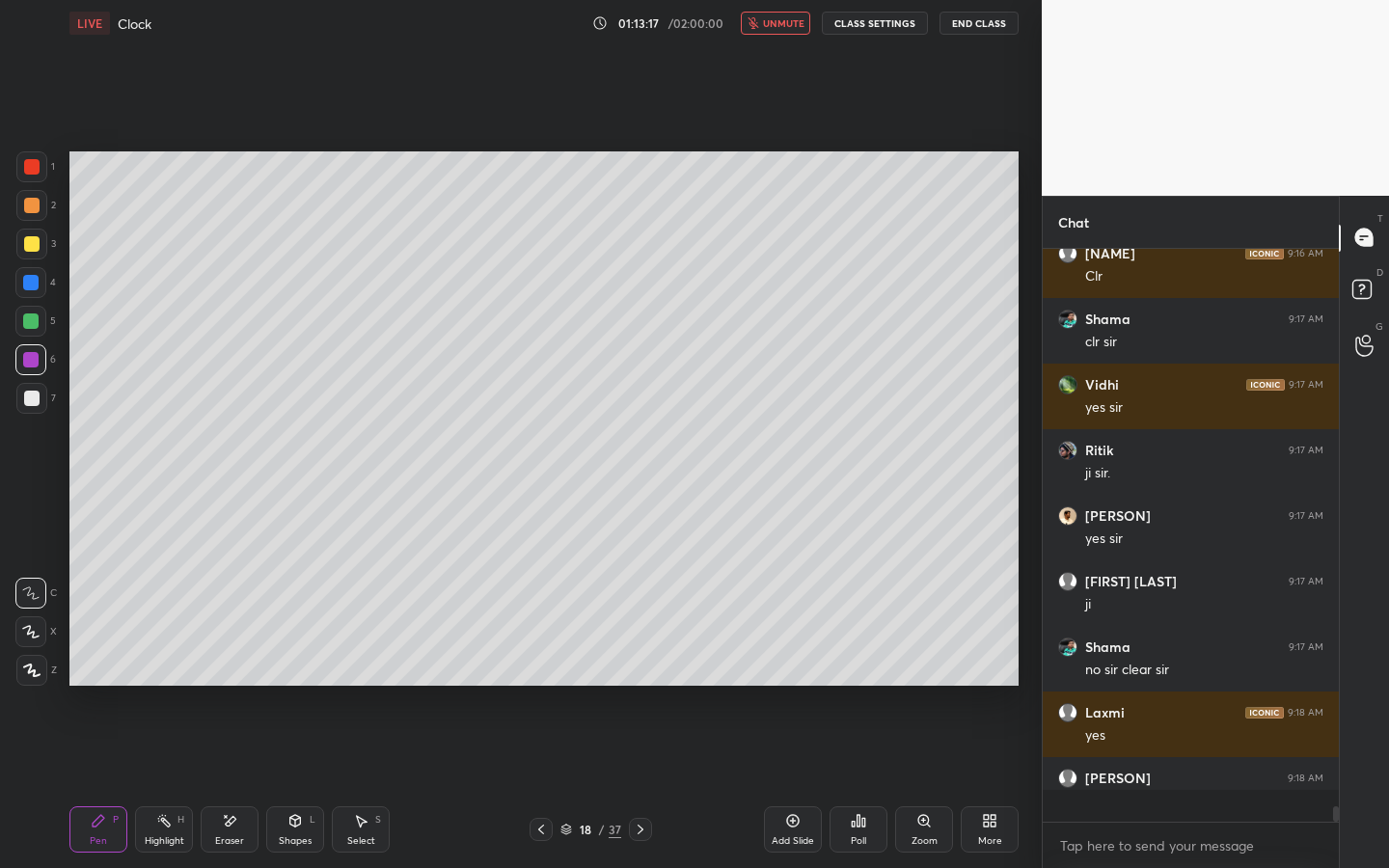 scroll, scrollTop: 7, scrollLeft: 7, axis: both 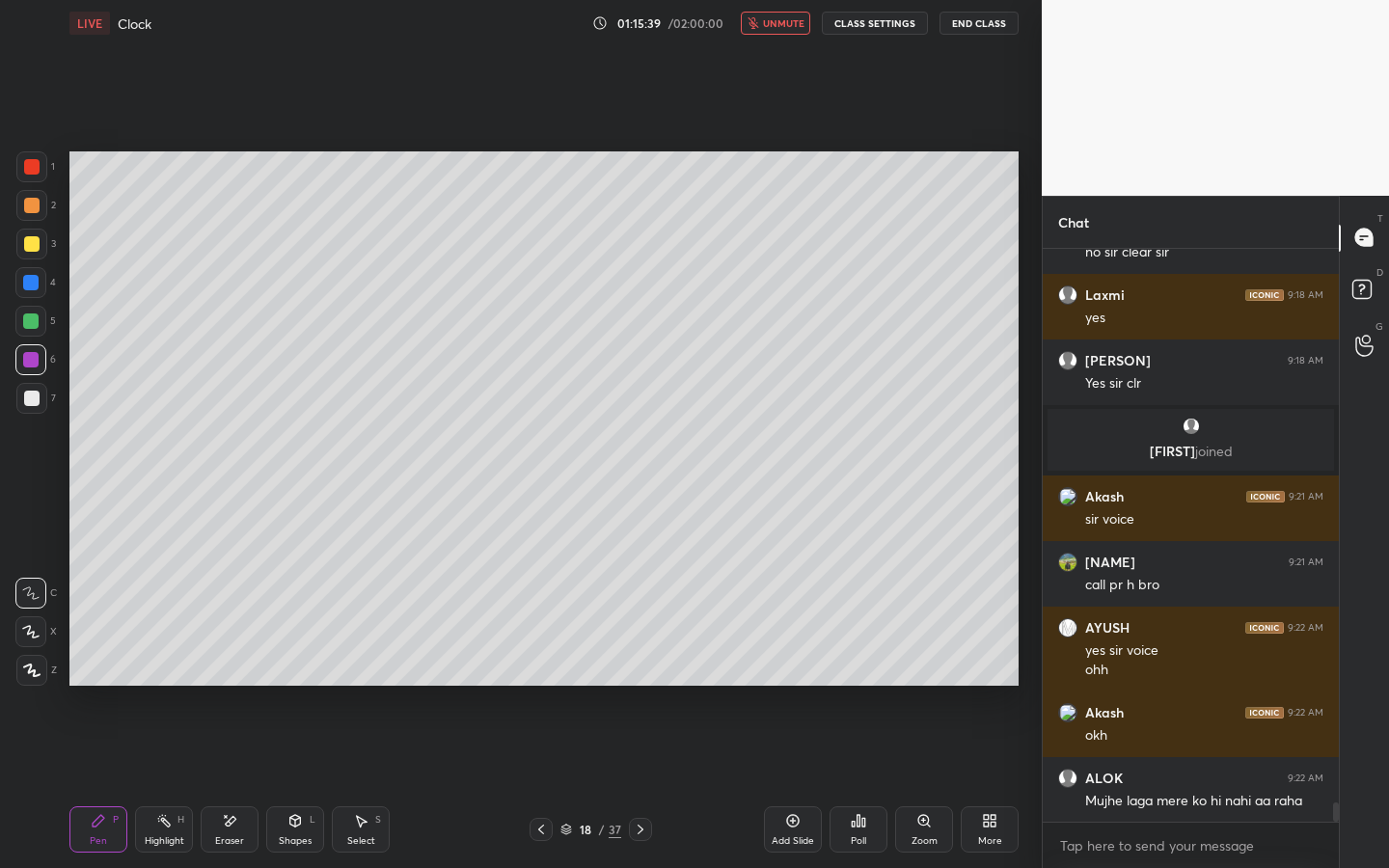 click on "unmute" at bounding box center (783, 23) 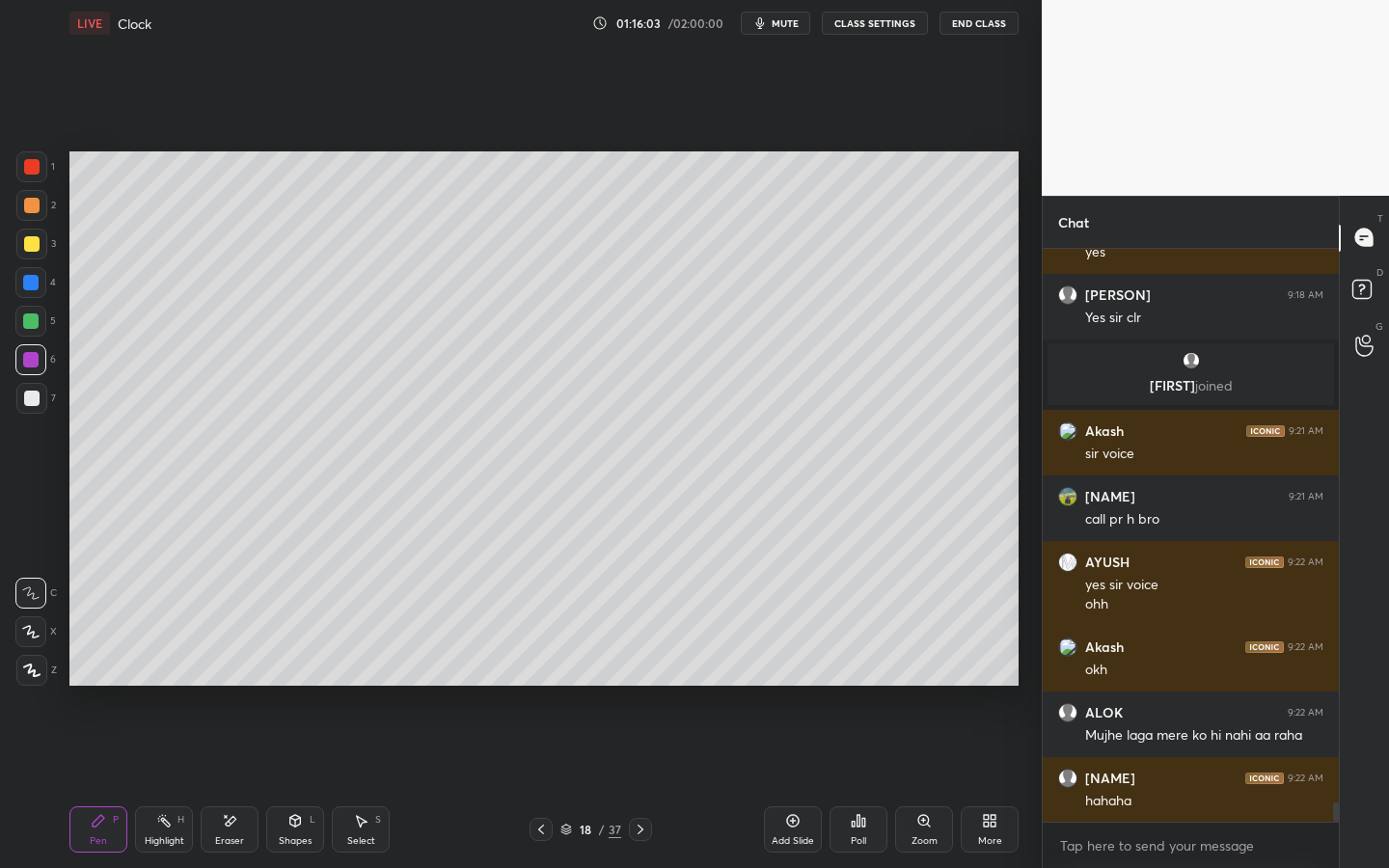 scroll, scrollTop: 16882, scrollLeft: 0, axis: vertical 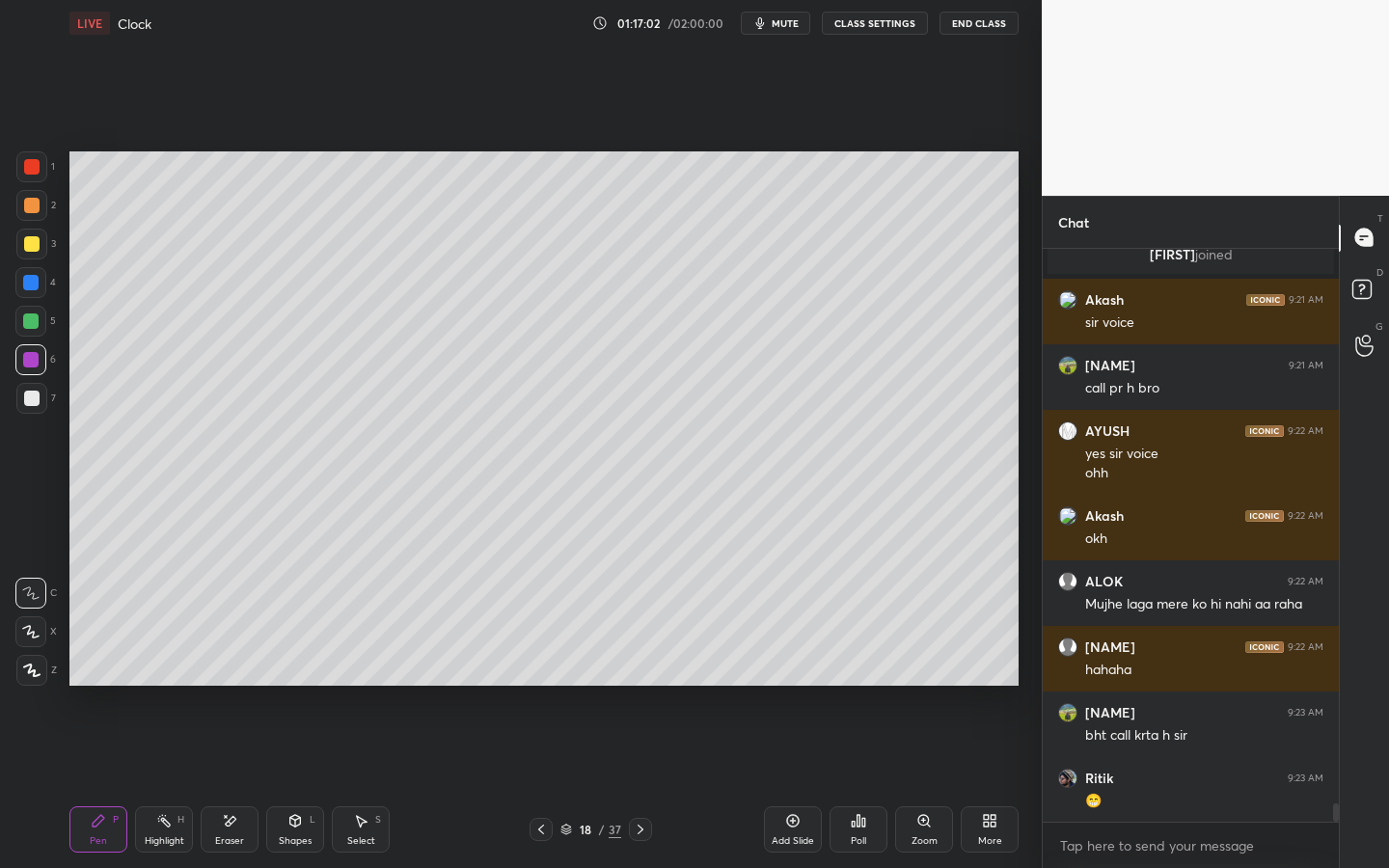 click on "Poll" at bounding box center (858, 829) 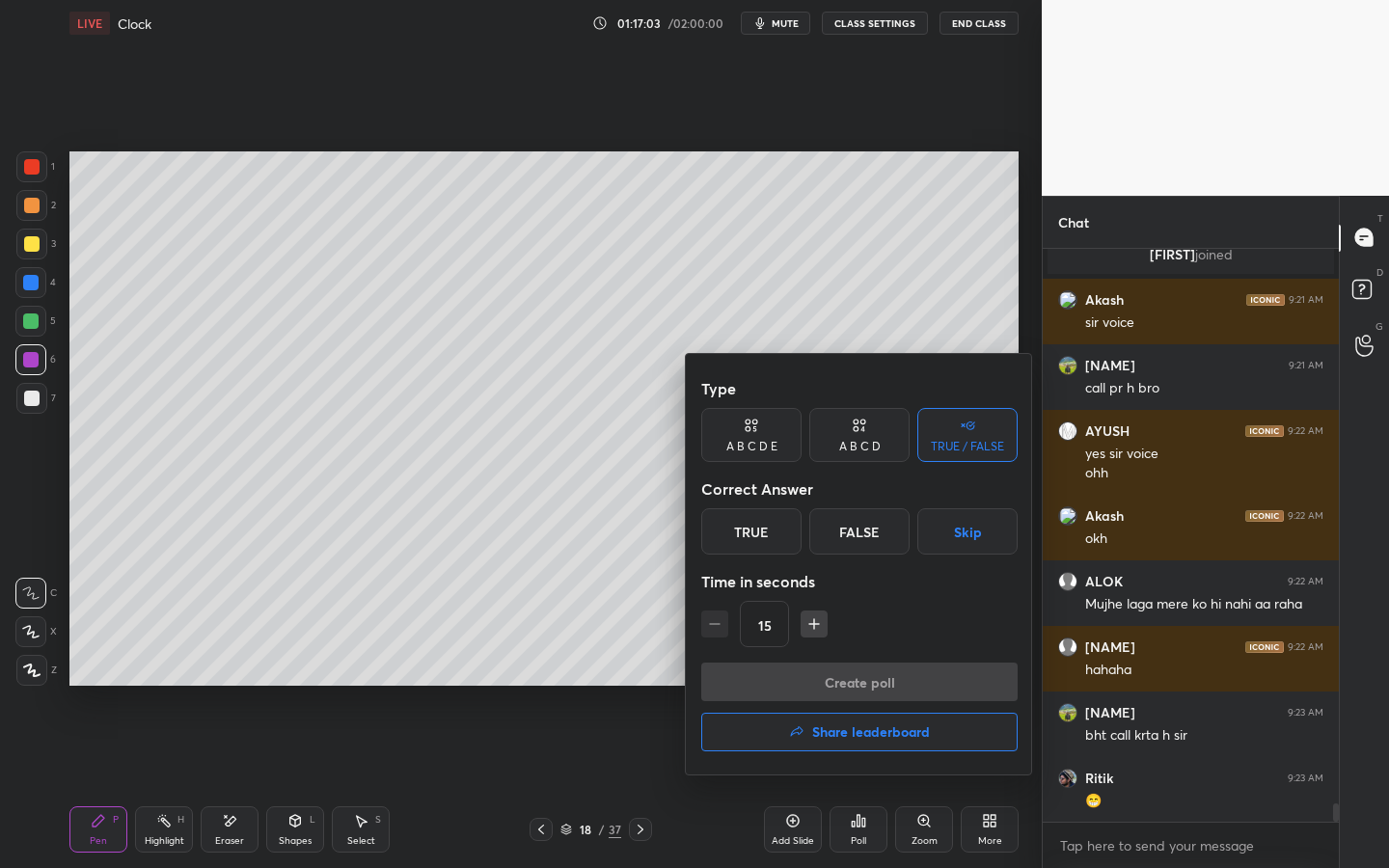 drag, startPoint x: 773, startPoint y: 532, endPoint x: 780, endPoint y: 573, distance: 41.593269 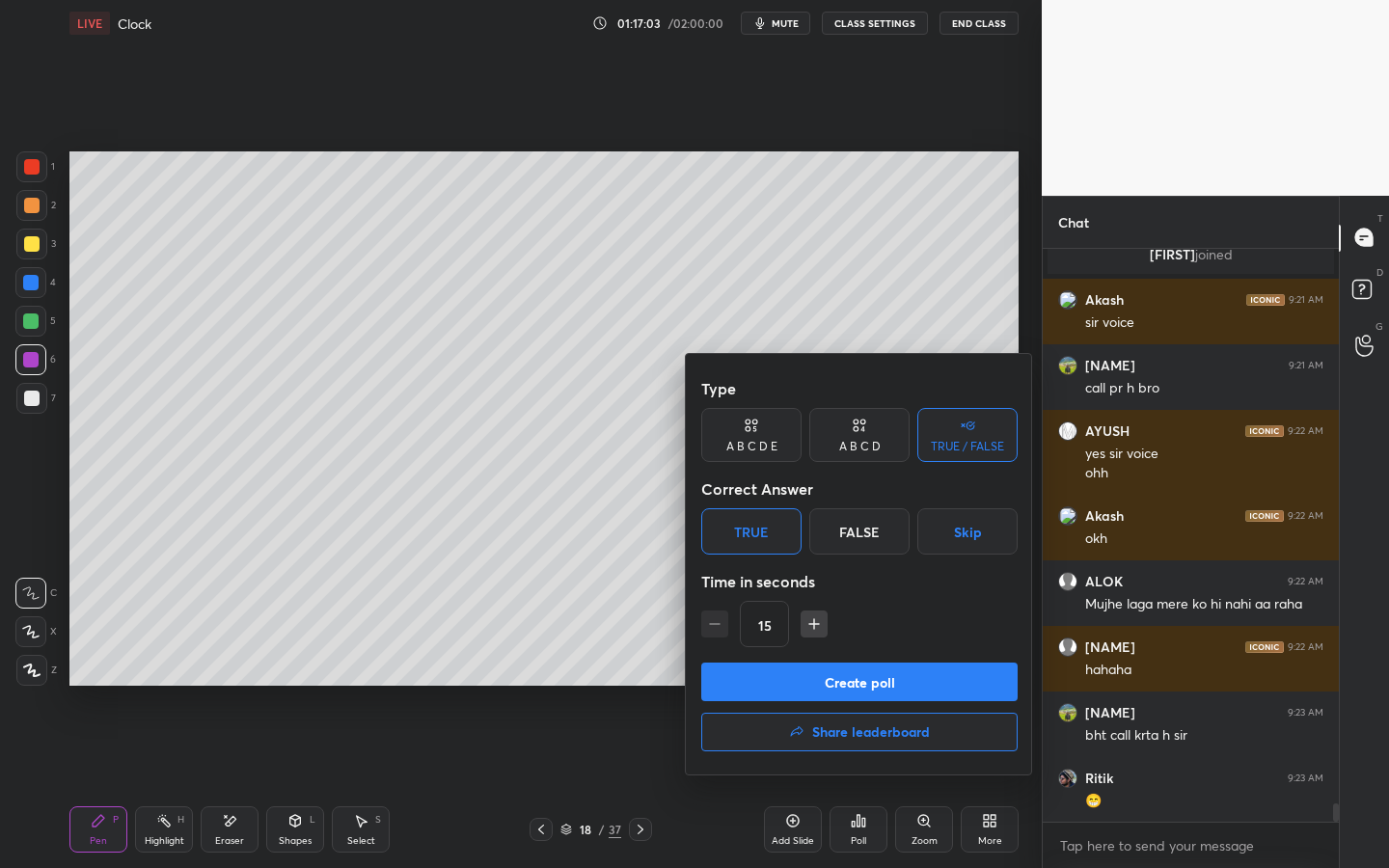 click on "Create poll" at bounding box center (859, 682) 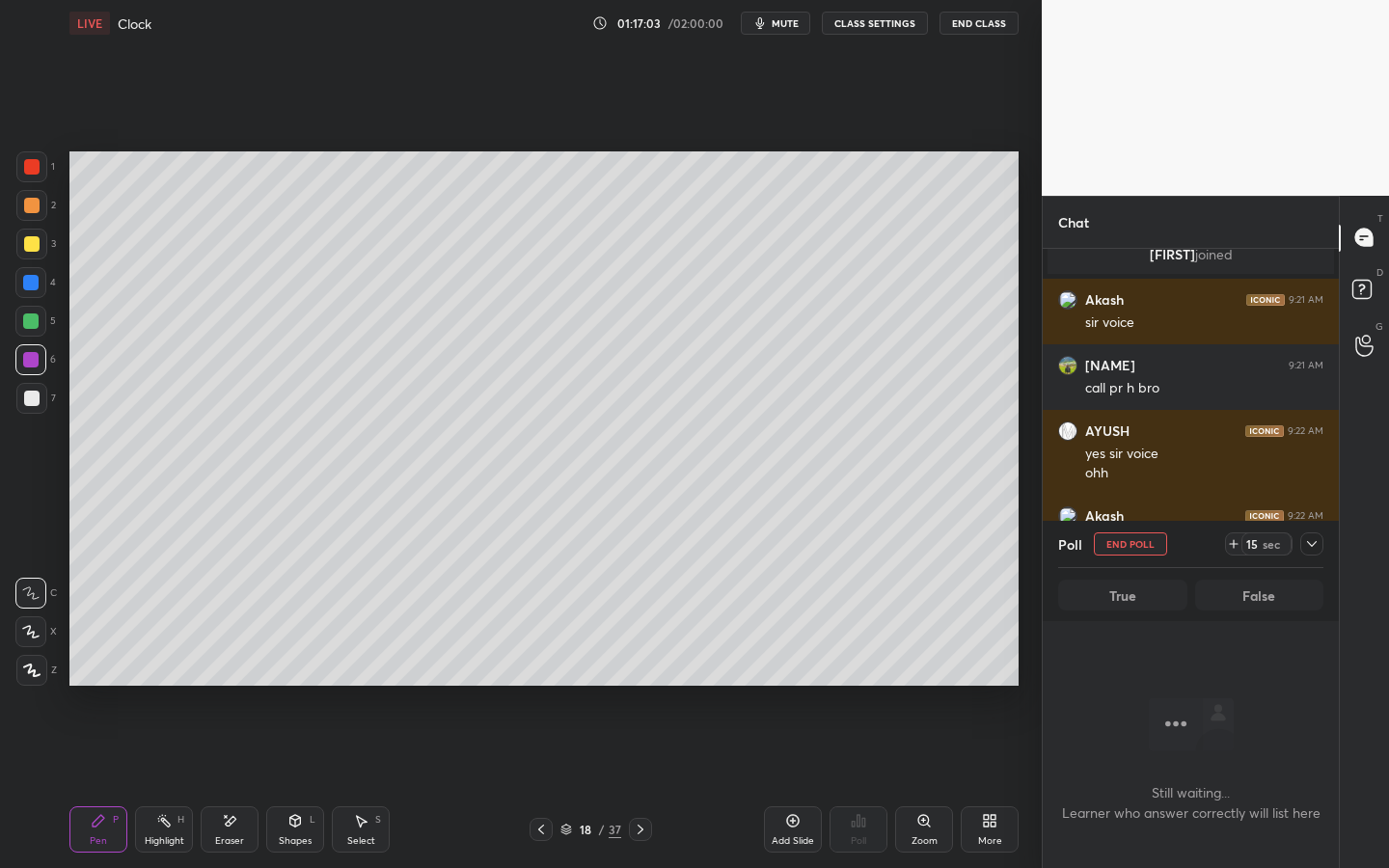 scroll, scrollTop: 527, scrollLeft: 290, axis: both 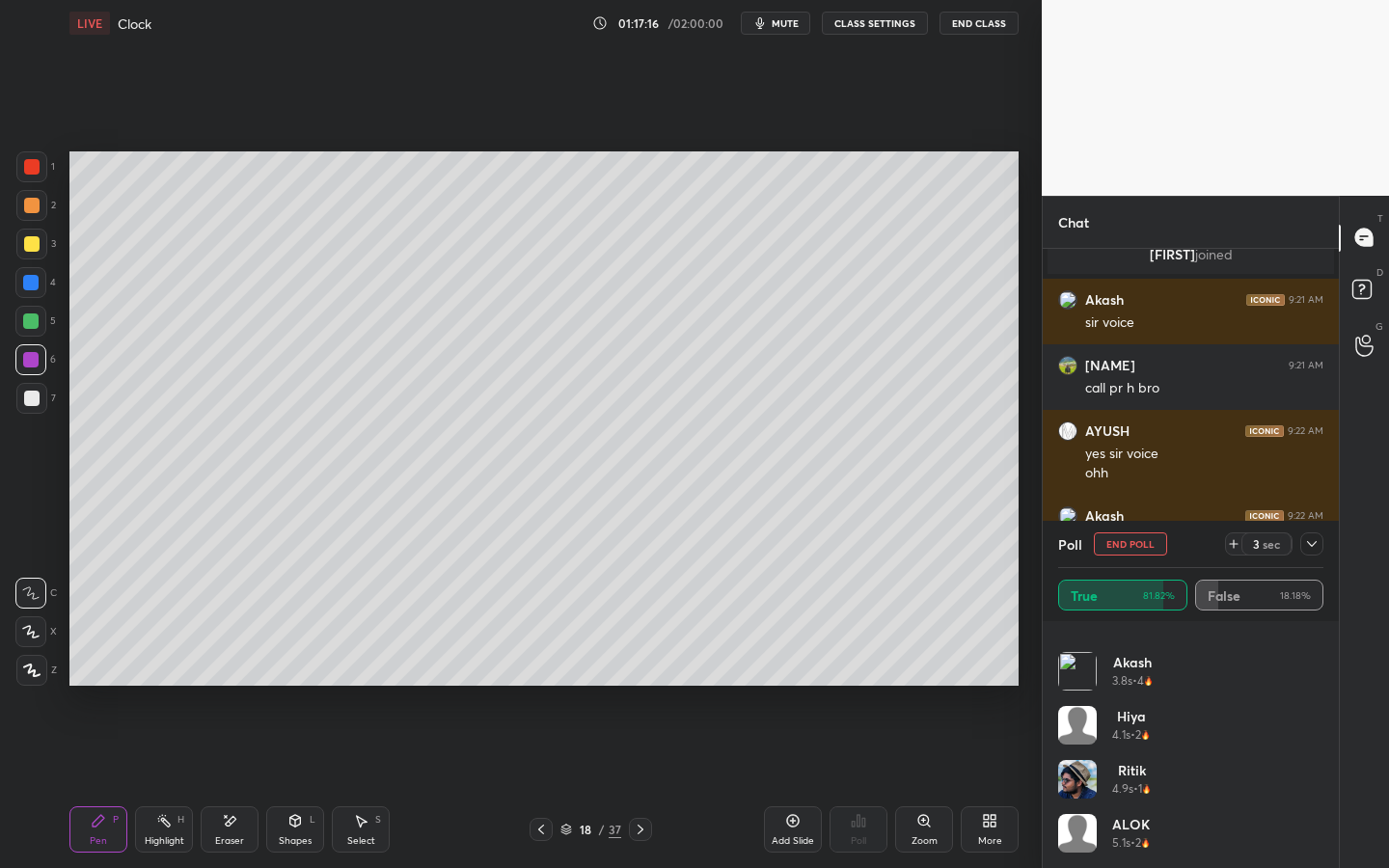 drag, startPoint x: 1313, startPoint y: 735, endPoint x: 1270, endPoint y: 621, distance: 121.84006 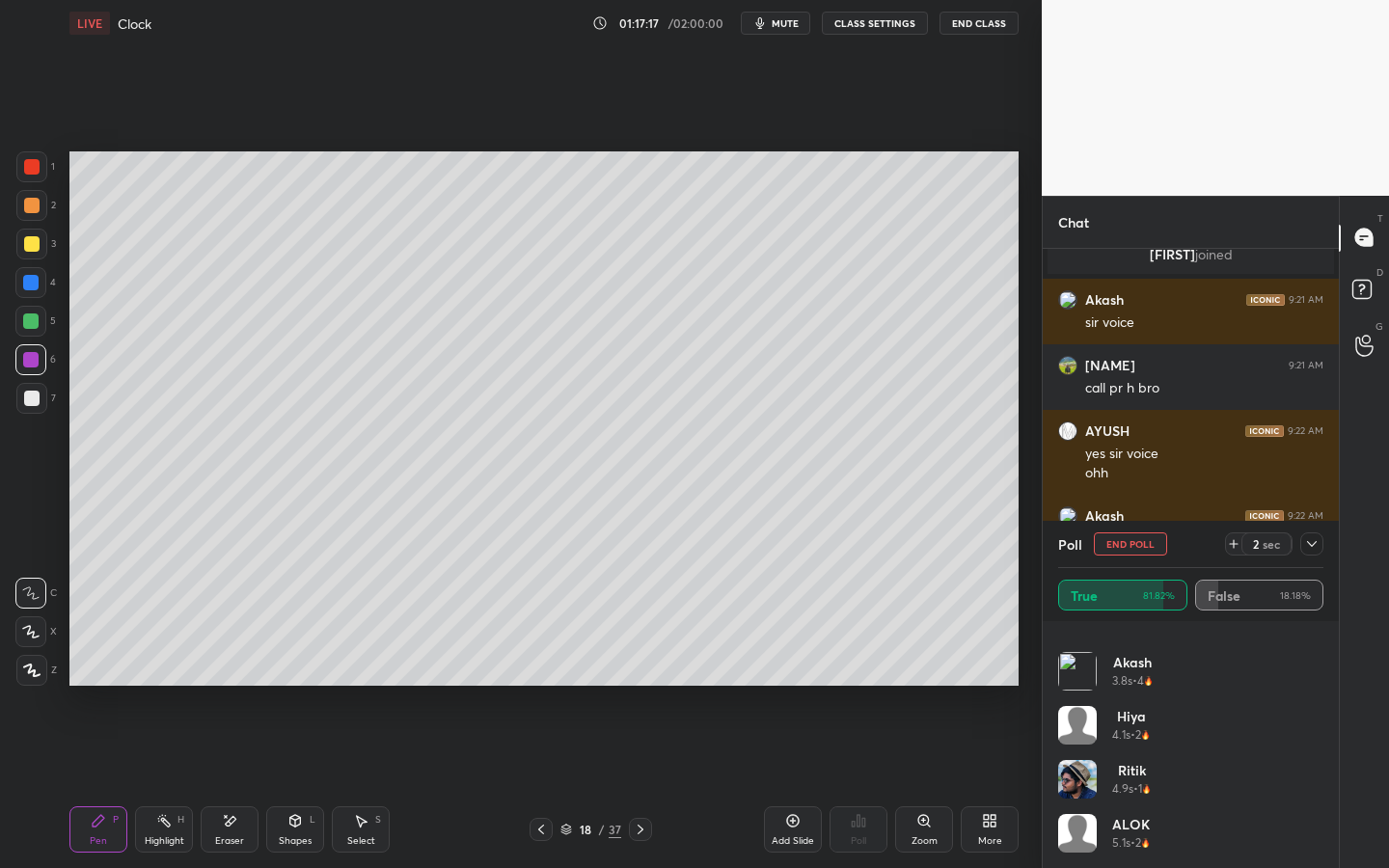 click on "End Poll" at bounding box center (1130, 544) 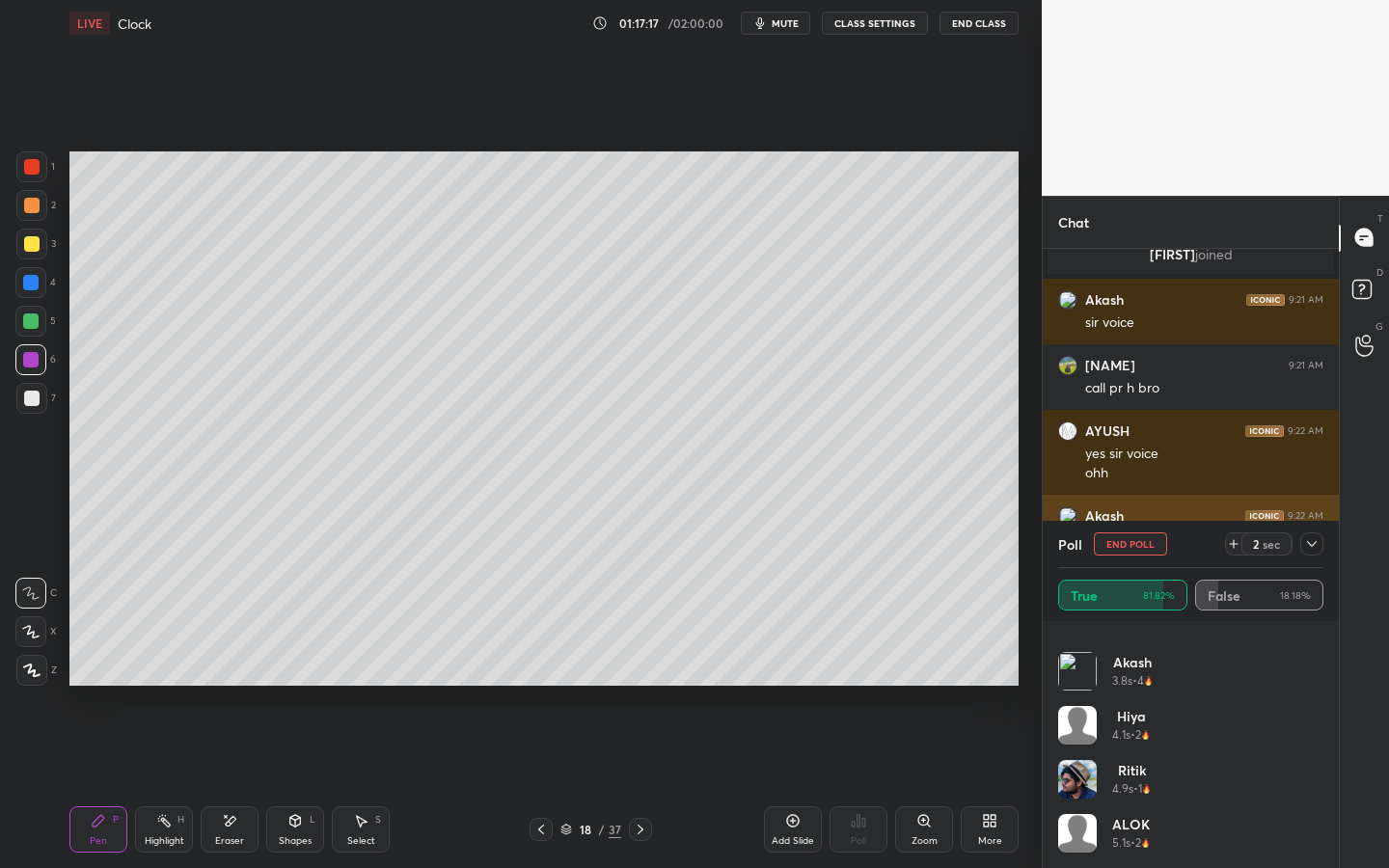 scroll, scrollTop: 85, scrollLeft: 259, axis: both 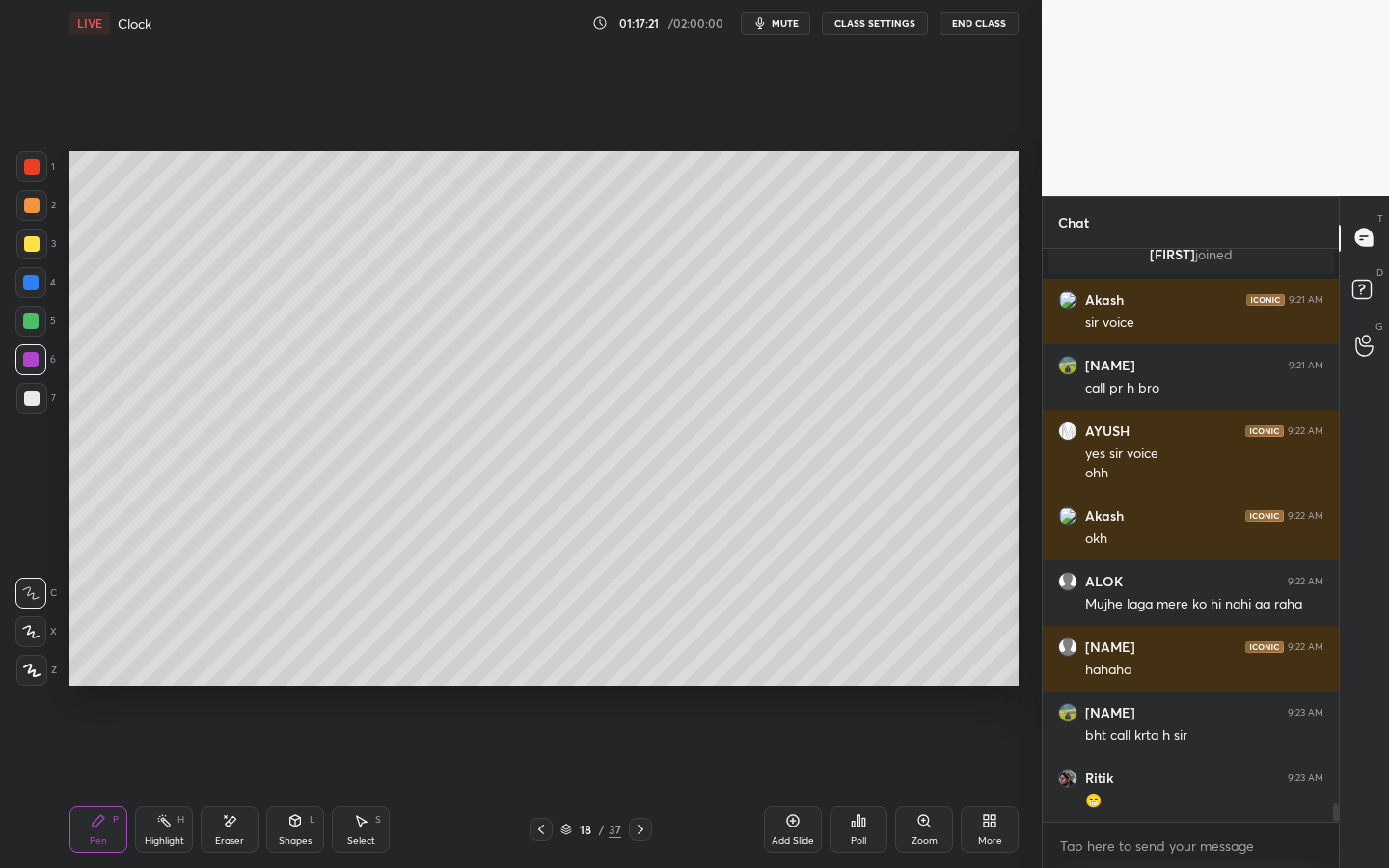 click on "Add Slide" at bounding box center [793, 829] 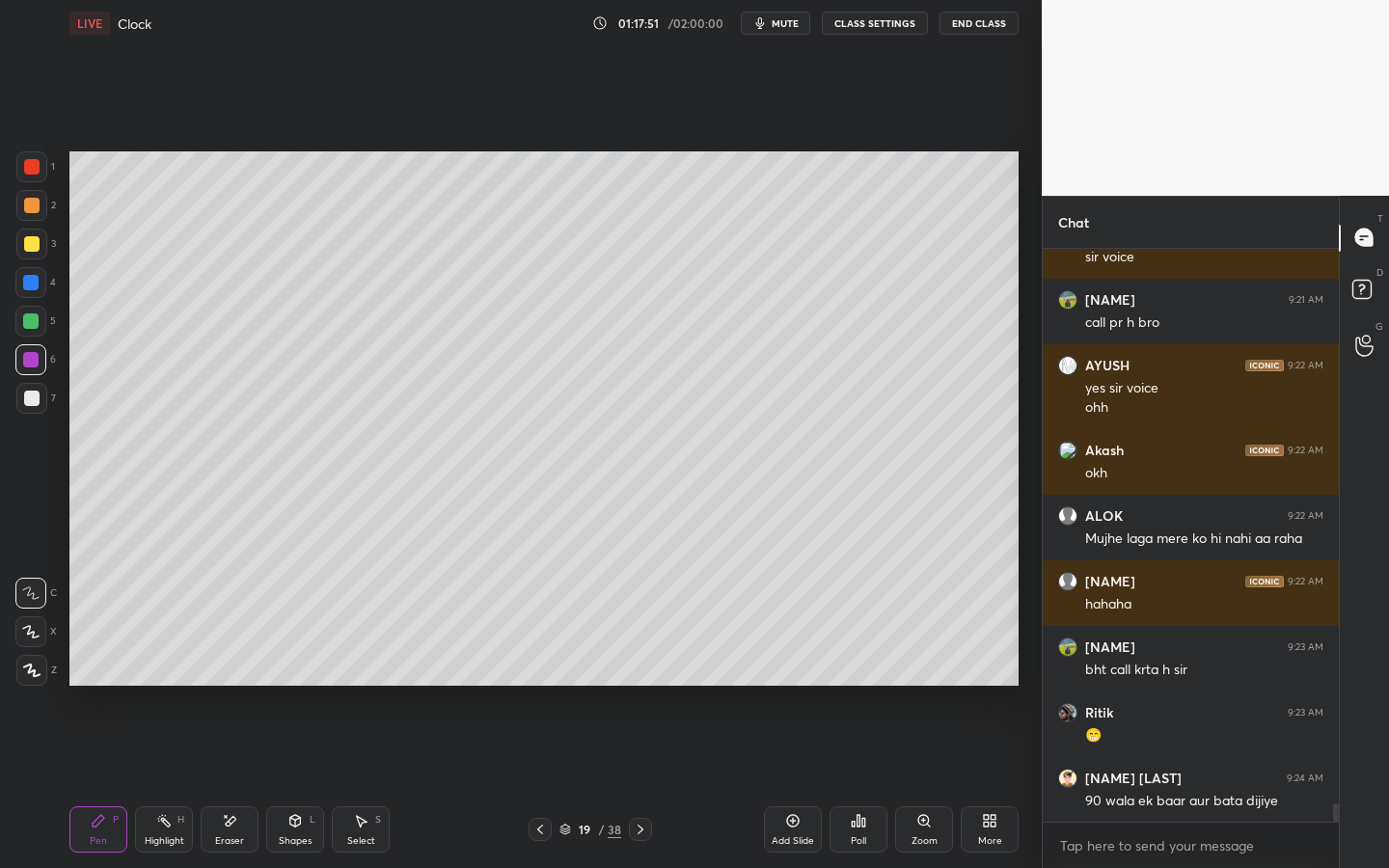 drag, startPoint x: 37, startPoint y: 408, endPoint x: 30, endPoint y: 426, distance: 19.313208 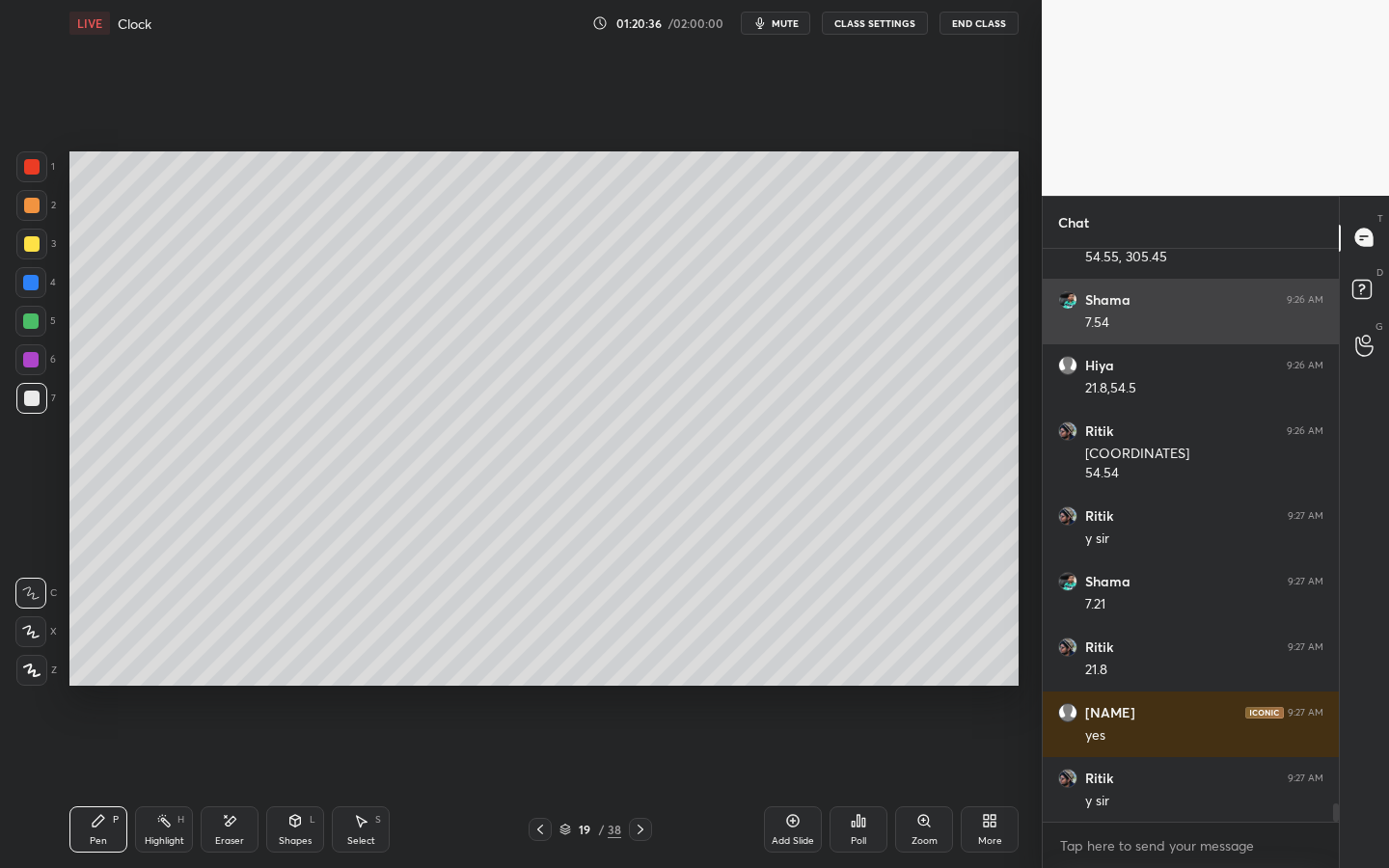 scroll, scrollTop: 17753, scrollLeft: 0, axis: vertical 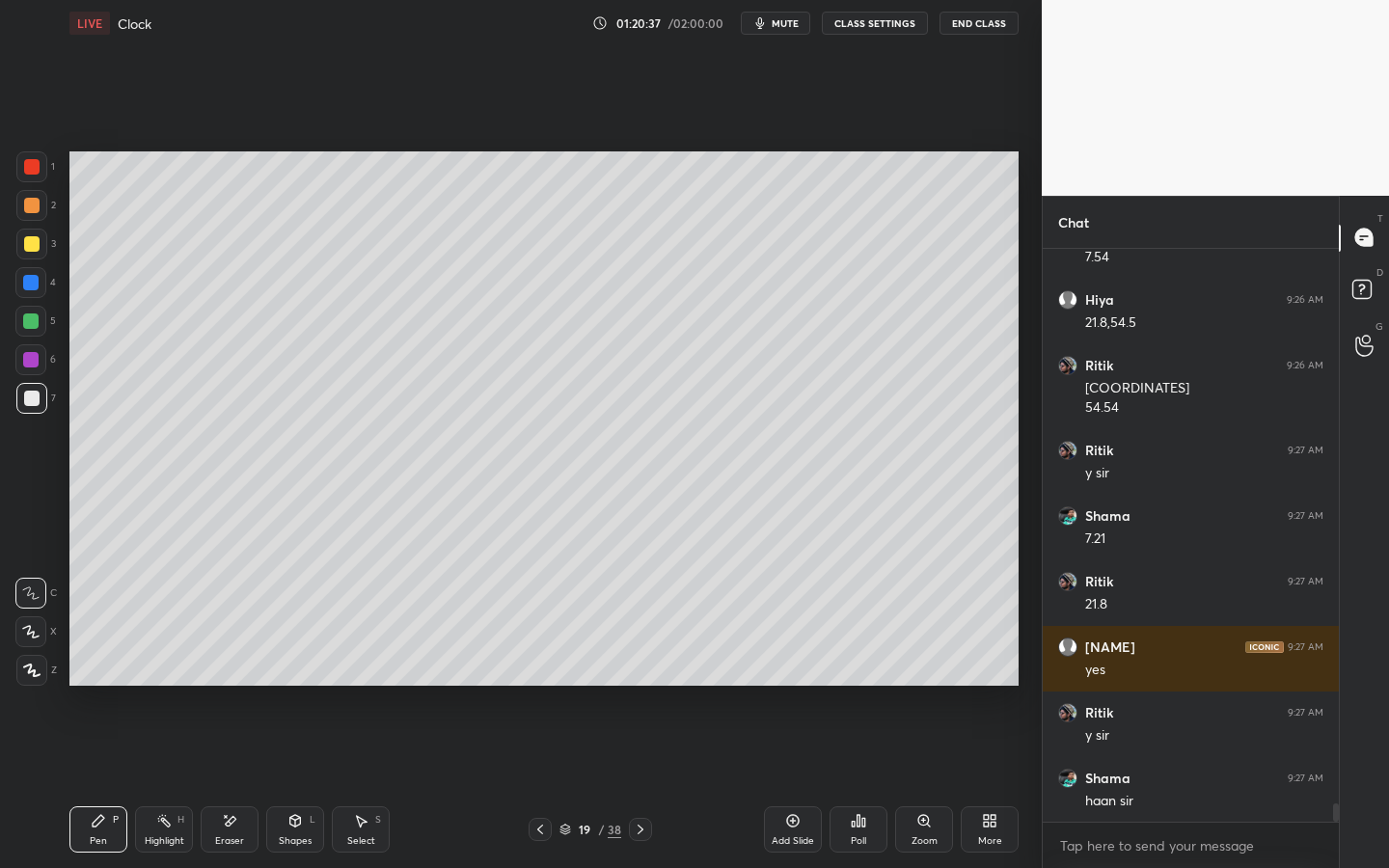 drag, startPoint x: 539, startPoint y: 828, endPoint x: 531, endPoint y: 791, distance: 37.854986 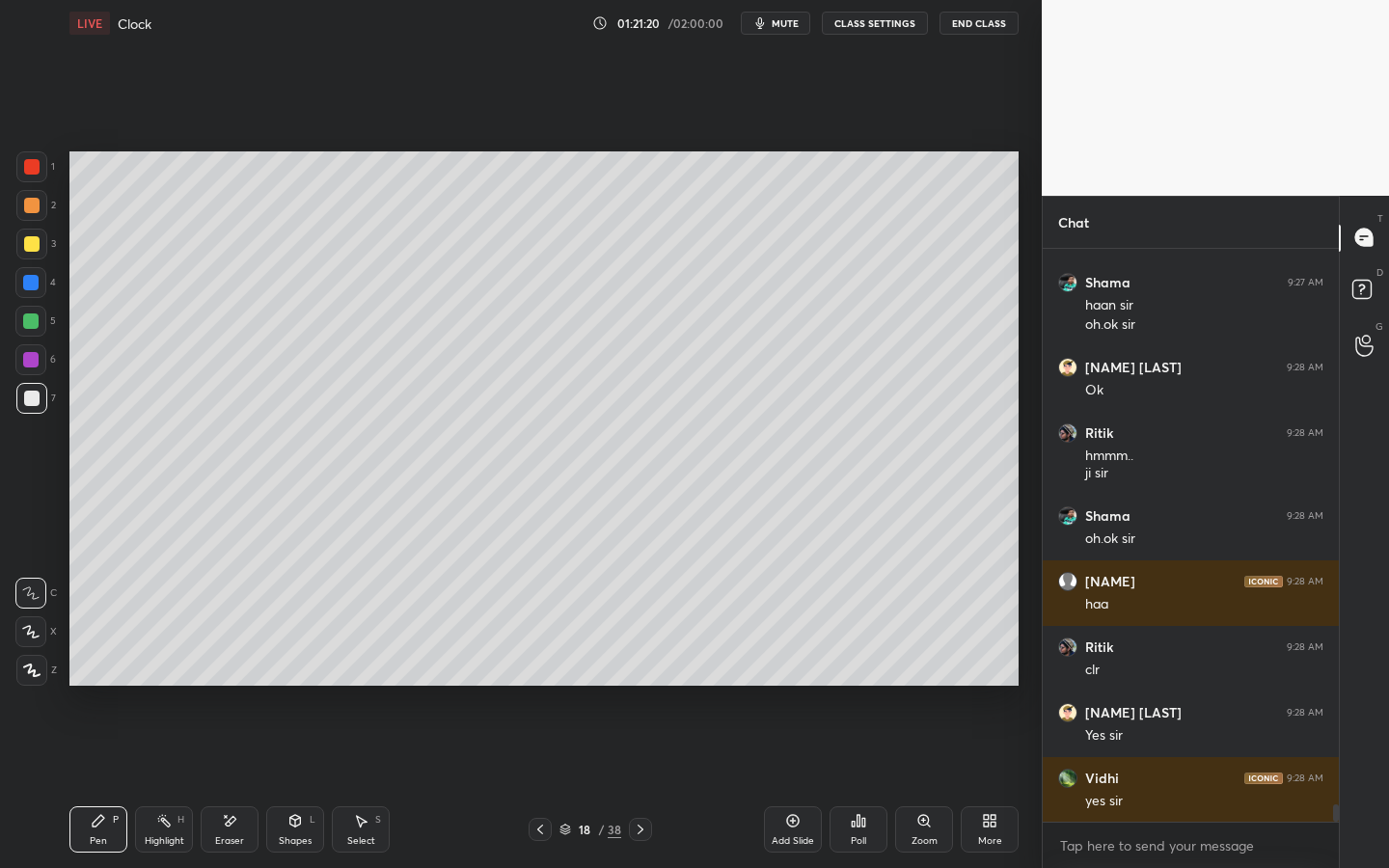 scroll, scrollTop: 18315, scrollLeft: 0, axis: vertical 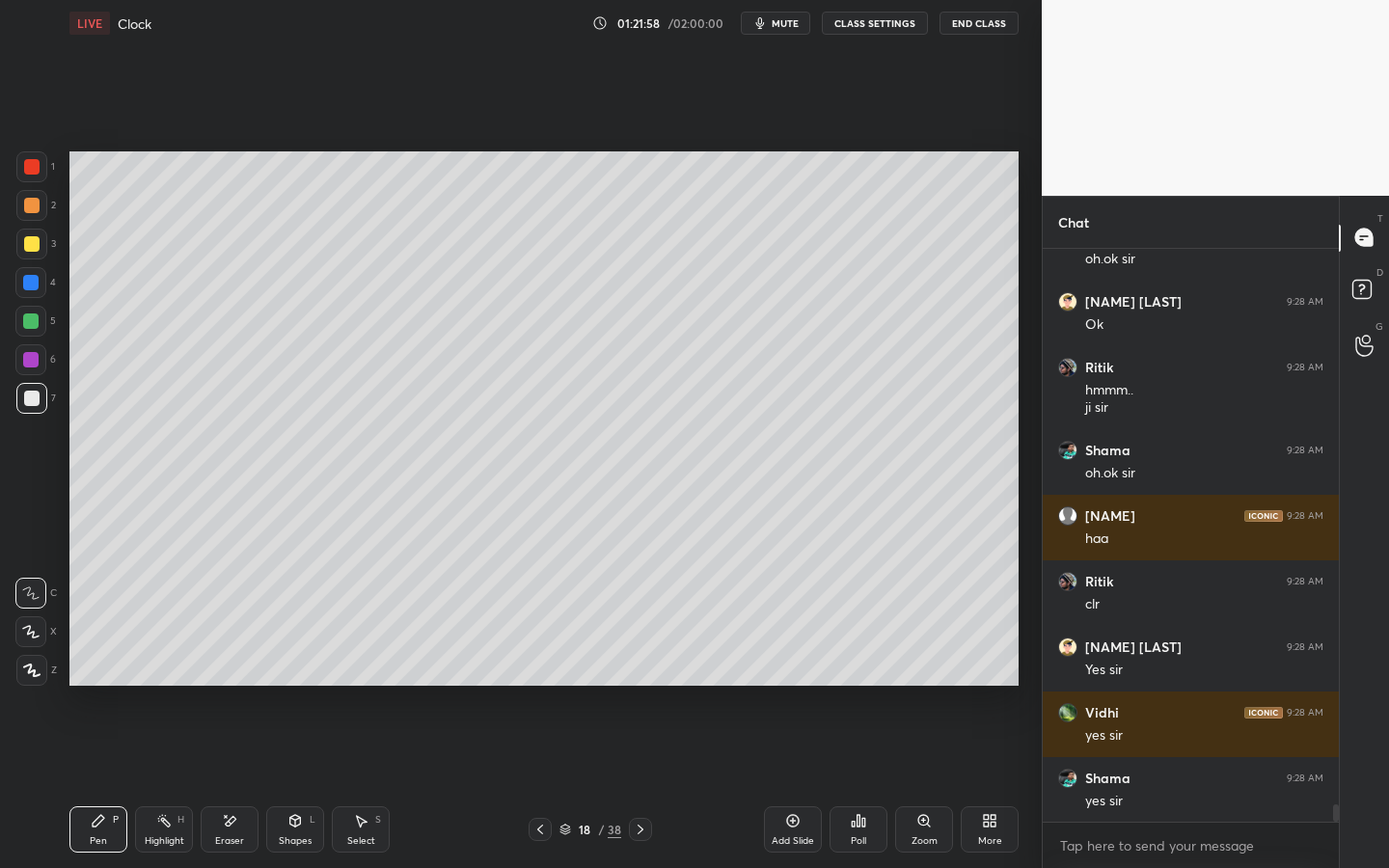 drag, startPoint x: 643, startPoint y: 833, endPoint x: 649, endPoint y: 844, distance: 12.529964 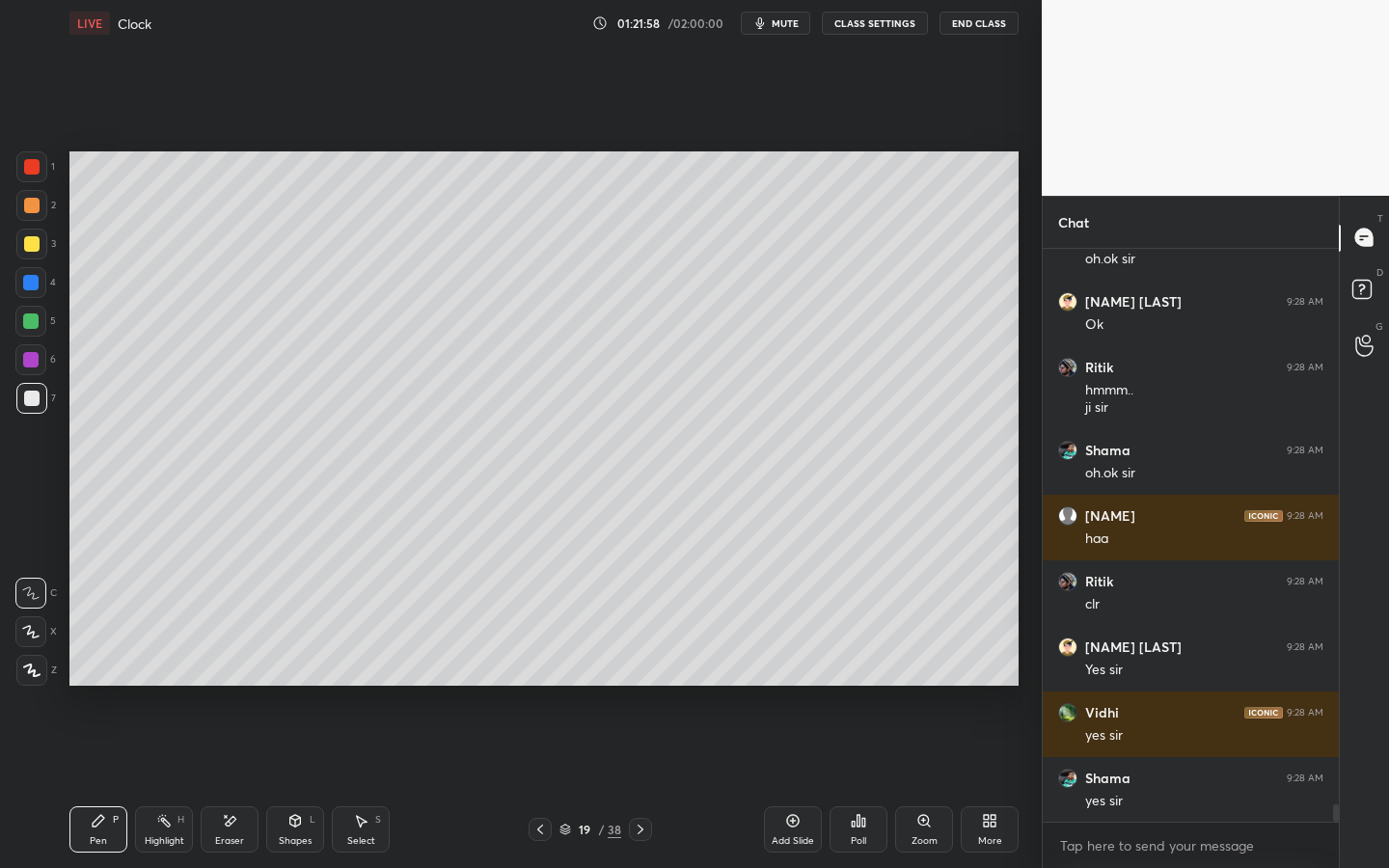 click on "[NUMBER] / [NUMBER]" at bounding box center [590, 829] 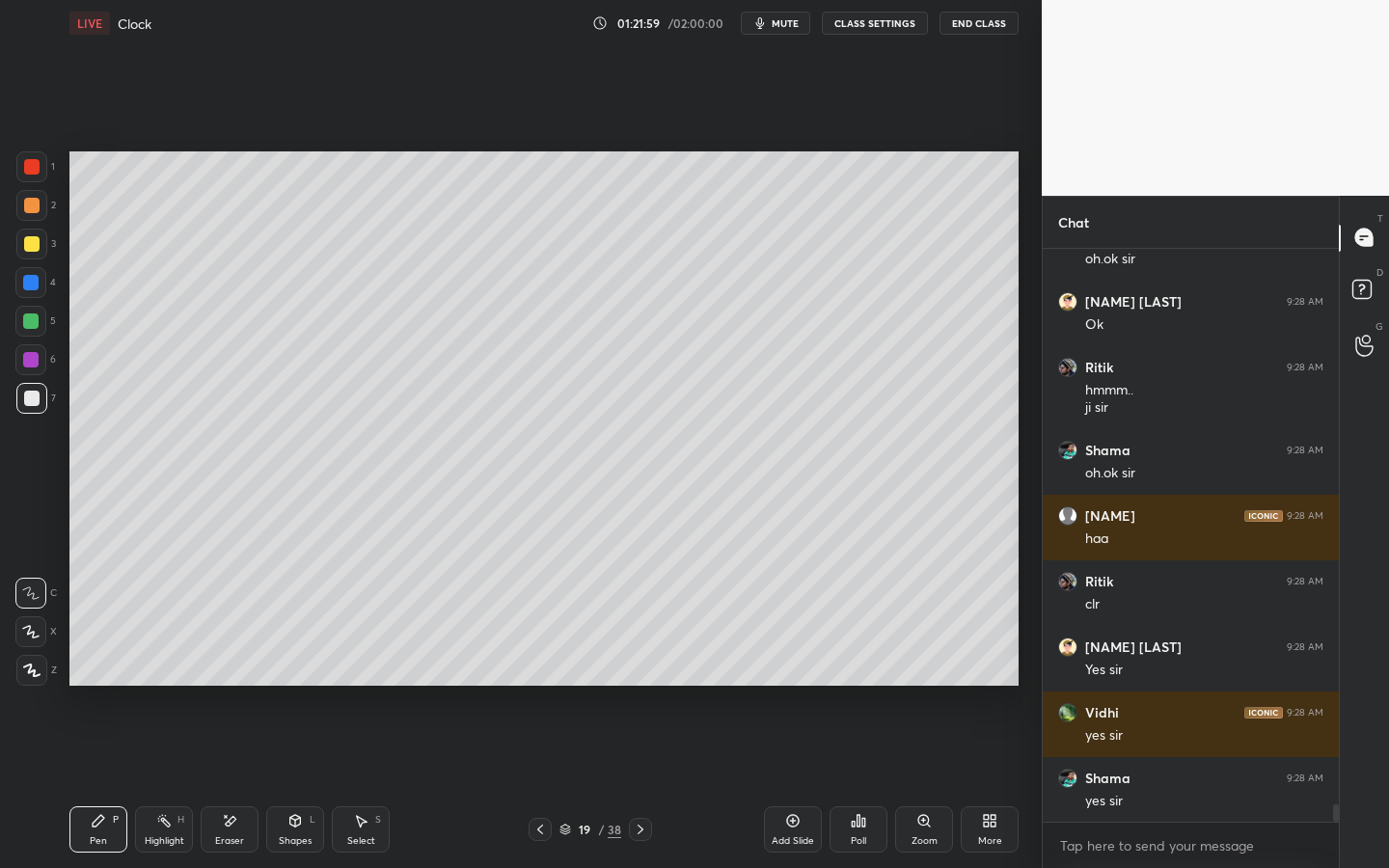 click 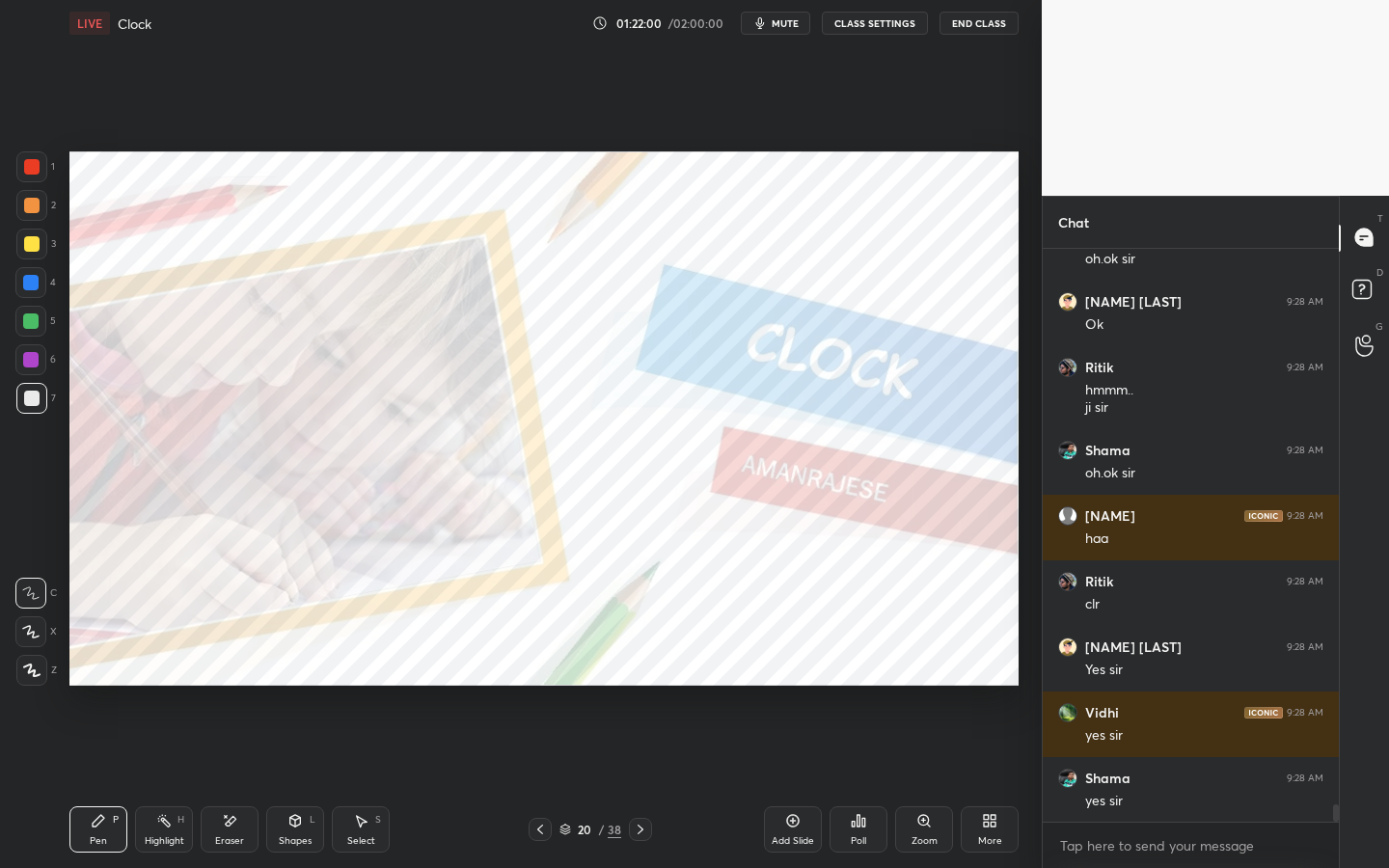 click 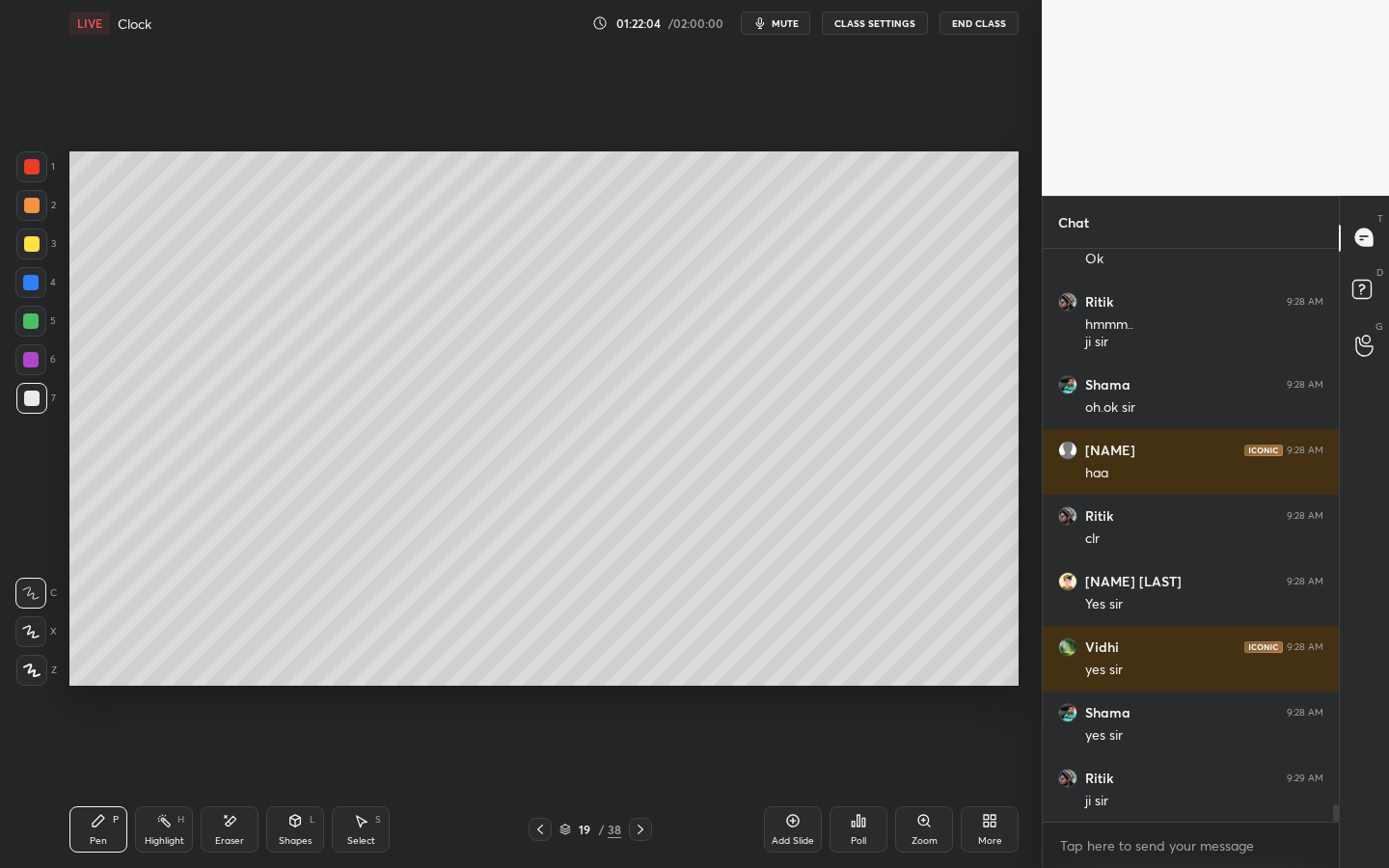 scroll, scrollTop: 18446, scrollLeft: 0, axis: vertical 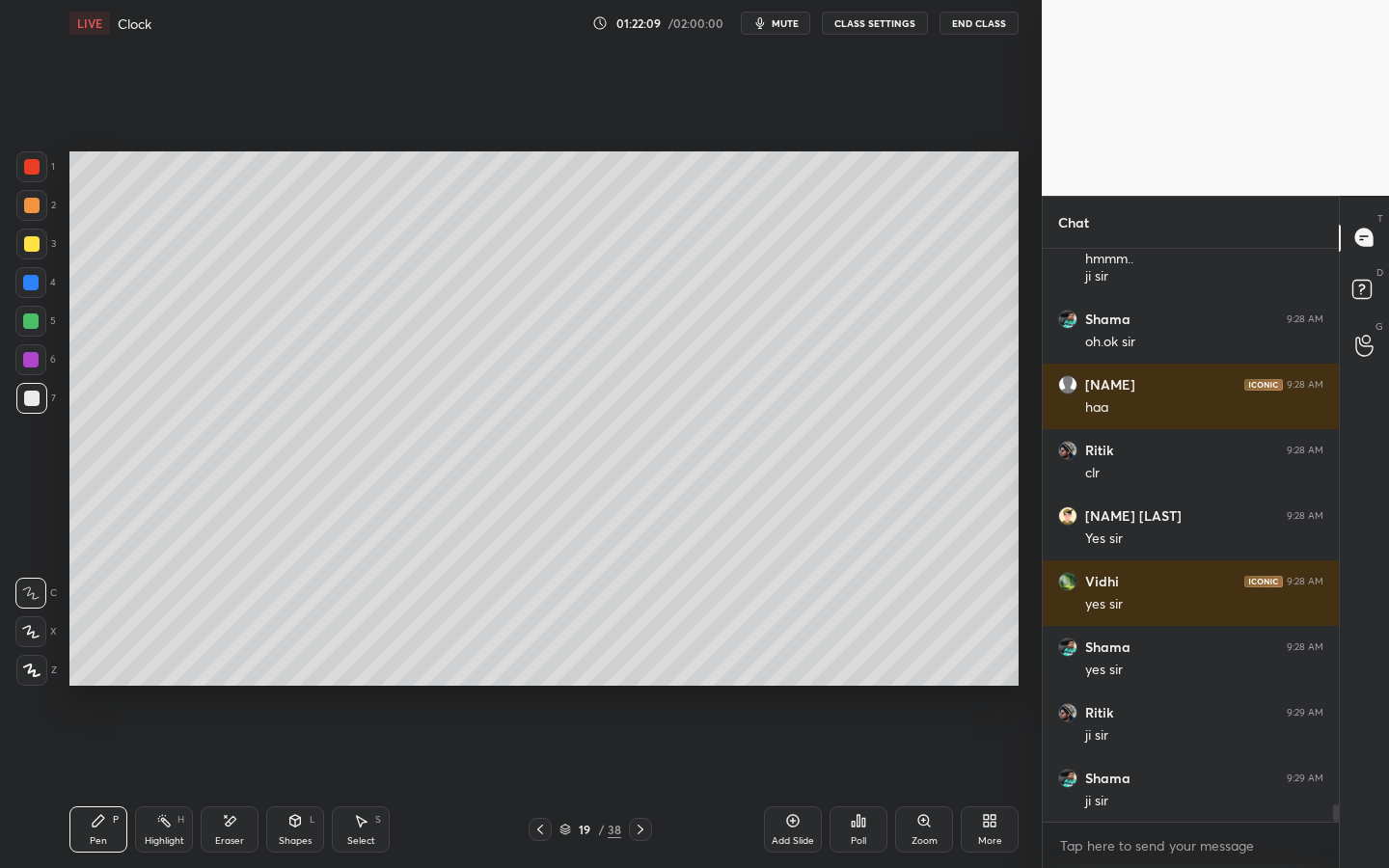 click 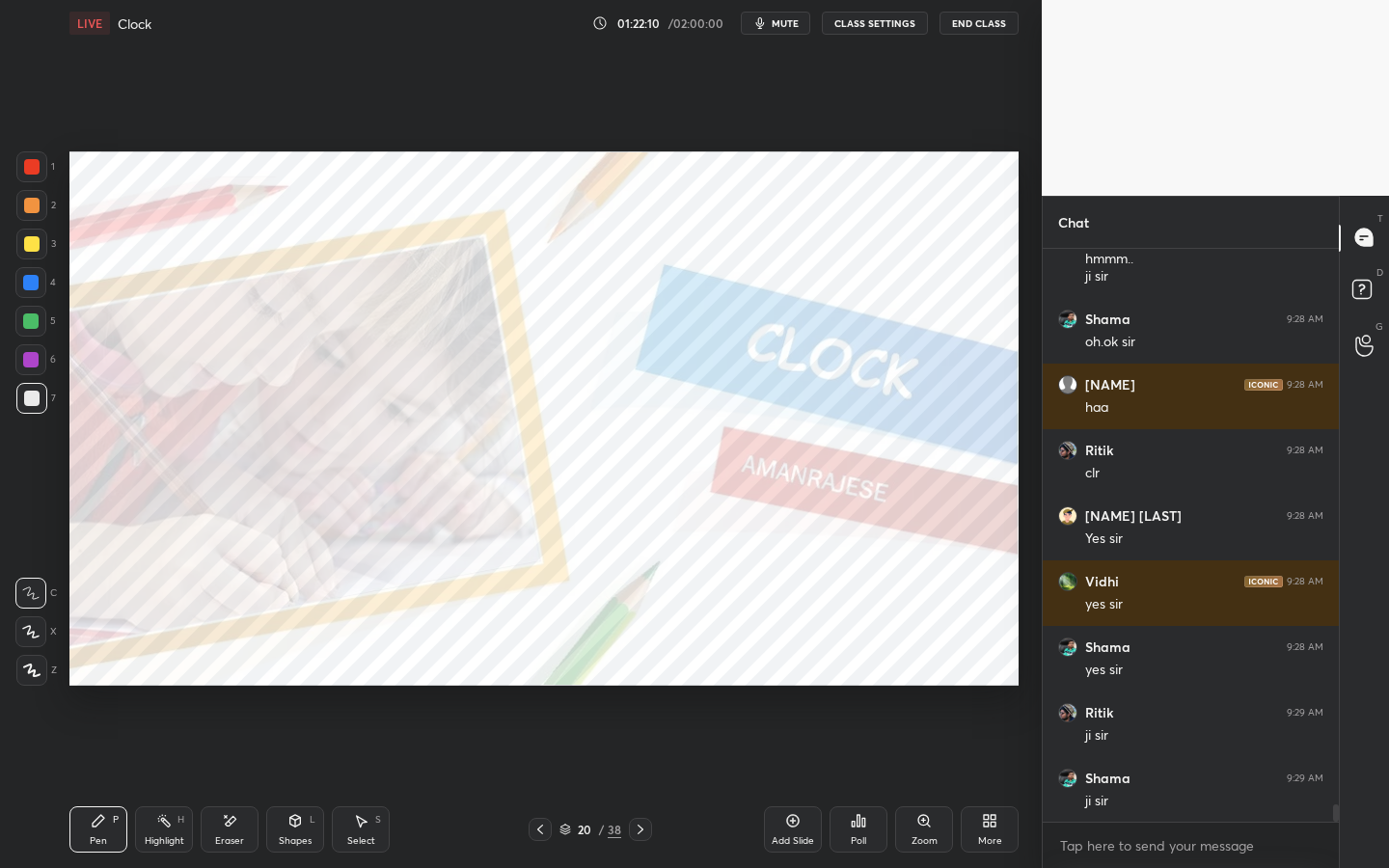 click 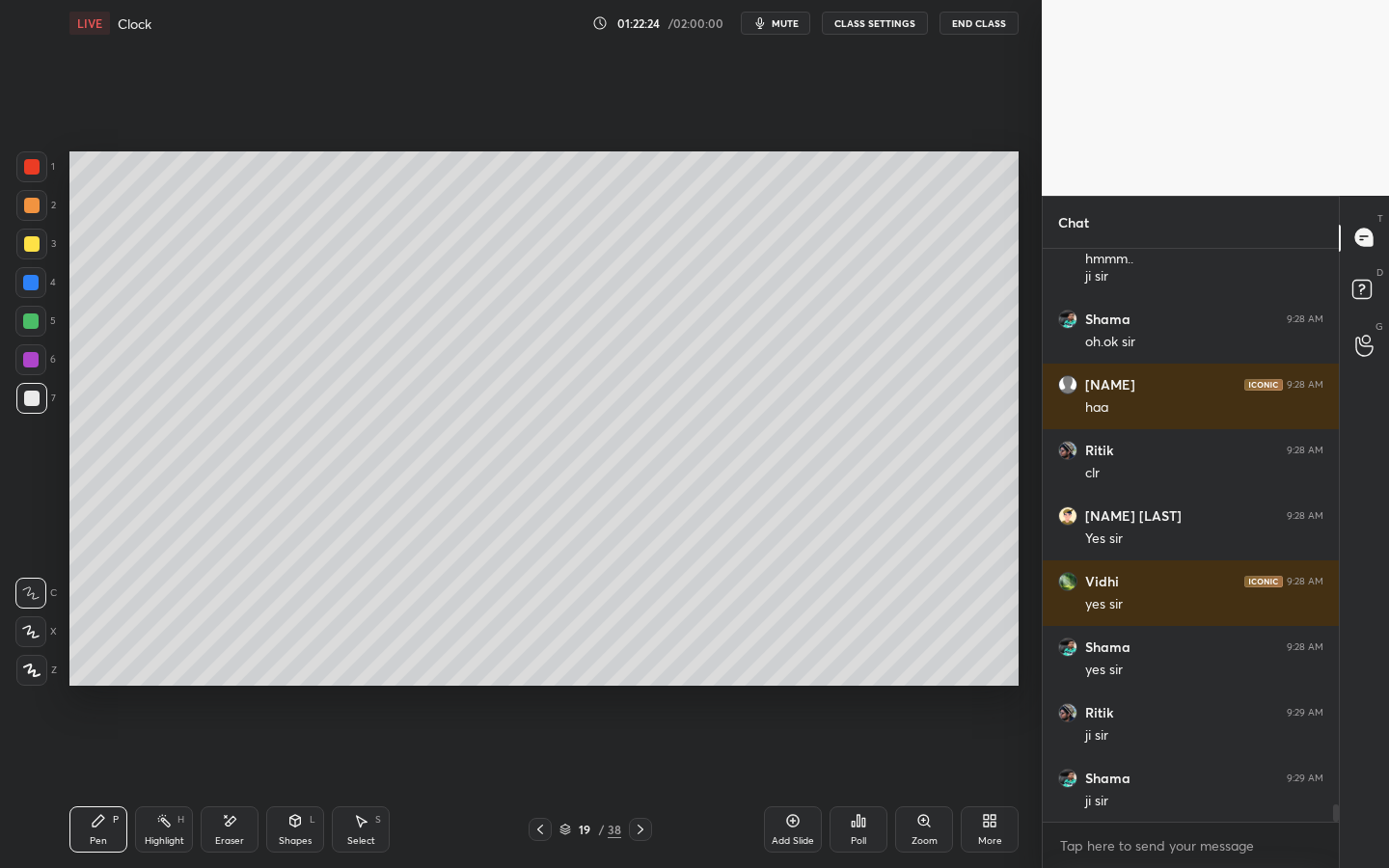 click at bounding box center [640, 829] 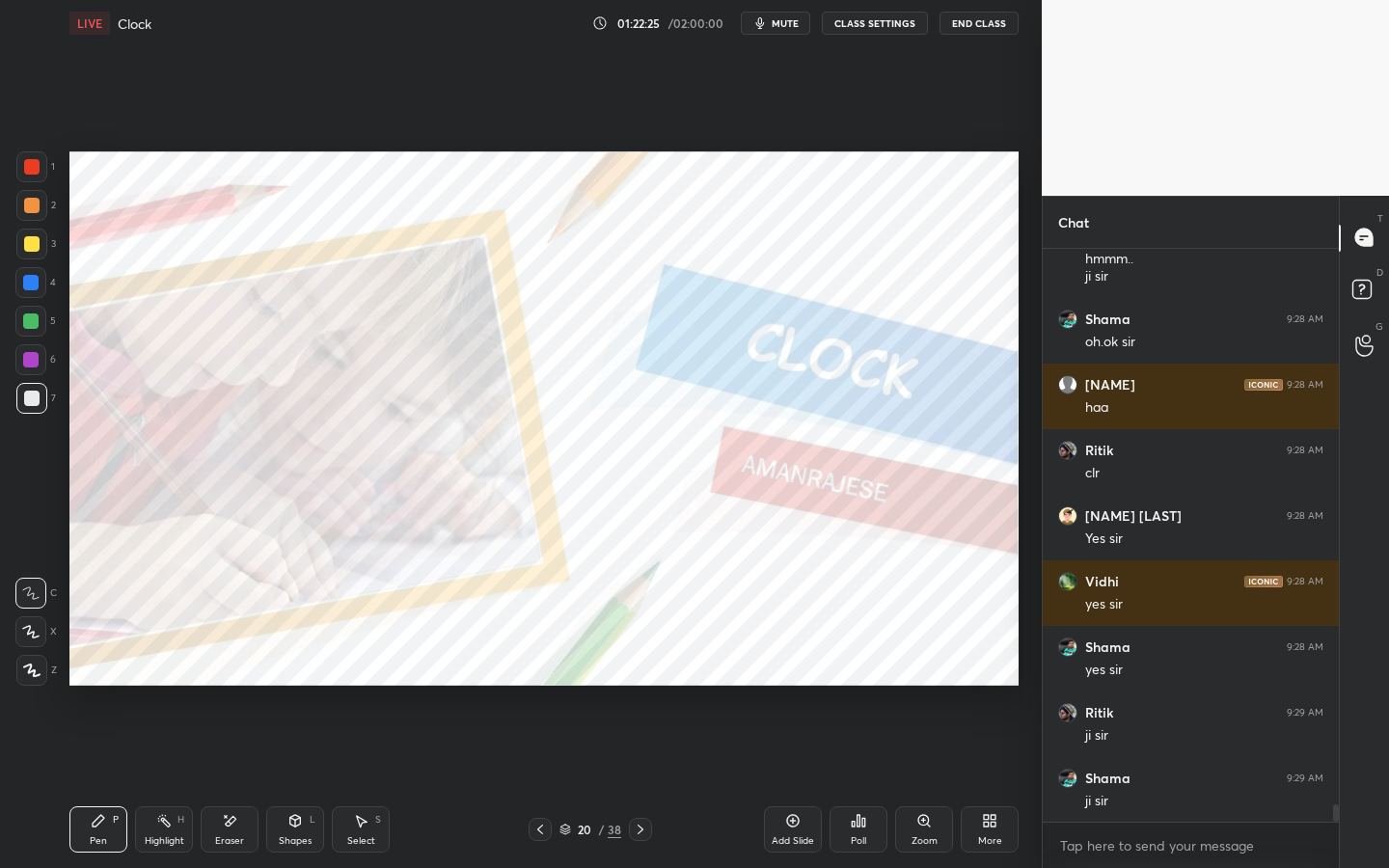 click 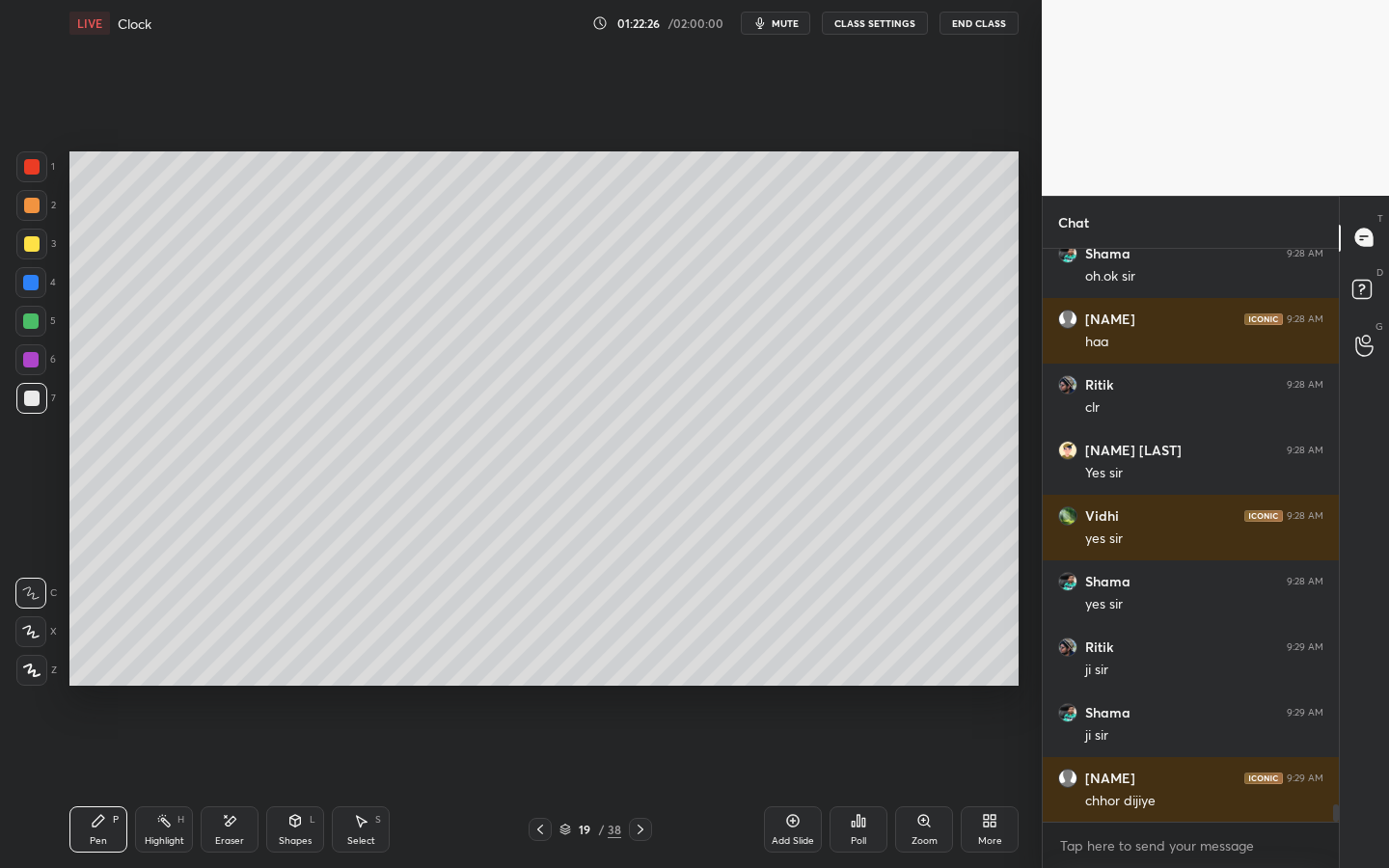 click on "[NUMBER] / [NUMBER]" at bounding box center [590, 829] 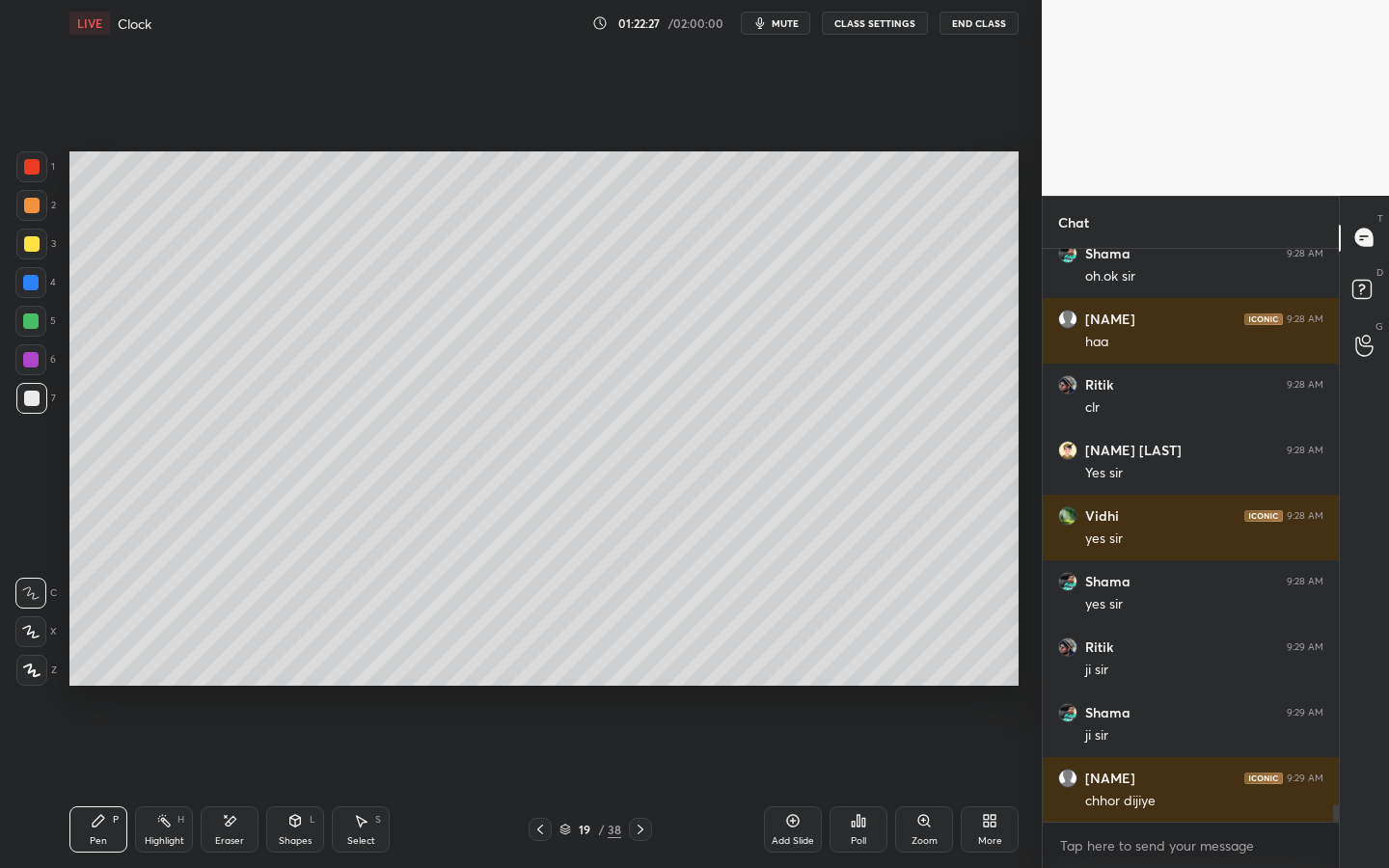 scroll, scrollTop: 18577, scrollLeft: 0, axis: vertical 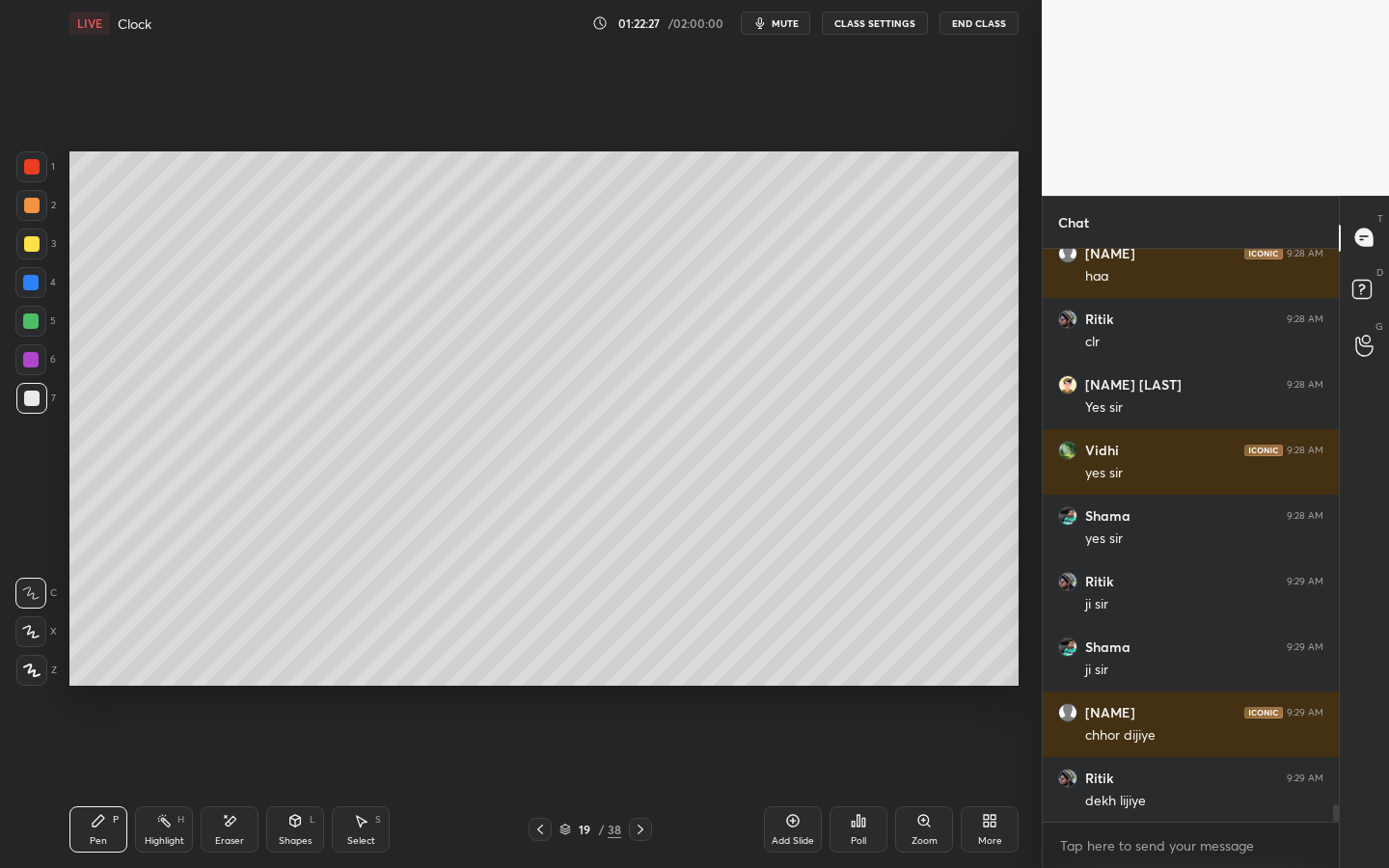 click on "Add Slide" at bounding box center (793, 829) 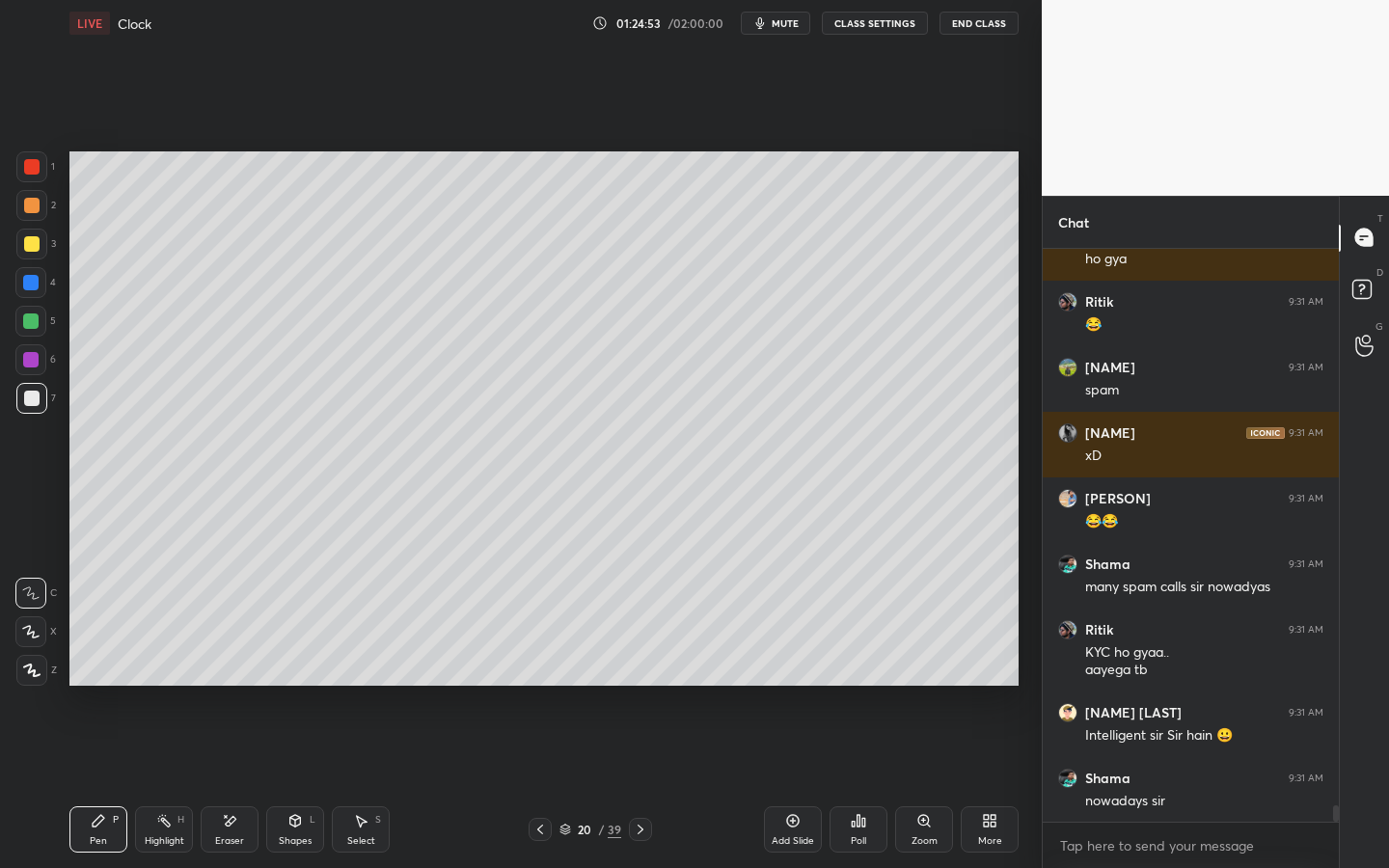 scroll, scrollTop: 20103, scrollLeft: 0, axis: vertical 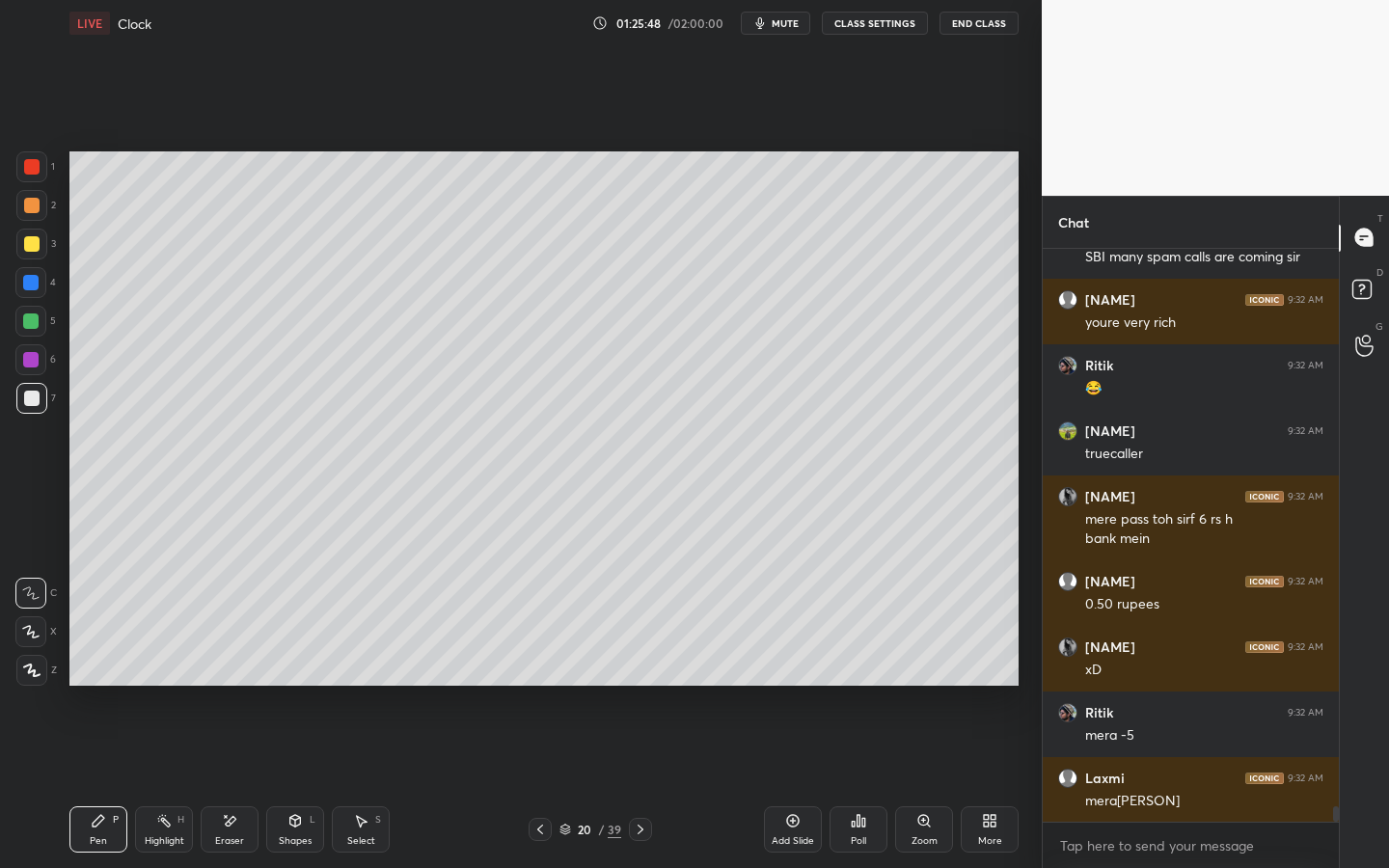 click on "Eraser" at bounding box center (230, 829) 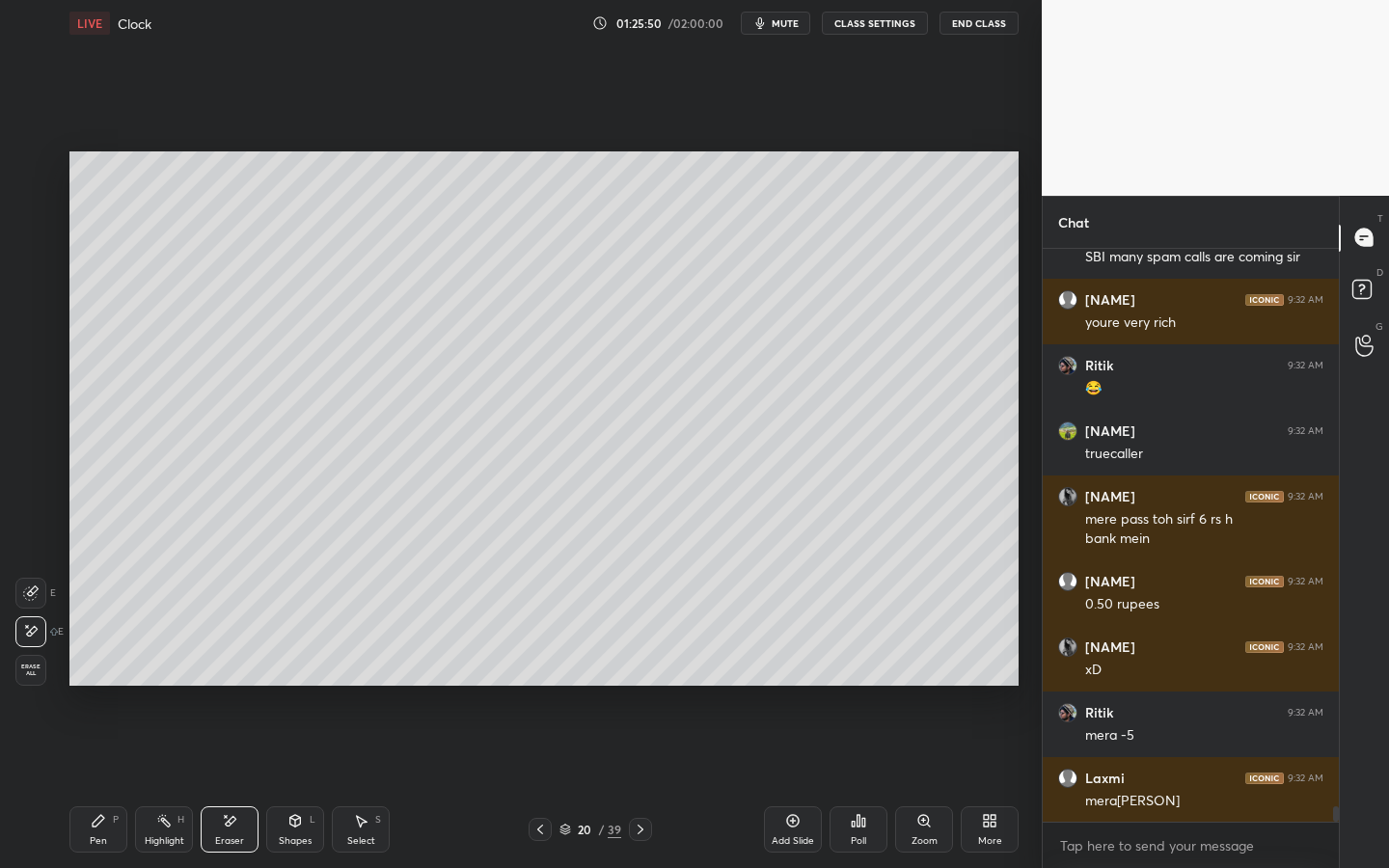 scroll, scrollTop: 20878, scrollLeft: 0, axis: vertical 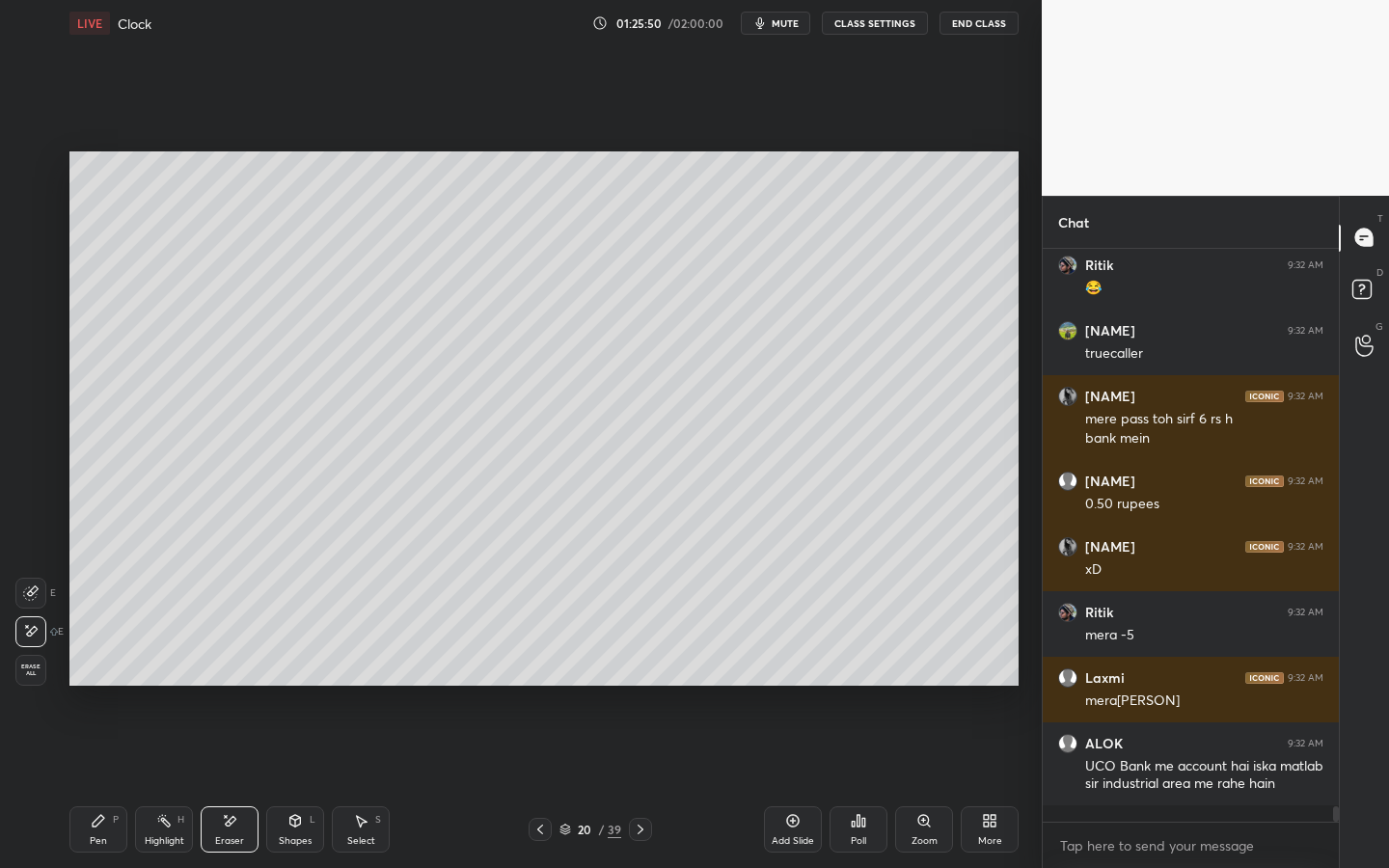 click 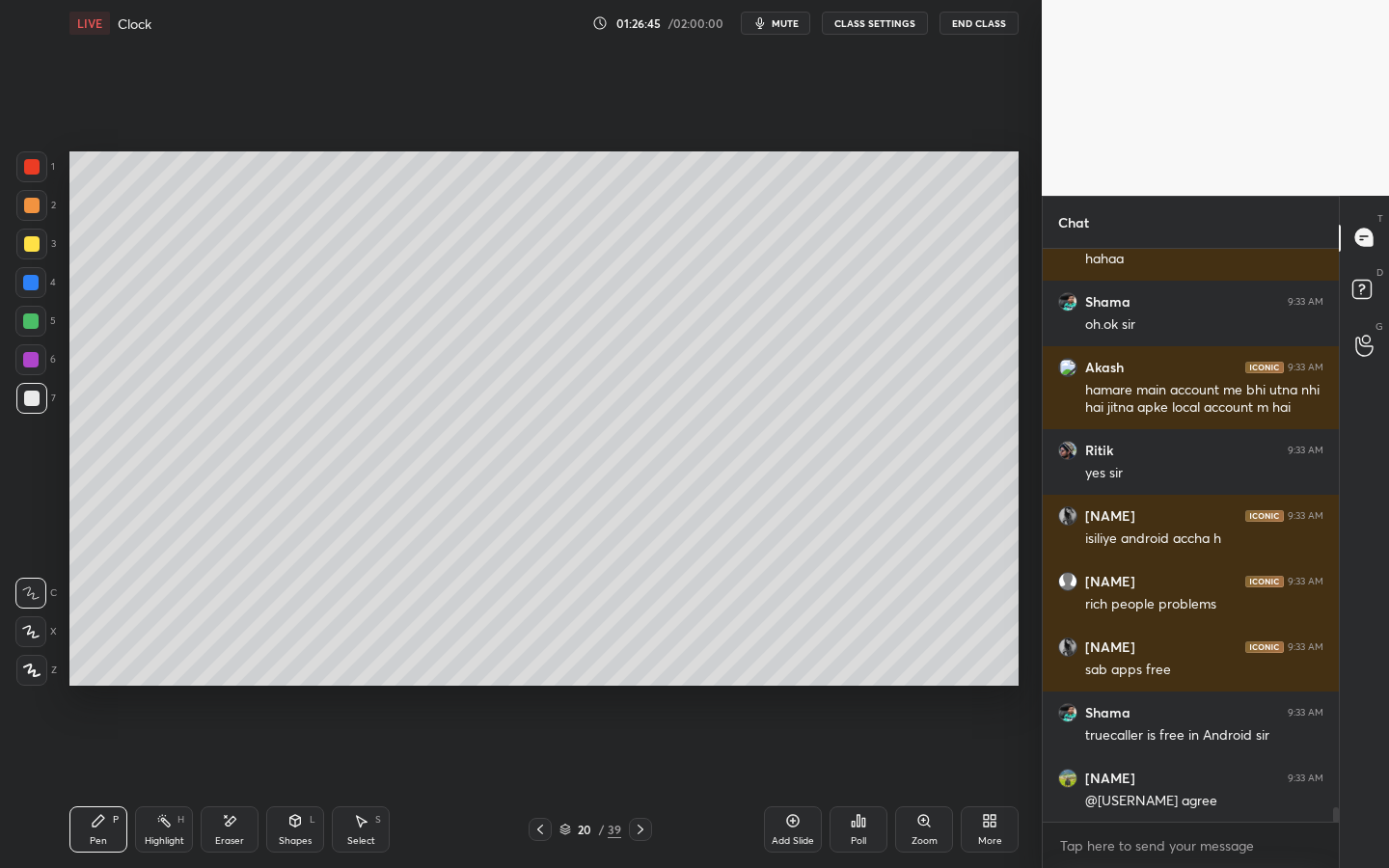 scroll, scrollTop: 21617, scrollLeft: 0, axis: vertical 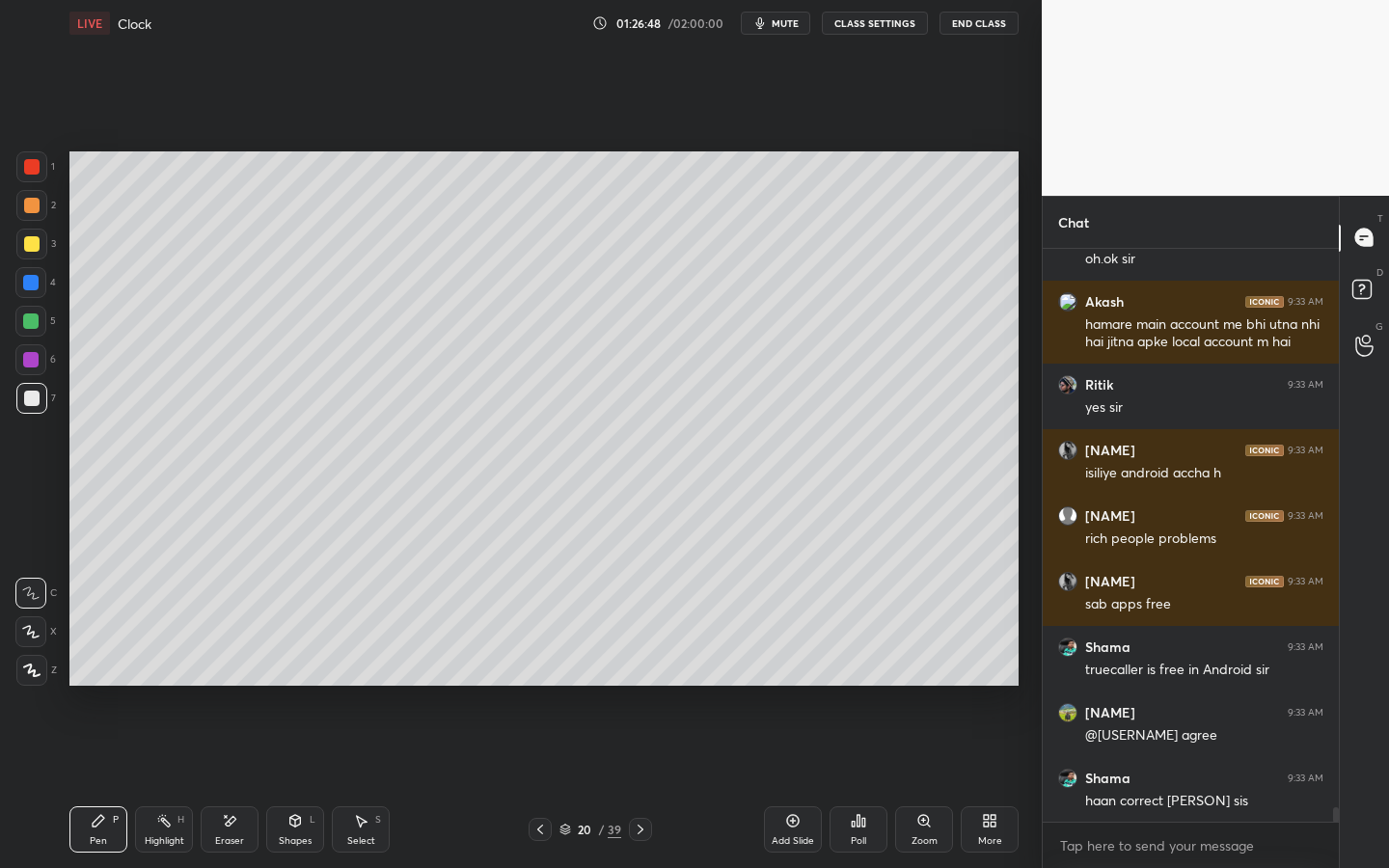 drag, startPoint x: 31, startPoint y: 317, endPoint x: 43, endPoint y: 301, distance: 20 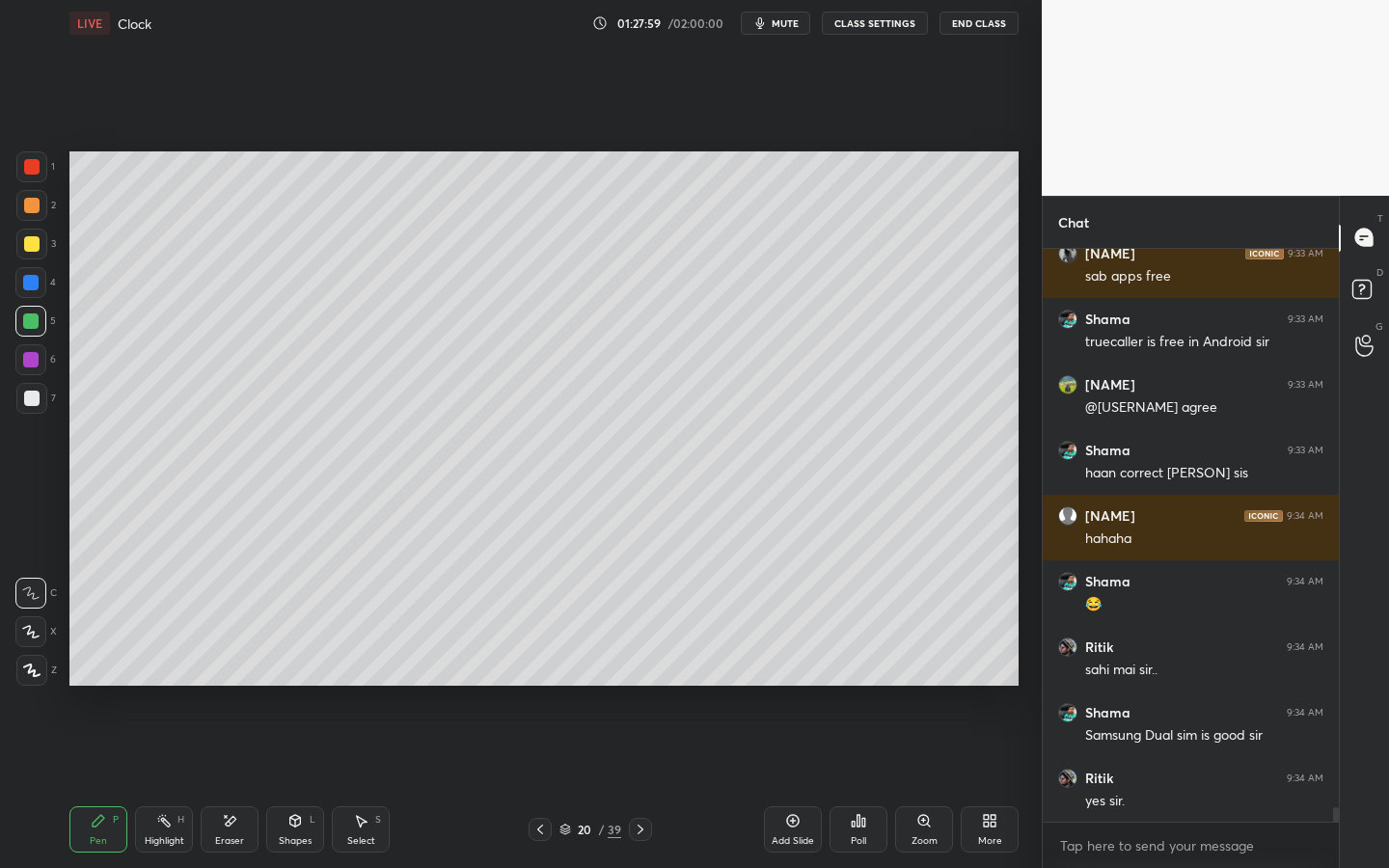 scroll, scrollTop: 22011, scrollLeft: 0, axis: vertical 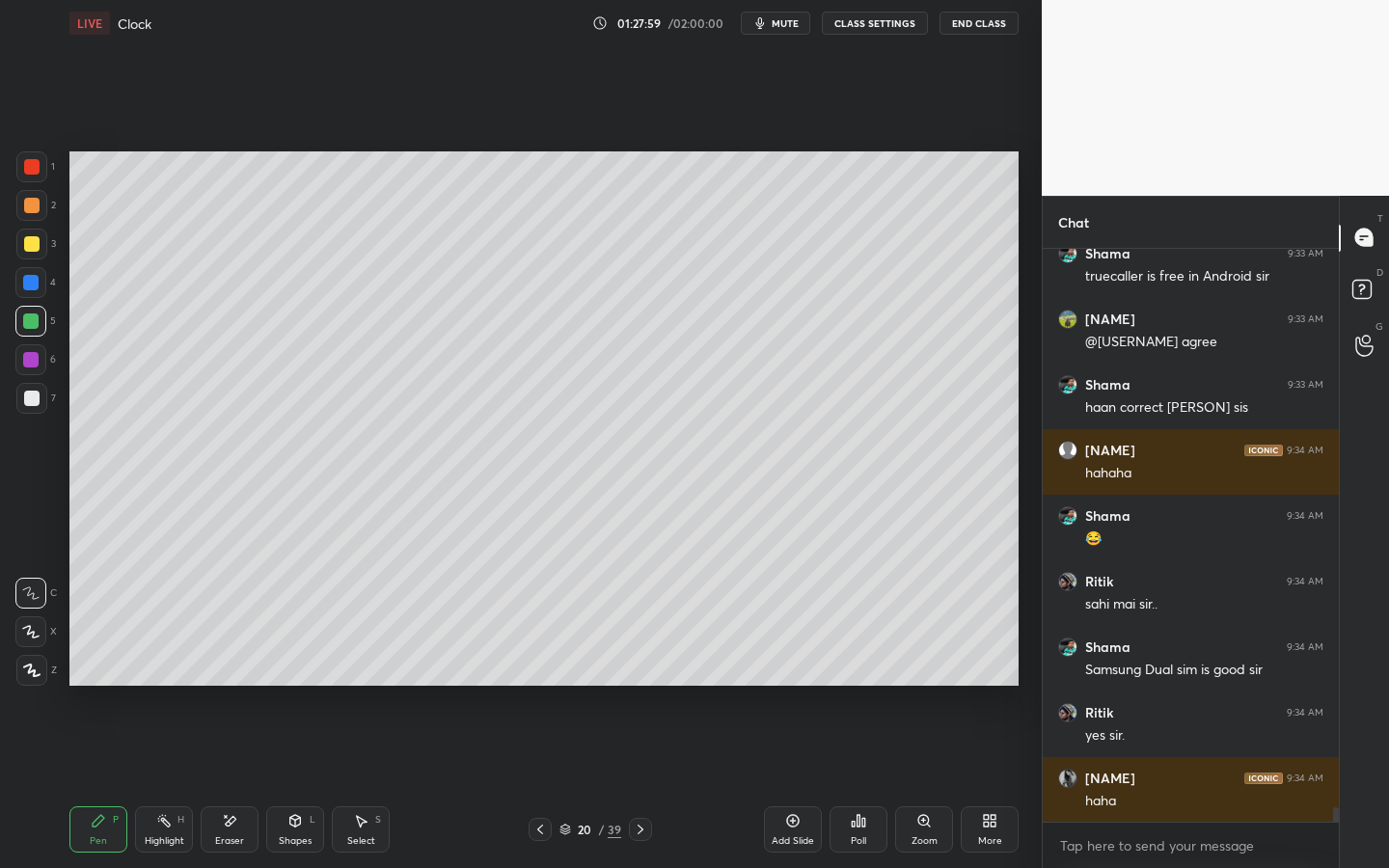 click on "Eraser" at bounding box center [230, 829] 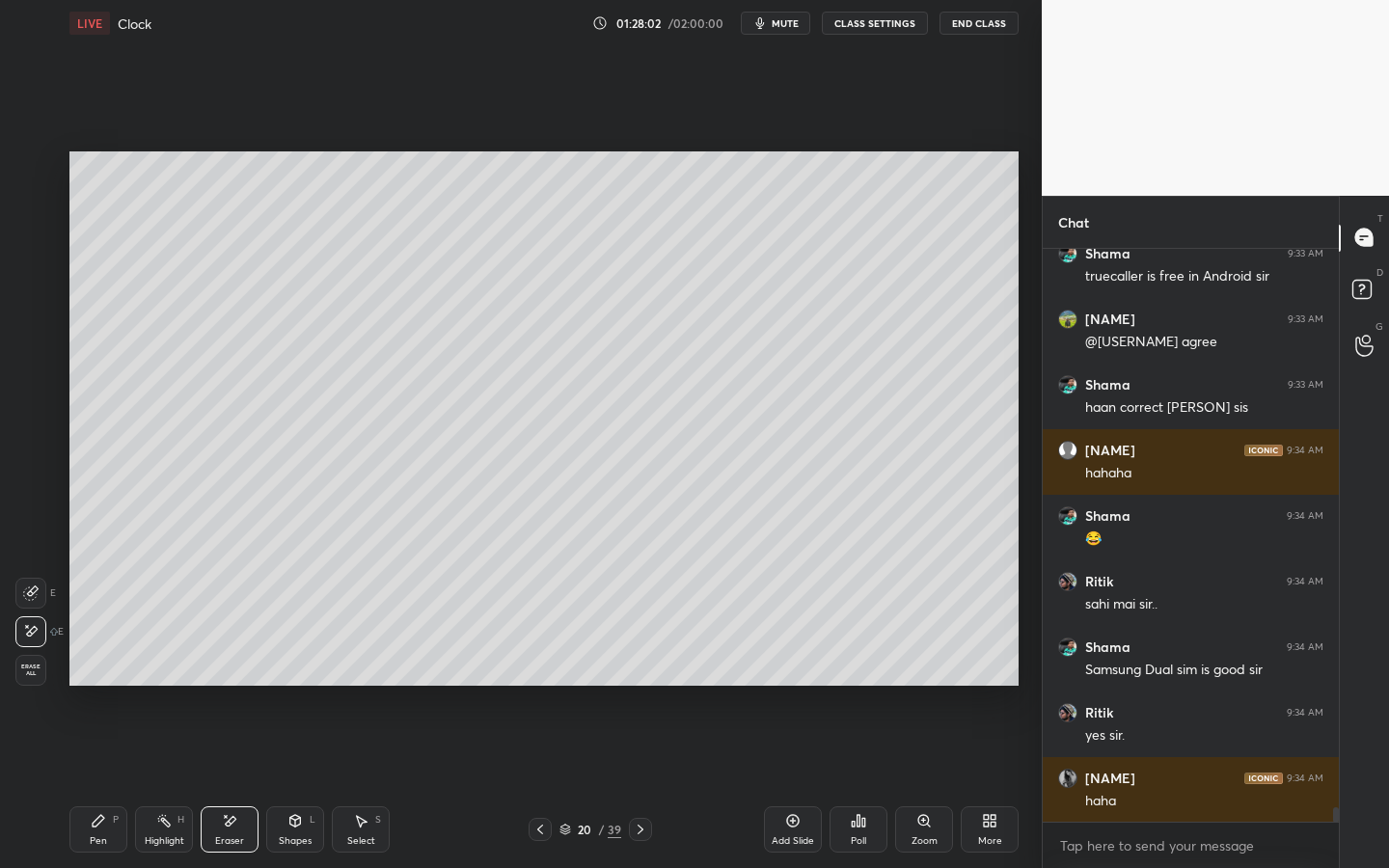 scroll, scrollTop: 529, scrollLeft: 290, axis: both 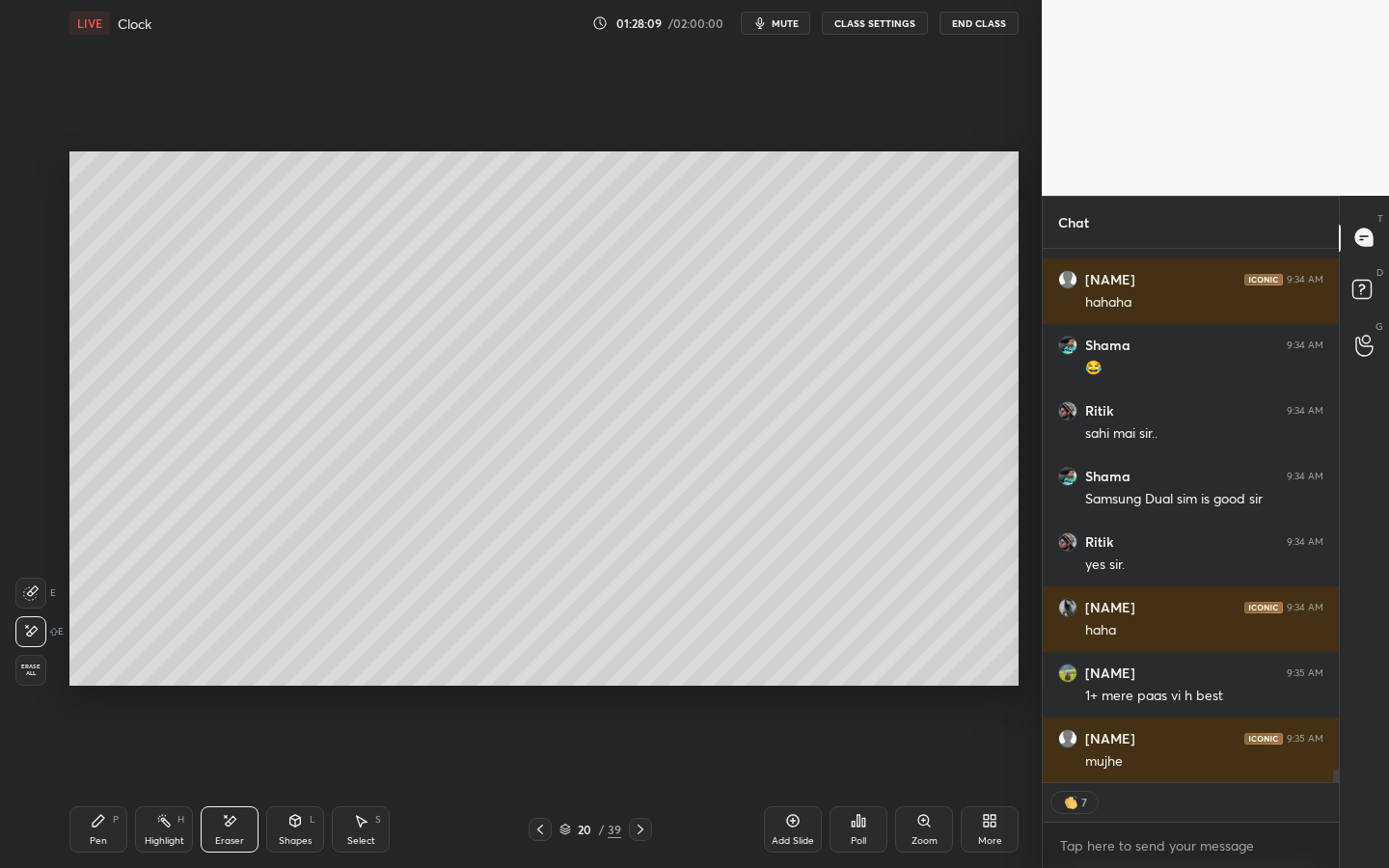 drag, startPoint x: 95, startPoint y: 822, endPoint x: 111, endPoint y: 827, distance: 16.763055 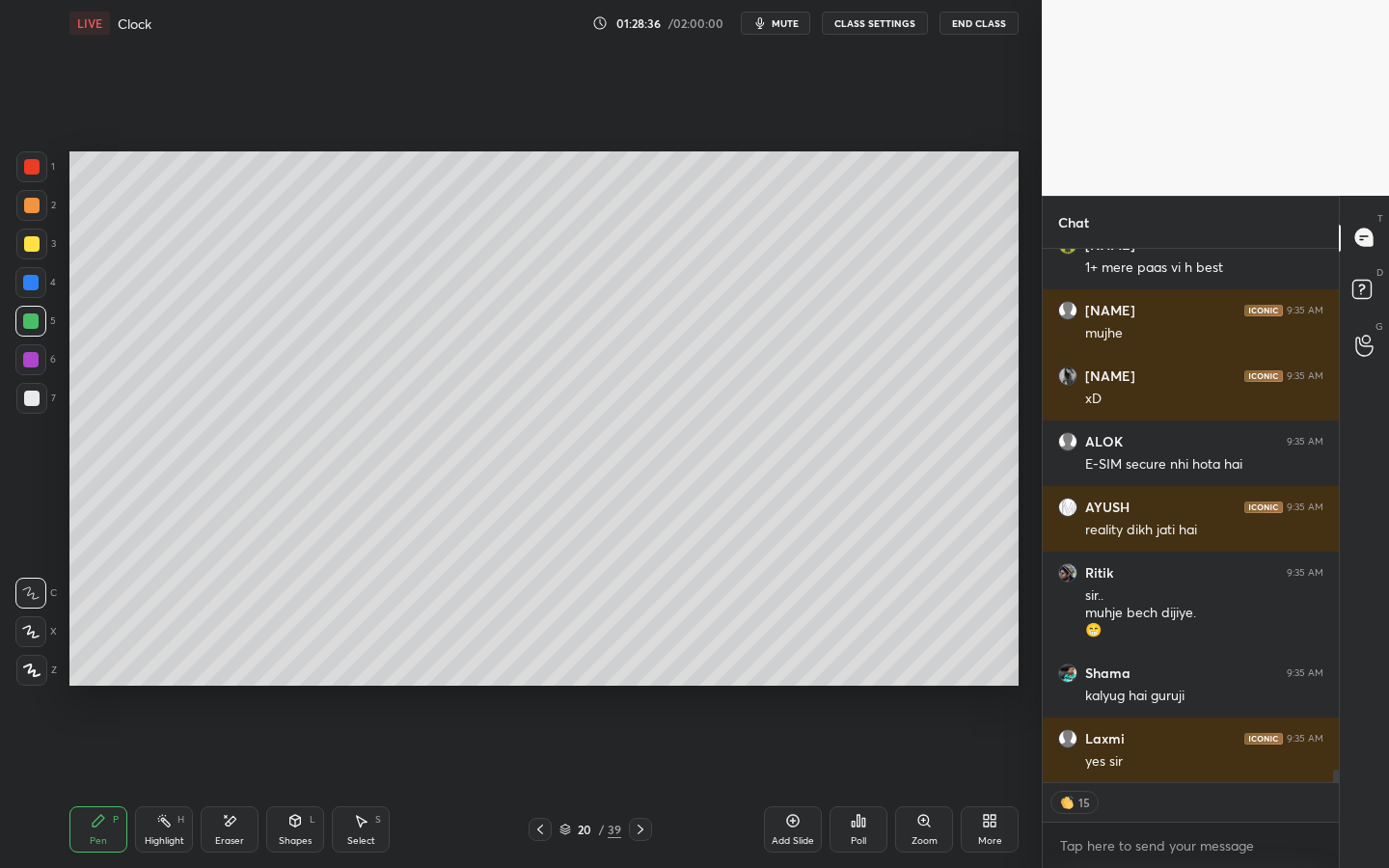 scroll, scrollTop: 22675, scrollLeft: 0, axis: vertical 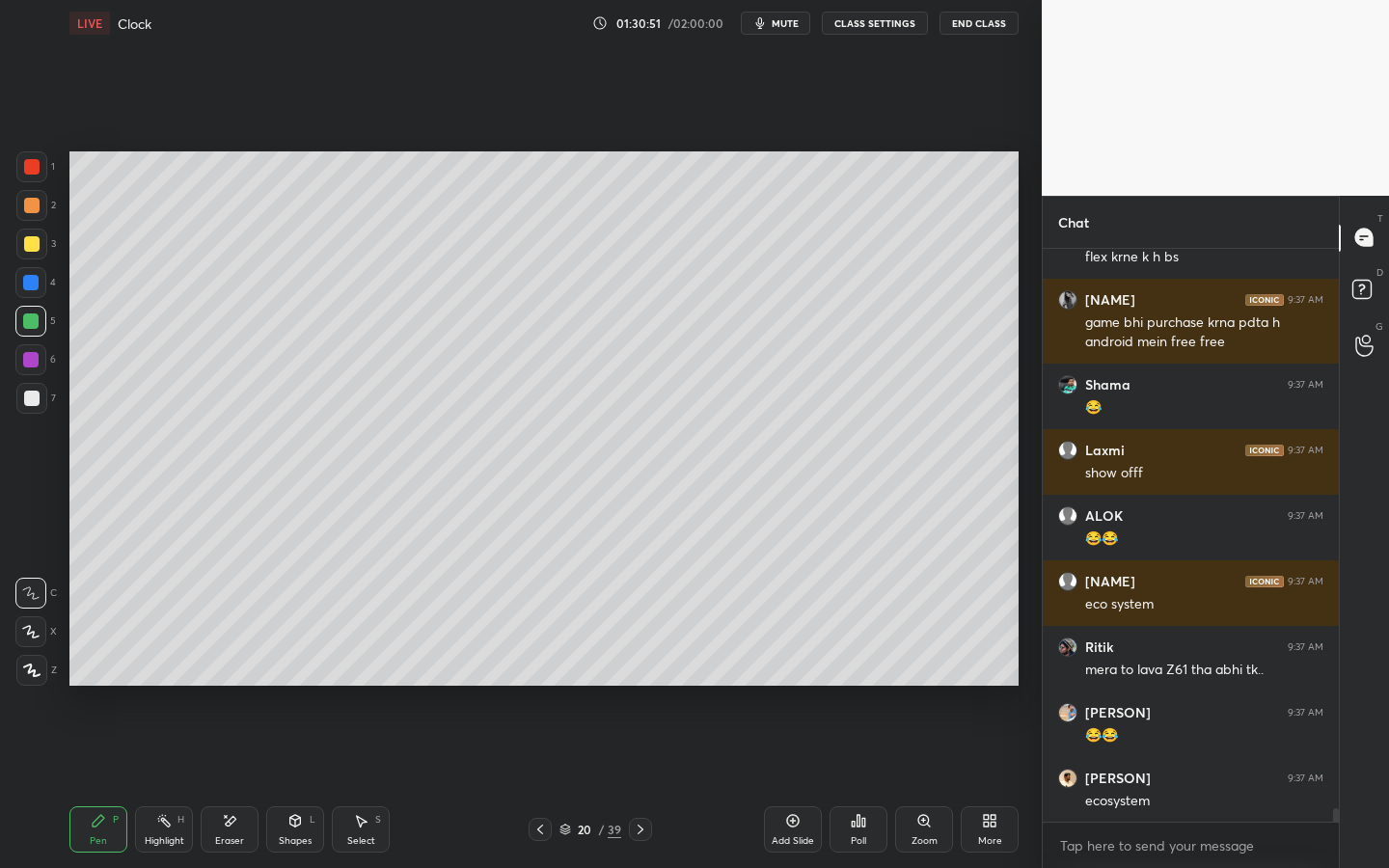 drag, startPoint x: 232, startPoint y: 828, endPoint x: 294, endPoint y: 751, distance: 98.858485 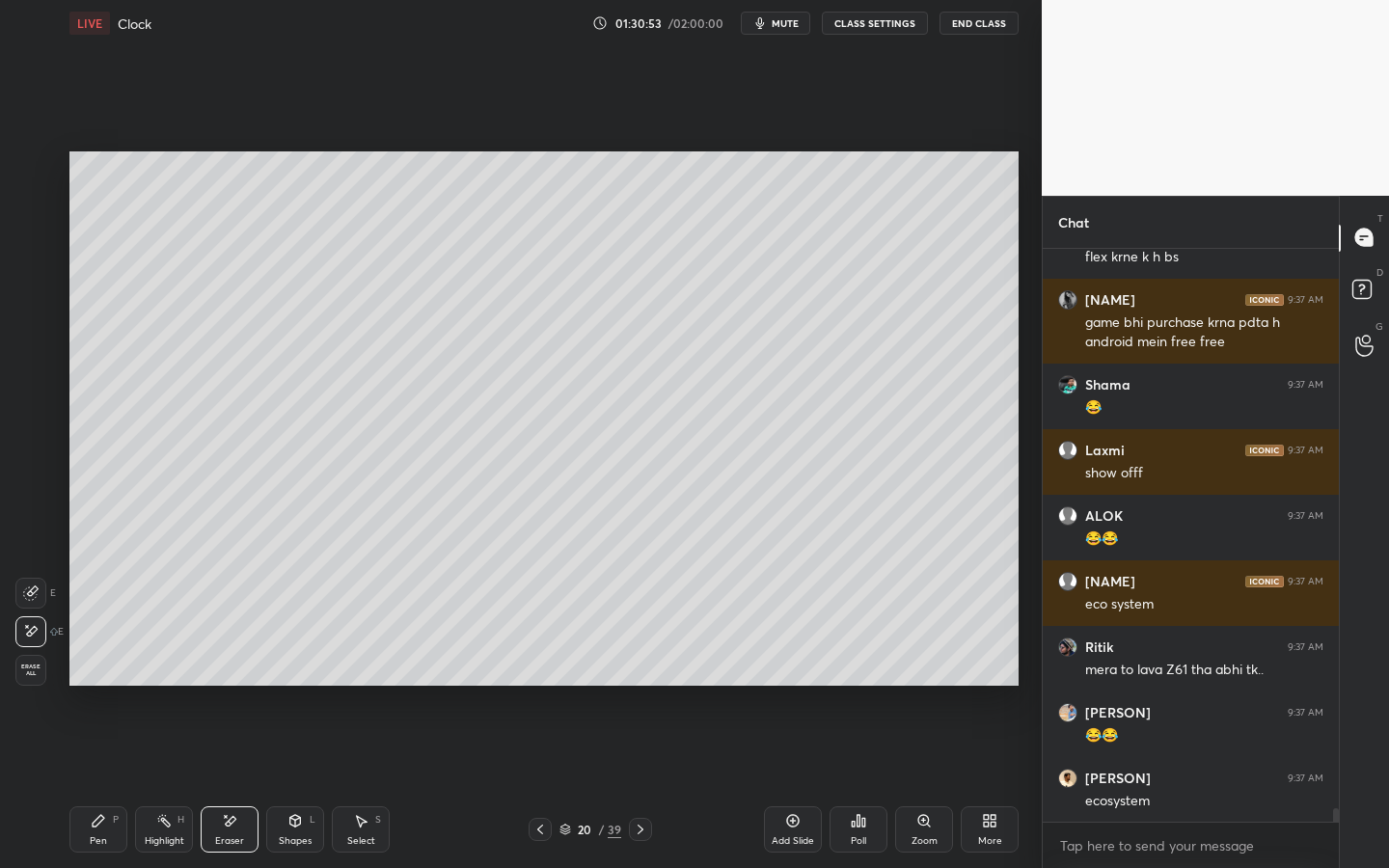 scroll, scrollTop: 24152, scrollLeft: 0, axis: vertical 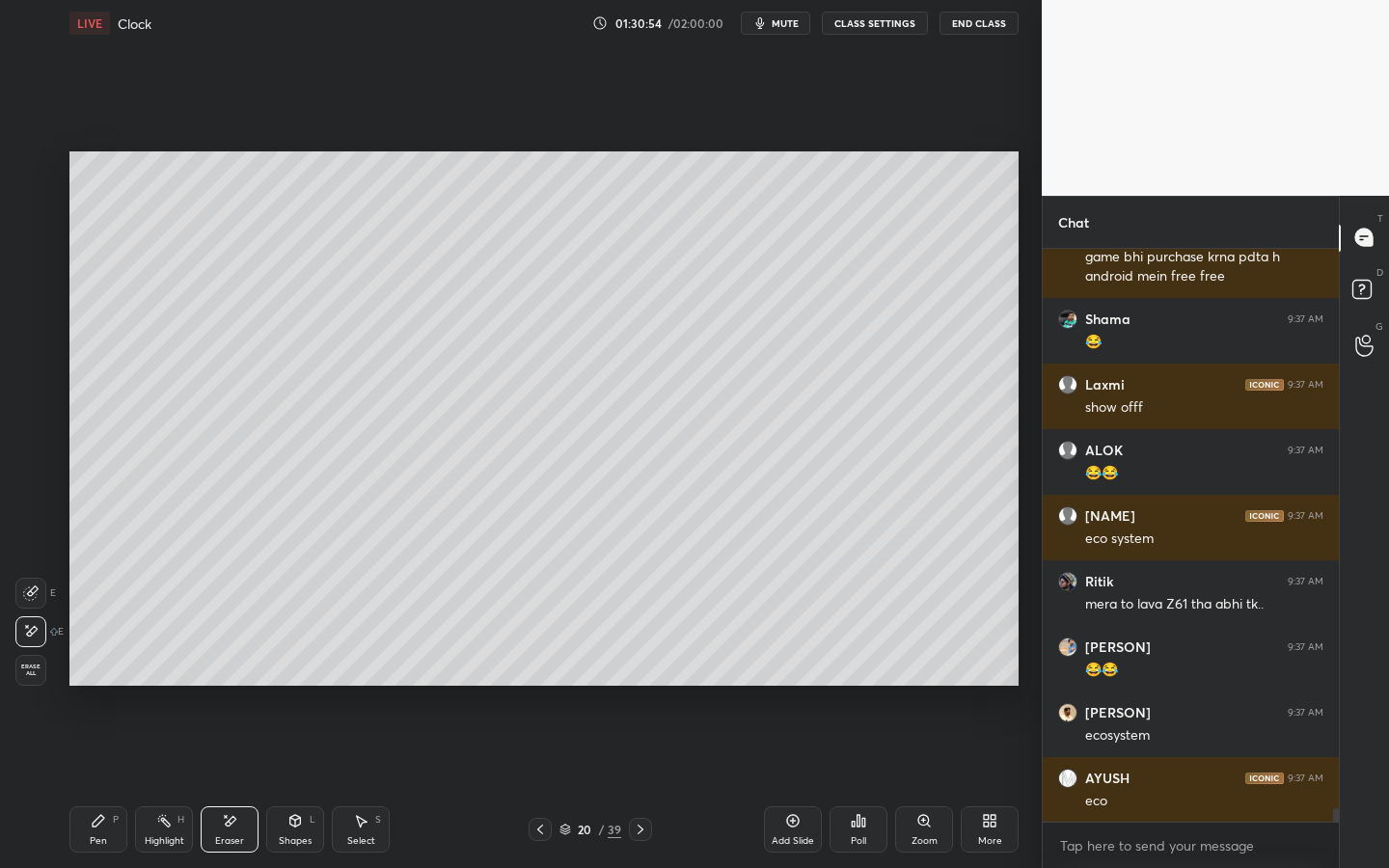 drag, startPoint x: 103, startPoint y: 829, endPoint x: 143, endPoint y: 791, distance: 55.172457 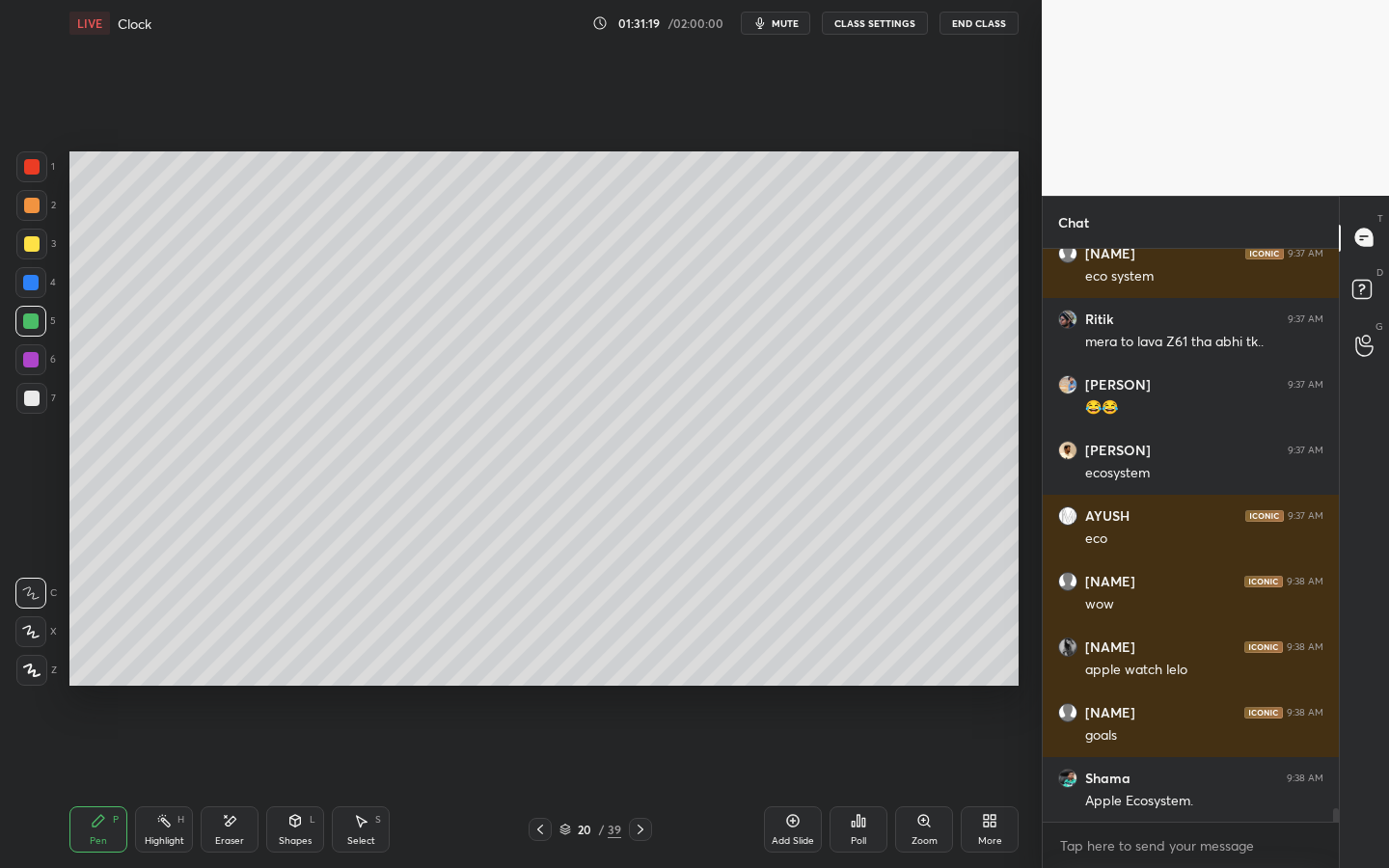 scroll, scrollTop: 24480, scrollLeft: 0, axis: vertical 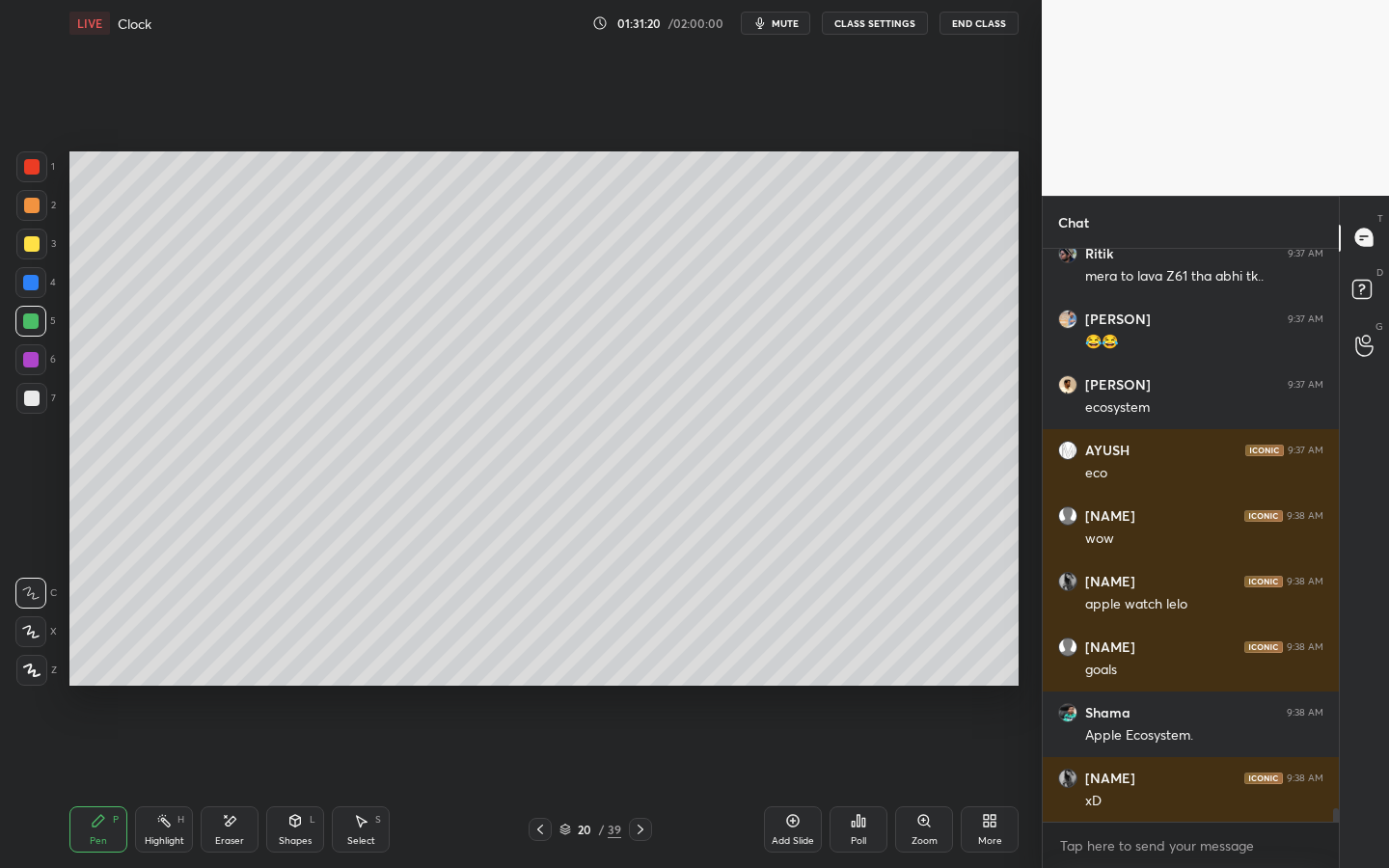 click on "Eraser" at bounding box center [230, 829] 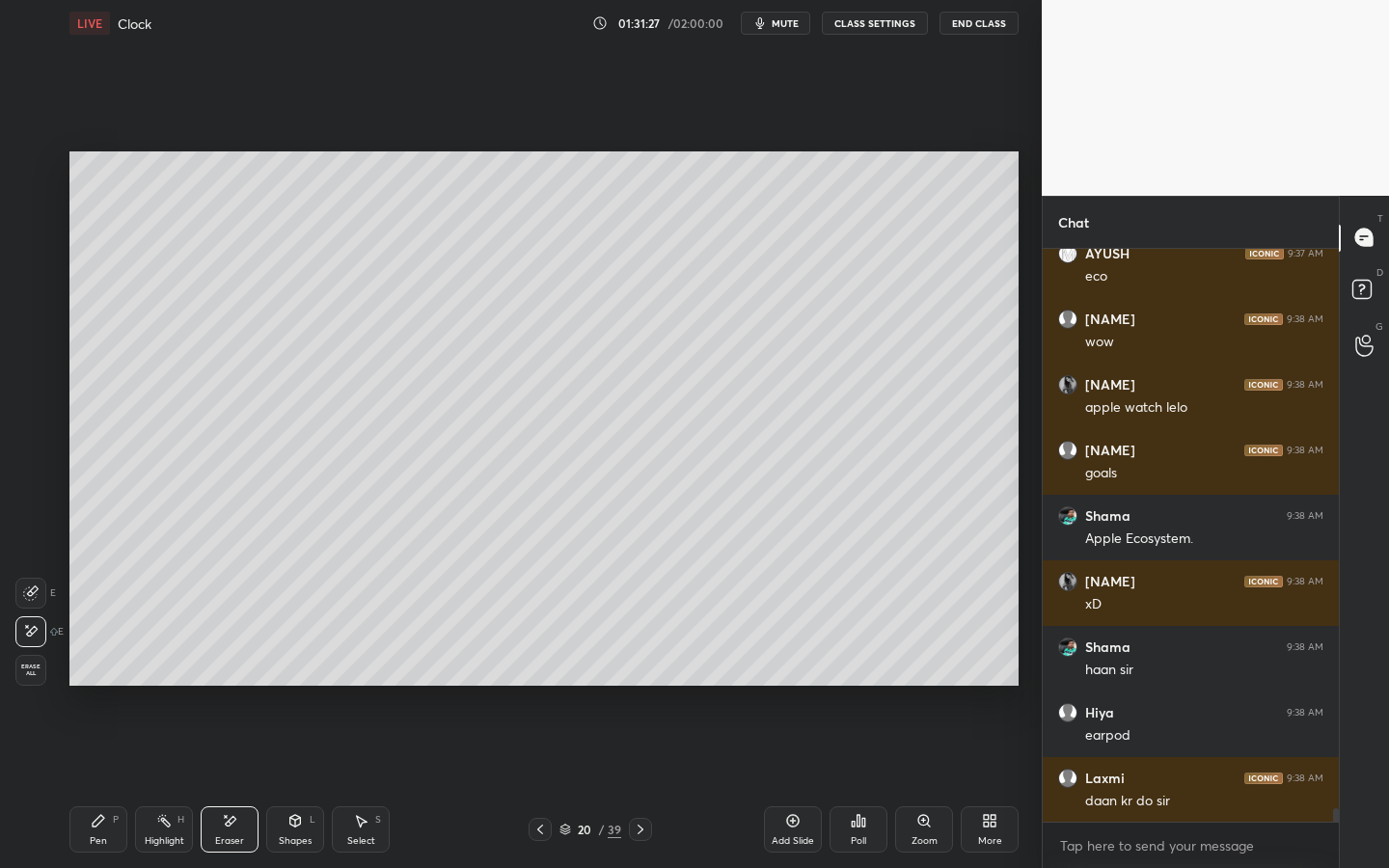 scroll, scrollTop: 24742, scrollLeft: 0, axis: vertical 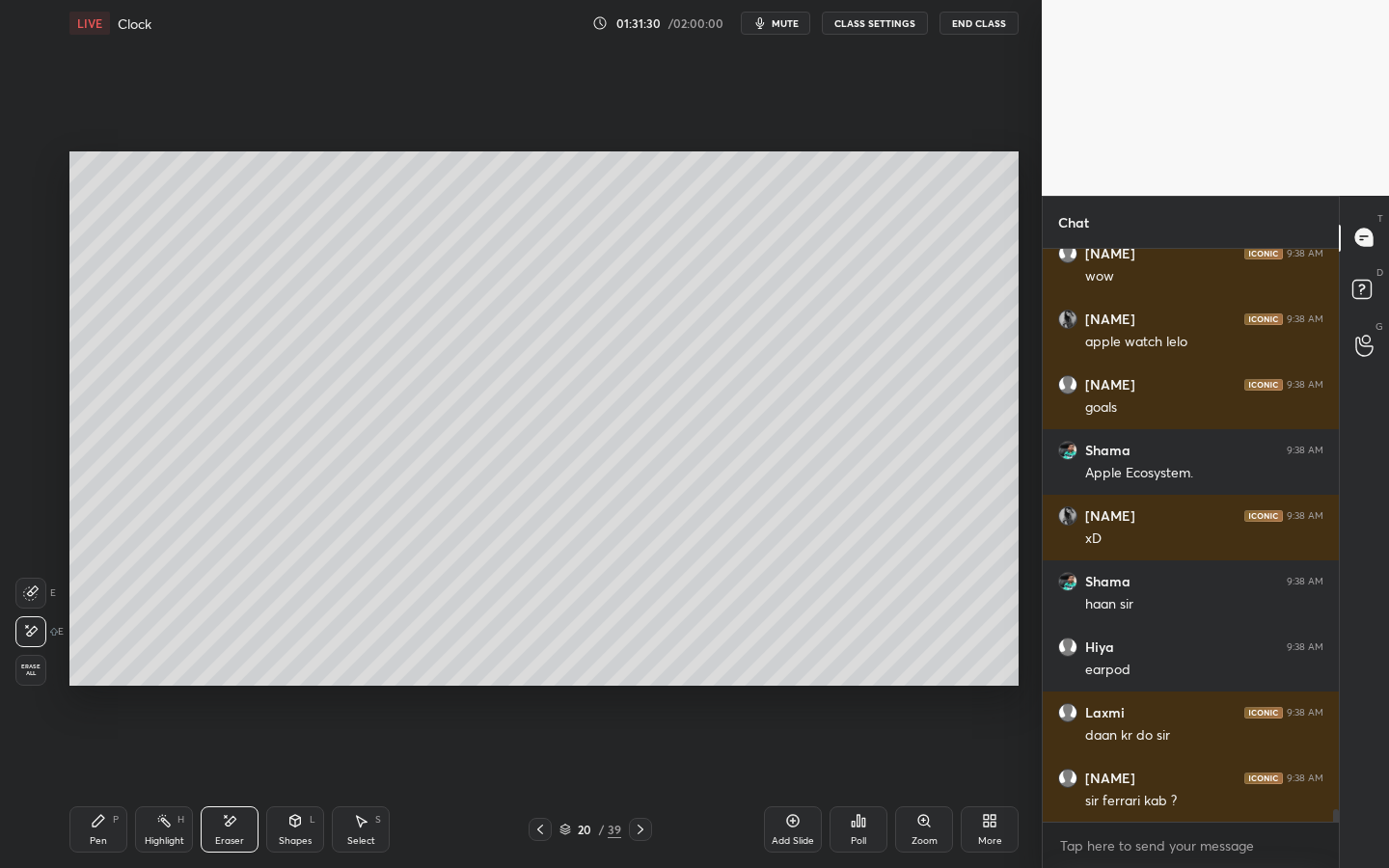 drag, startPoint x: 111, startPoint y: 831, endPoint x: 154, endPoint y: 776, distance: 69.81404 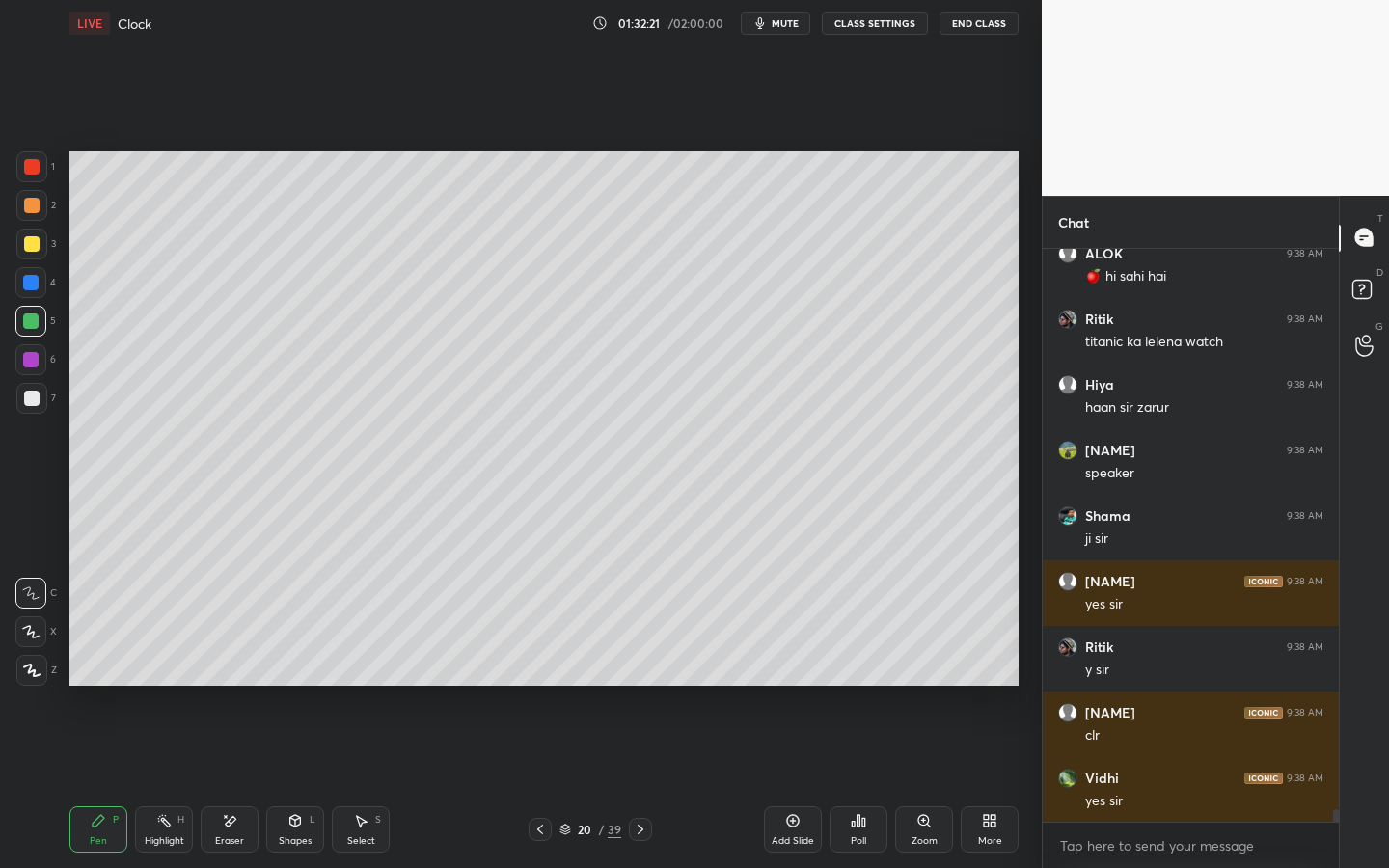 scroll, scrollTop: 25463, scrollLeft: 0, axis: vertical 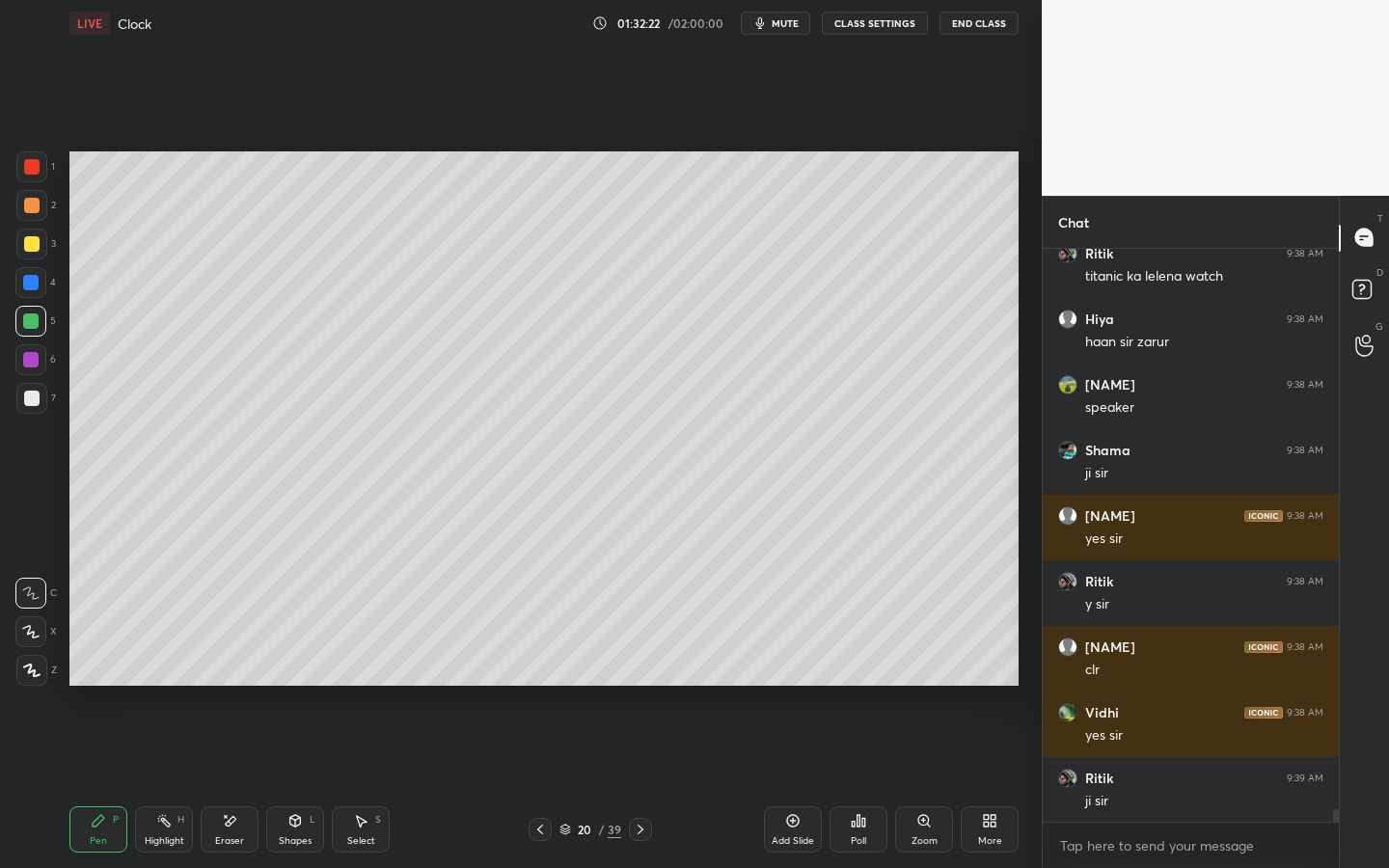 click on "Eraser" at bounding box center [230, 829] 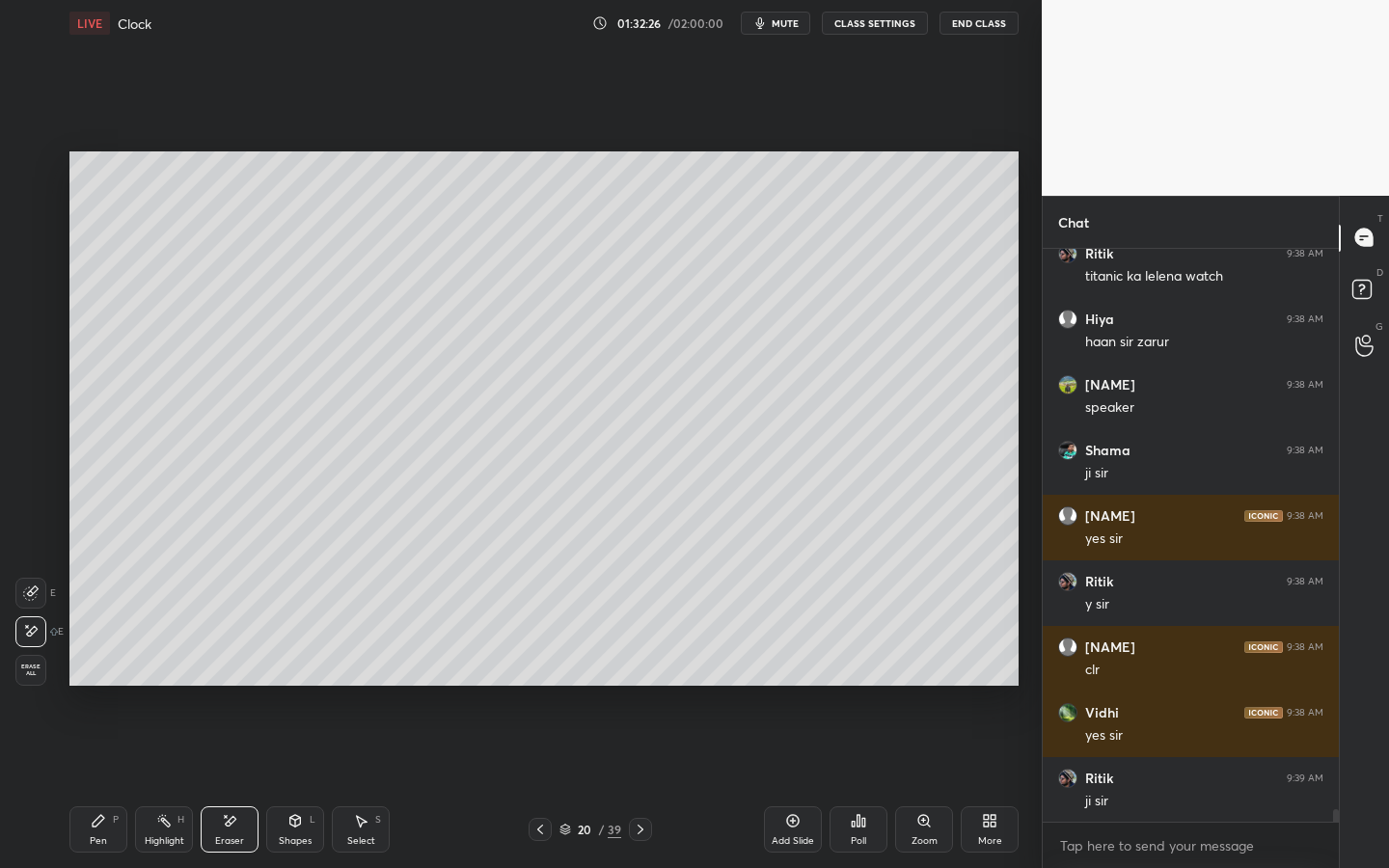 drag, startPoint x: 96, startPoint y: 838, endPoint x: 119, endPoint y: 685, distance: 154.7191 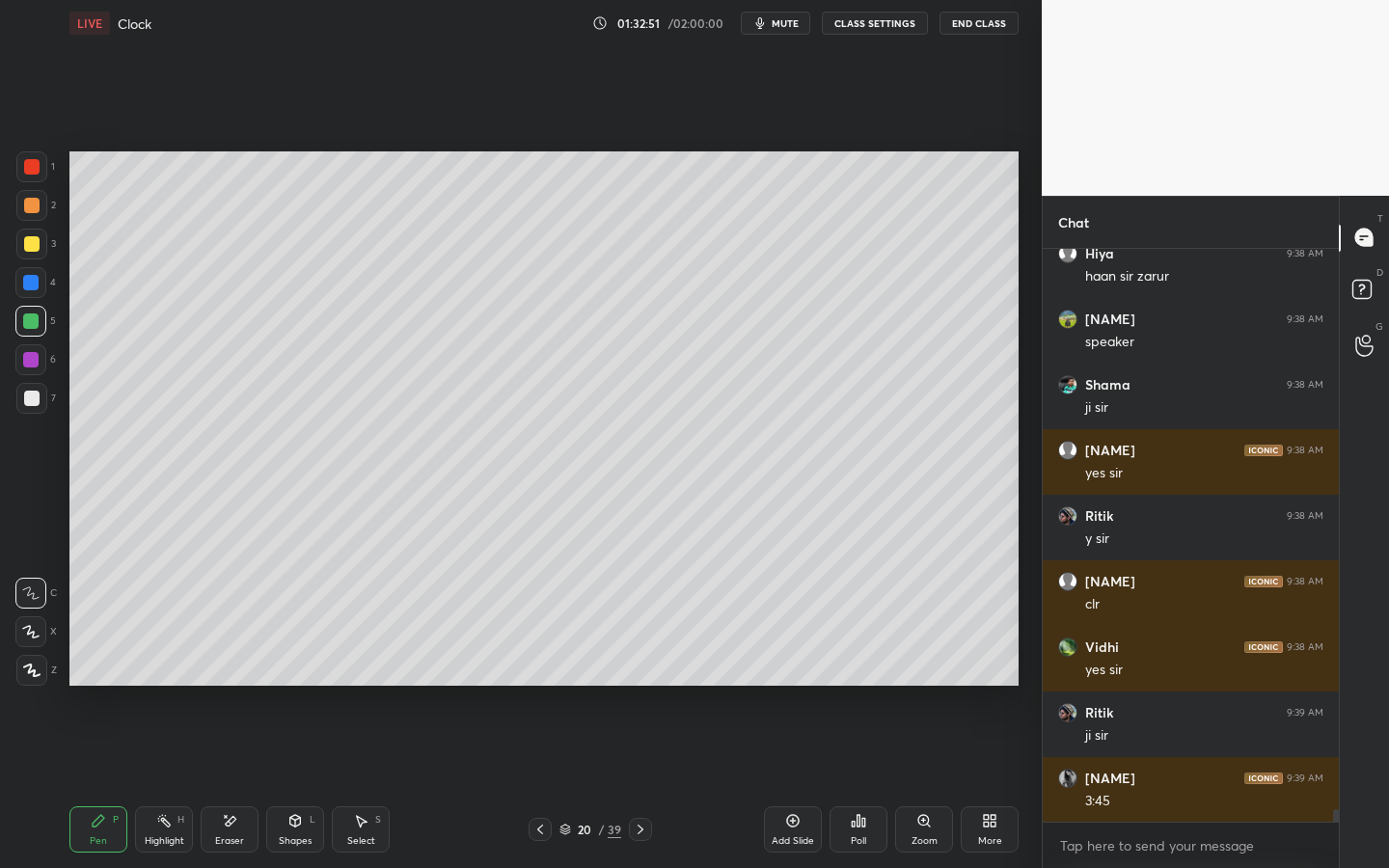 scroll, scrollTop: 25594, scrollLeft: 0, axis: vertical 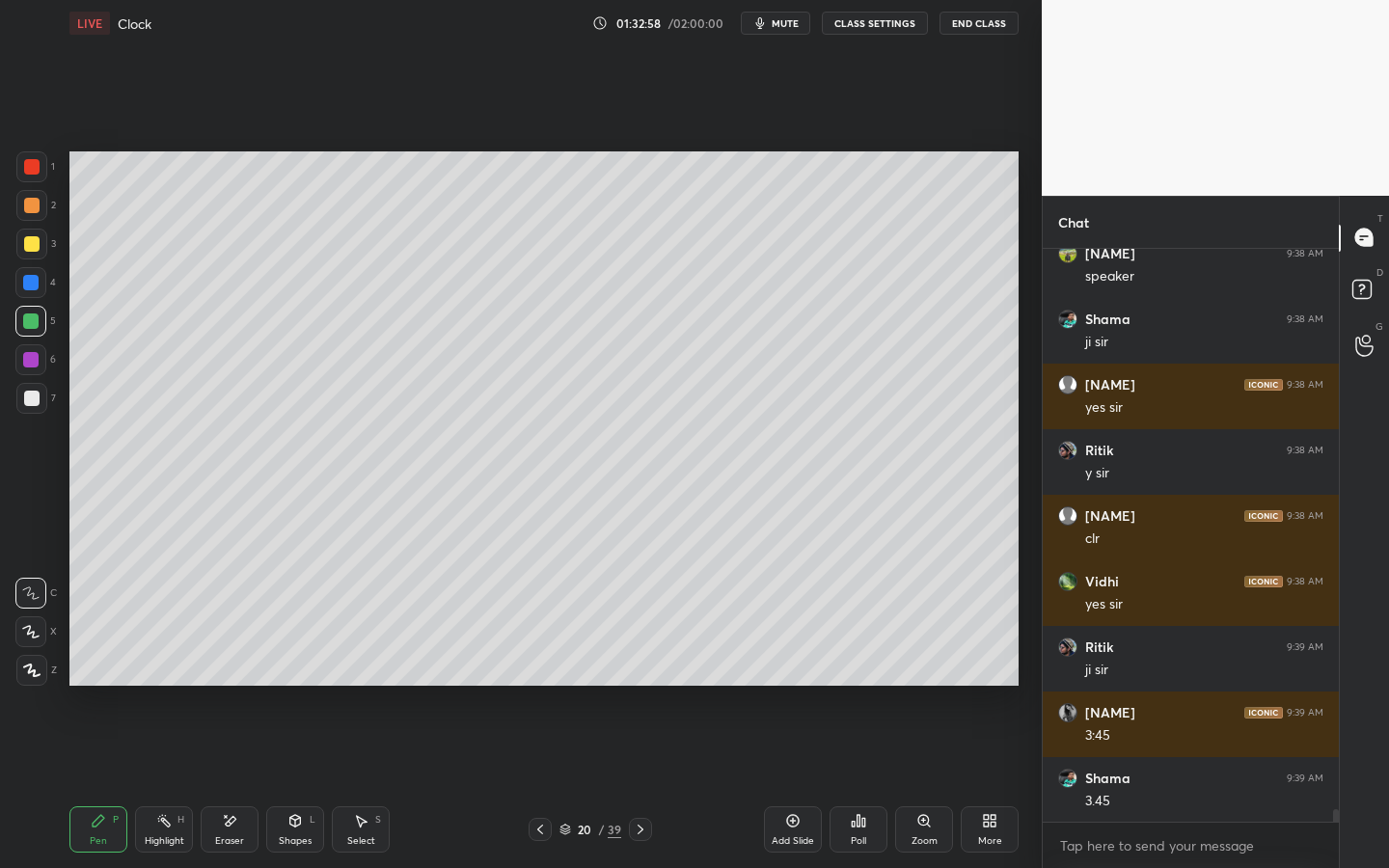 drag, startPoint x: 34, startPoint y: 402, endPoint x: 59, endPoint y: 363, distance: 46.324939 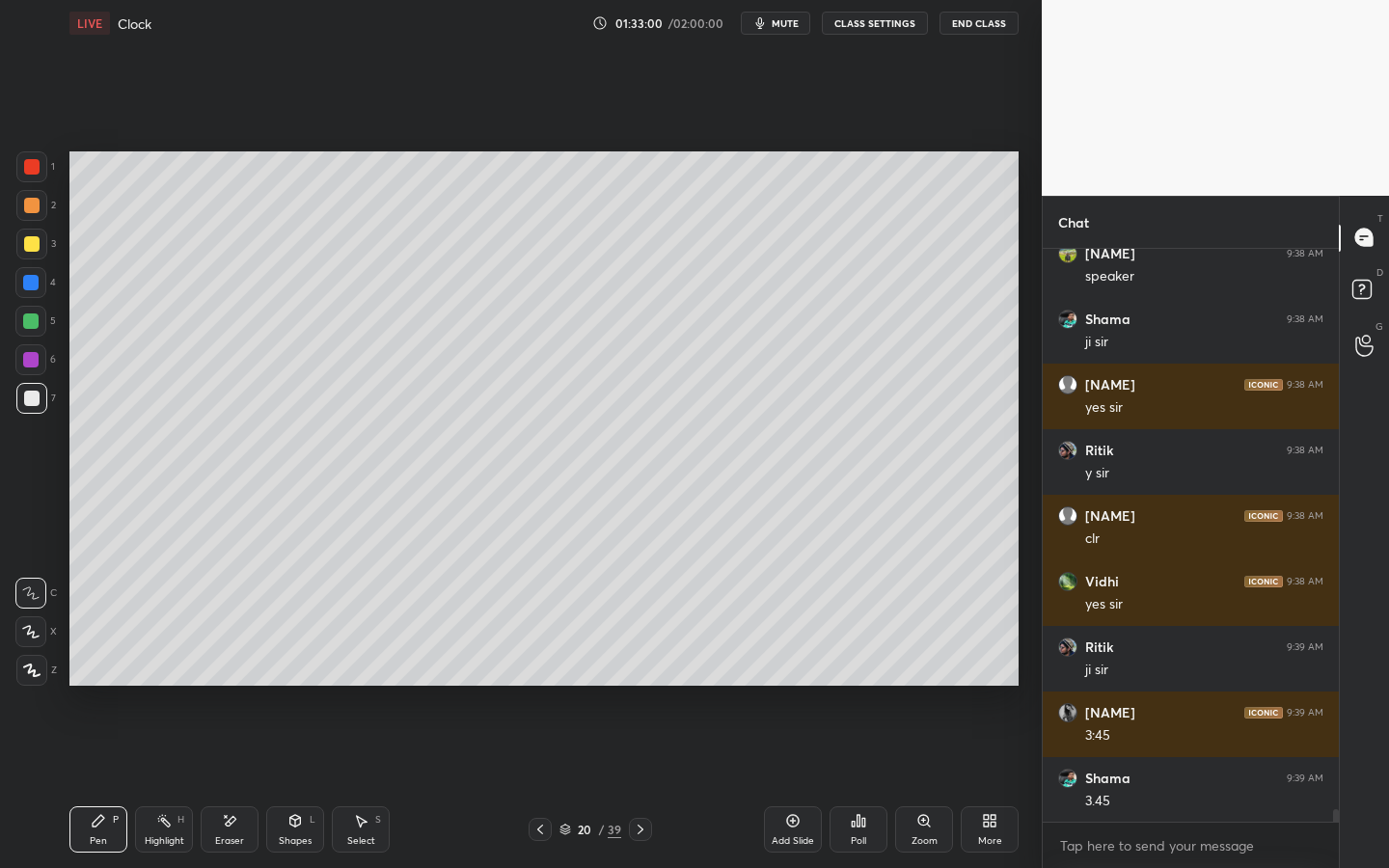 scroll, scrollTop: 25614, scrollLeft: 0, axis: vertical 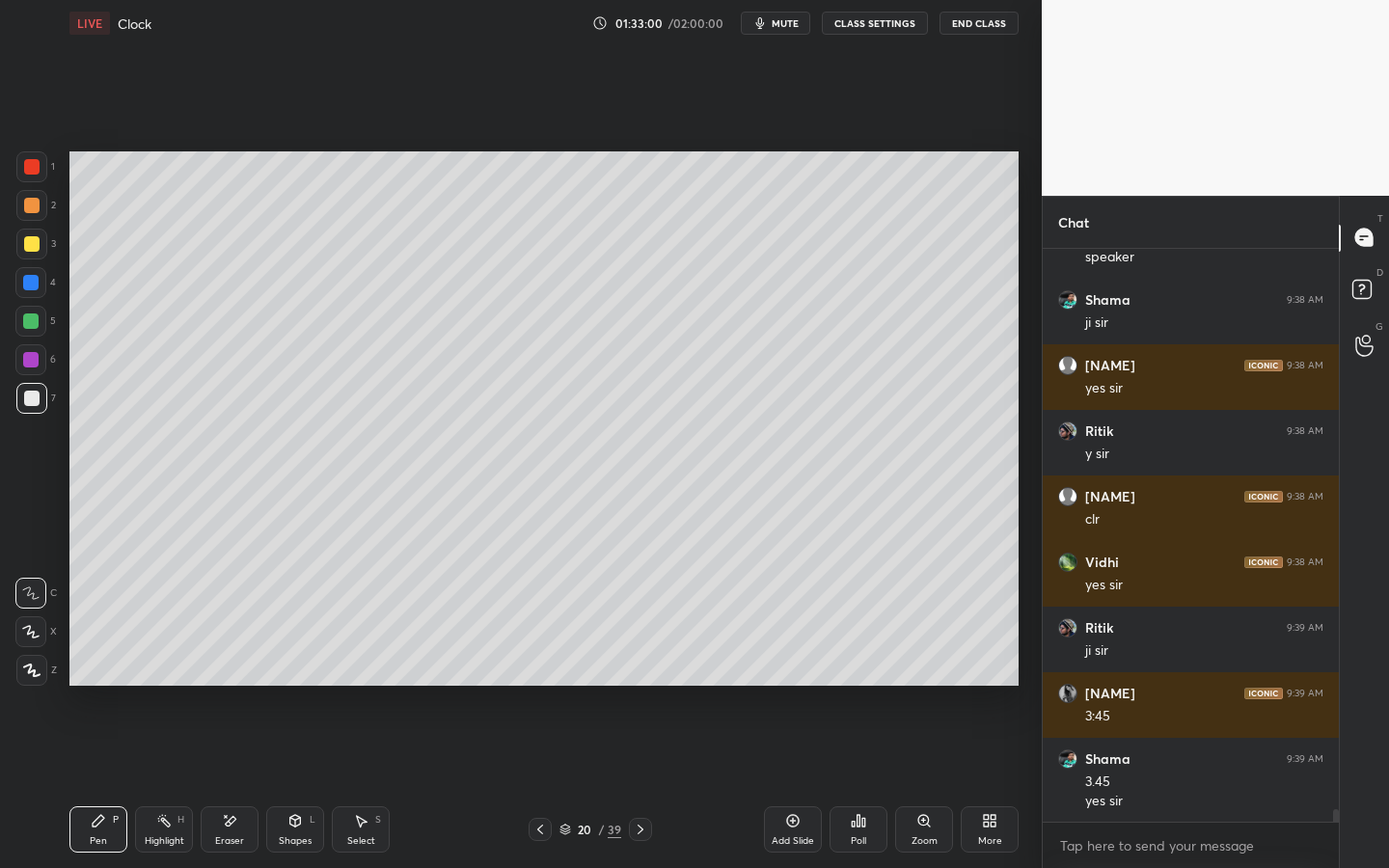 drag, startPoint x: 30, startPoint y: 241, endPoint x: 46, endPoint y: 222, distance: 24.83948 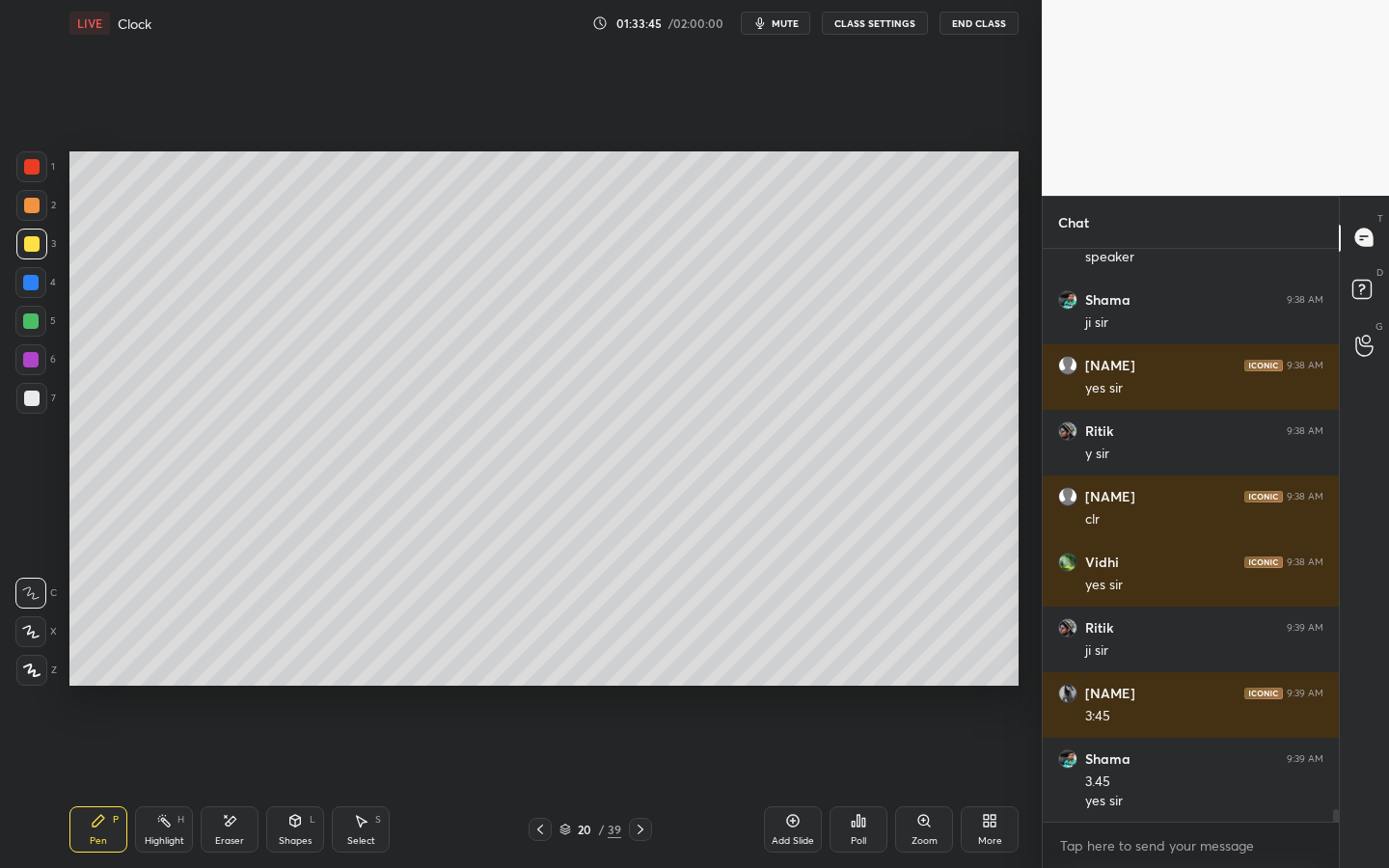 click at bounding box center (31, 360) 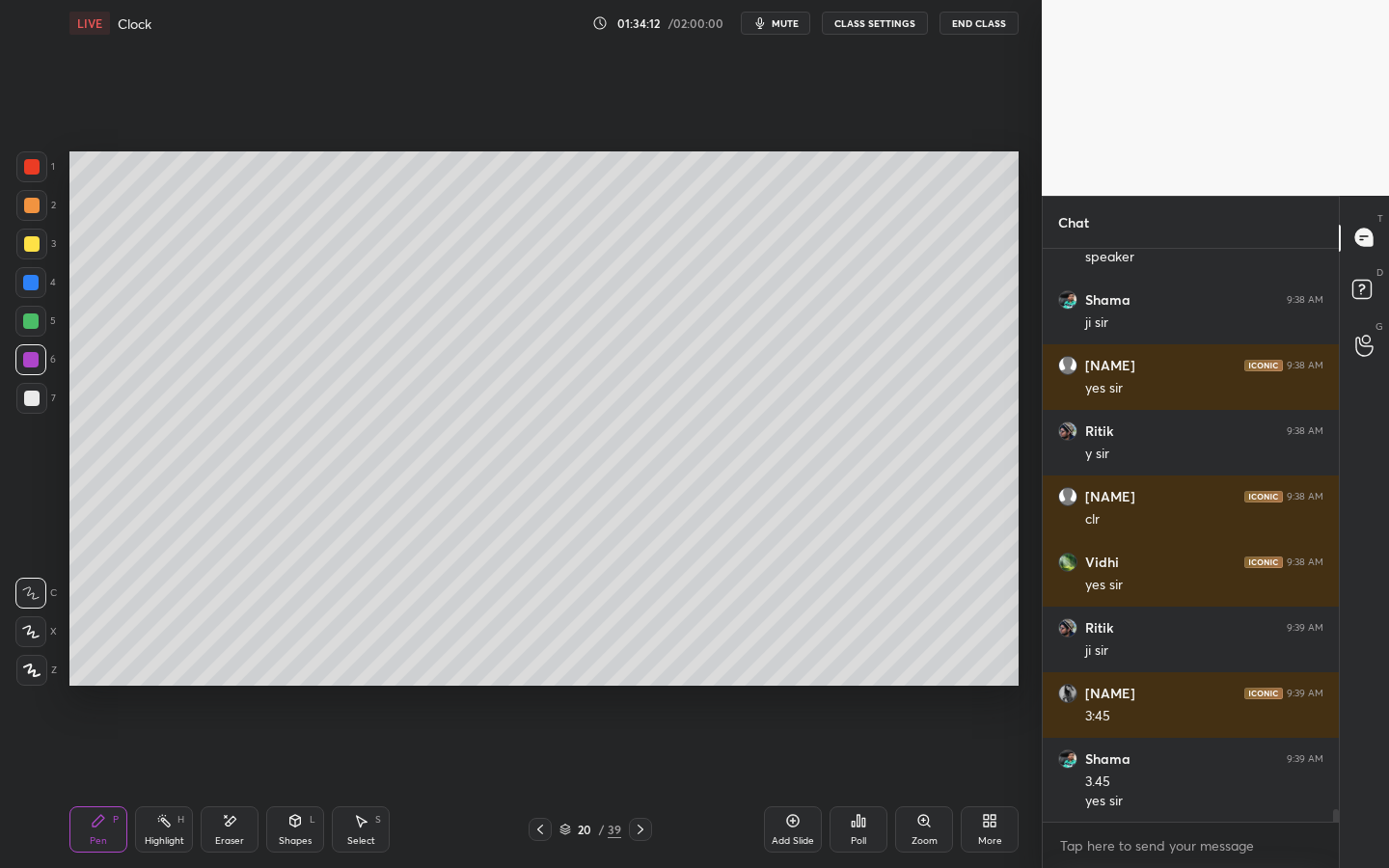 drag, startPoint x: 241, startPoint y: 824, endPoint x: 302, endPoint y: 732, distance: 110.38569 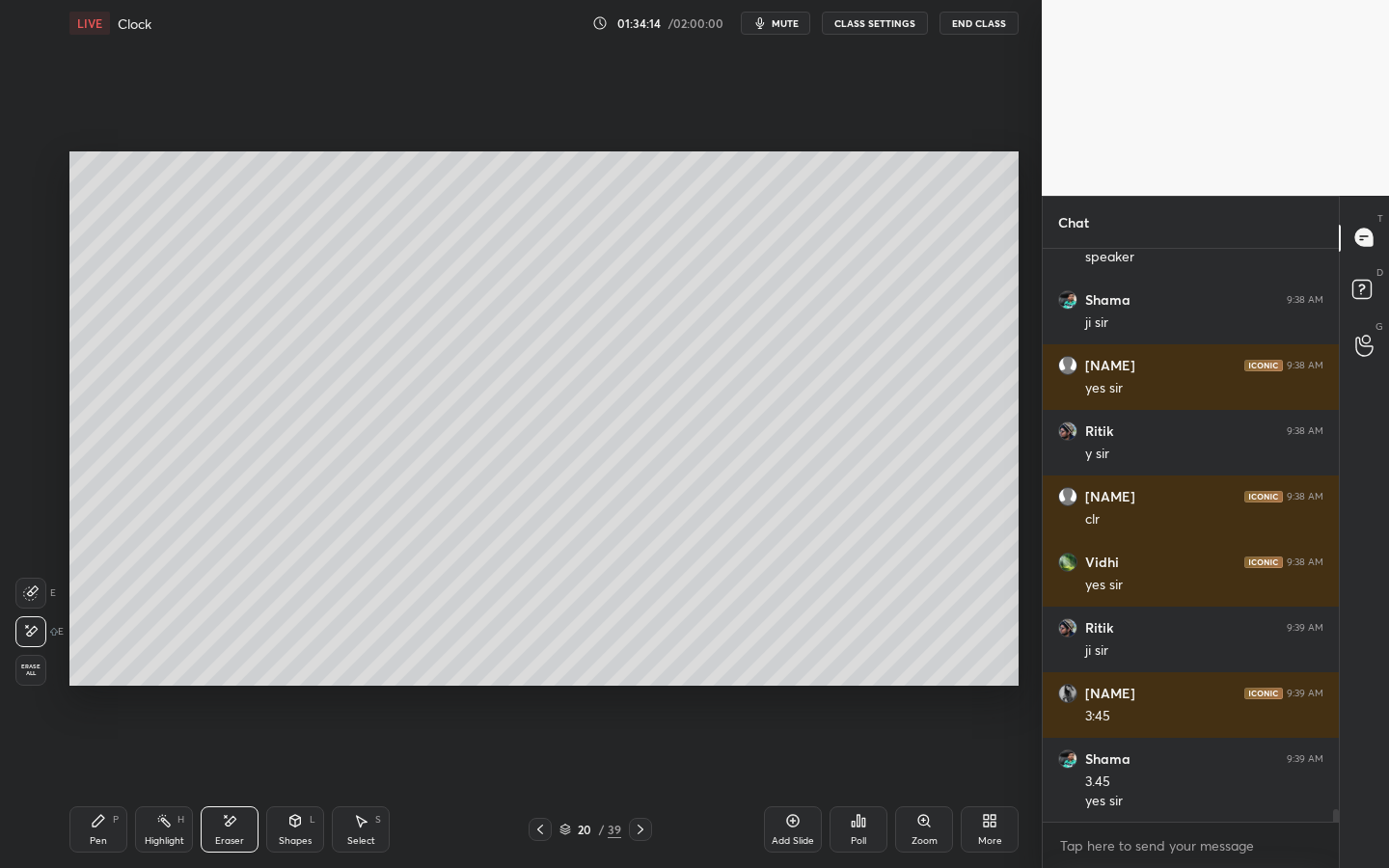 drag, startPoint x: 84, startPoint y: 838, endPoint x: 176, endPoint y: 719, distance: 150.41609 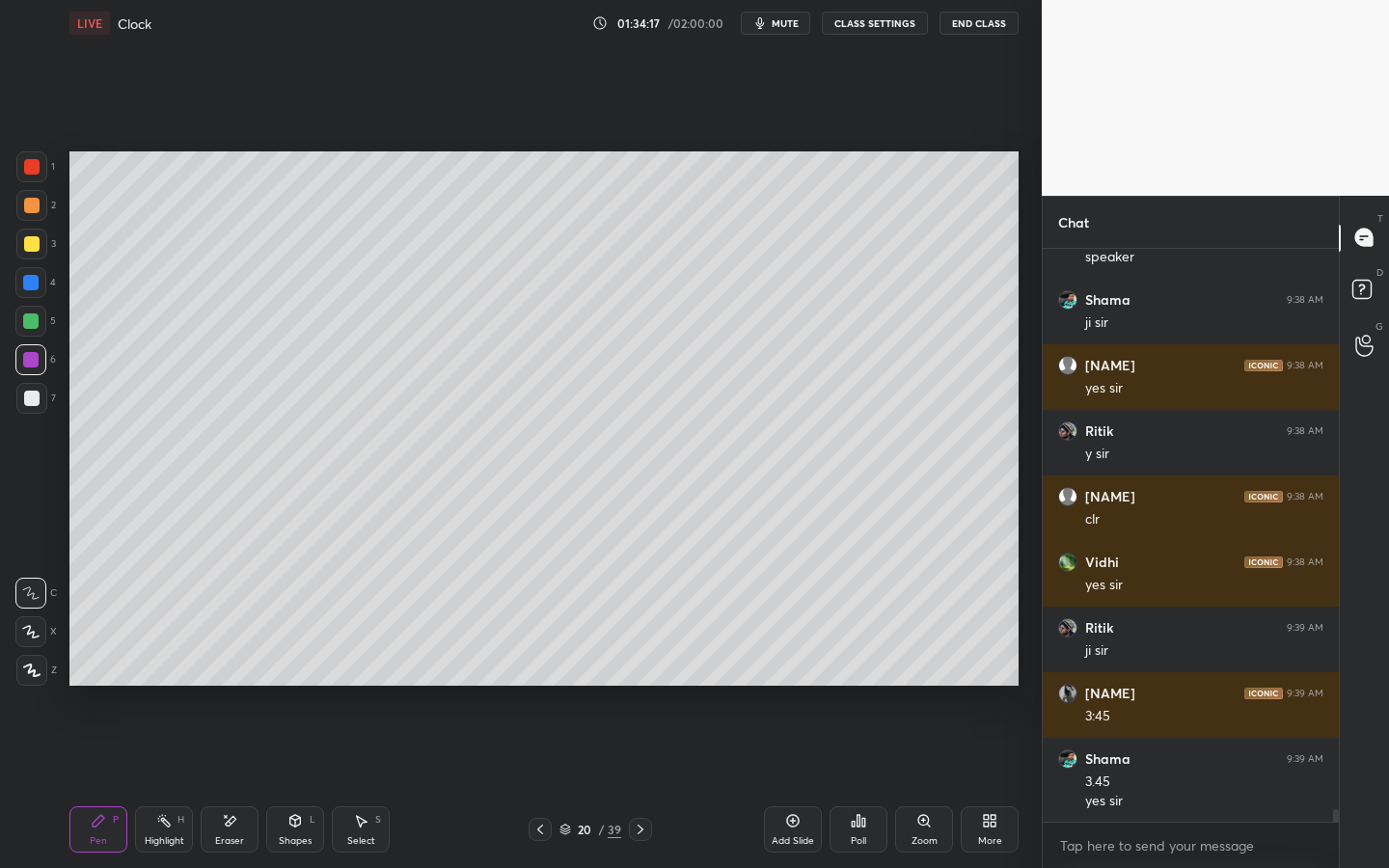 scroll, scrollTop: 25679, scrollLeft: 0, axis: vertical 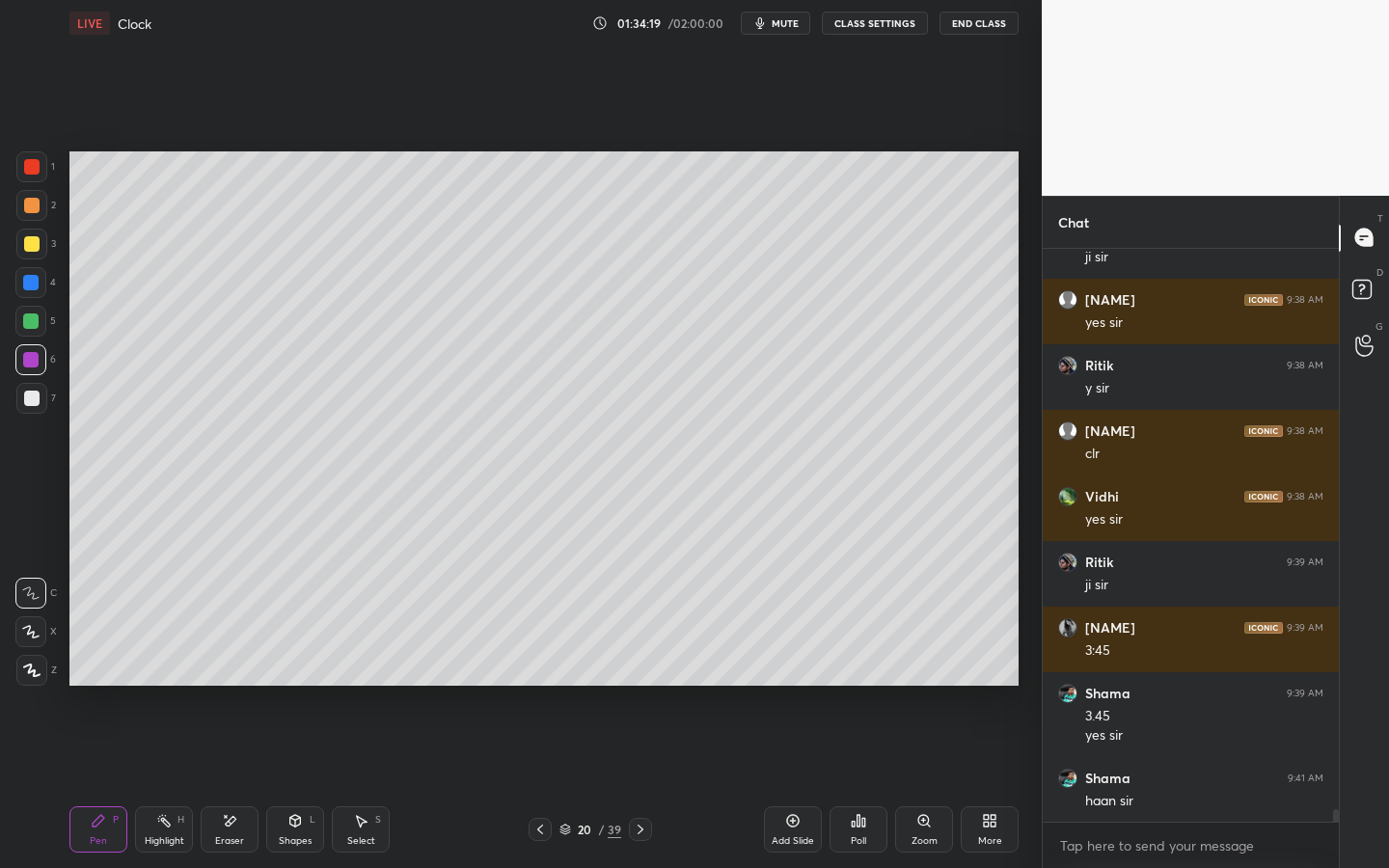 click on "Eraser" at bounding box center [230, 841] 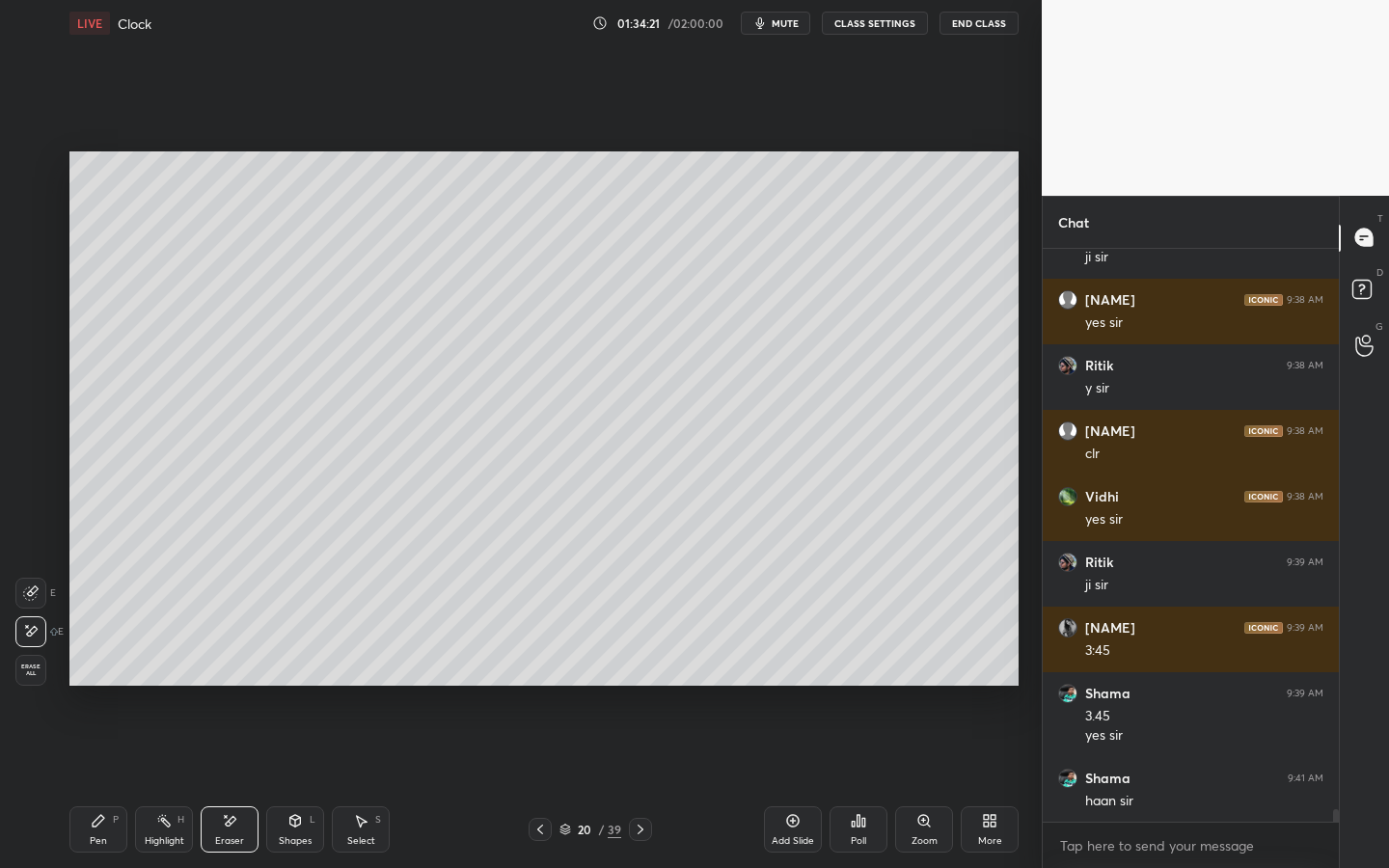 click on "Pen P" at bounding box center (98, 829) 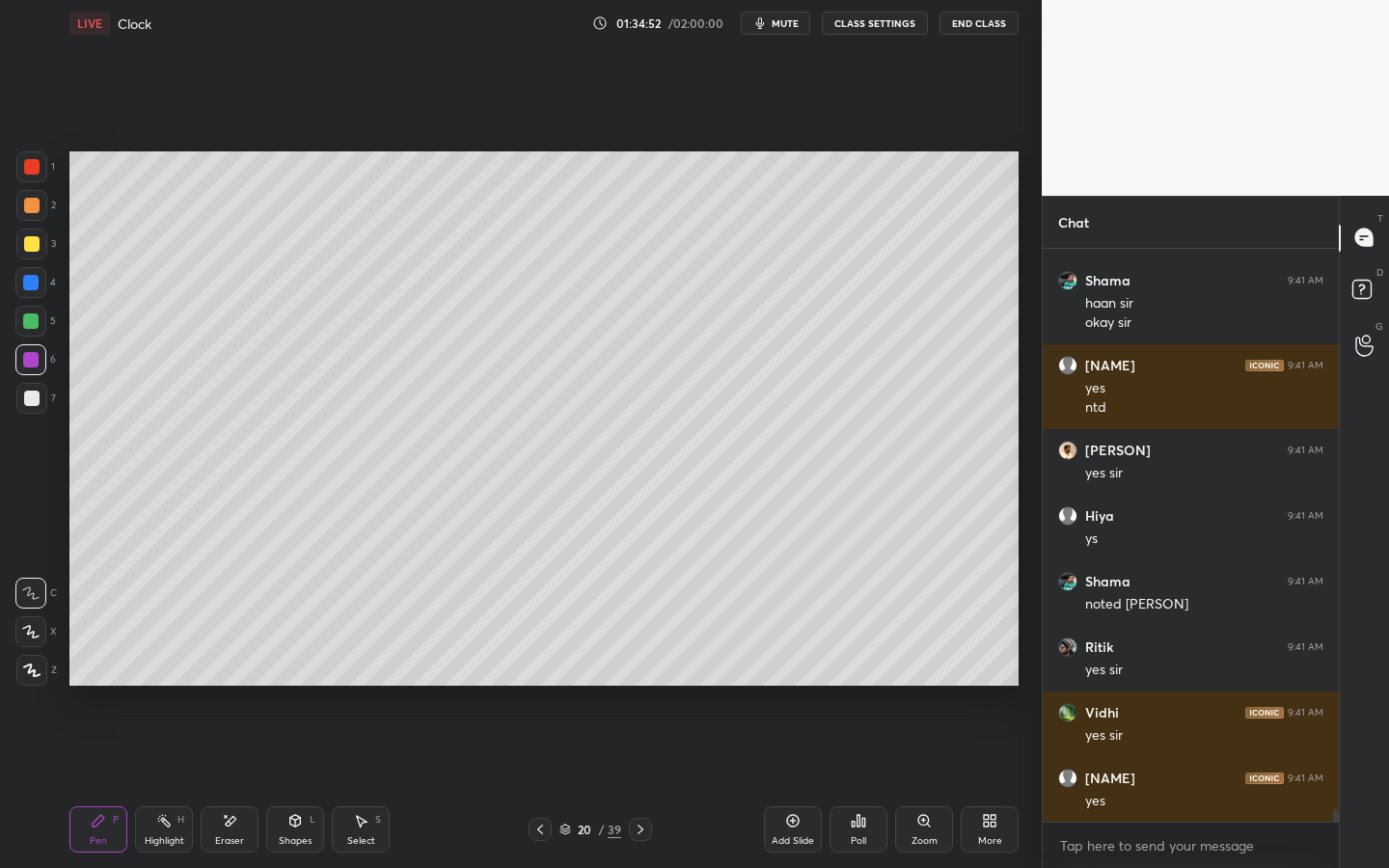 scroll, scrollTop: 26243, scrollLeft: 0, axis: vertical 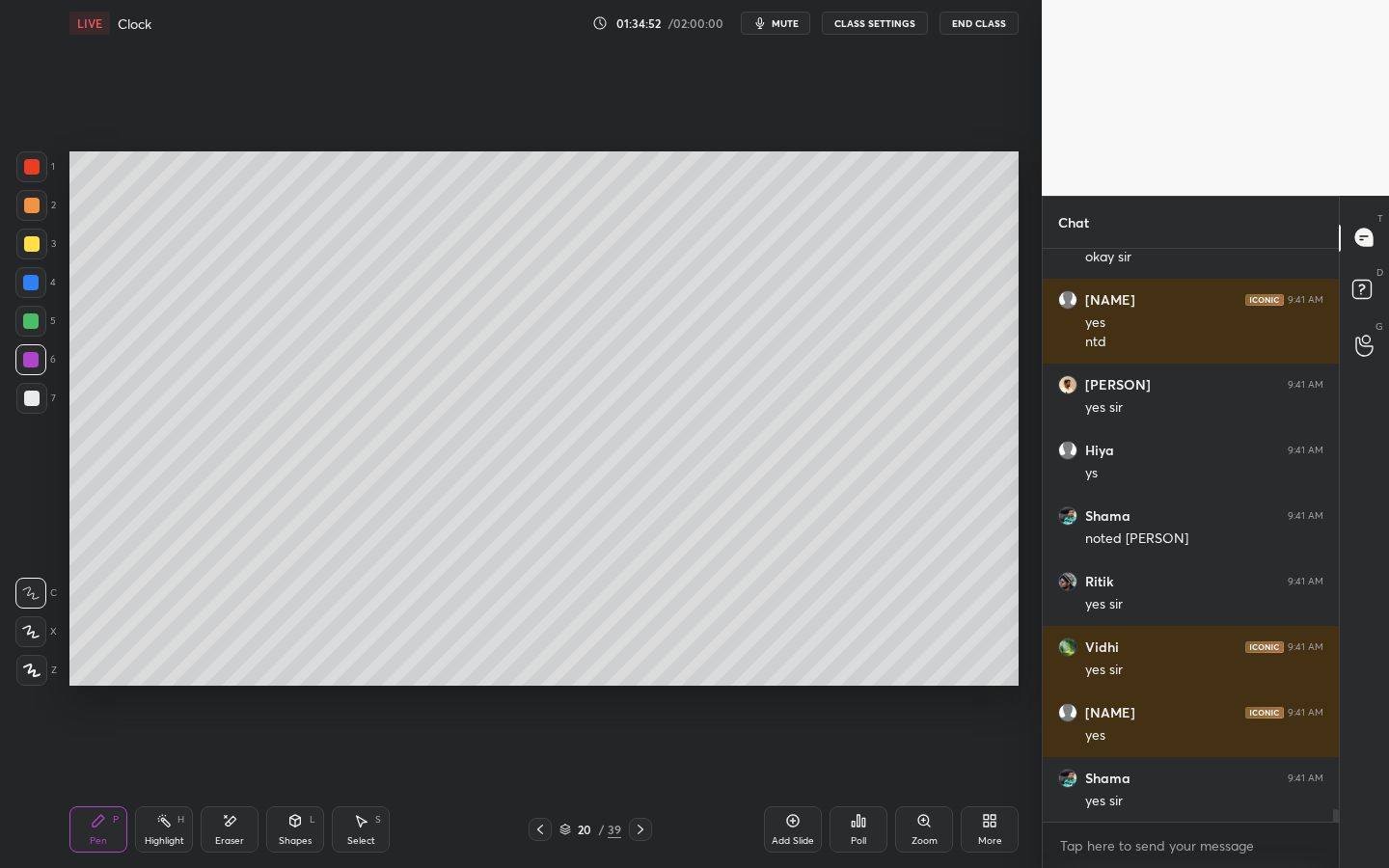 click at bounding box center (32, 398) 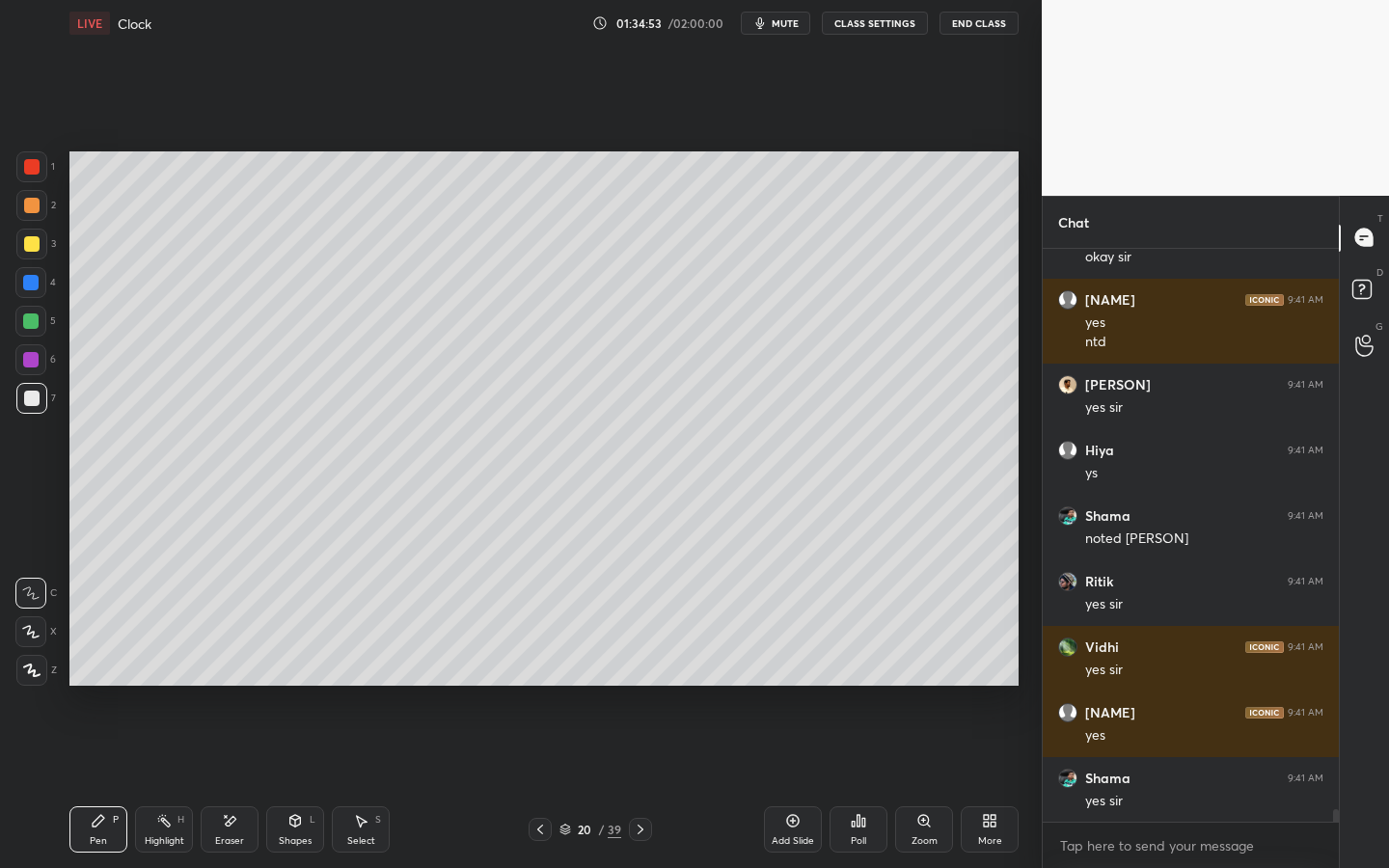 scroll, scrollTop: 26308, scrollLeft: 0, axis: vertical 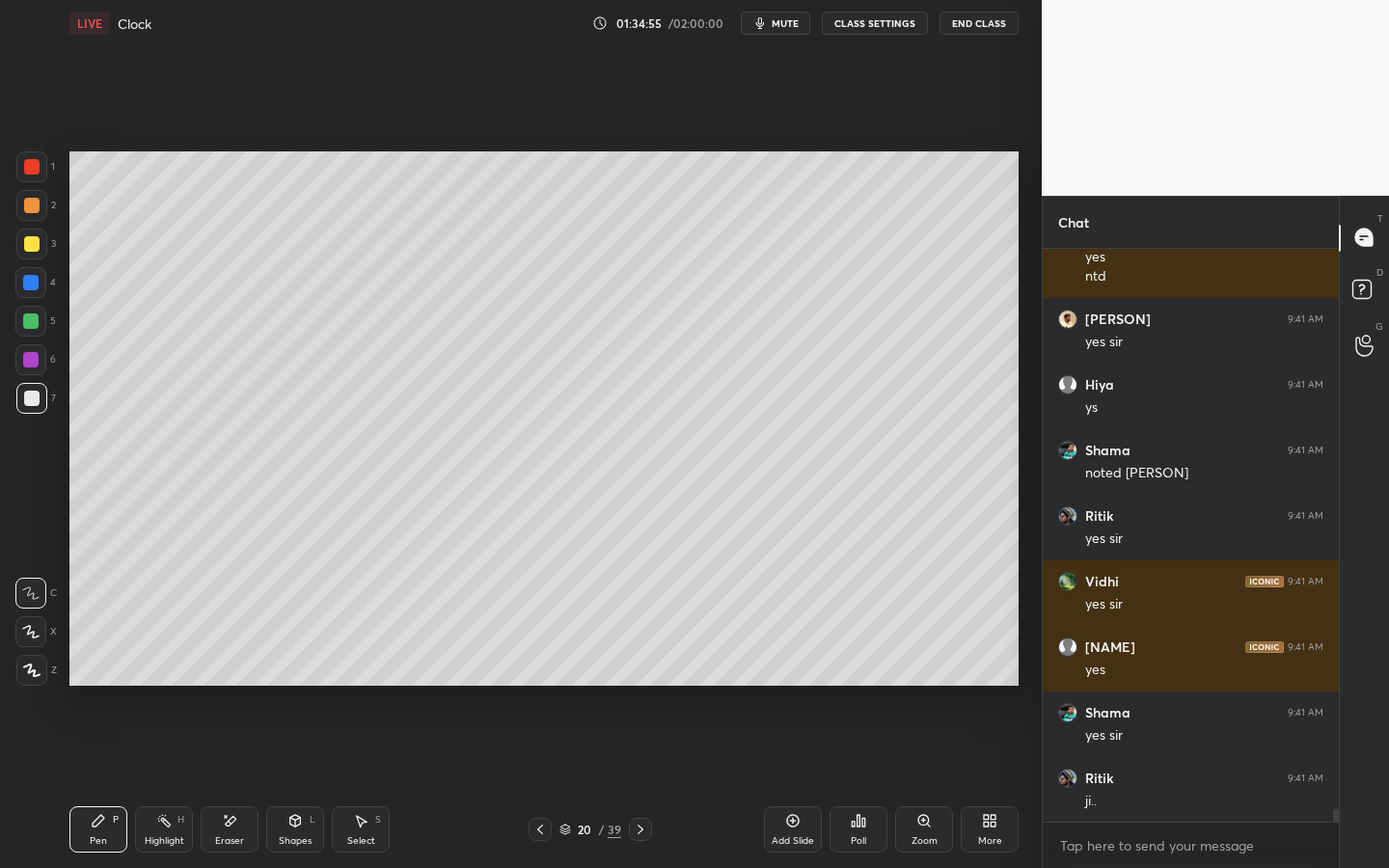 drag, startPoint x: 794, startPoint y: 824, endPoint x: 778, endPoint y: 813, distance: 19.416488 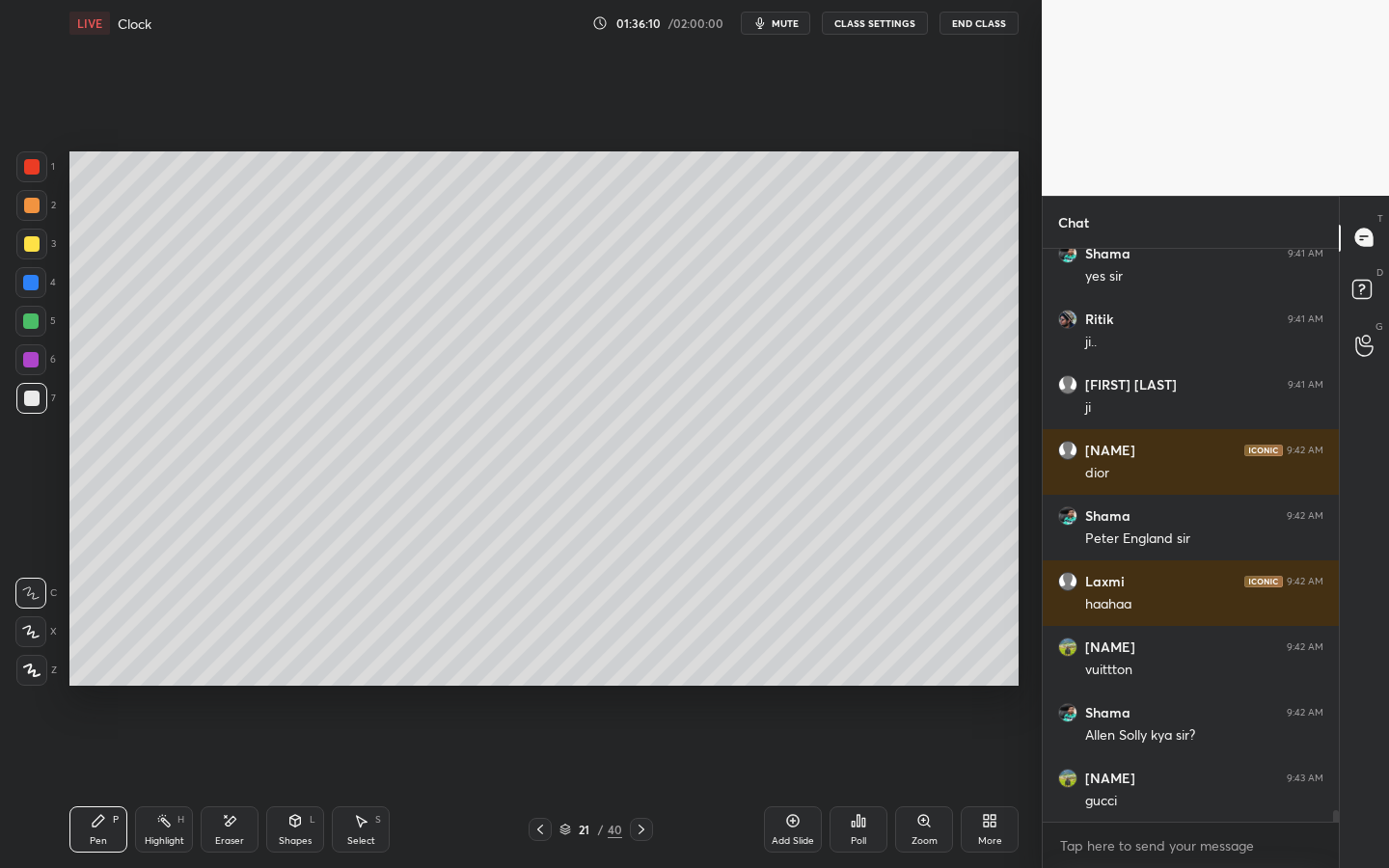 scroll, scrollTop: 26833, scrollLeft: 0, axis: vertical 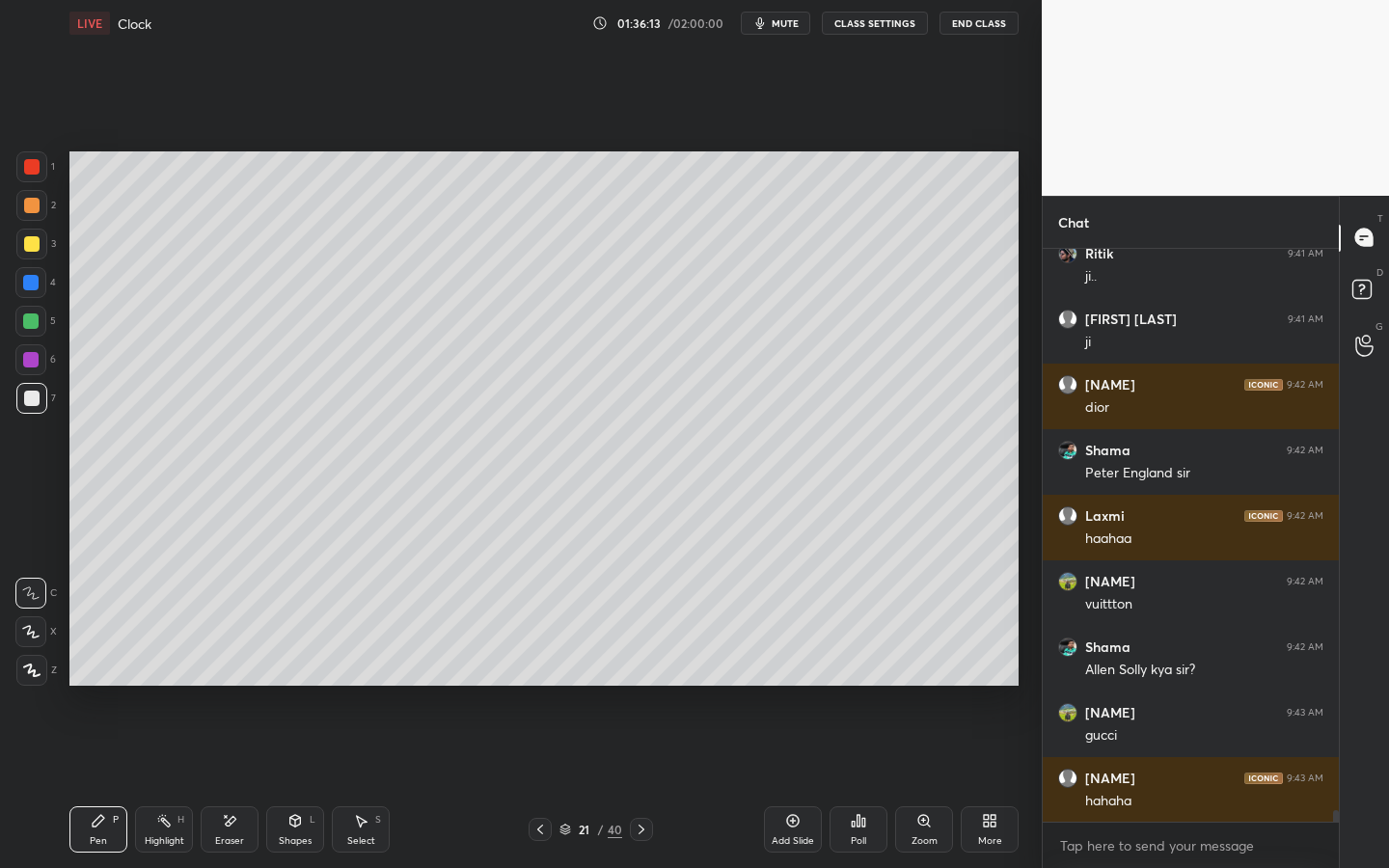 click 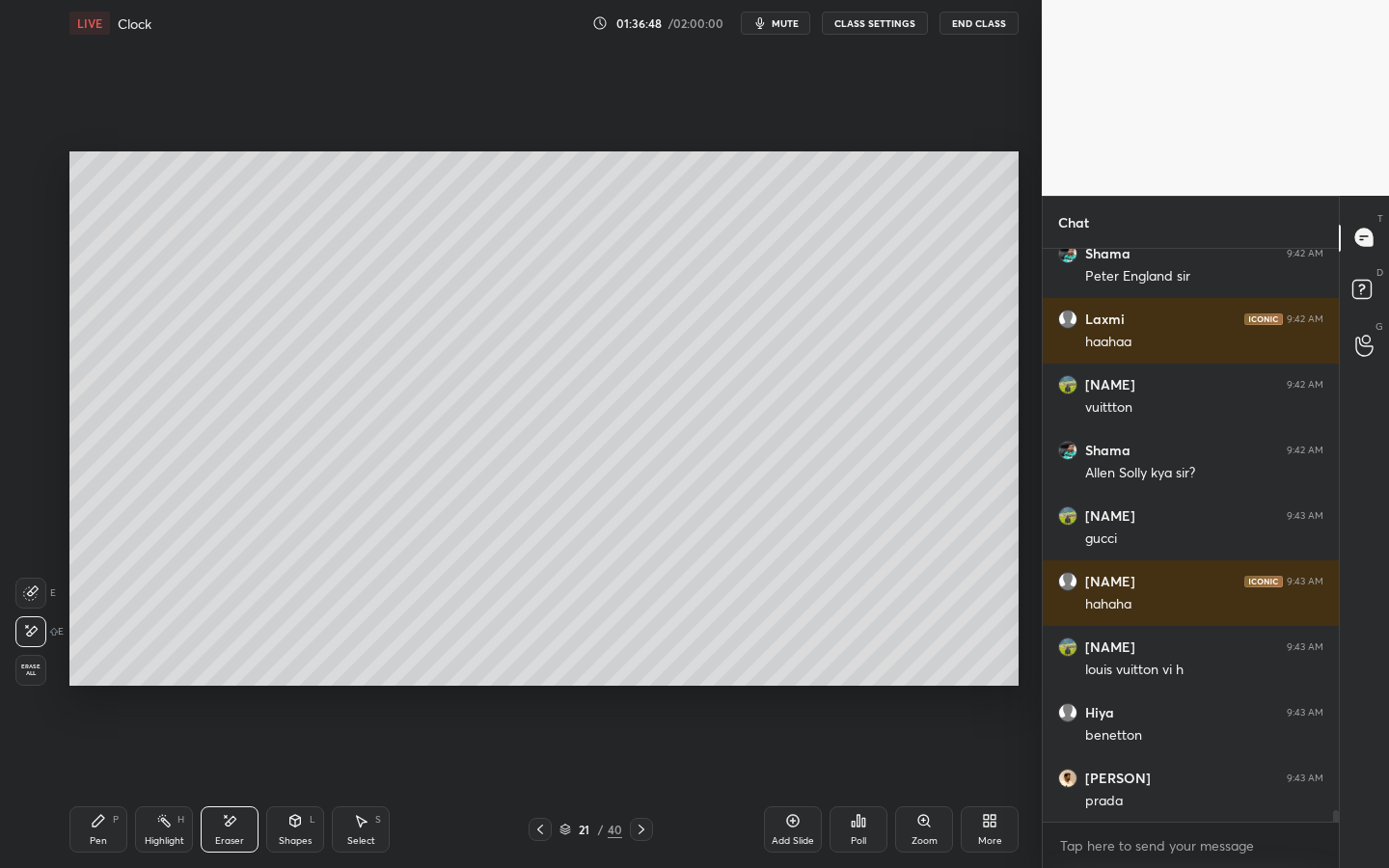 scroll, scrollTop: 27161, scrollLeft: 0, axis: vertical 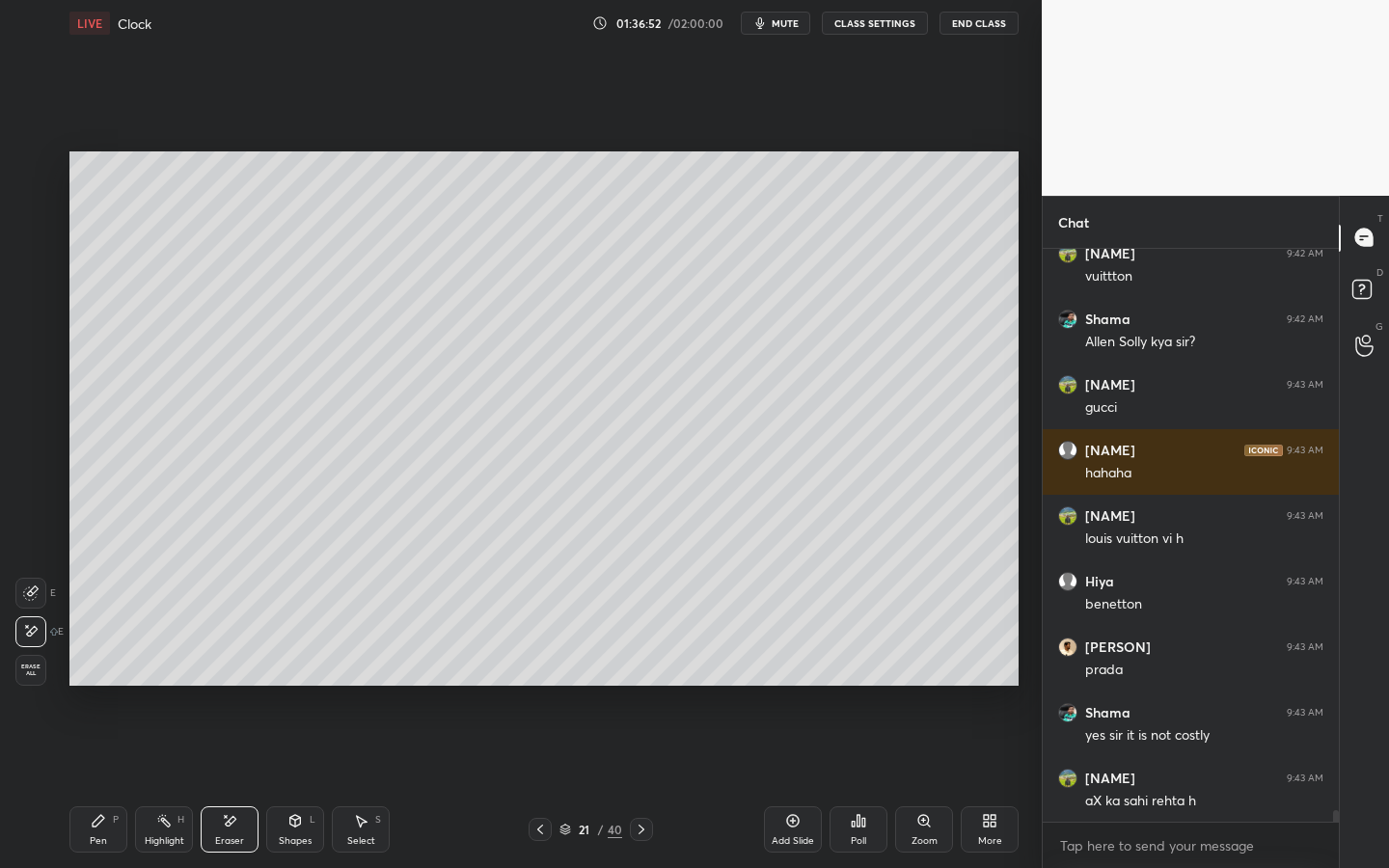 click on "Pen P Highlight H Eraser Shapes L Select S 21 / 40 Add Slide Poll Zoom More" at bounding box center [544, 829] 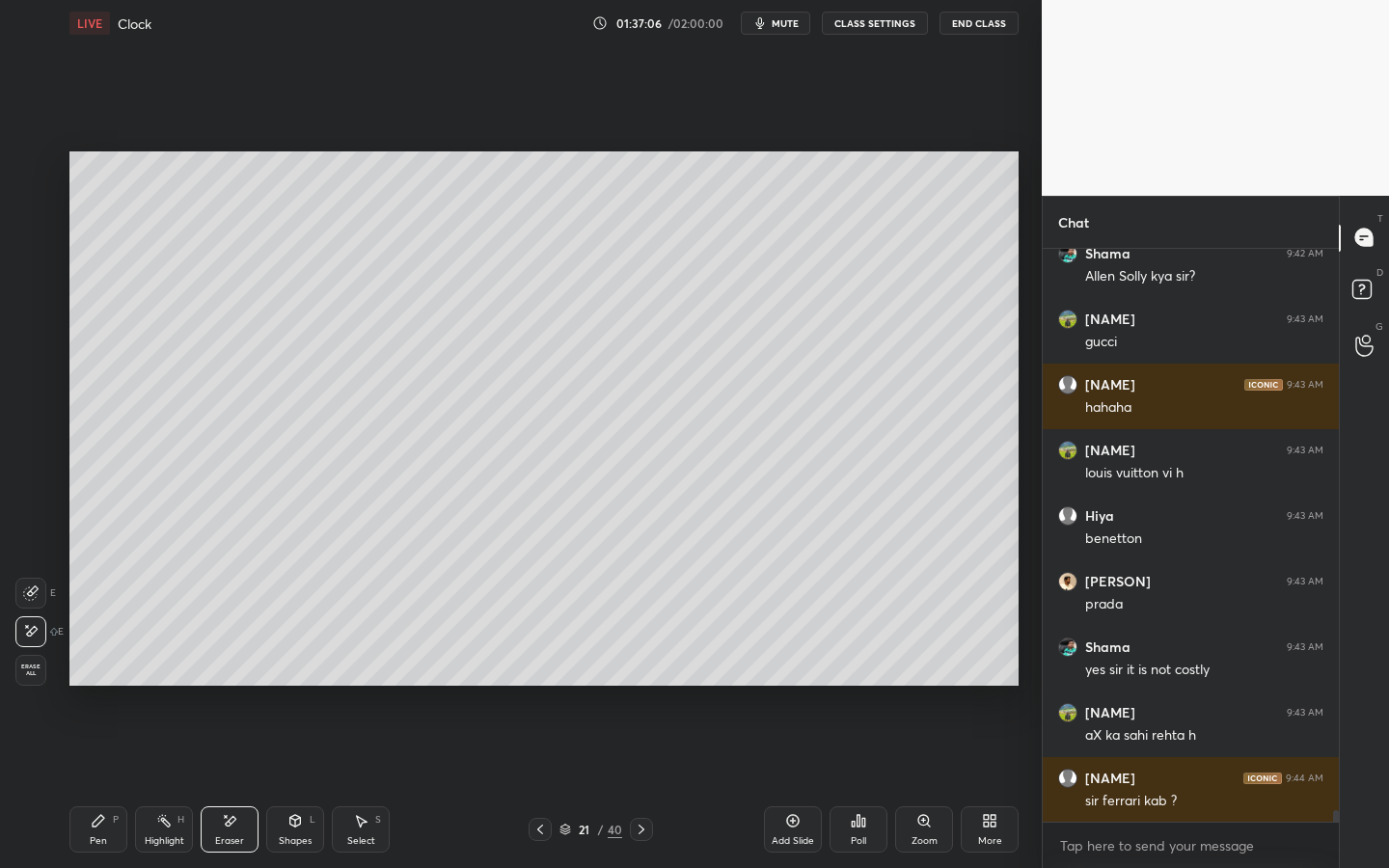 scroll, scrollTop: 27292, scrollLeft: 0, axis: vertical 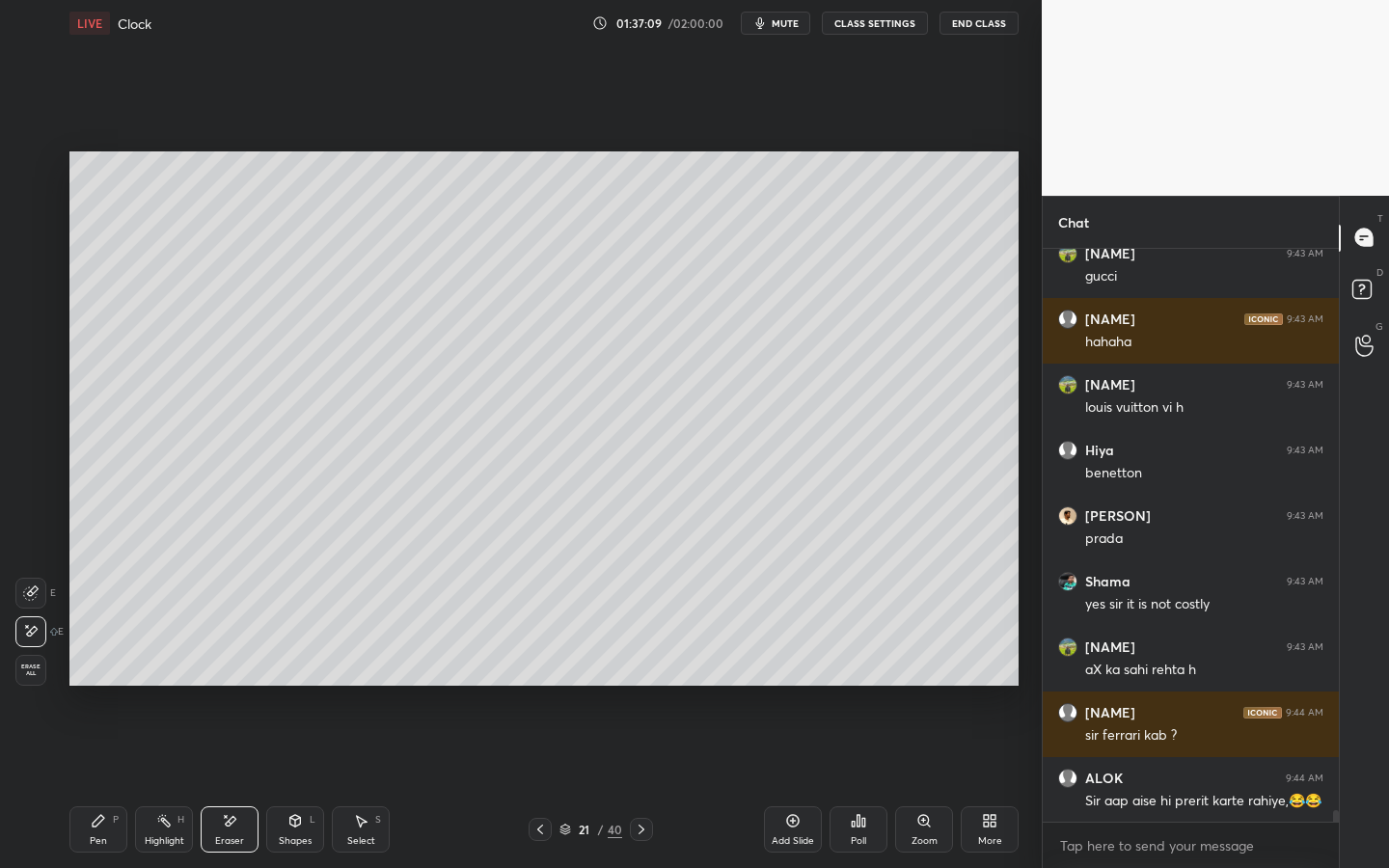 drag, startPoint x: 101, startPoint y: 833, endPoint x: 168, endPoint y: 761, distance: 98.35141 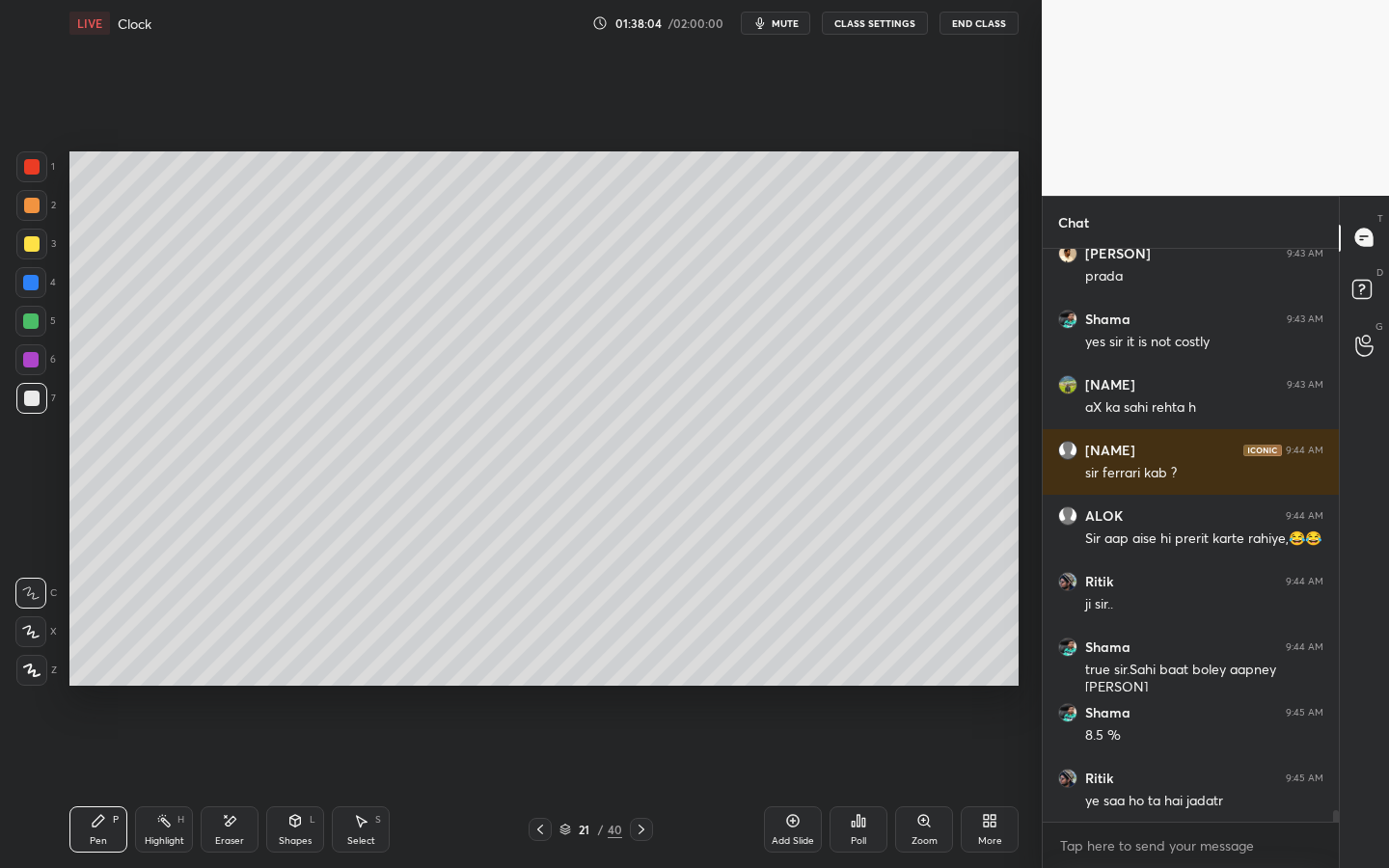scroll, scrollTop: 27620, scrollLeft: 0, axis: vertical 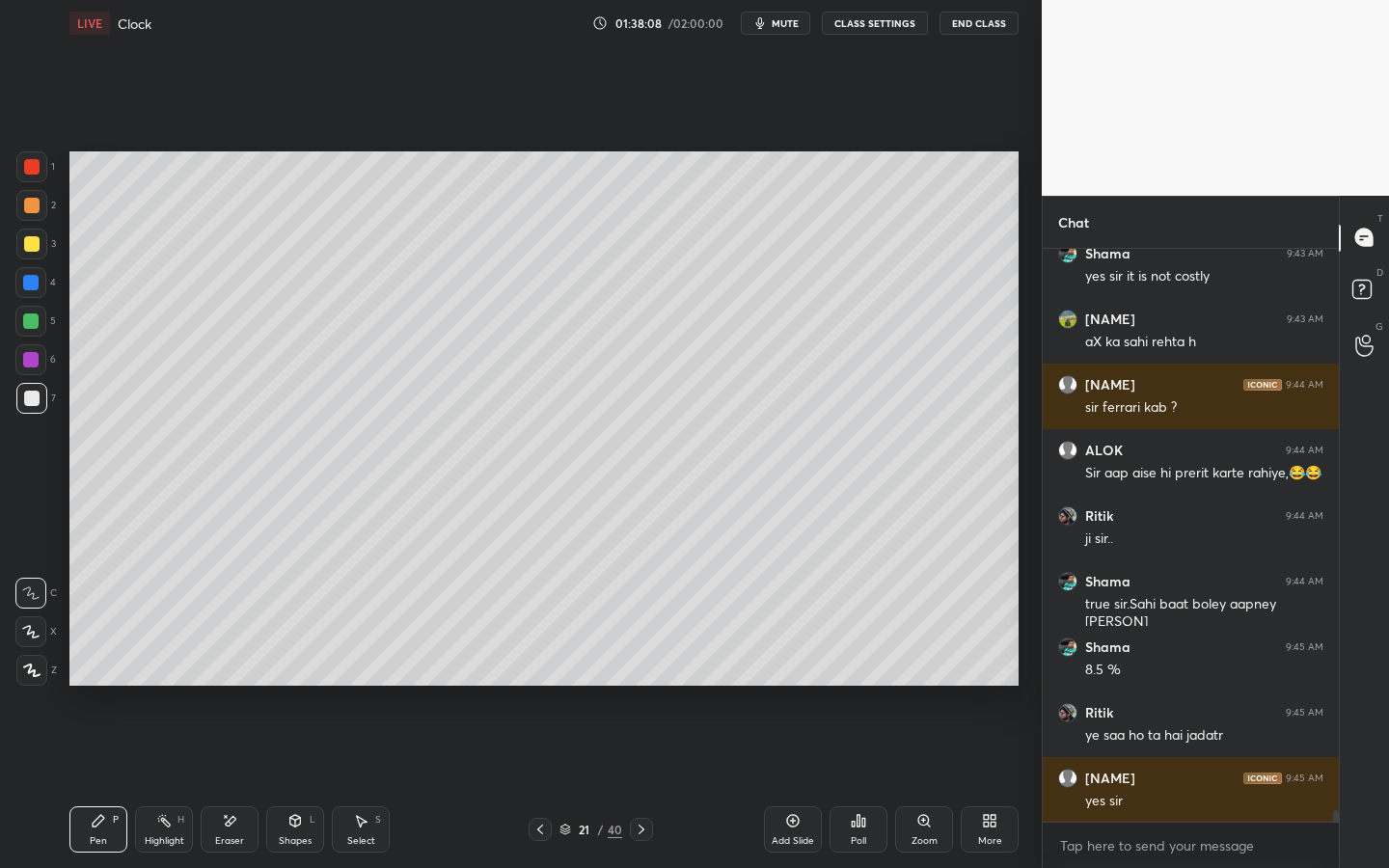 drag, startPoint x: 233, startPoint y: 823, endPoint x: 395, endPoint y: 686, distance: 212.16267 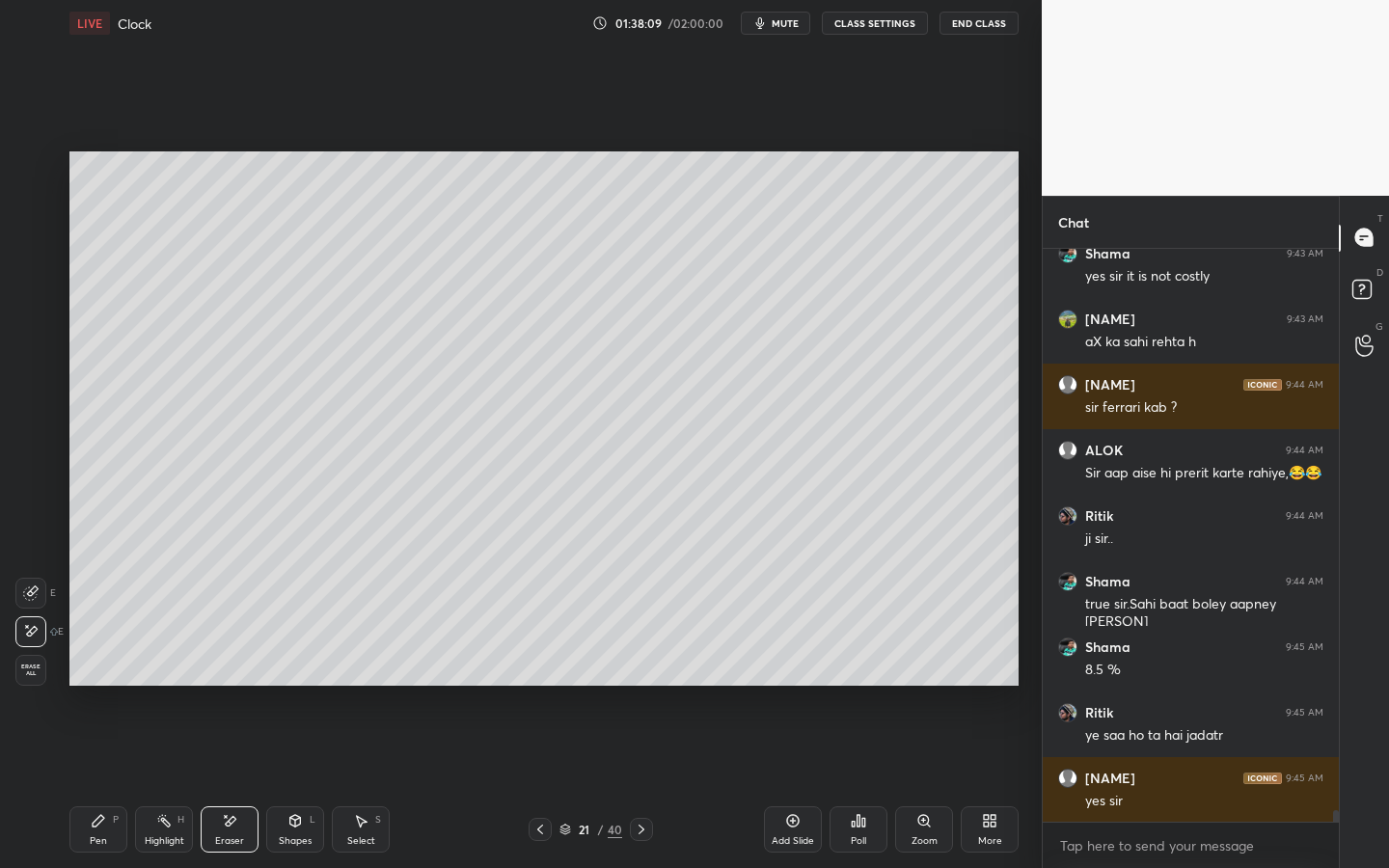 scroll, scrollTop: 27685, scrollLeft: 0, axis: vertical 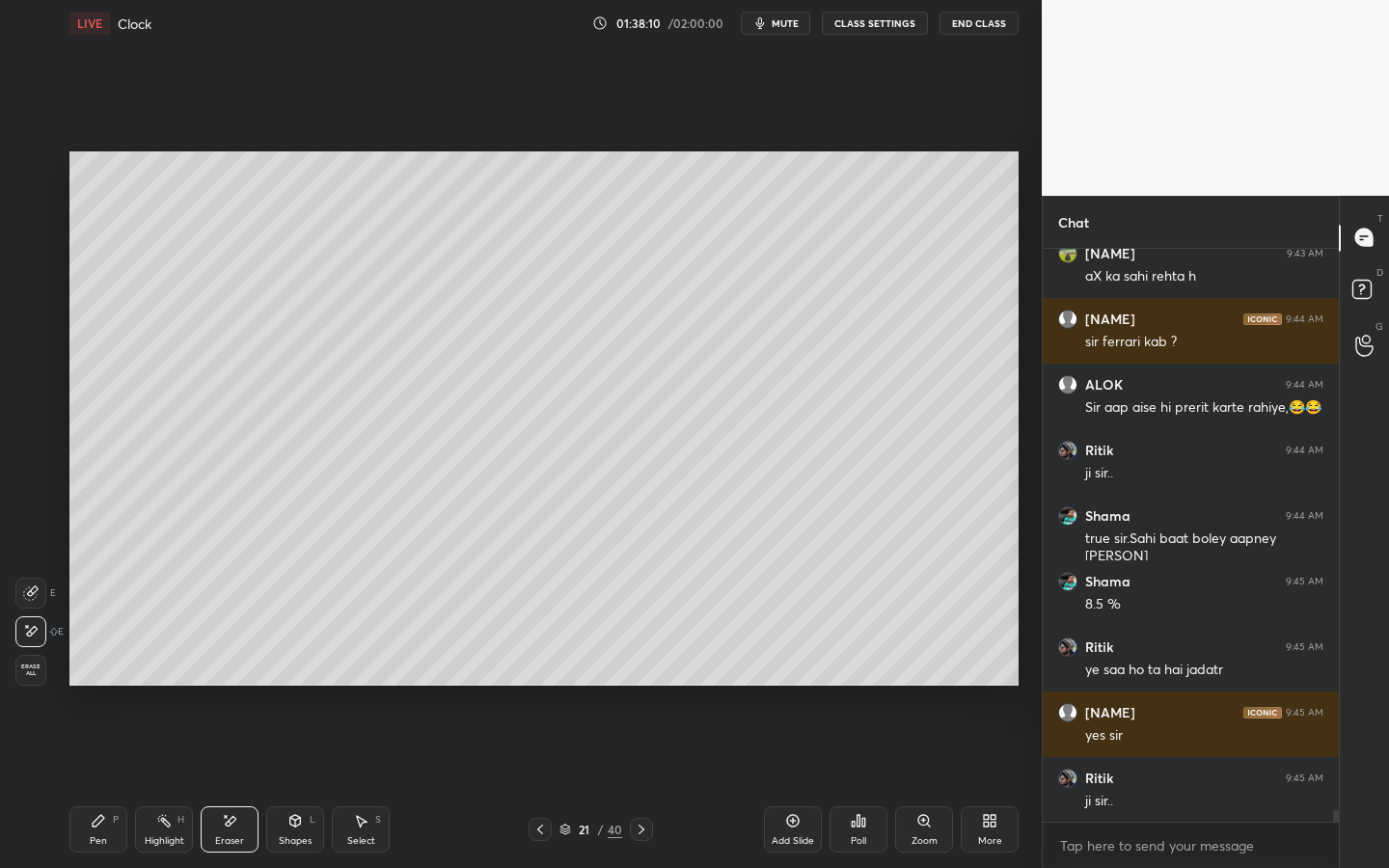 click on "Pen P" at bounding box center [98, 829] 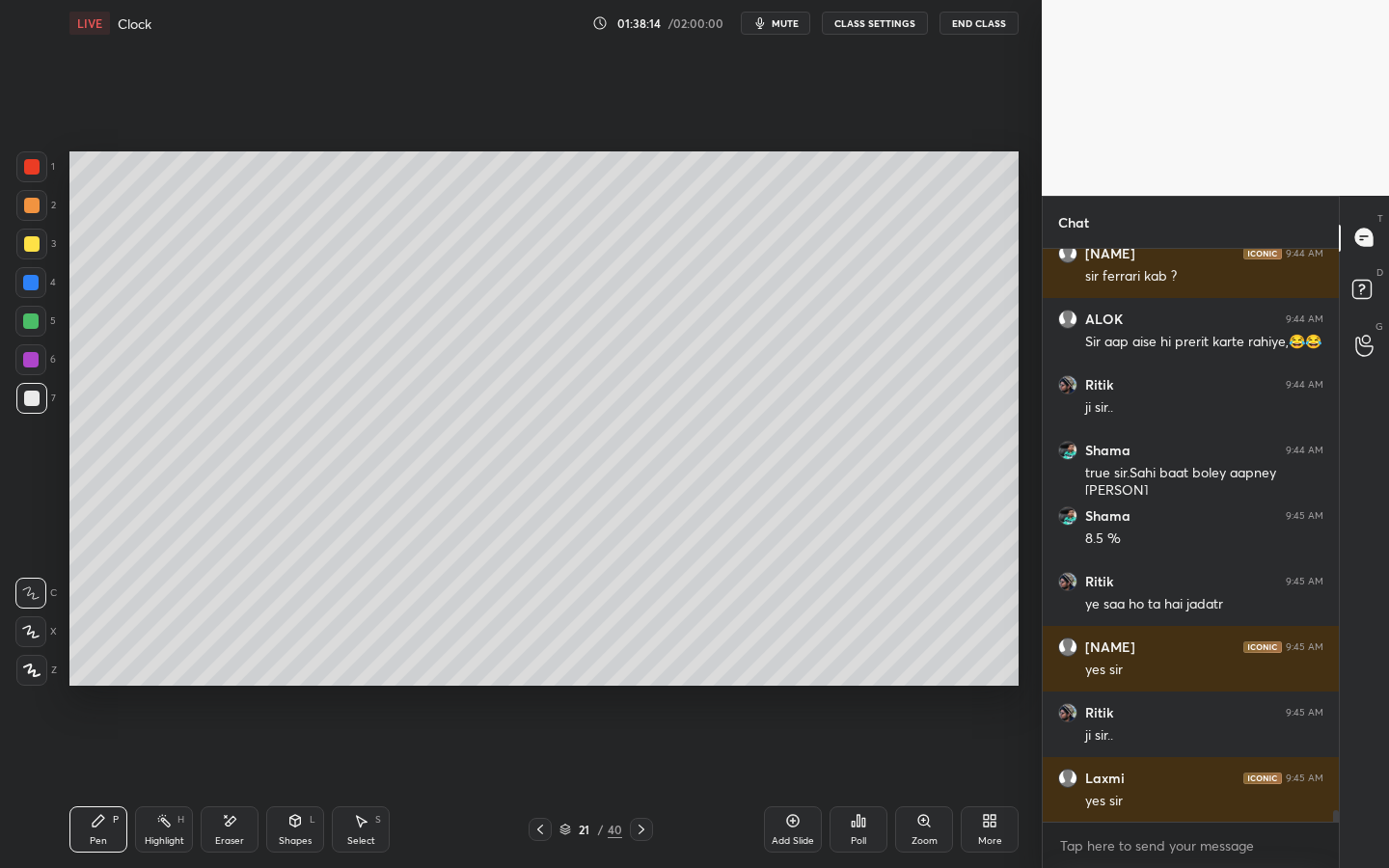 scroll, scrollTop: 27817, scrollLeft: 0, axis: vertical 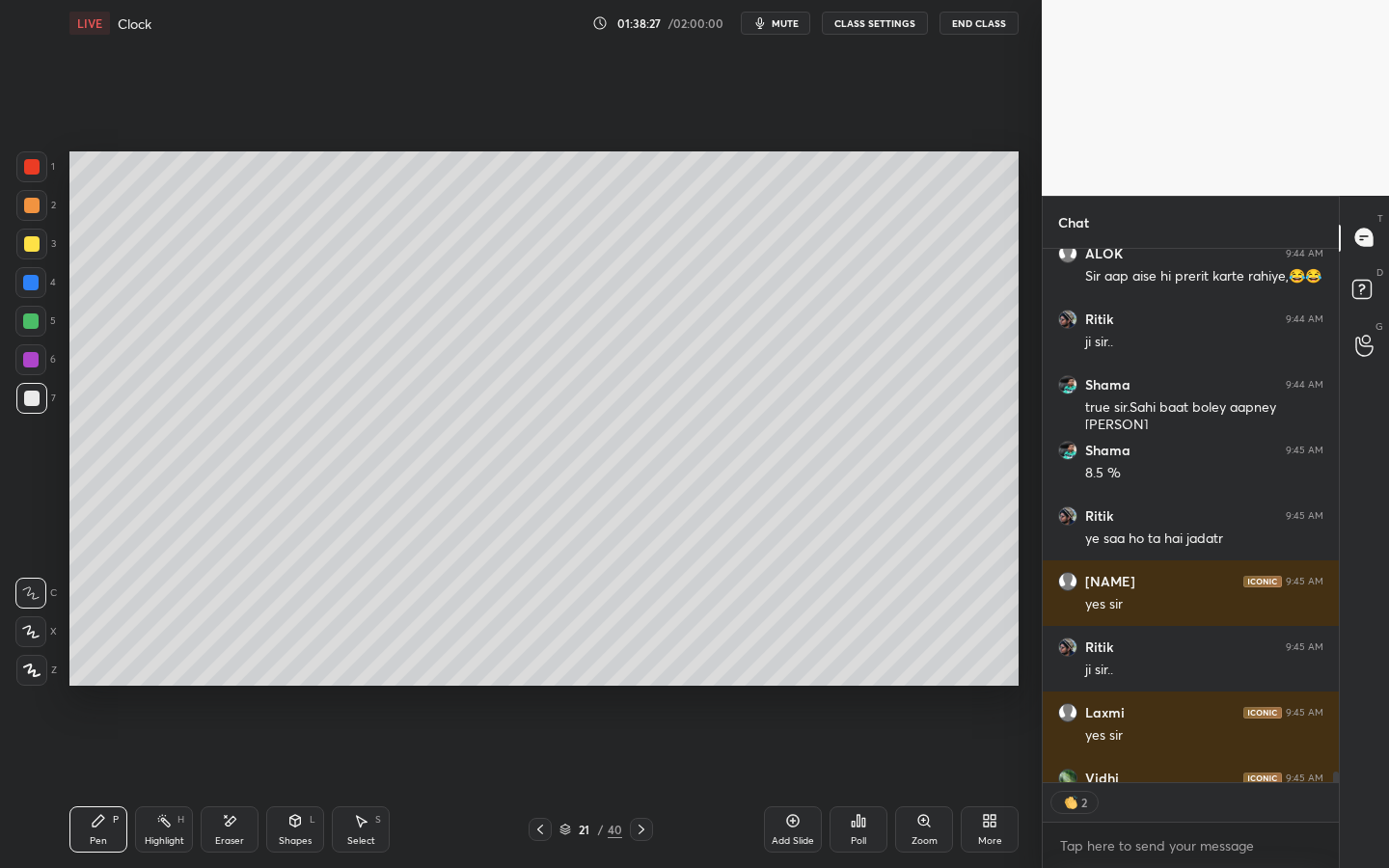 click on "Eraser" at bounding box center [230, 829] 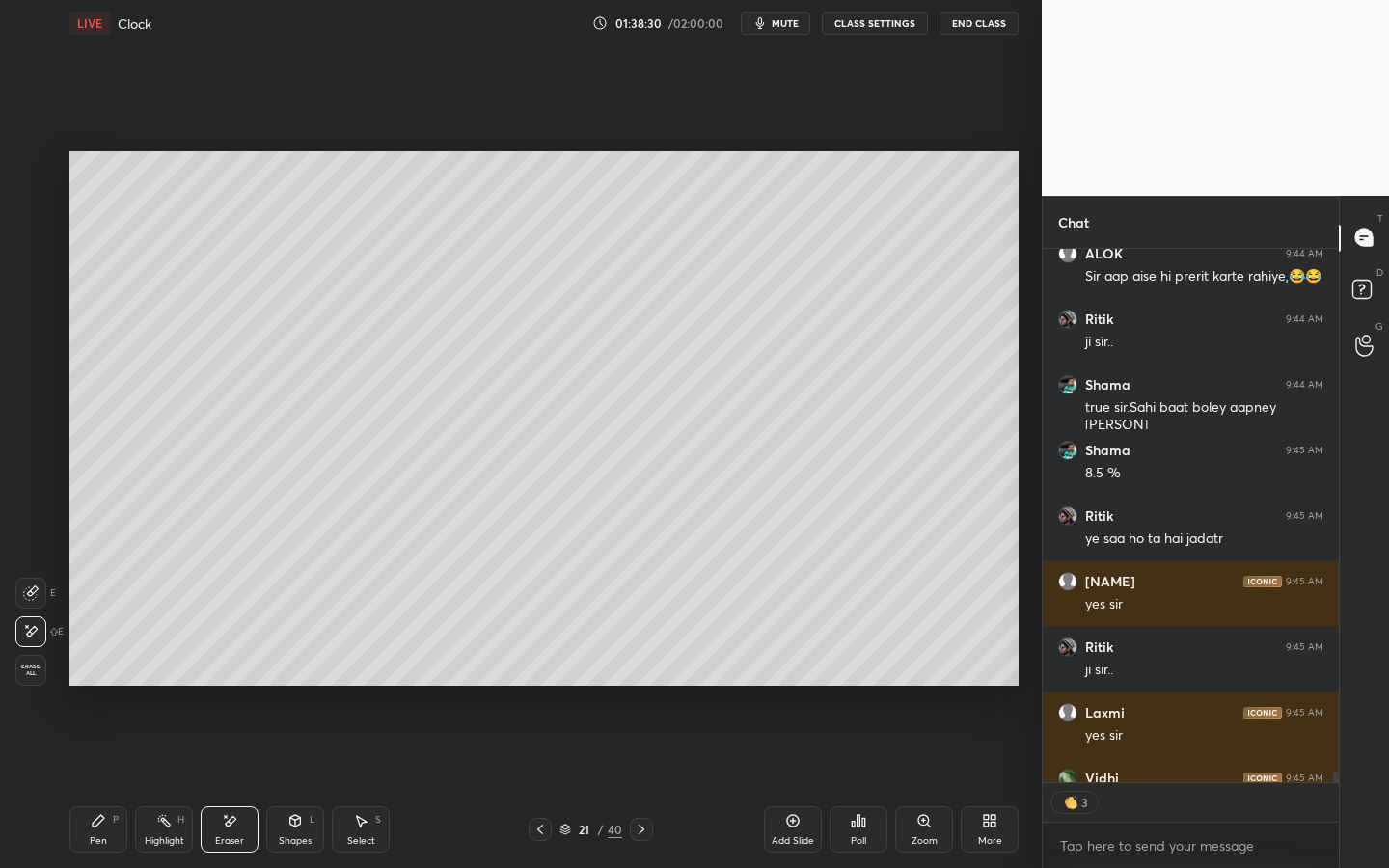scroll, scrollTop: 27922, scrollLeft: 0, axis: vertical 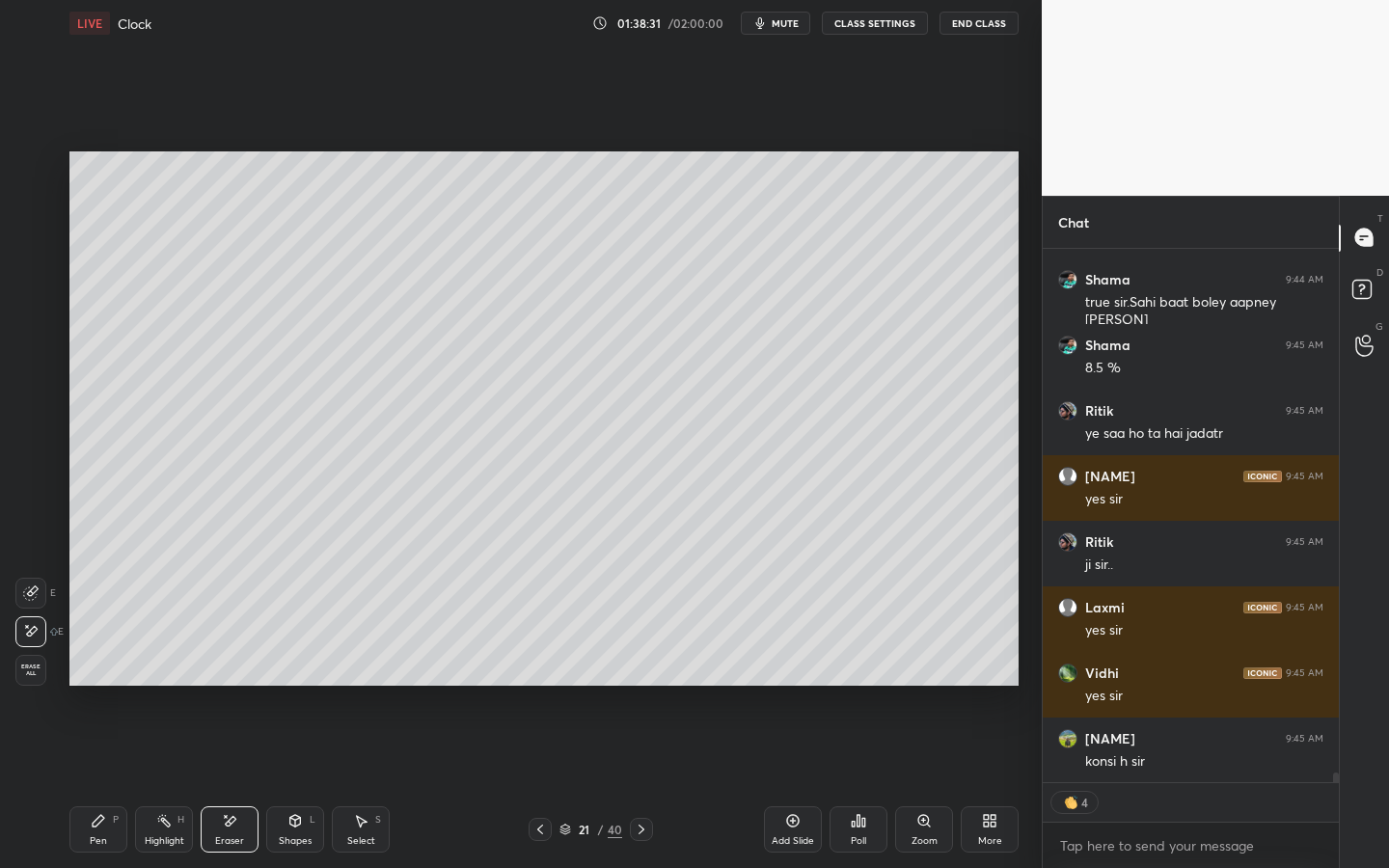 click on "Pen P" at bounding box center (98, 829) 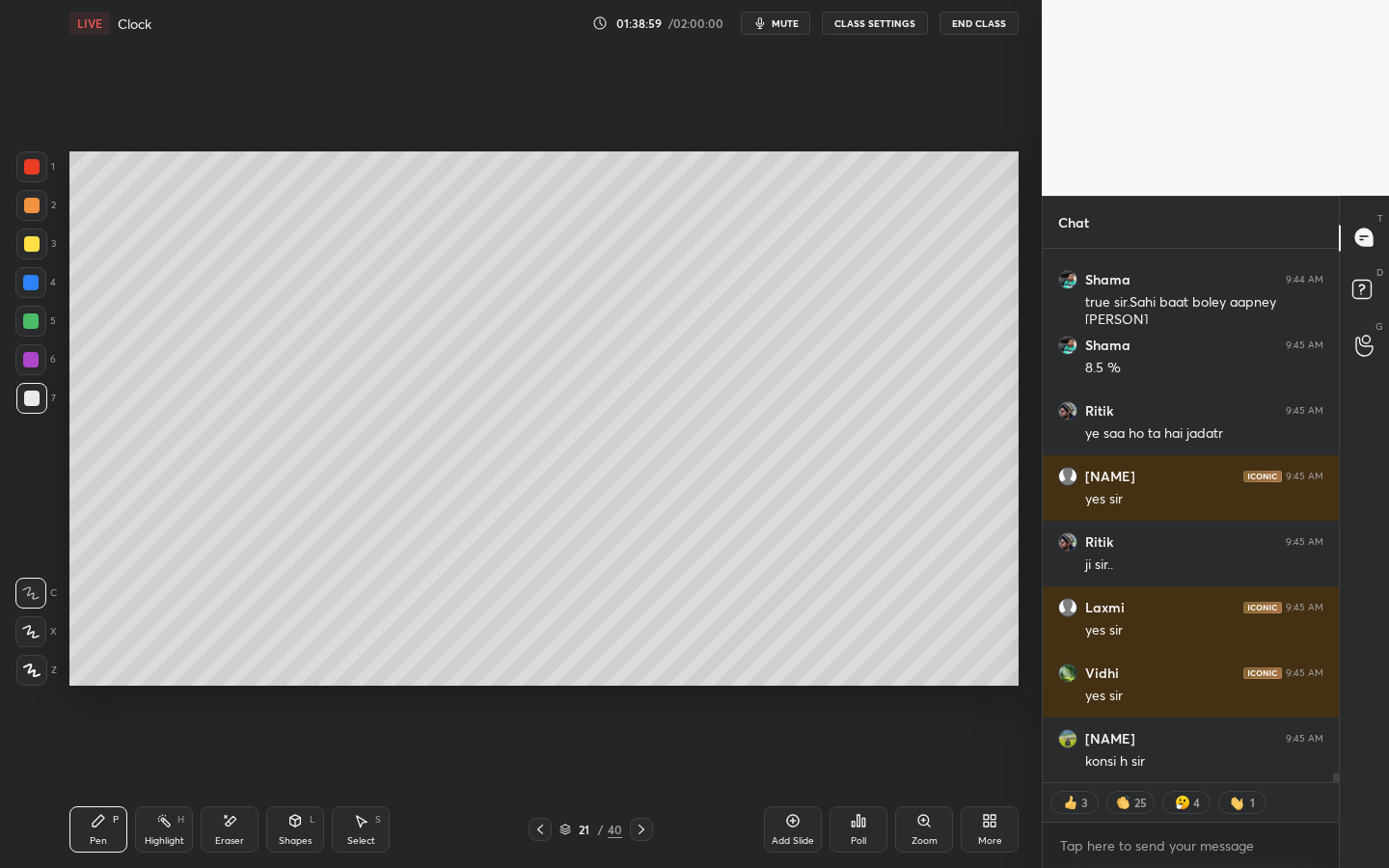 click at bounding box center [32, 167] 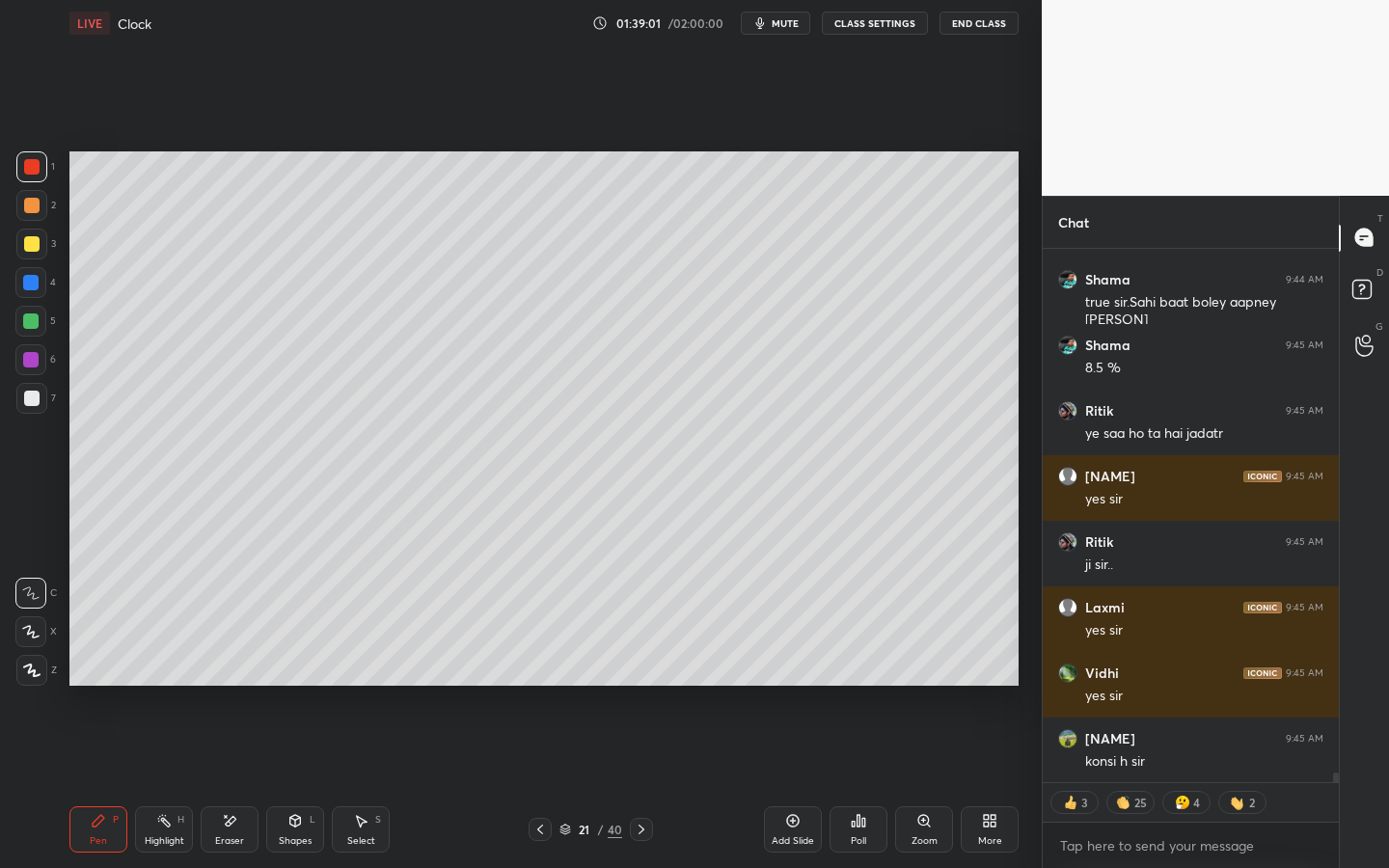 click at bounding box center (32, 398) 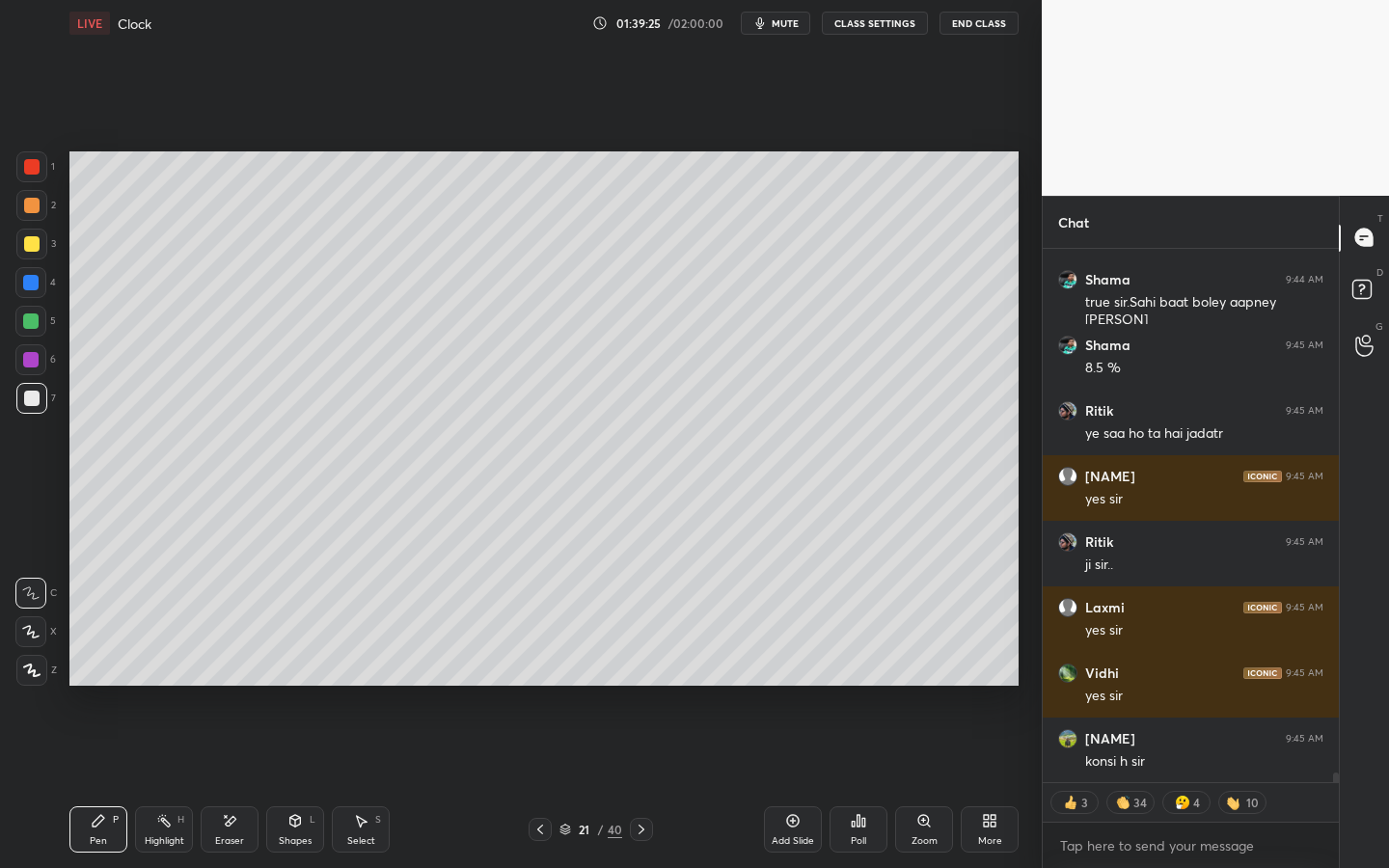 click on "Eraser" at bounding box center [230, 829] 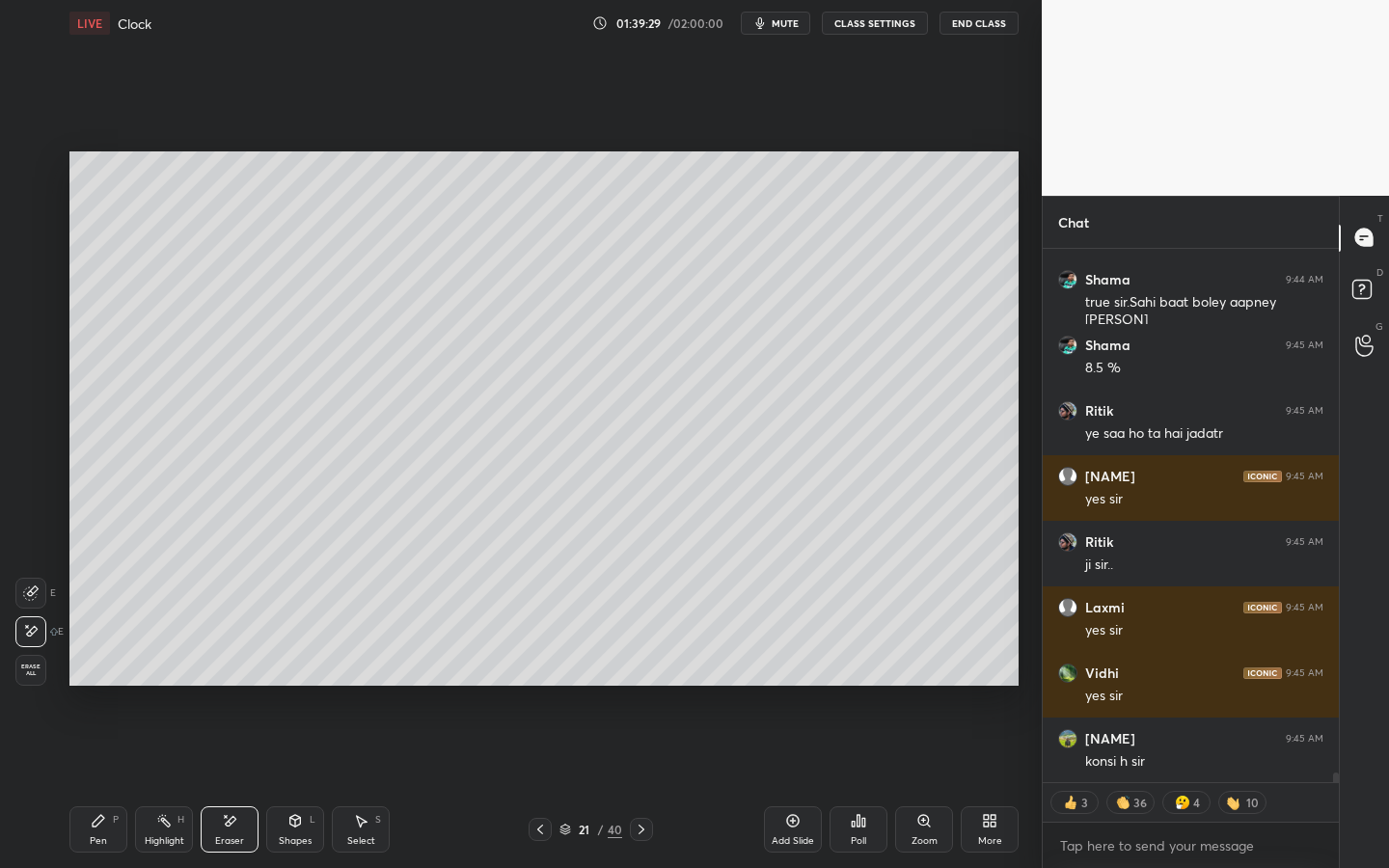 click 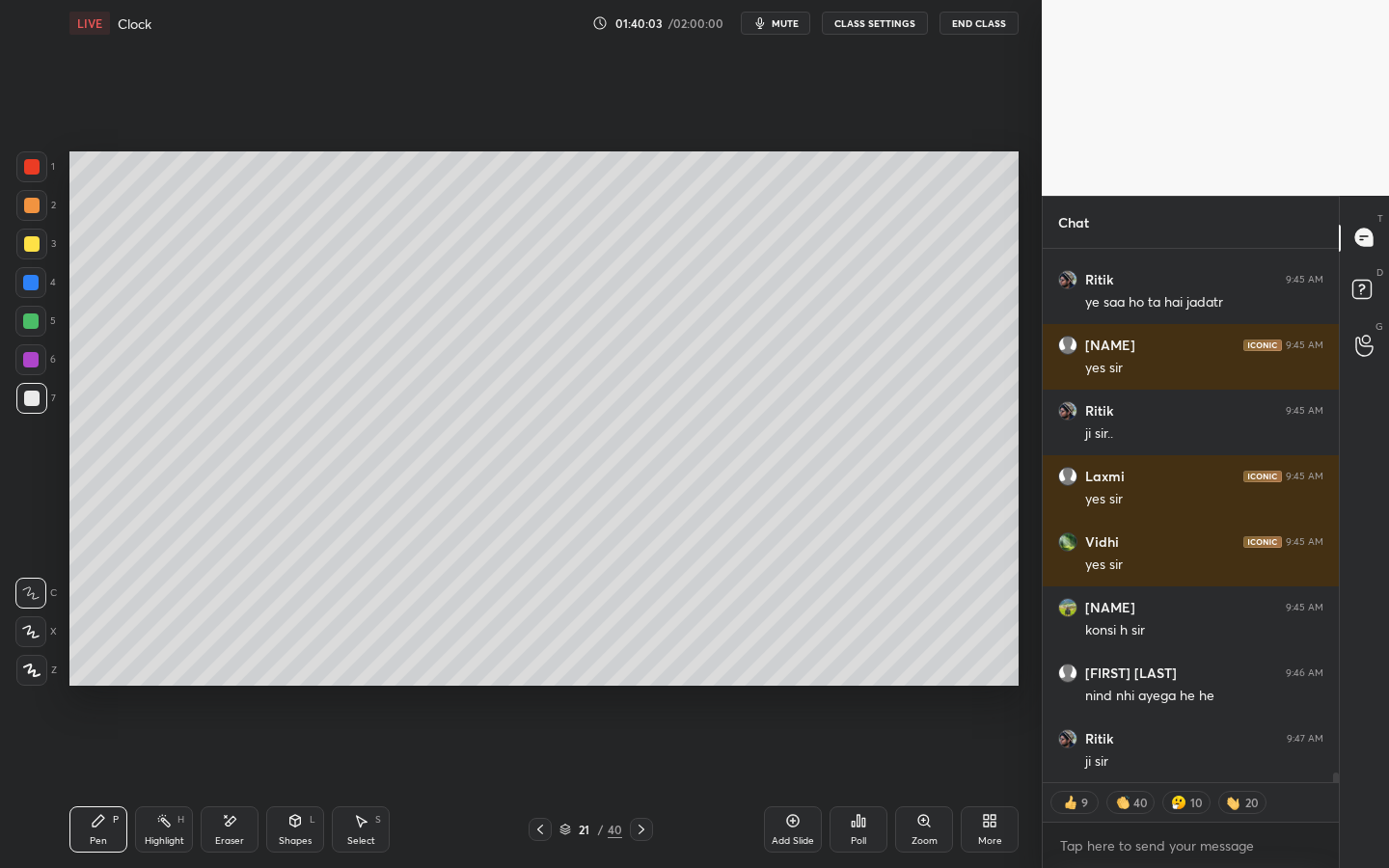 scroll, scrollTop: 28118, scrollLeft: 0, axis: vertical 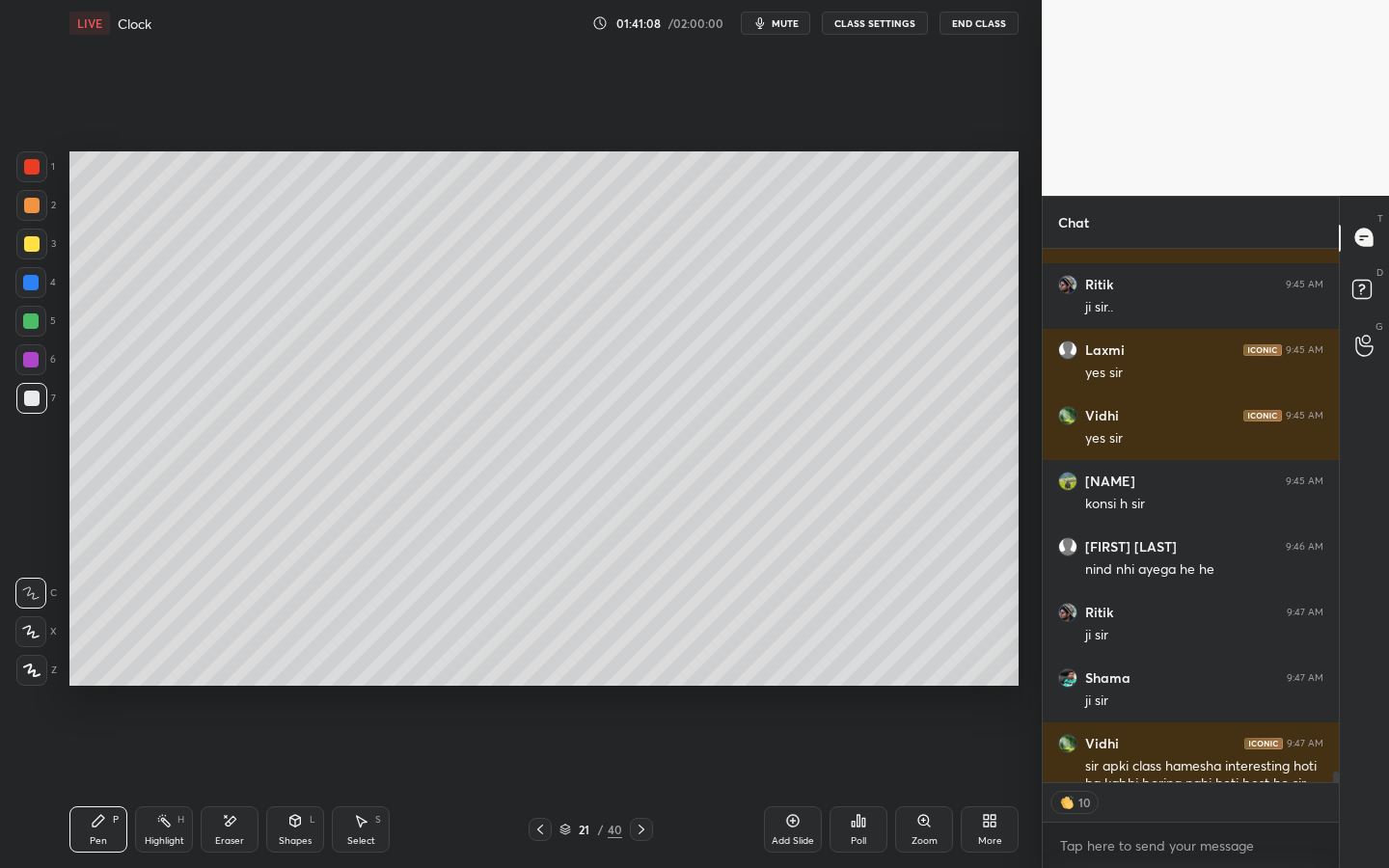 click at bounding box center (32, 167) 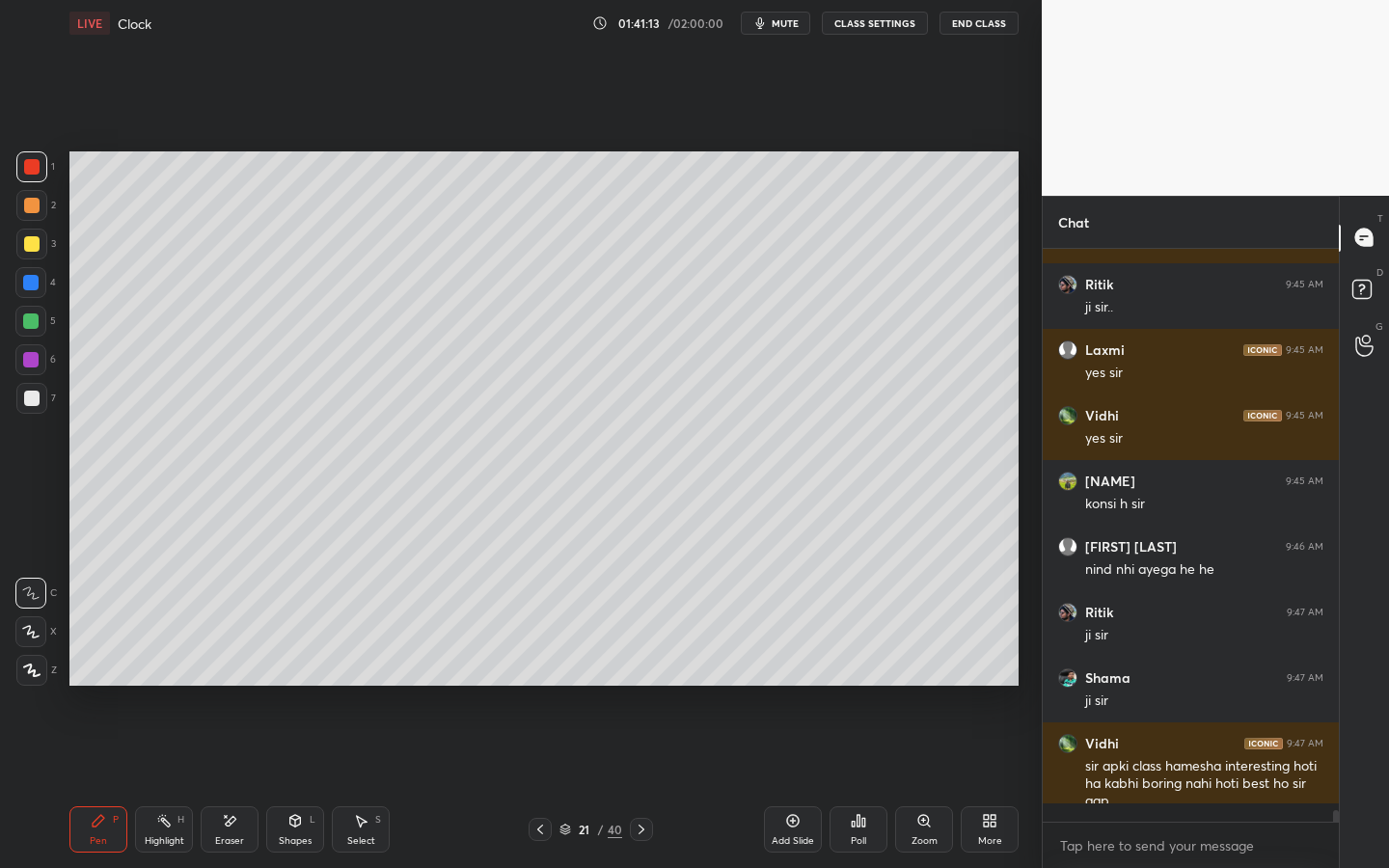 scroll, scrollTop: 7, scrollLeft: 7, axis: both 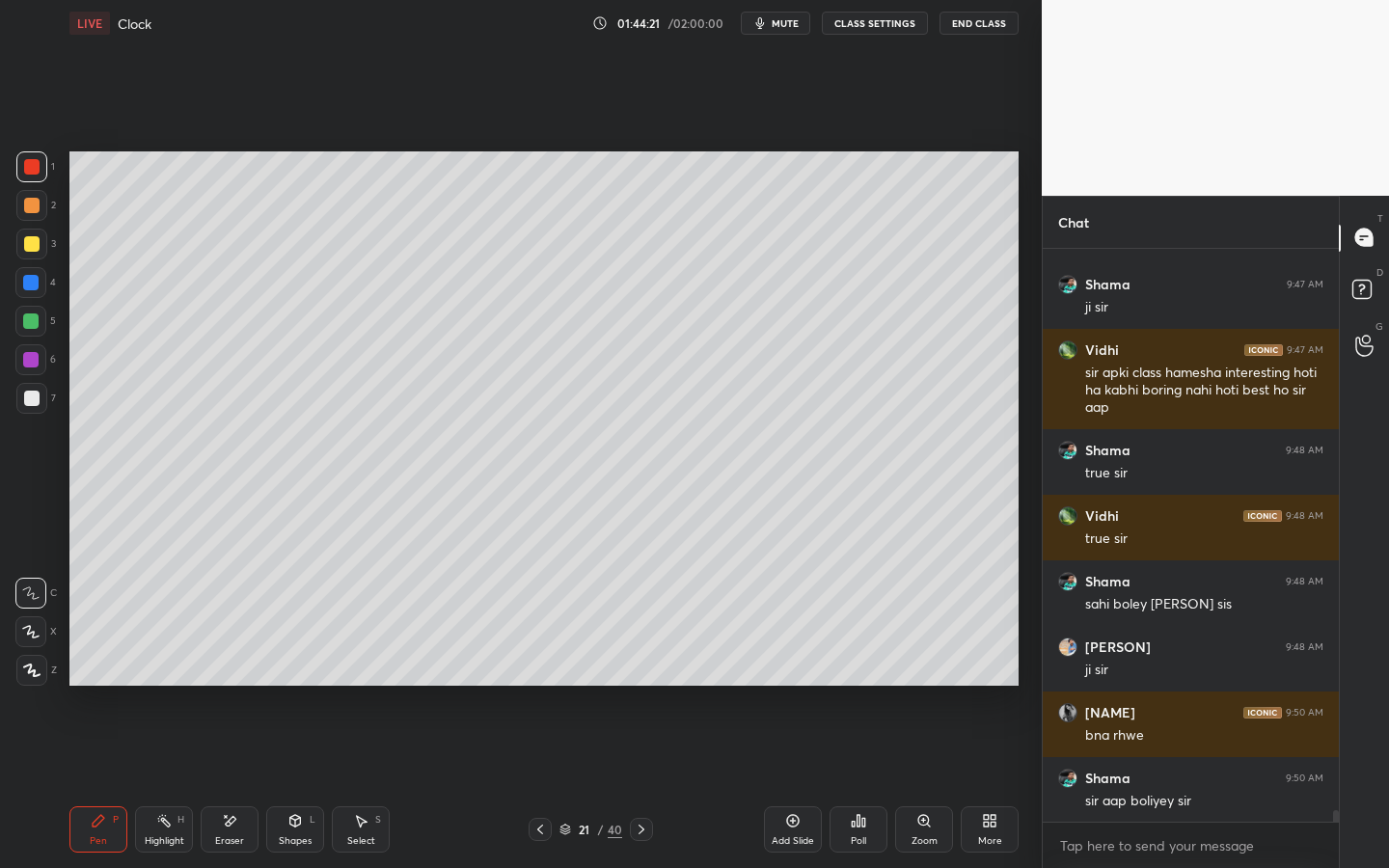 click on "Shapes L" at bounding box center (295, 829) 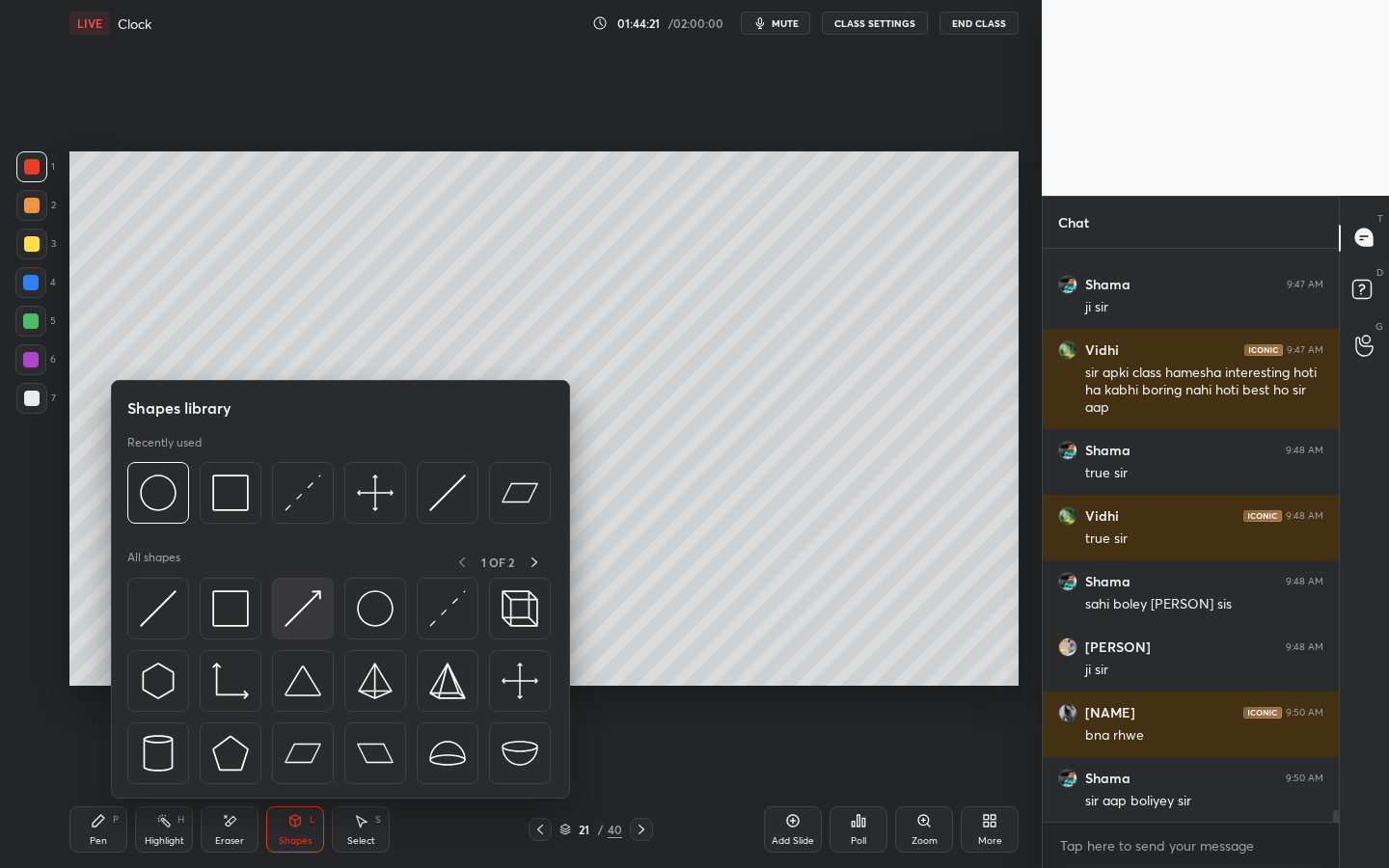scroll, scrollTop: 28638, scrollLeft: 0, axis: vertical 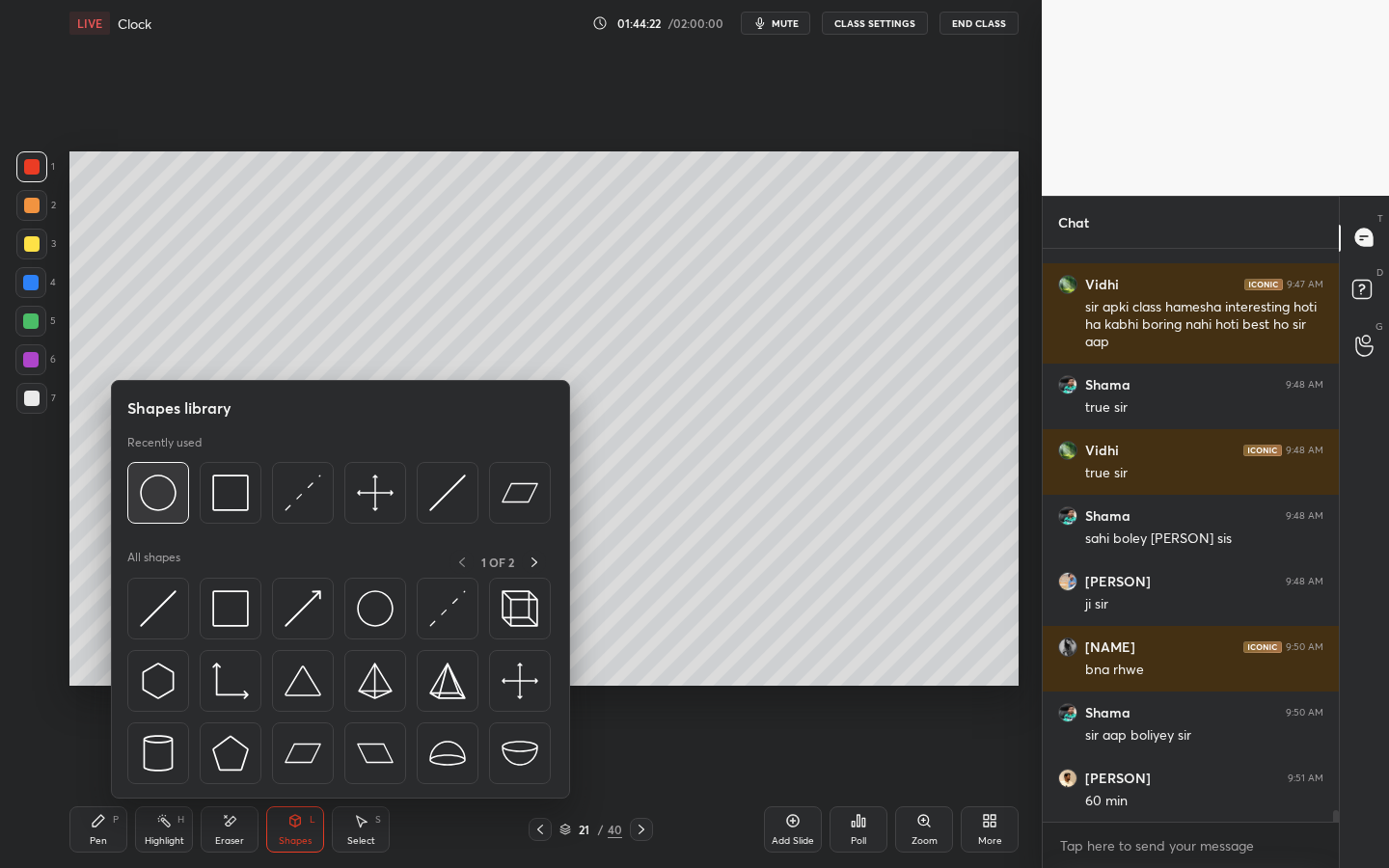 click at bounding box center (158, 493) 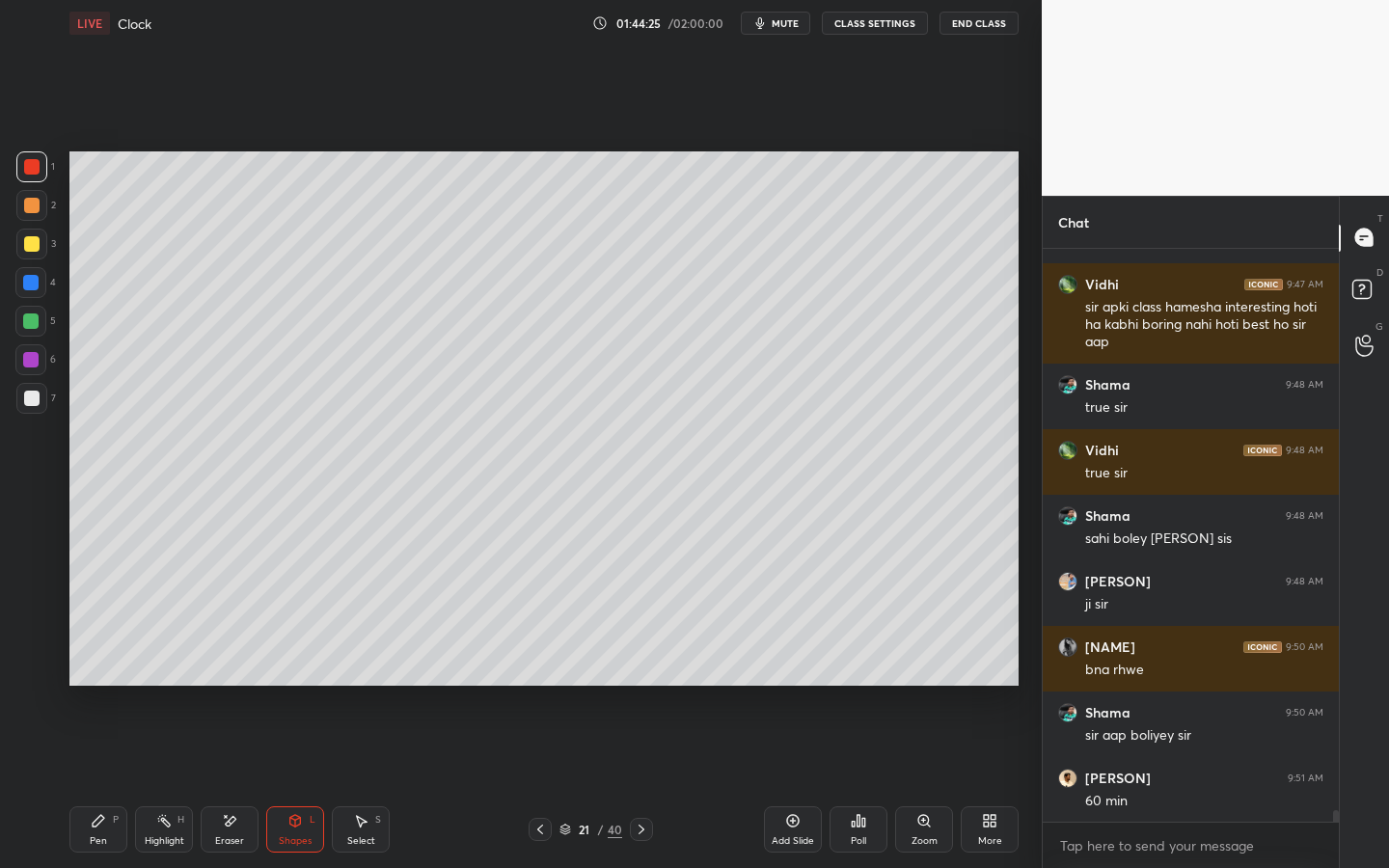 drag, startPoint x: 116, startPoint y: 825, endPoint x: 104, endPoint y: 814, distance: 16.27882 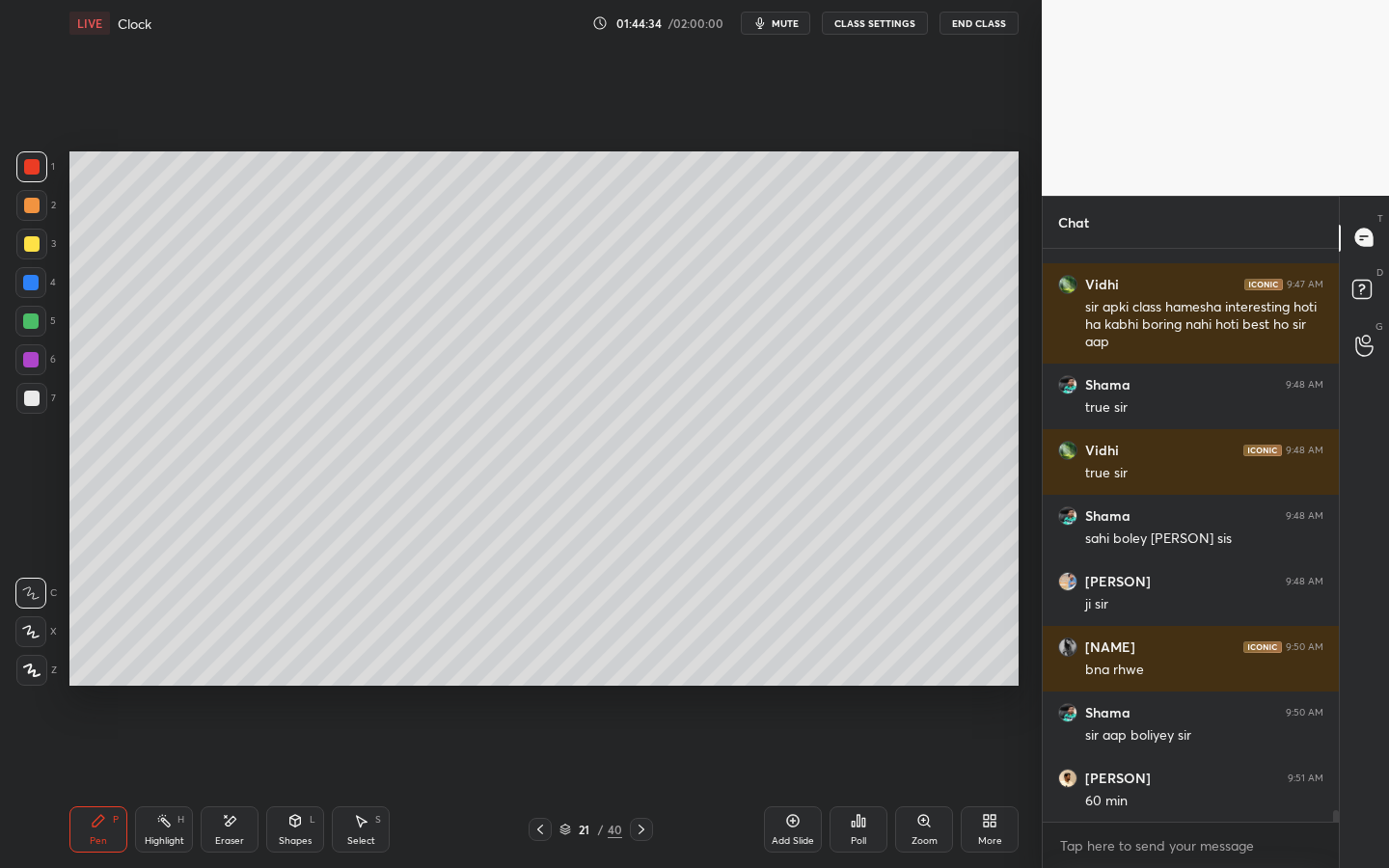 scroll, scrollTop: 28704, scrollLeft: 0, axis: vertical 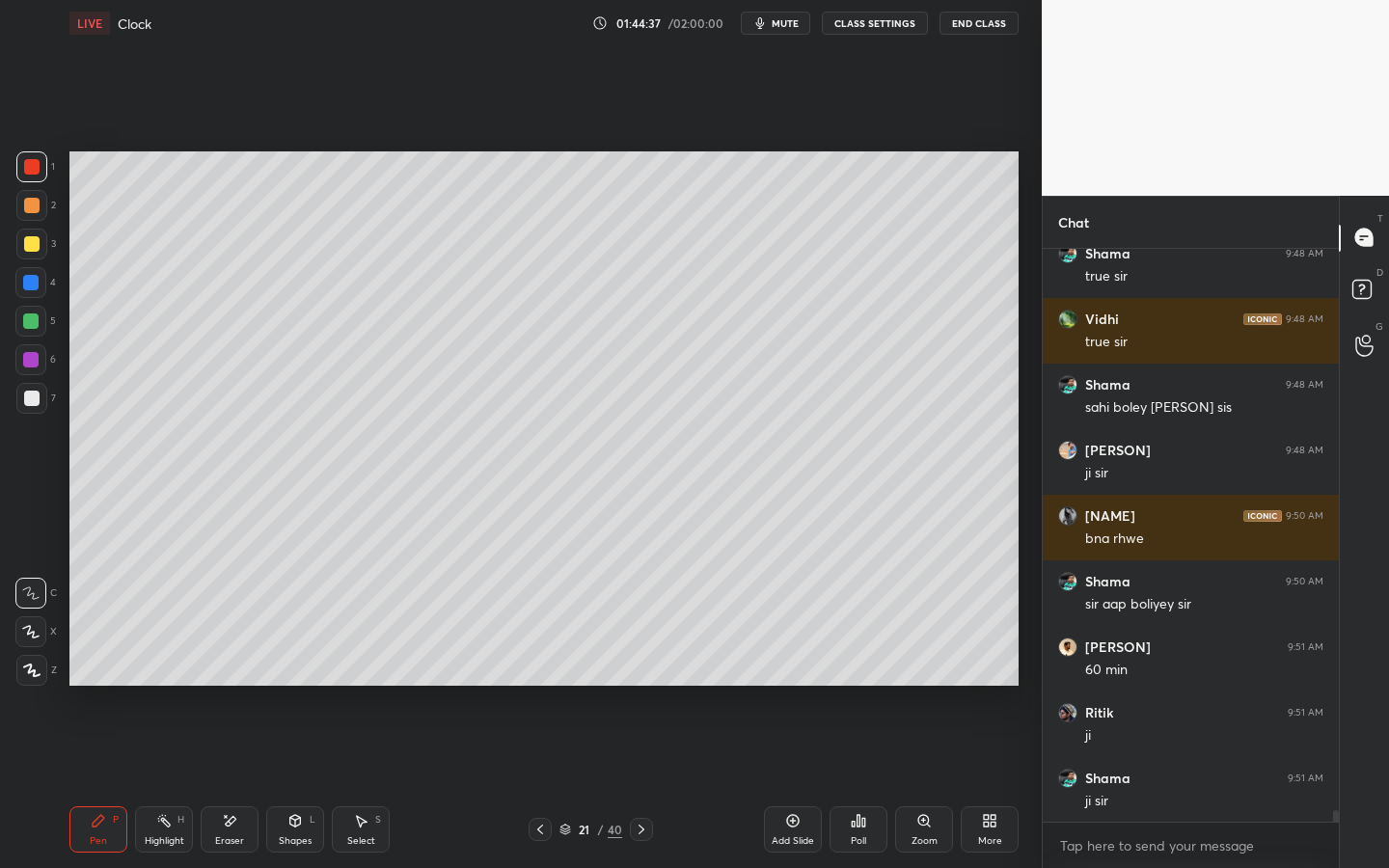 click at bounding box center [32, 205] 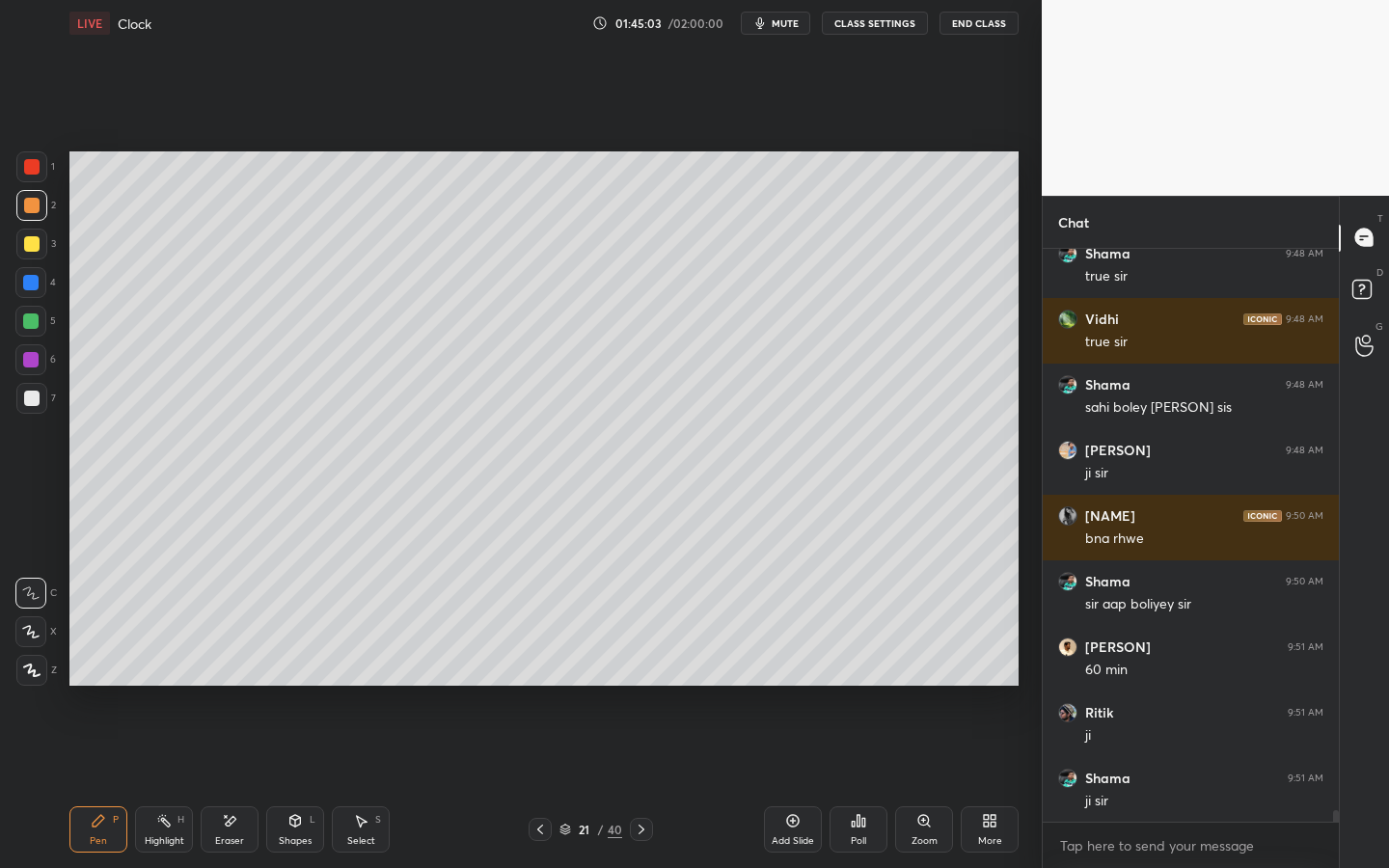 click at bounding box center [32, 244] 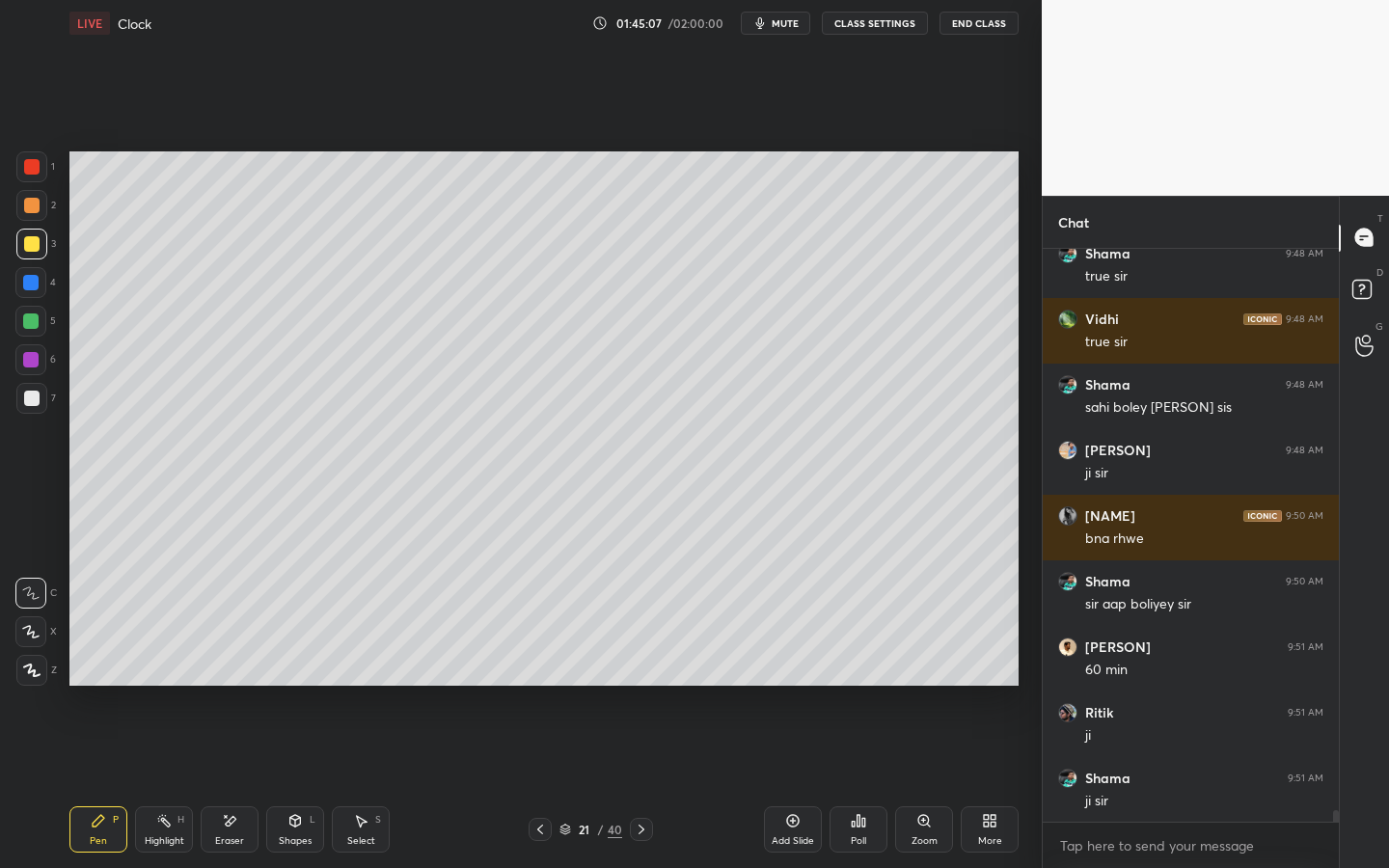 drag, startPoint x: 165, startPoint y: 833, endPoint x: 186, endPoint y: 696, distance: 138.60014 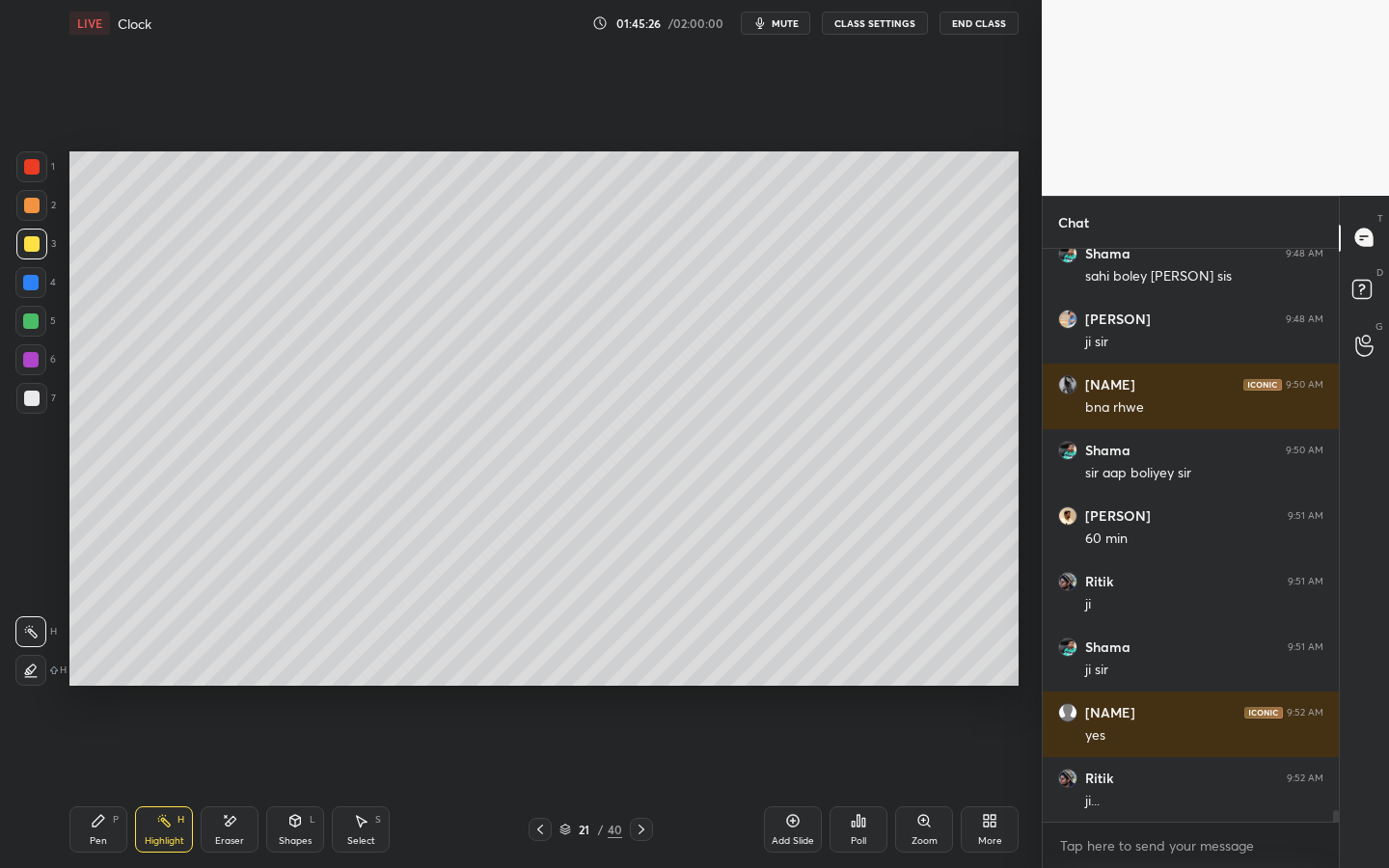 scroll, scrollTop: 28966, scrollLeft: 0, axis: vertical 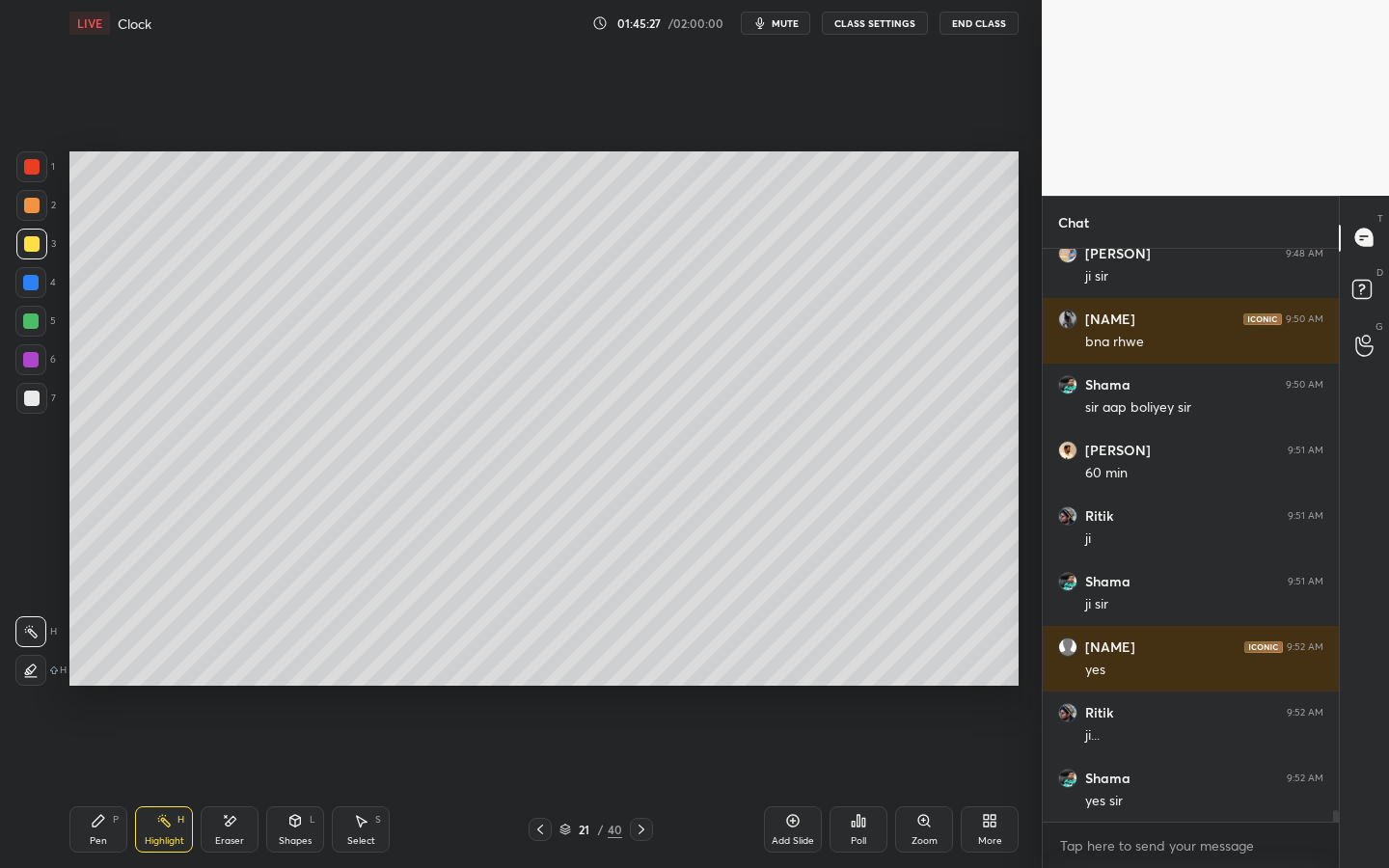 click 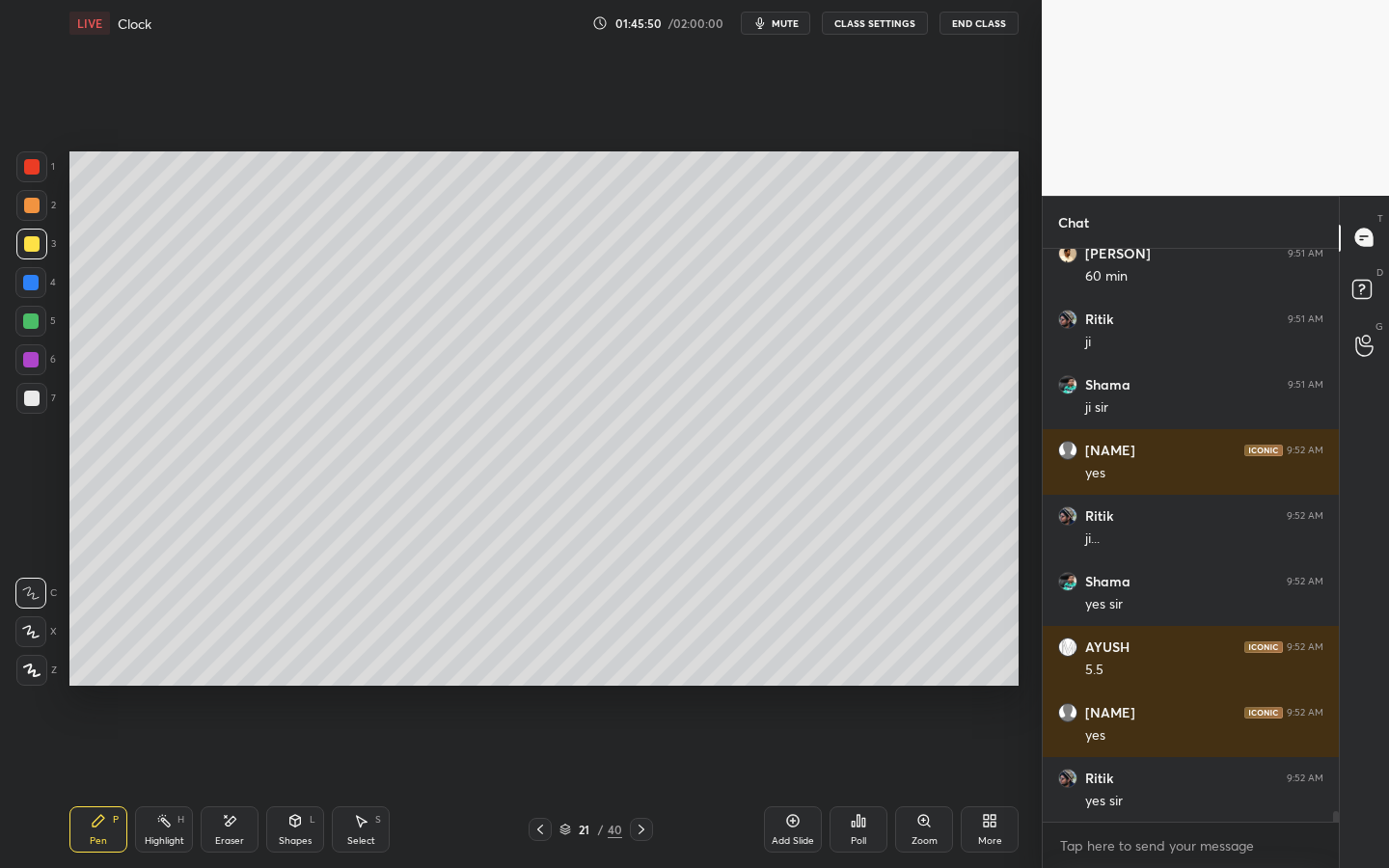 scroll, scrollTop: 29228, scrollLeft: 0, axis: vertical 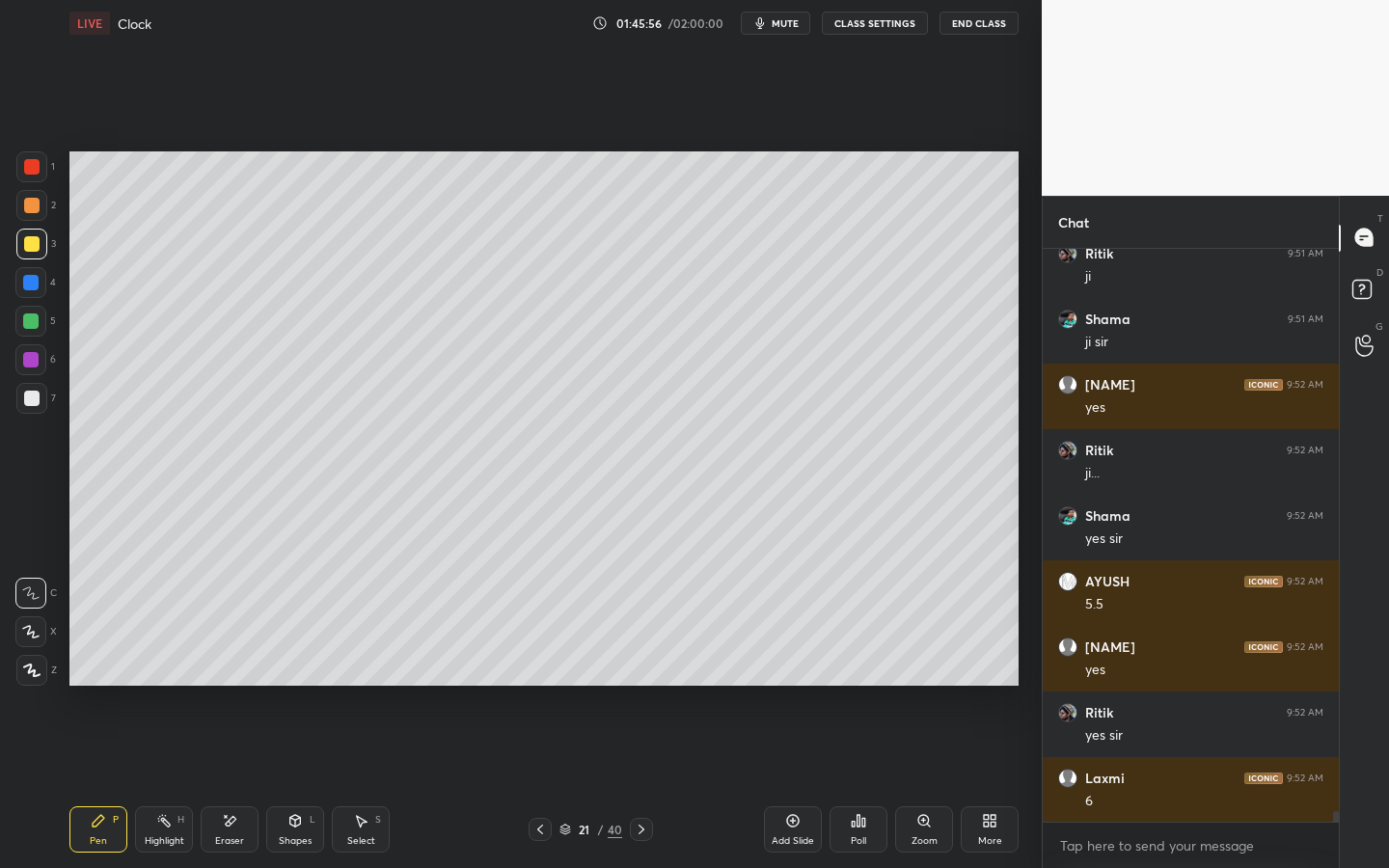 click on "Highlight H" at bounding box center (164, 829) 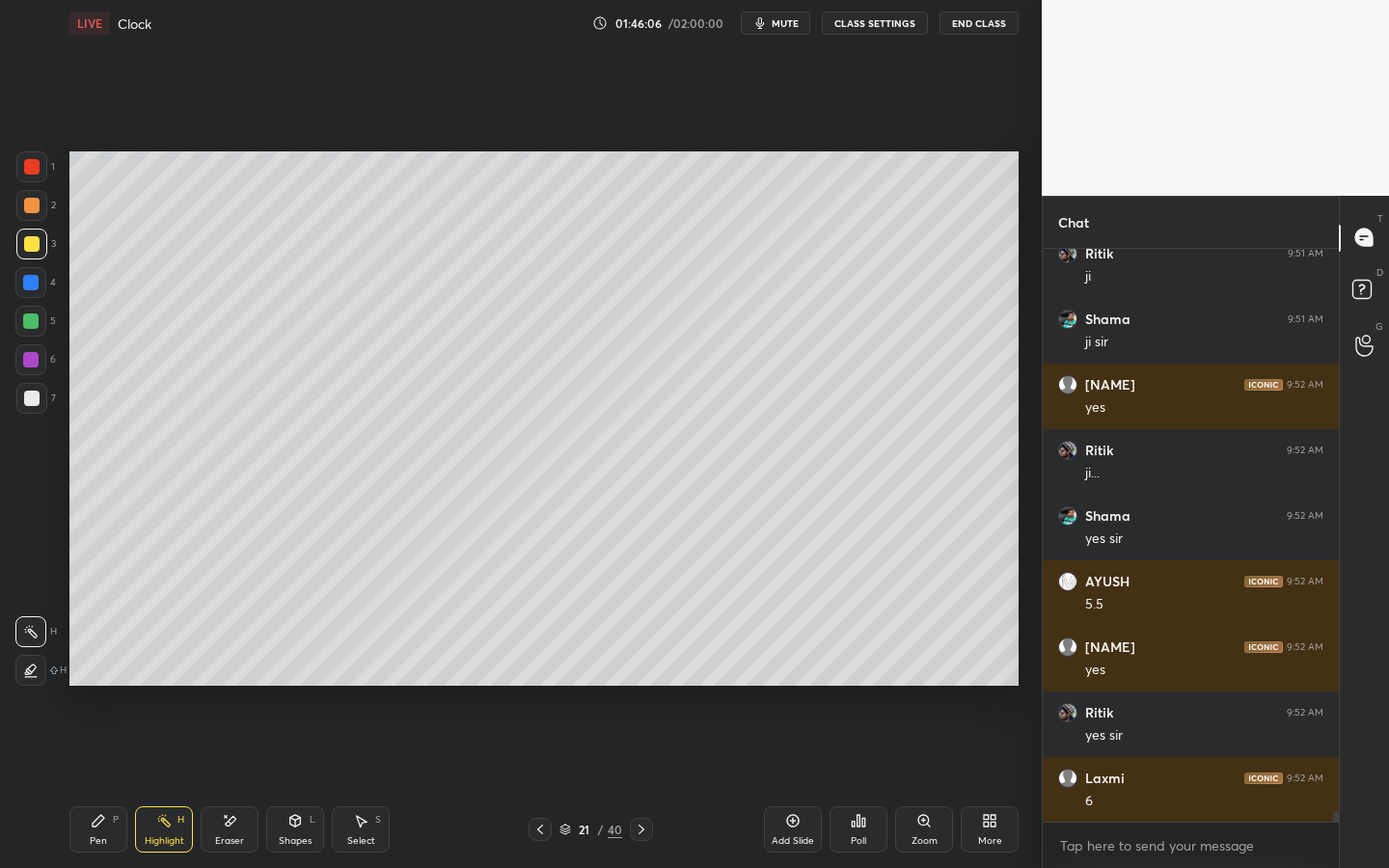 scroll, scrollTop: 29294, scrollLeft: 0, axis: vertical 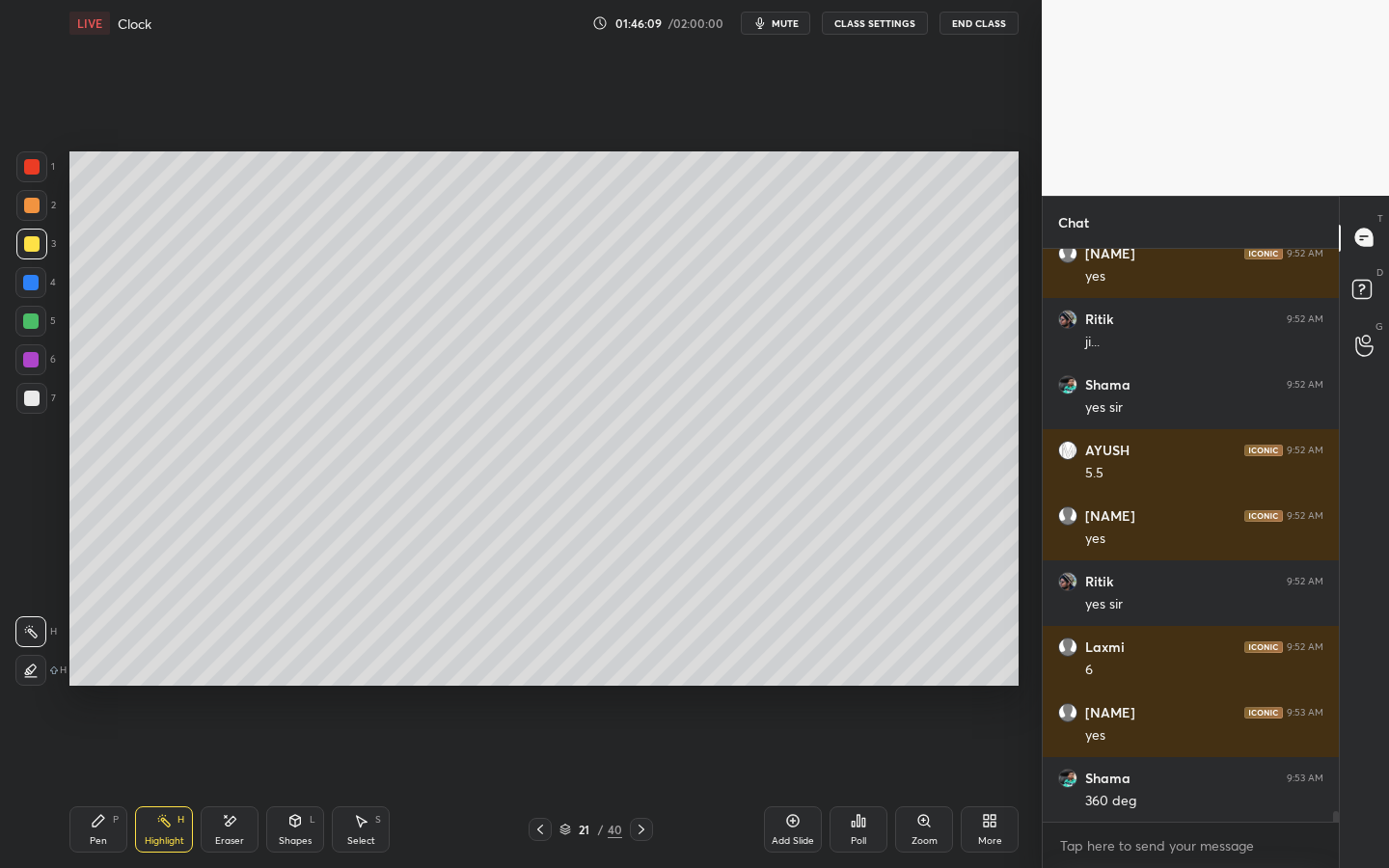 click on "Pen P" at bounding box center [98, 829] 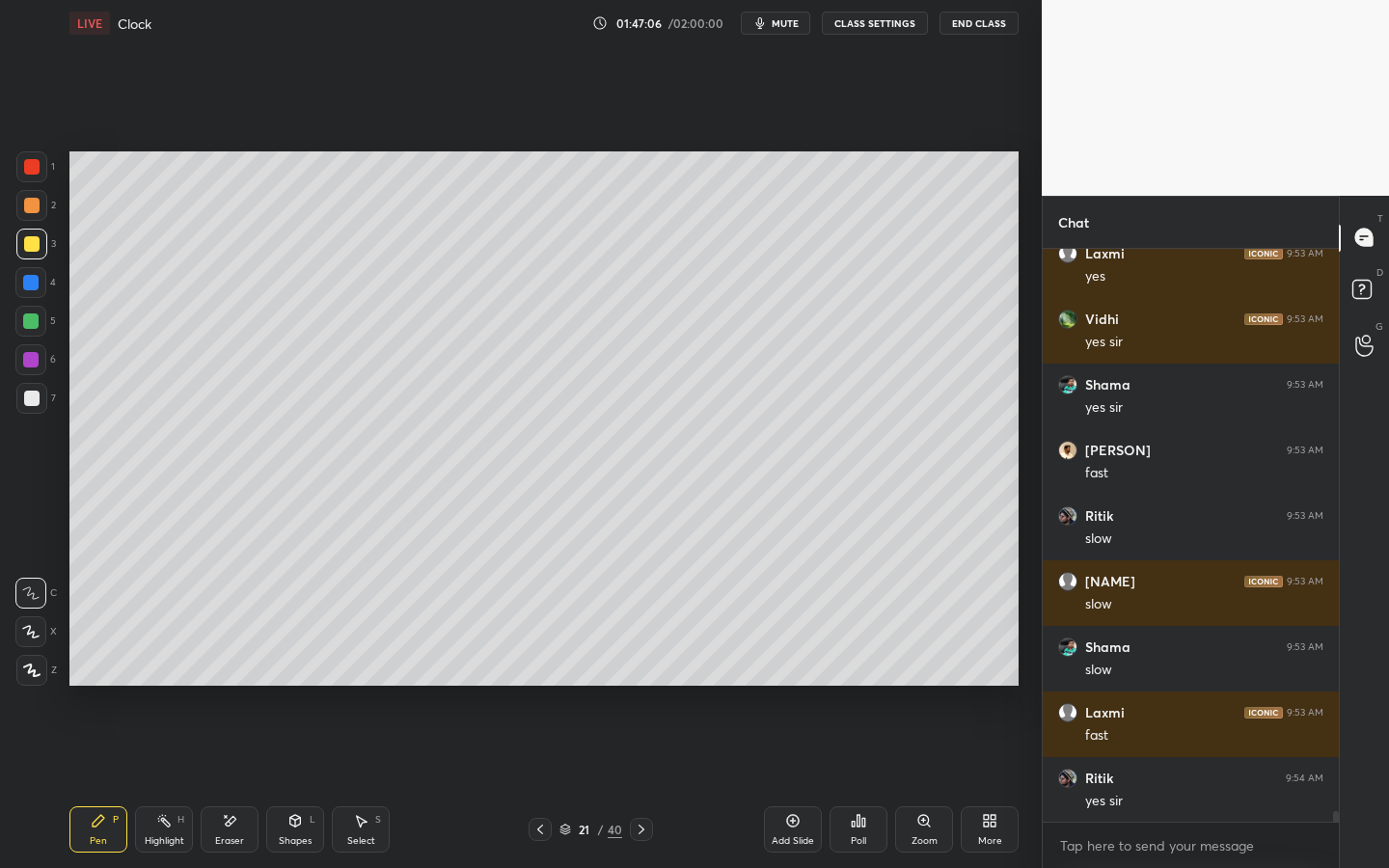 scroll, scrollTop: 30540, scrollLeft: 0, axis: vertical 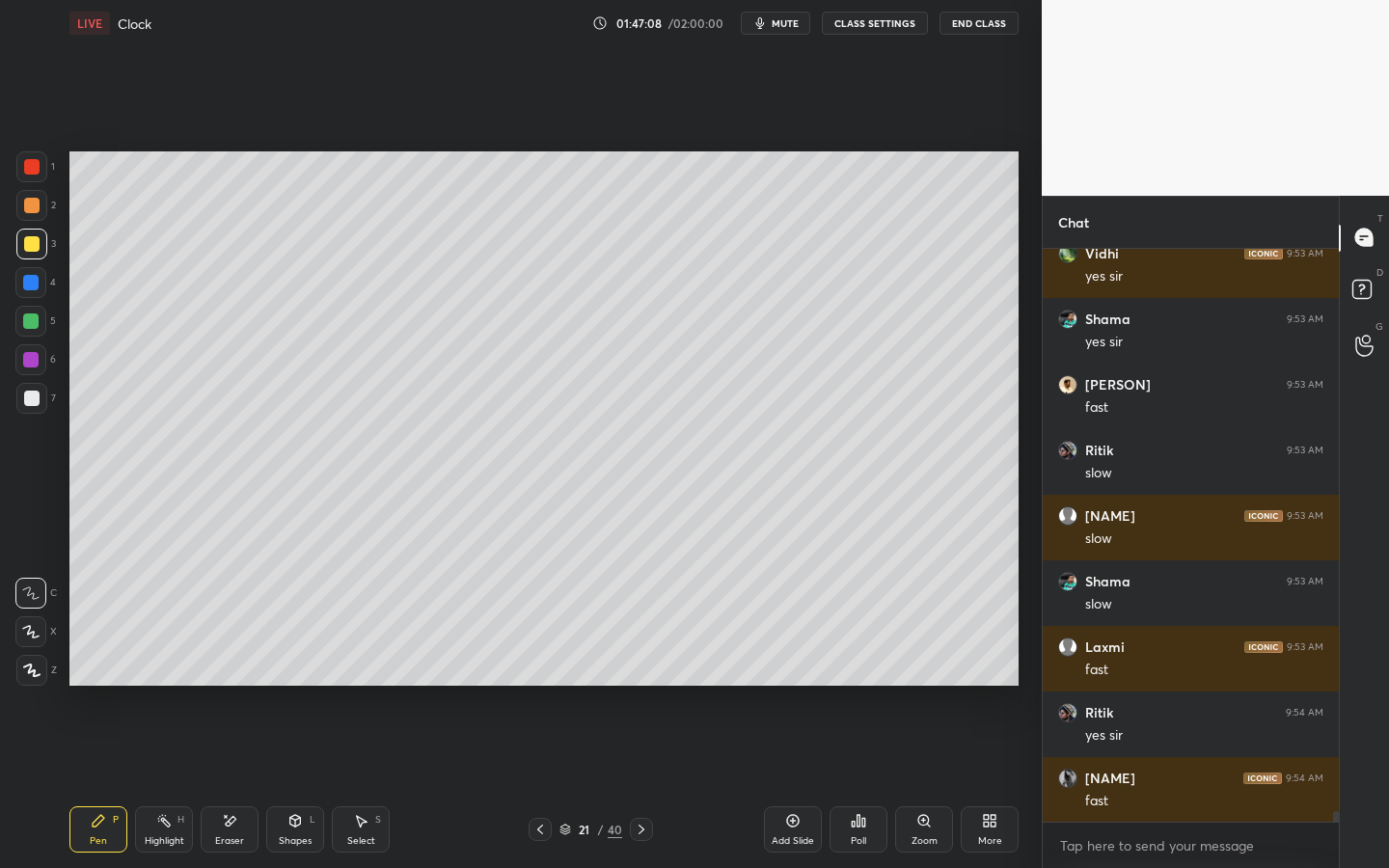 click at bounding box center (32, 398) 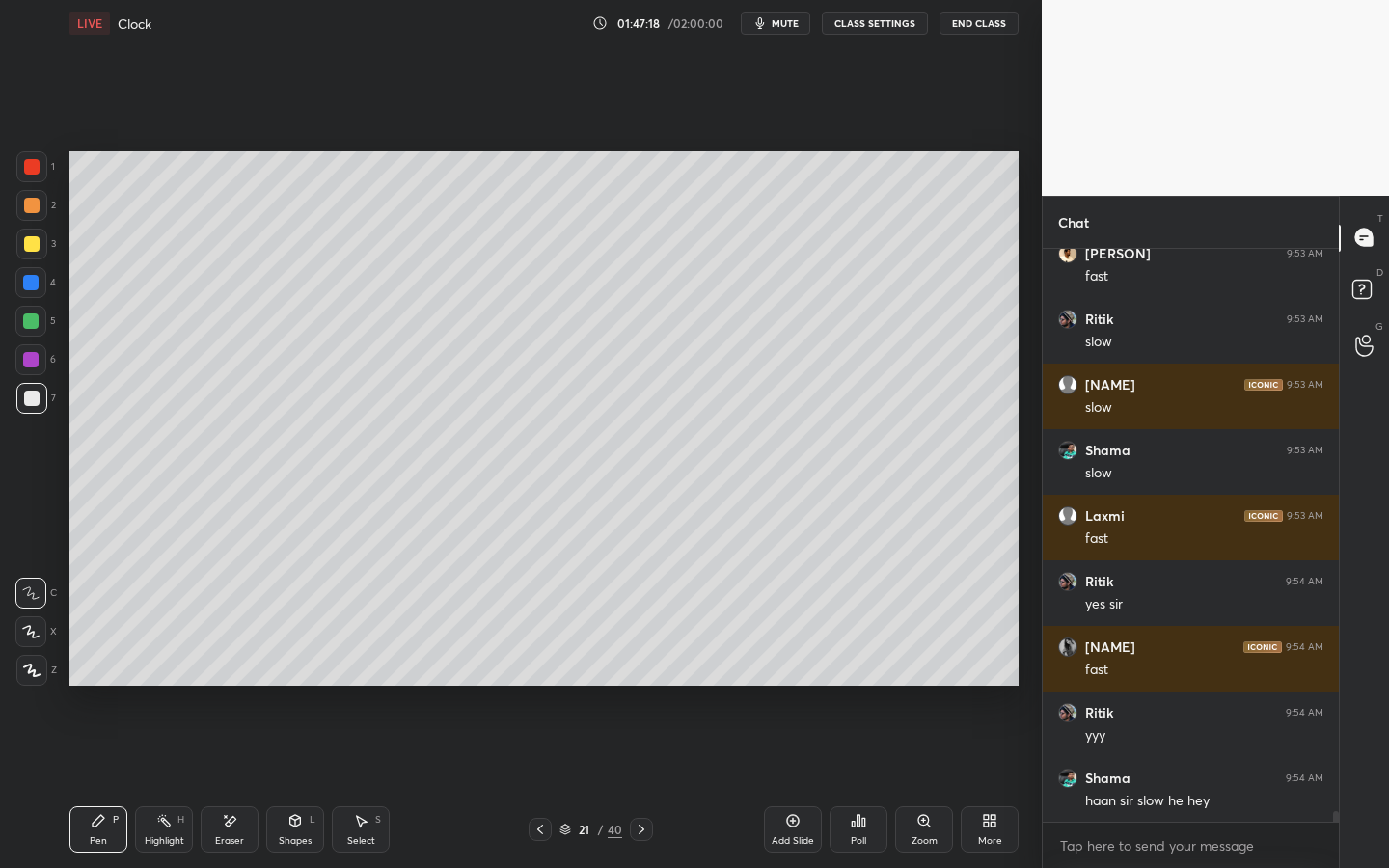 scroll, scrollTop: 30737, scrollLeft: 0, axis: vertical 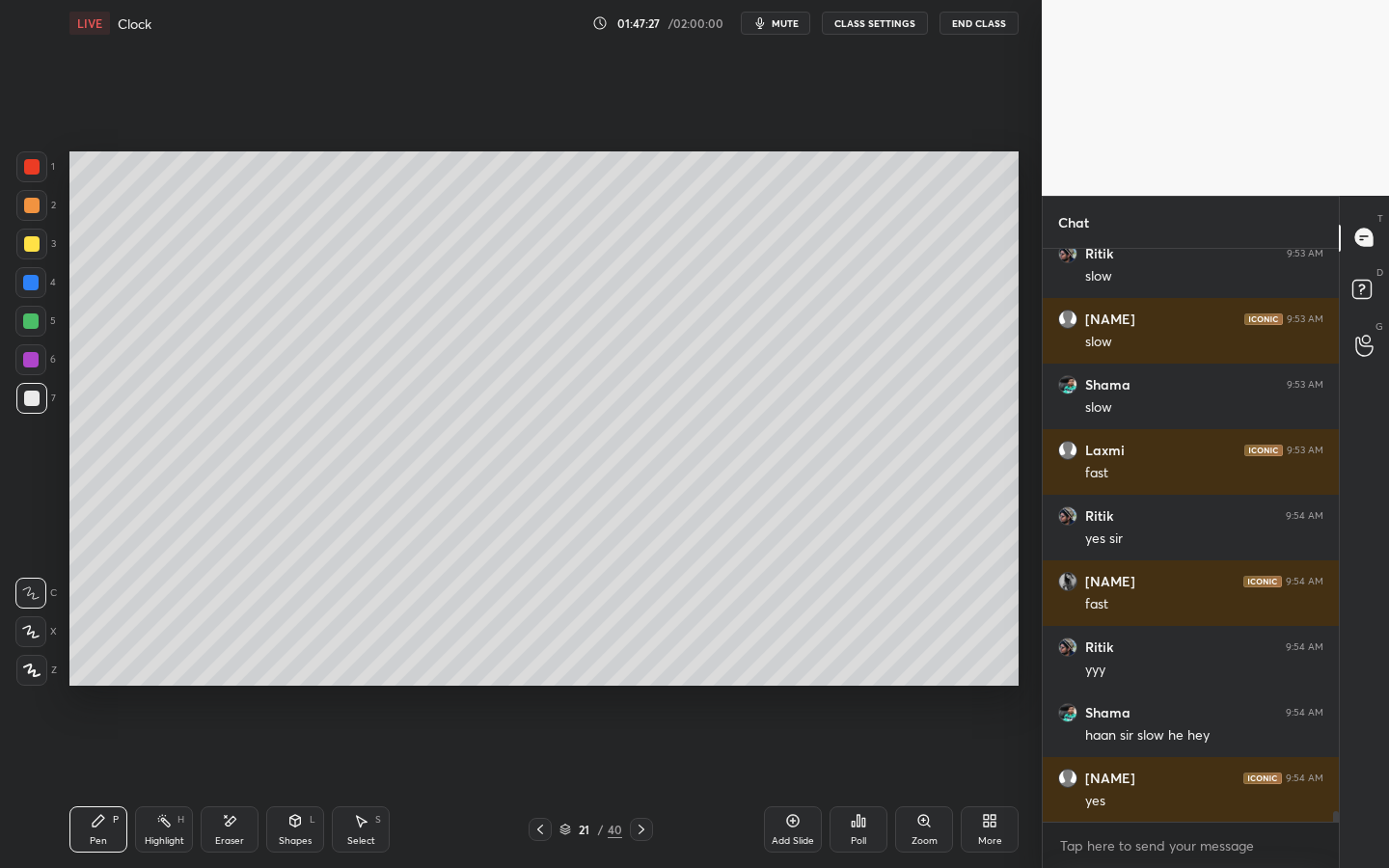 click 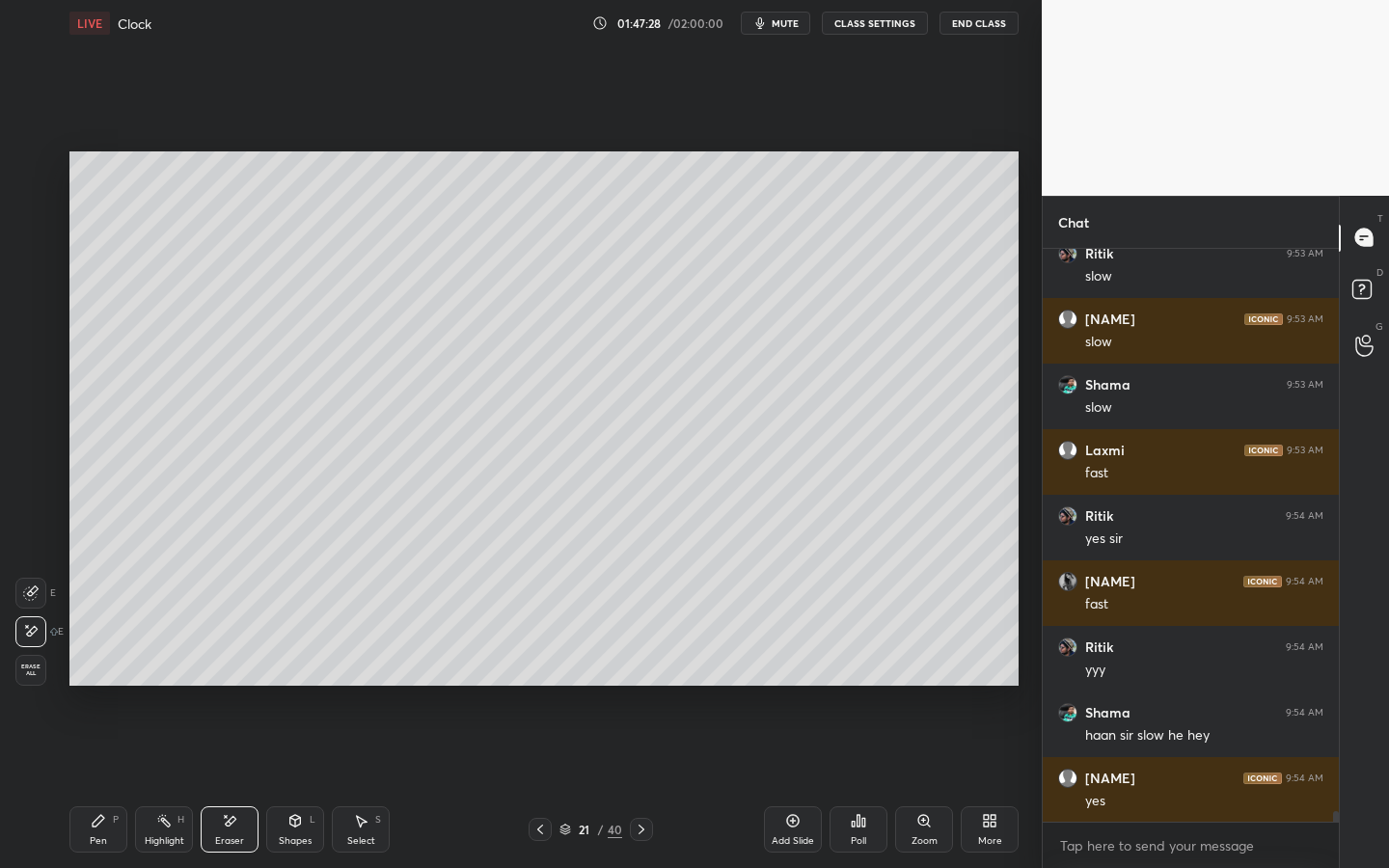 click on "Pen P" at bounding box center (98, 829) 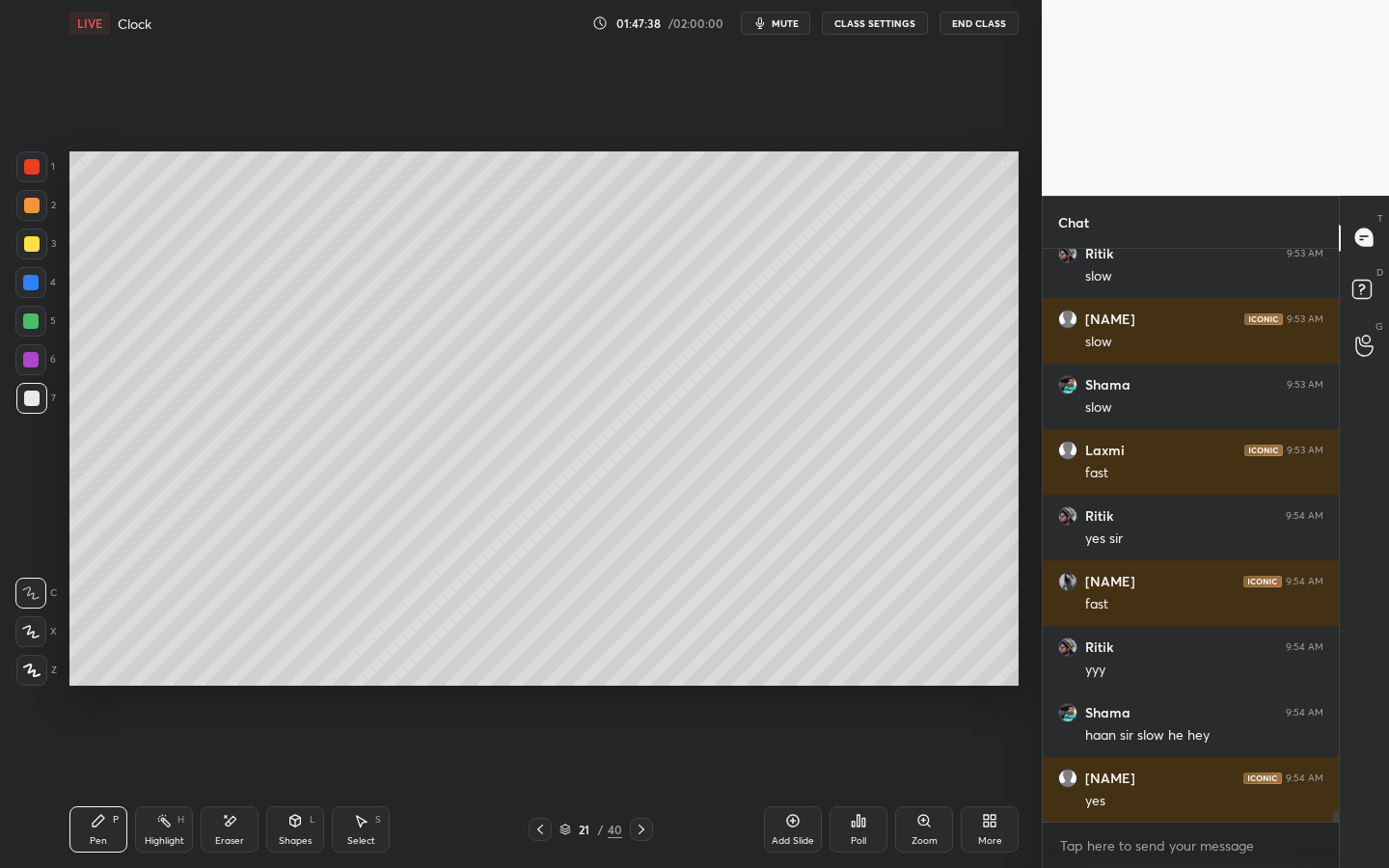 click on "Setting up your live class Poll for   secs No correct answer Start poll" at bounding box center (544, 419) 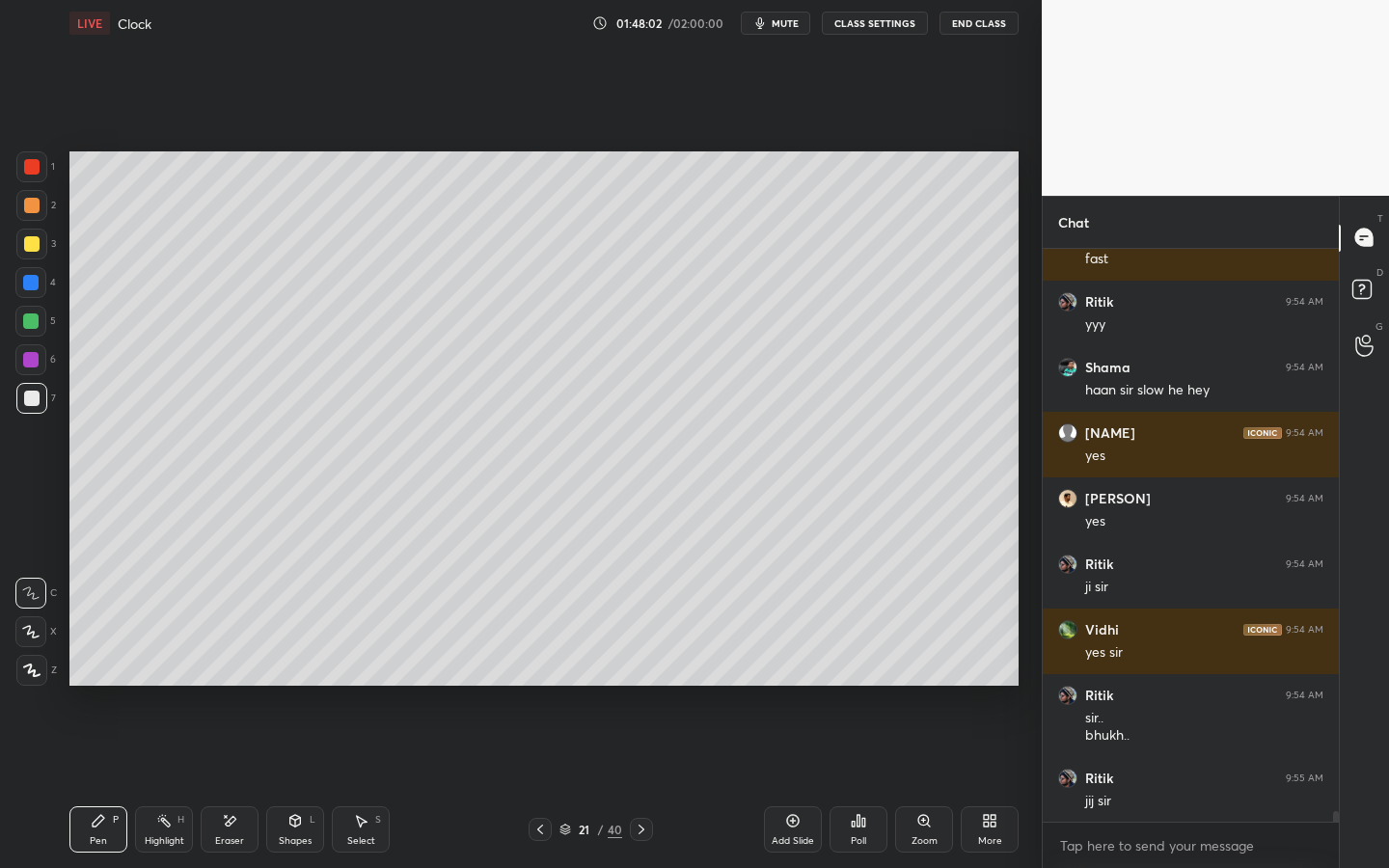 scroll, scrollTop: 31148, scrollLeft: 0, axis: vertical 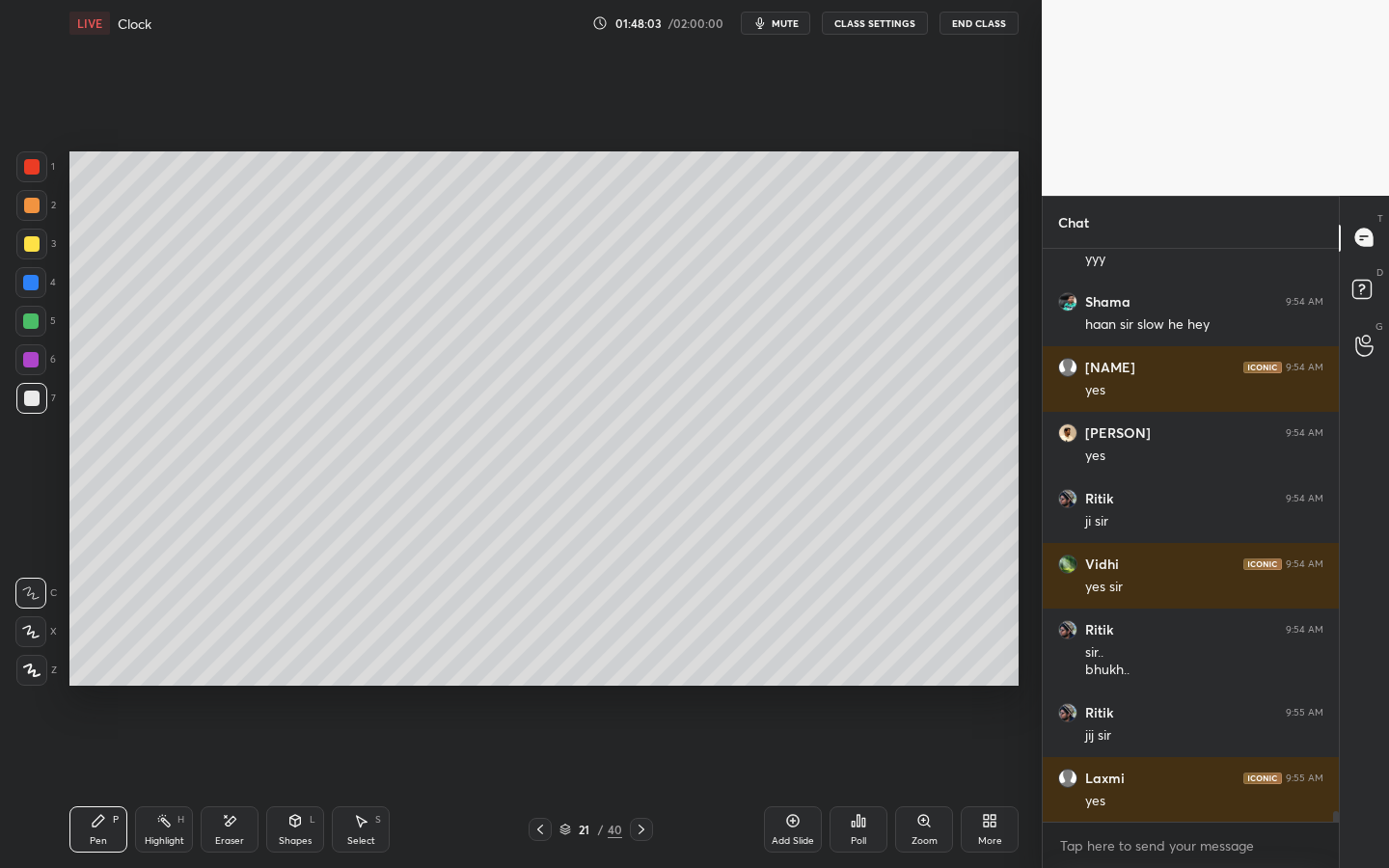 click 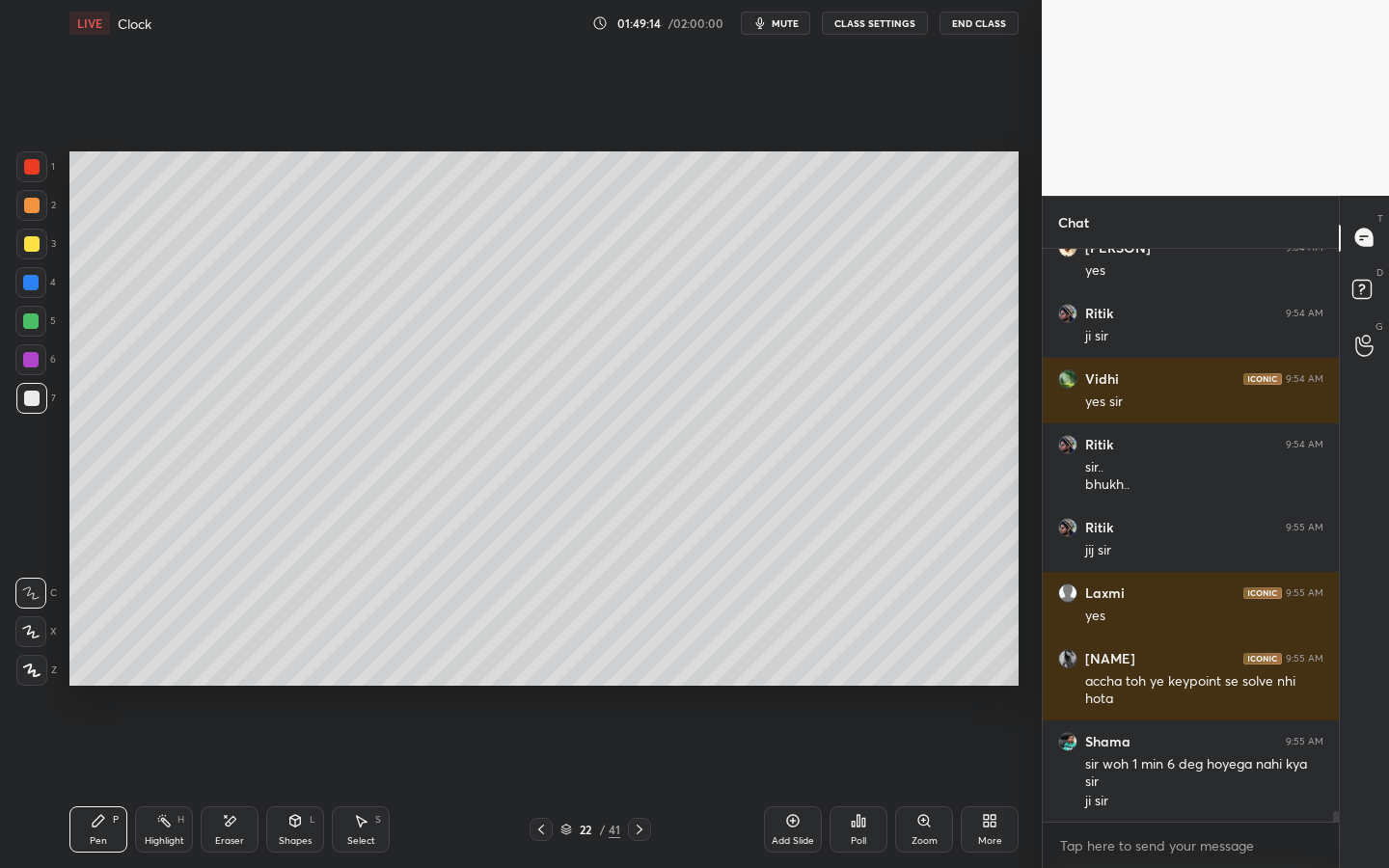 scroll, scrollTop: 31398, scrollLeft: 0, axis: vertical 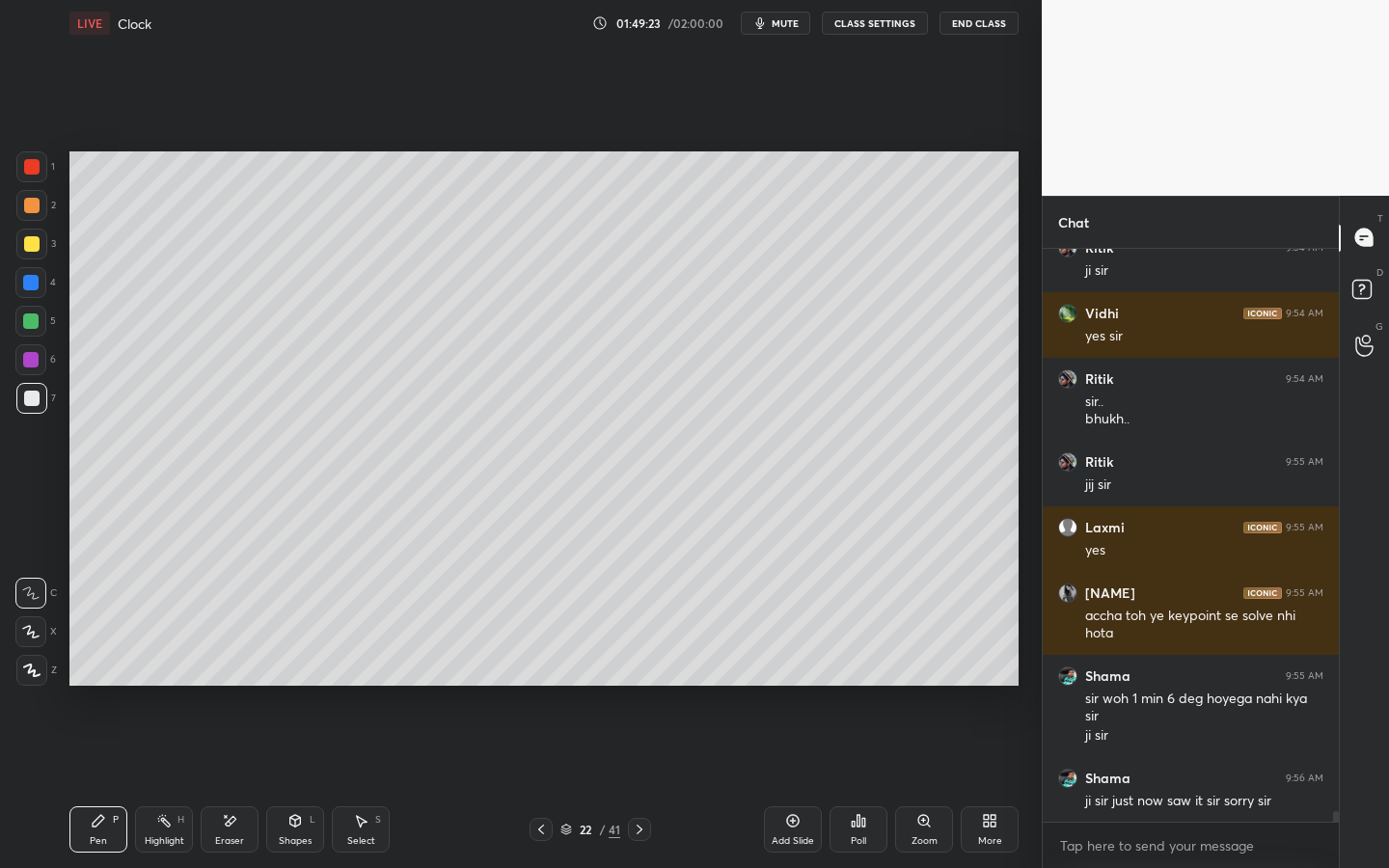 click on "Poll" at bounding box center [858, 829] 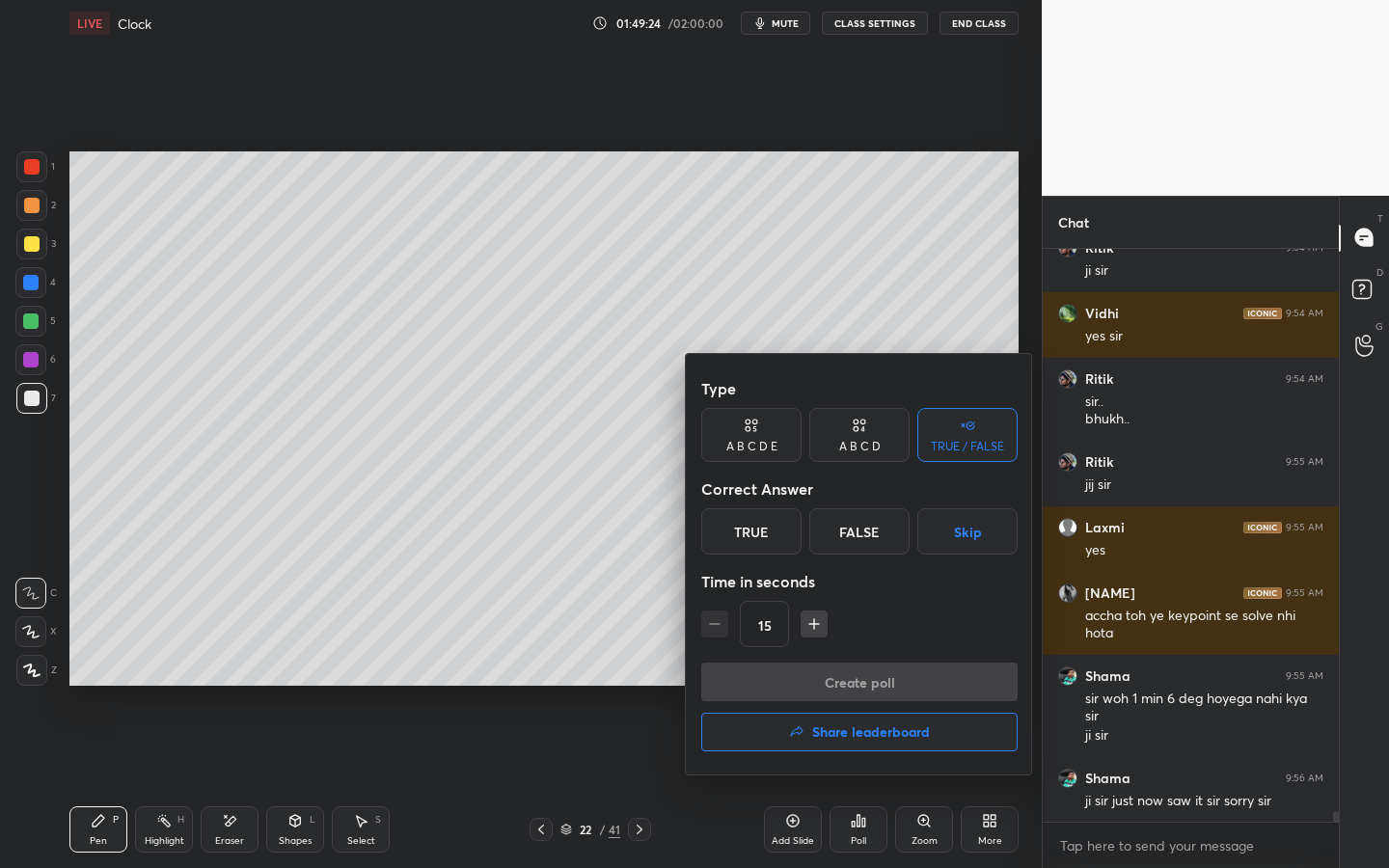 drag, startPoint x: 861, startPoint y: 438, endPoint x: 863, endPoint y: 456, distance: 18.11077 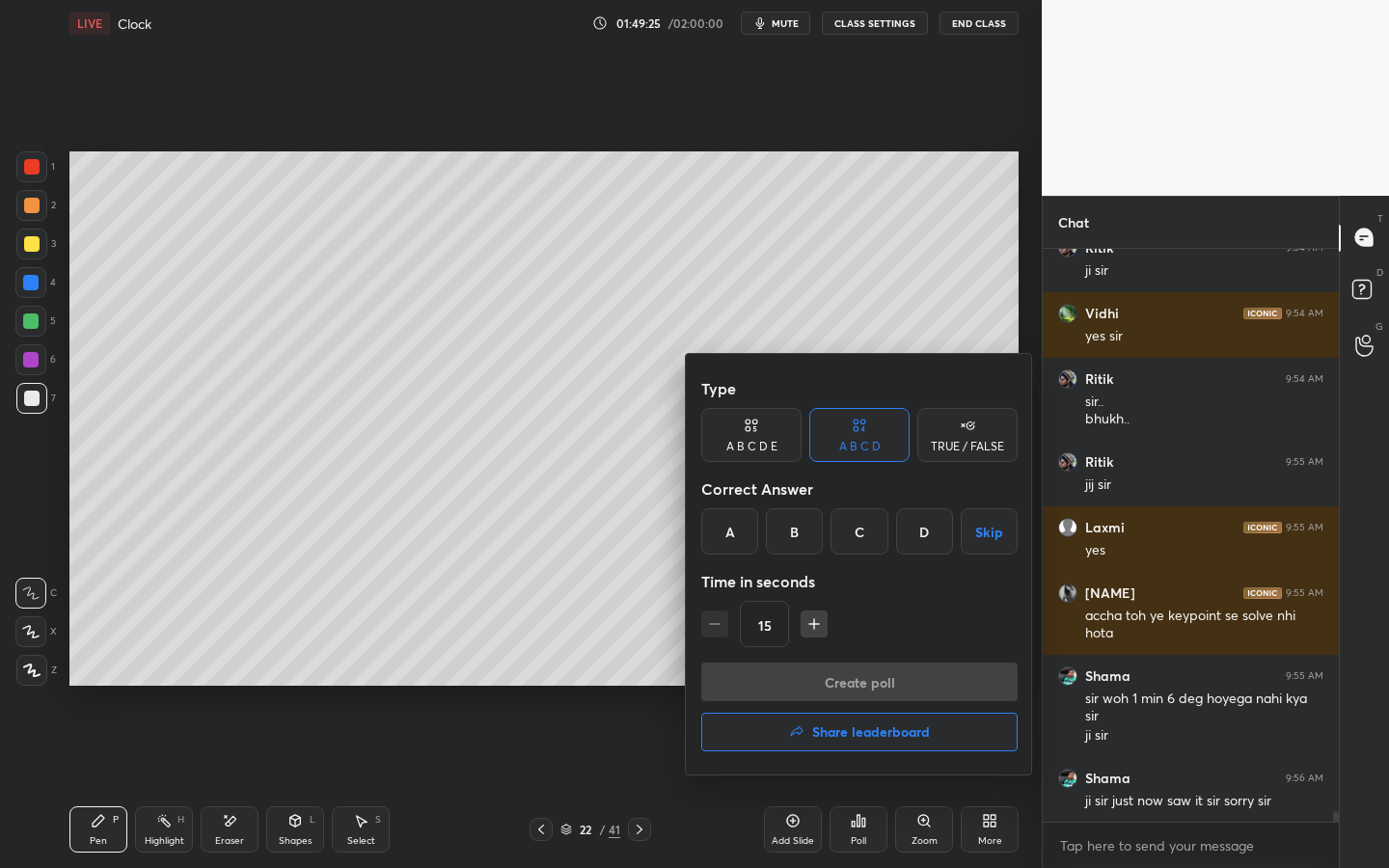 click on "D" at bounding box center [924, 531] 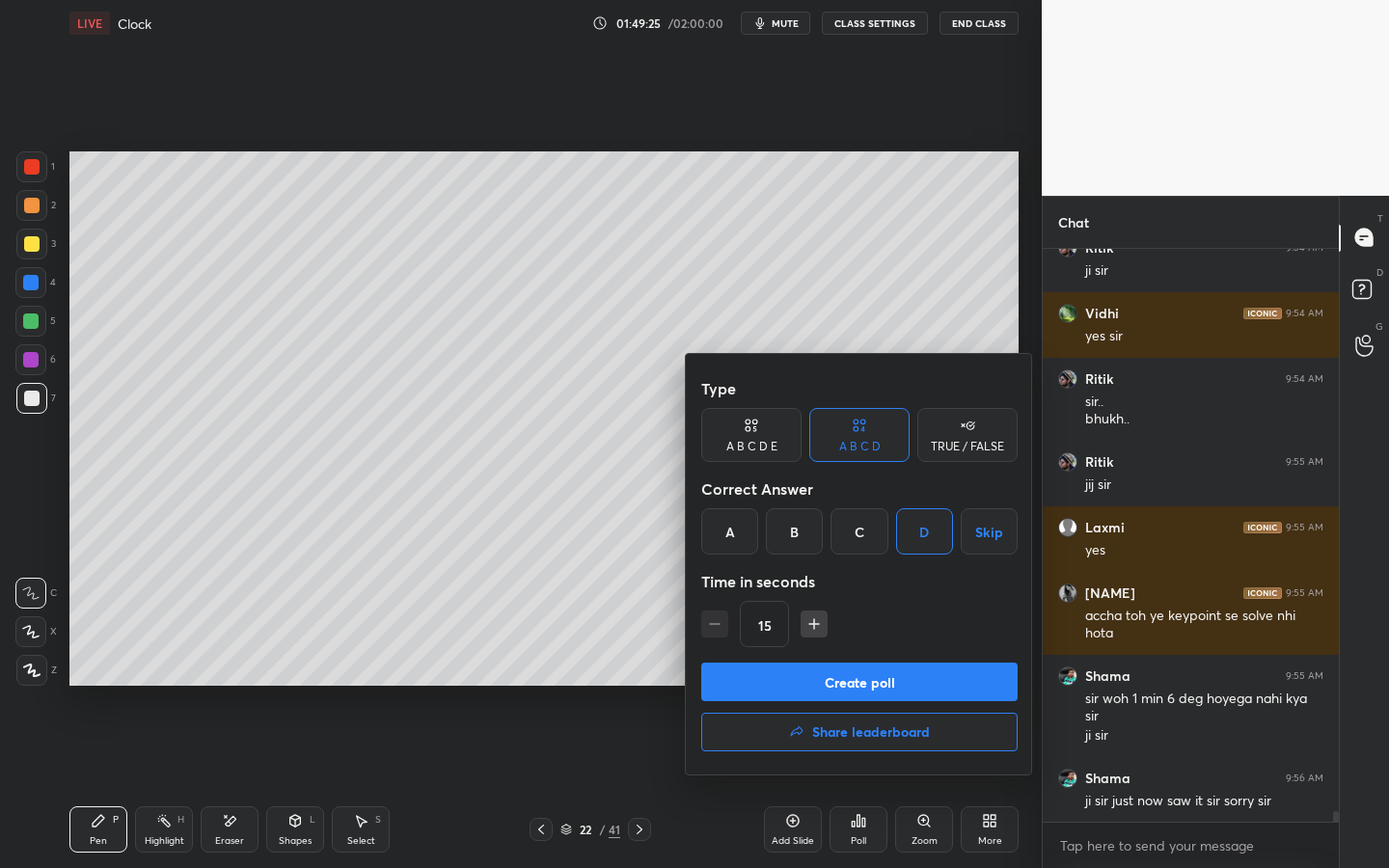 click on "Create poll" at bounding box center [859, 682] 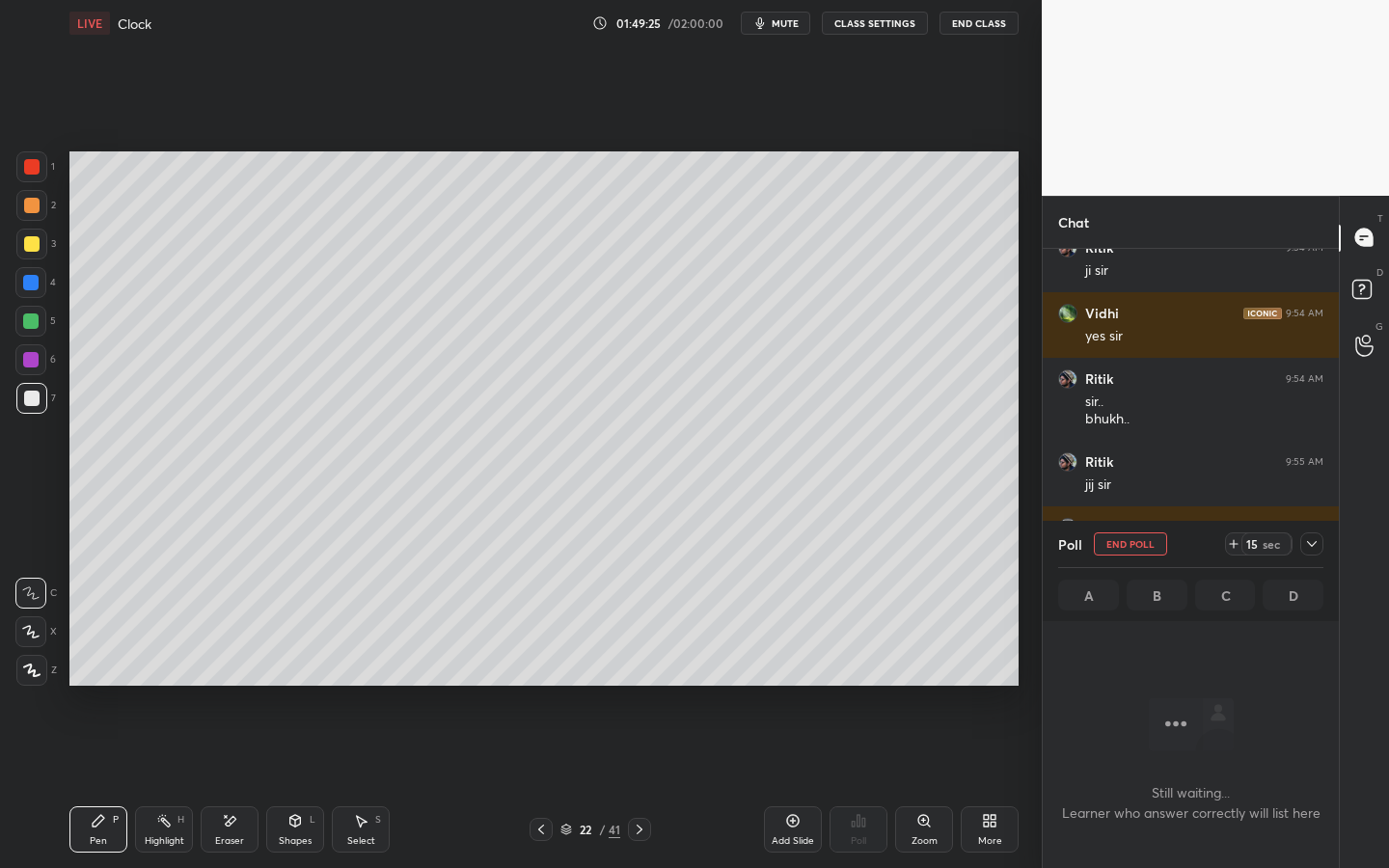 scroll, scrollTop: 536, scrollLeft: 290, axis: both 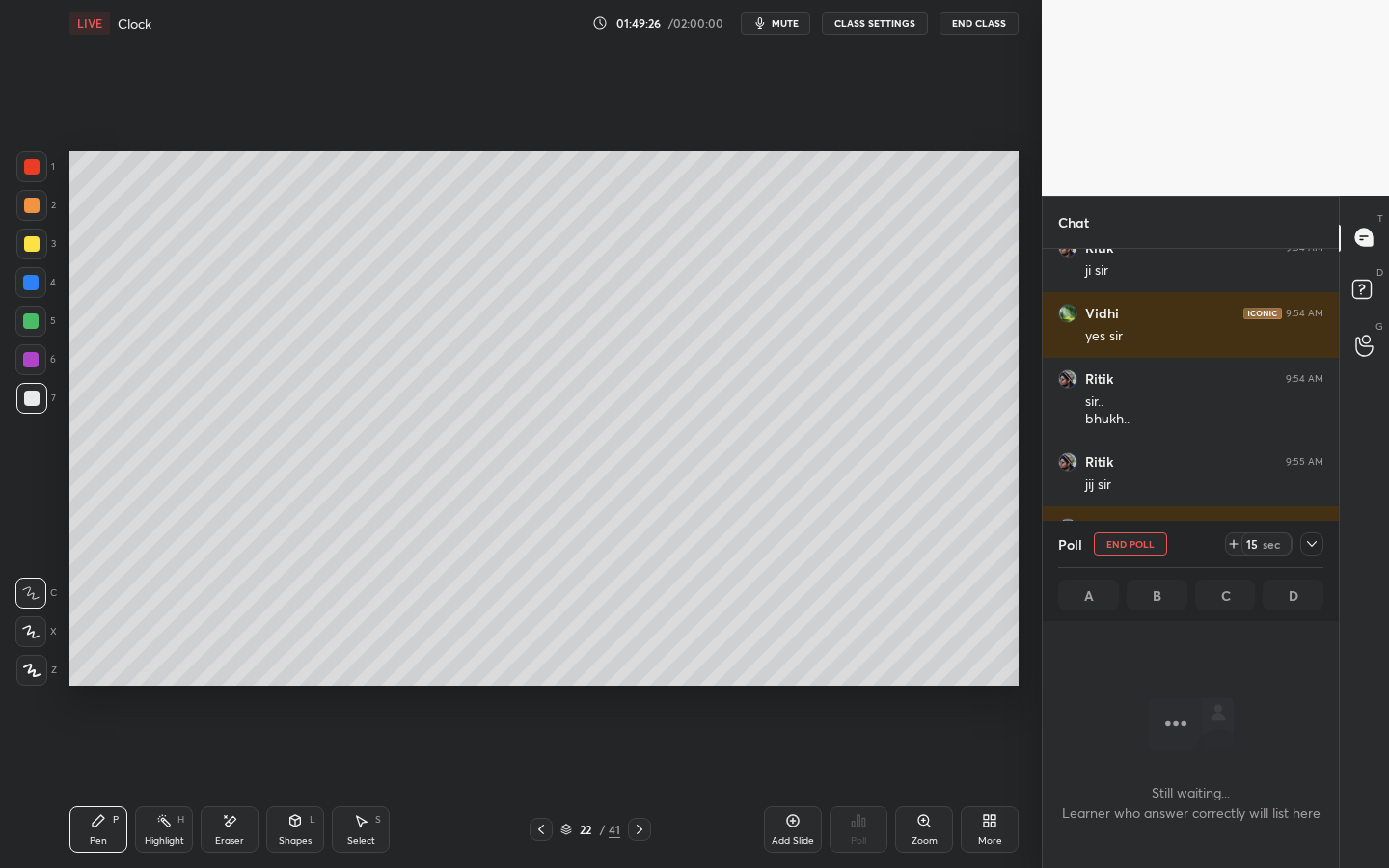 click 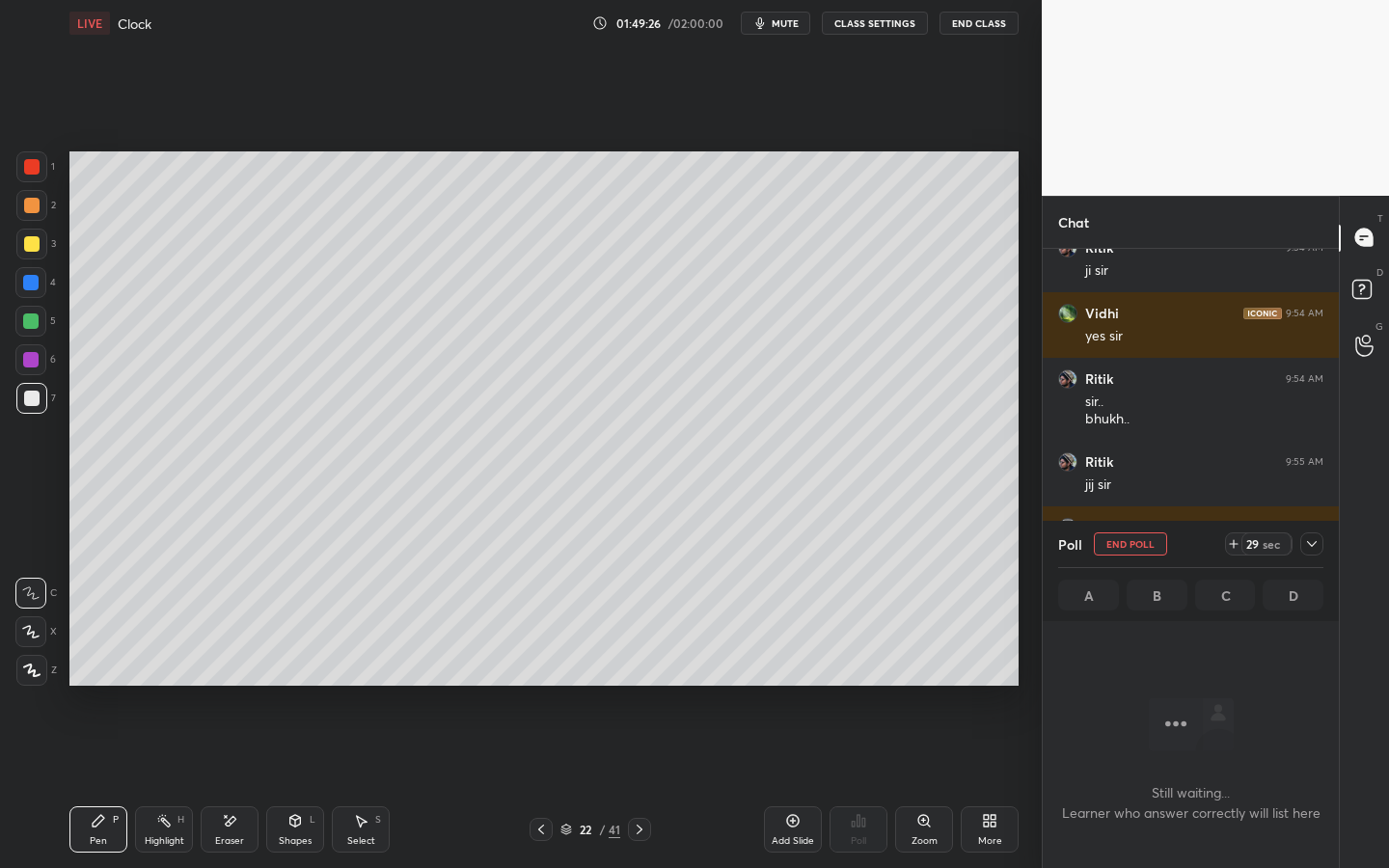 click 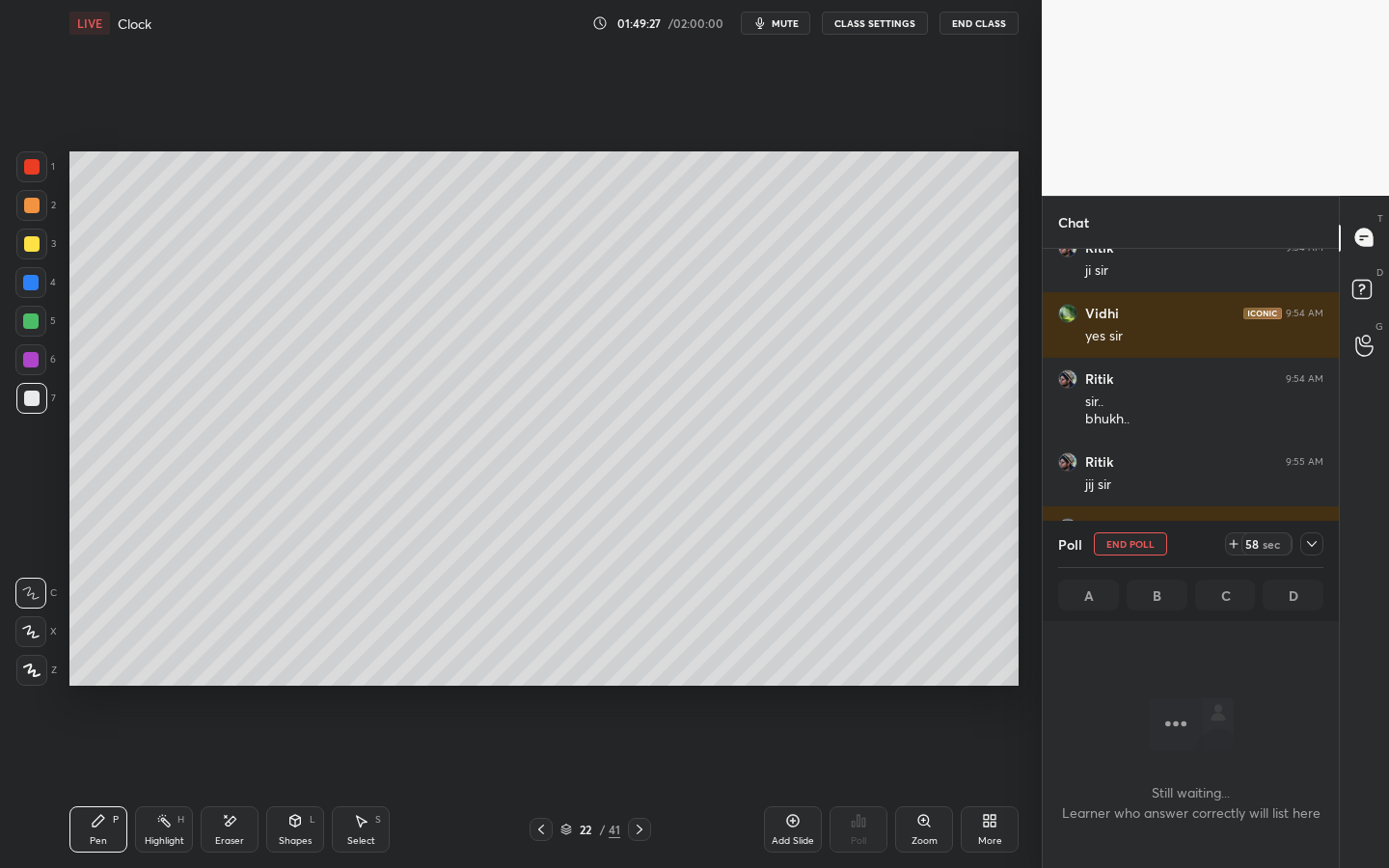 click 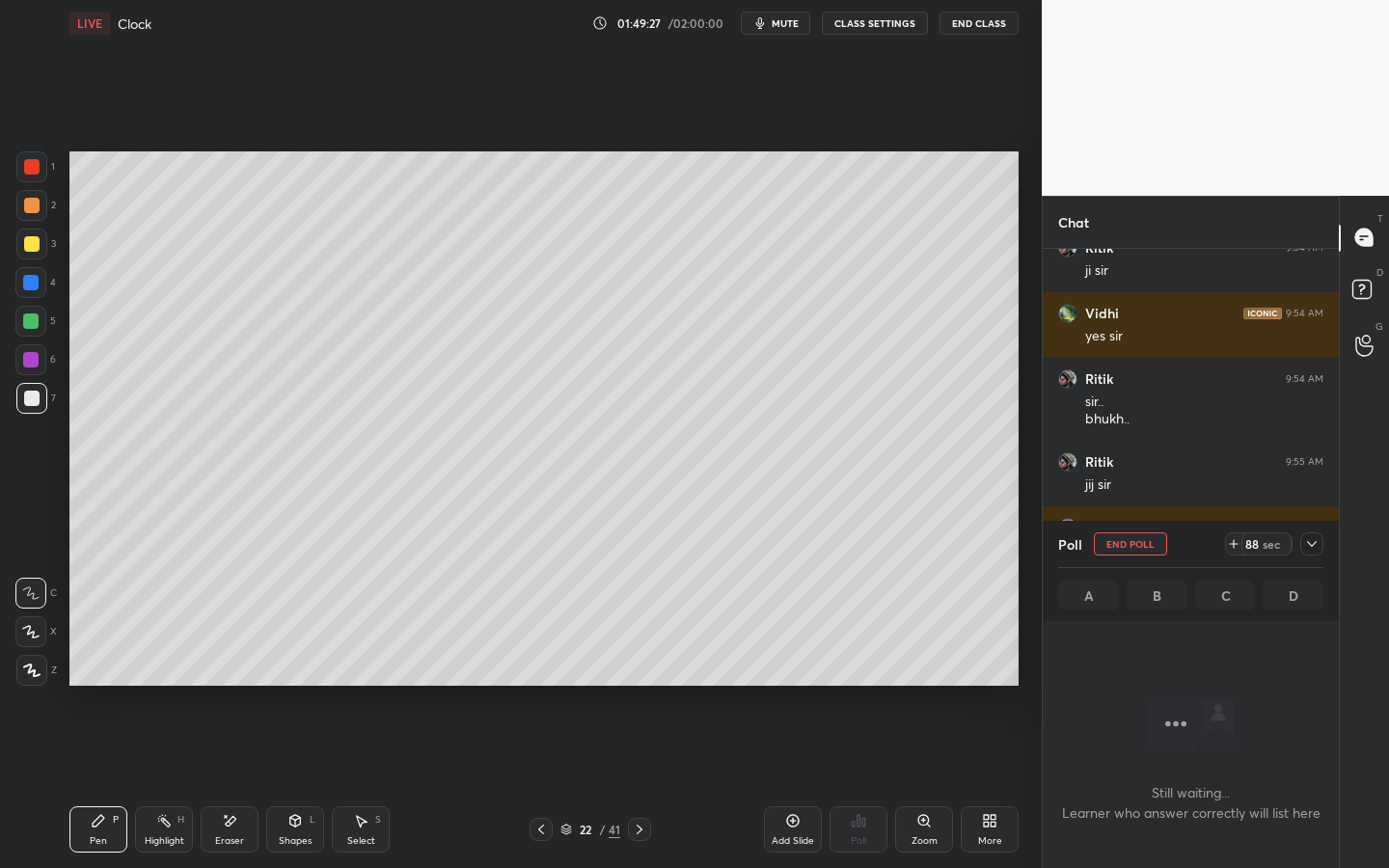 click 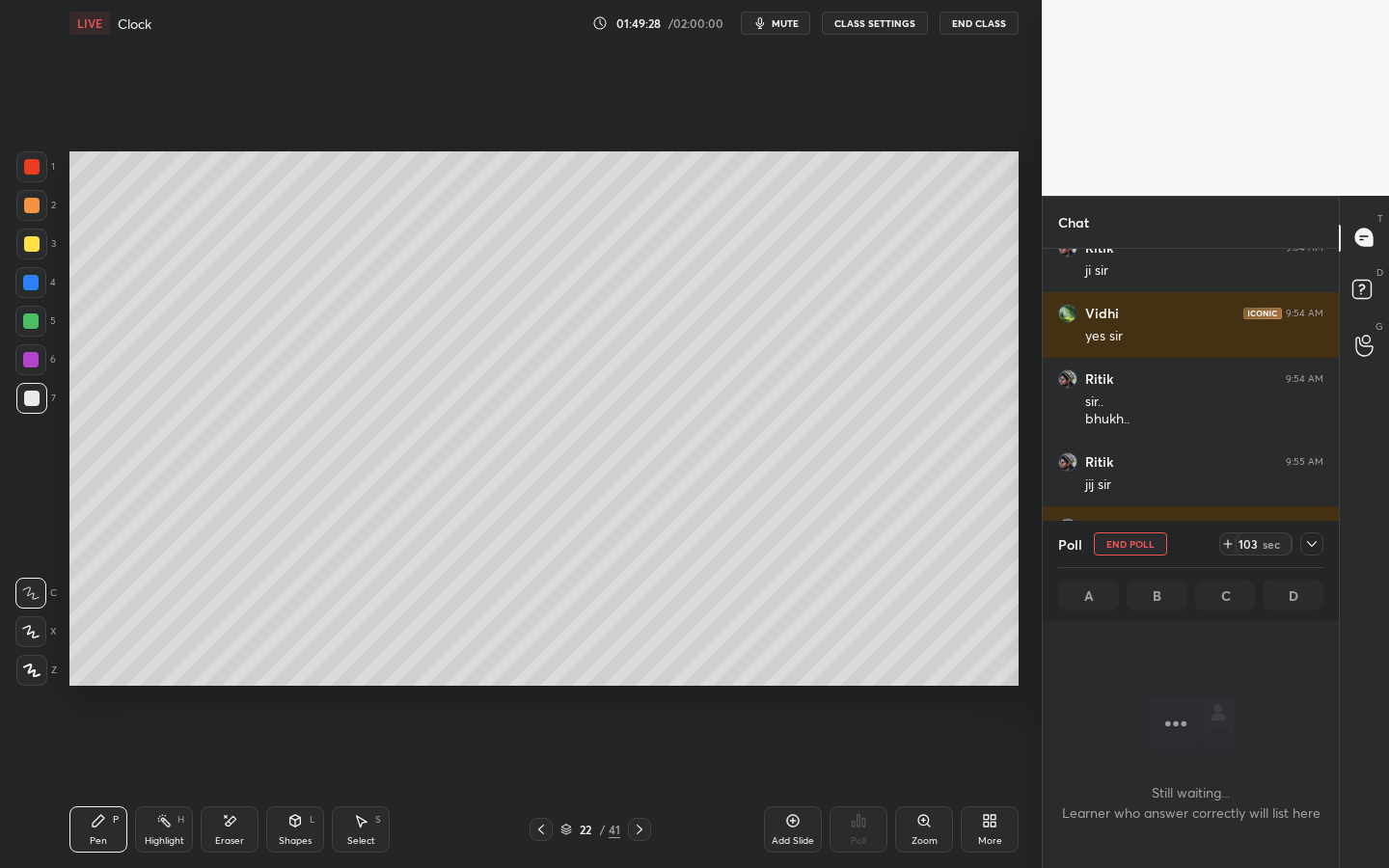click 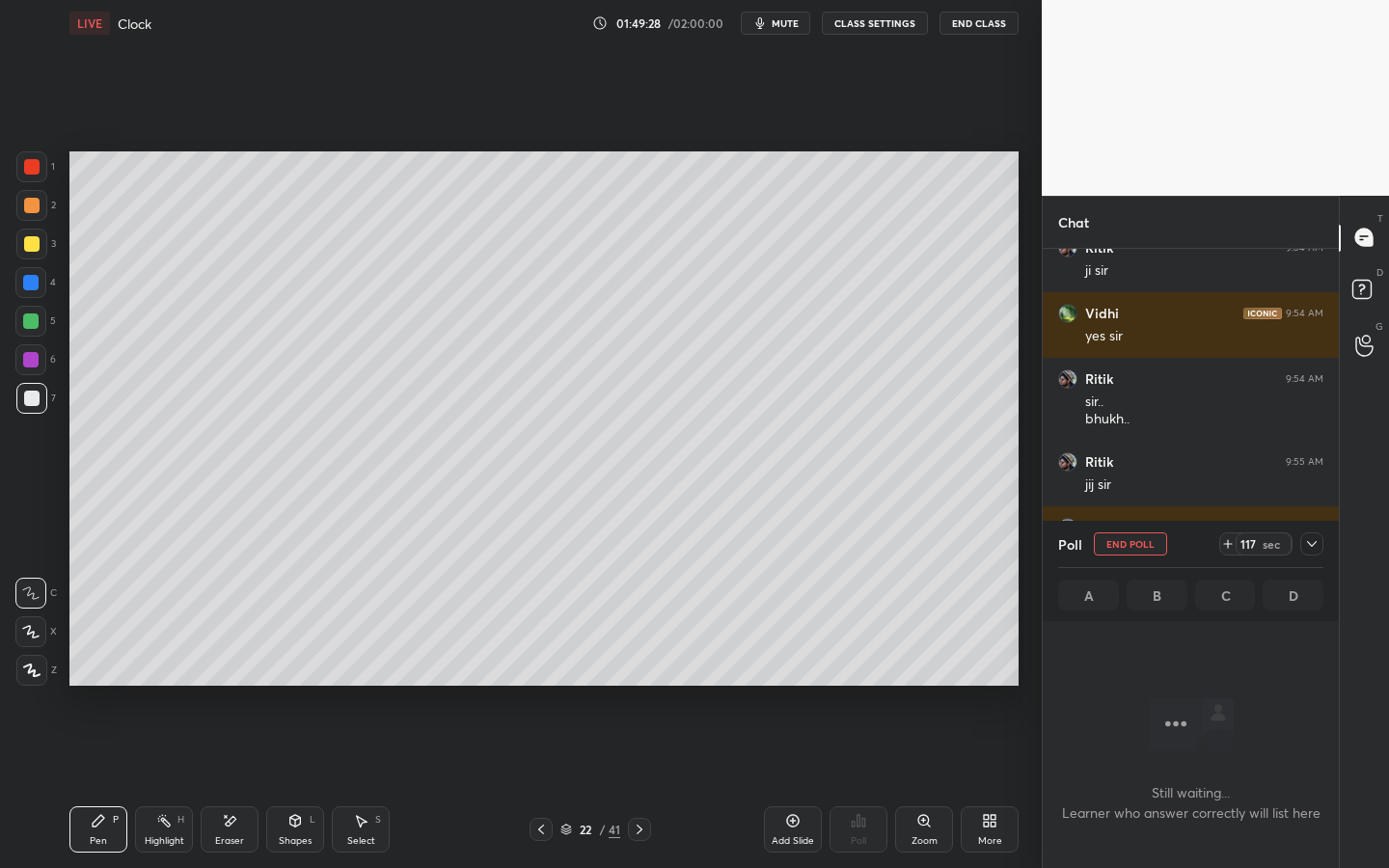 click 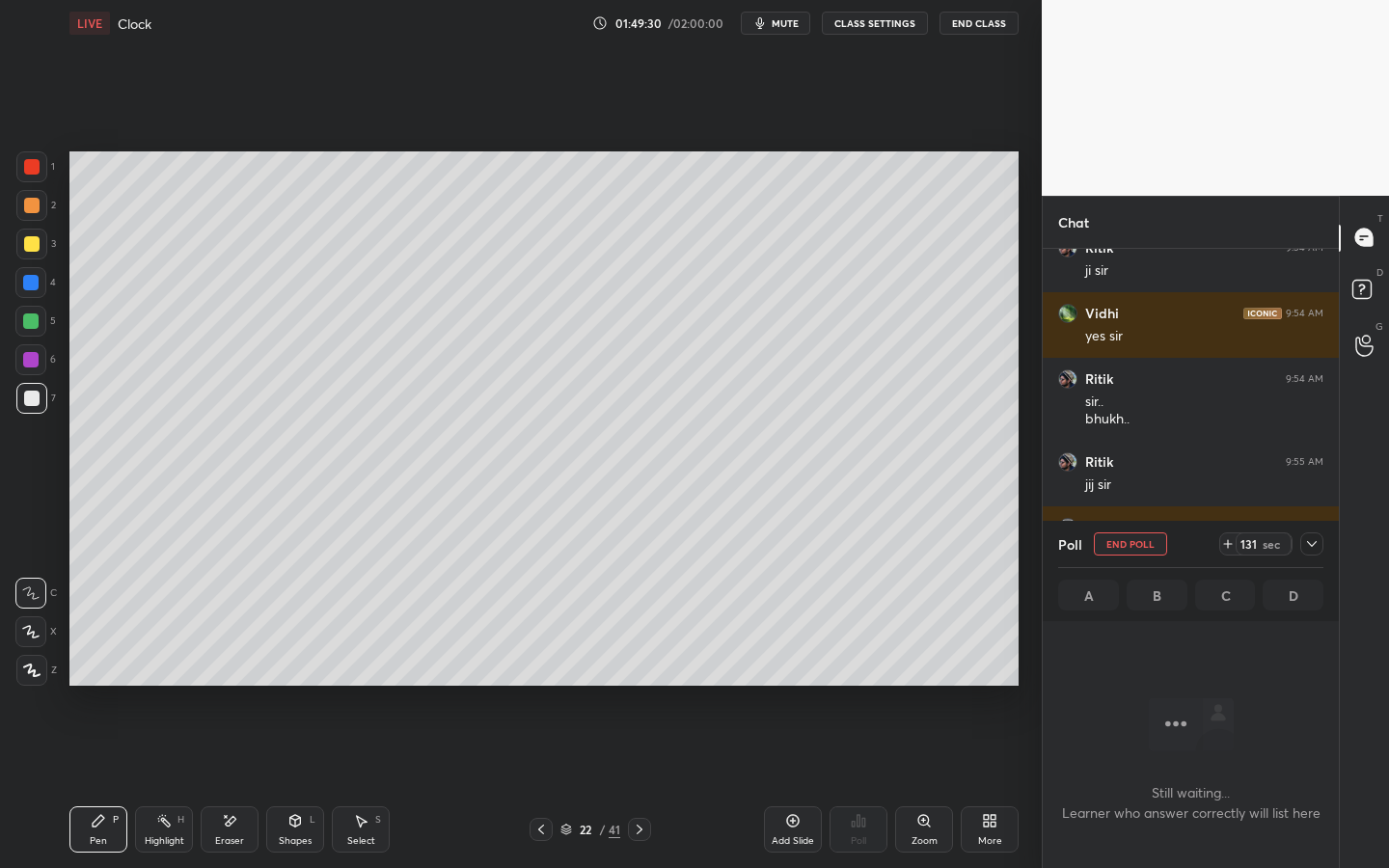click at bounding box center [32, 244] 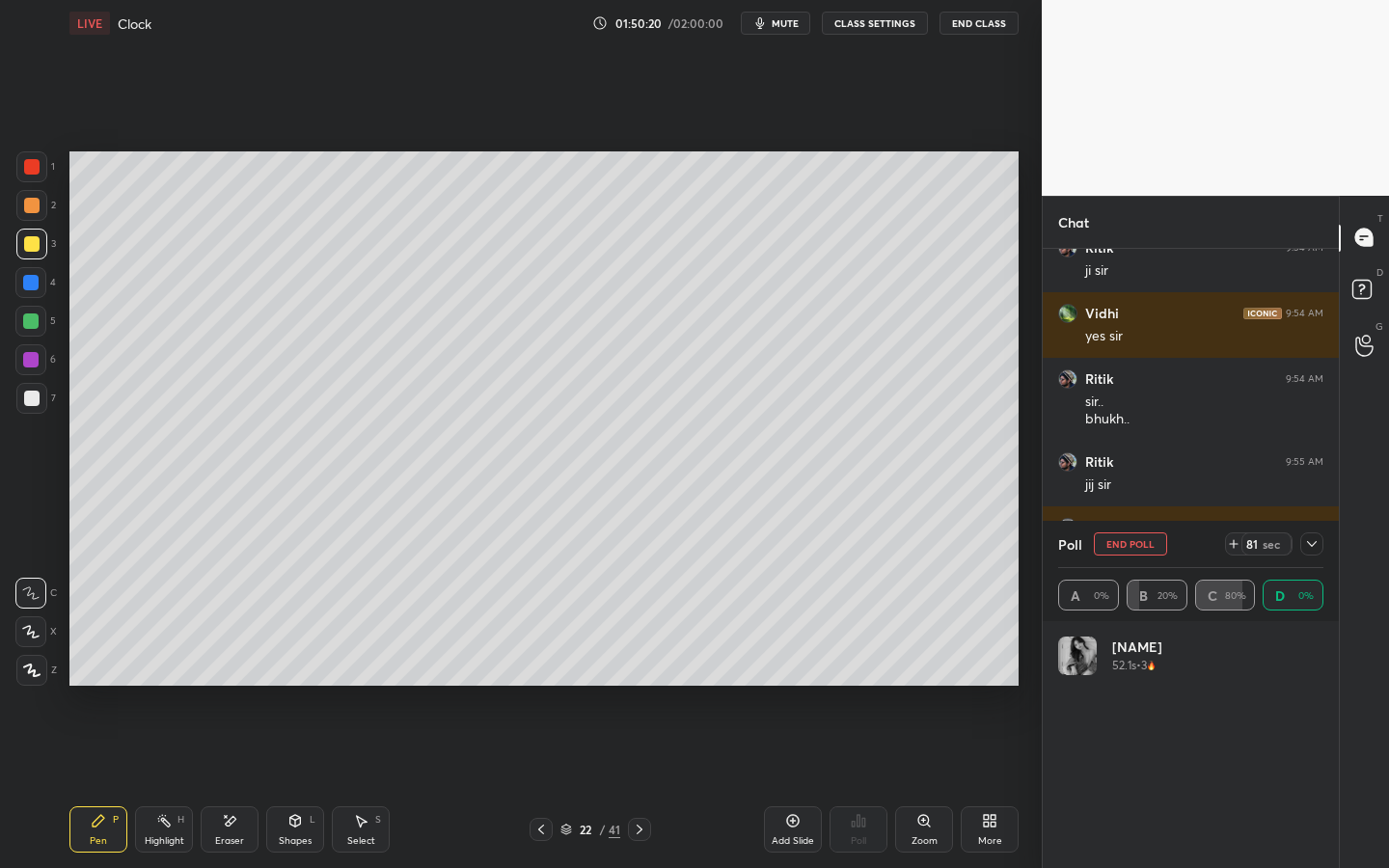 scroll, scrollTop: 7, scrollLeft: 7, axis: both 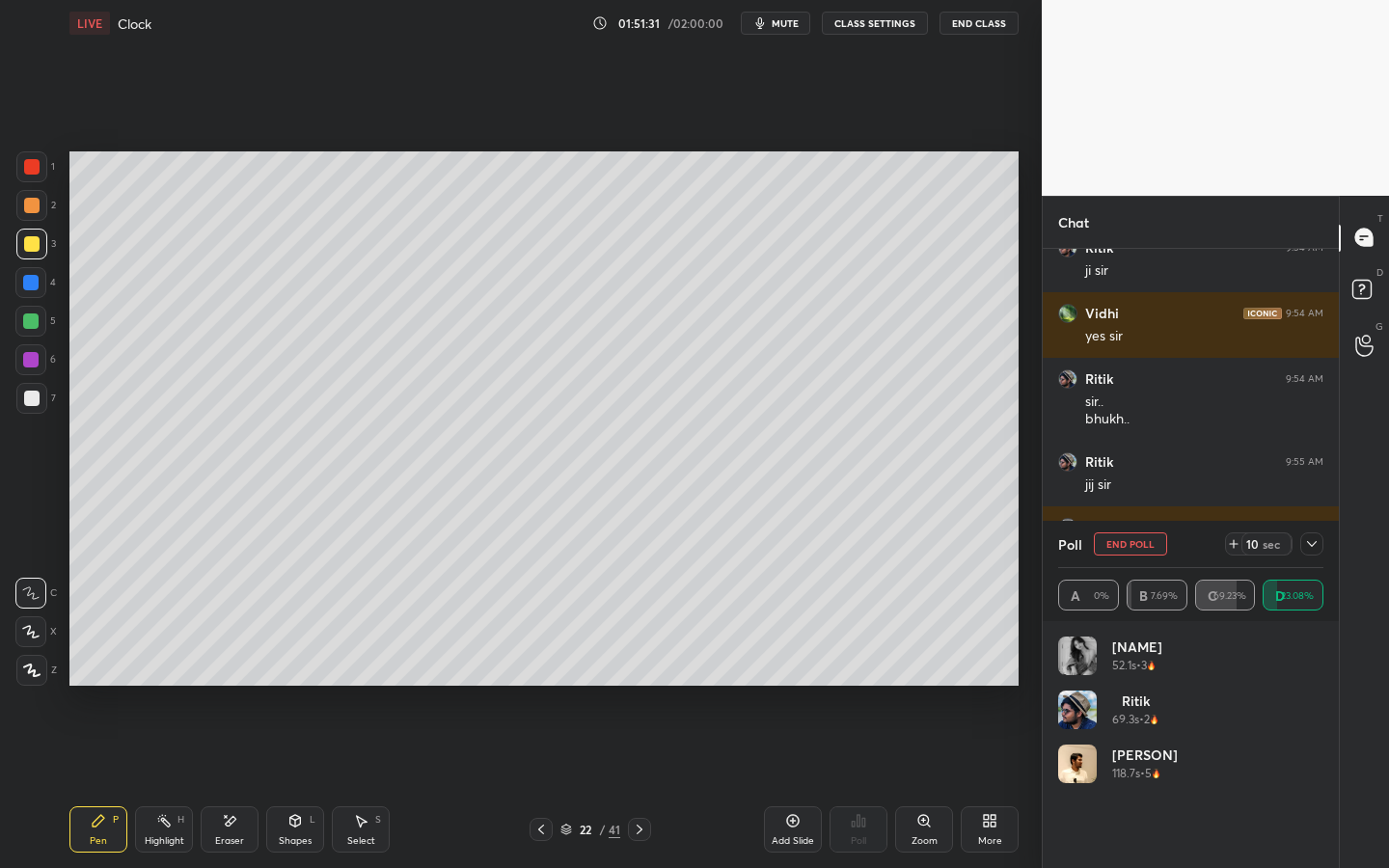click 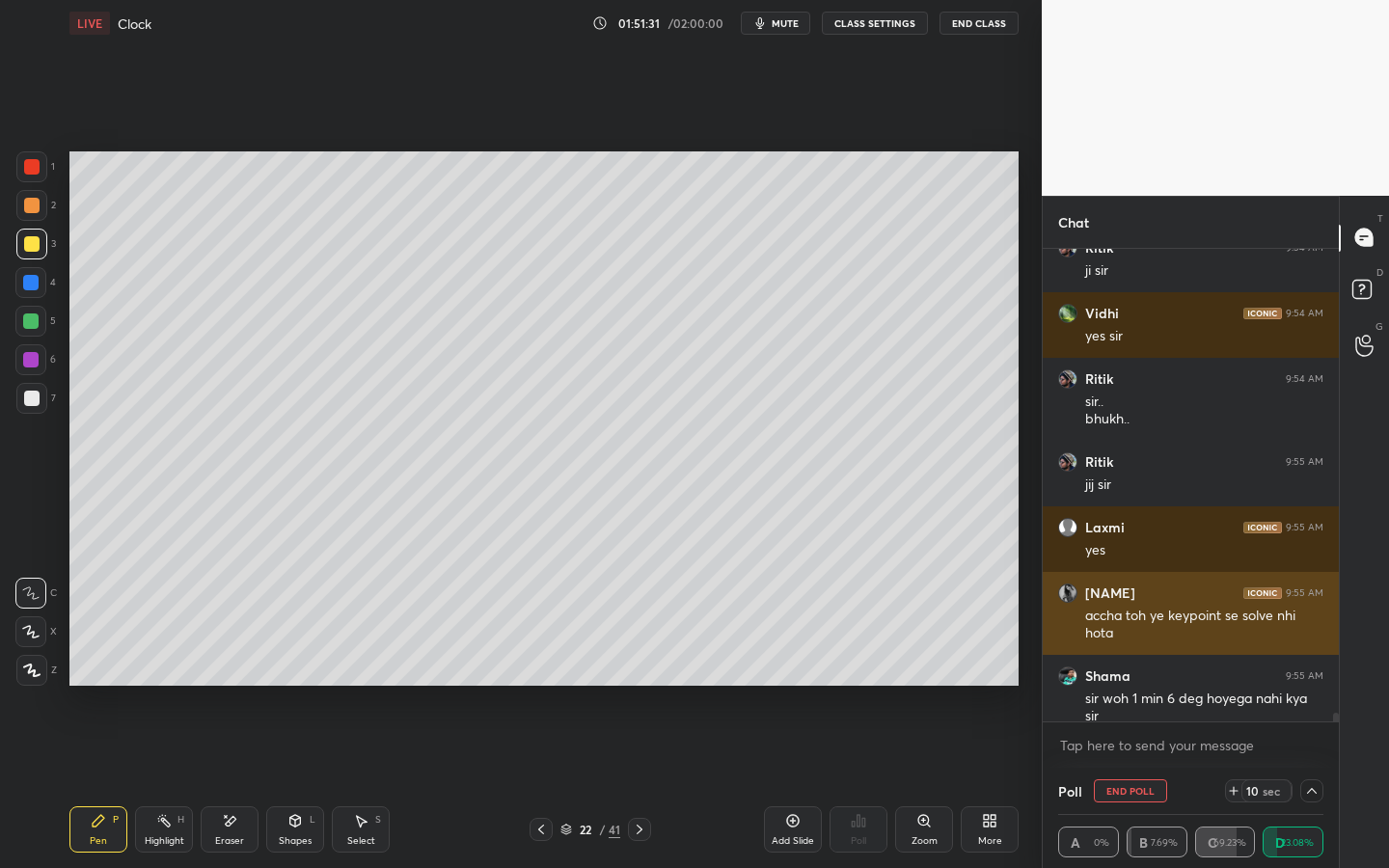 scroll, scrollTop: 169, scrollLeft: 259, axis: both 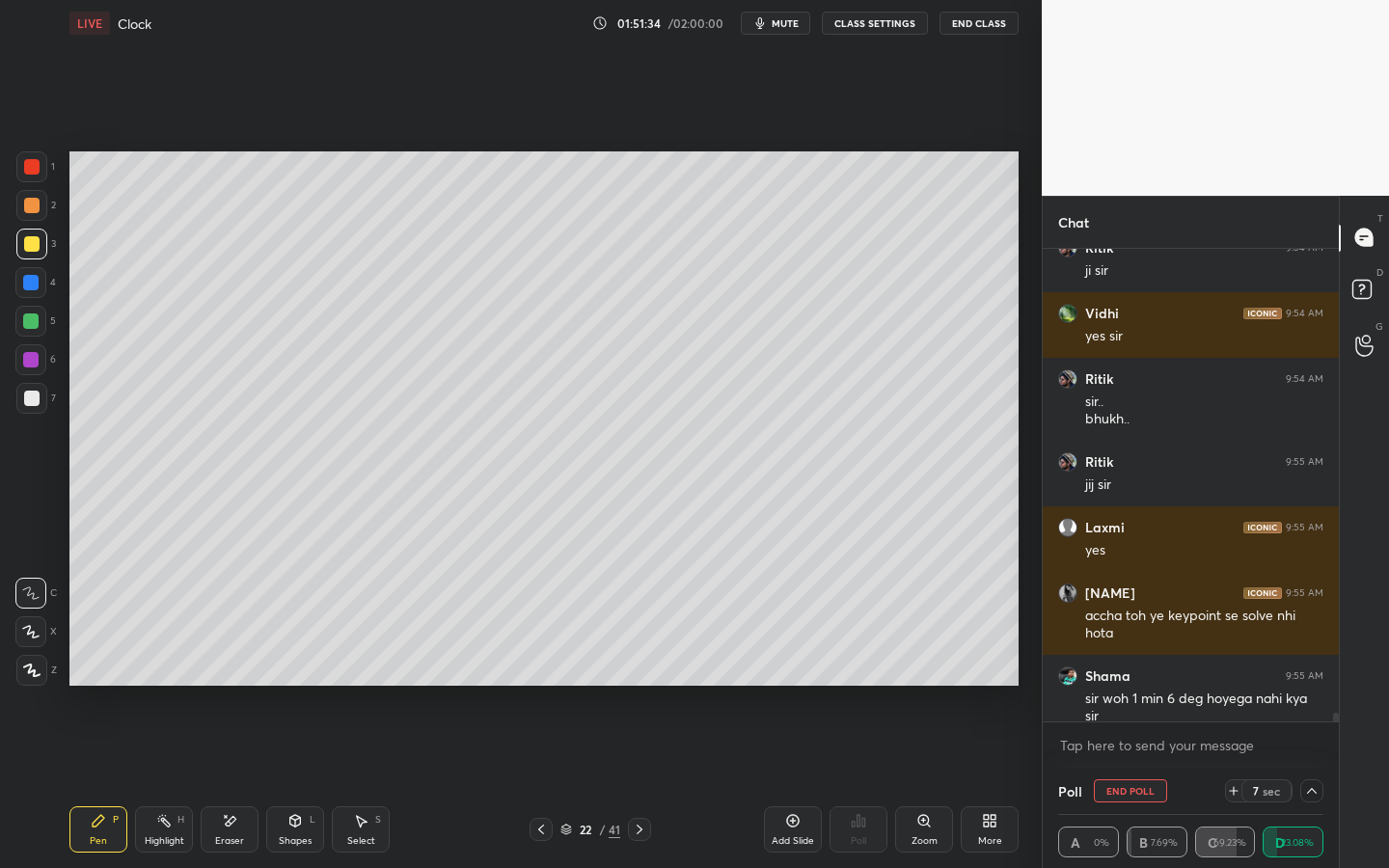 drag, startPoint x: 1338, startPoint y: 717, endPoint x: 1338, endPoint y: 729, distance: 12 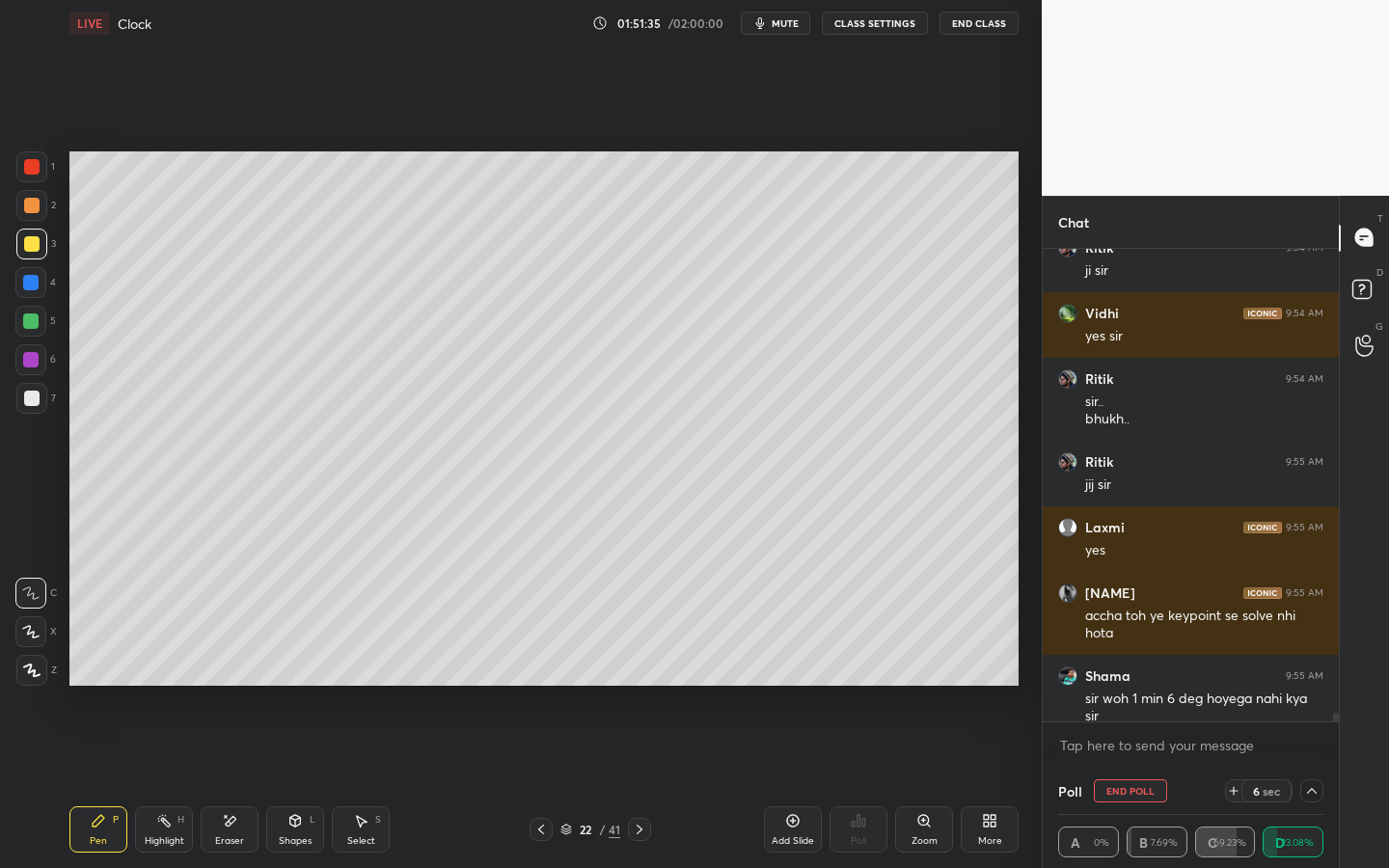 drag, startPoint x: 1338, startPoint y: 715, endPoint x: 1336, endPoint y: 737, distance: 22.090722 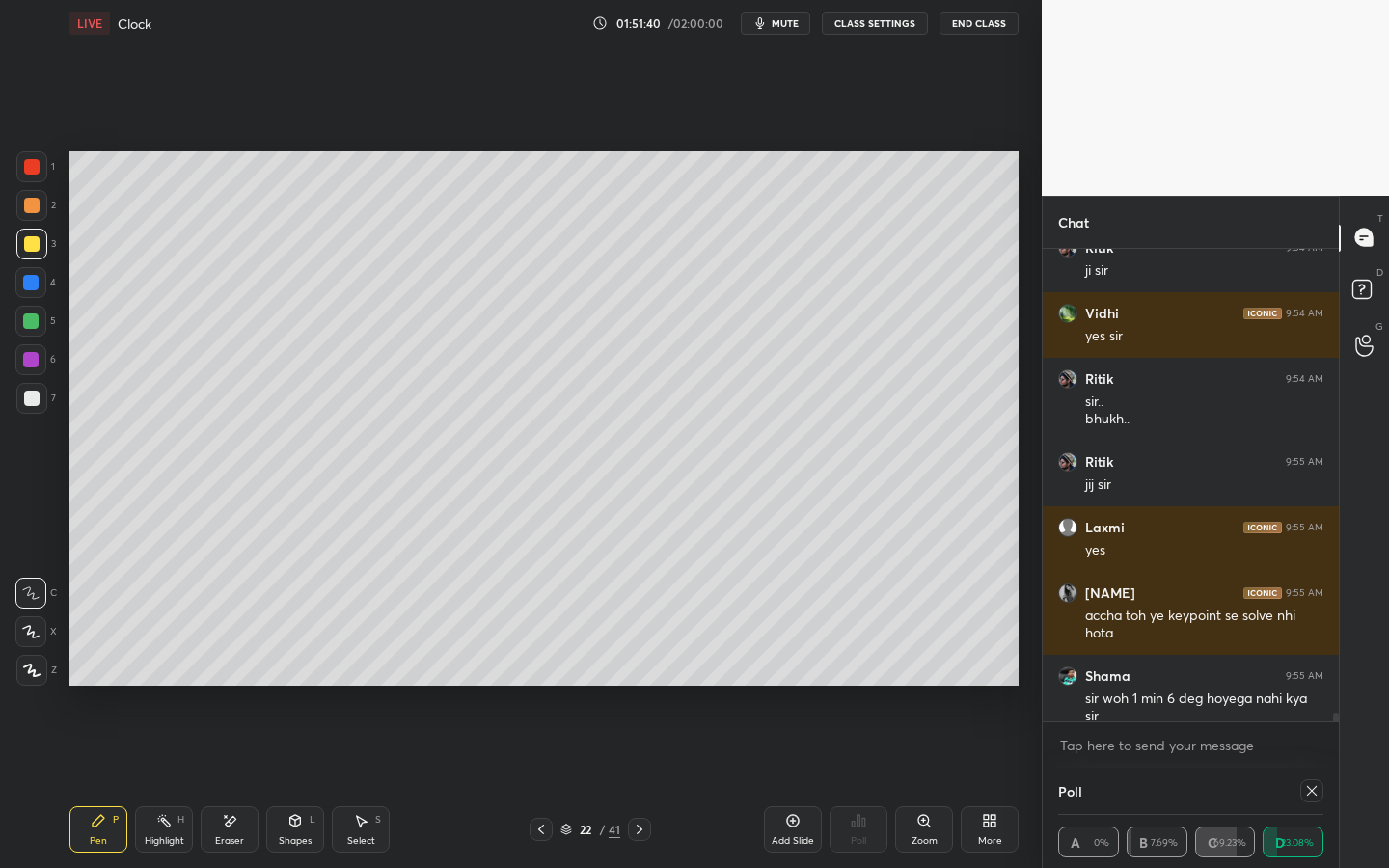 scroll, scrollTop: 31564, scrollLeft: 0, axis: vertical 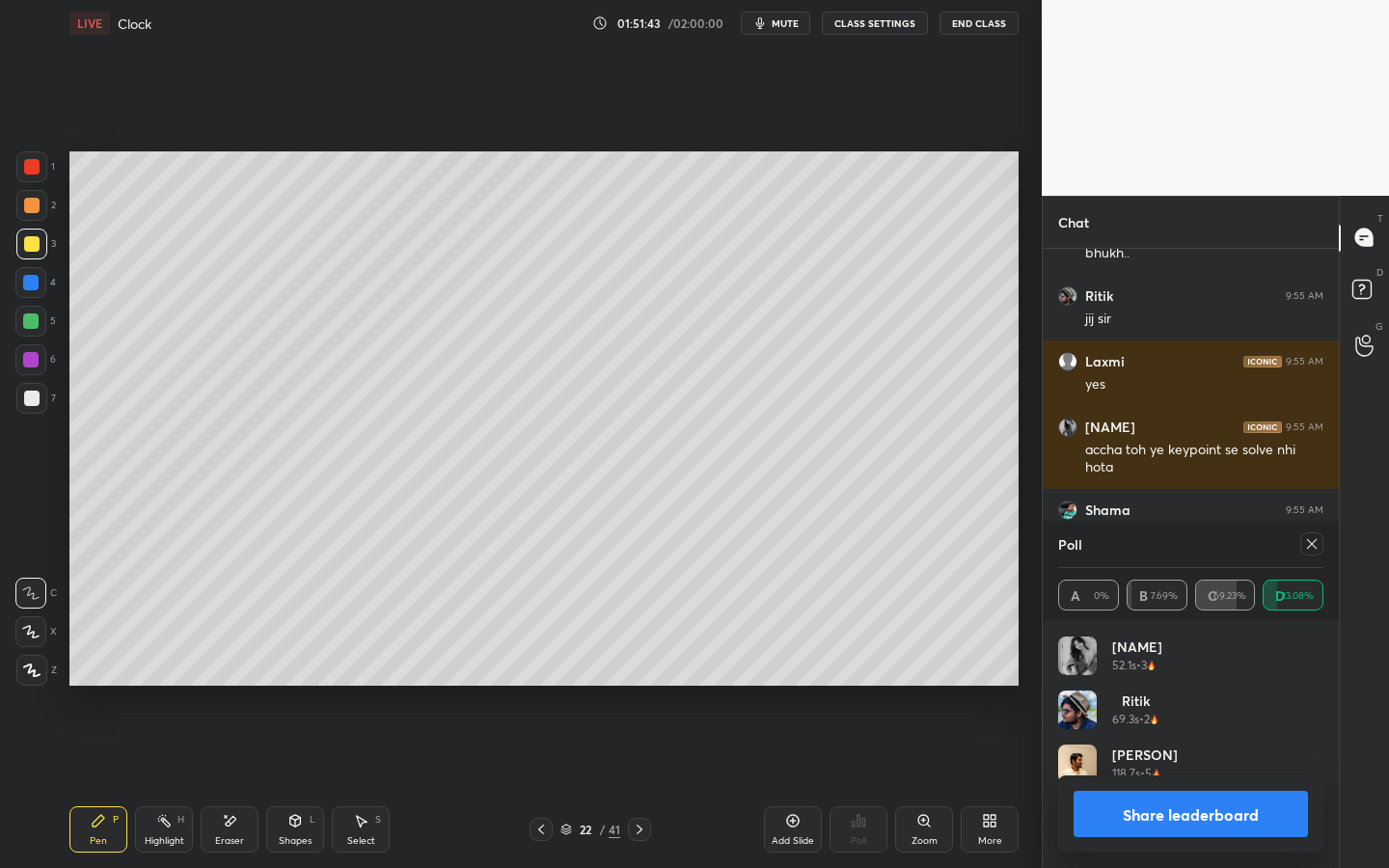 click 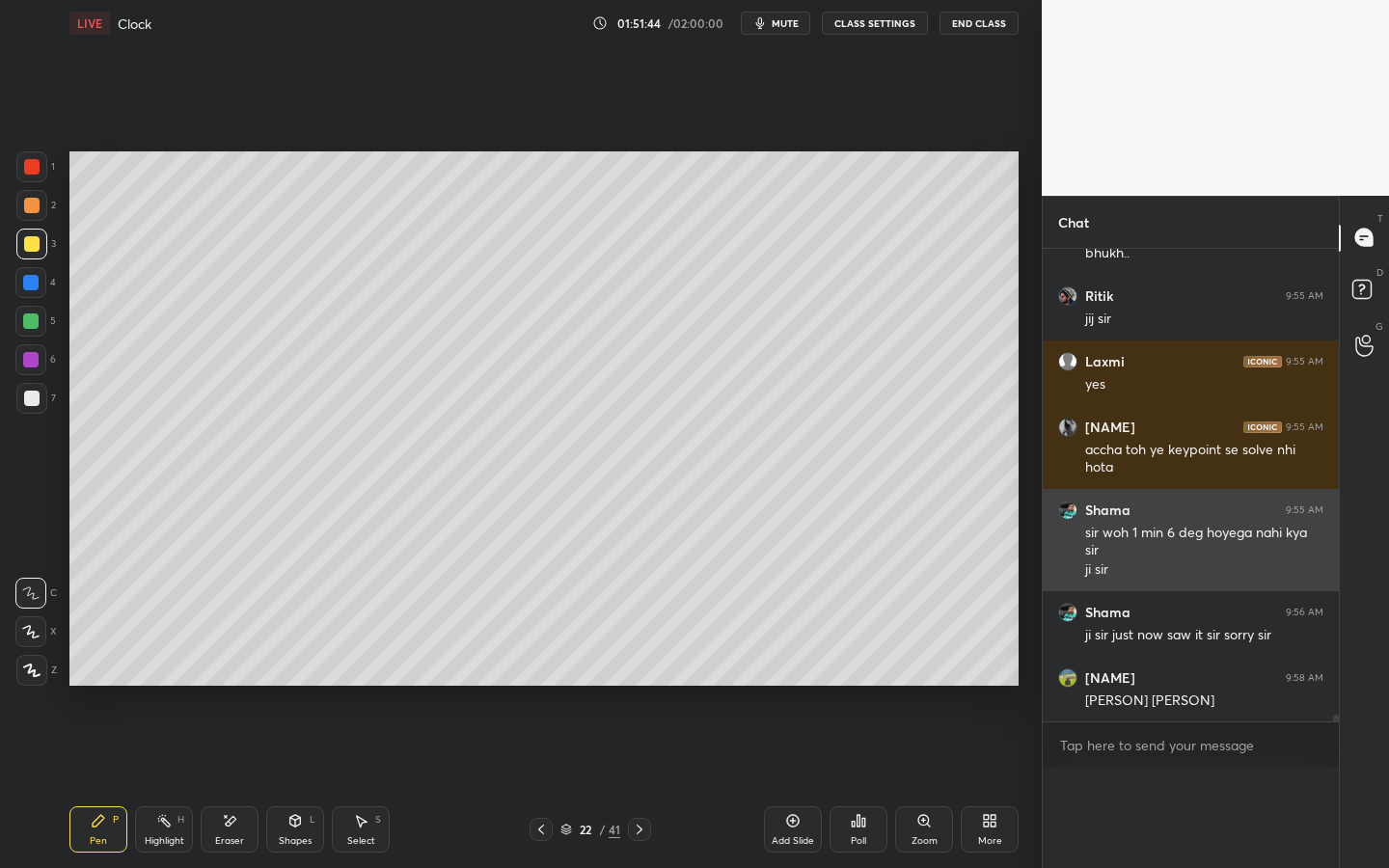 scroll, scrollTop: 84, scrollLeft: 259, axis: both 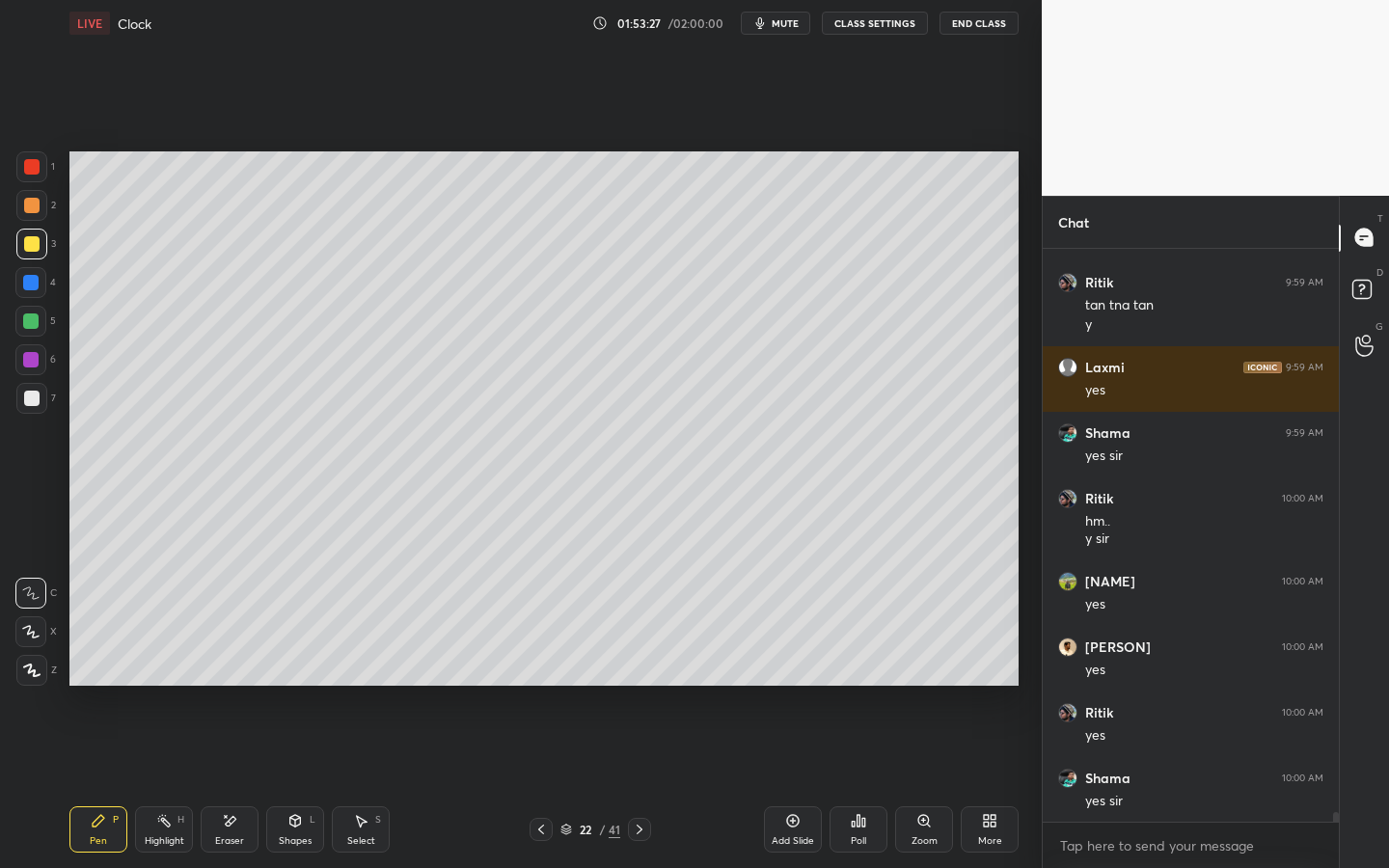 click 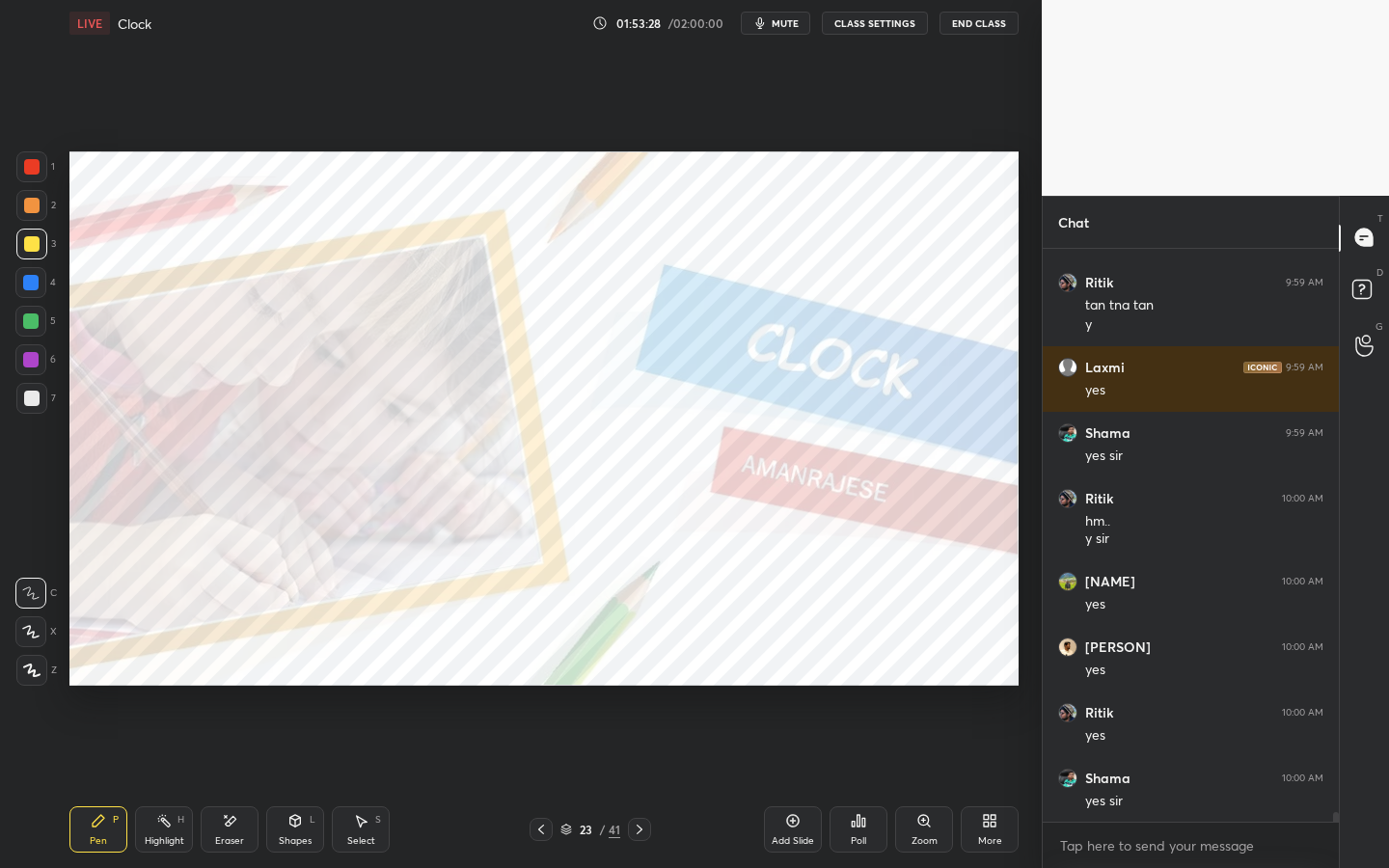 click 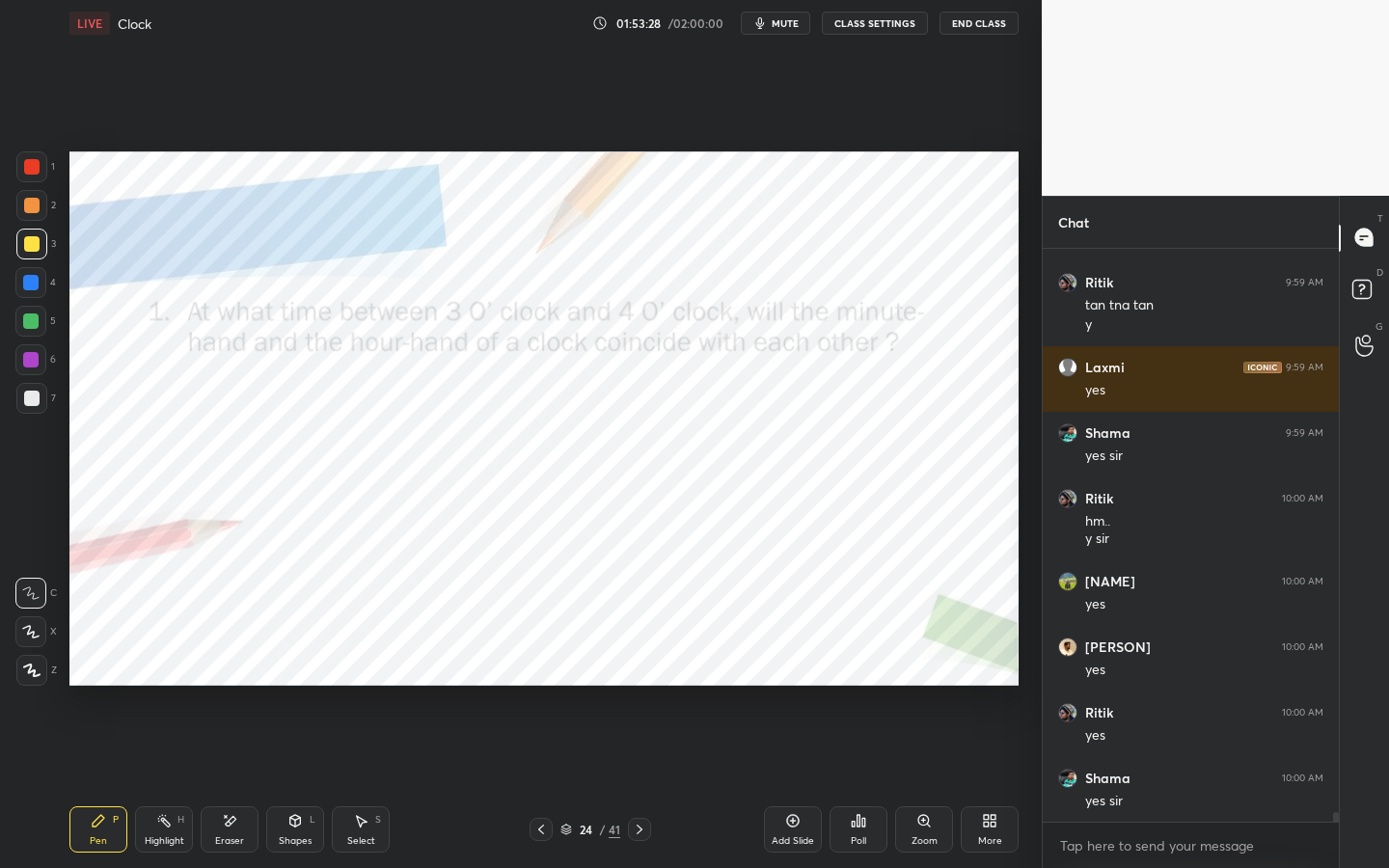 click 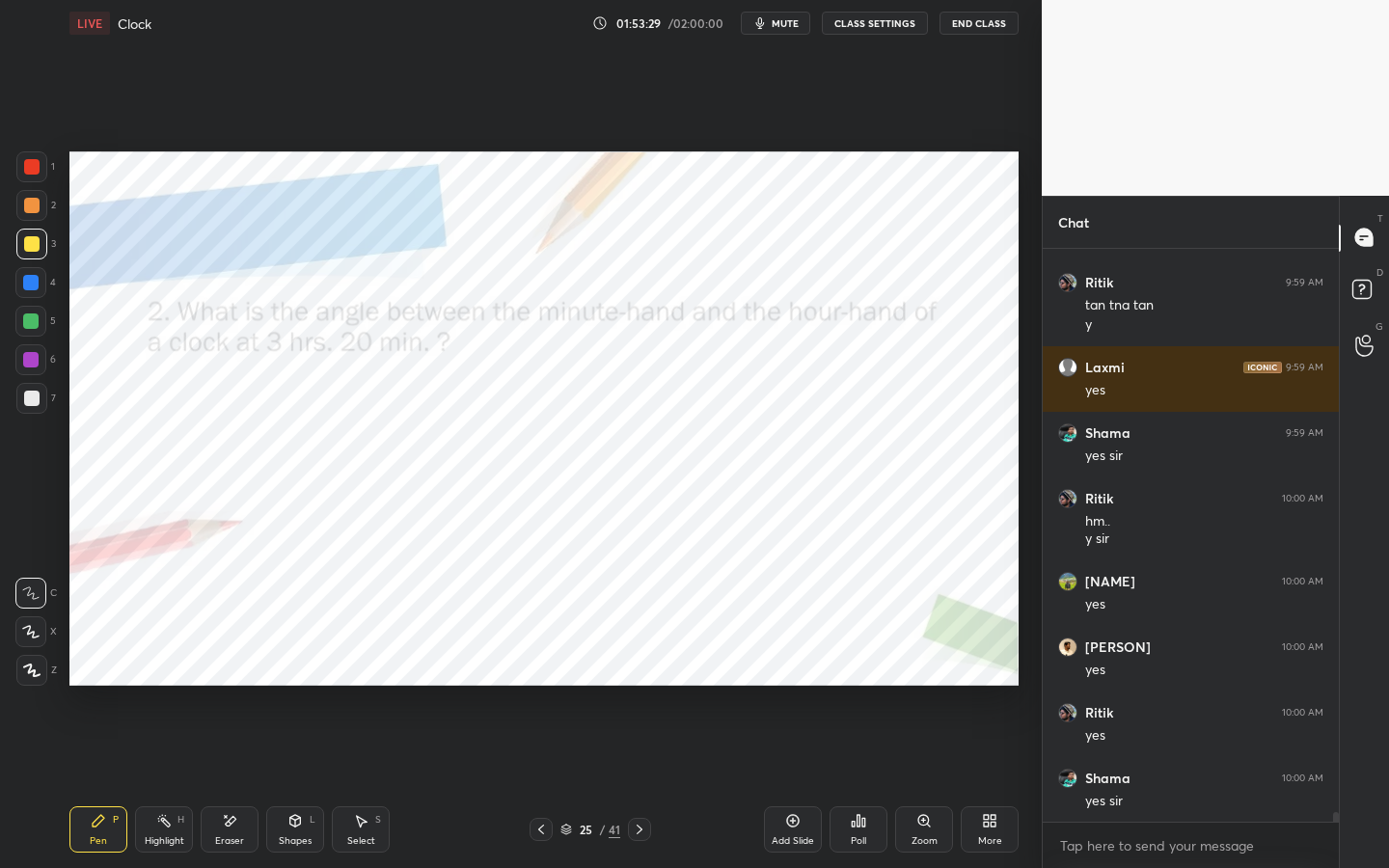 click 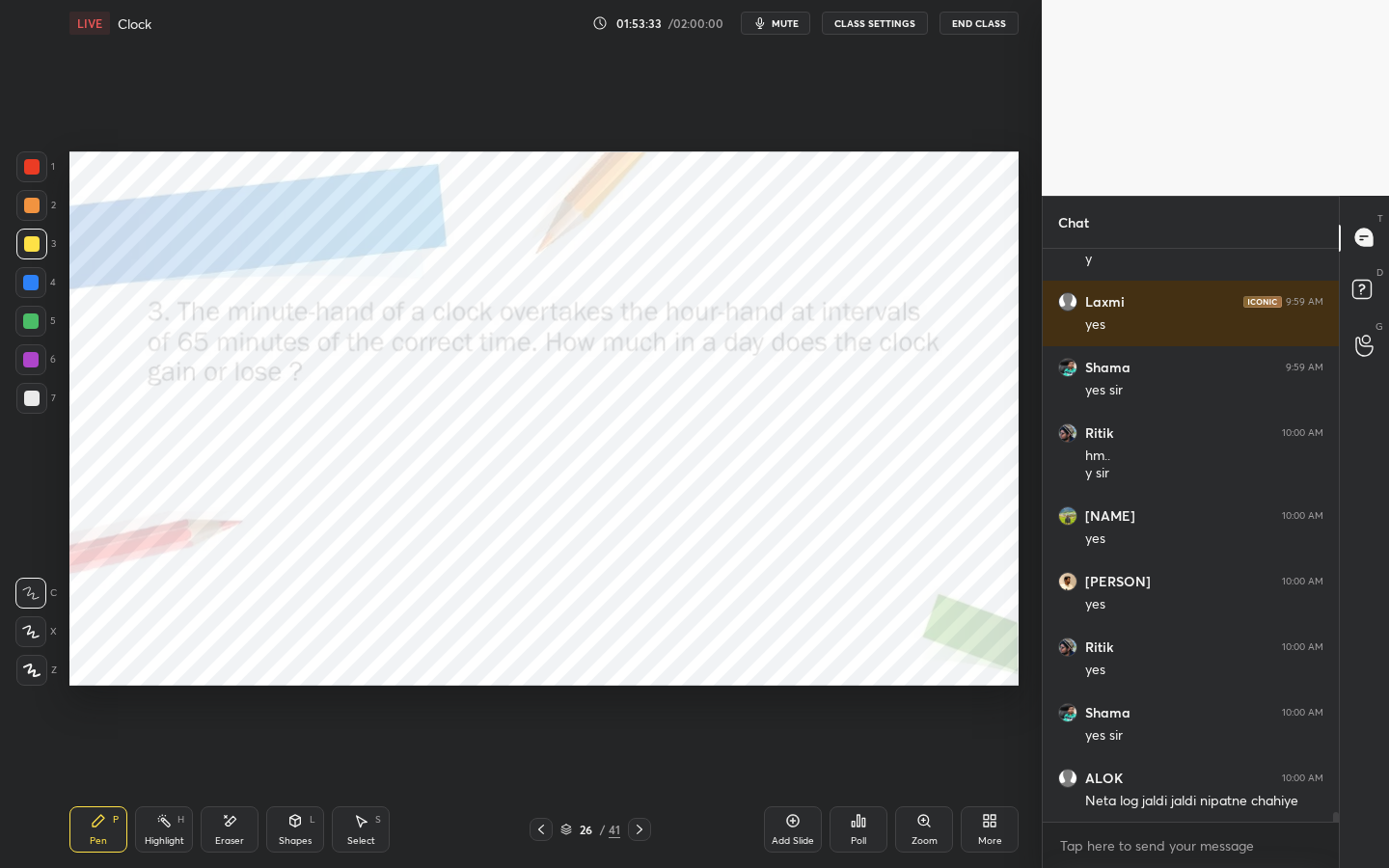 click at bounding box center (32, 167) 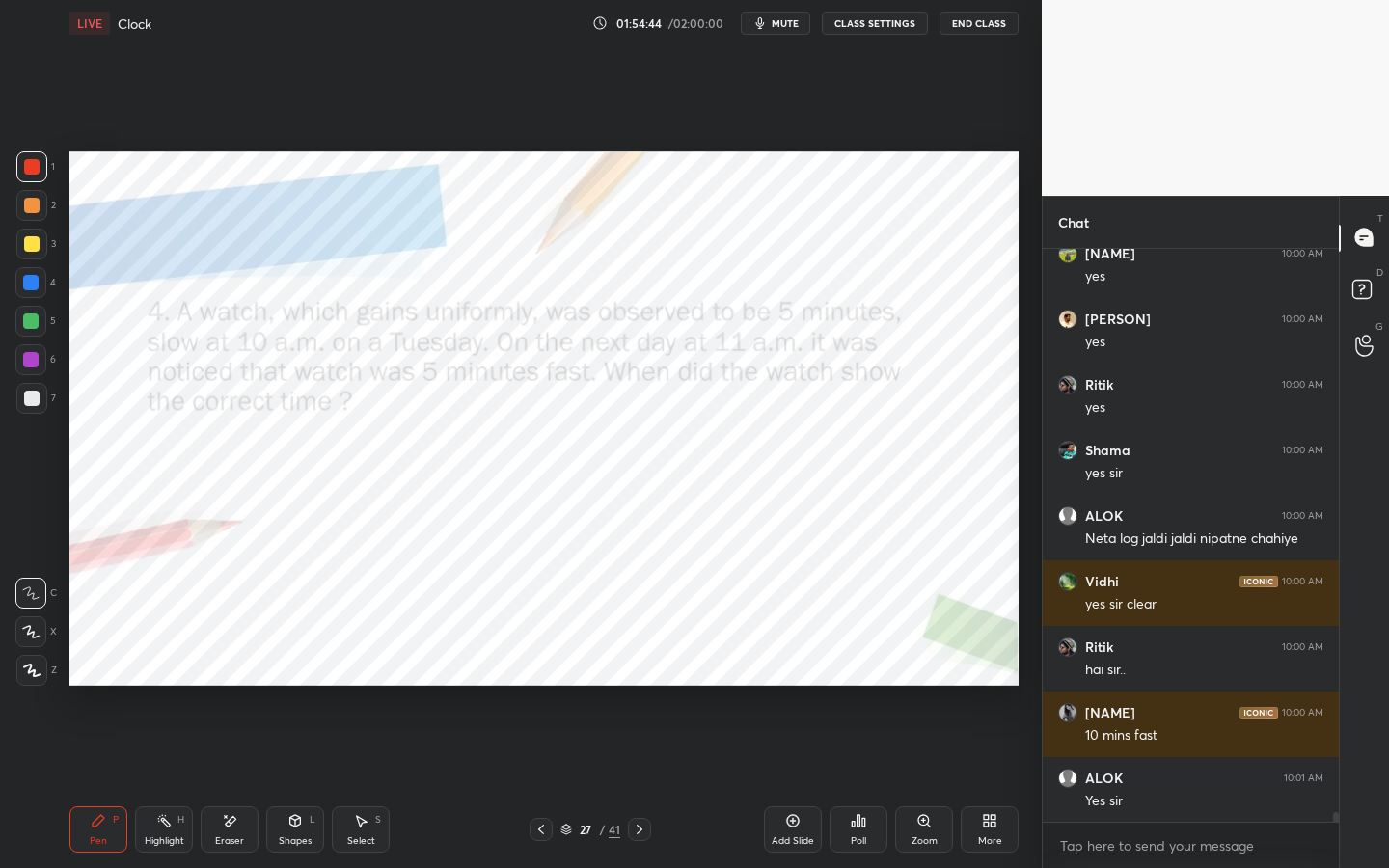 scroll, scrollTop: 32424, scrollLeft: 0, axis: vertical 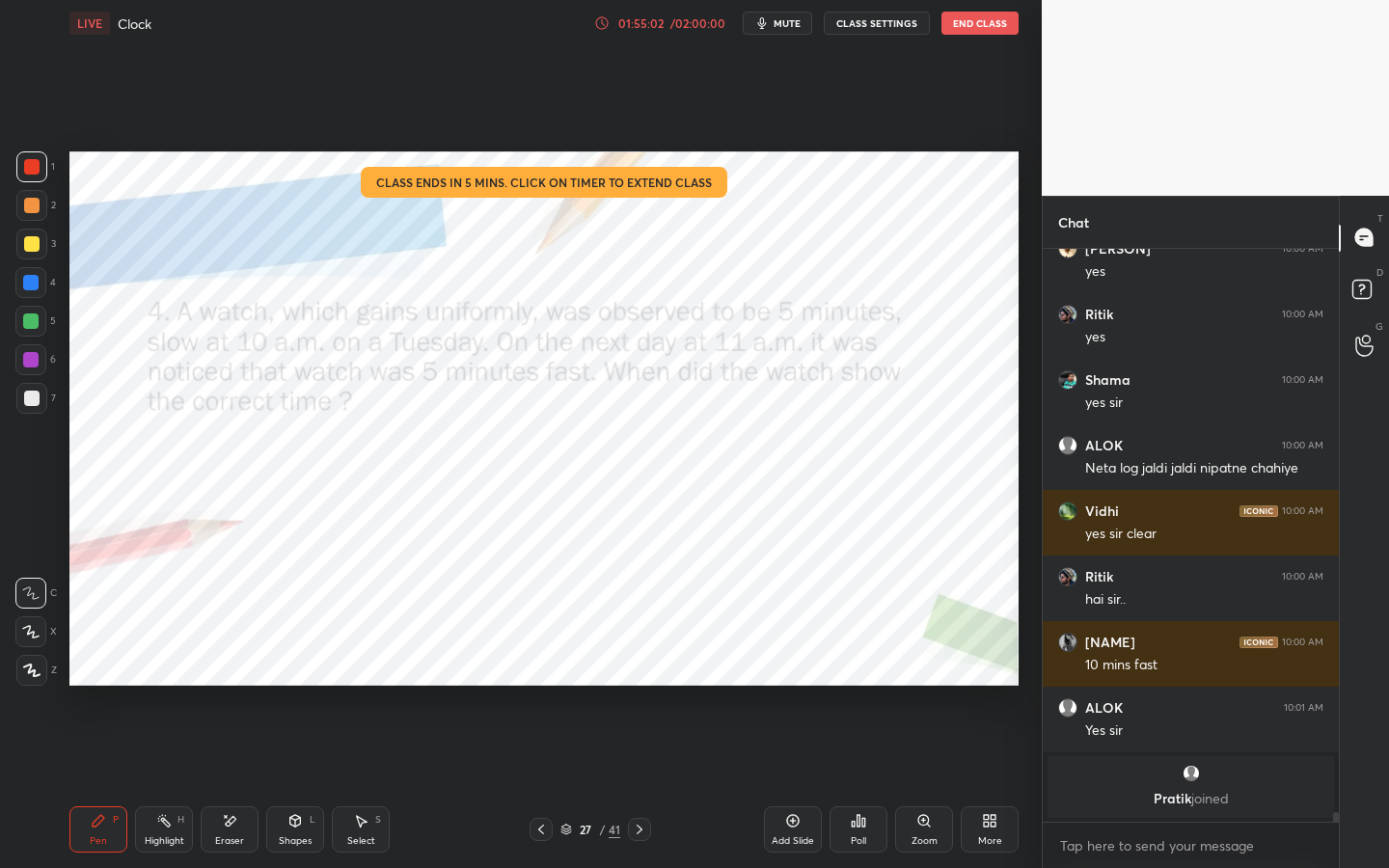 click 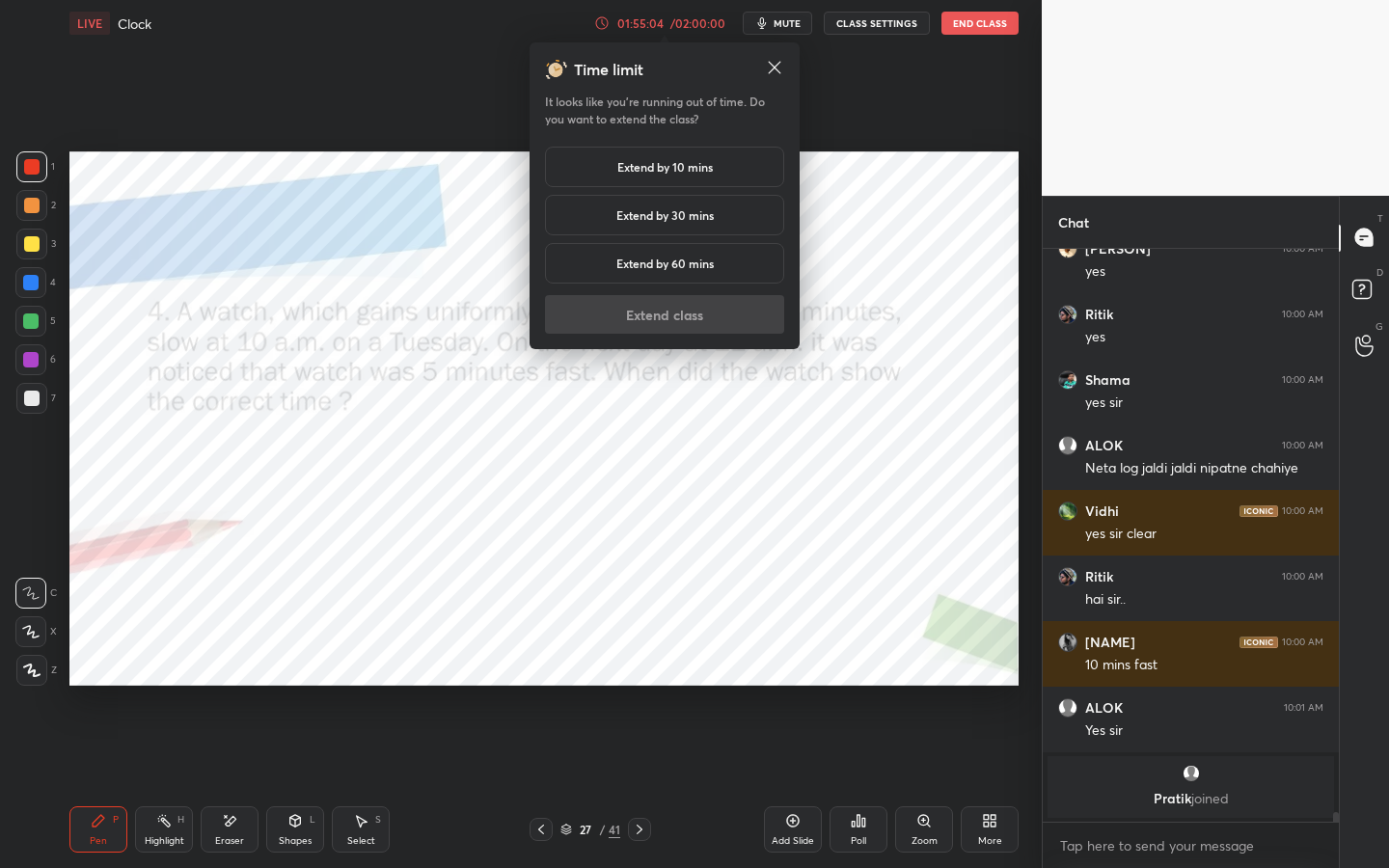 click on "Extend by 10 mins" at bounding box center [665, 167] 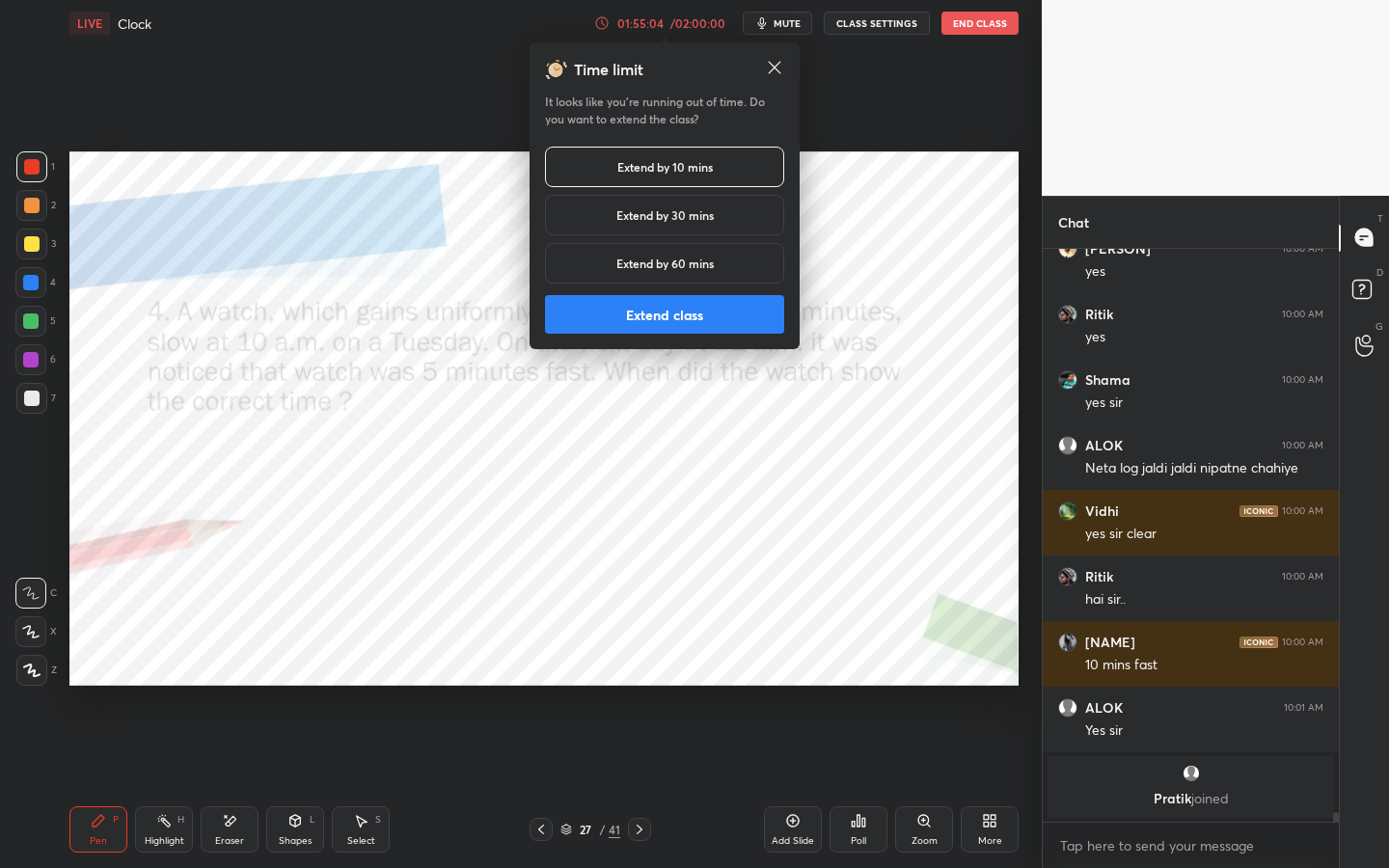 click on "Extend class" at bounding box center (665, 314) 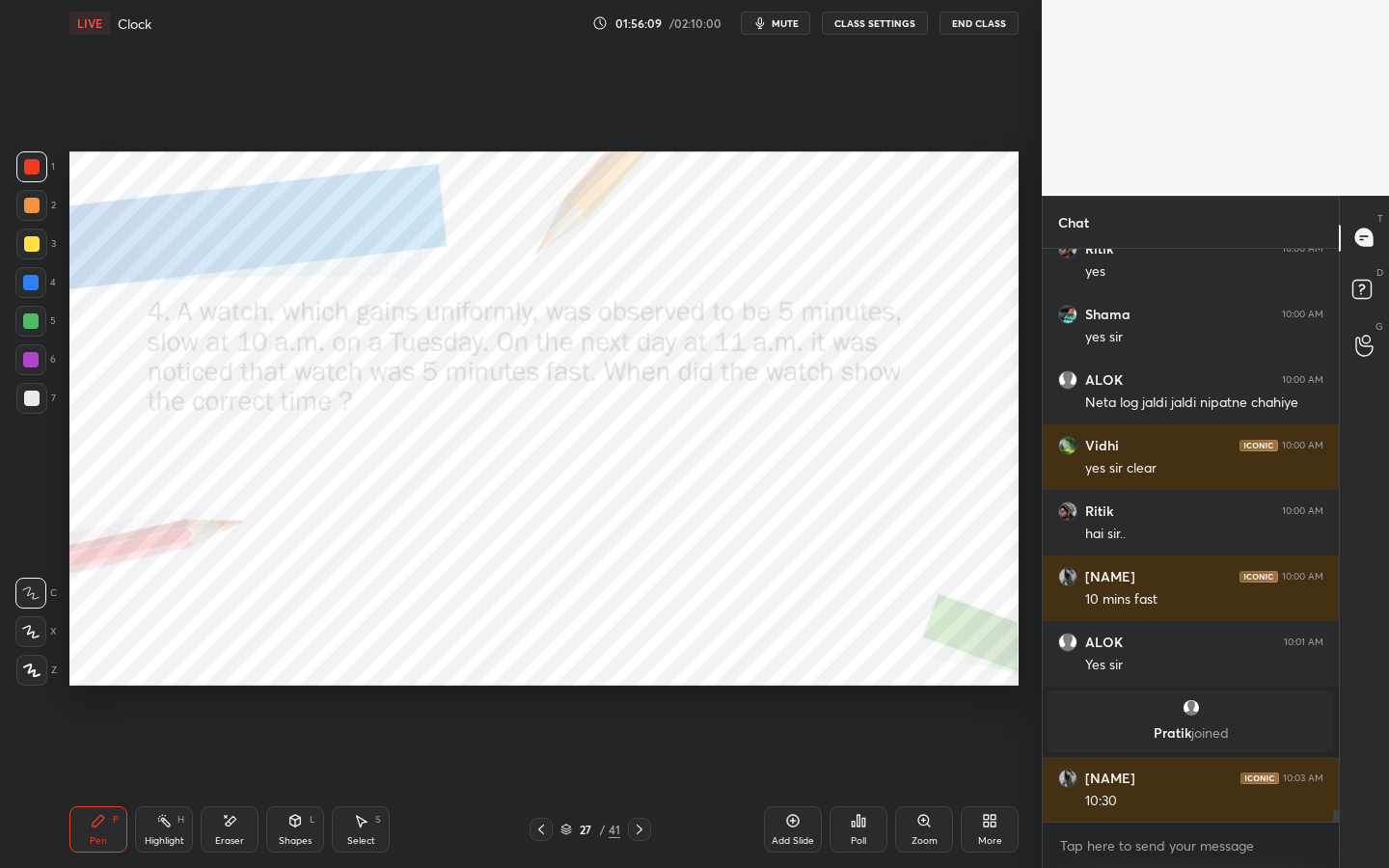 scroll, scrollTop: 28069, scrollLeft: 0, axis: vertical 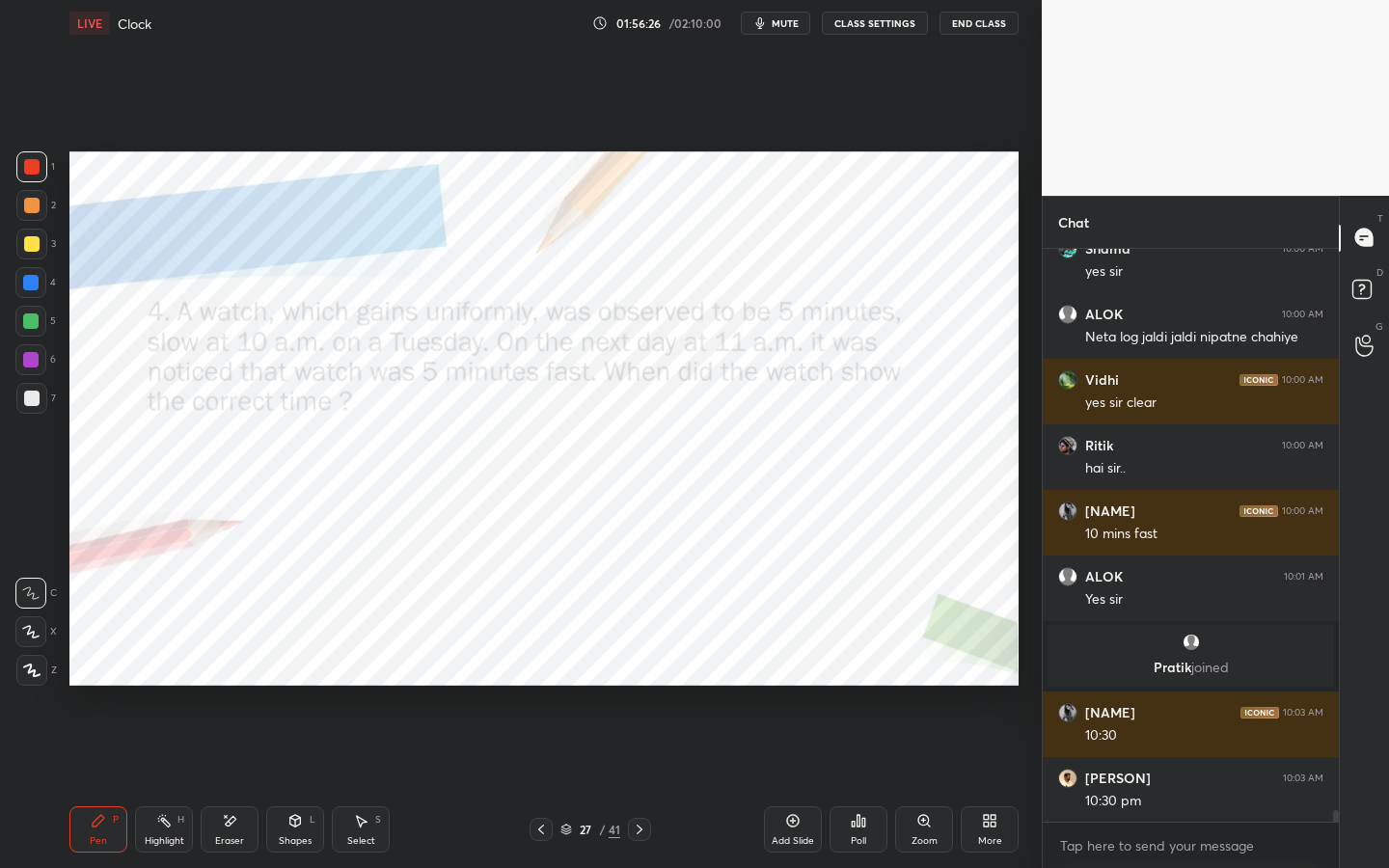 click 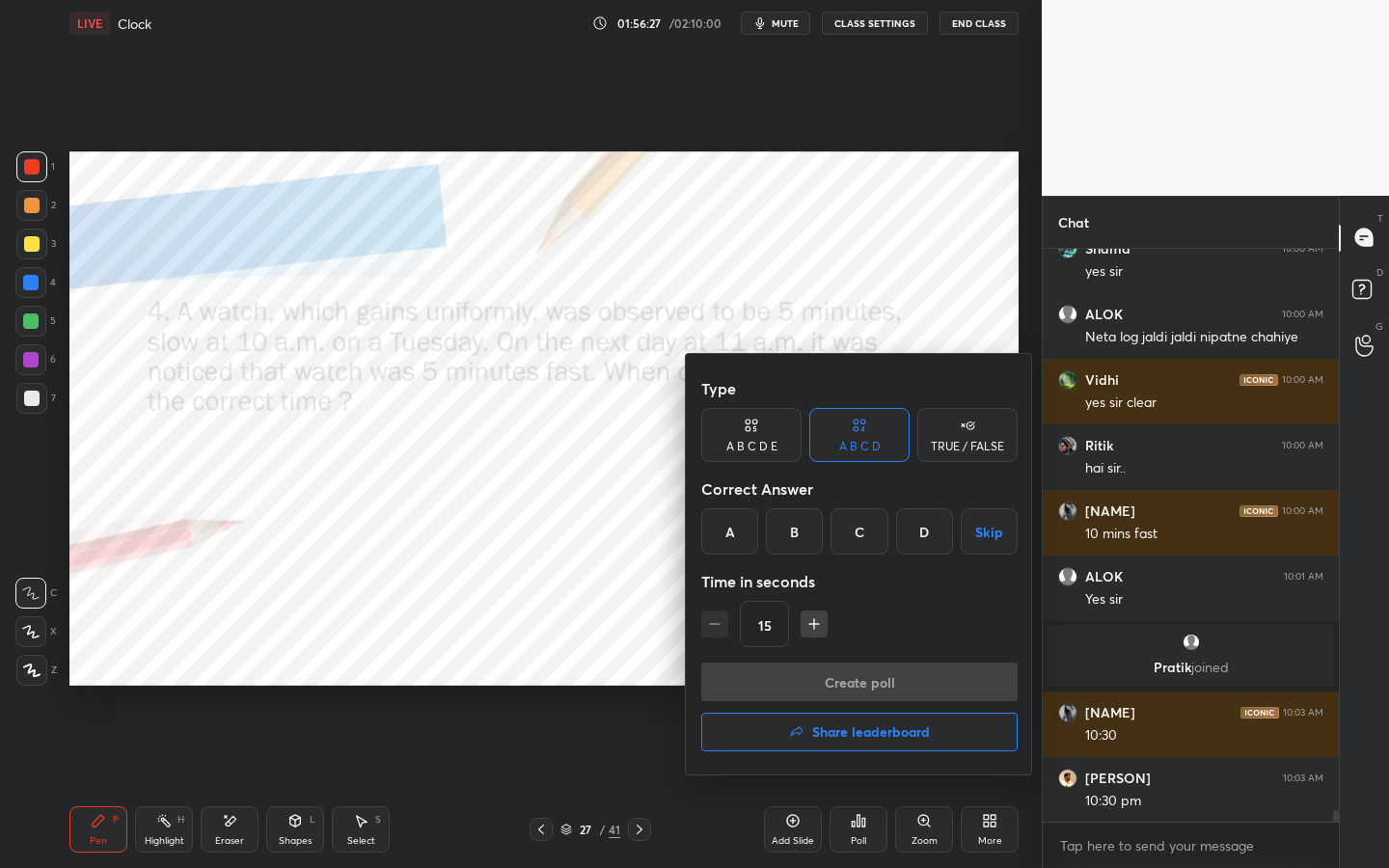 click on "TRUE / FALSE" at bounding box center (967, 435) 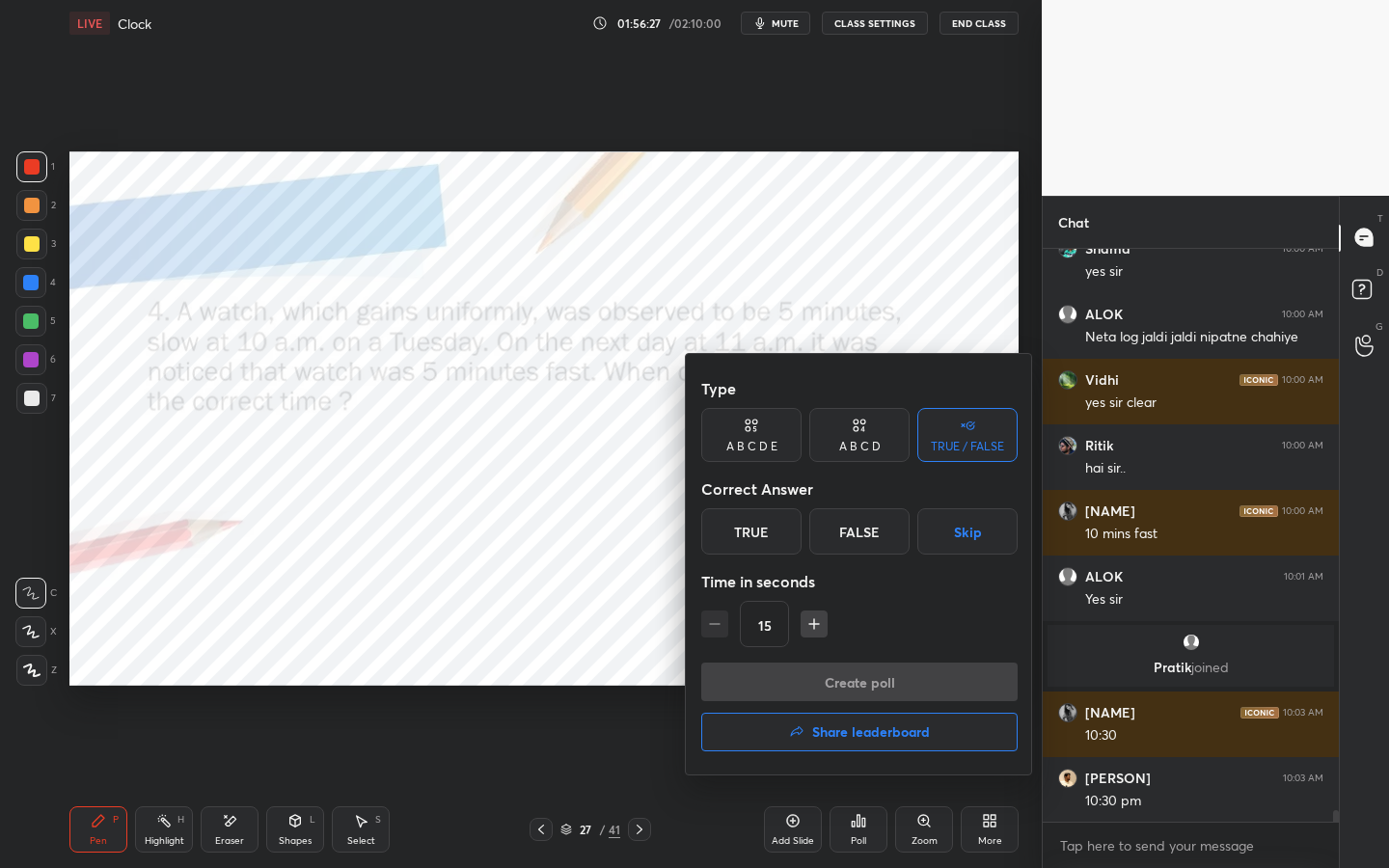 drag, startPoint x: 749, startPoint y: 548, endPoint x: 760, endPoint y: 608, distance: 61 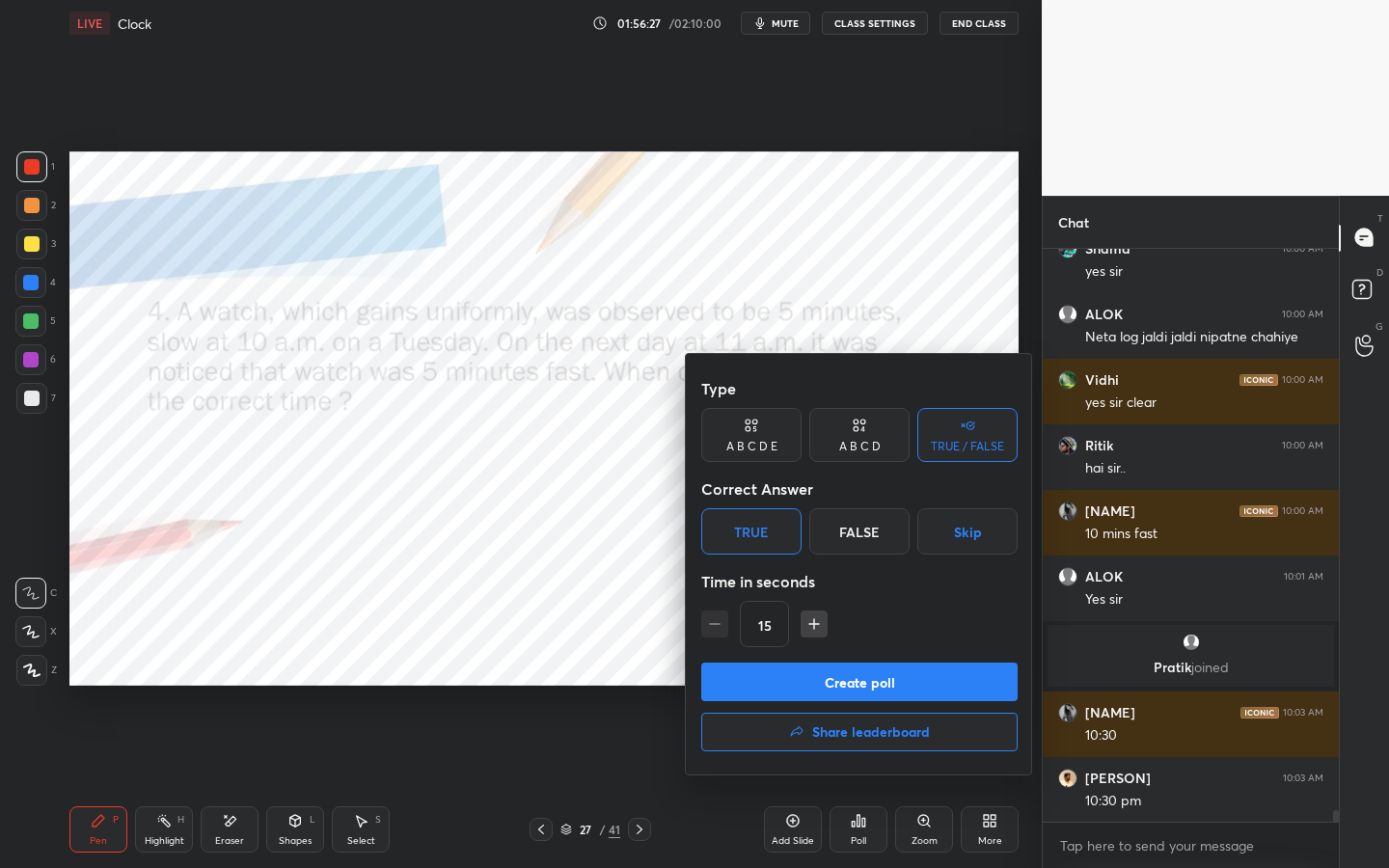 click on "Create poll" at bounding box center (859, 682) 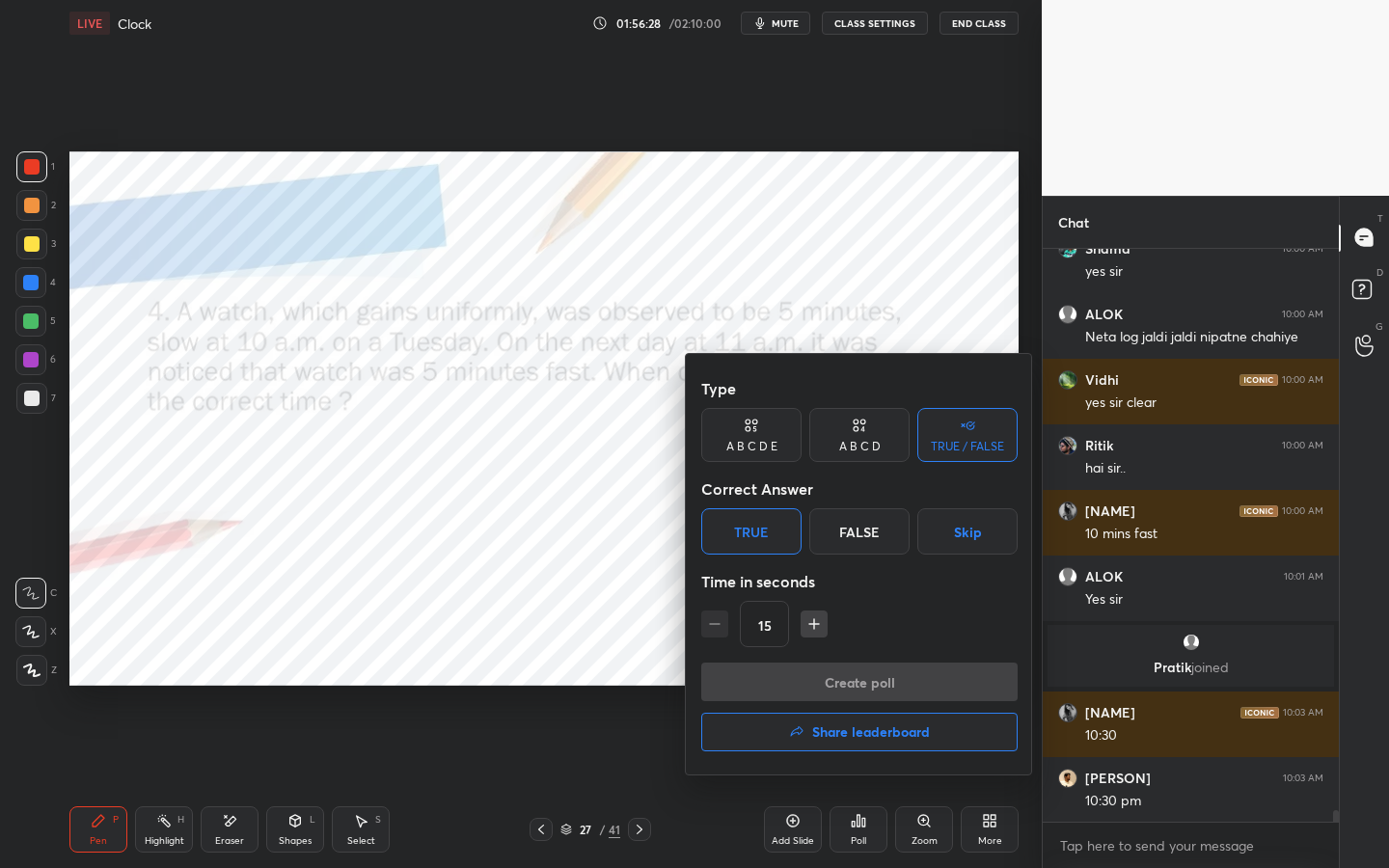 scroll, scrollTop: 527, scrollLeft: 290, axis: both 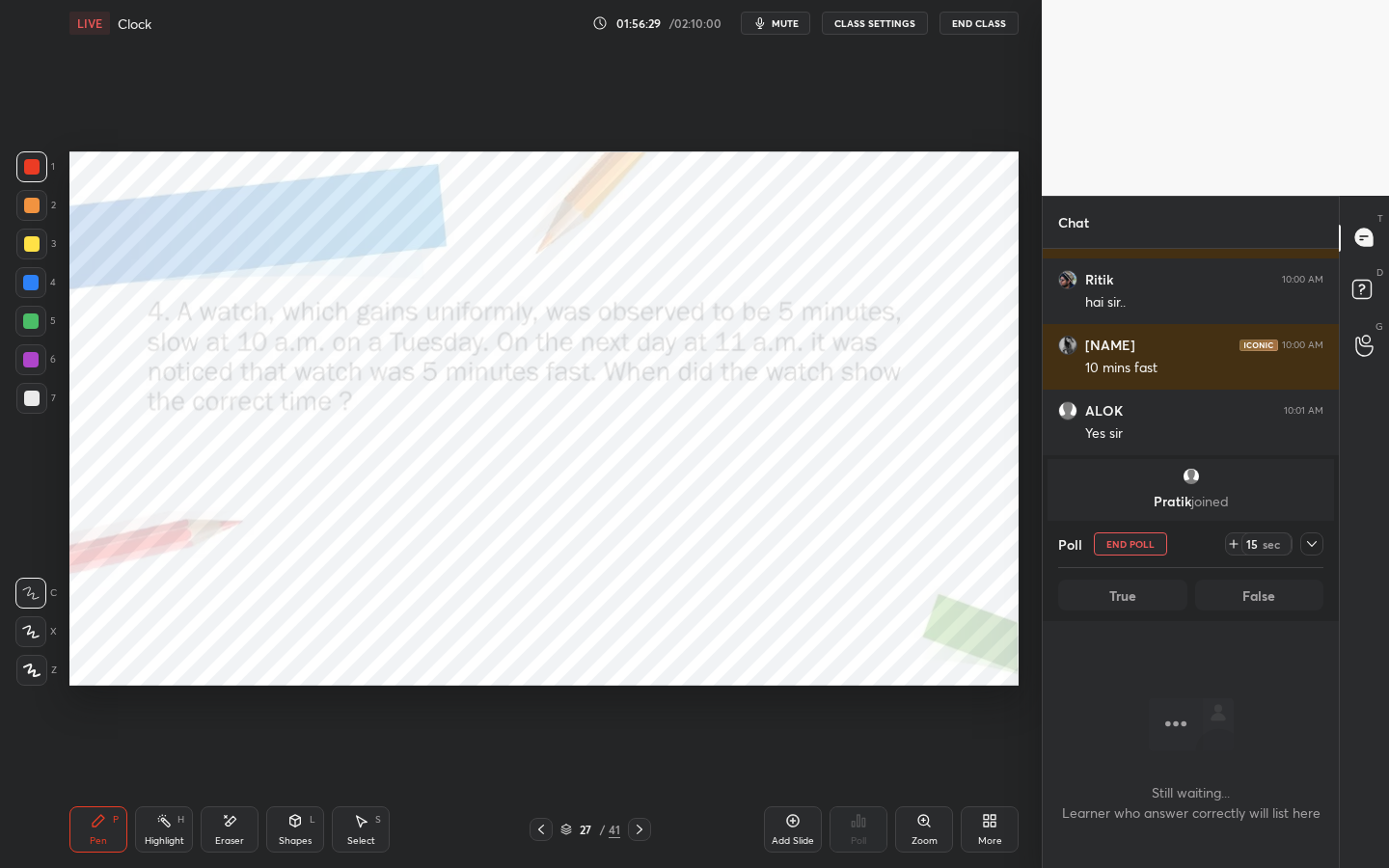 click 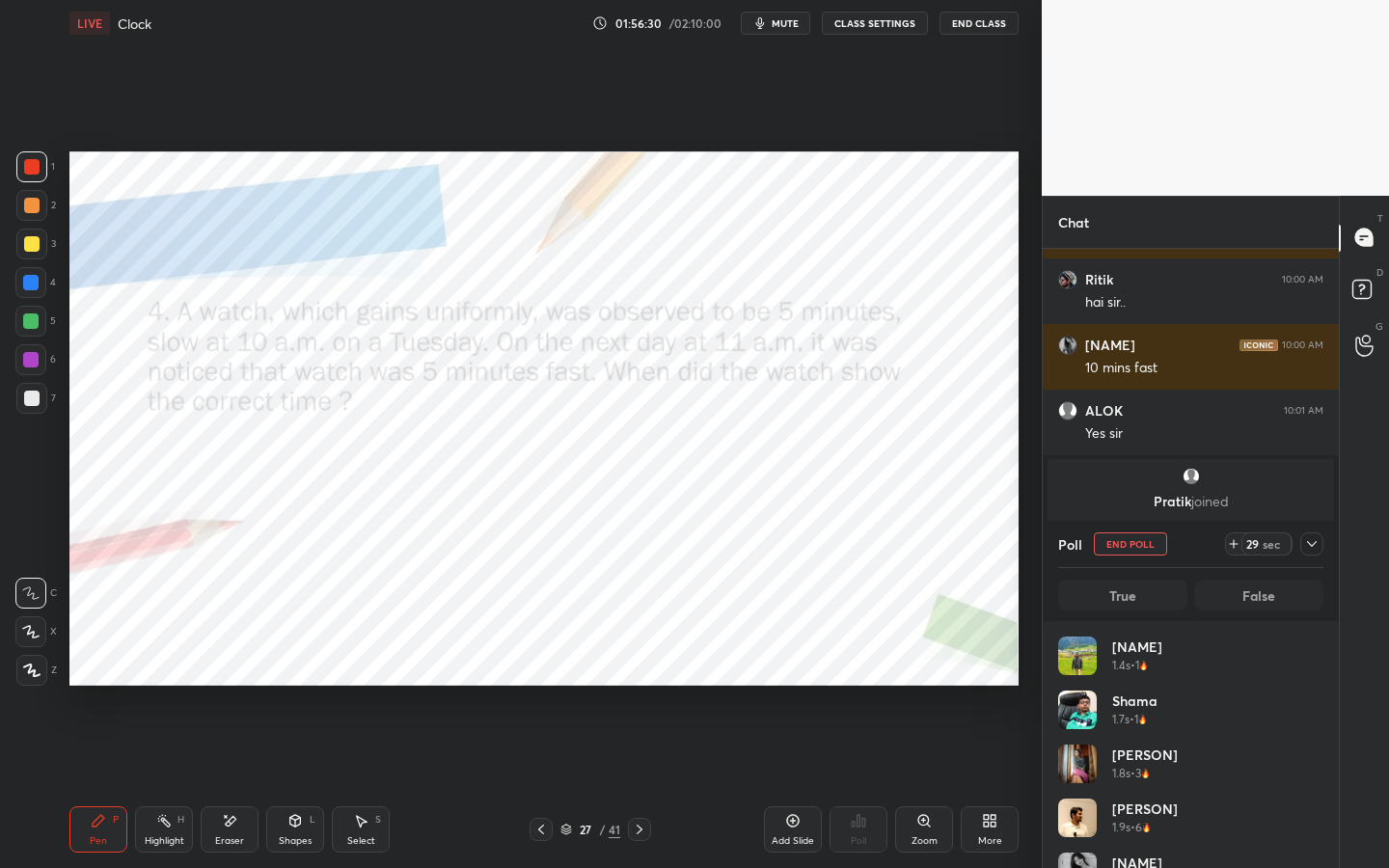 scroll, scrollTop: 7, scrollLeft: 7, axis: both 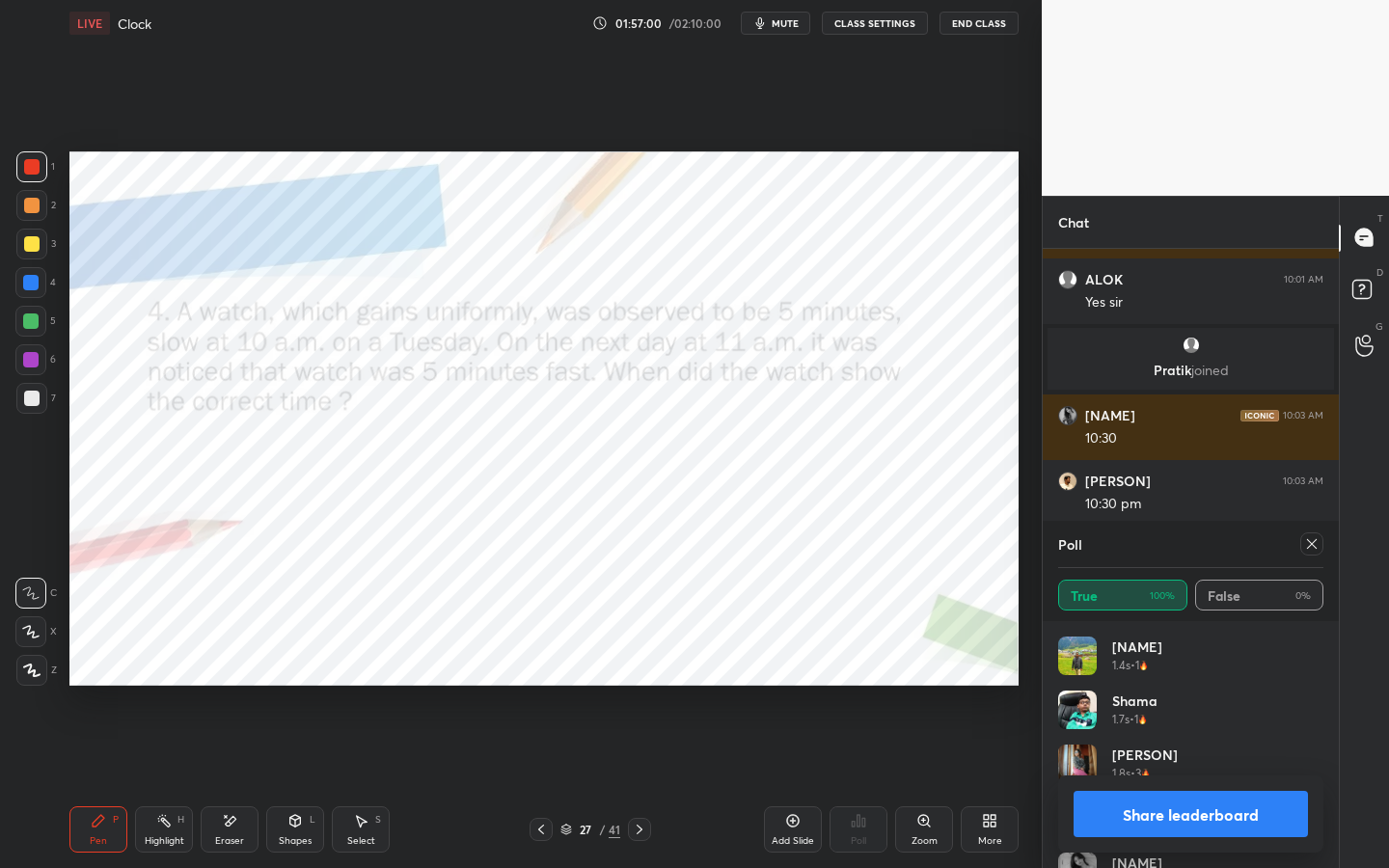 click 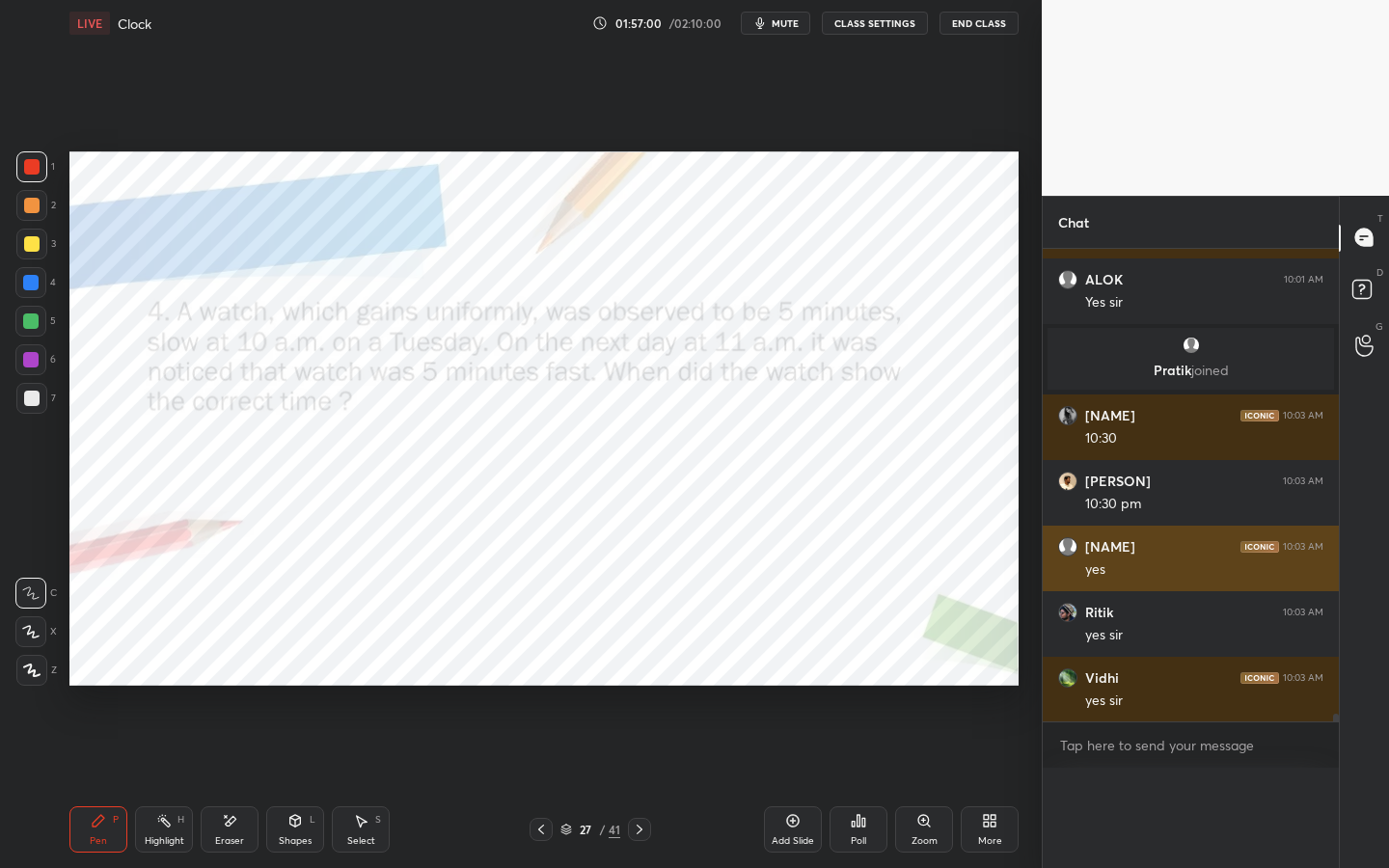 scroll, scrollTop: 87, scrollLeft: 259, axis: both 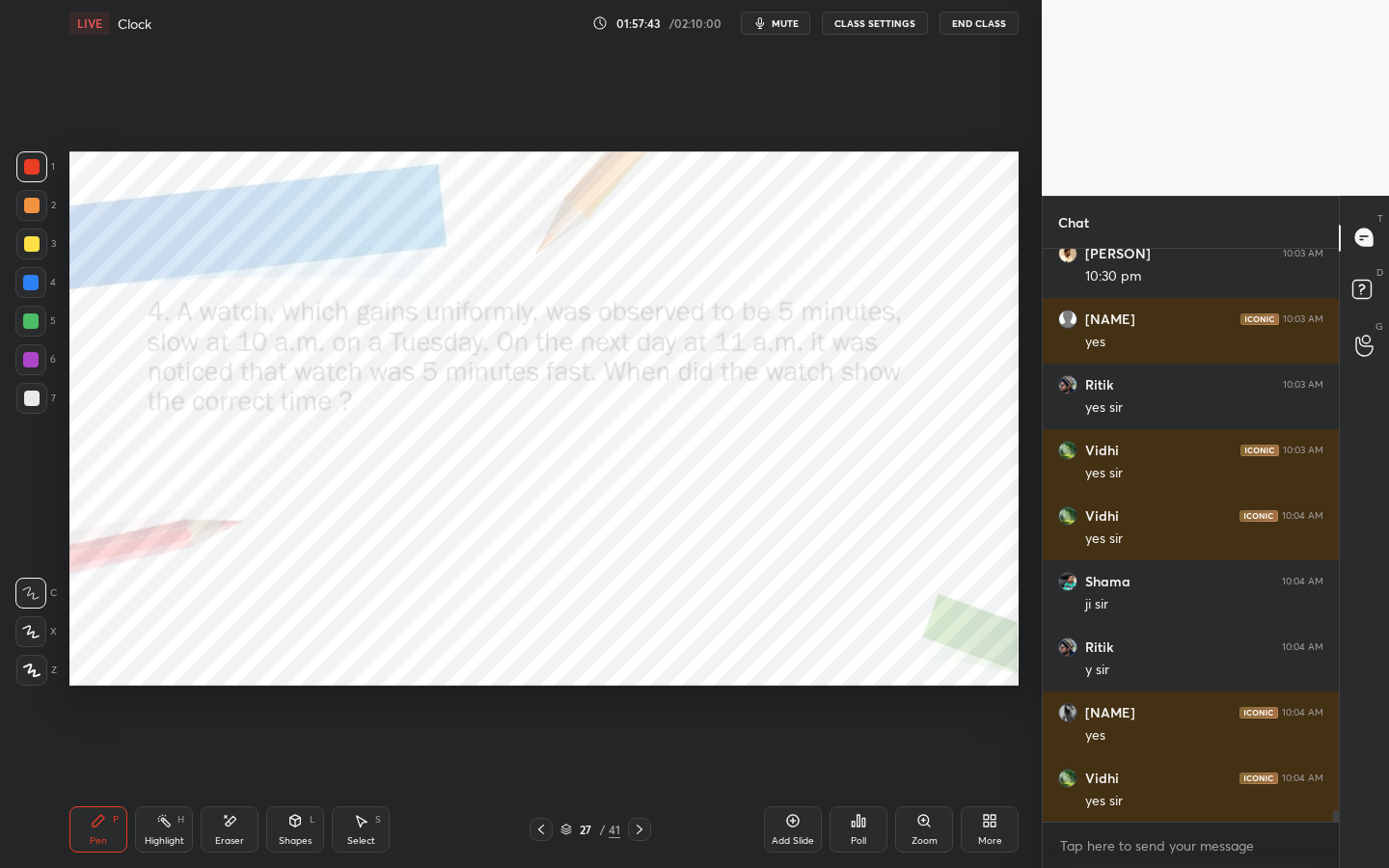 click at bounding box center (31, 360) 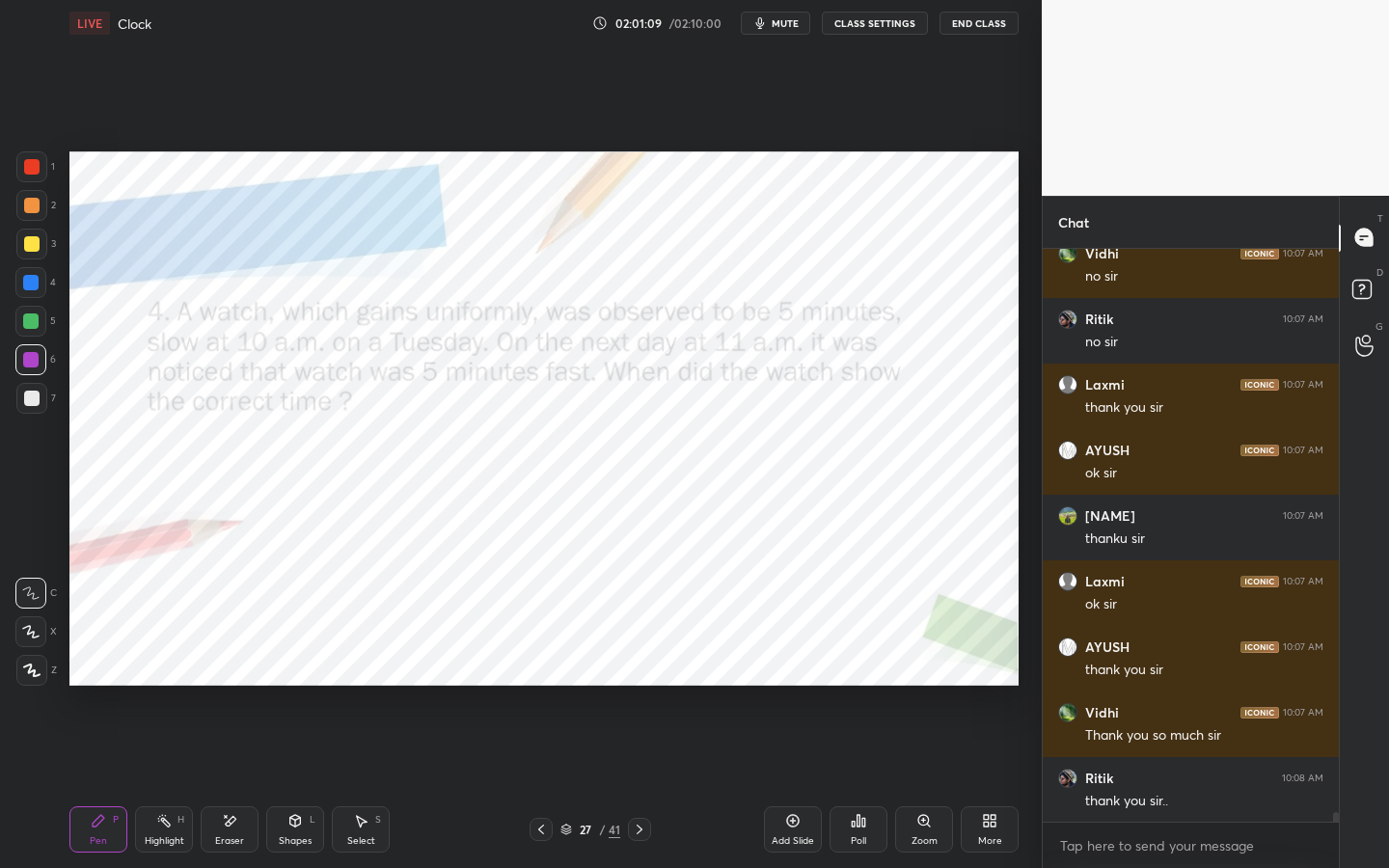 scroll, scrollTop: 32021, scrollLeft: 0, axis: vertical 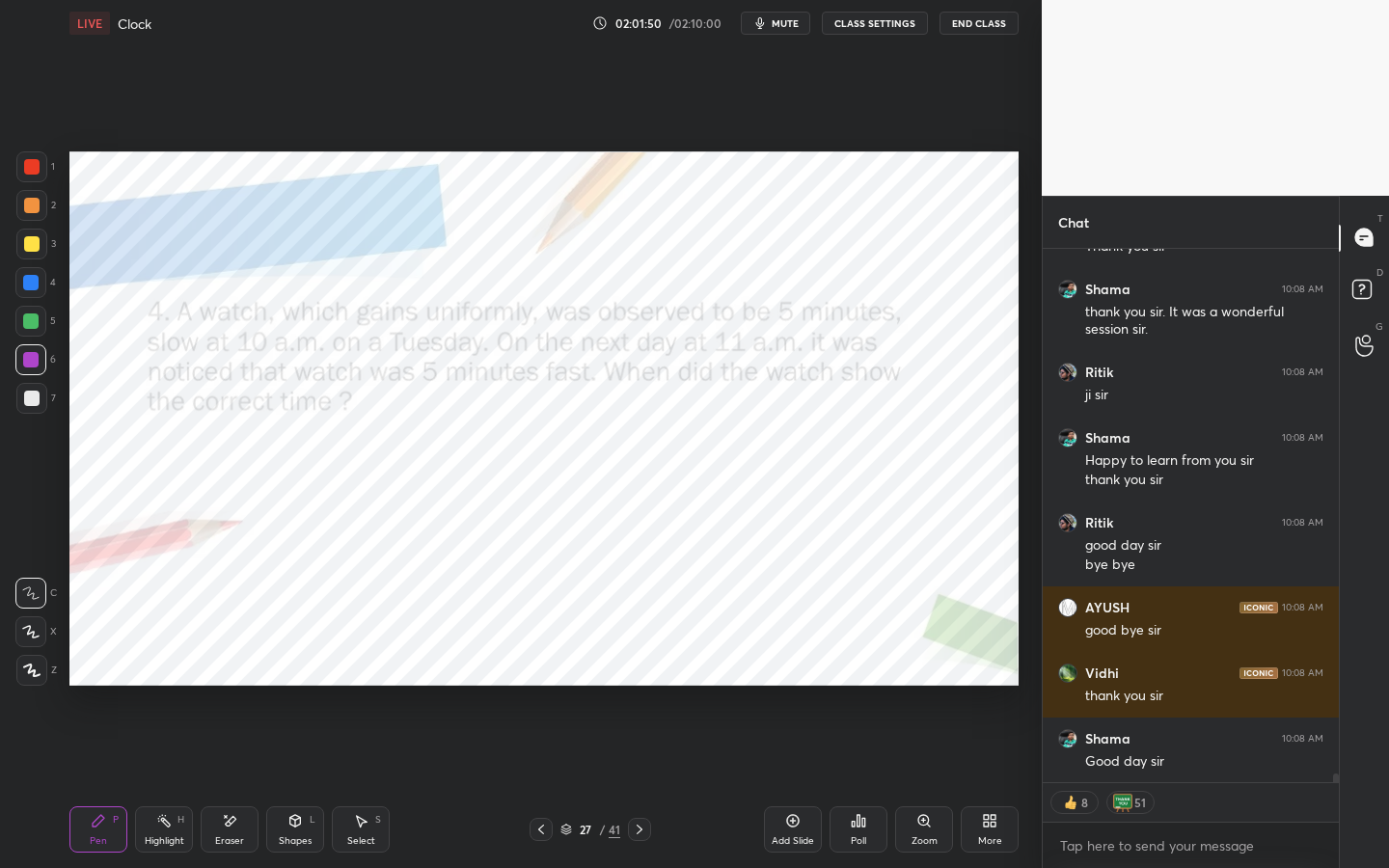 click on "End Class" at bounding box center (979, 23) 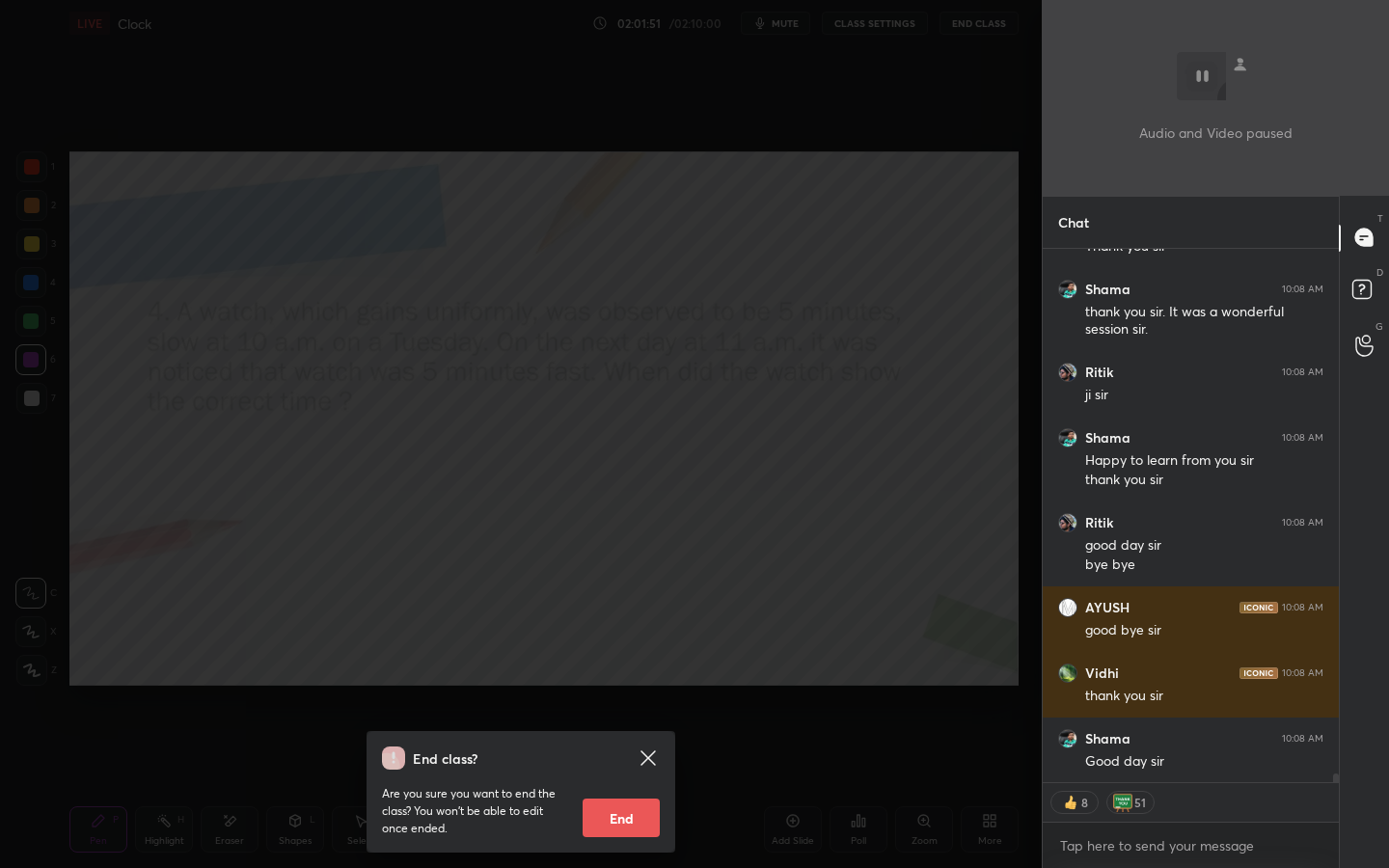click on "End" at bounding box center [621, 818] 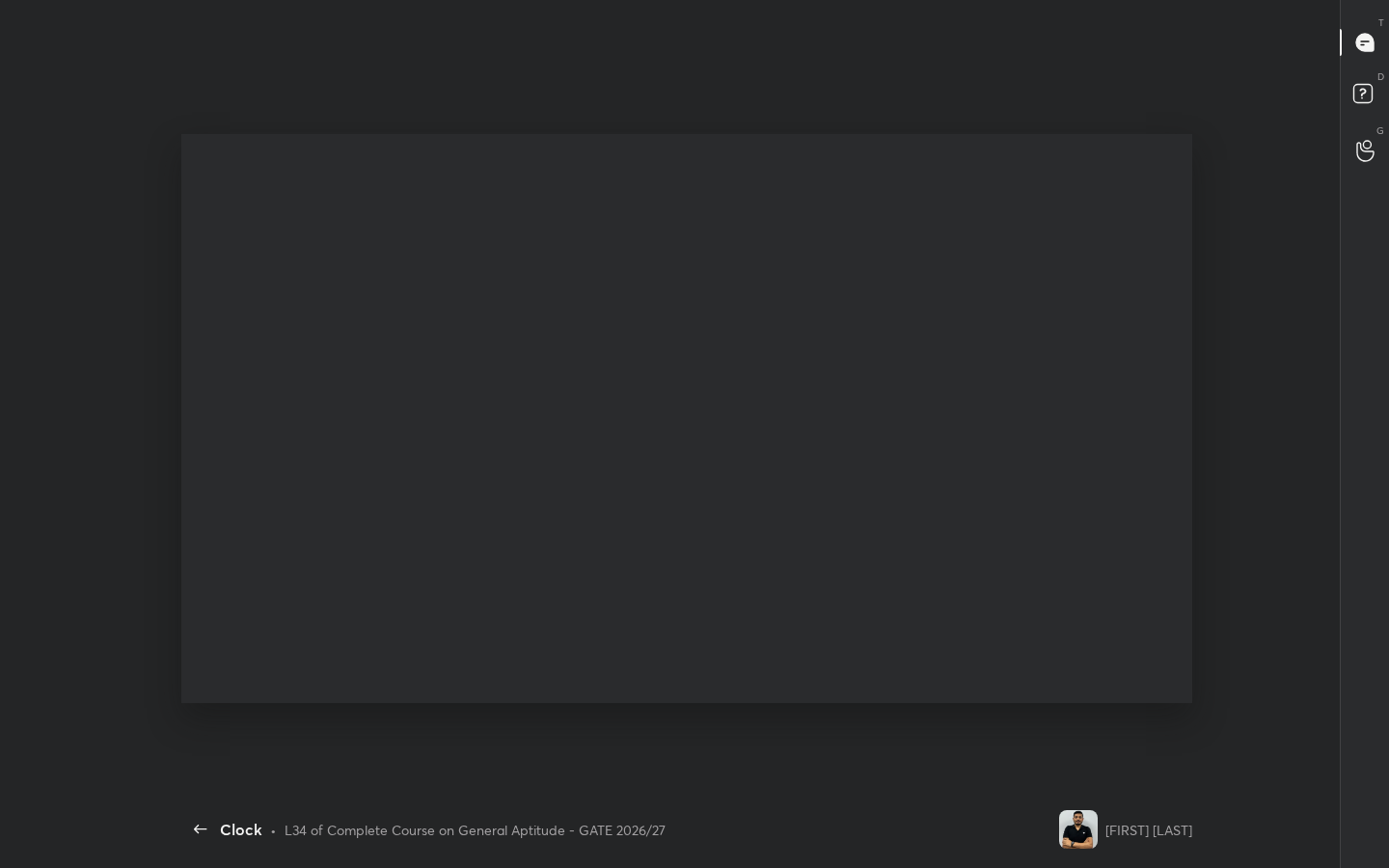 scroll, scrollTop: 95700, scrollLeft: 95425, axis: both 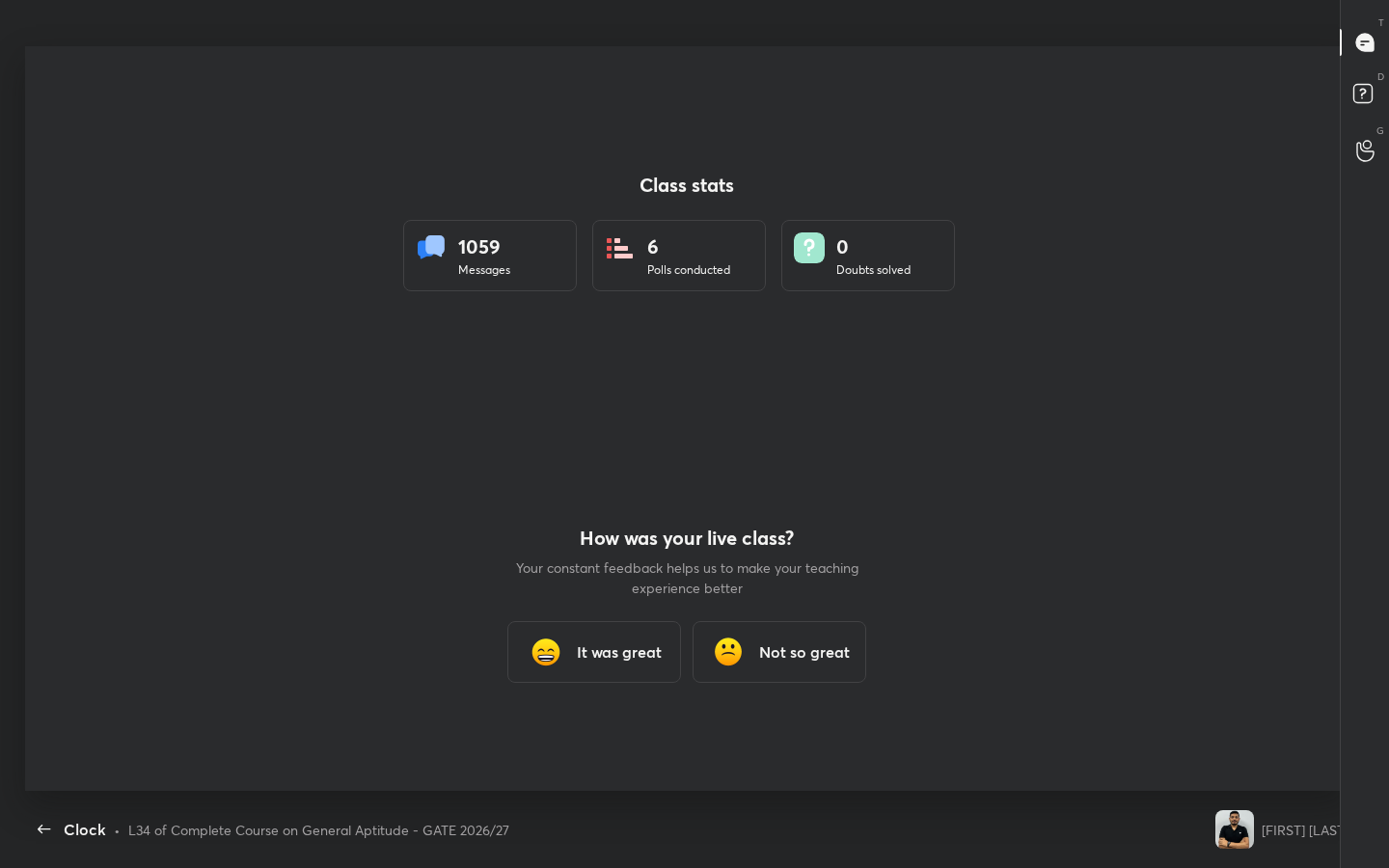 click on "It was great" at bounding box center (619, 652) 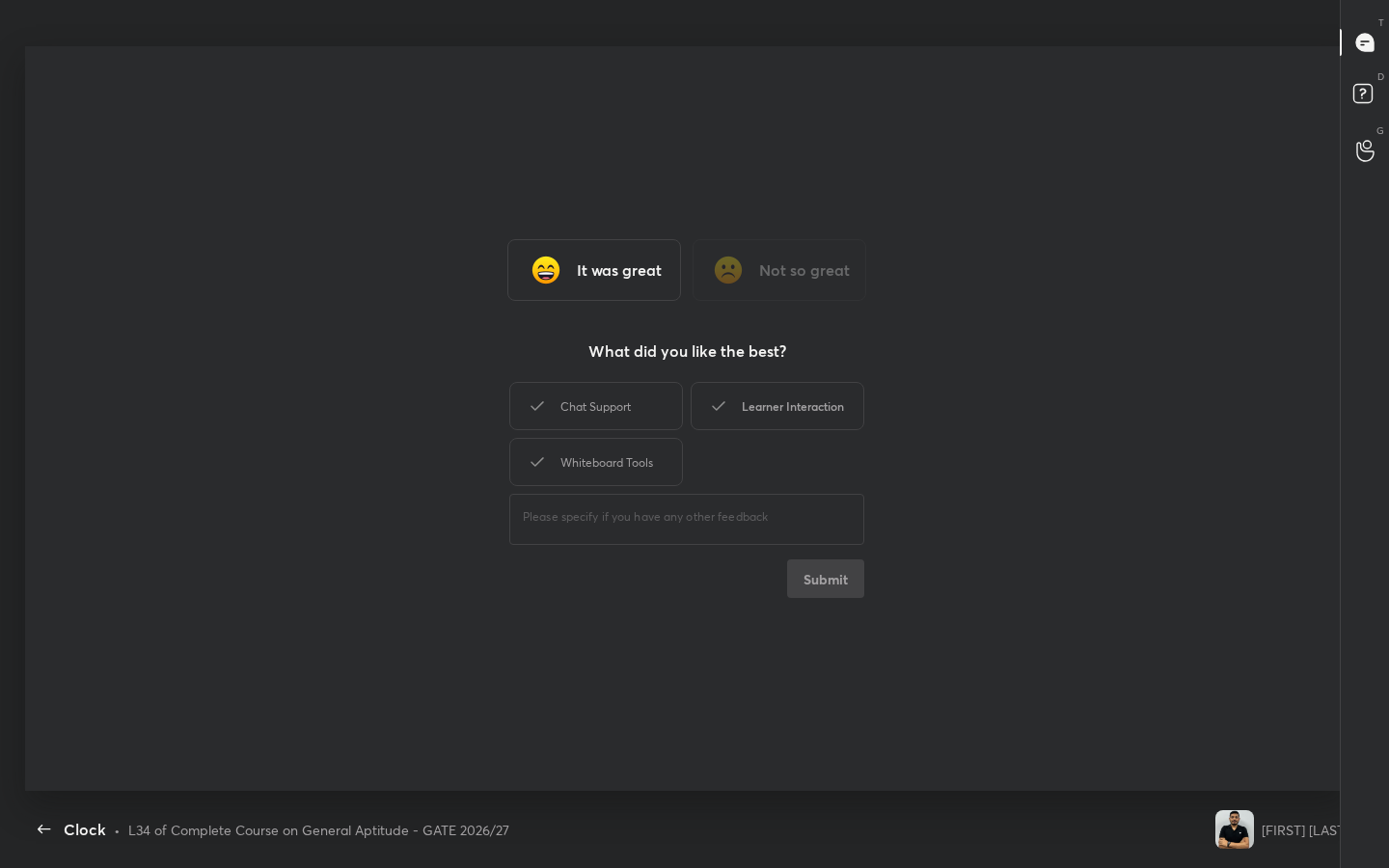 click on "Learner Interaction" at bounding box center (777, 406) 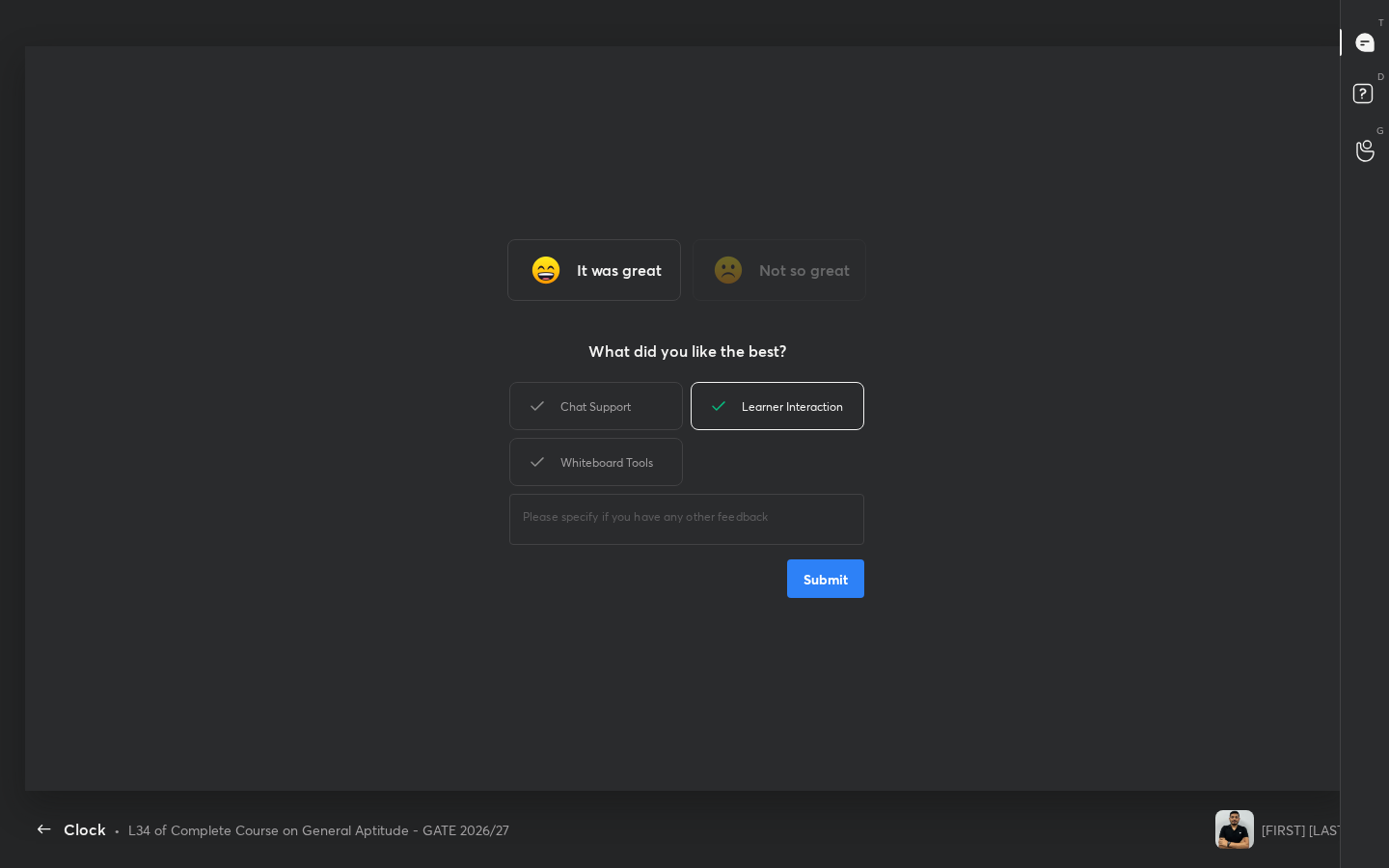 click on "Submit" at bounding box center (826, 579) 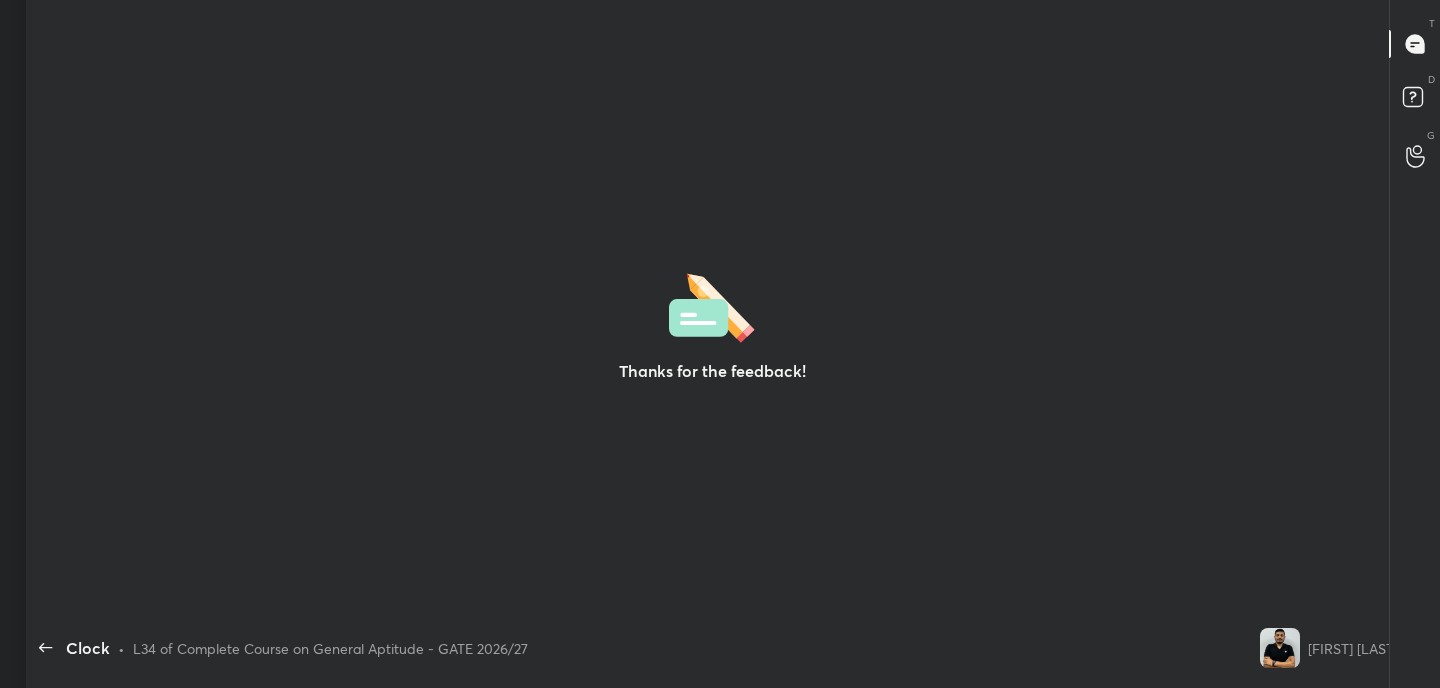 type on "x" 